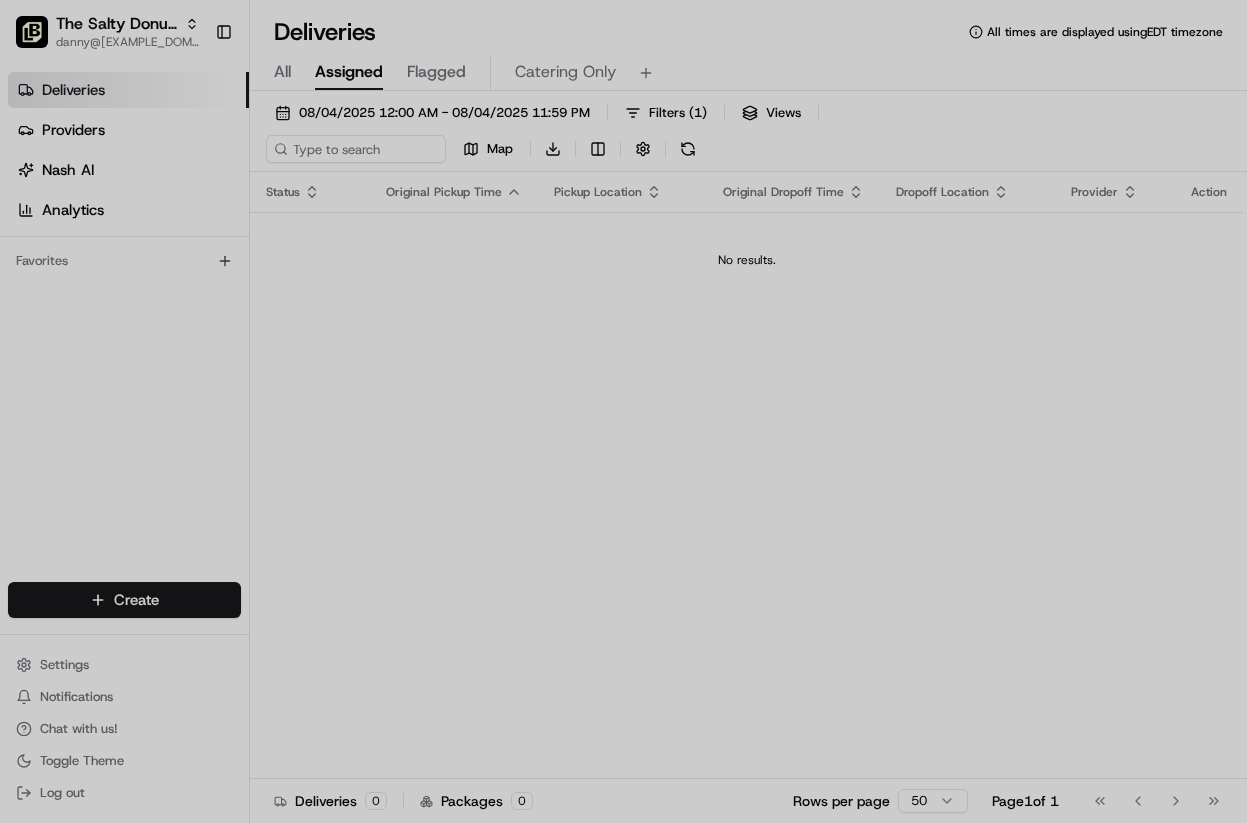 scroll, scrollTop: 0, scrollLeft: 0, axis: both 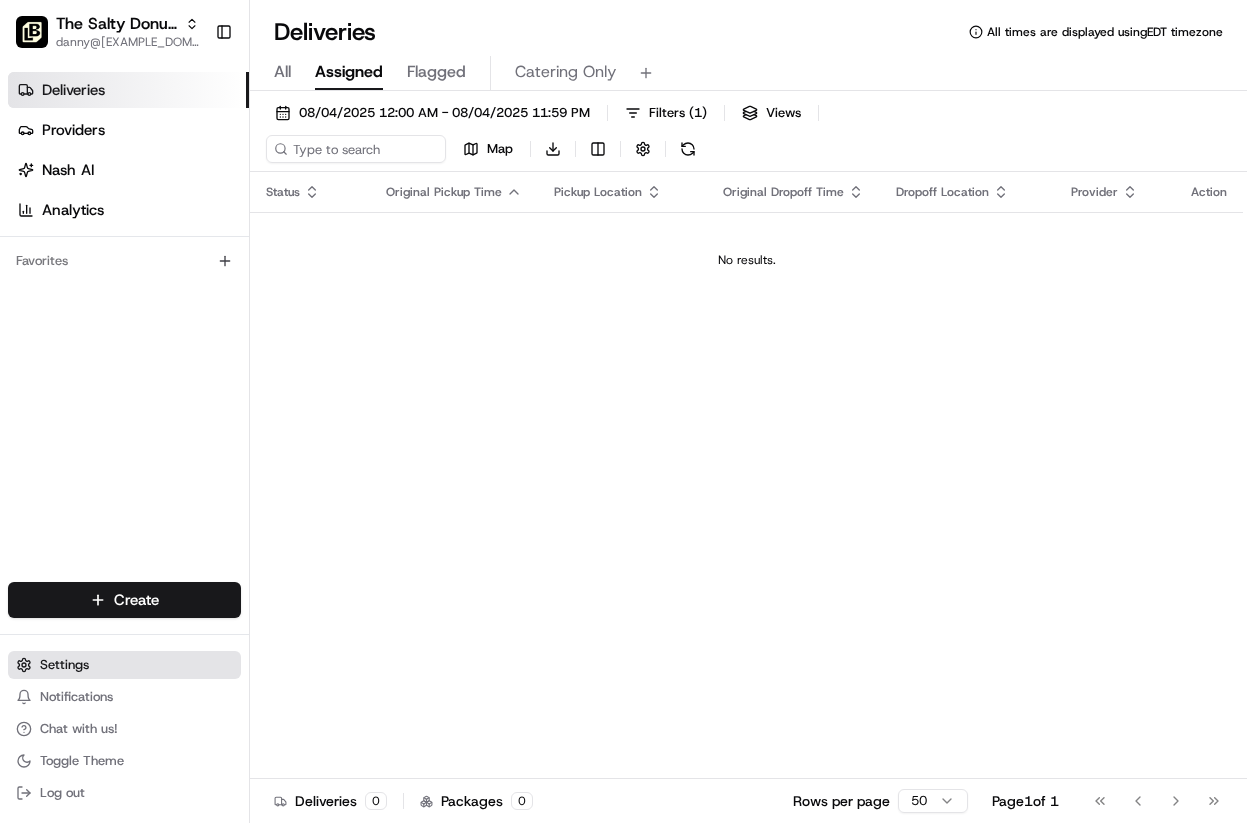 click on "Settings" at bounding box center (124, 665) 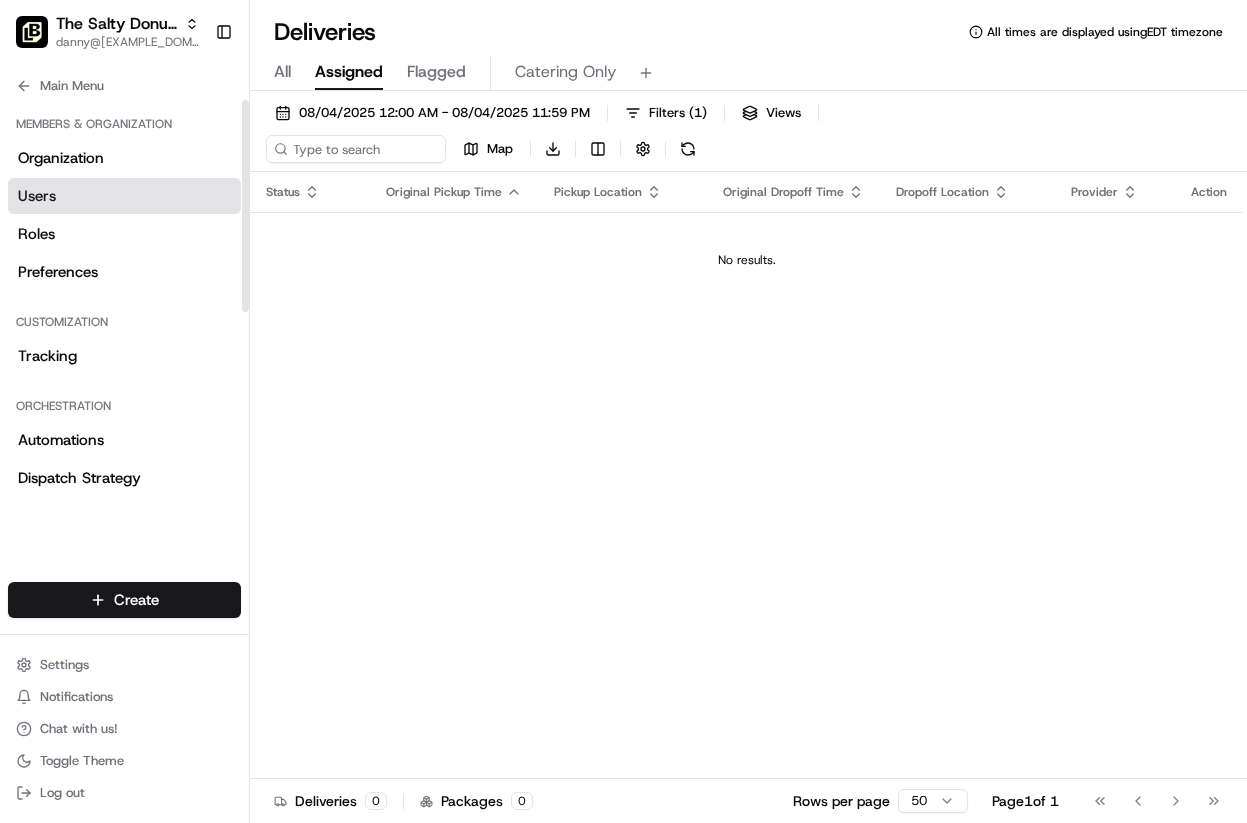click on "Users" at bounding box center [124, 196] 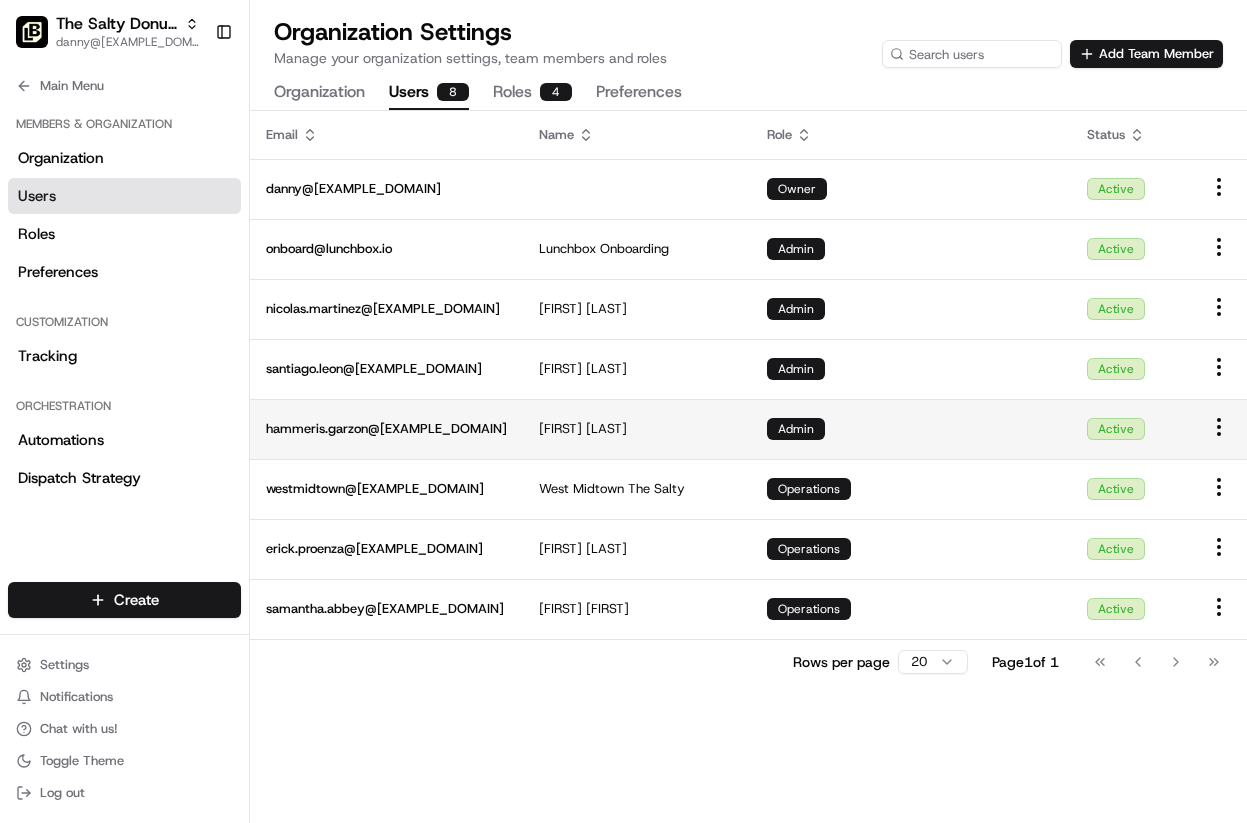 click on "hammeris.garzon@[EXAMPLE_DOMAIN]" at bounding box center [386, 429] 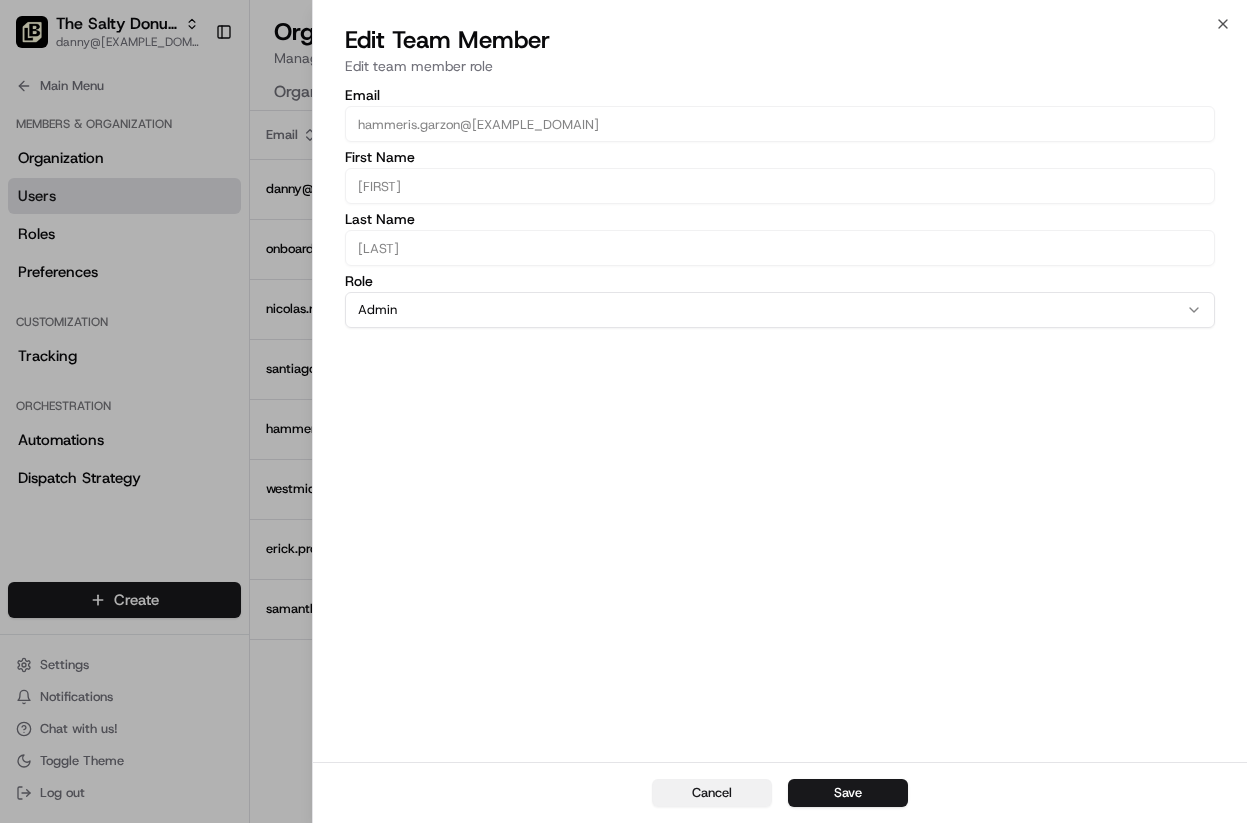 click on "Cancel" at bounding box center [712, 793] 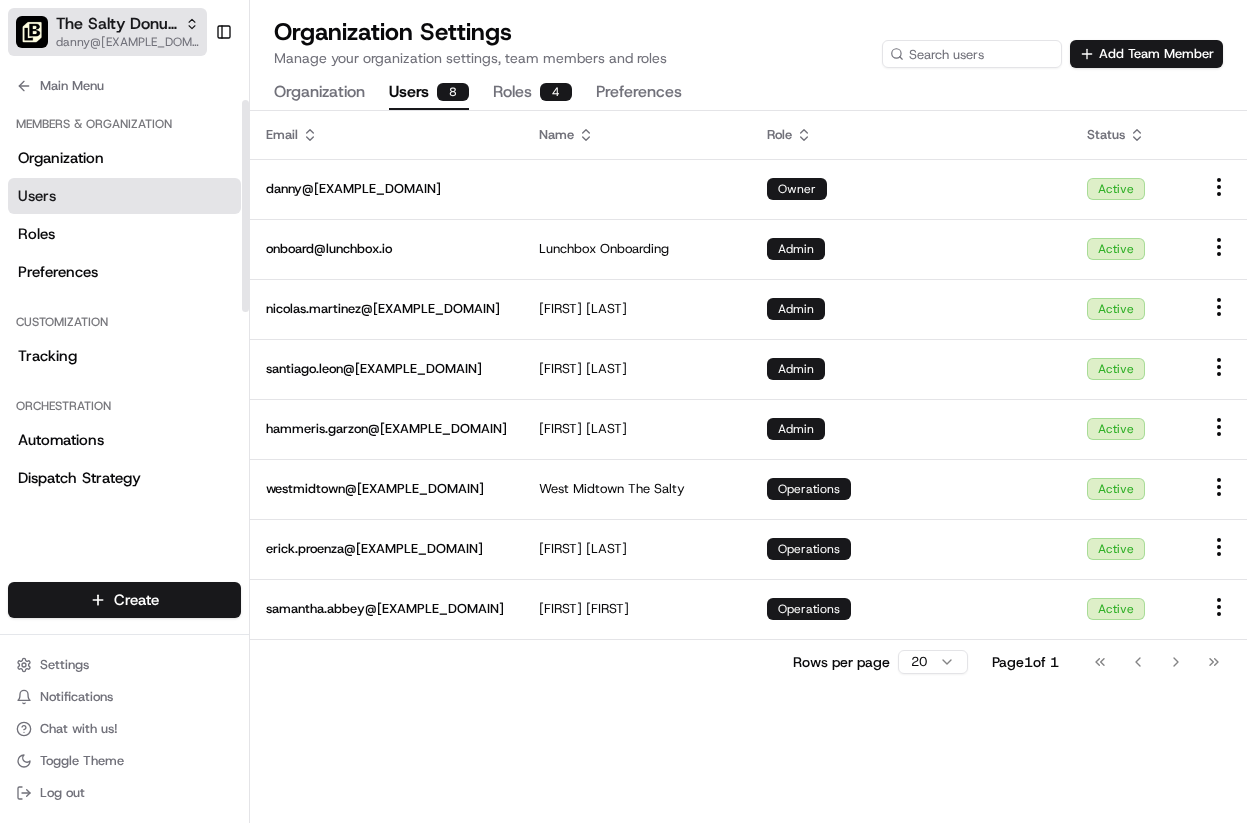 click on "danny@[EXAMPLE_DOMAIN]" at bounding box center [127, 42] 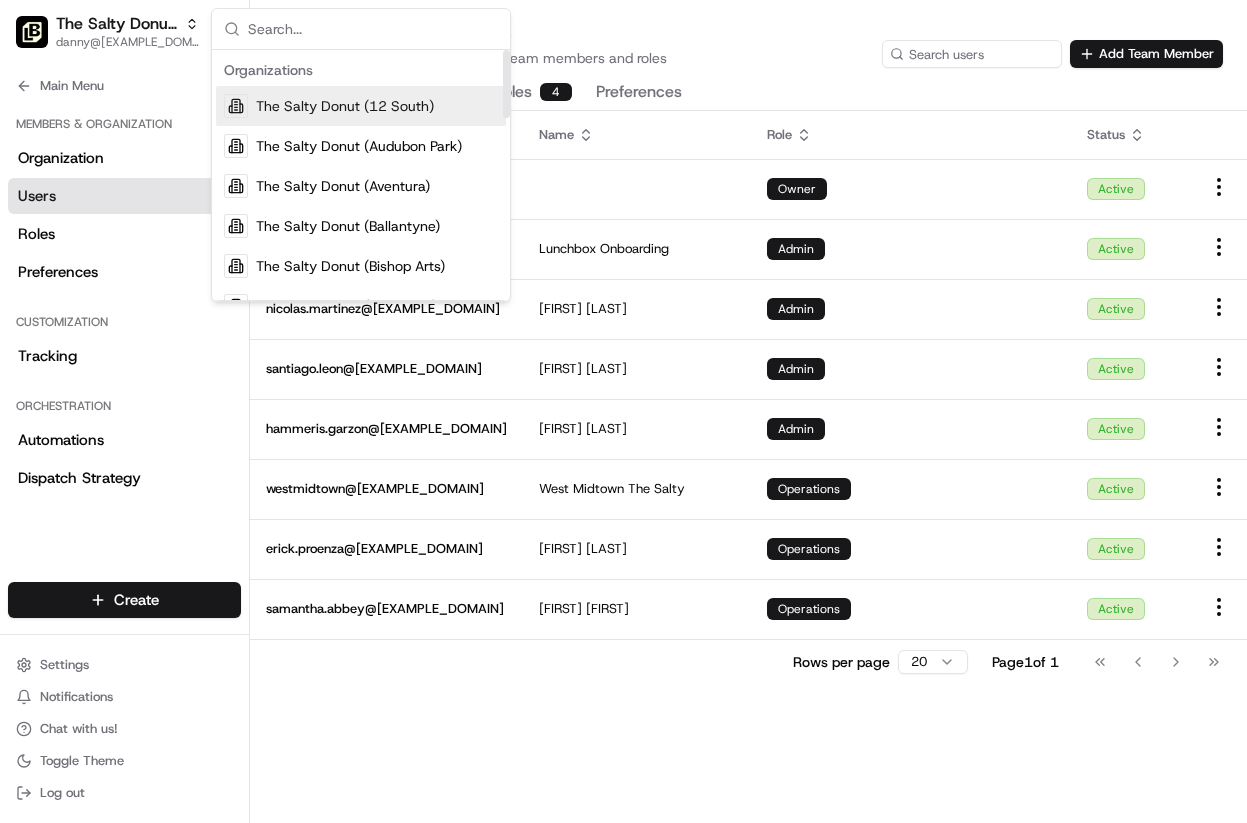 click on "The Salty Donut (12 South)" at bounding box center [345, 106] 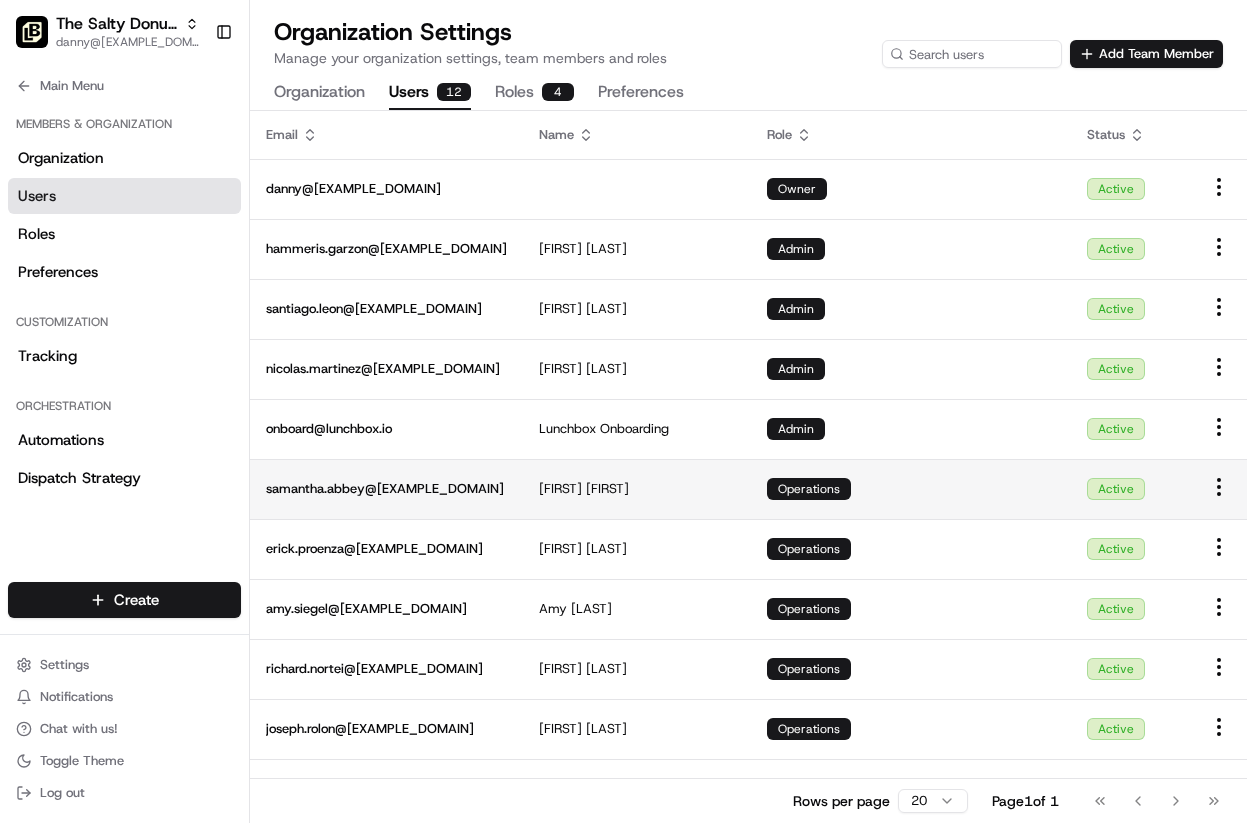 scroll, scrollTop: 101, scrollLeft: 0, axis: vertical 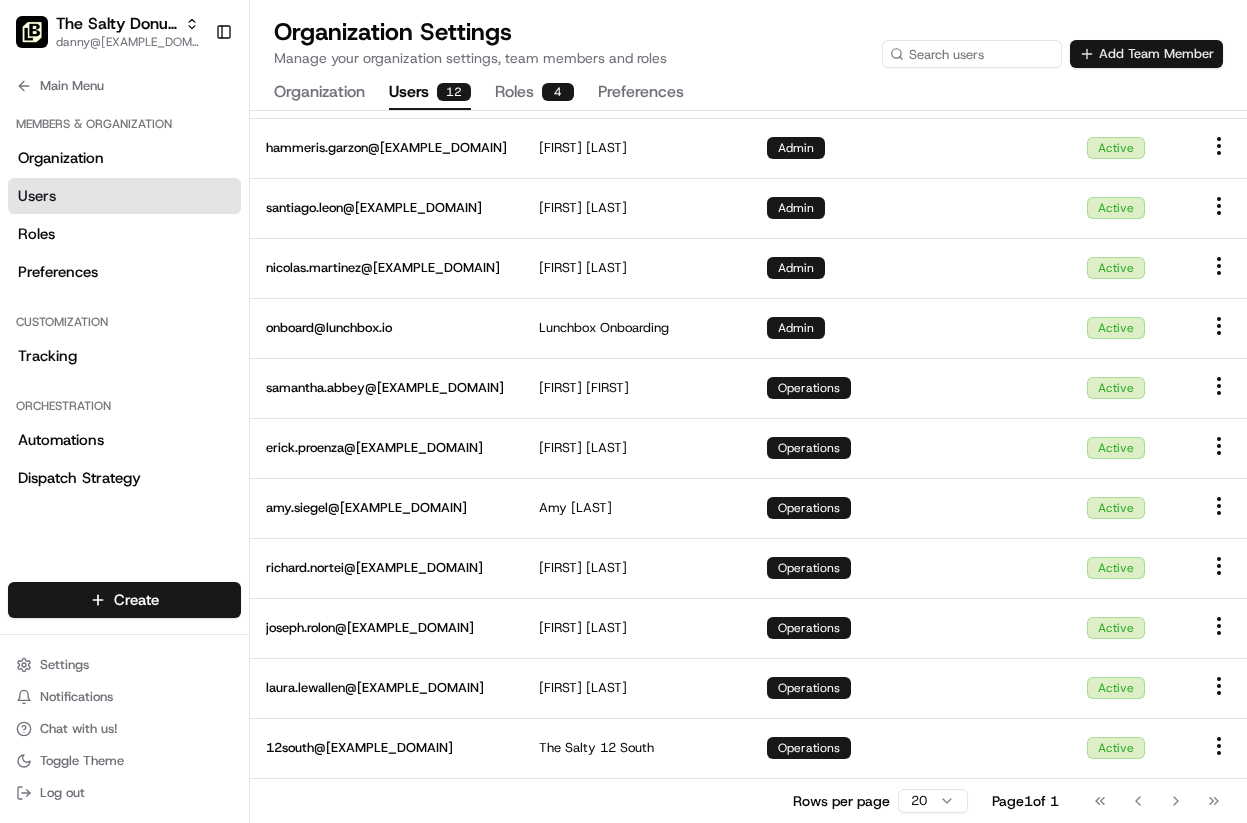 click on "Add Team Member" at bounding box center (1146, 54) 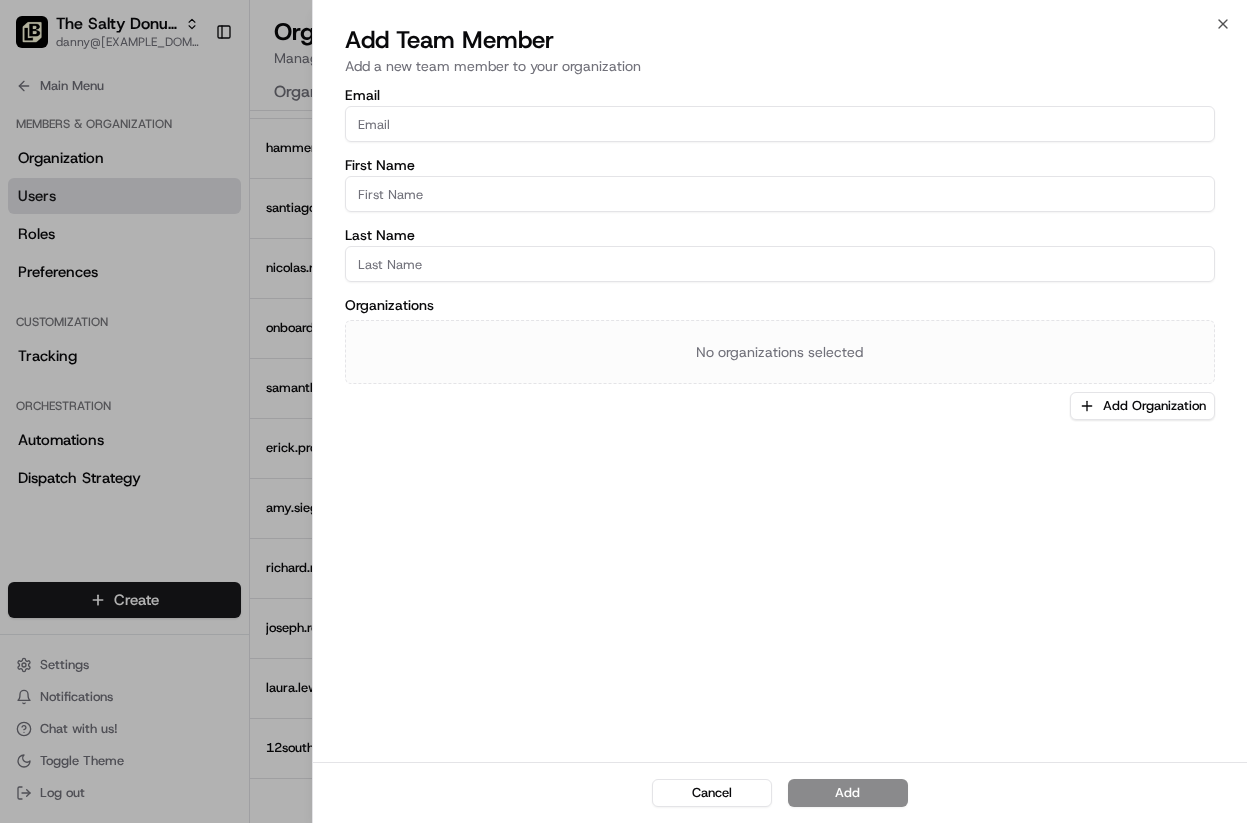 click on "Email" at bounding box center (780, 124) 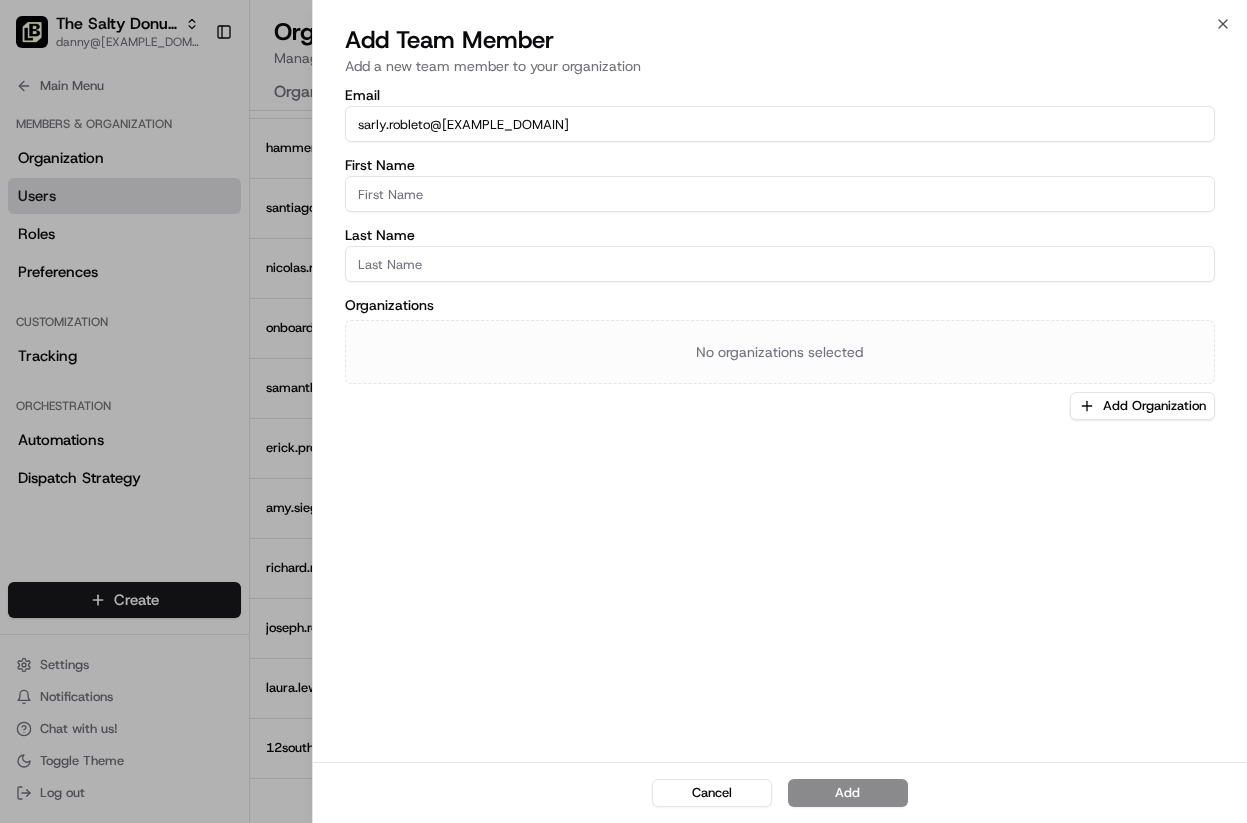 type on "sarly.robleto@[EXAMPLE_DOMAIN]" 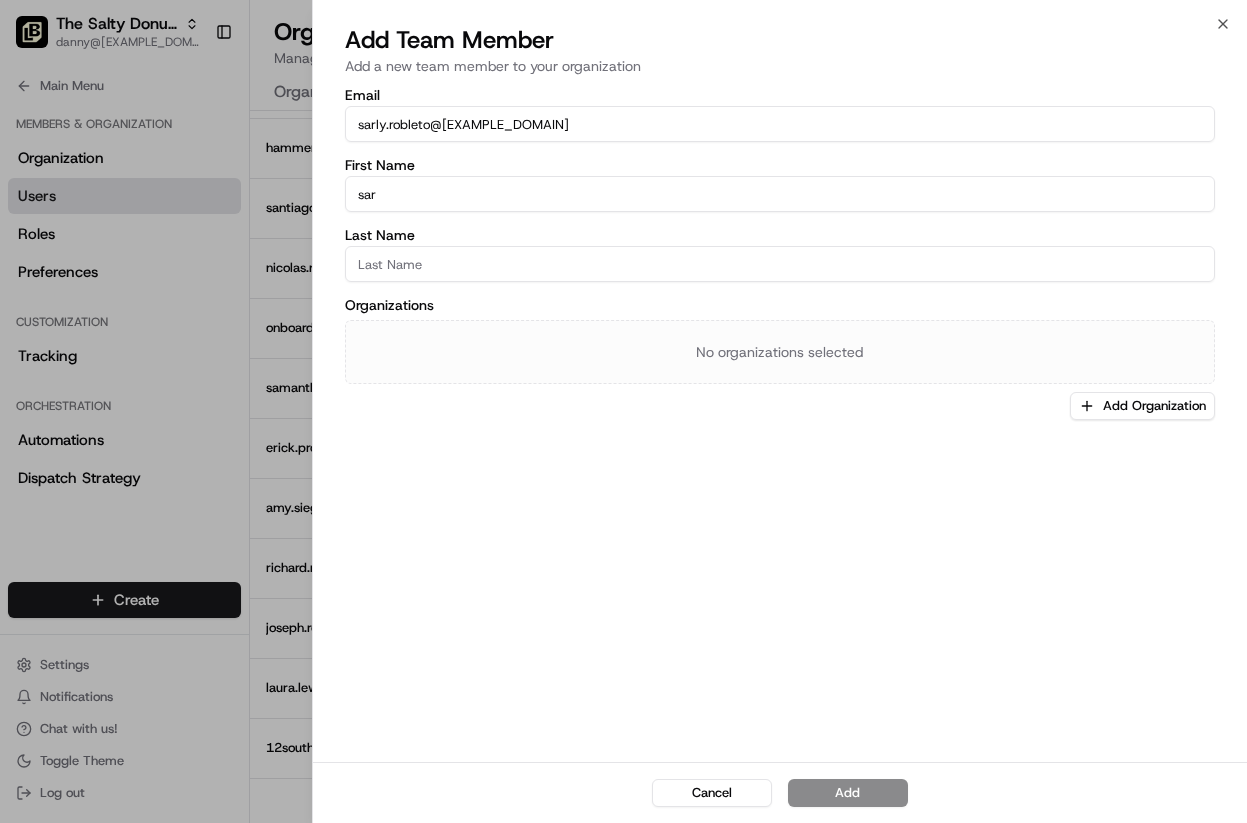 type on "[FIRST]" 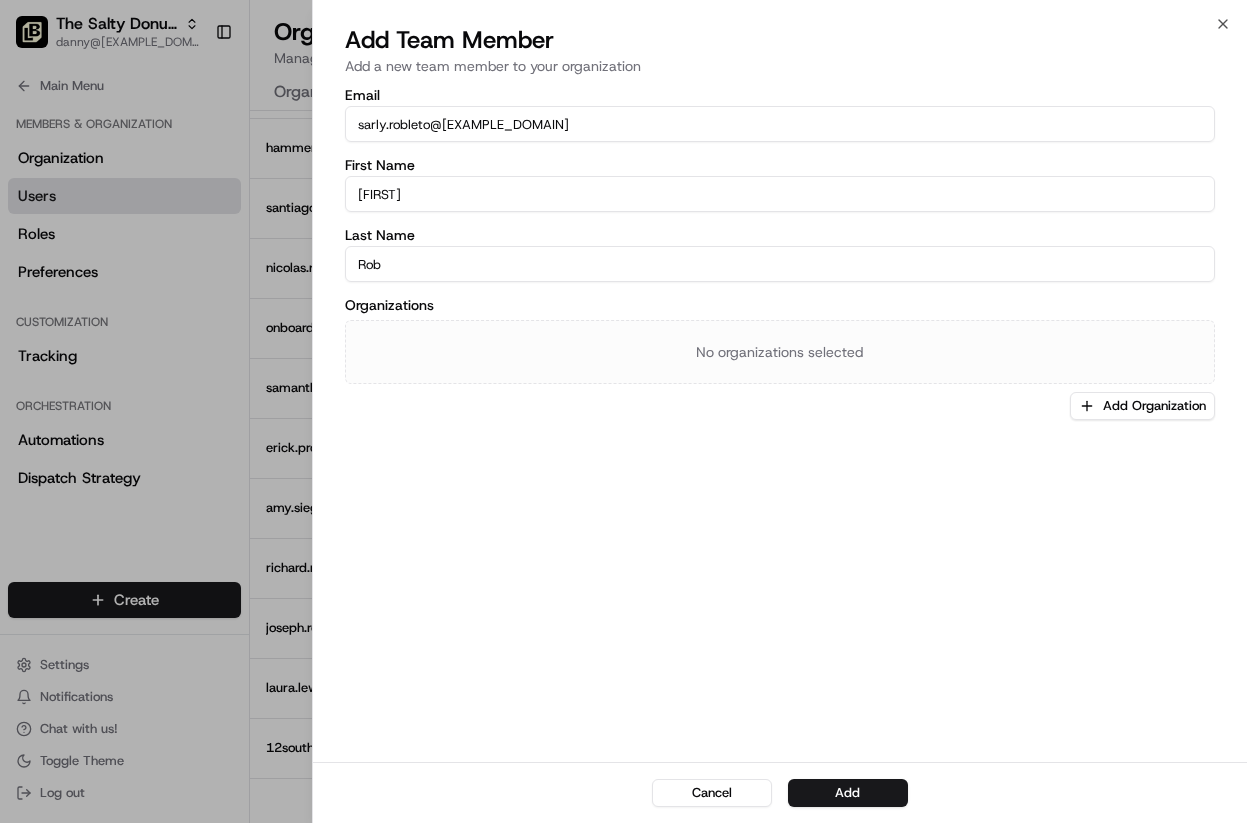 type on "Robleto" 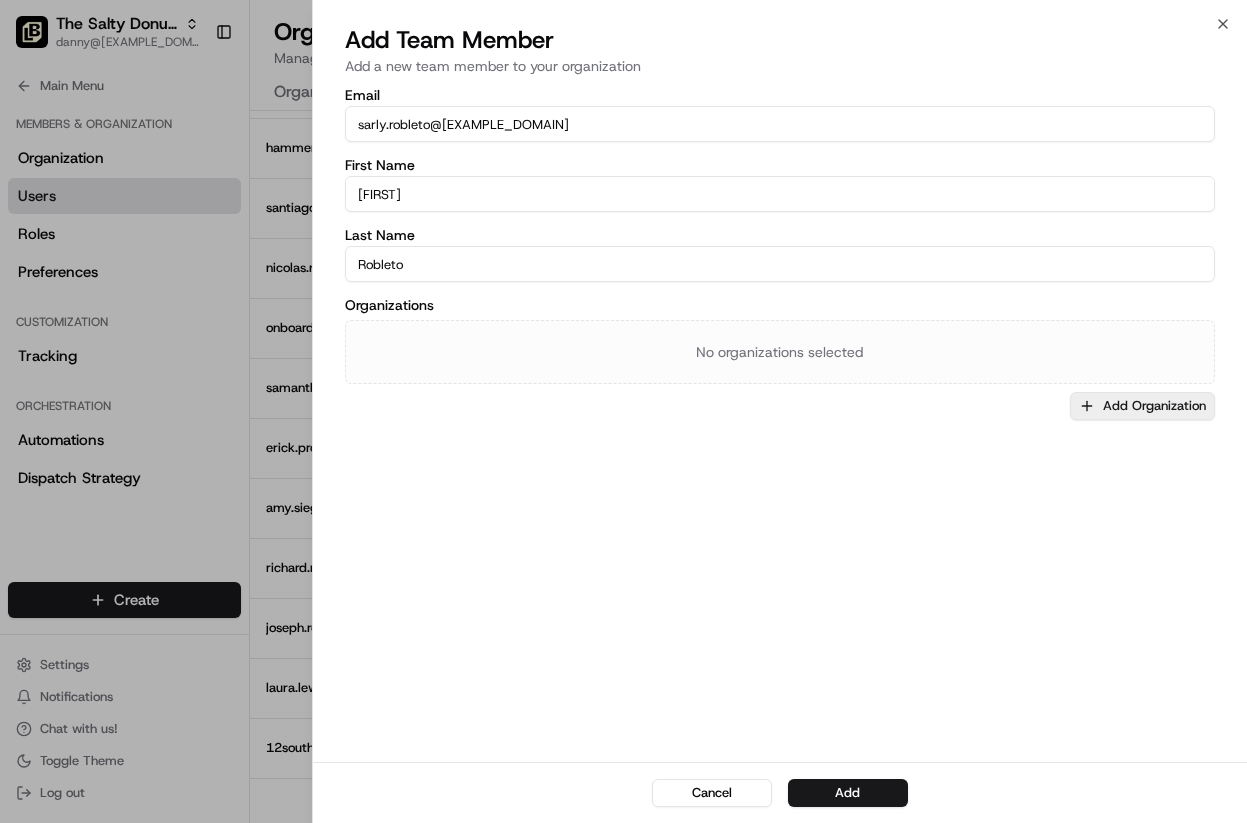 click on "Add Organization" at bounding box center [1142, 406] 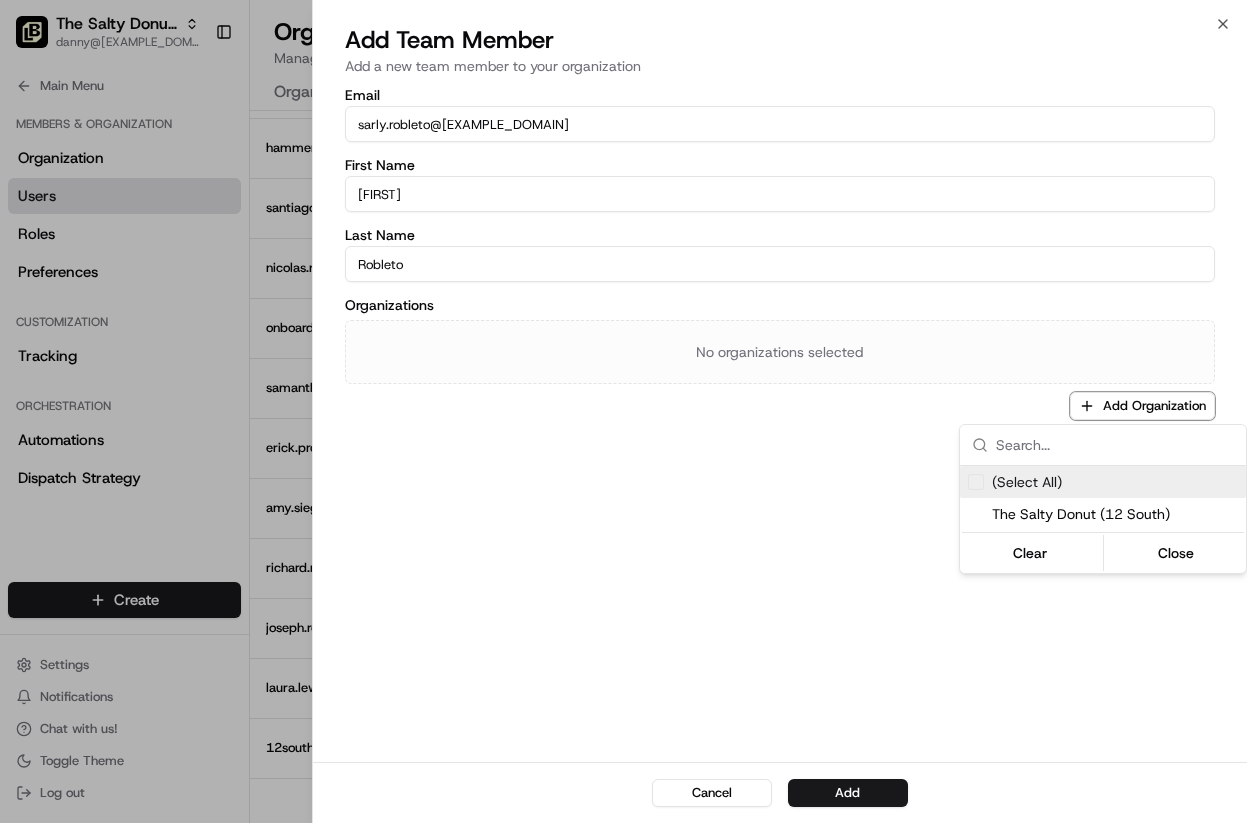 click on "(Select All)" at bounding box center [1027, 482] 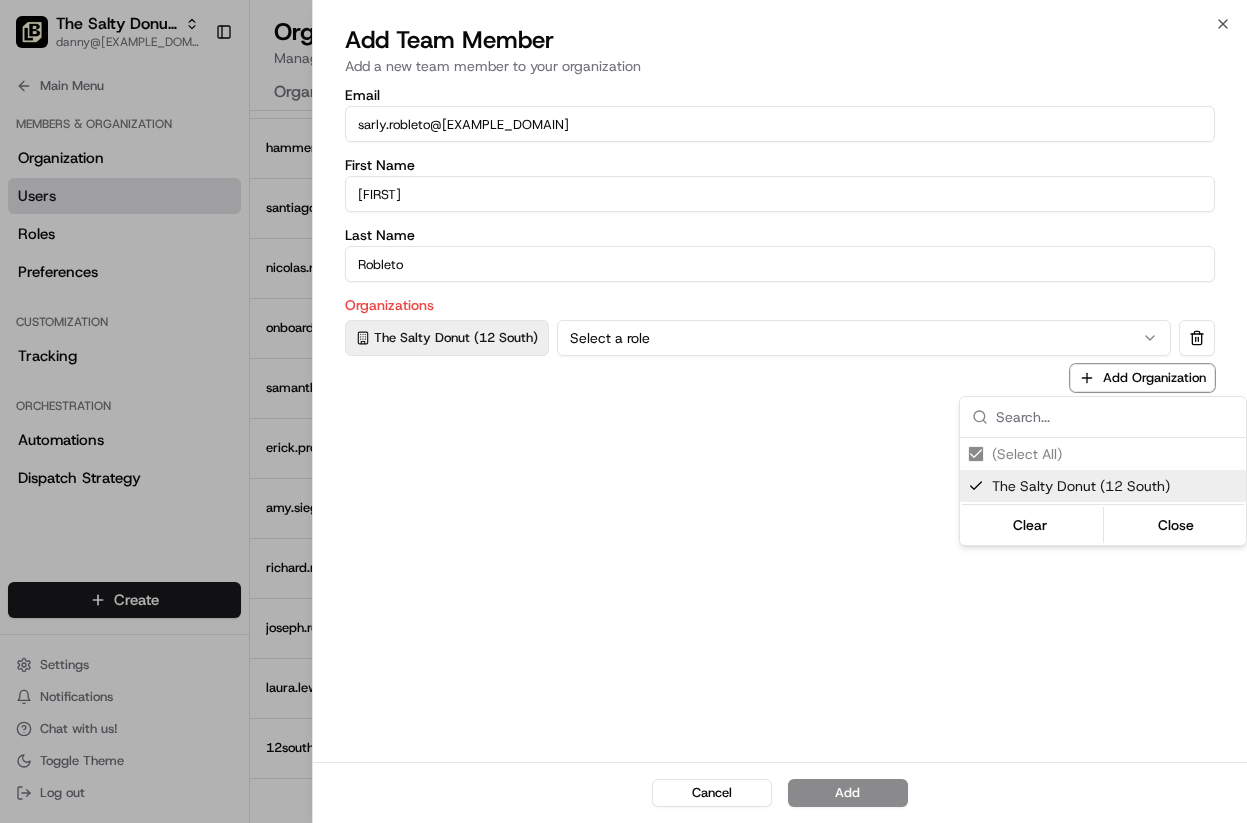 click at bounding box center (623, 411) 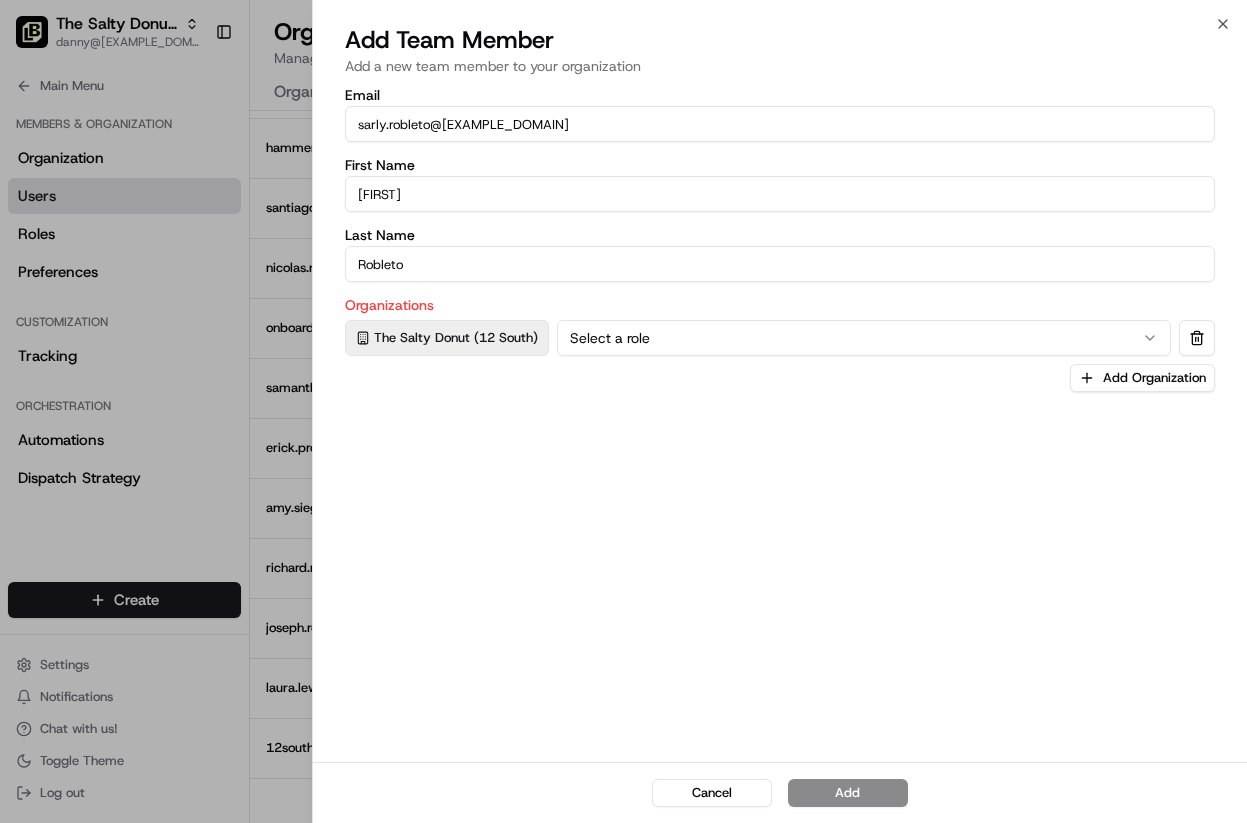 click on "Select a role" at bounding box center (864, 338) 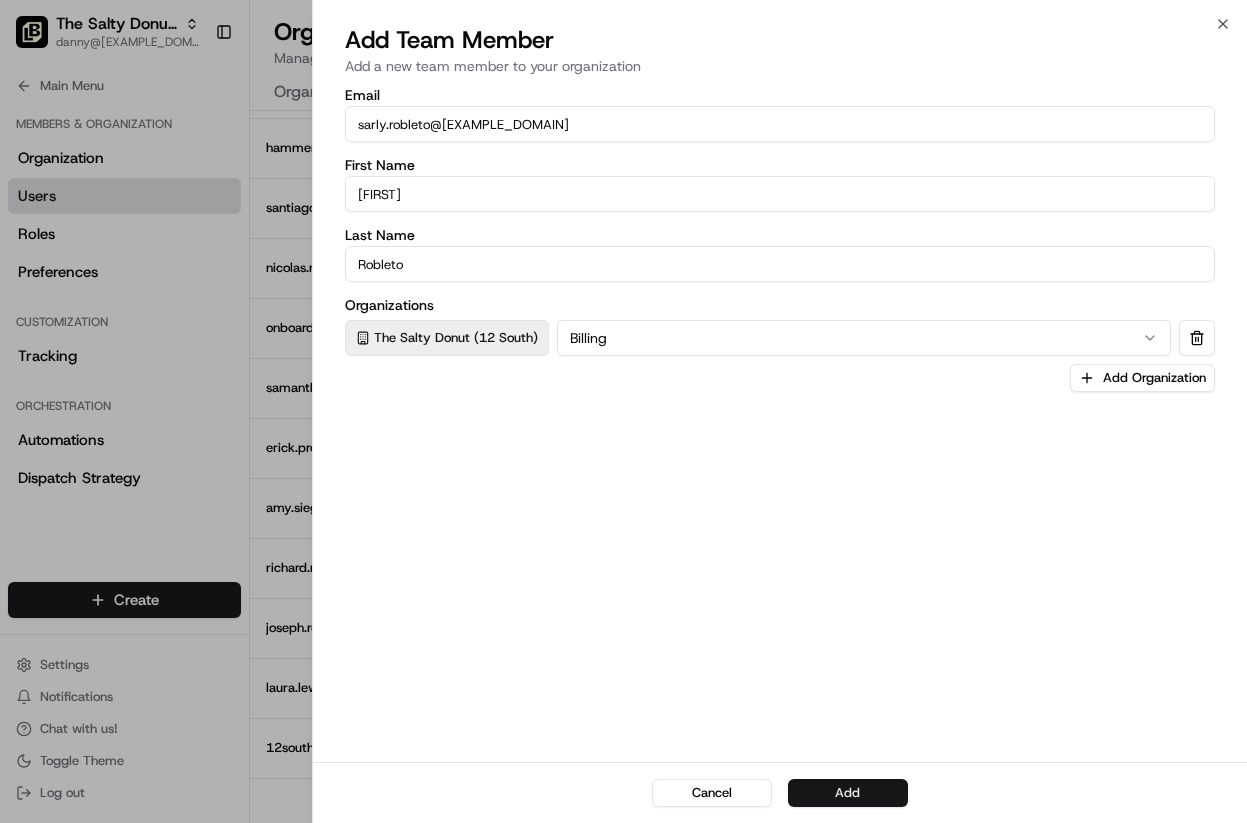 click on "Add" at bounding box center [848, 793] 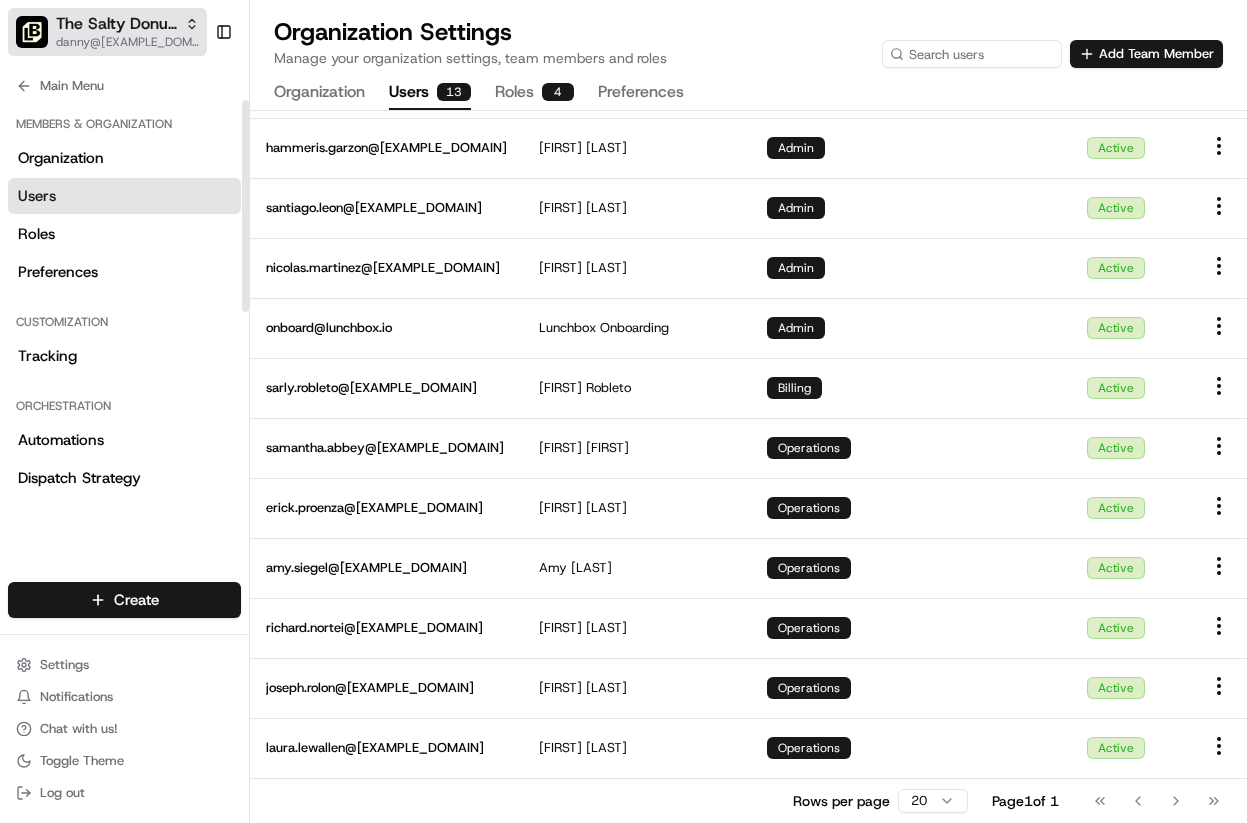 click on "The Salty Donut (12 South)" at bounding box center (116, 24) 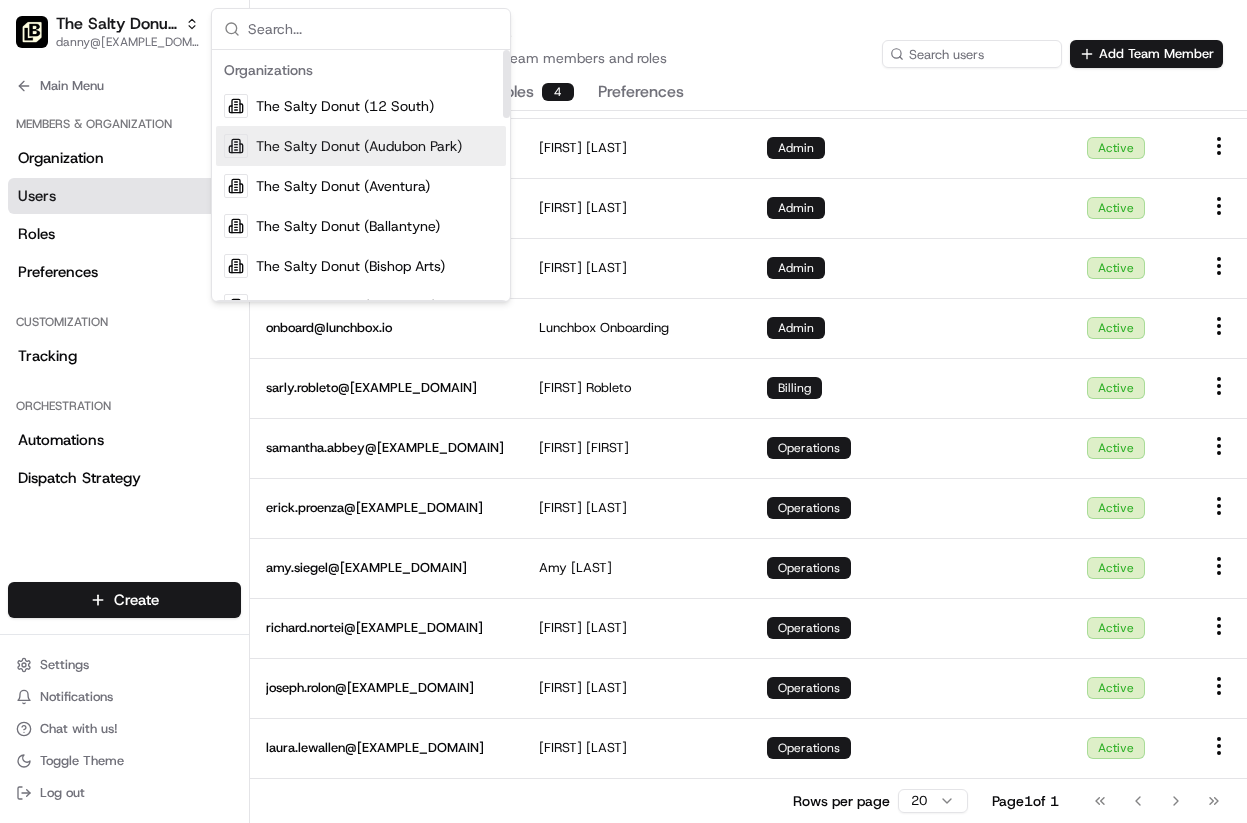 click on "The Salty Donut (Audubon Park)" at bounding box center [359, 146] 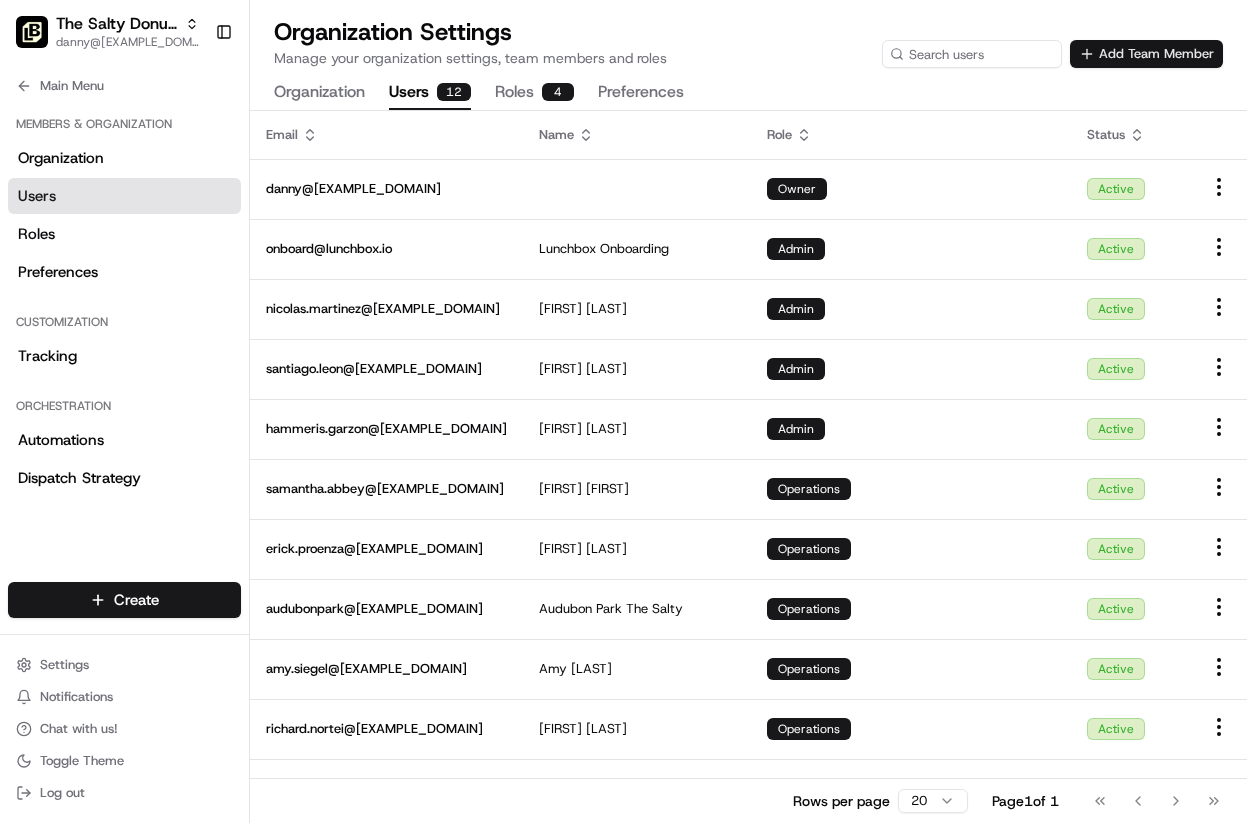 click on "Add Team Member" at bounding box center [1146, 54] 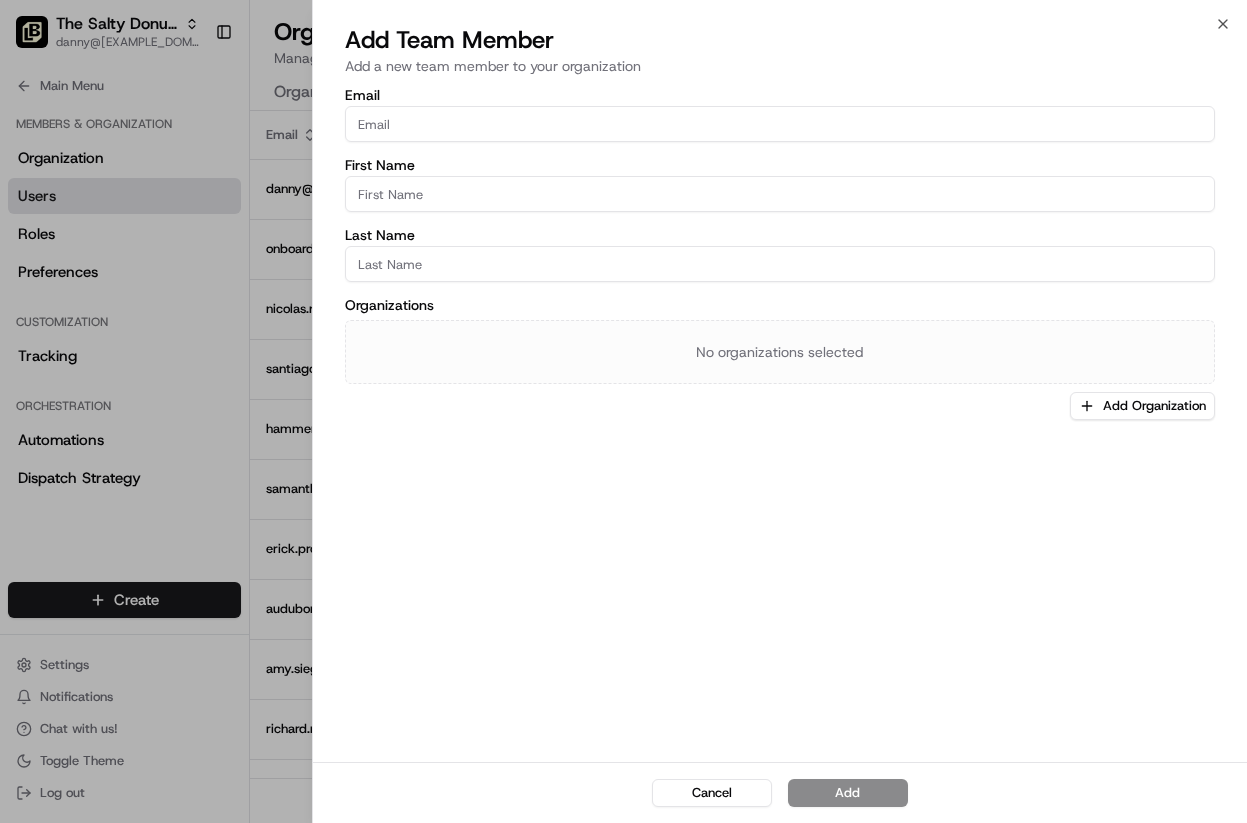 click on "Email" at bounding box center [780, 124] 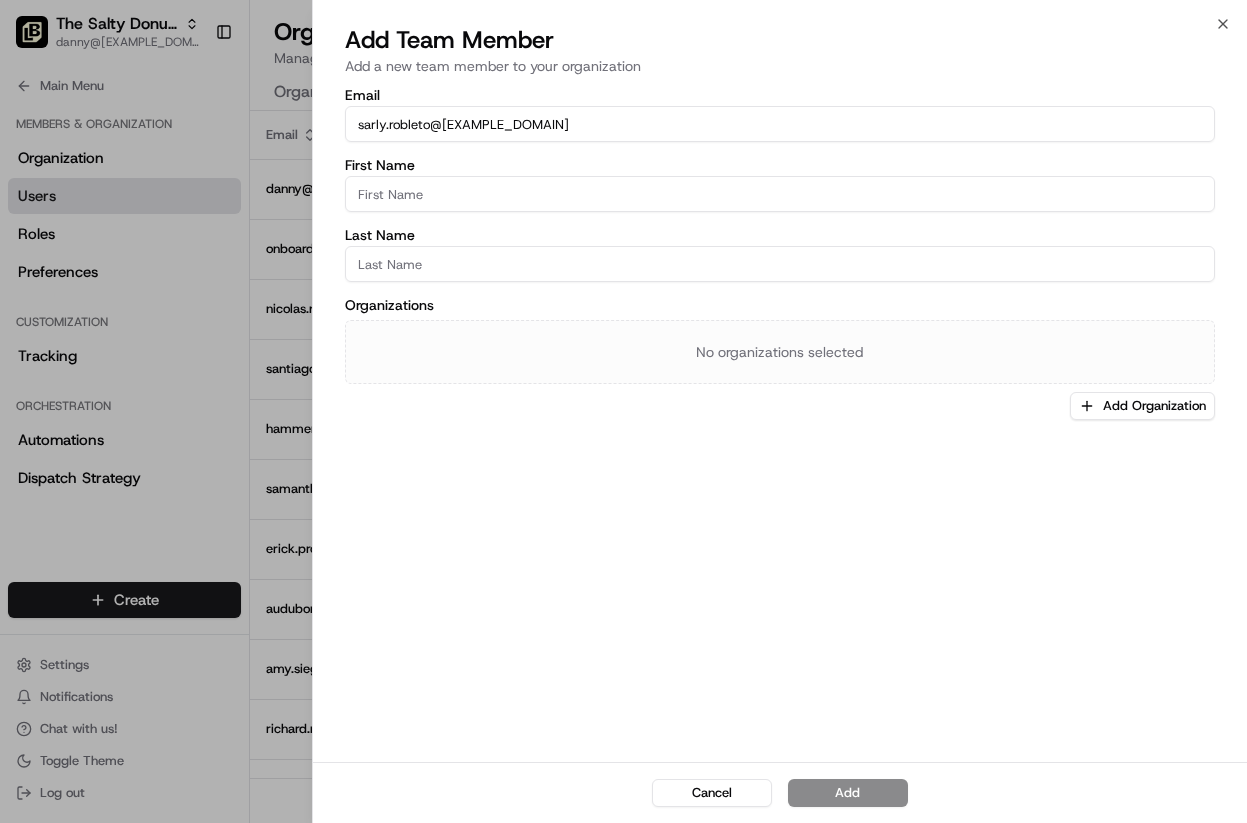 type on "[EMAIL]" 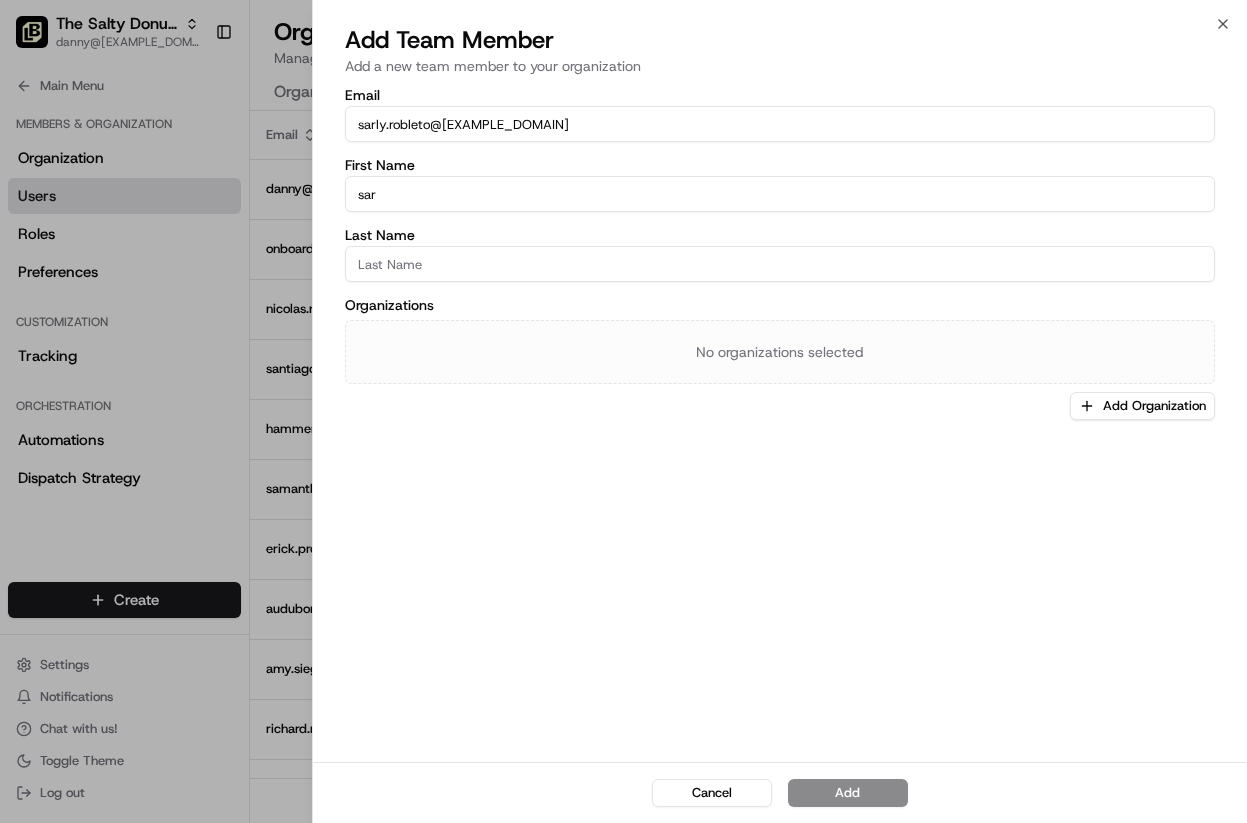 type on "[FIRST]" 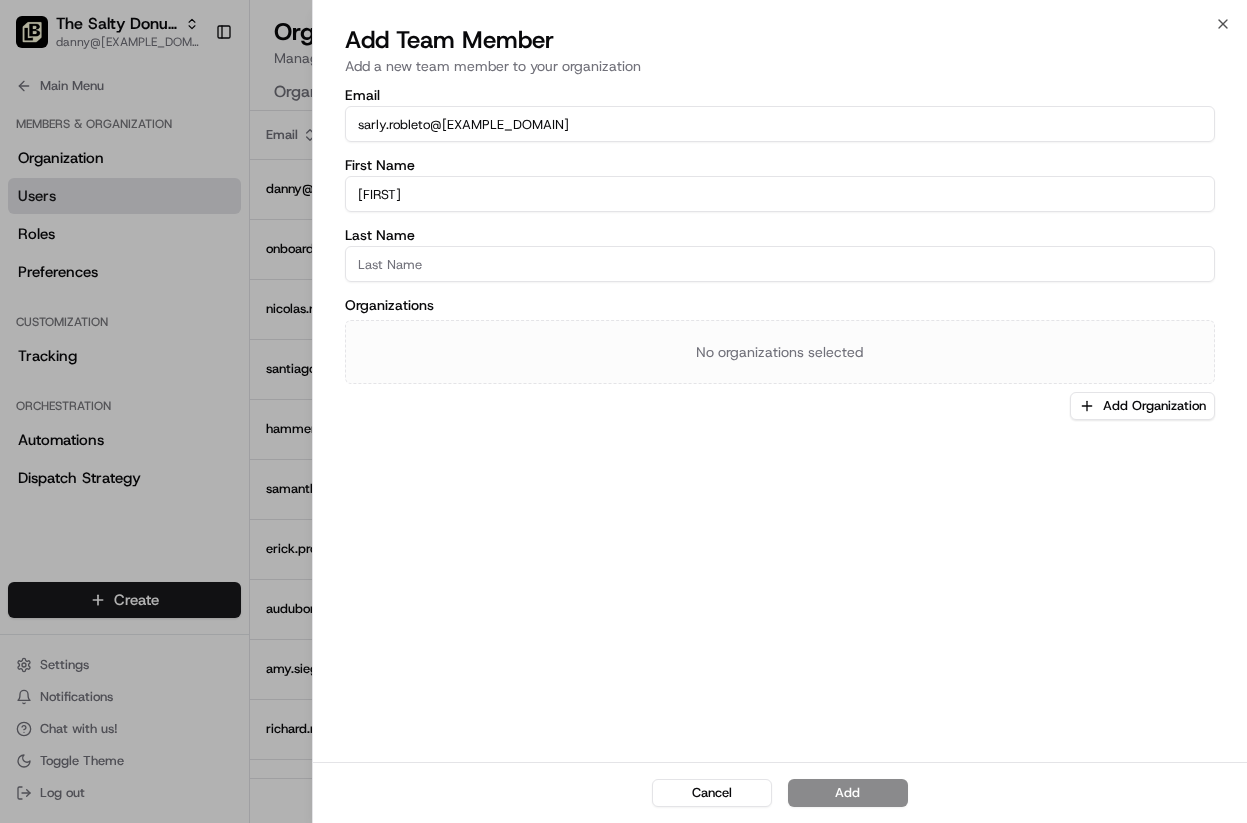click on "Last Name" at bounding box center (780, 264) 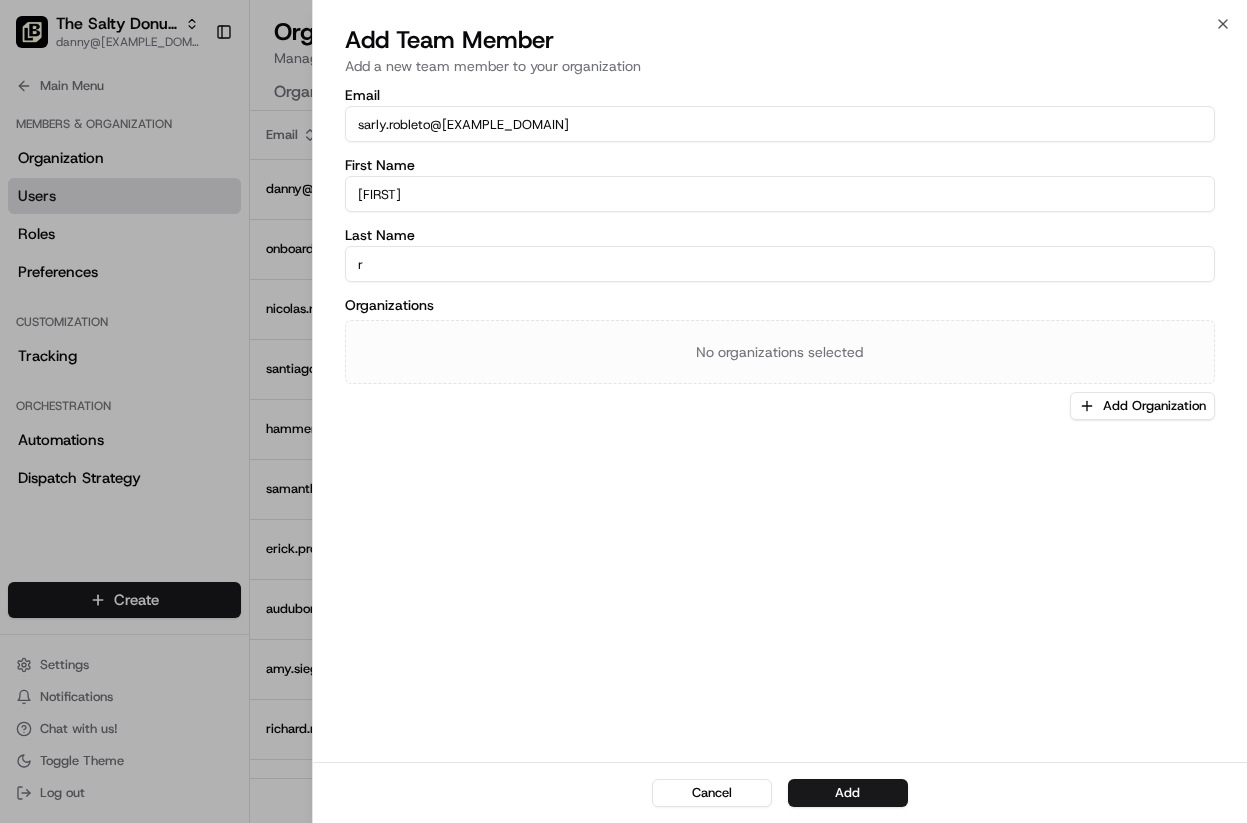 type on "Robleto" 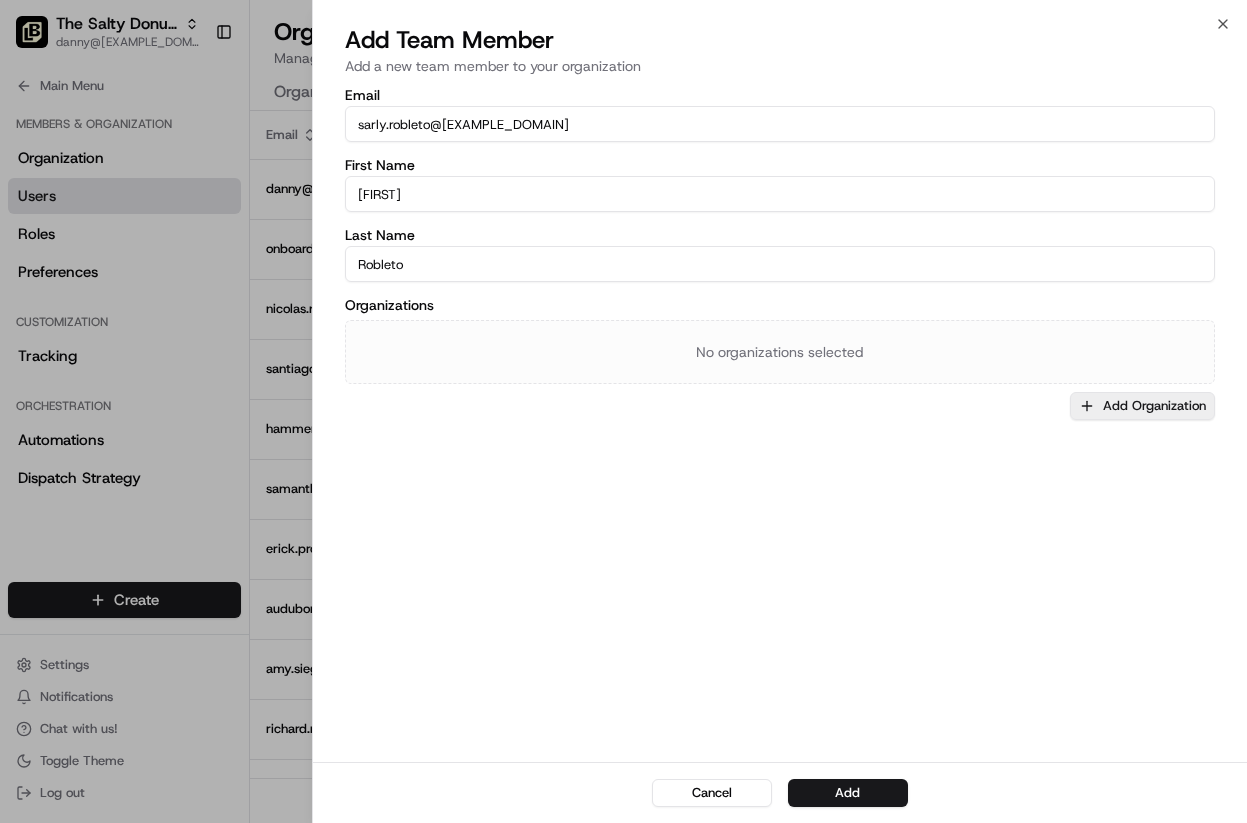 click on "Add Organization" at bounding box center [1142, 406] 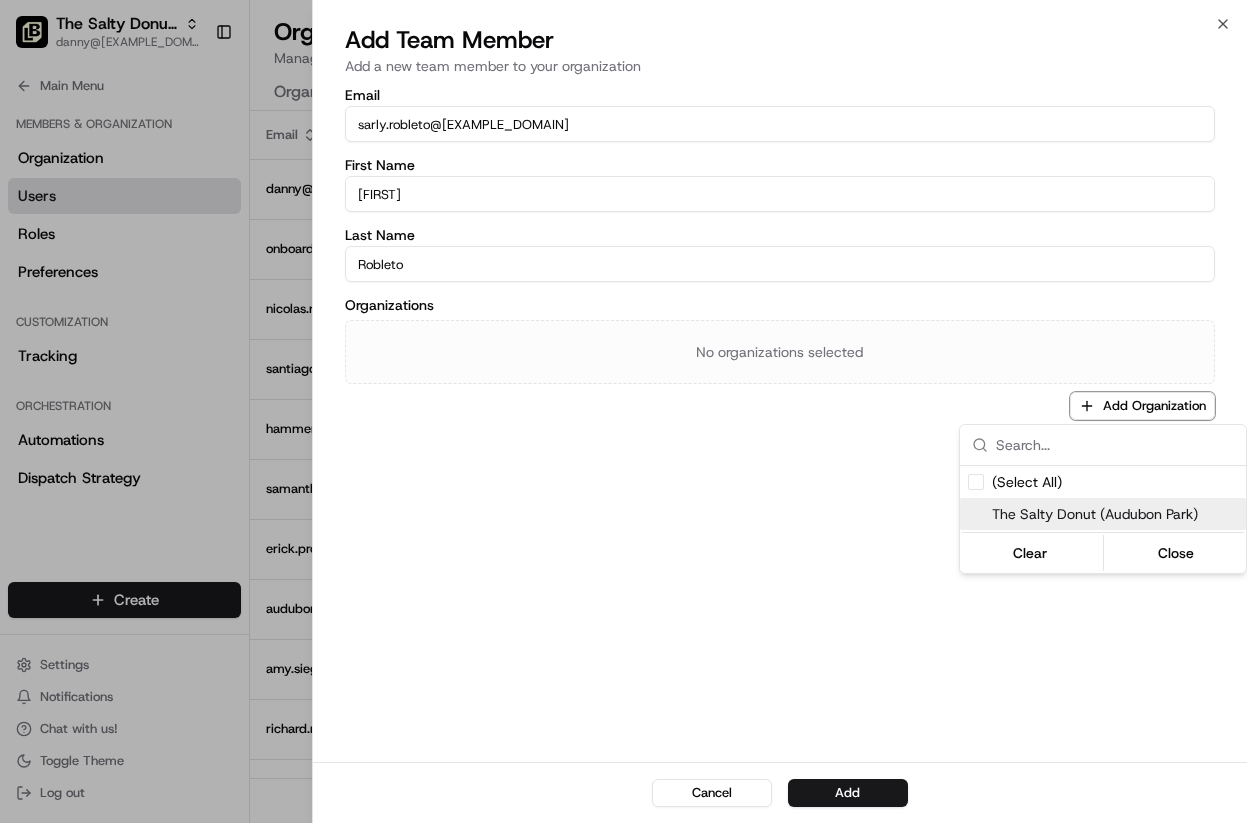 click on "The Salty Donut (Audubon Park)" at bounding box center (1103, 514) 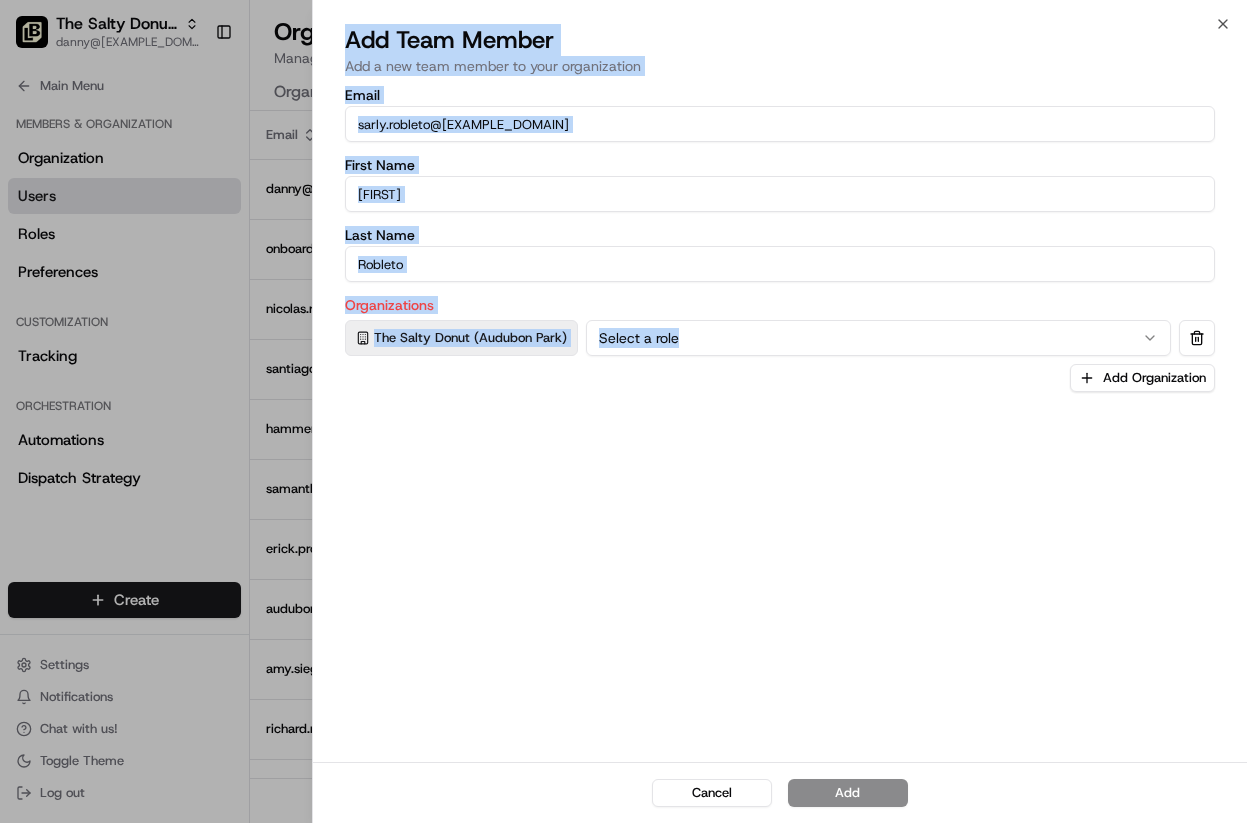 drag, startPoint x: 618, startPoint y: 416, endPoint x: 652, endPoint y: 332, distance: 90.62009 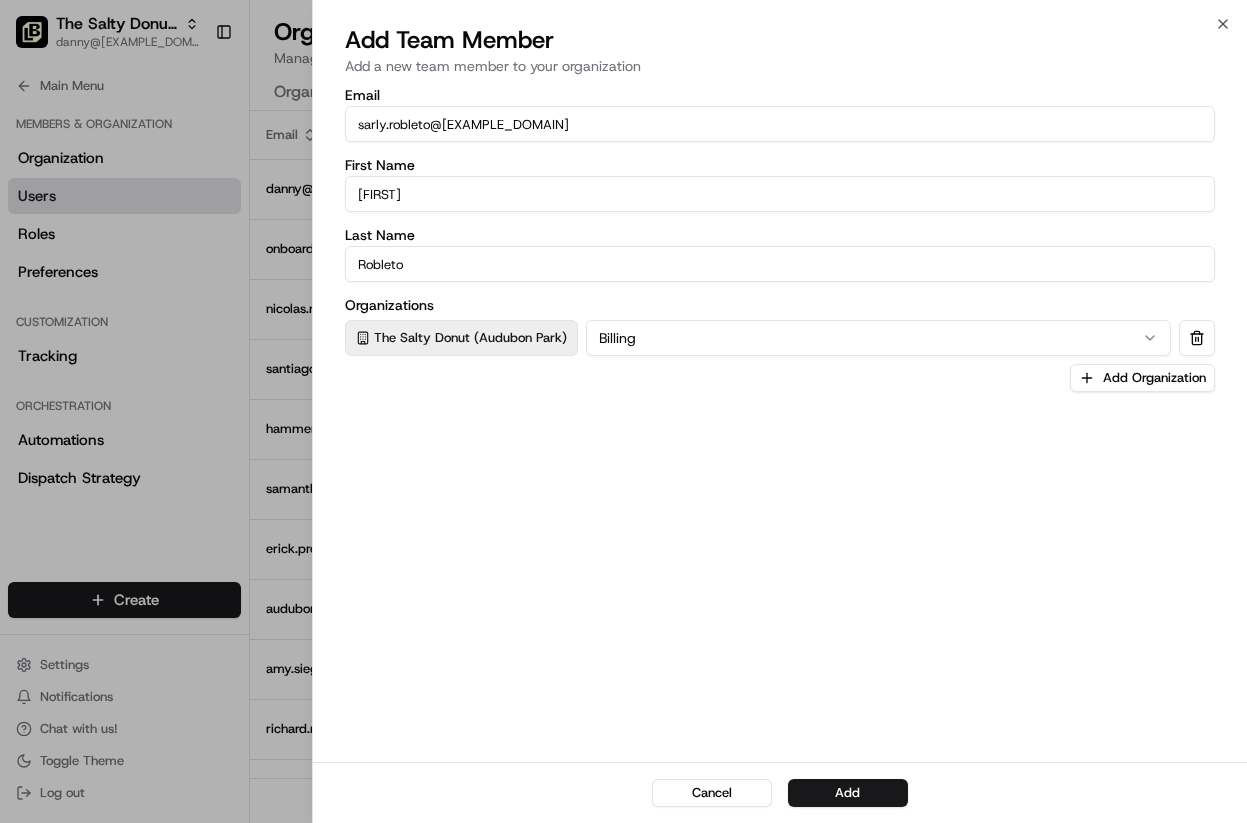 click on "Email sarly.robleto@saltydonut.com First Name Sarly Last Name Robleto Organizations The Salty Donut (Audubon Park) Billing Add Organization" at bounding box center [780, 423] 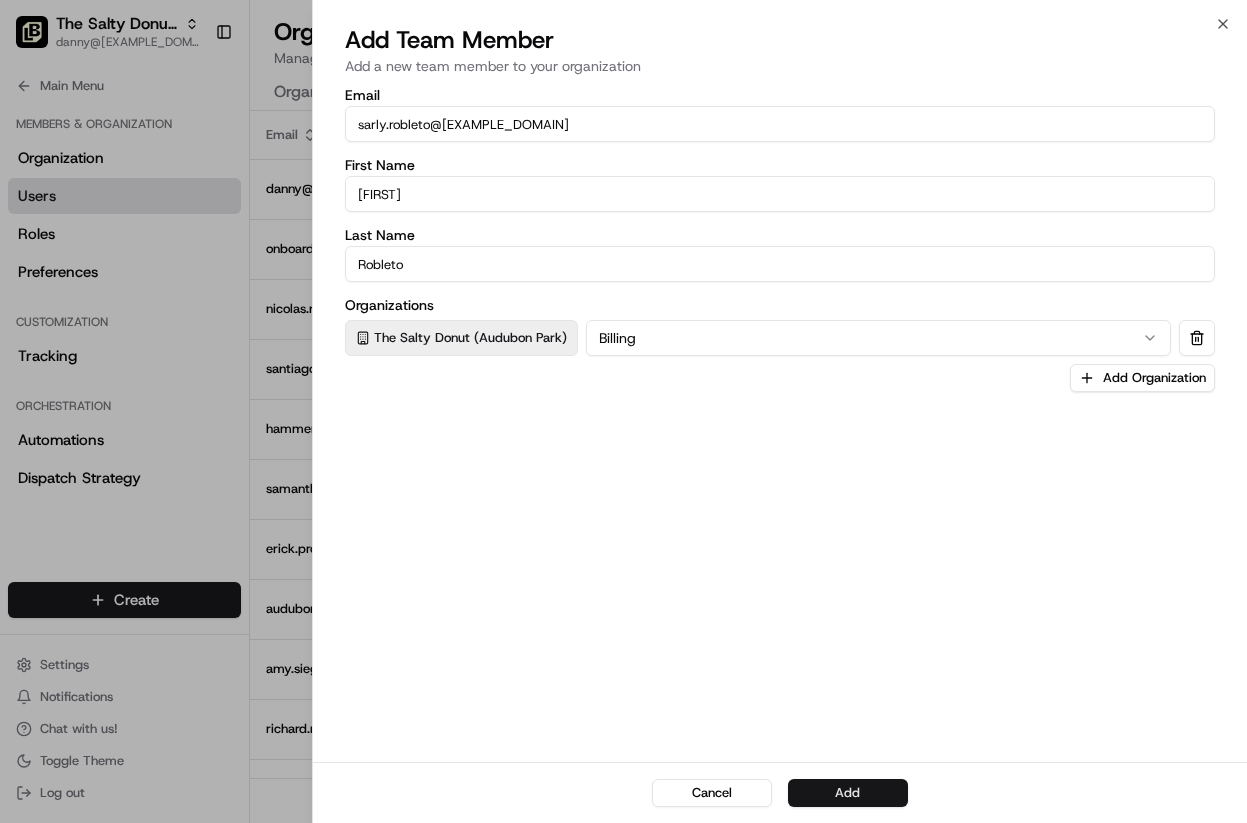 click on "Add" at bounding box center [848, 793] 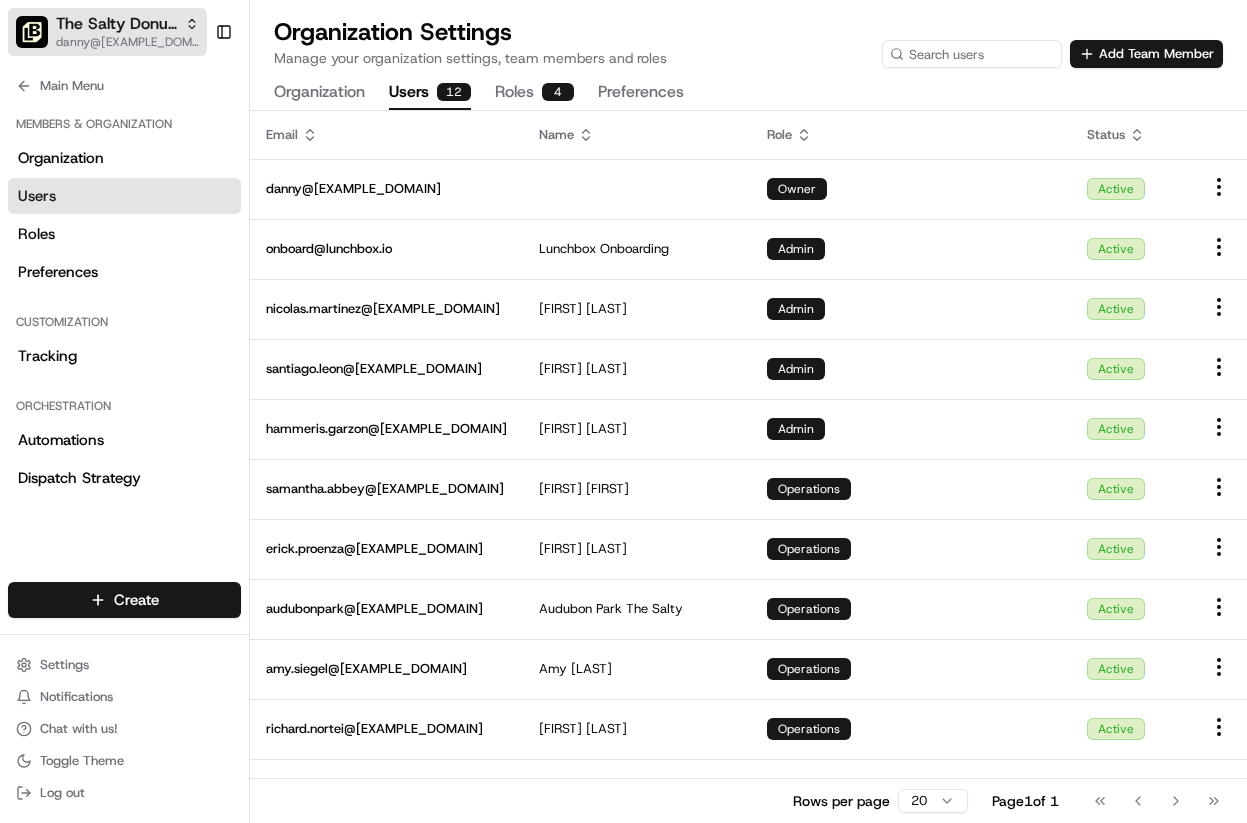 click on "[EMAIL]" at bounding box center (127, 42) 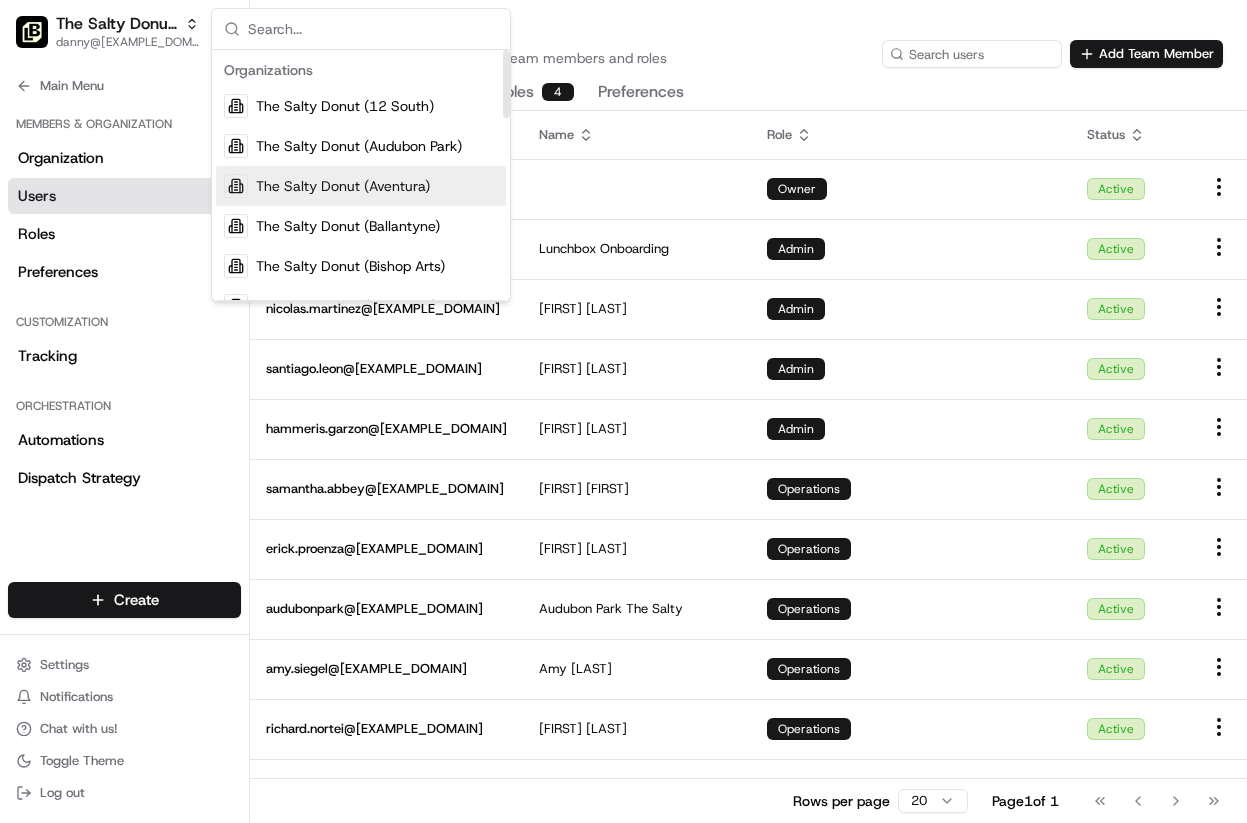 click on "The Salty Donut (Aventura)" at bounding box center (361, 186) 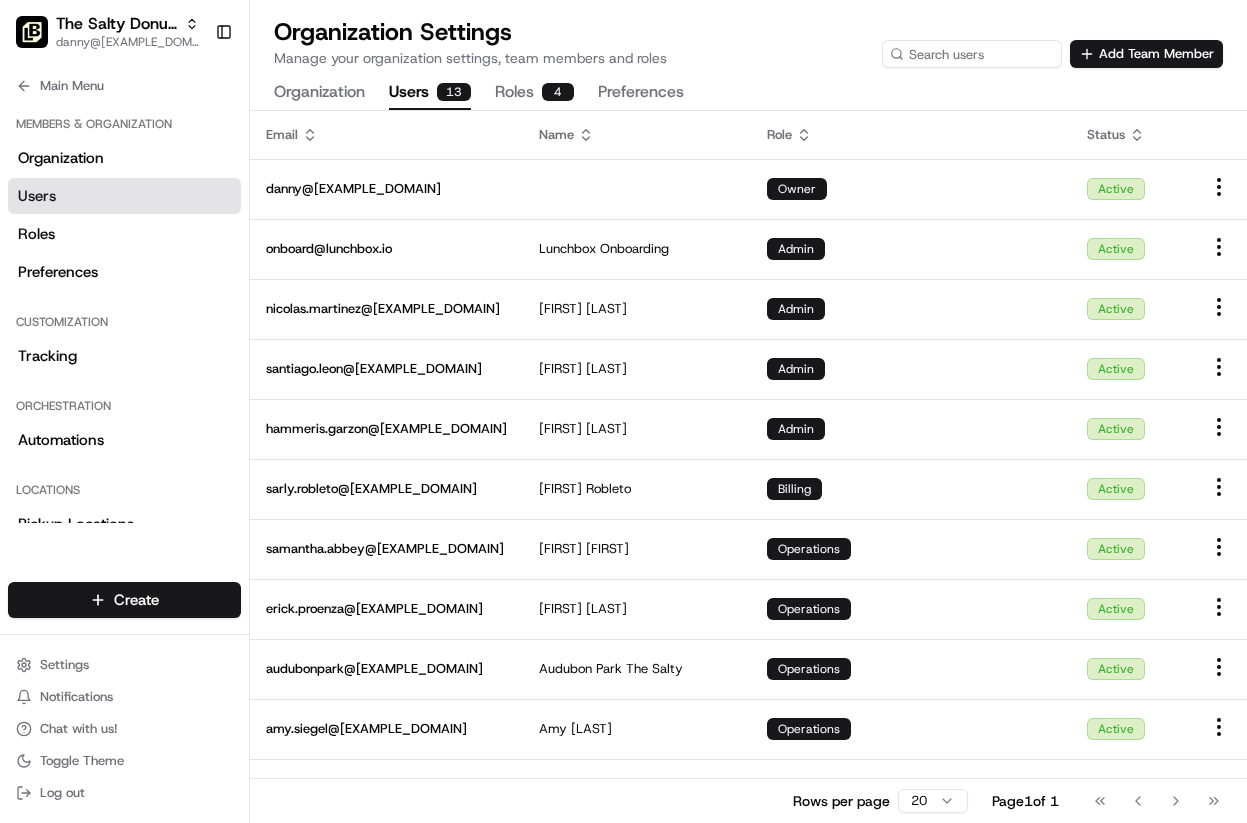 click on "Add Team Member" at bounding box center (1146, 54) 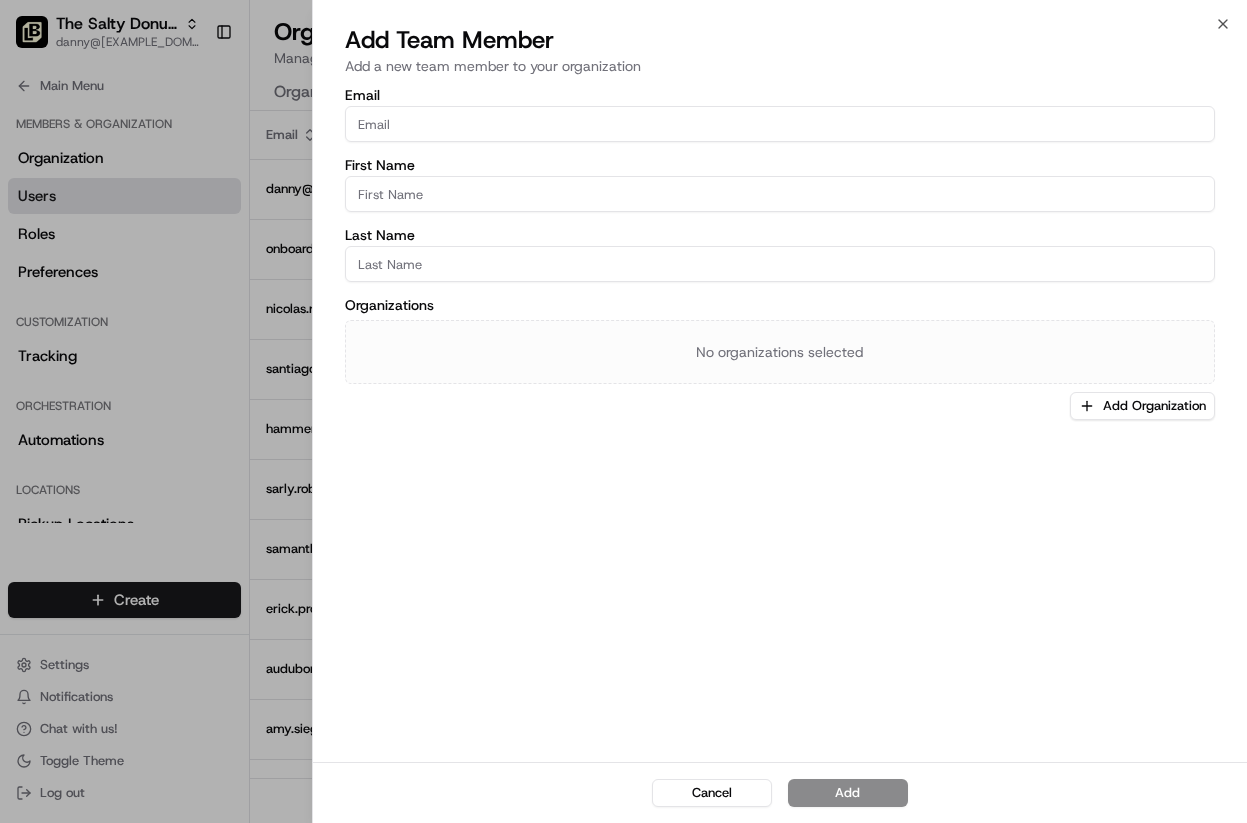 click on "Email" at bounding box center [780, 124] 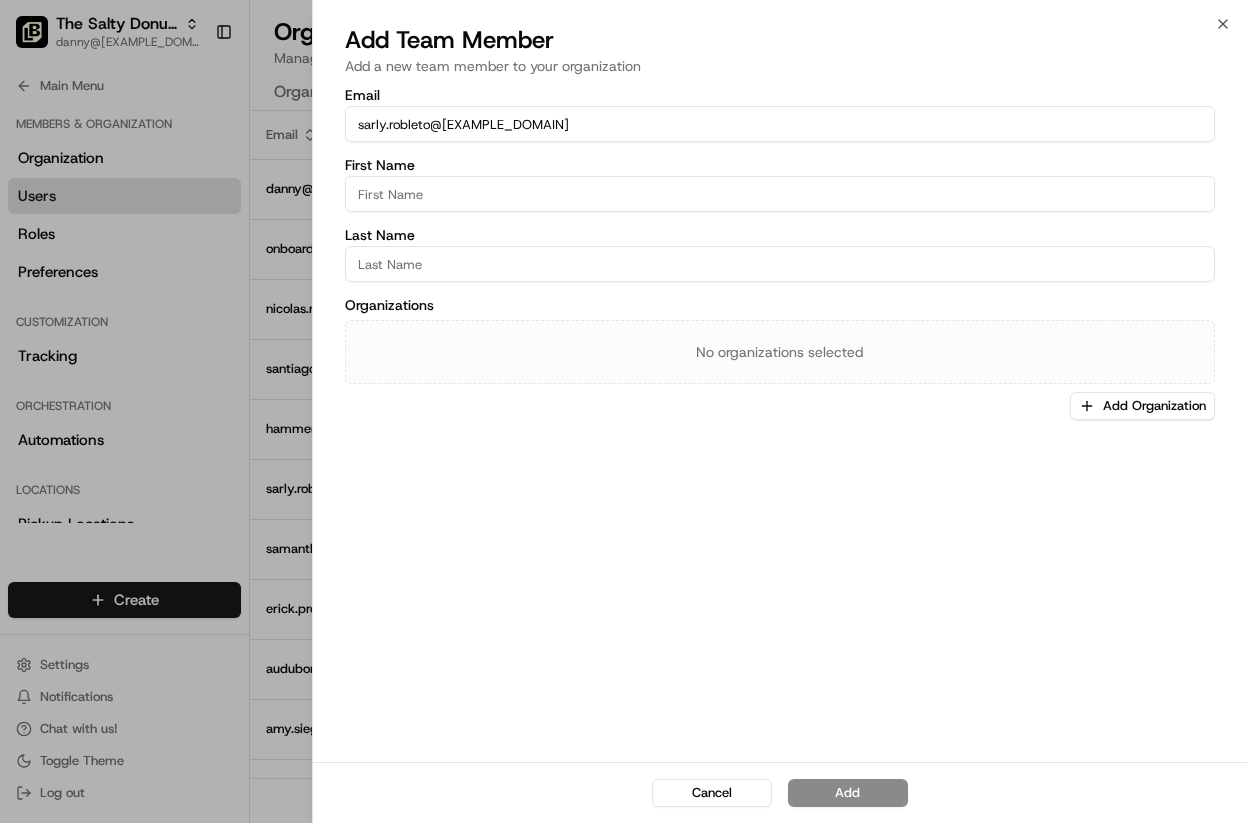 type on "[EMAIL]" 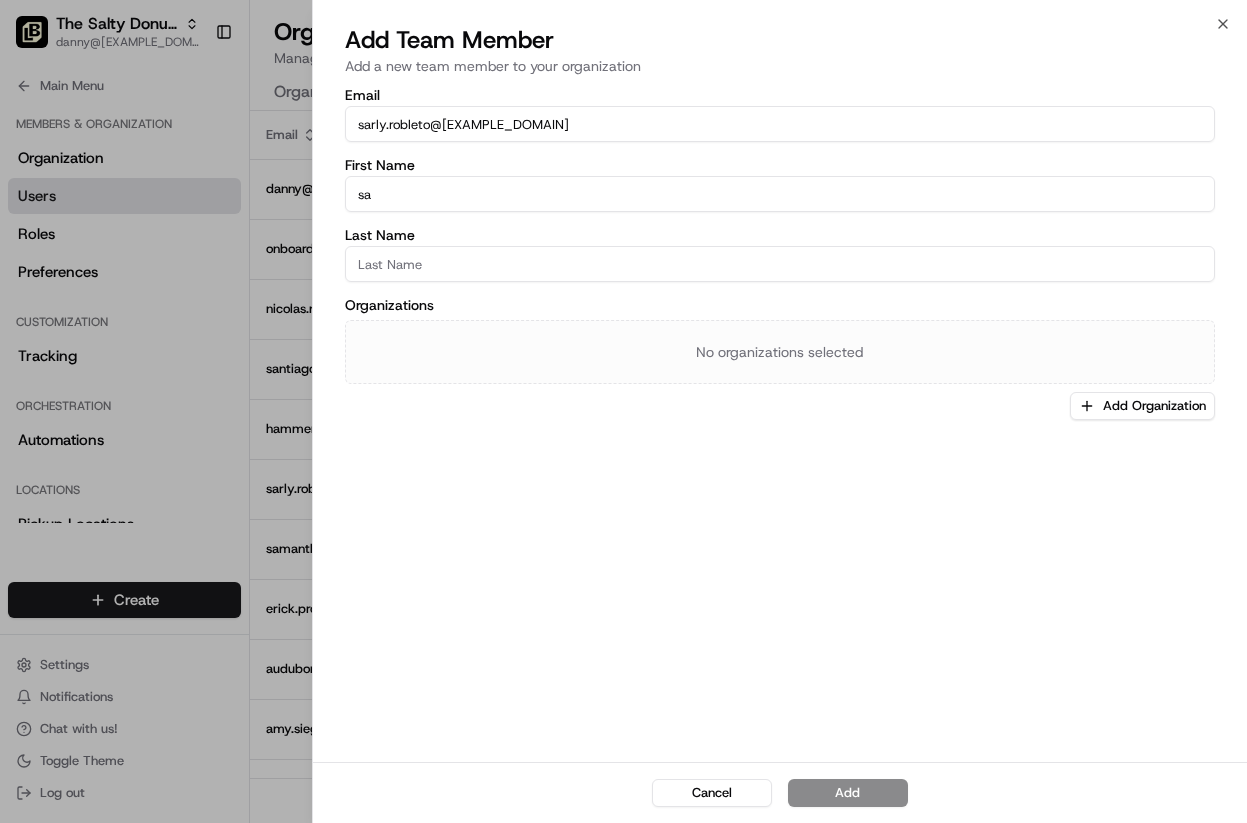 click on "sa" at bounding box center [780, 194] 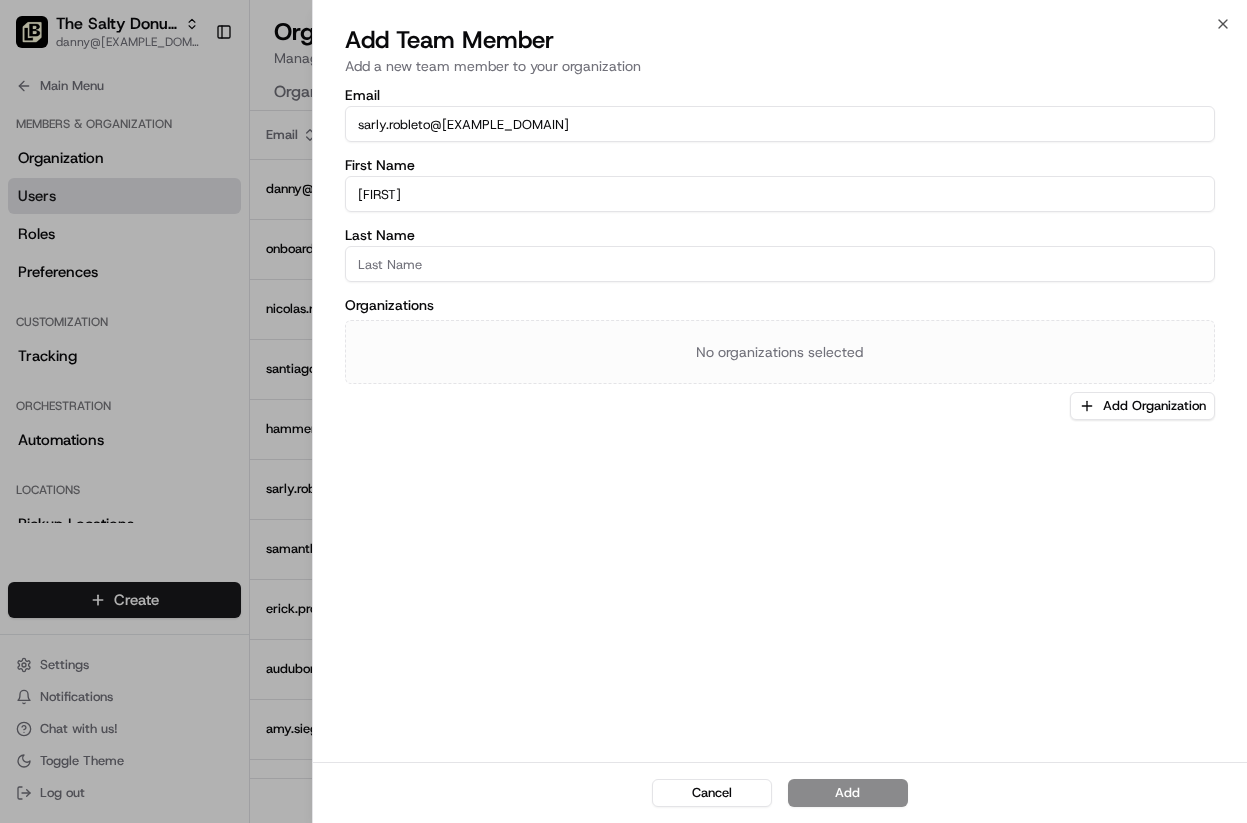 click on "Last Name" at bounding box center [780, 264] 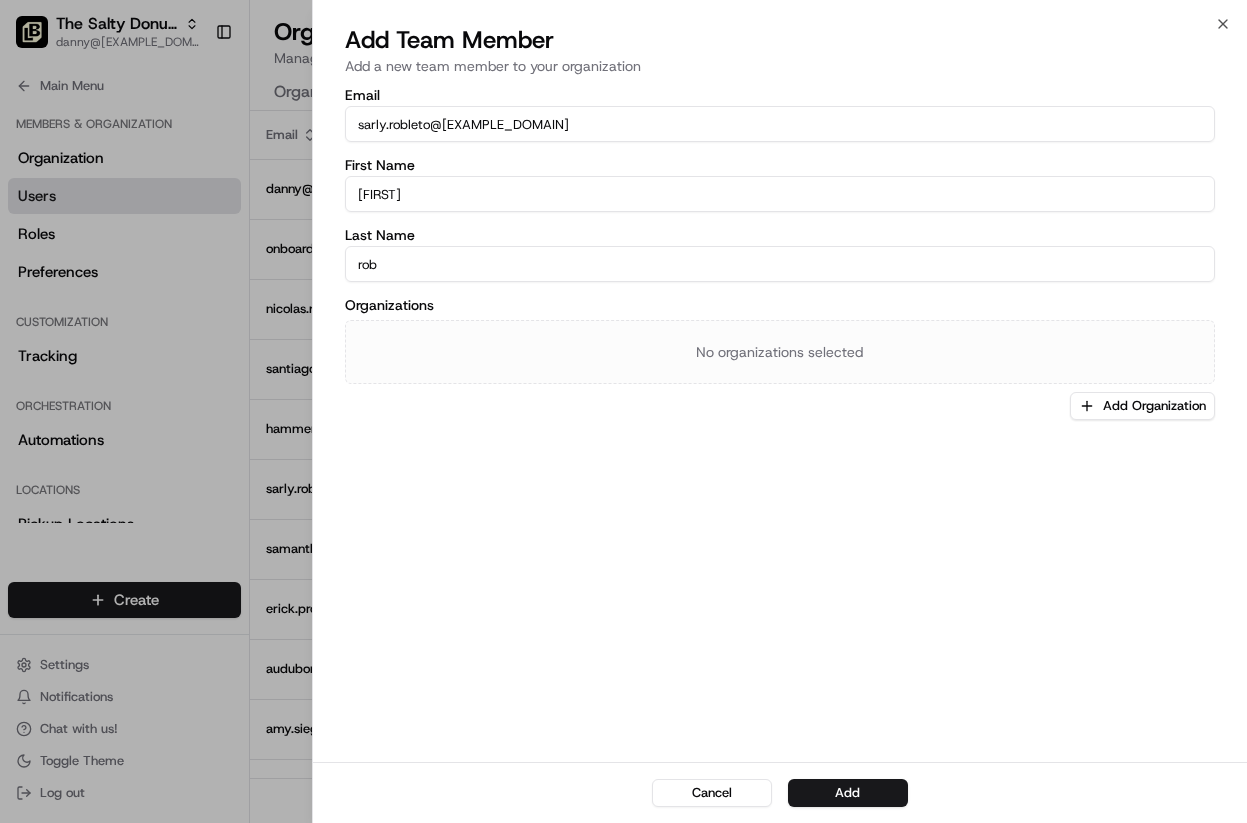 type on "Robleto" 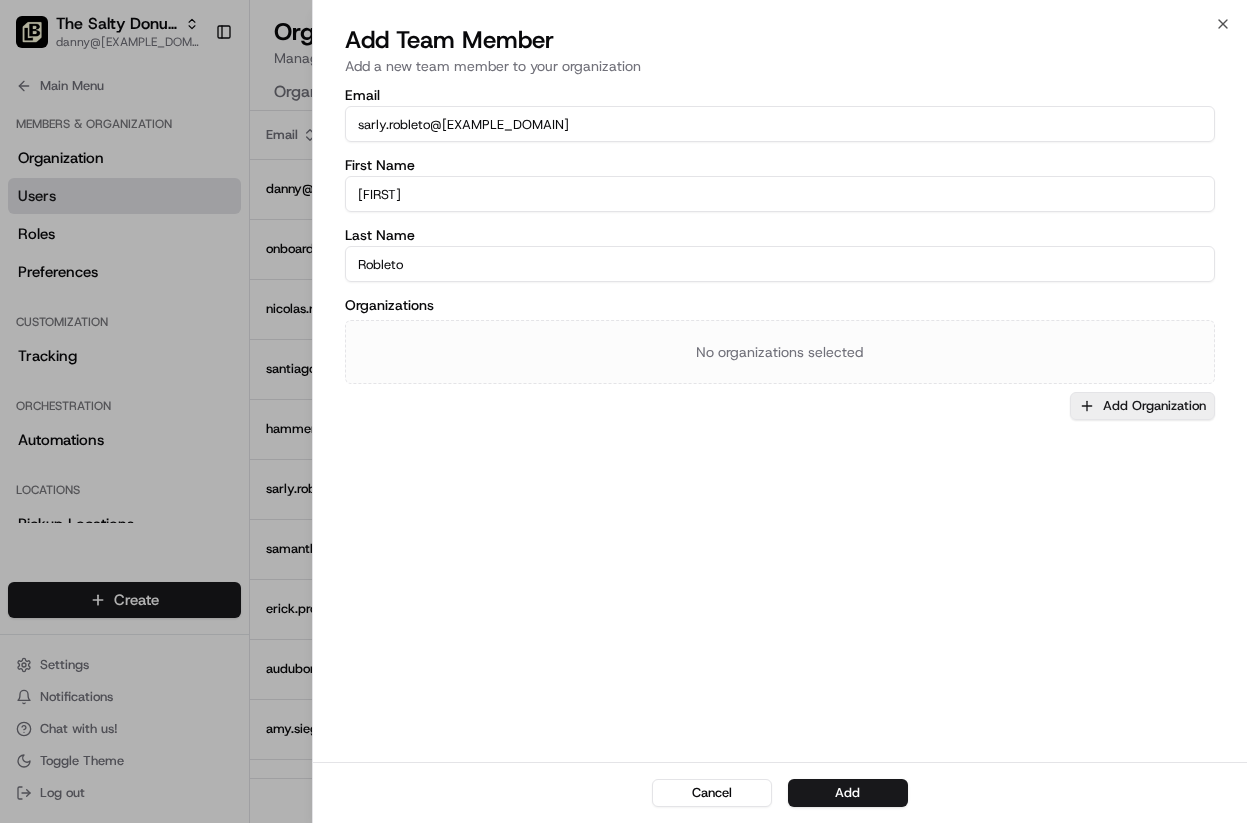 click on "Add Organization" at bounding box center (1142, 406) 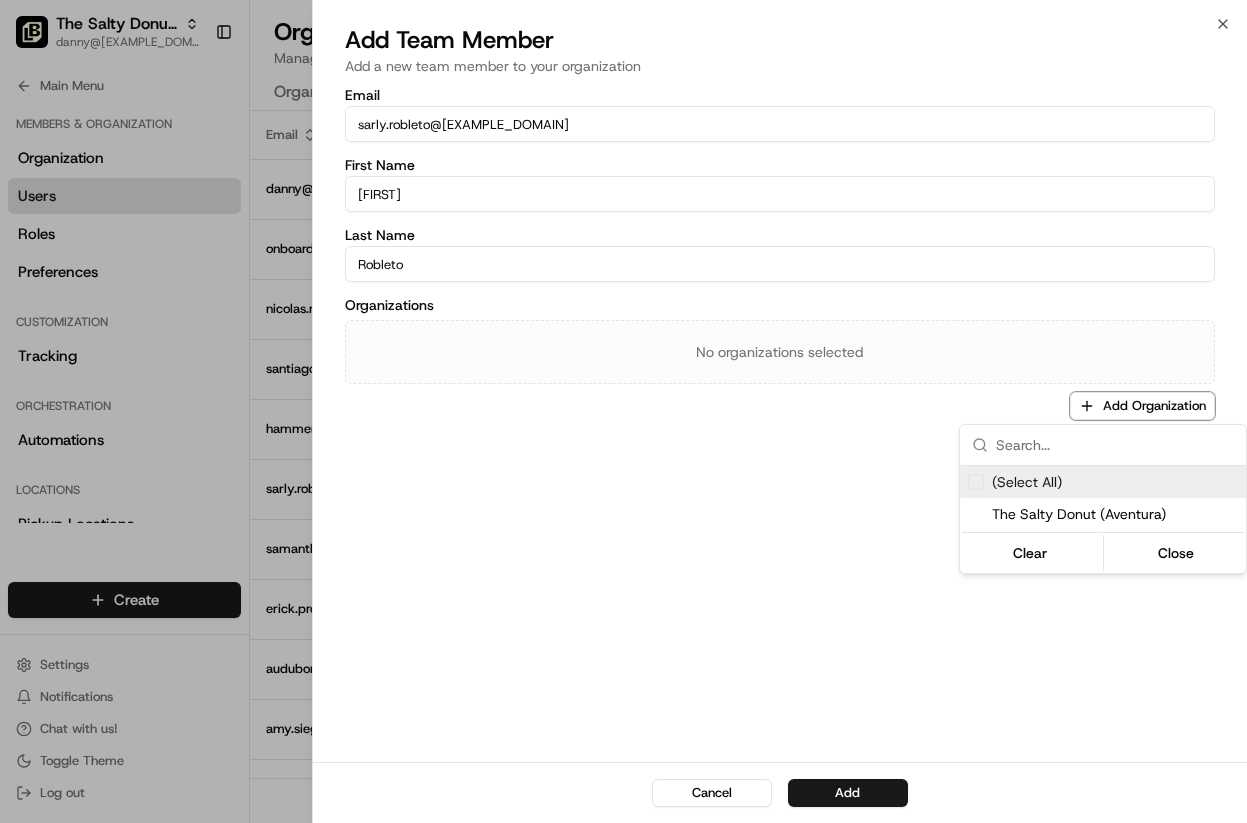 click at bounding box center (976, 482) 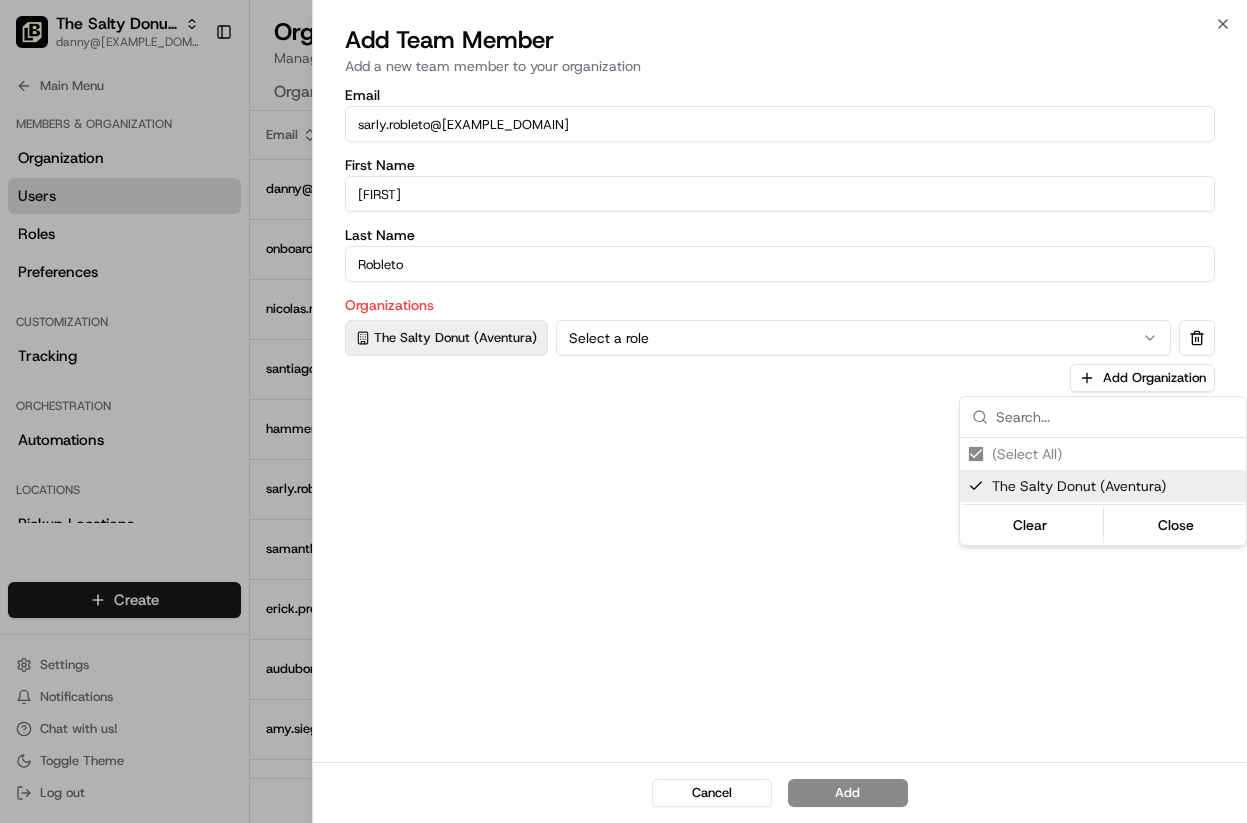 click at bounding box center (623, 411) 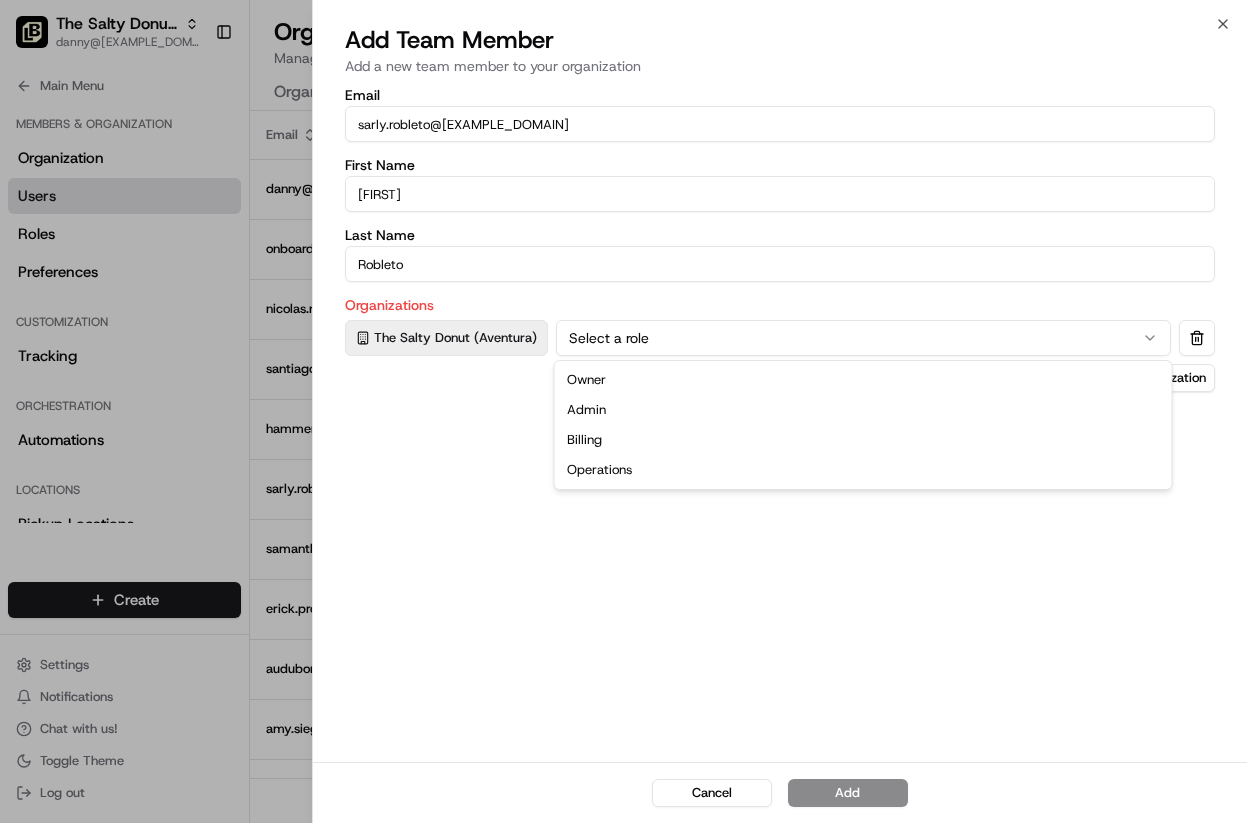 click on "Select a role" at bounding box center (863, 338) 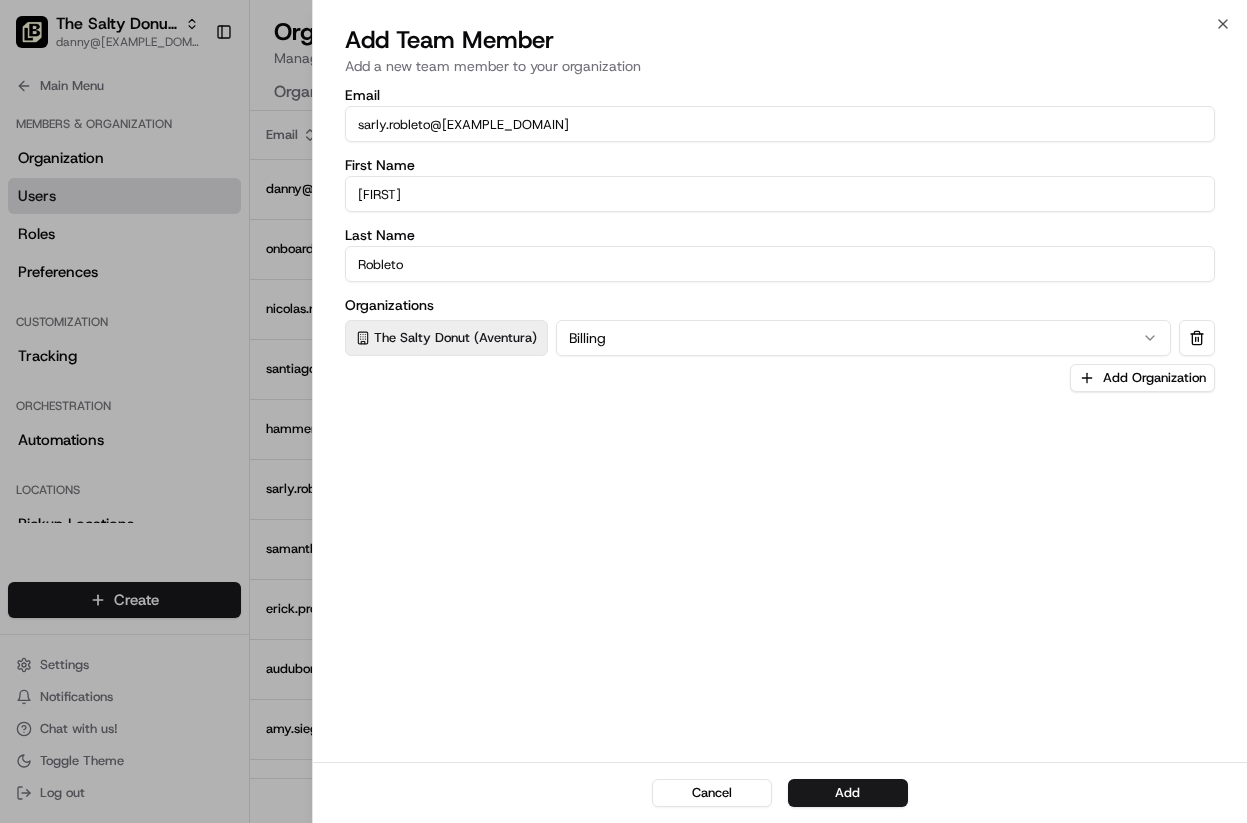 click on "Email sarly.robleto@saltydonut.com First Name Sarly Last Name Robleto Organizations The Salty Donut (Aventura) Billing Add Organization" at bounding box center [780, 423] 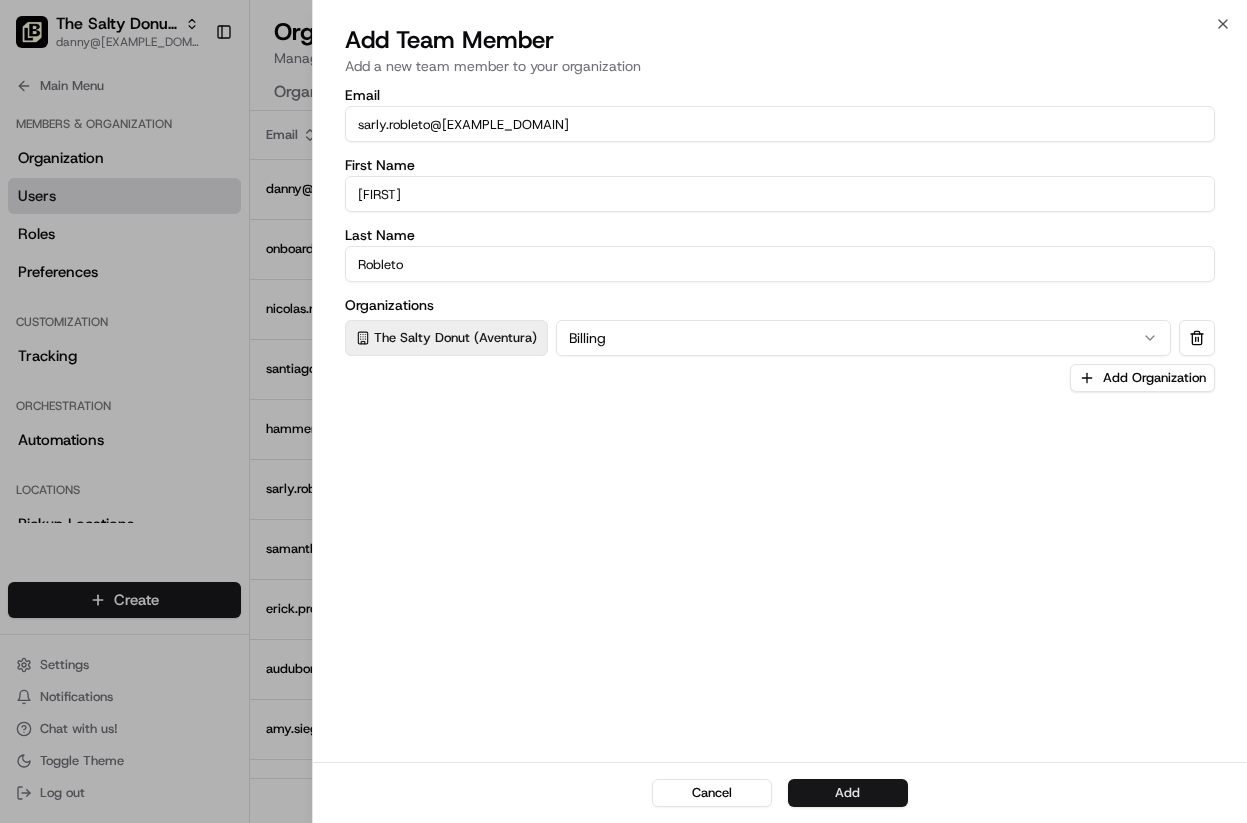 click on "Add" at bounding box center [848, 793] 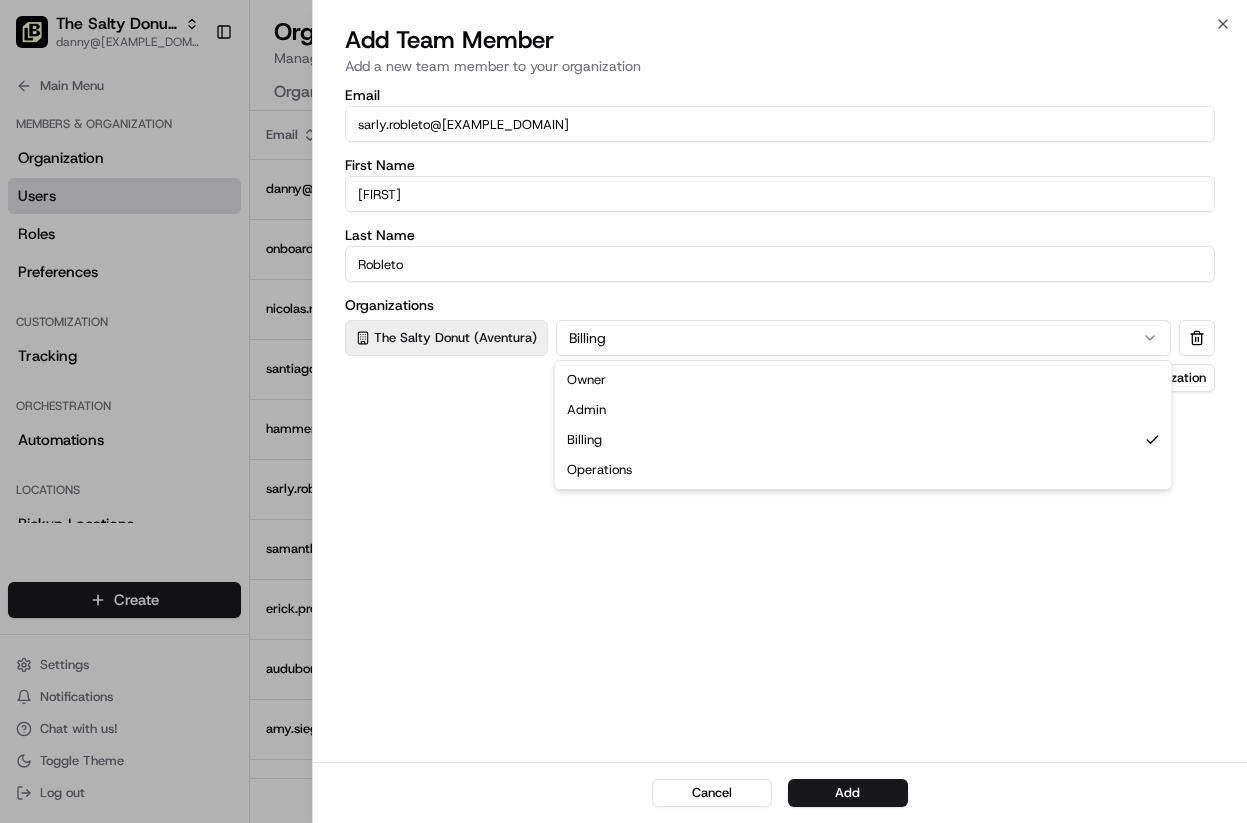 click on "Billing" at bounding box center [863, 338] 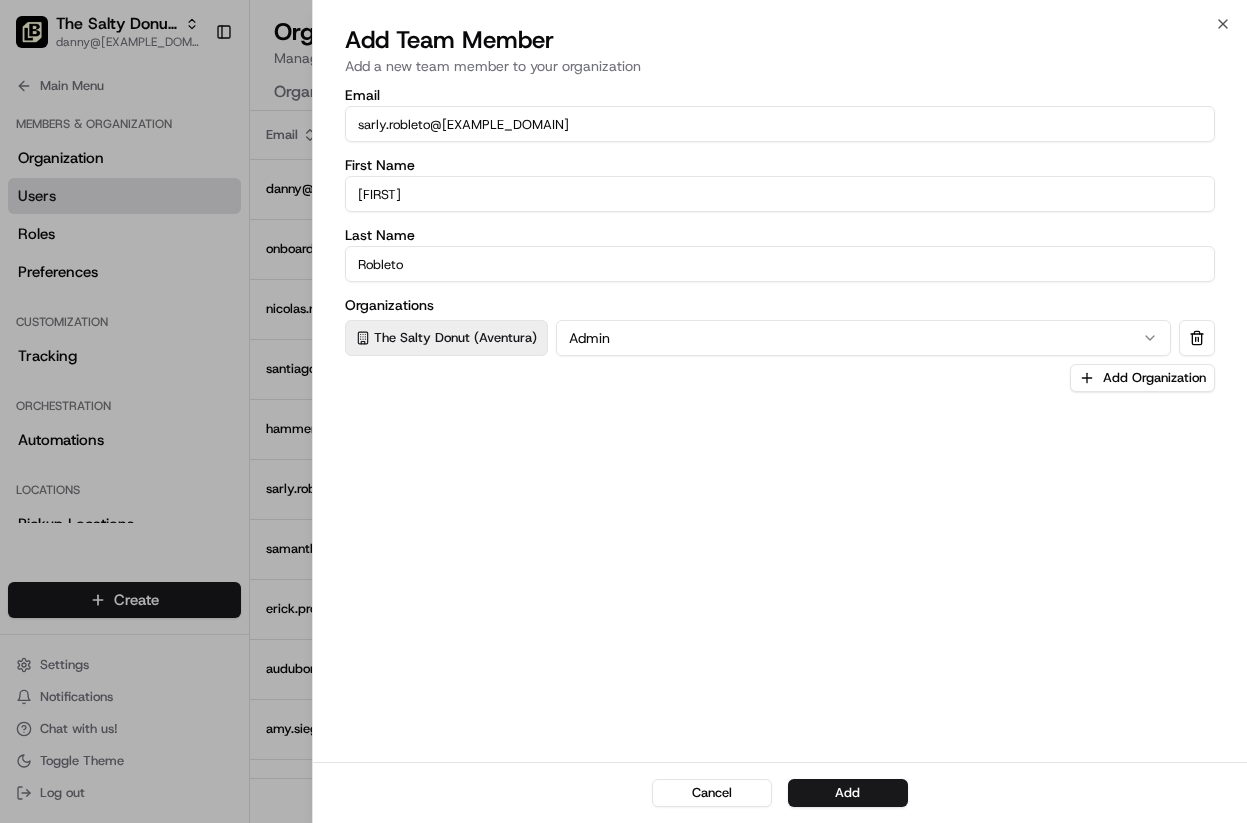click on "Email sarly.robleto@saltydonut.com First Name Sarly Last Name Robleto Organizations The Salty Donut (Aventura) Admin Add Organization" at bounding box center [780, 423] 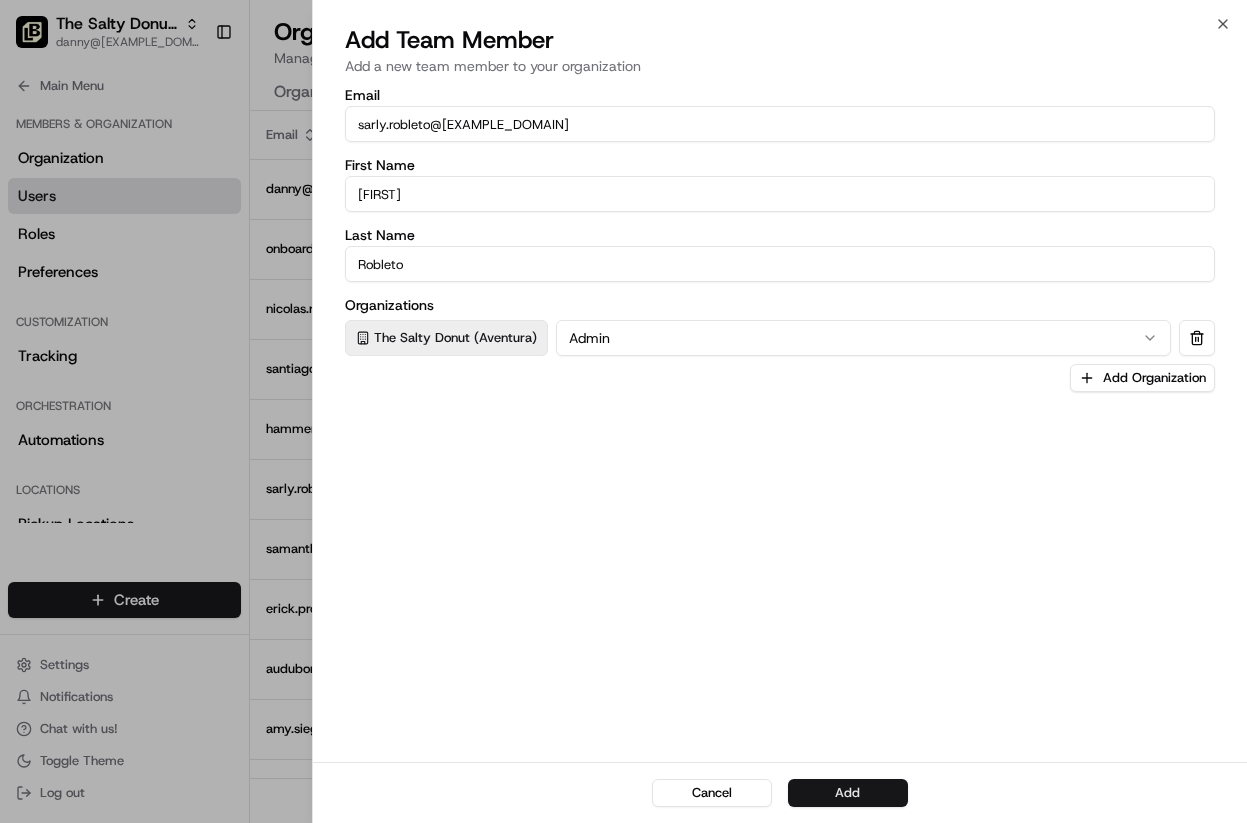 click on "Add" at bounding box center [848, 793] 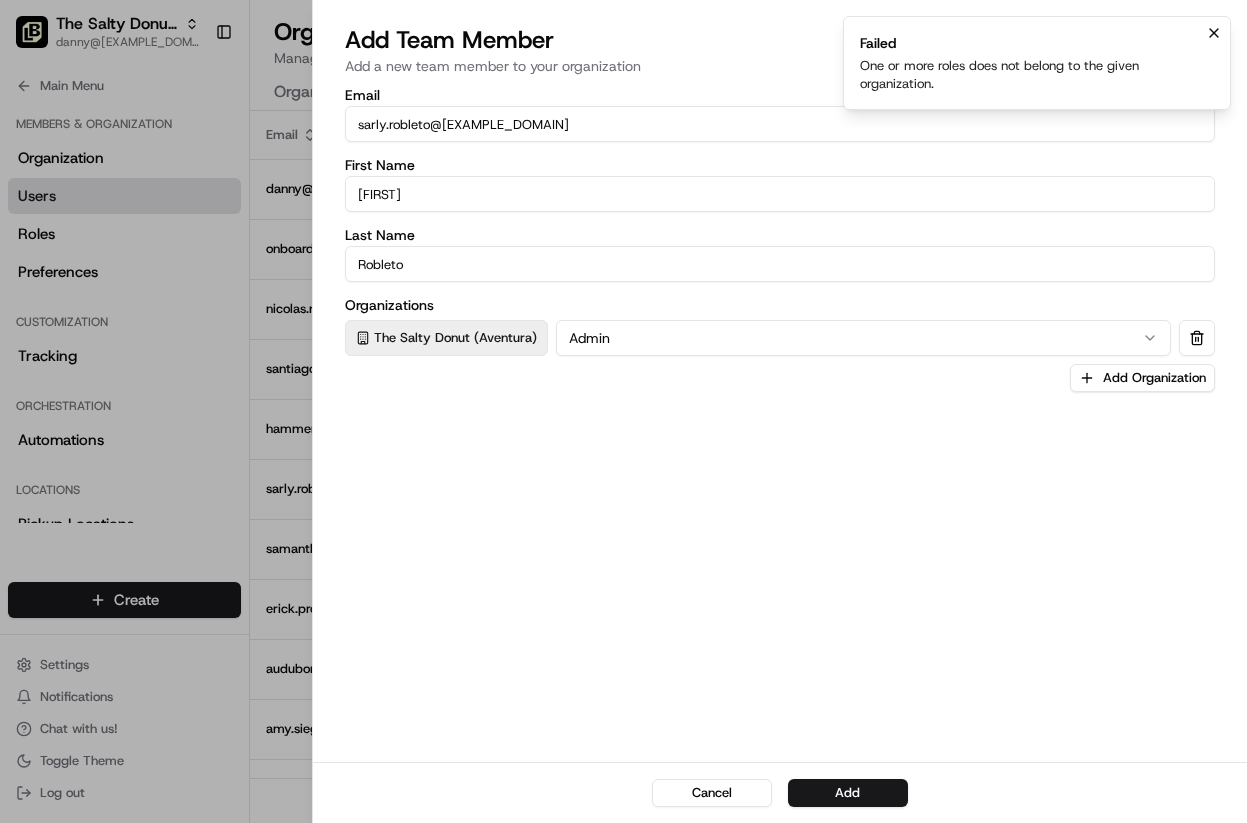 click 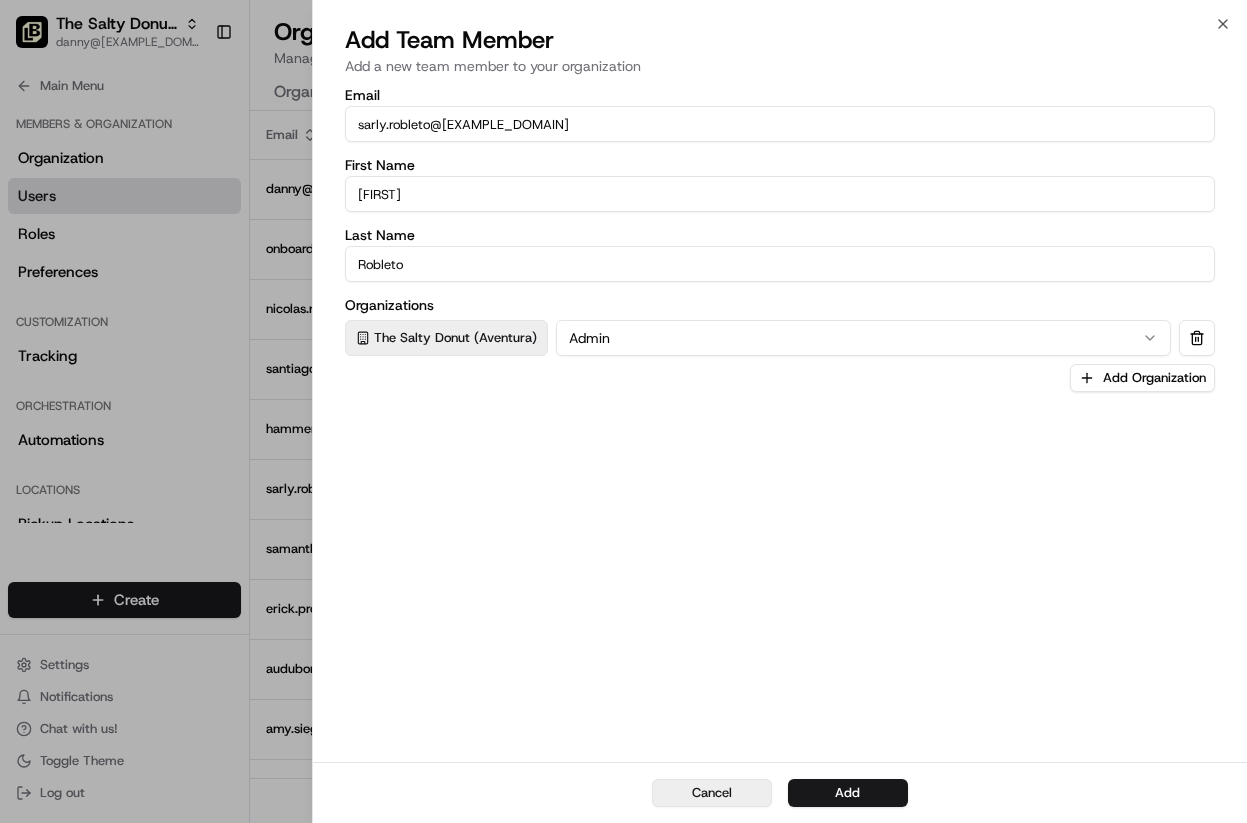 click on "Cancel" at bounding box center [712, 793] 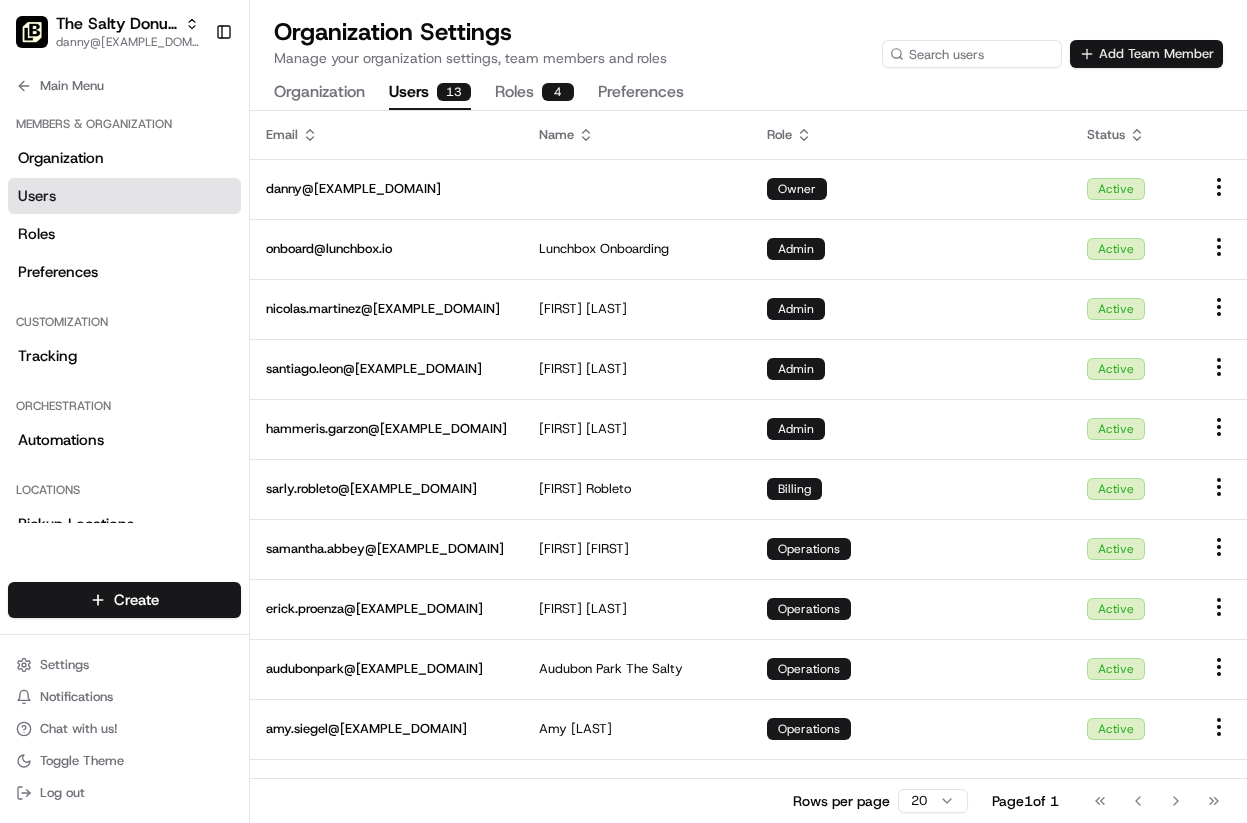 click on "Add Team Member" at bounding box center [1146, 54] 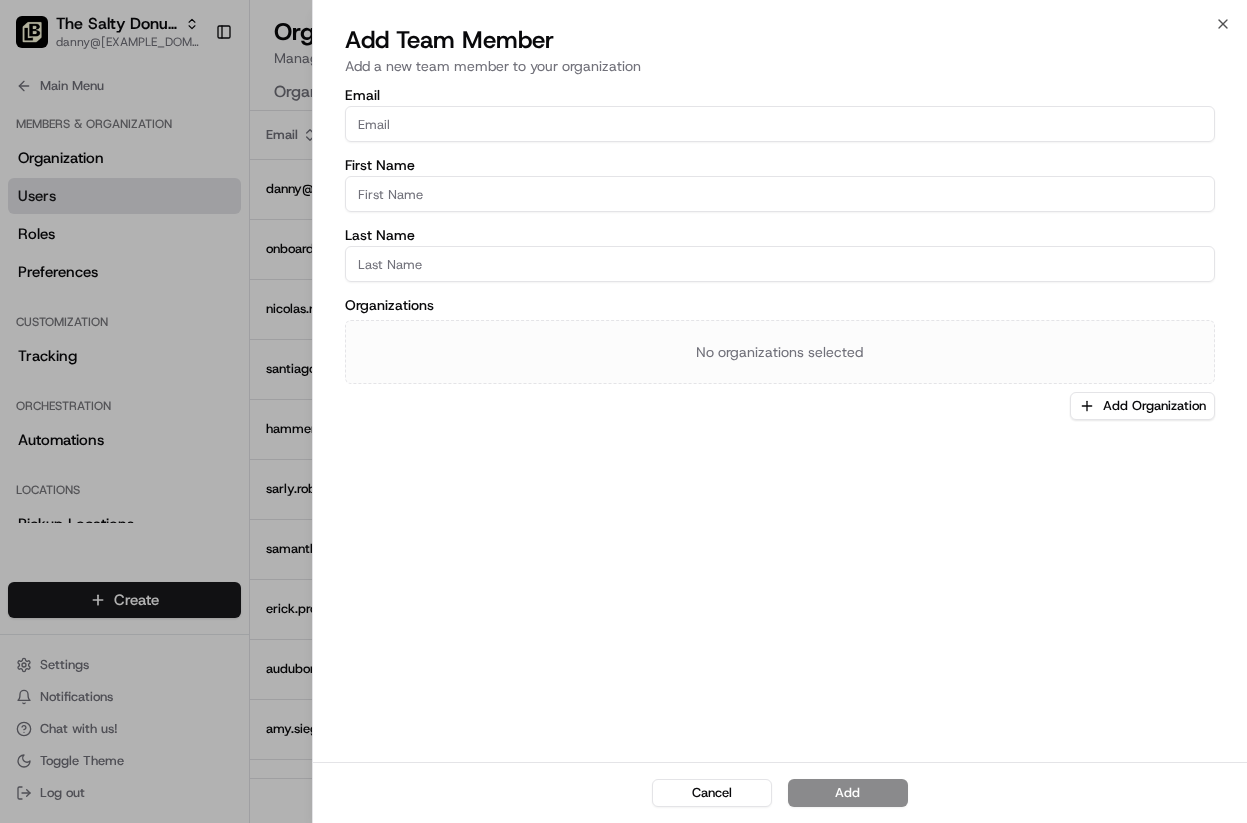 click on "Email" at bounding box center [780, 124] 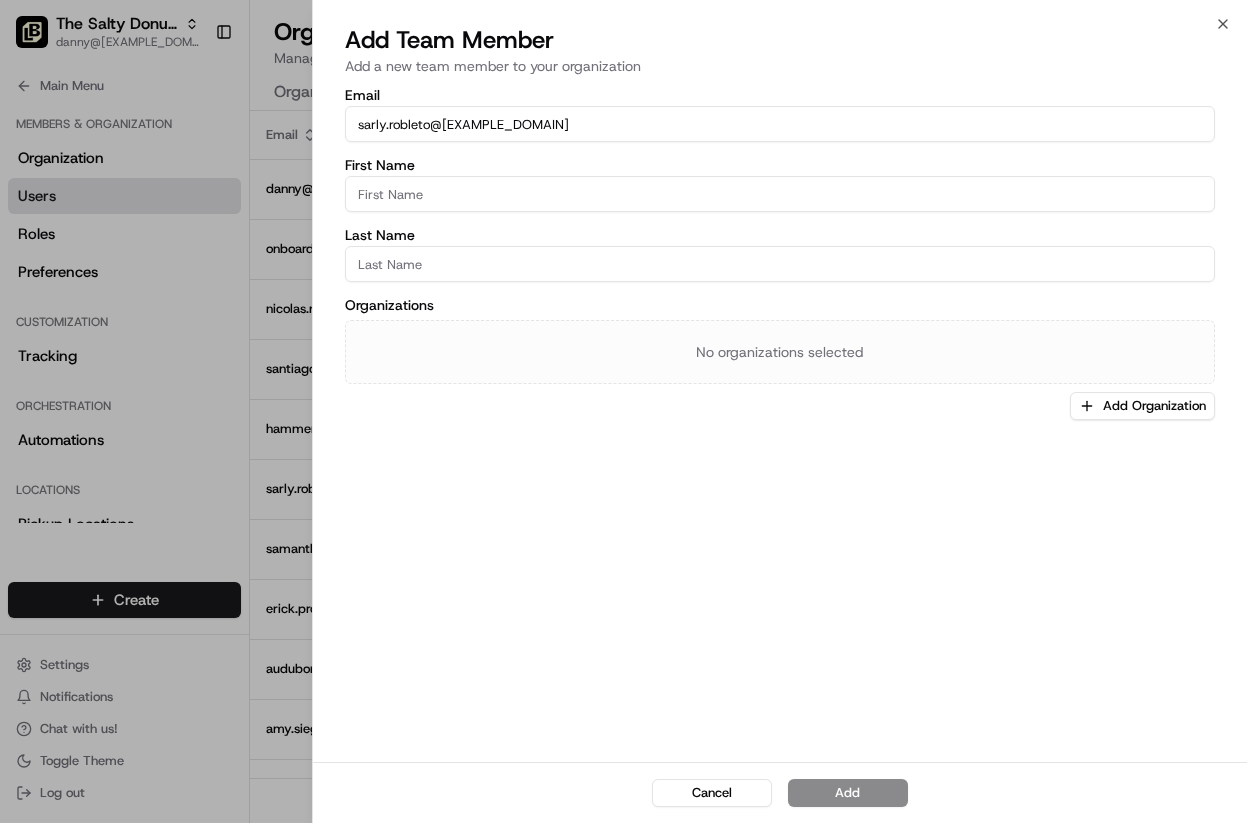 type on "[EMAIL]" 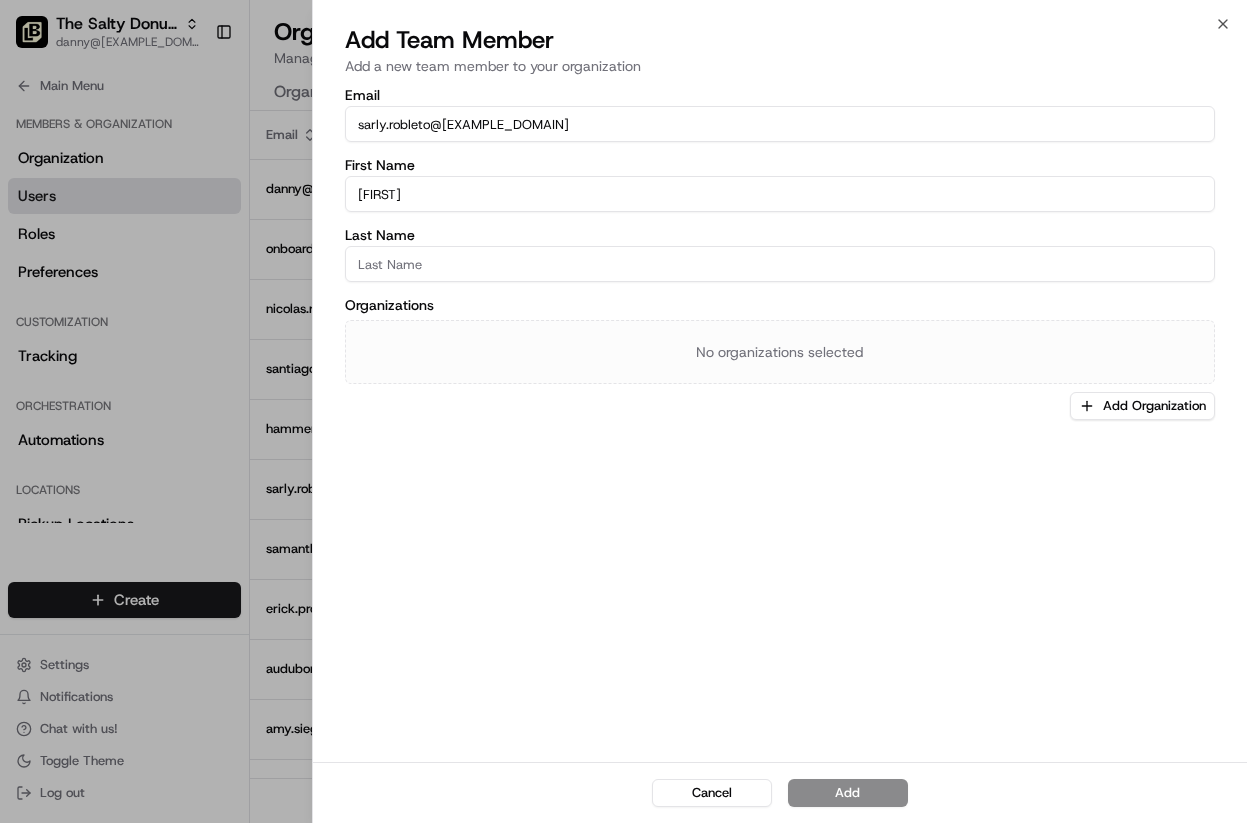 type on "[FIRST]" 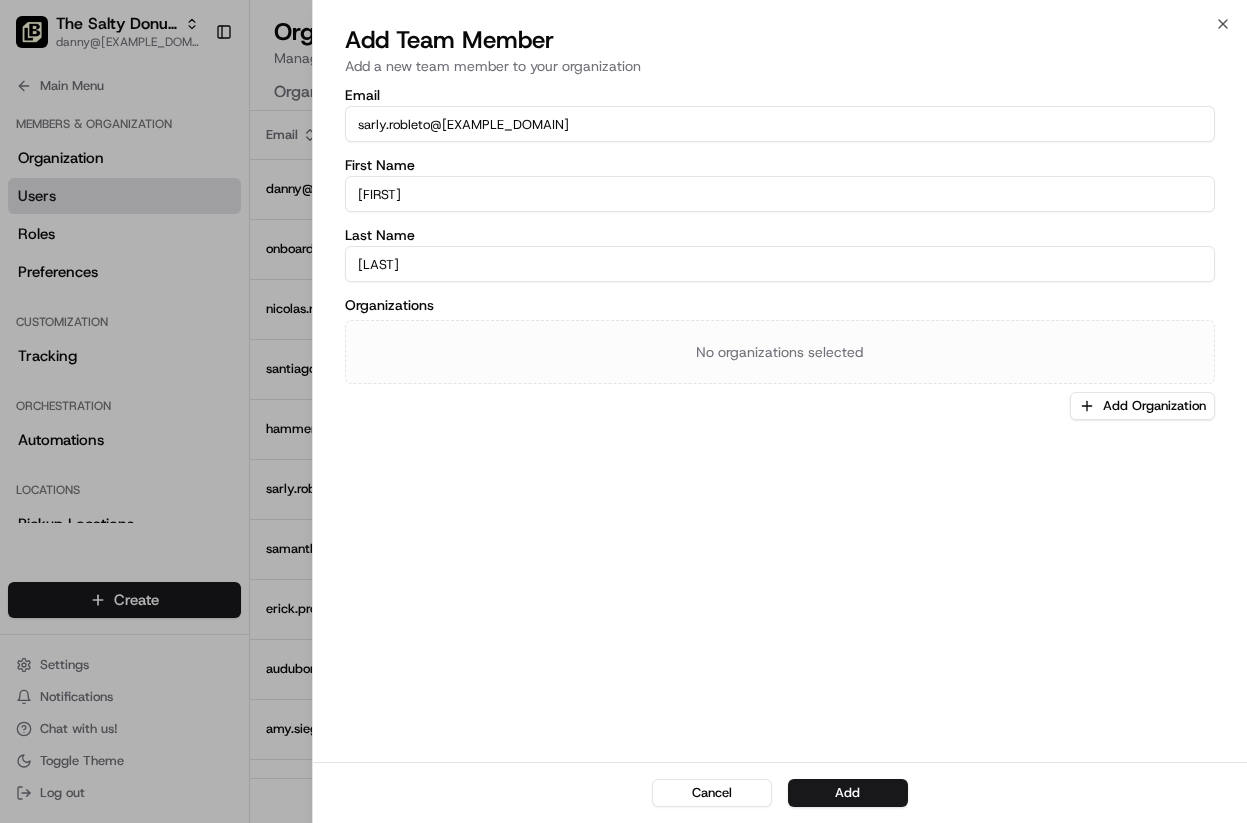 type on "Robleto" 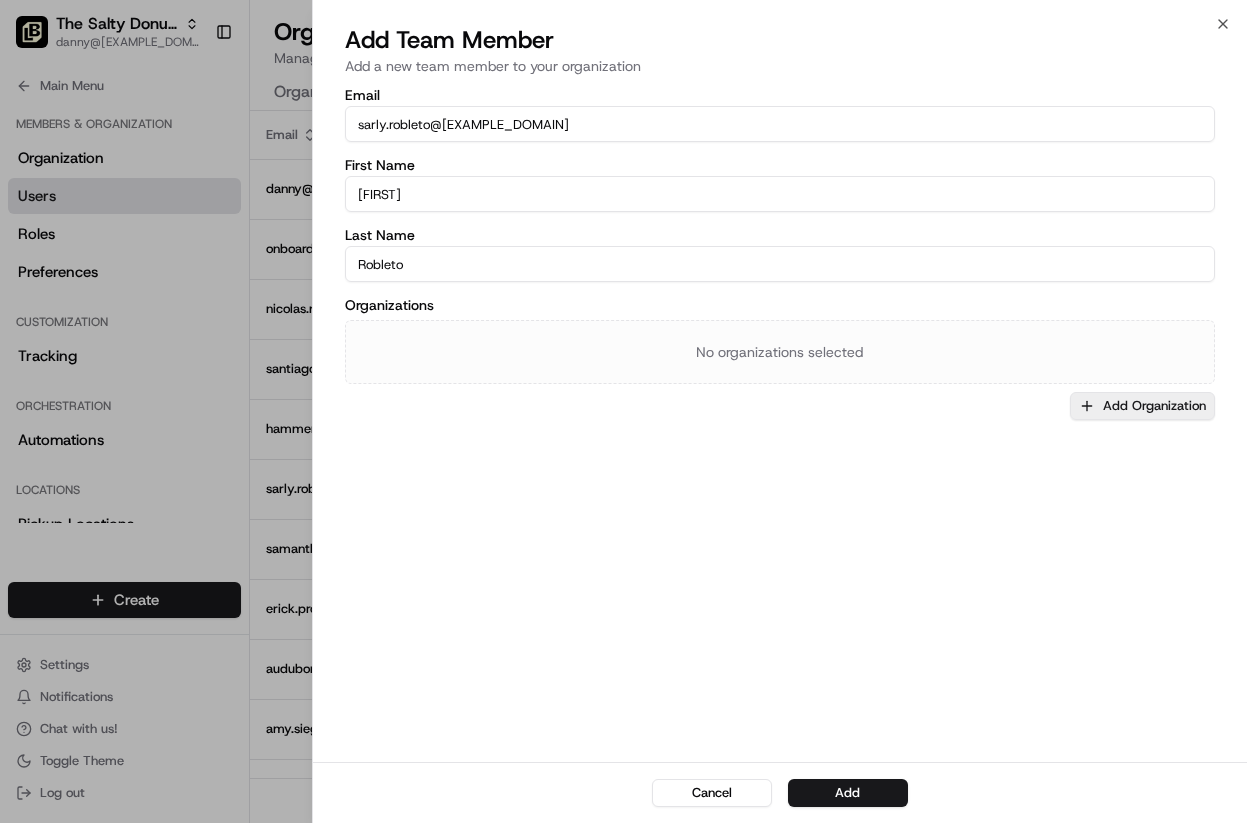click on "Add Organization" at bounding box center (1142, 406) 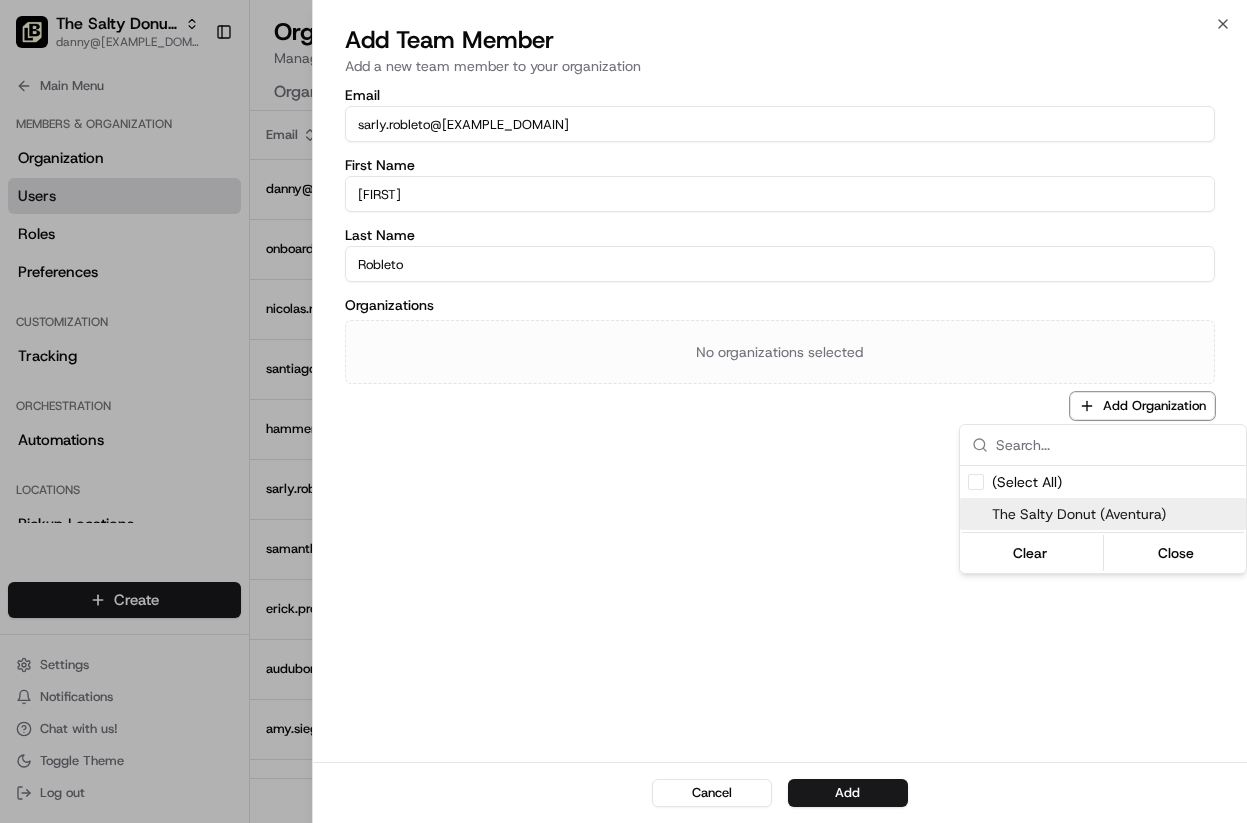 click at bounding box center [976, 514] 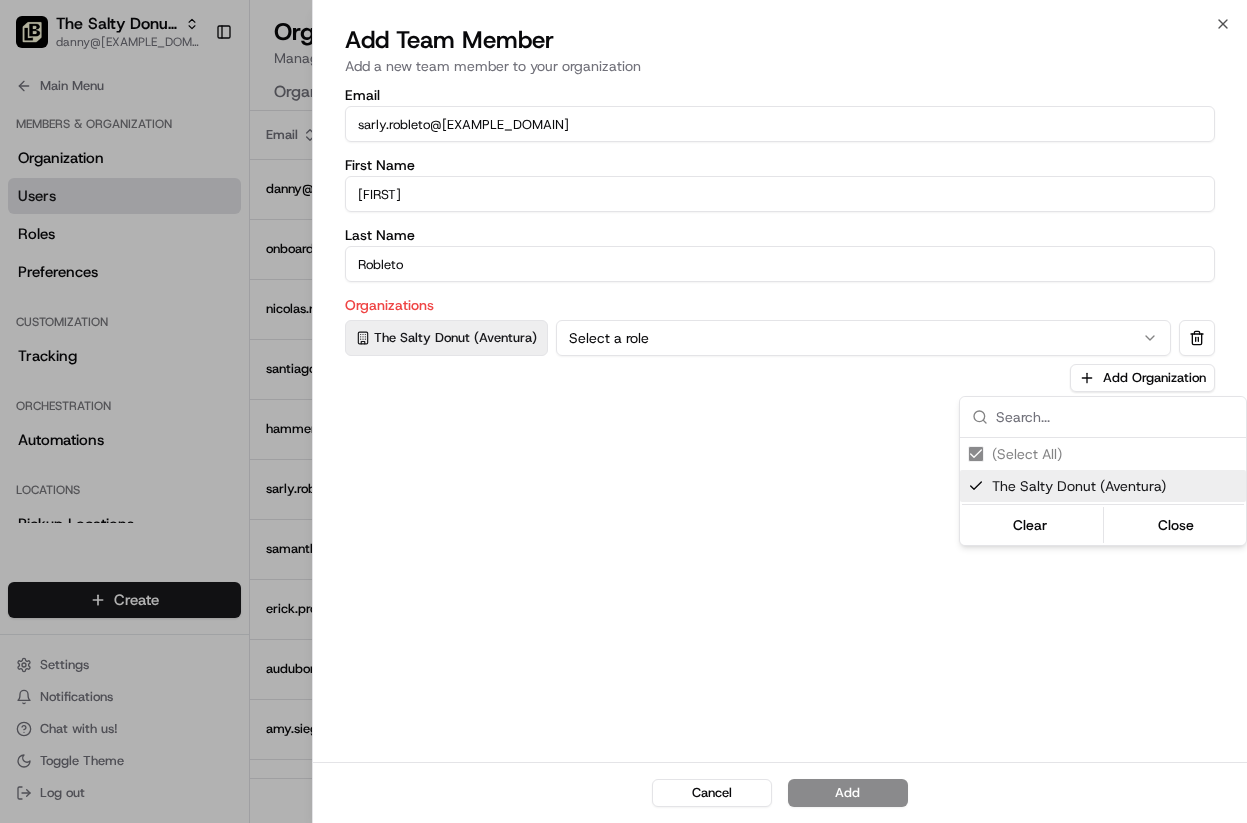 click at bounding box center (623, 411) 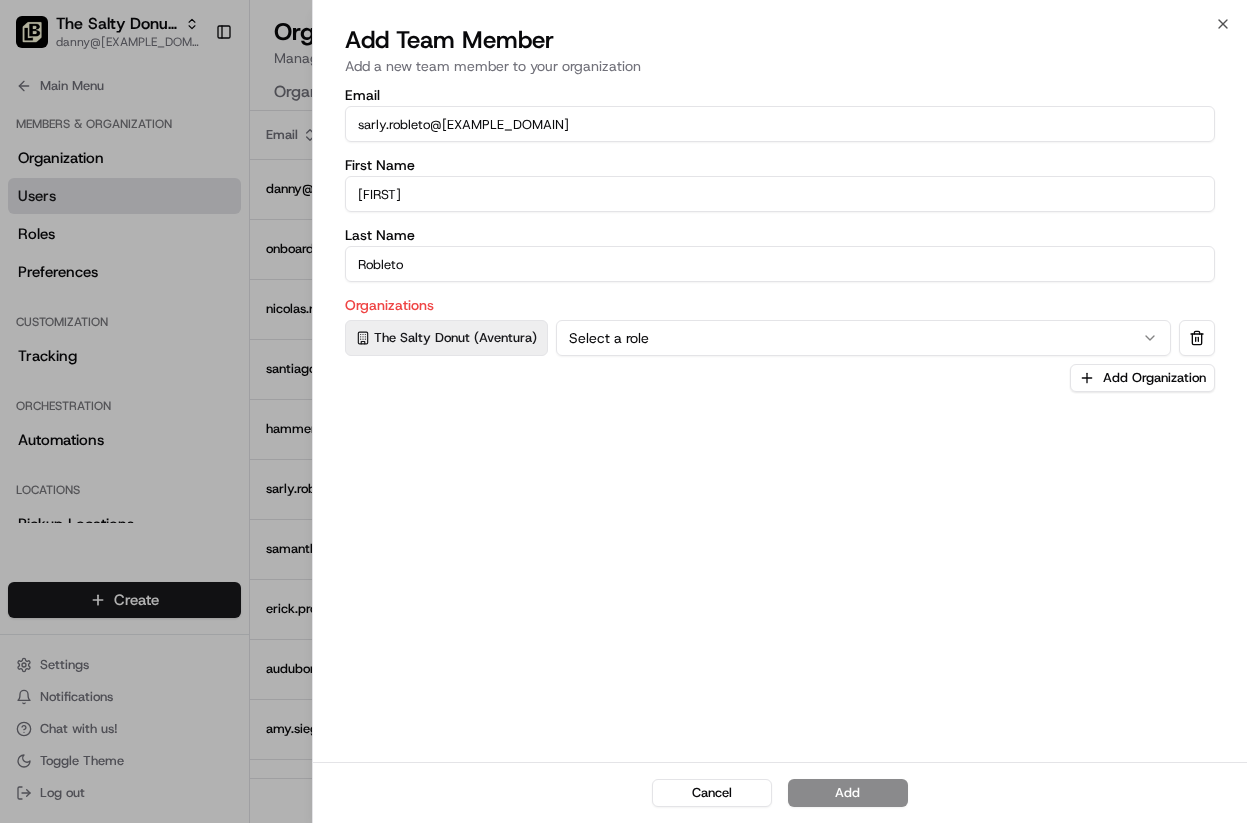 click on "Select a role" at bounding box center (863, 338) 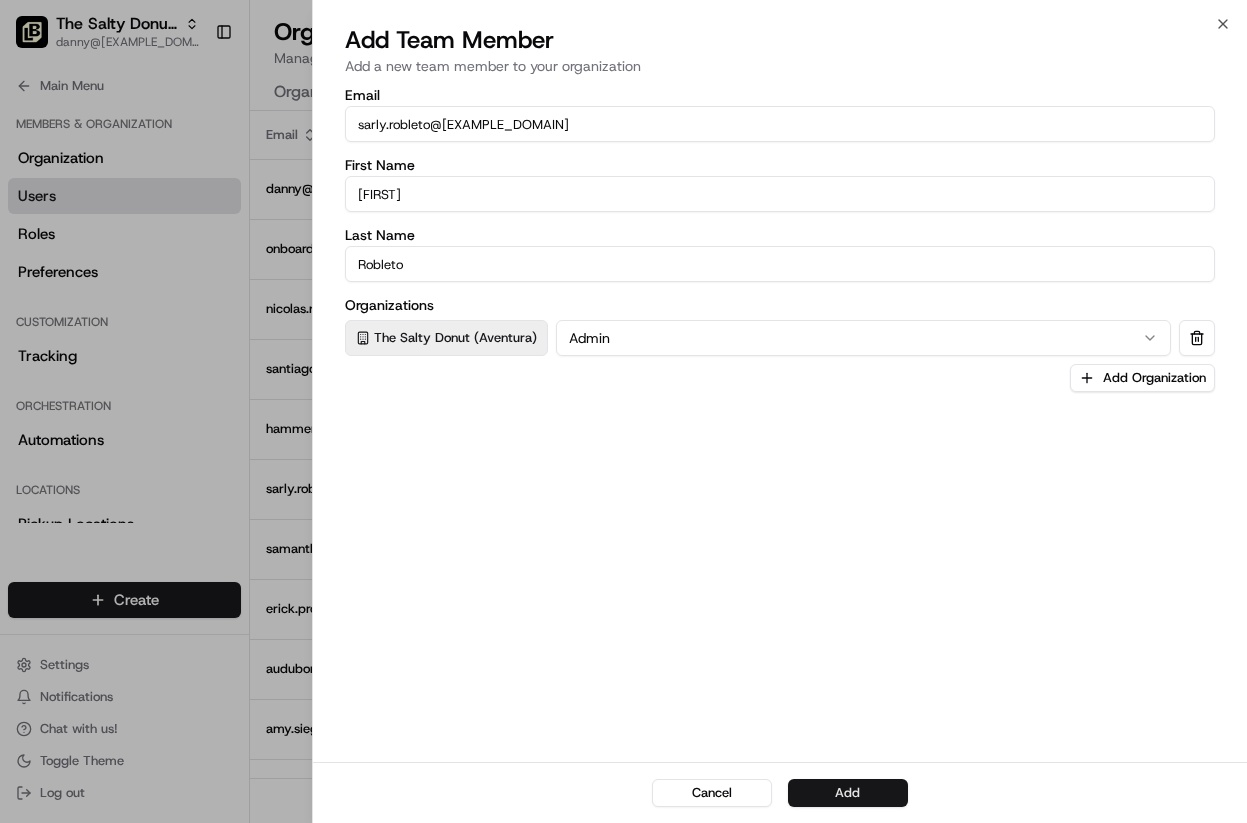 click on "Add" at bounding box center (848, 793) 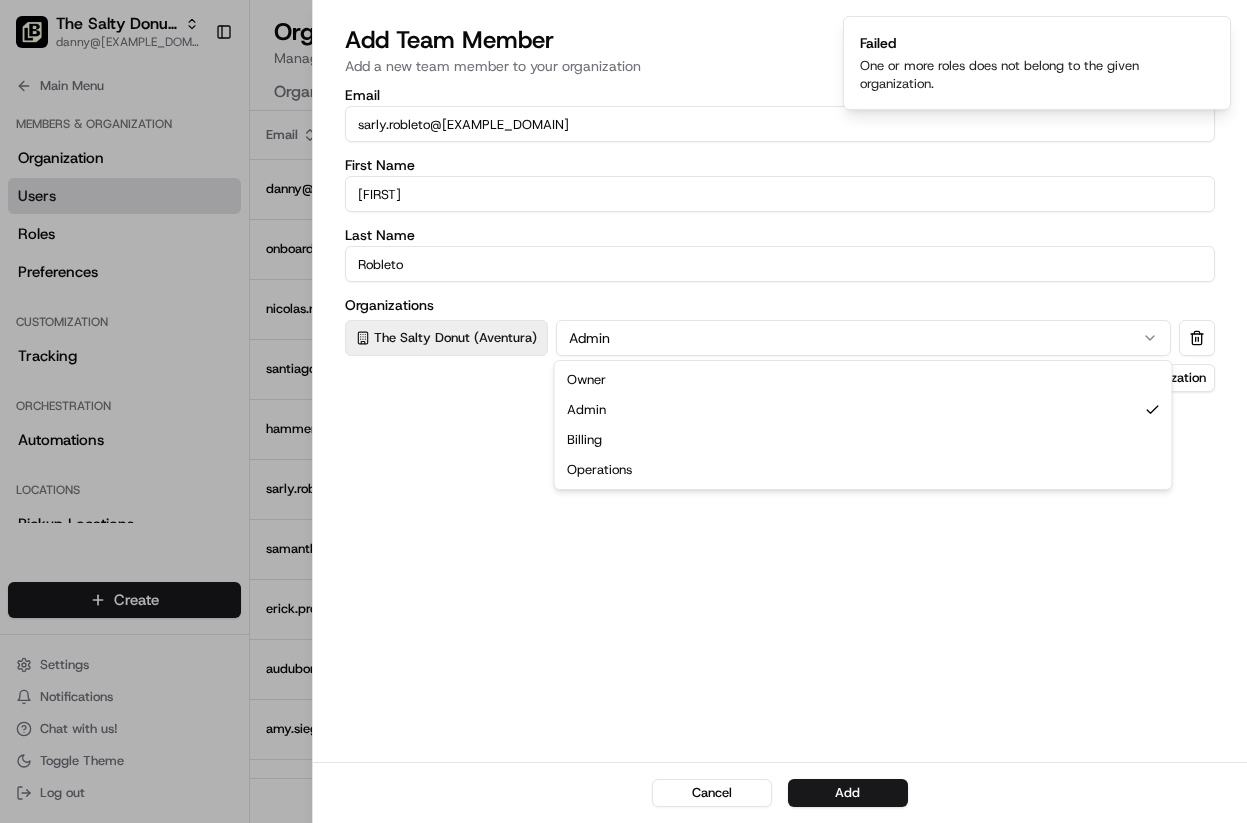 click on "Admin" at bounding box center (863, 338) 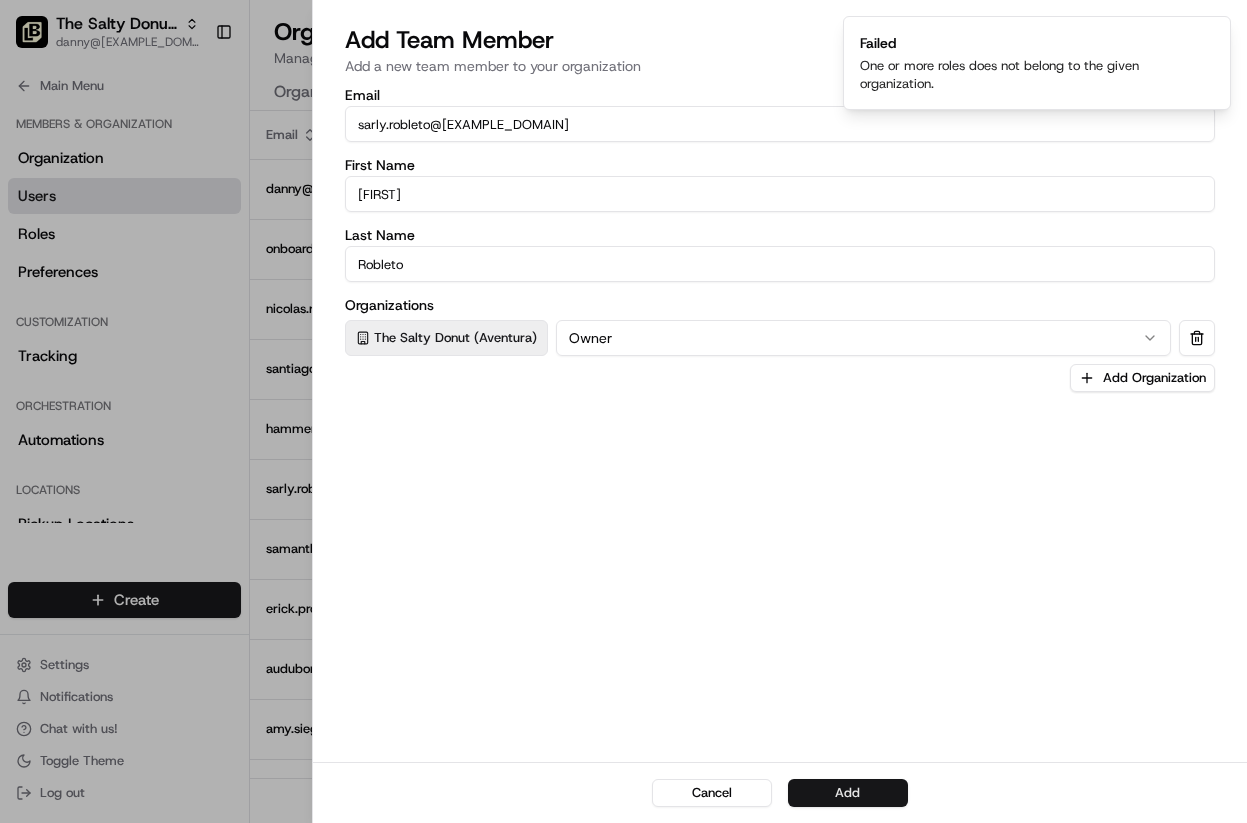 click on "Add" at bounding box center (848, 793) 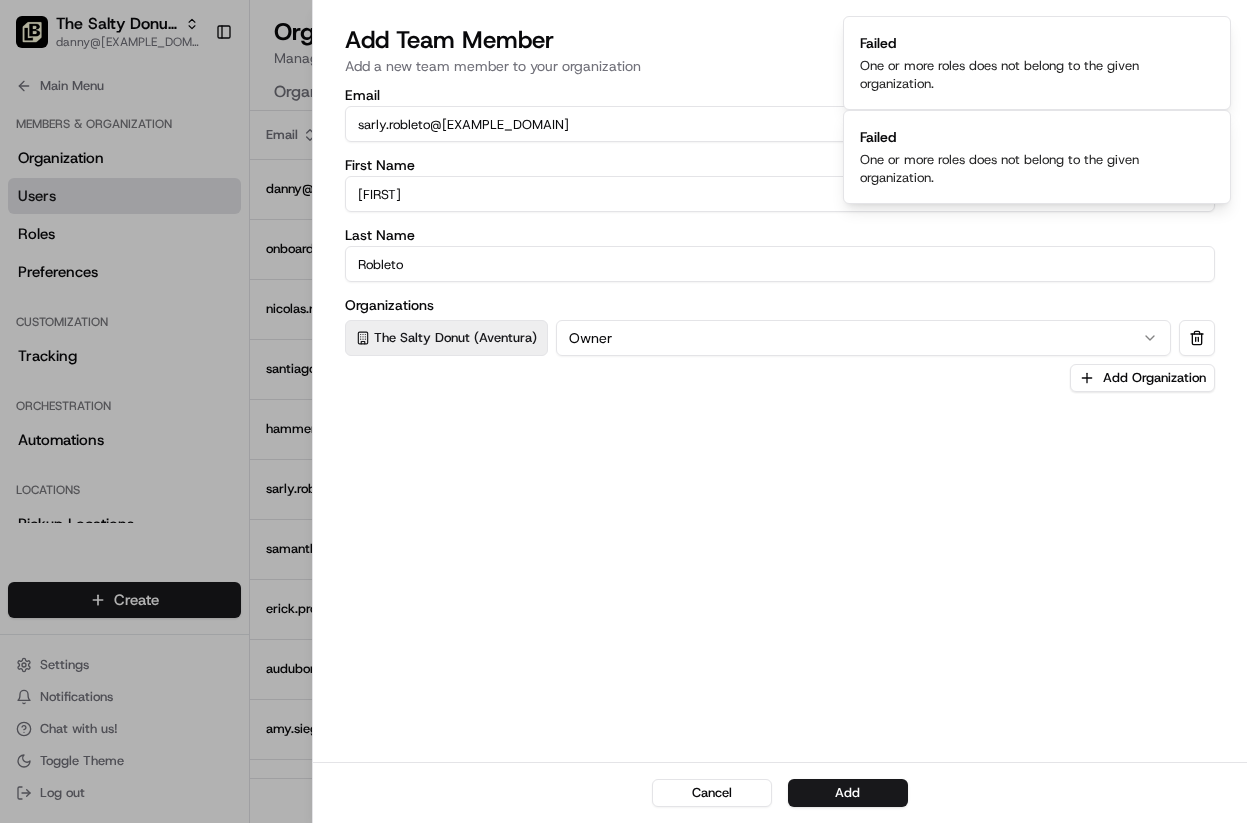 click on "Owner" at bounding box center [863, 338] 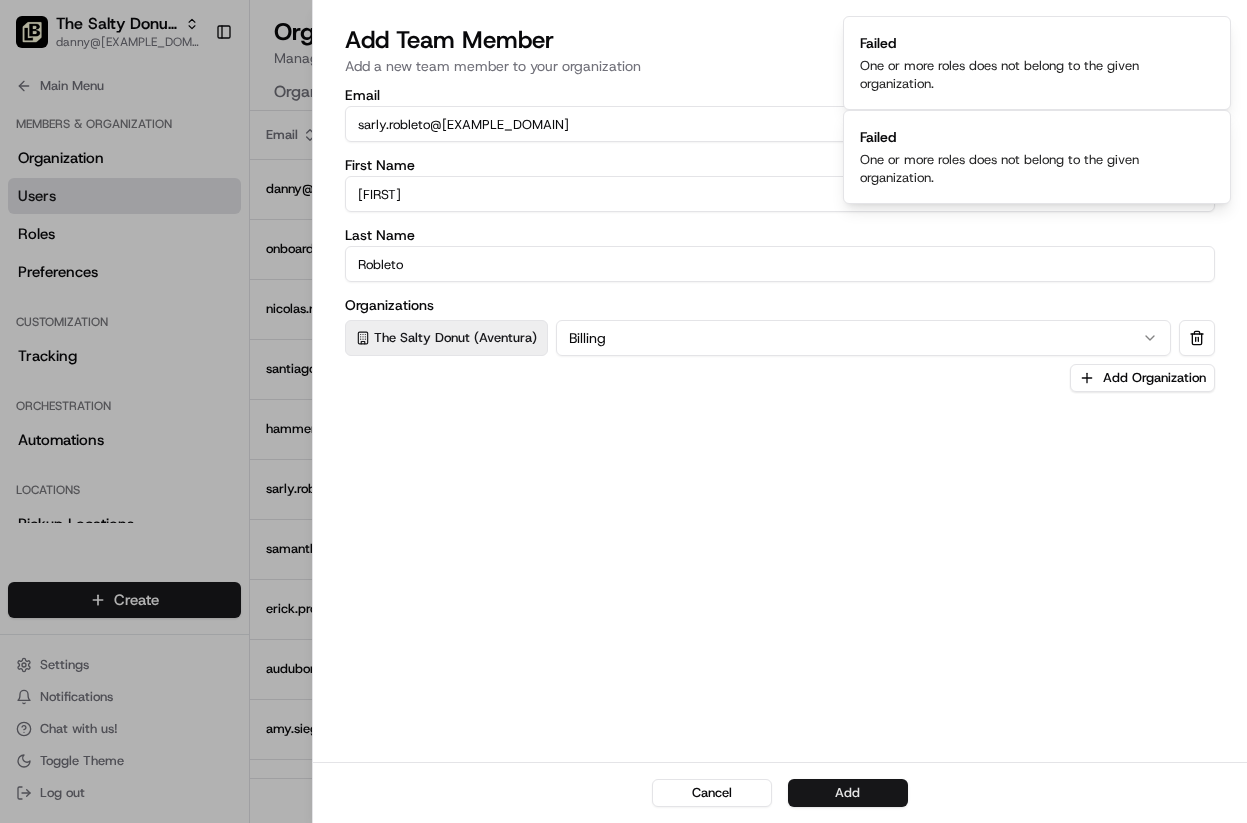 click on "Add" at bounding box center (848, 793) 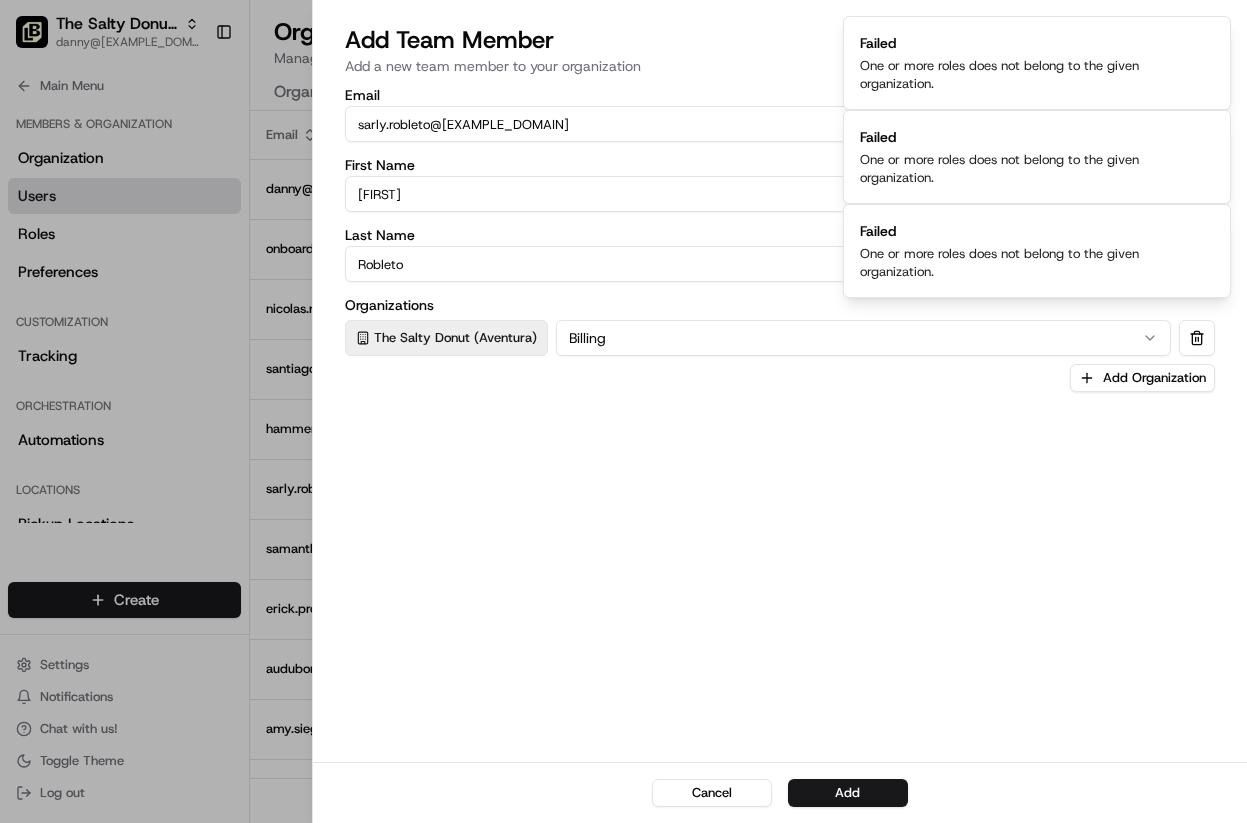 click on "Billing" at bounding box center (863, 338) 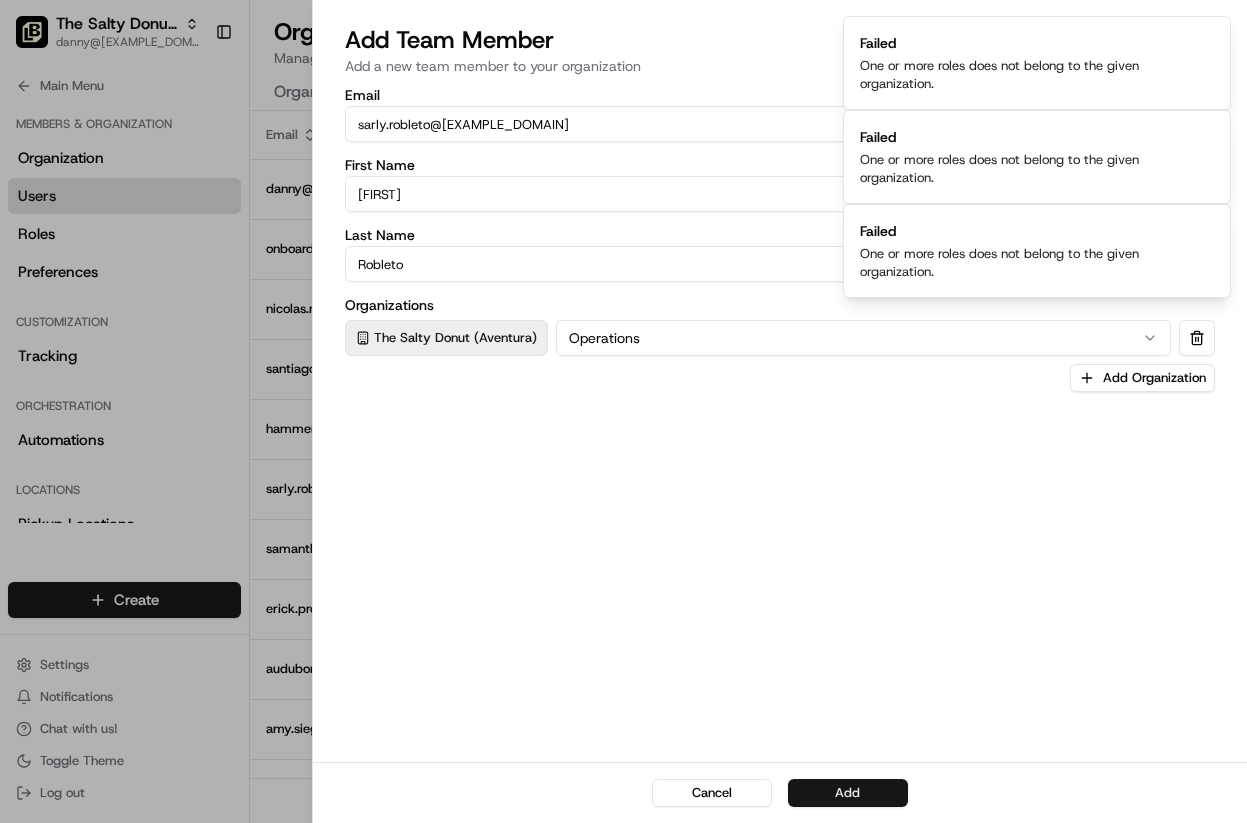 click on "Add" at bounding box center (848, 793) 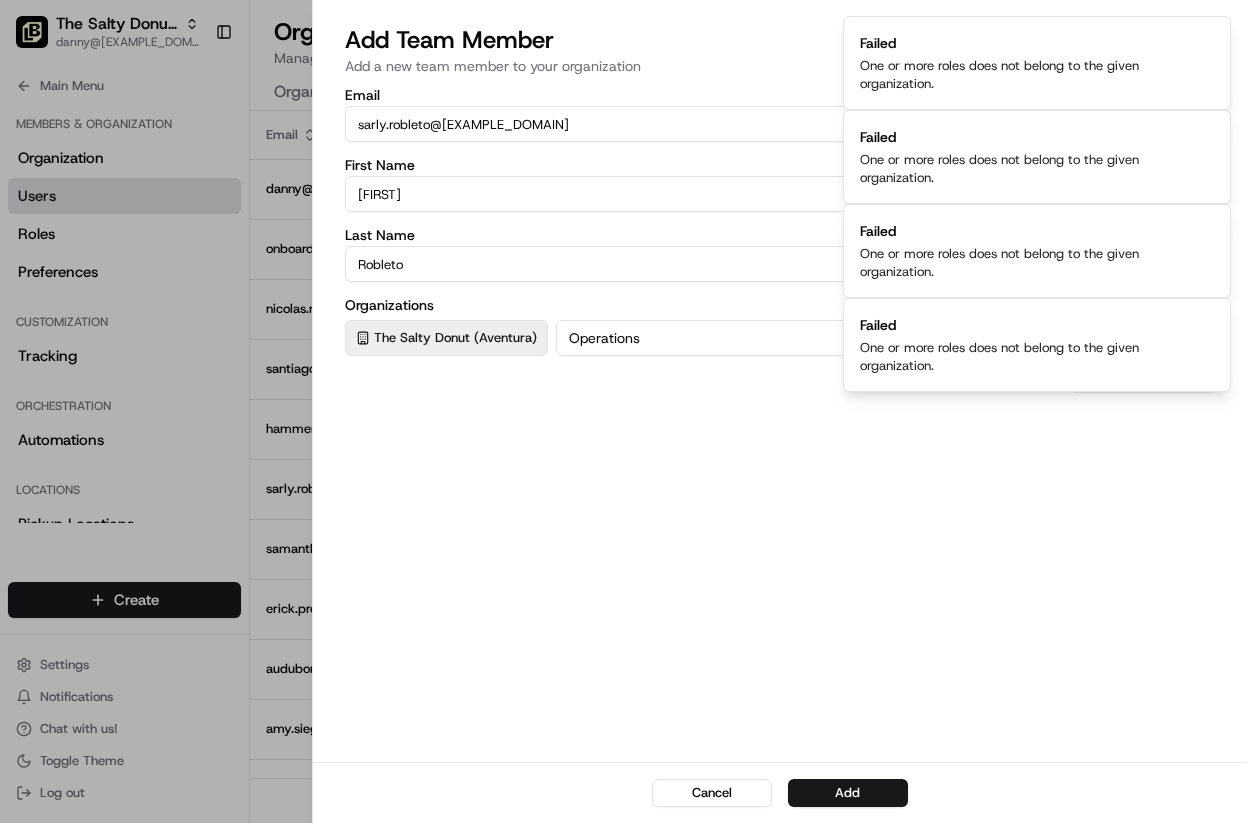 click on "Email sarly.robleto@saltydonut.com First Name Sarly Last Name Robleto Organizations The Salty Donut (Aventura) Operations Add Organization" at bounding box center [780, 423] 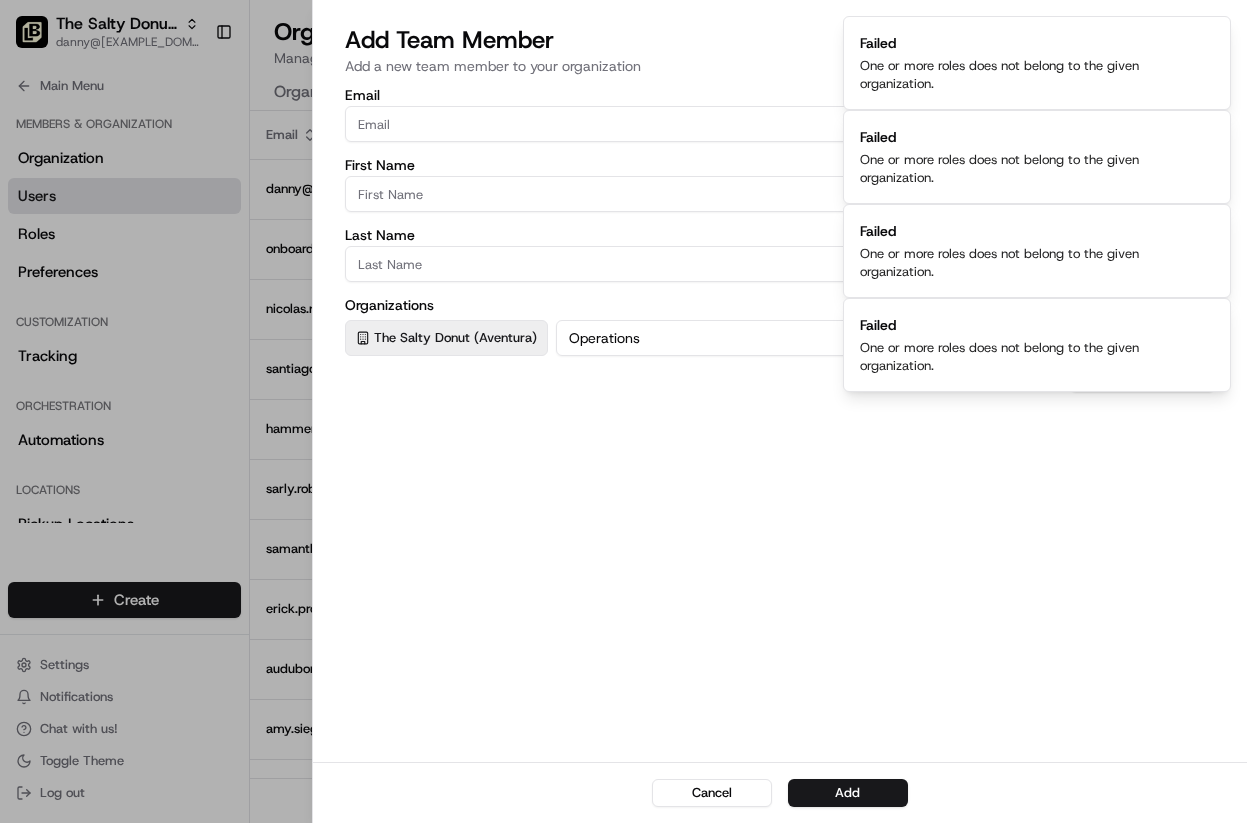 click at bounding box center (623, 411) 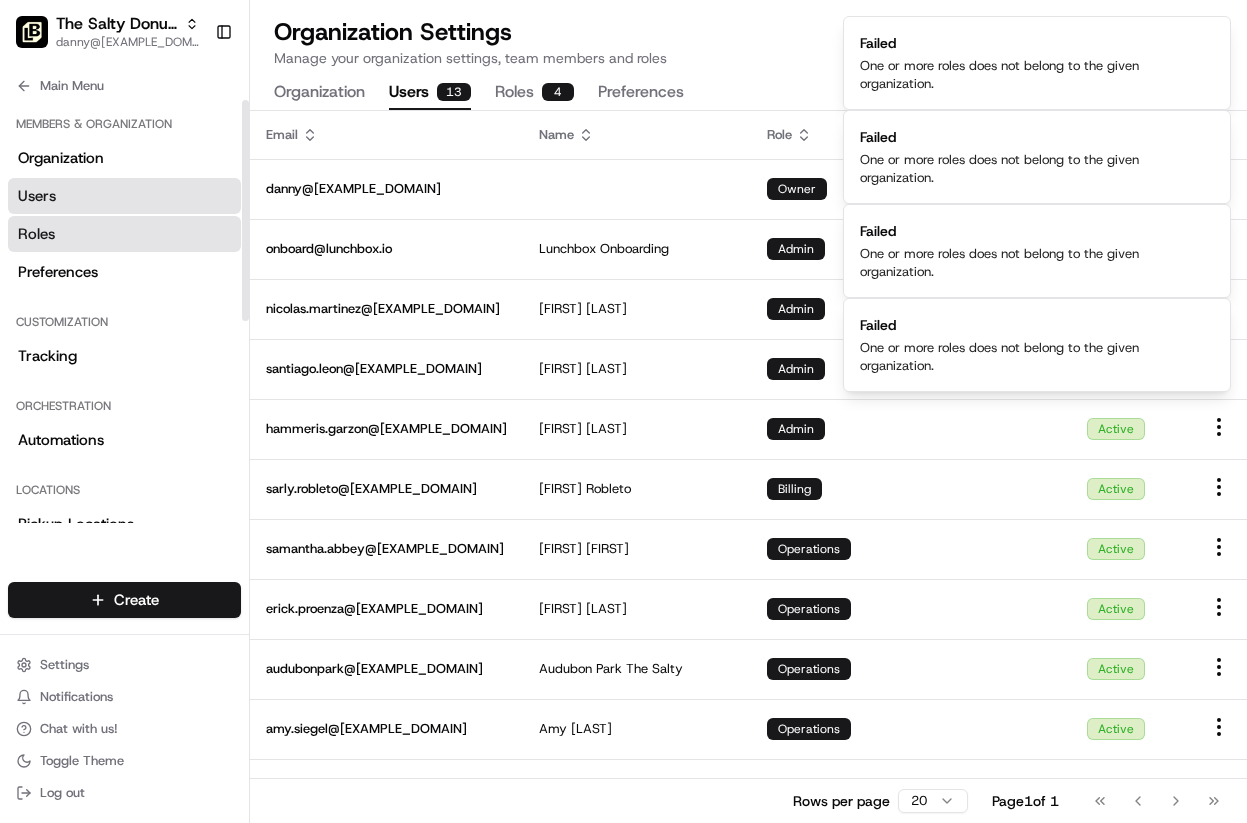 click on "Roles" at bounding box center [124, 234] 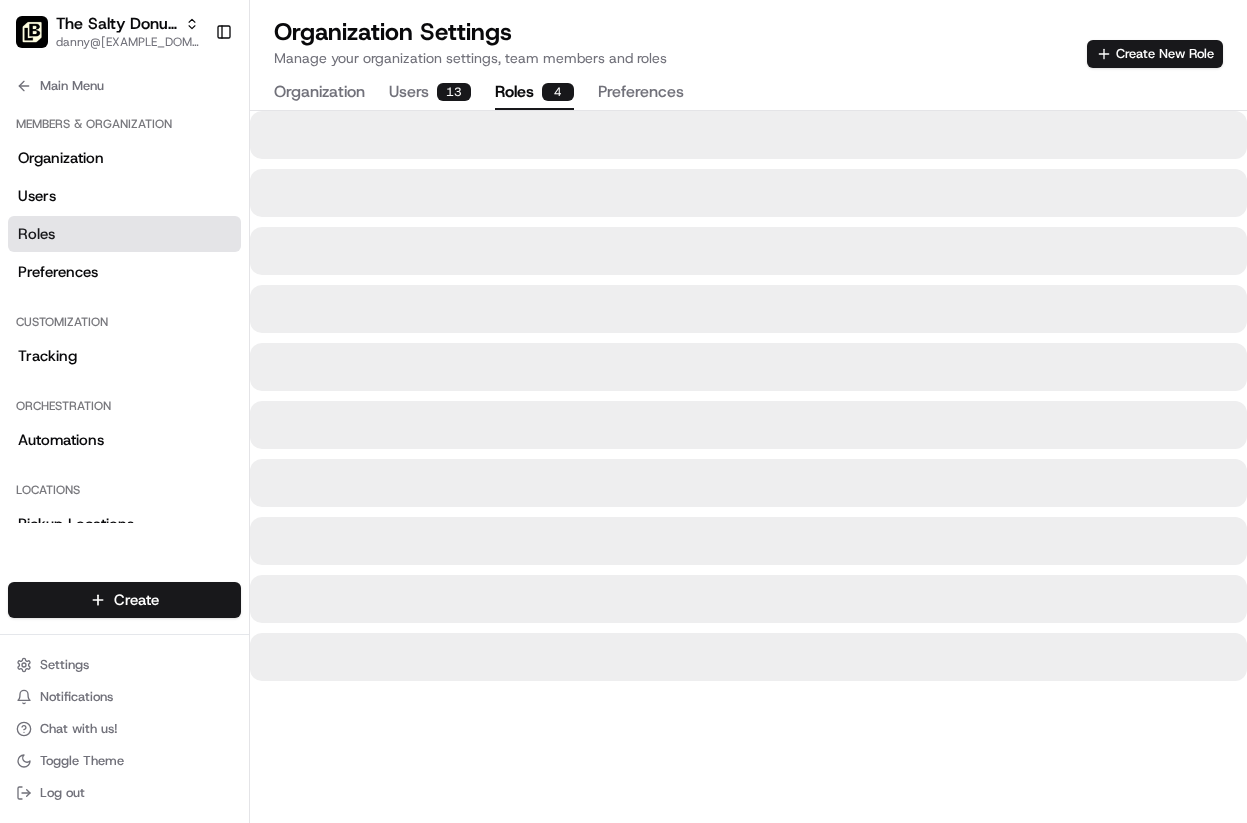 click on "Organization Settings Manage your organization settings, team members and roles Create New Role" at bounding box center (748, 42) 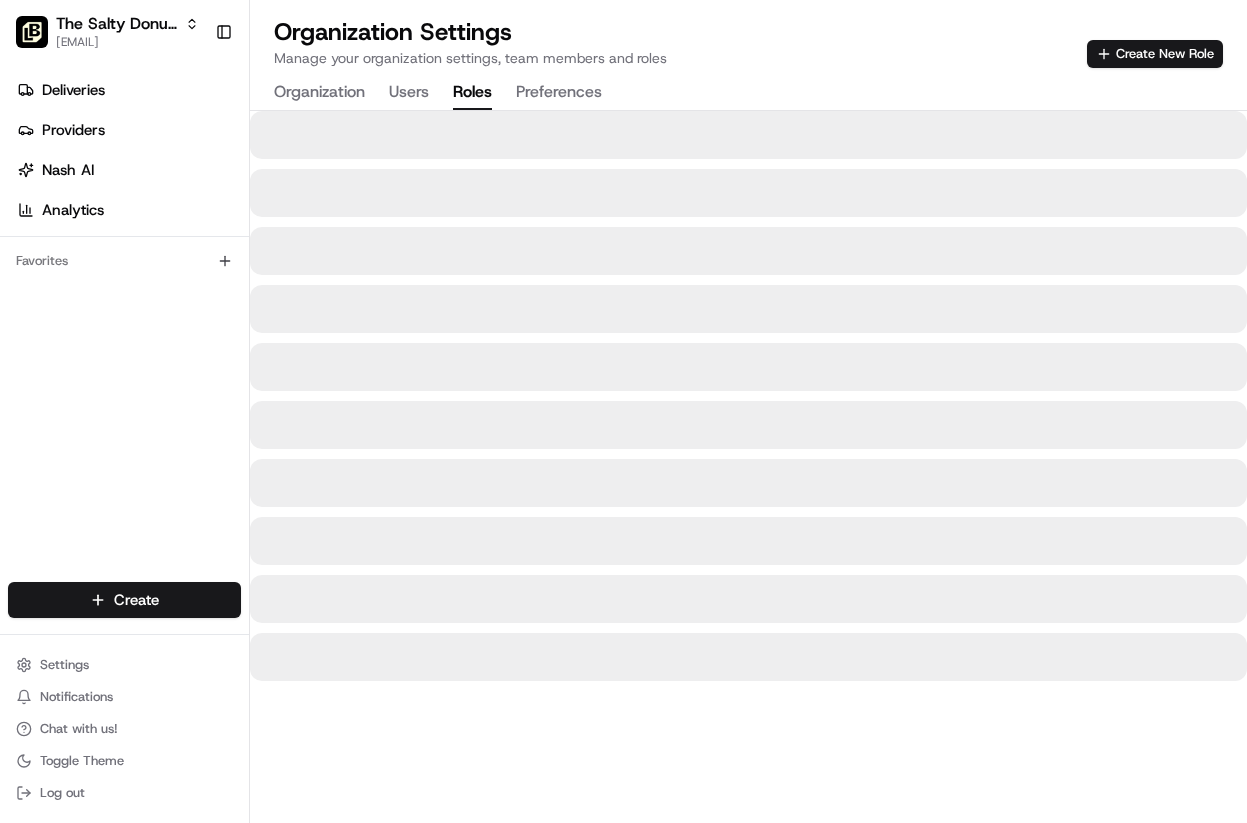 scroll, scrollTop: 0, scrollLeft: 0, axis: both 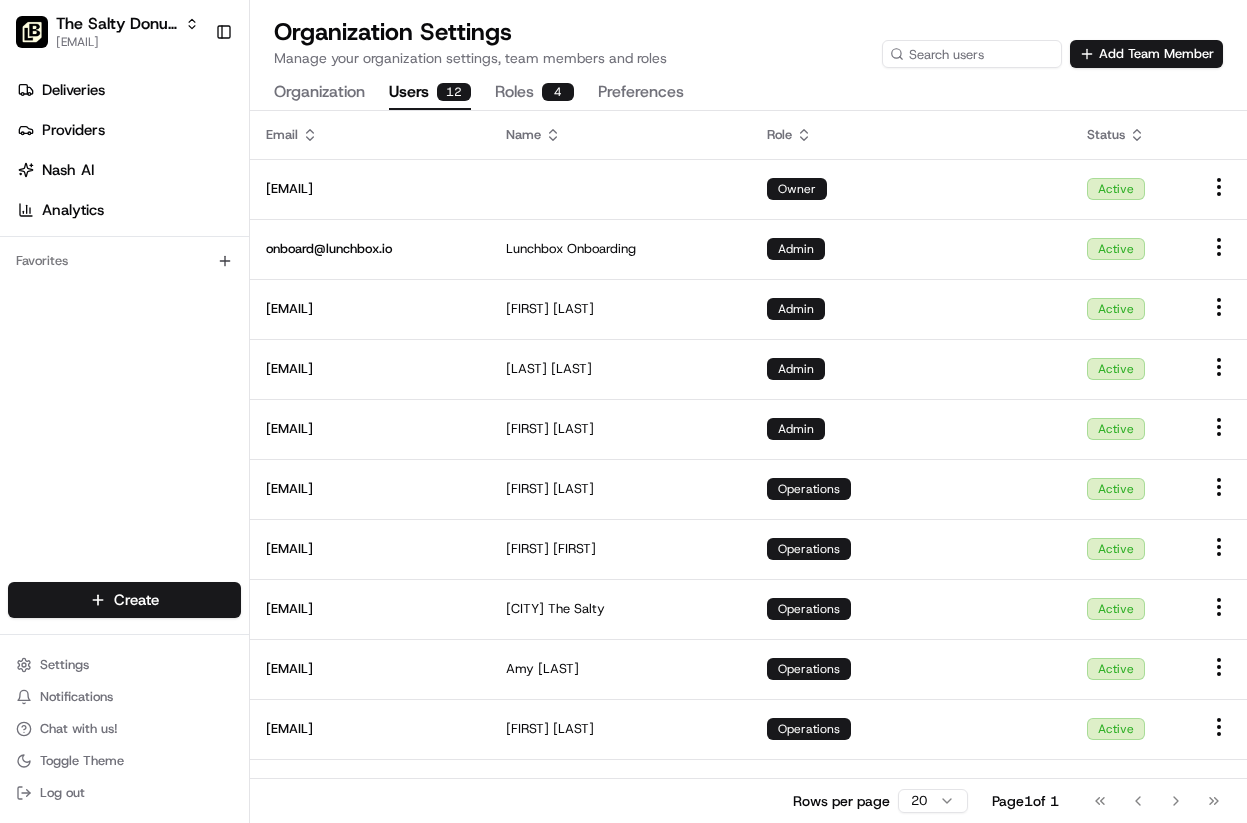 click on "12" at bounding box center (454, 92) 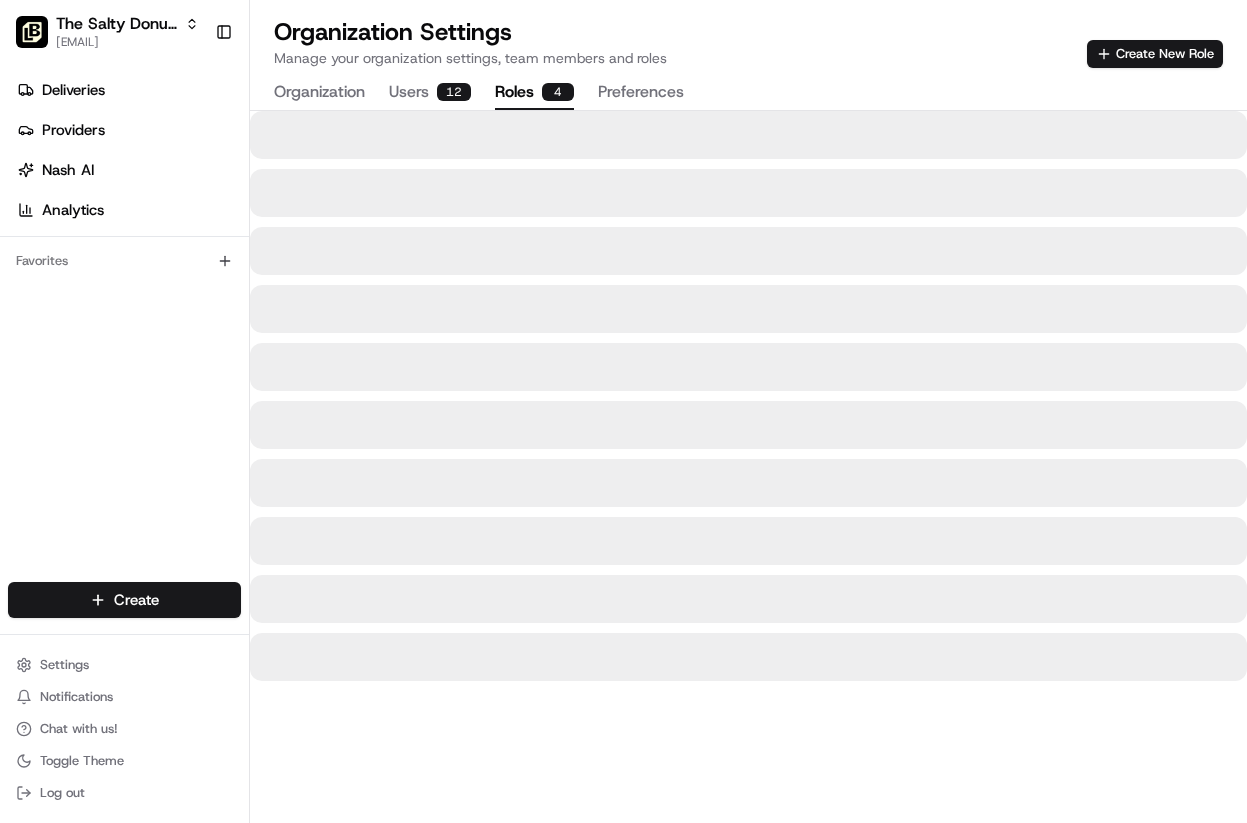 click on "Roles 4" at bounding box center (534, 93) 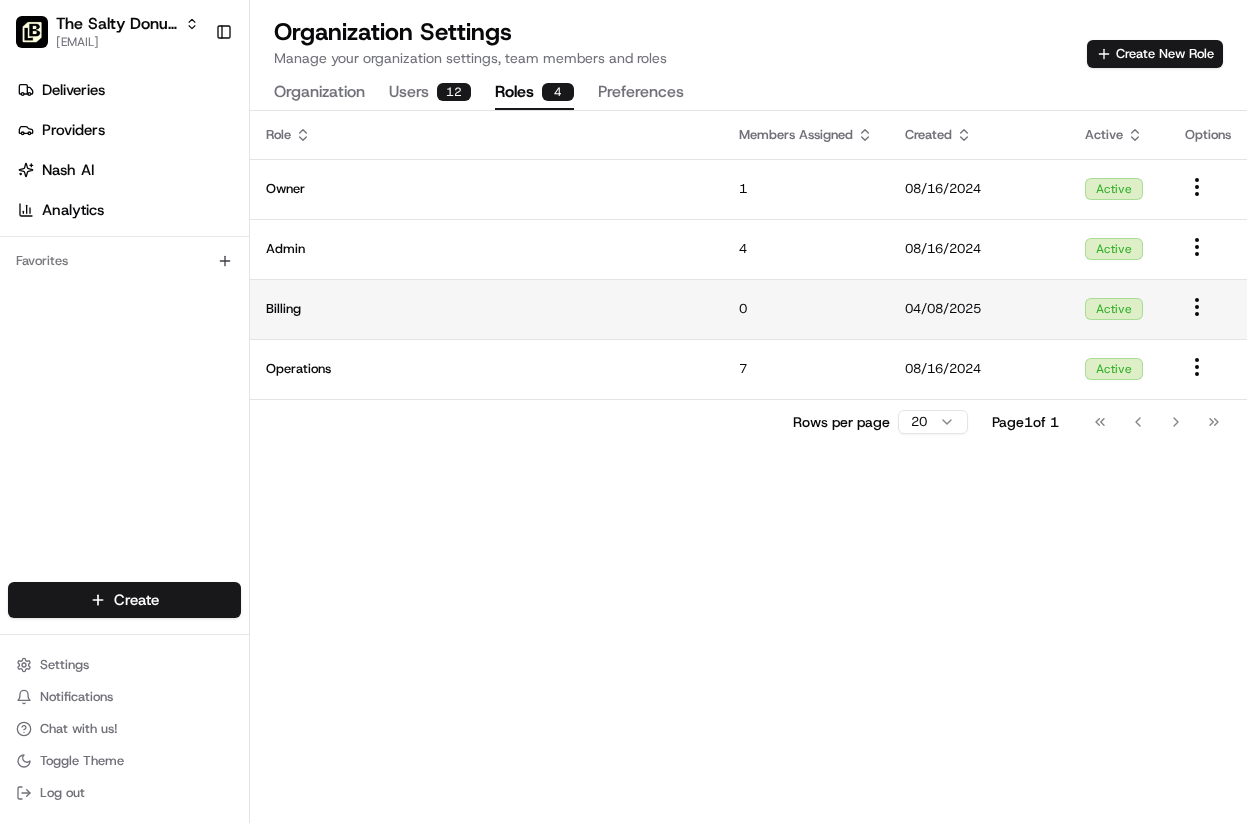 click on "Billing" at bounding box center [486, 309] 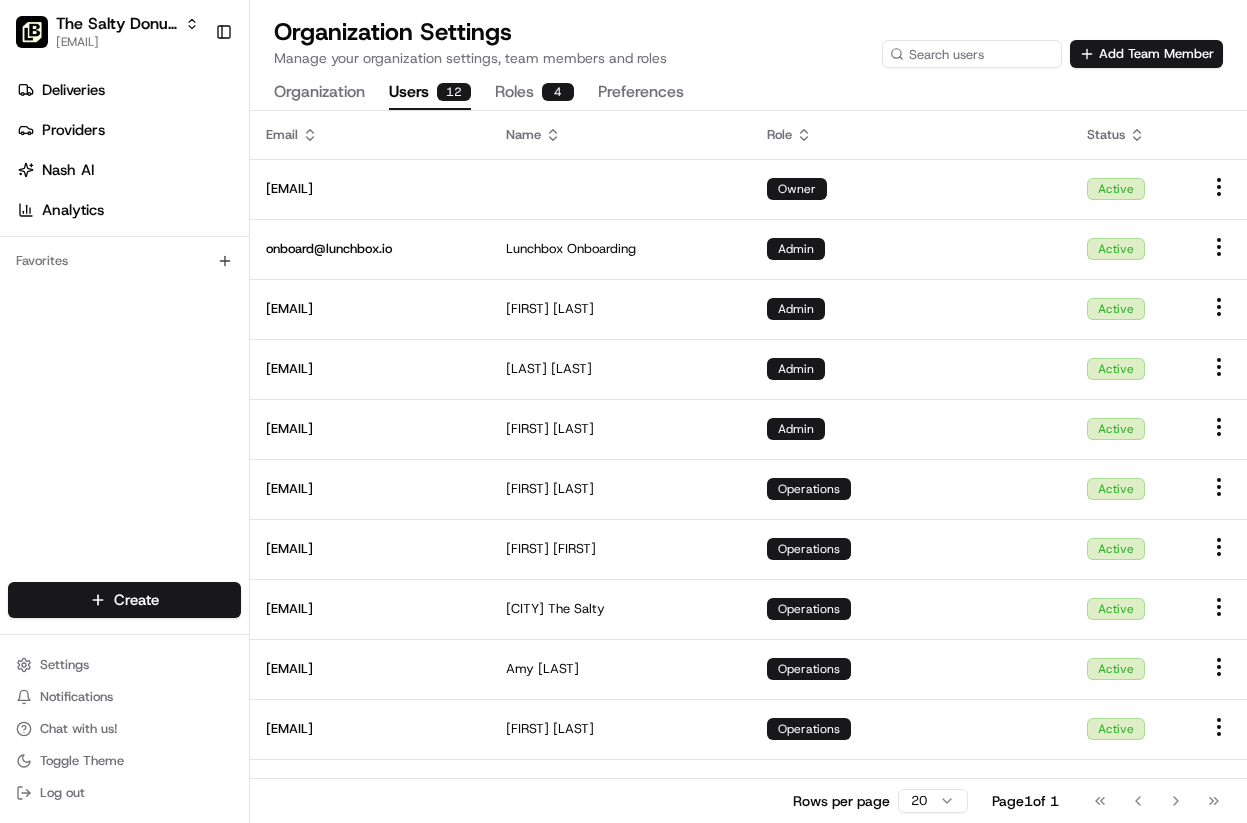 click on "Users 12" at bounding box center [430, 93] 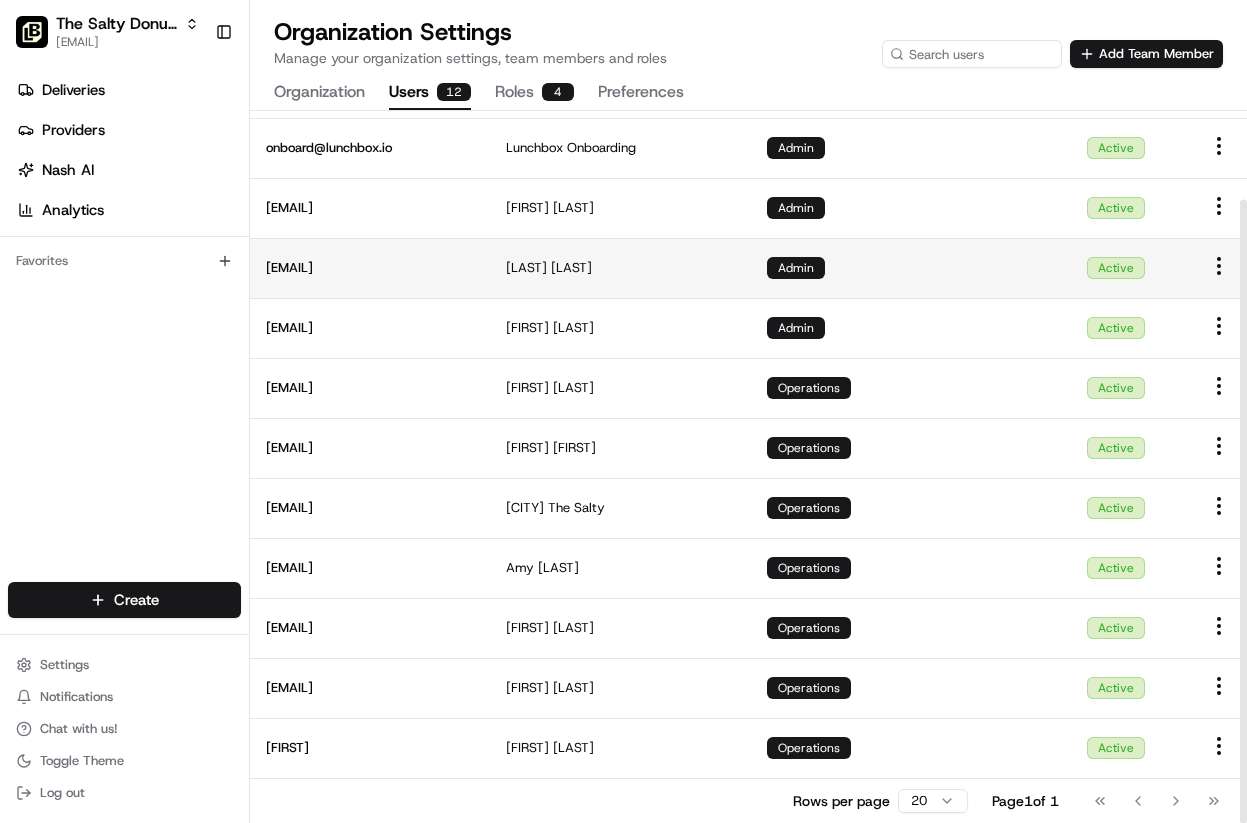 scroll, scrollTop: 99, scrollLeft: 0, axis: vertical 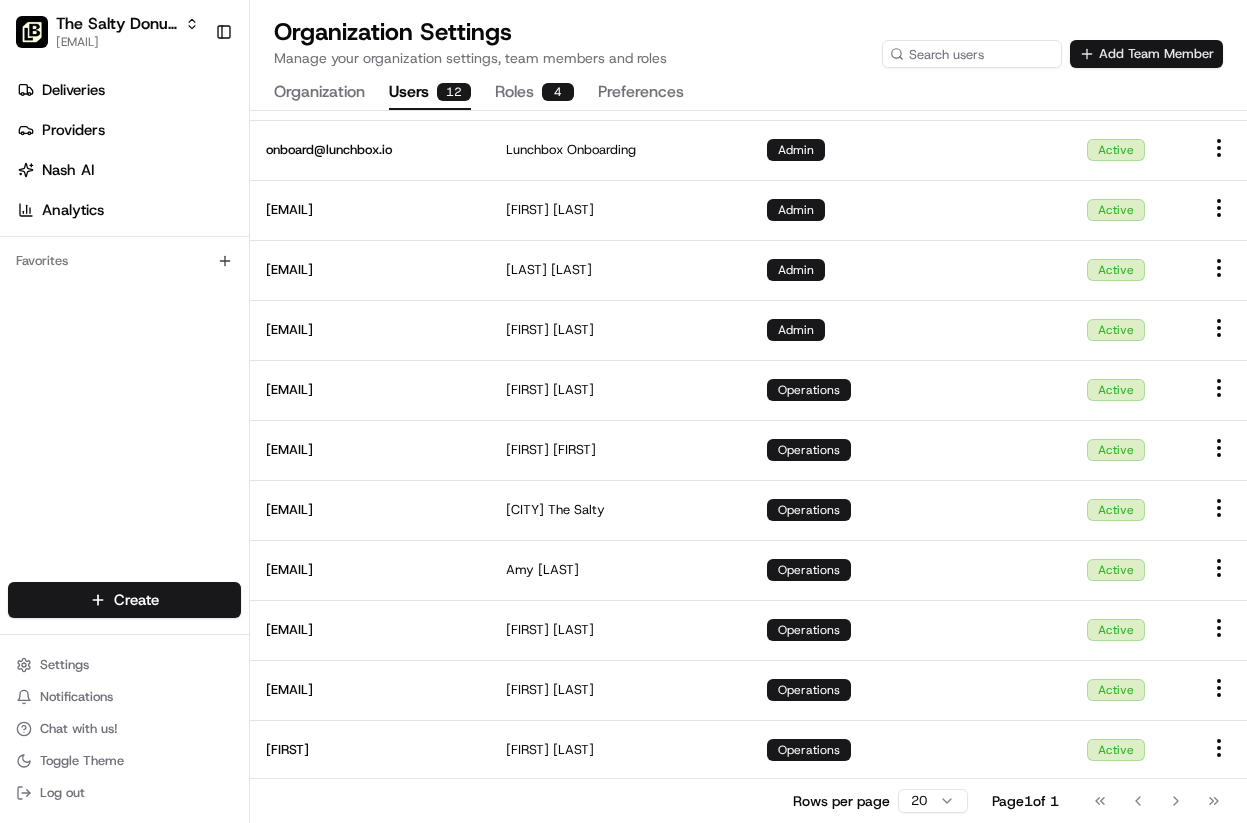 click on "Add Team Member" at bounding box center (1146, 54) 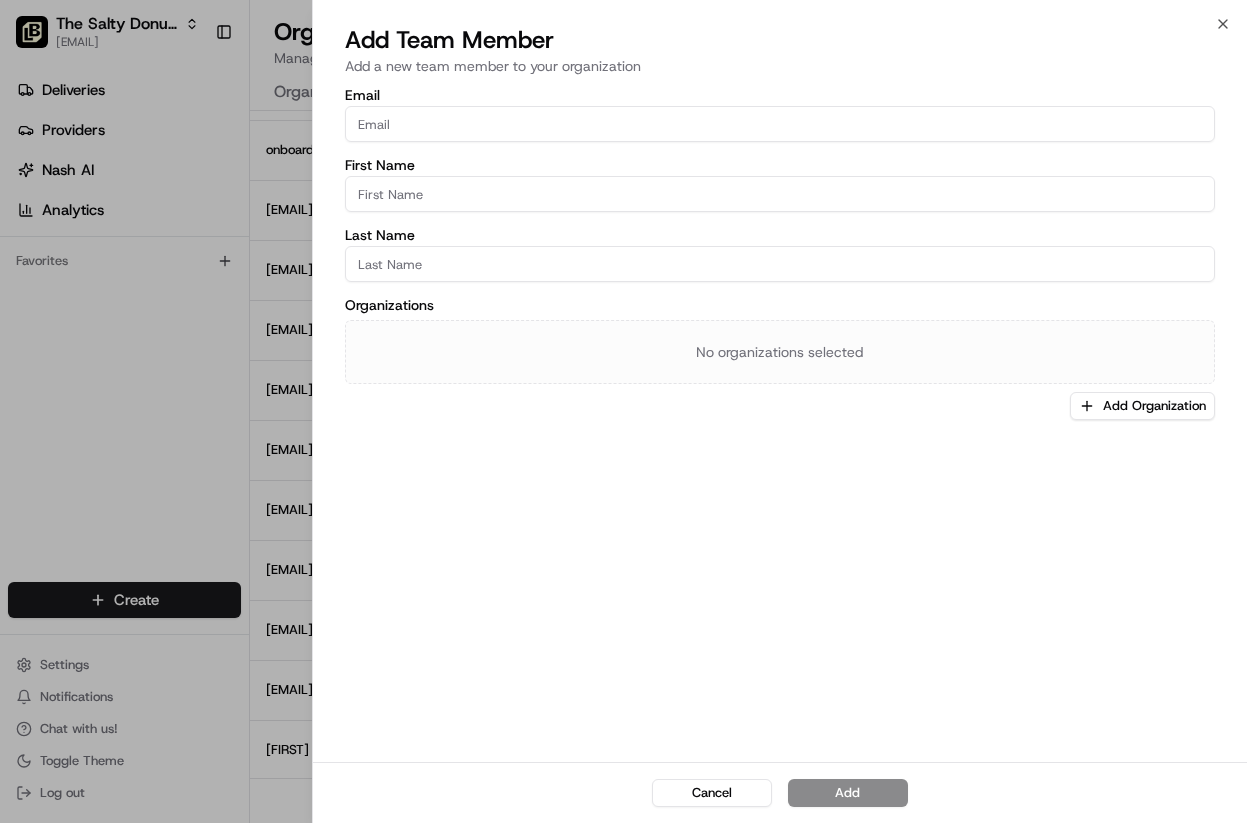 click on "Email" at bounding box center [780, 124] 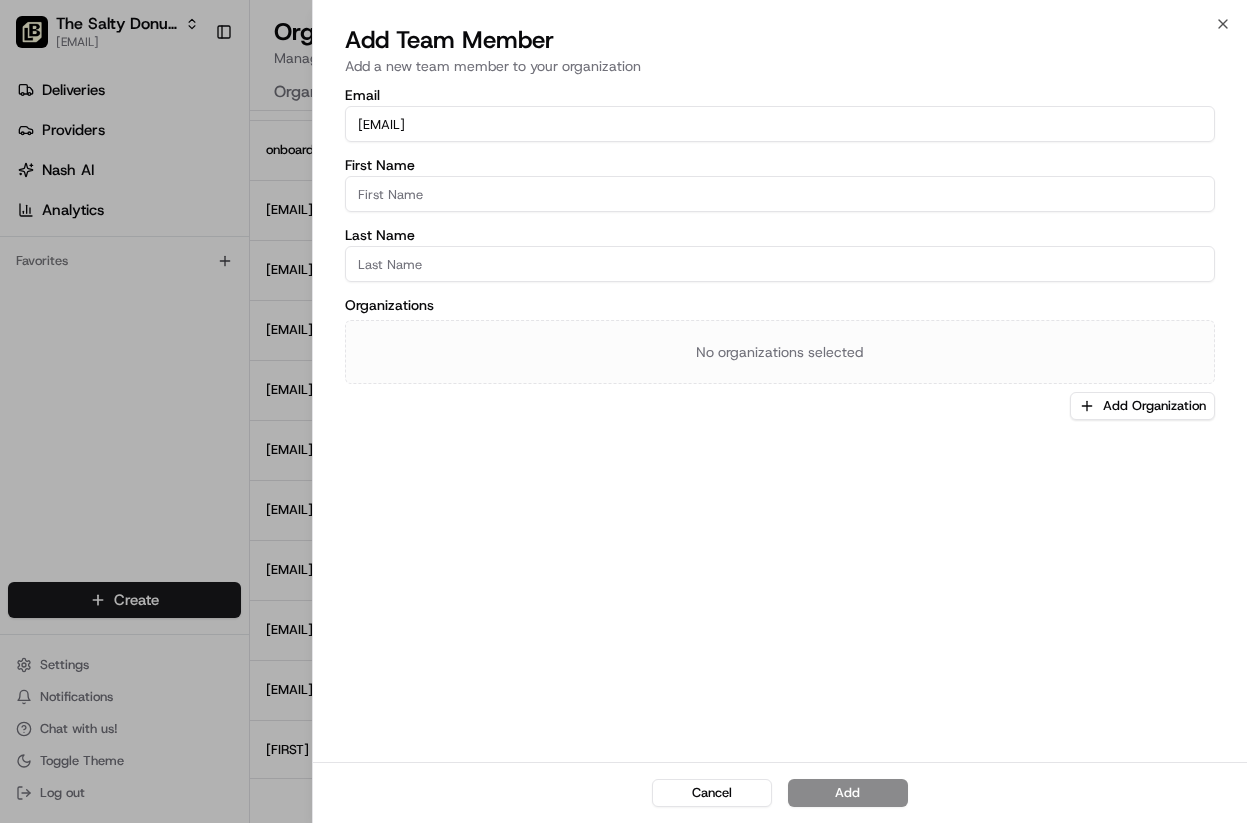 type on "sarly.robleto@[EXAMPLE_DOMAIN]" 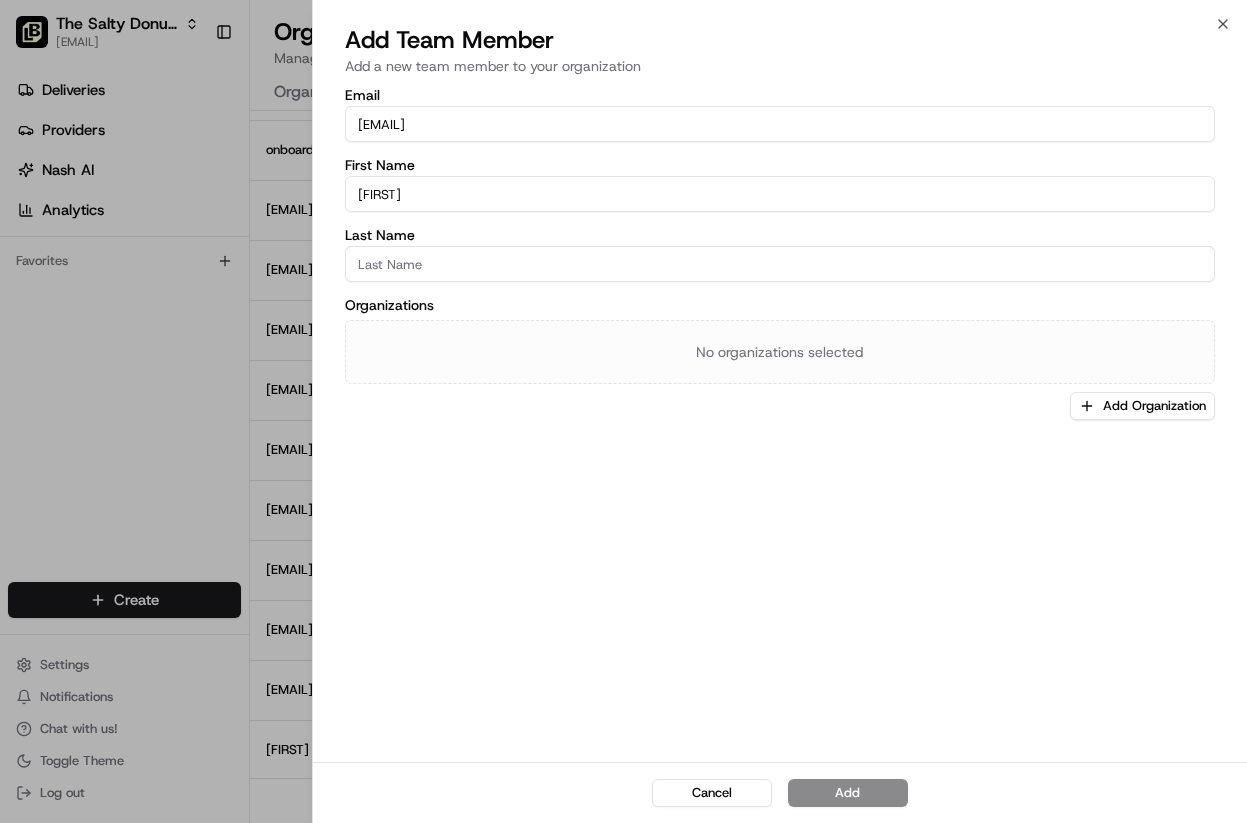type on "[FIRST]" 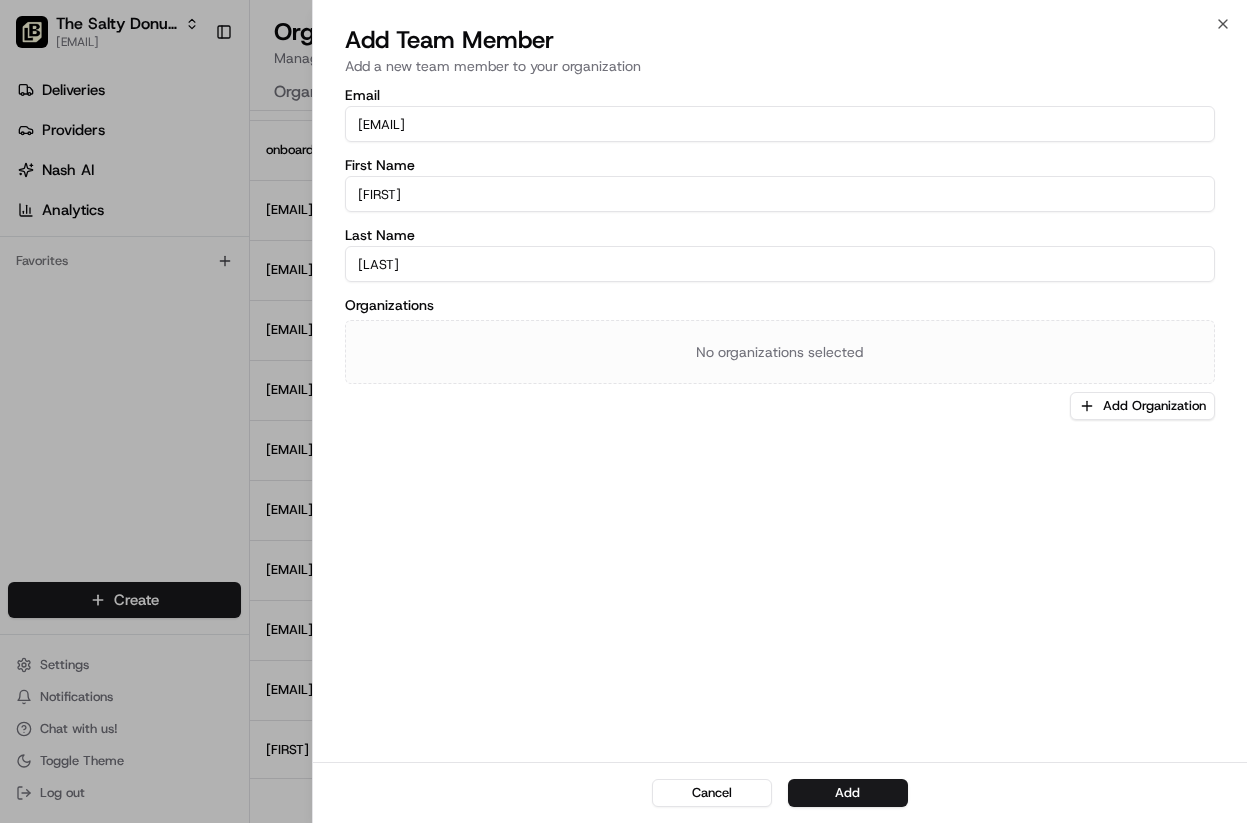 type on "Robleto" 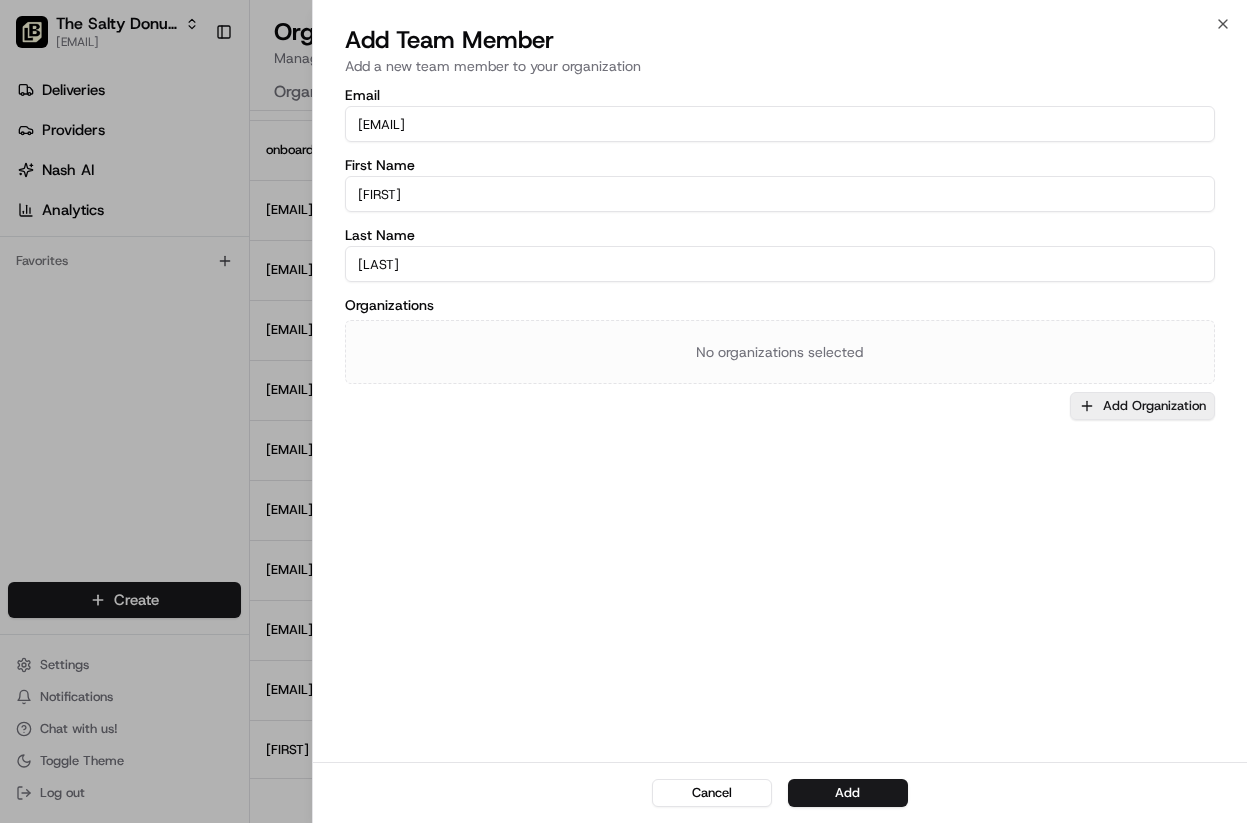 click on "Add Organization" at bounding box center (1142, 406) 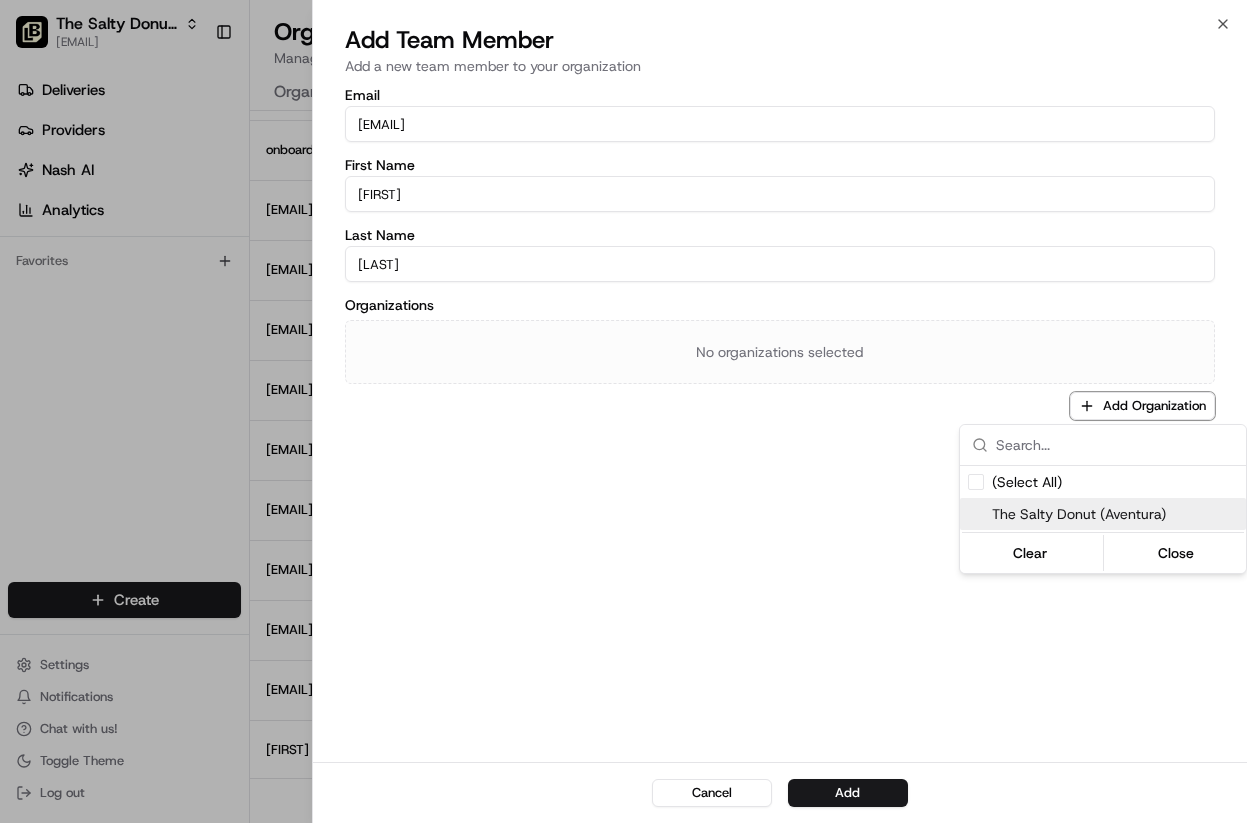 click at bounding box center [976, 514] 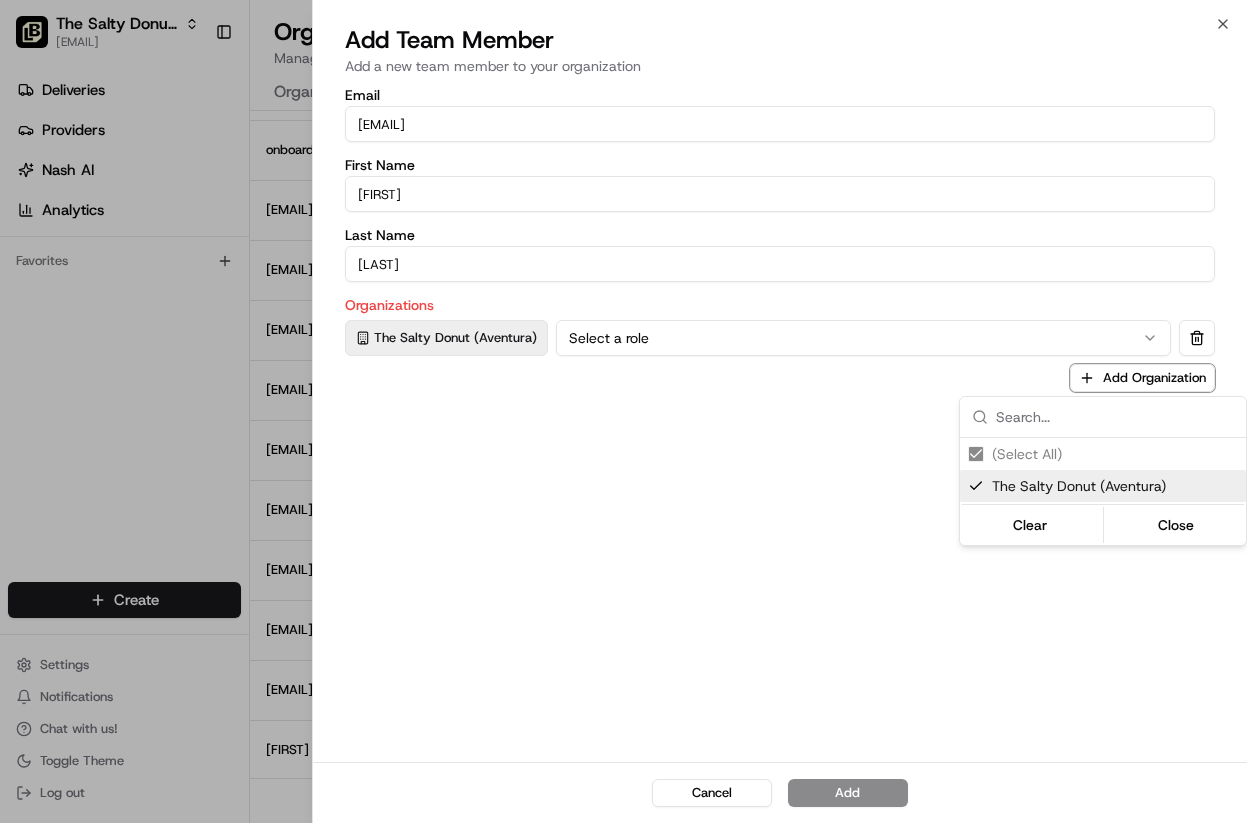 click at bounding box center [623, 411] 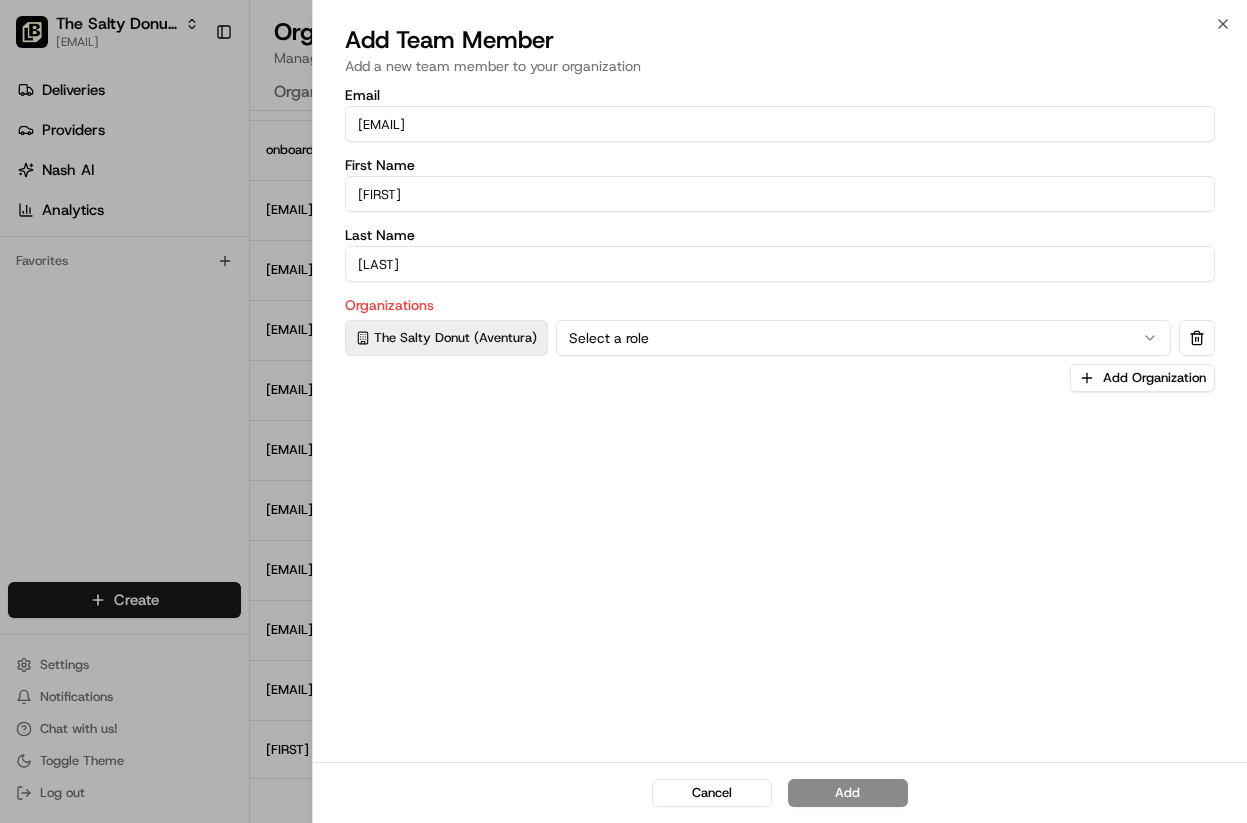 click on "Email sarly.robleto@saltydonut.com First Name Sarly Last Name Robleto Organizations The Salty Donut (Aventura) Select a role Add Organization" at bounding box center (780, 423) 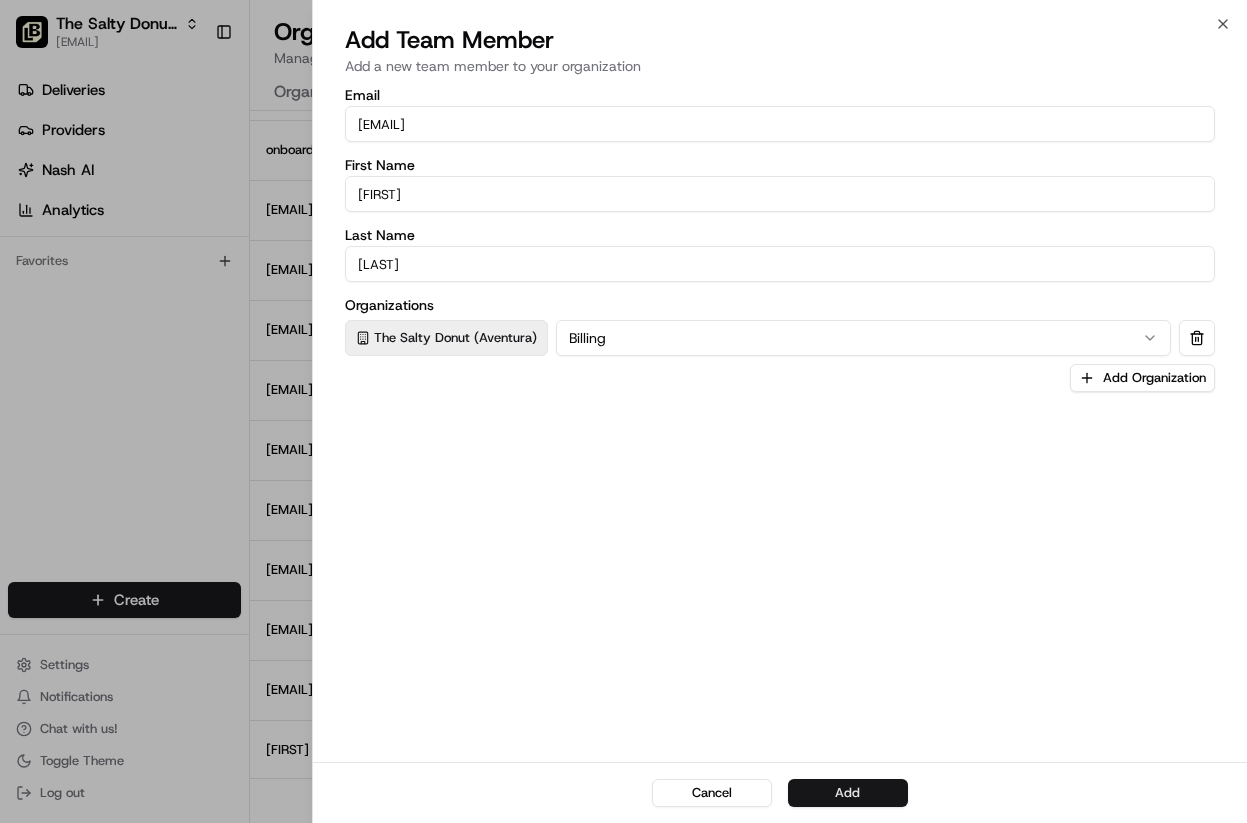 click on "Add" at bounding box center (848, 793) 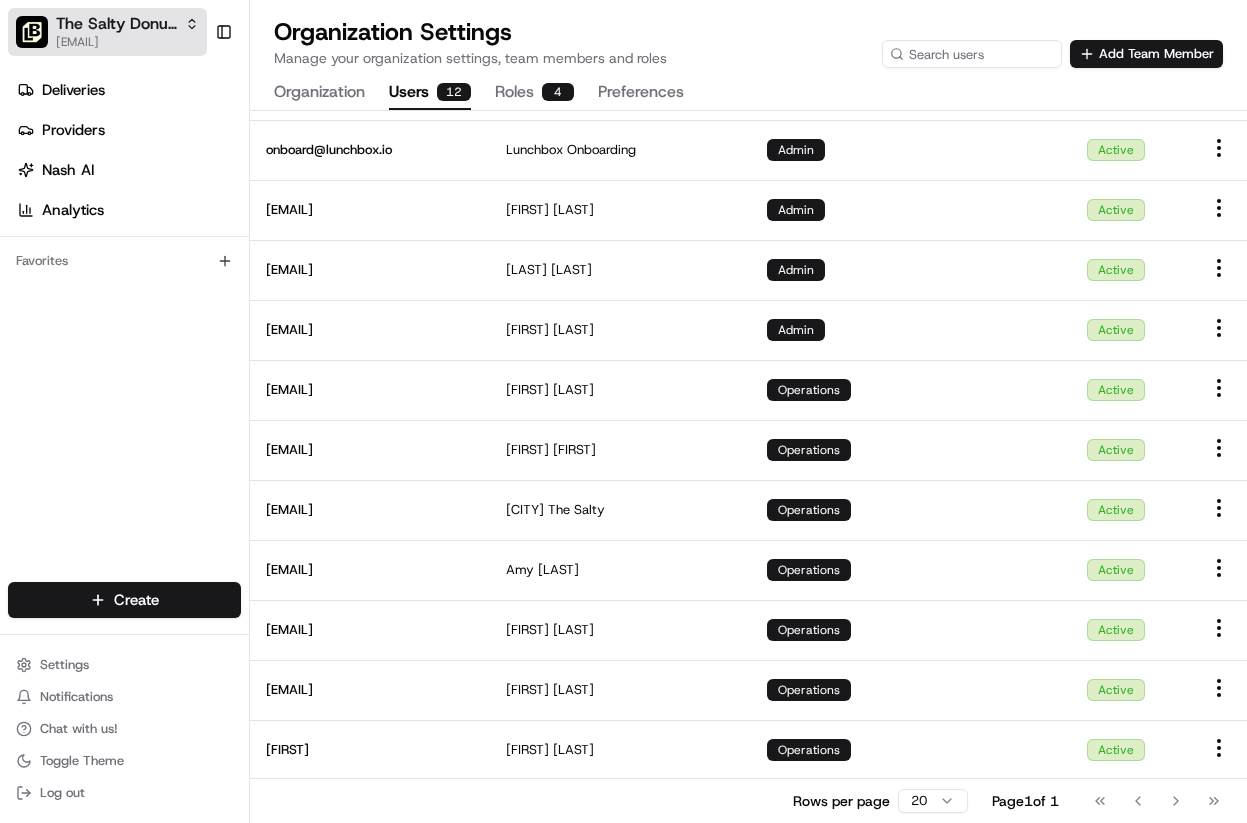 click on "The Salty Donut (Aventura)" at bounding box center [116, 24] 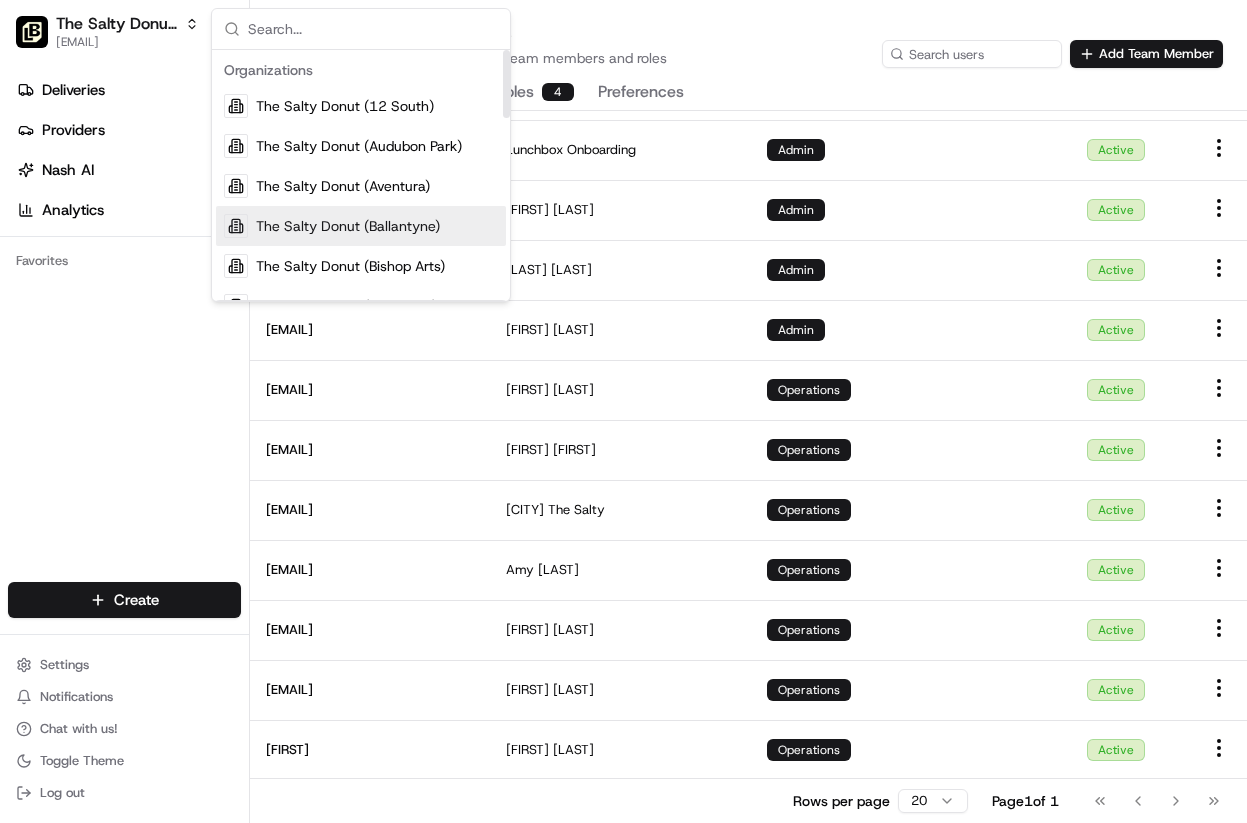click on "The Salty Donut (Ballantyne)" at bounding box center (348, 226) 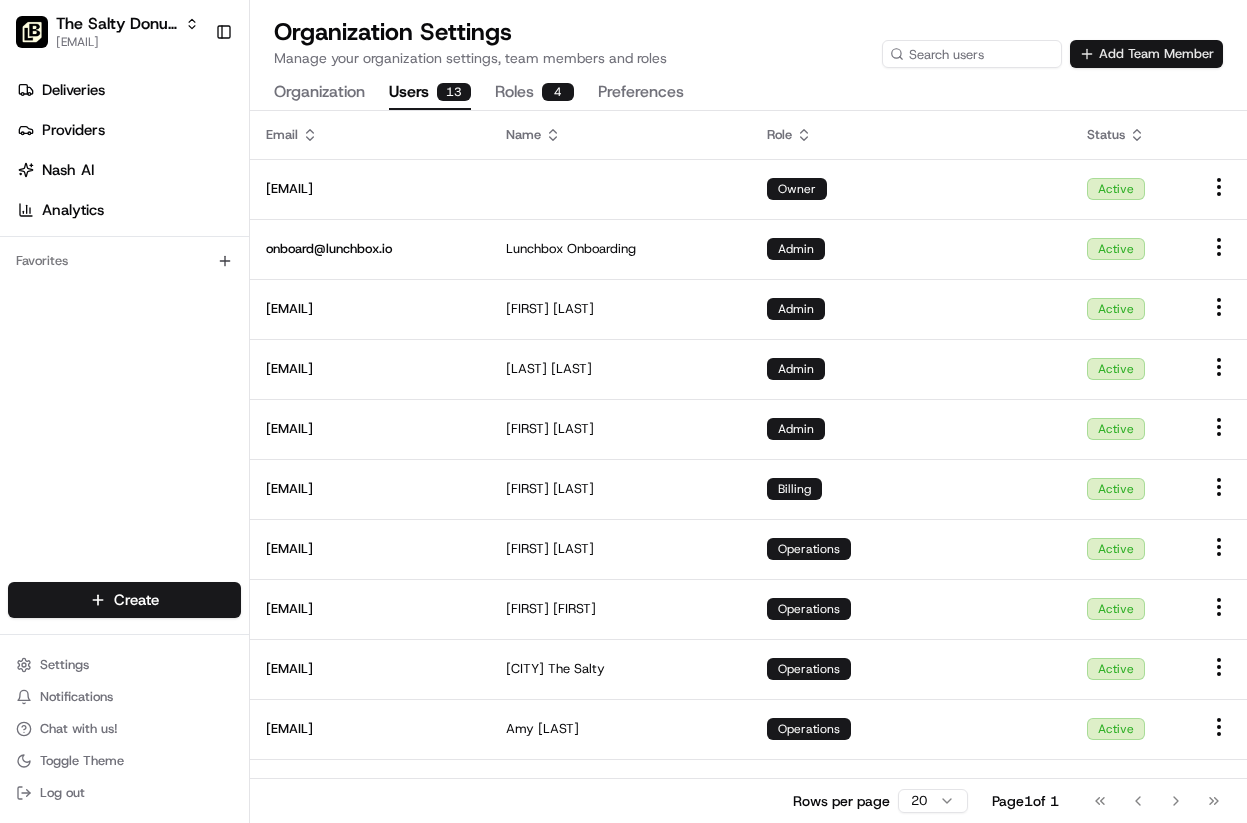 click on "Add Team Member" at bounding box center [1146, 54] 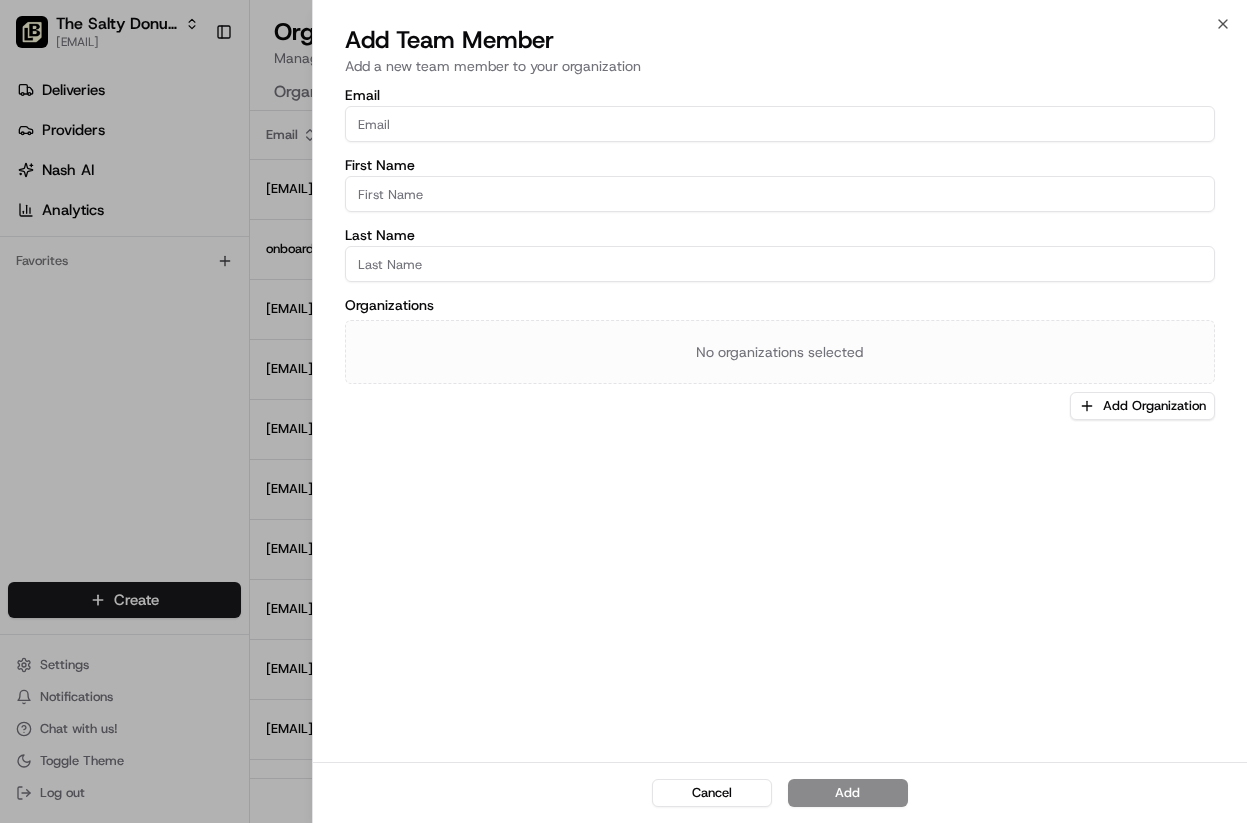 click on "Email" at bounding box center (780, 124) 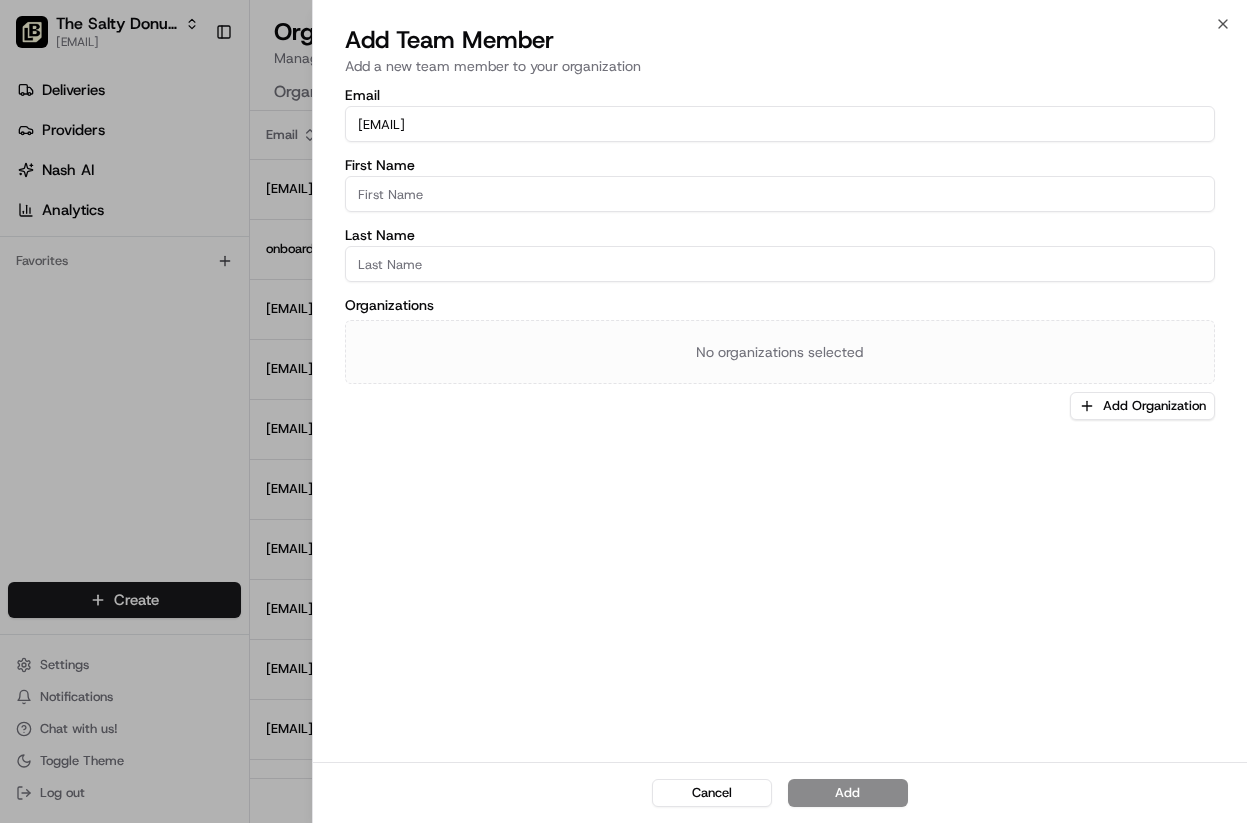type on "[EMAIL]" 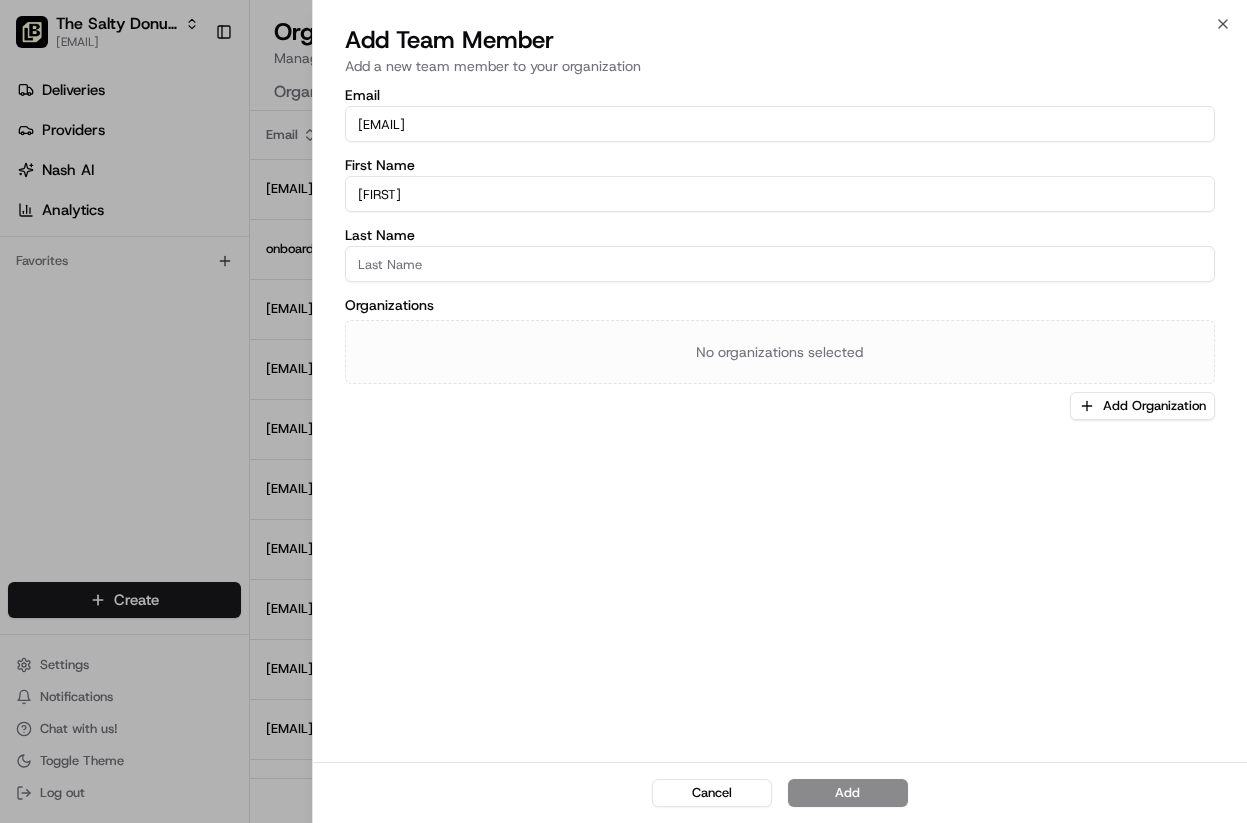 type on "[NAME]" 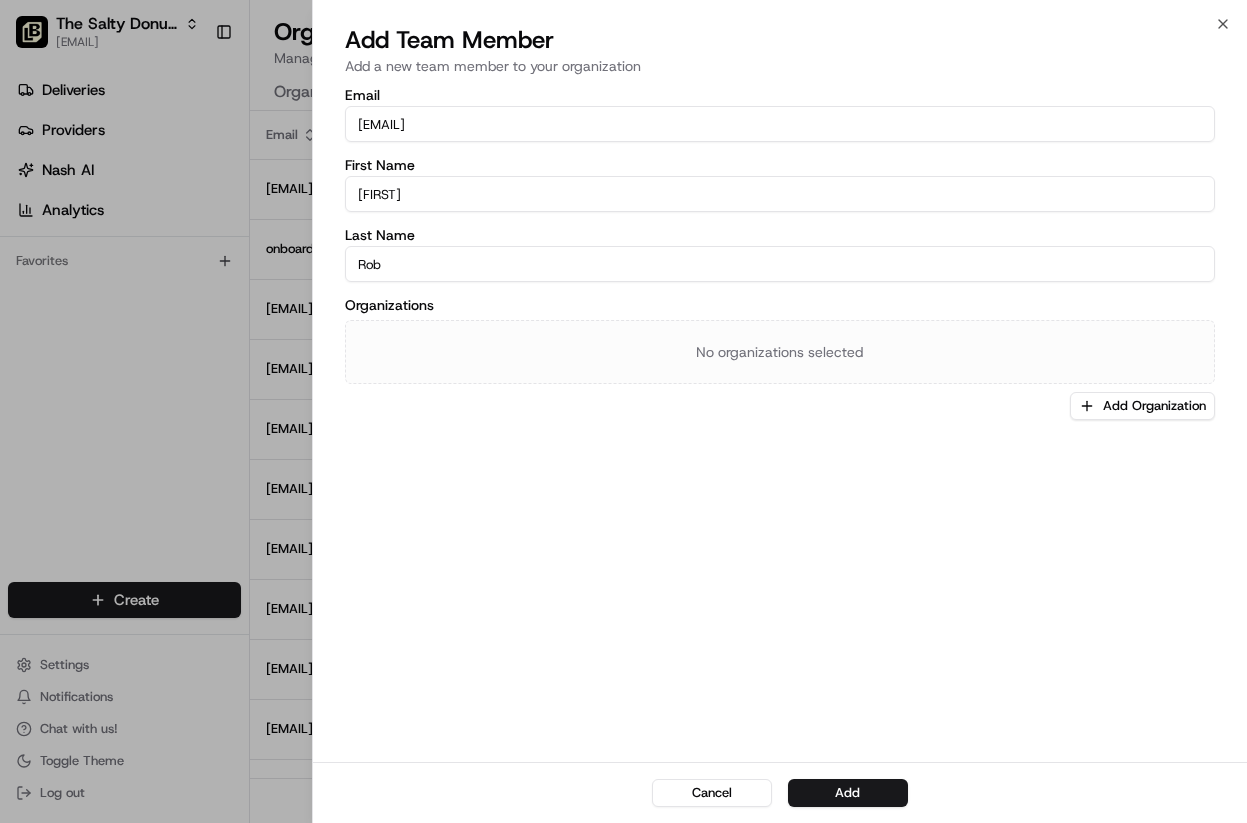 type on "Robleto" 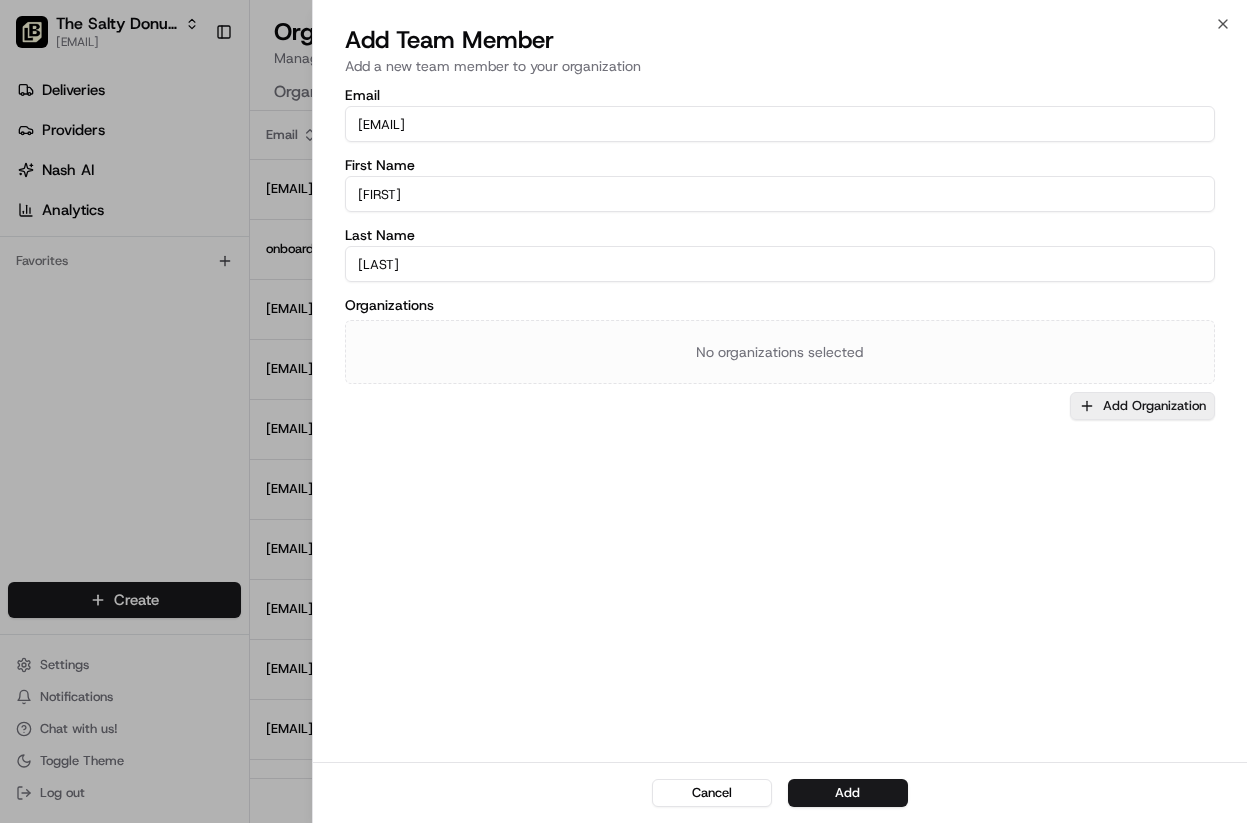click on "Add Organization" at bounding box center [1142, 406] 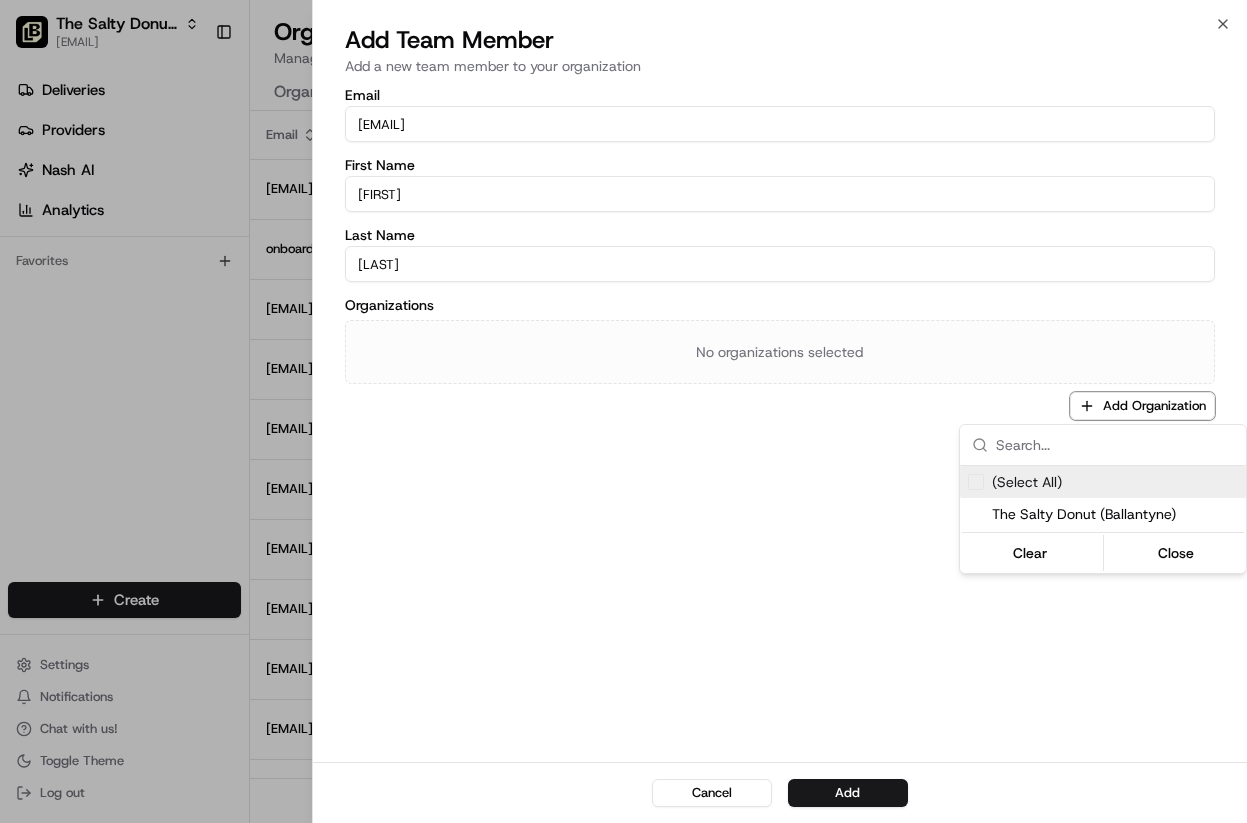 click at bounding box center (976, 482) 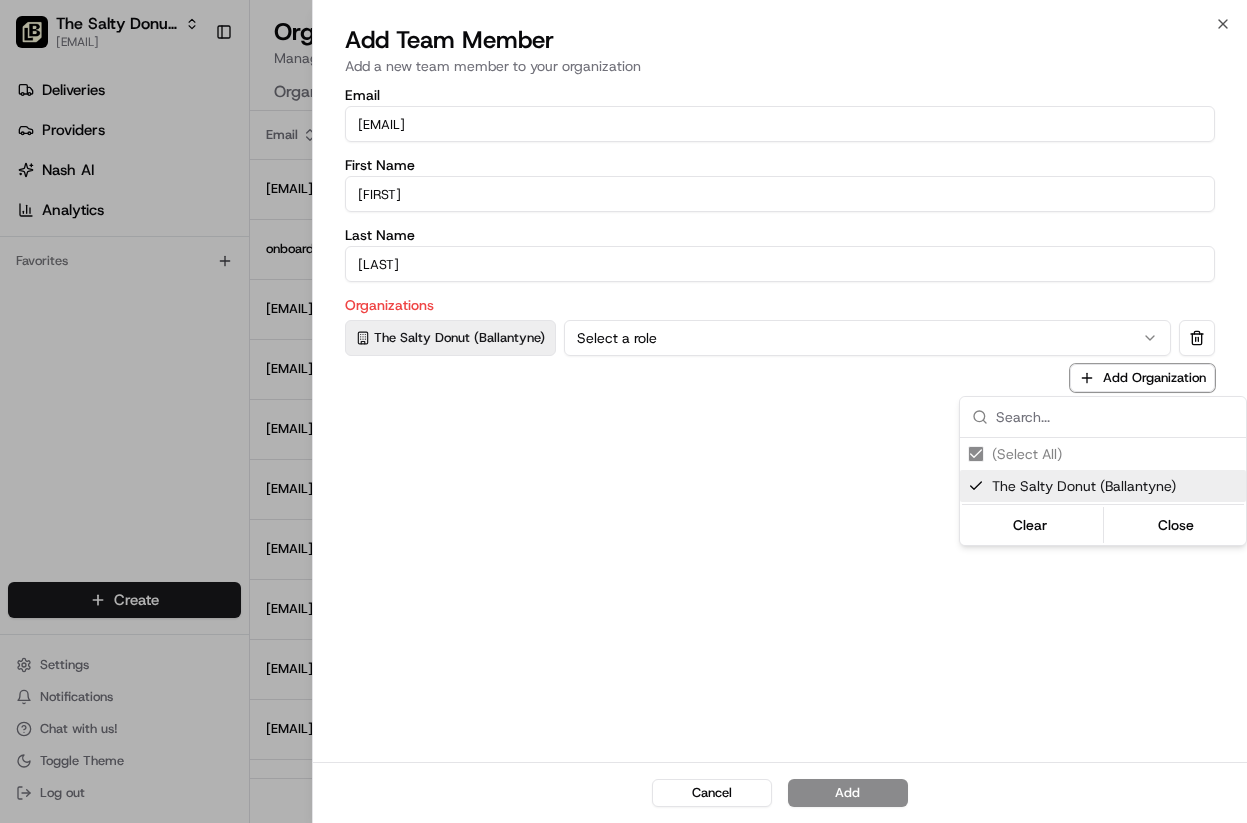 click at bounding box center (623, 411) 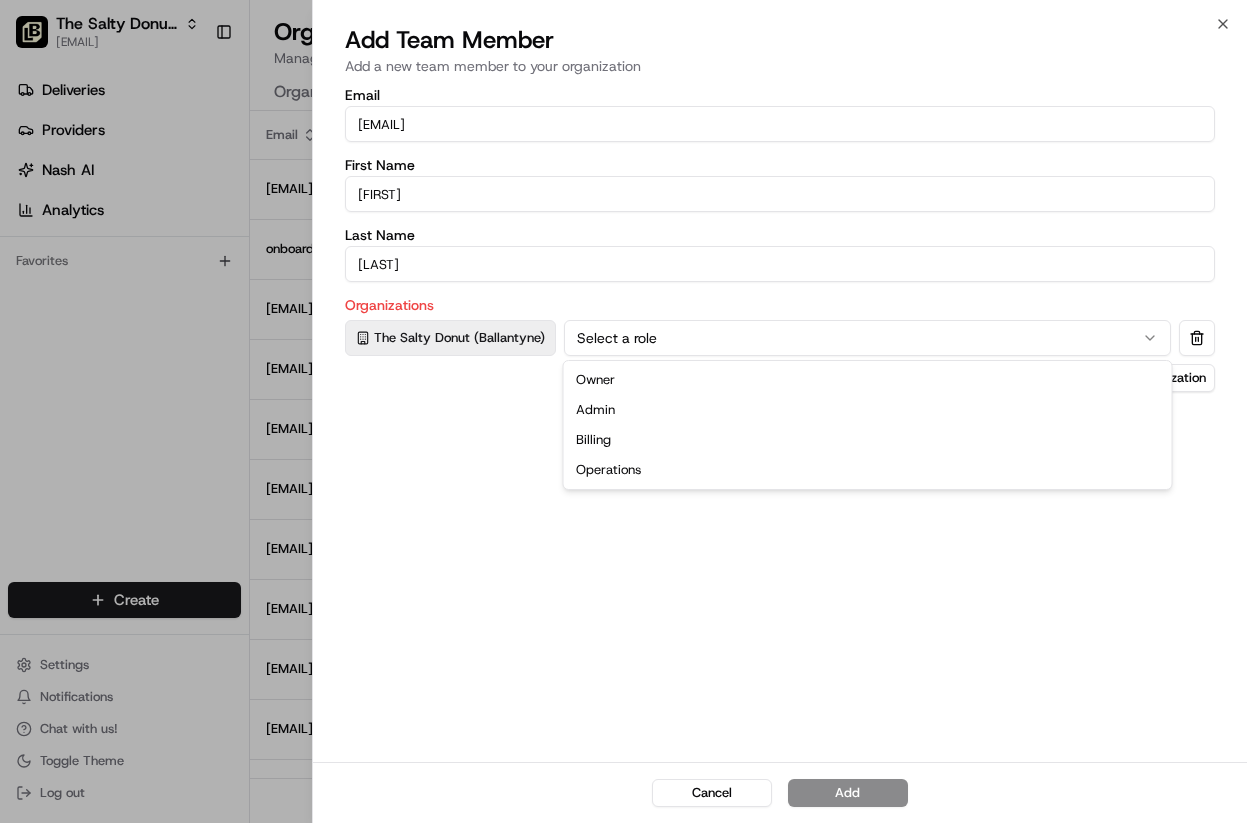 click on "Select a role" at bounding box center (867, 338) 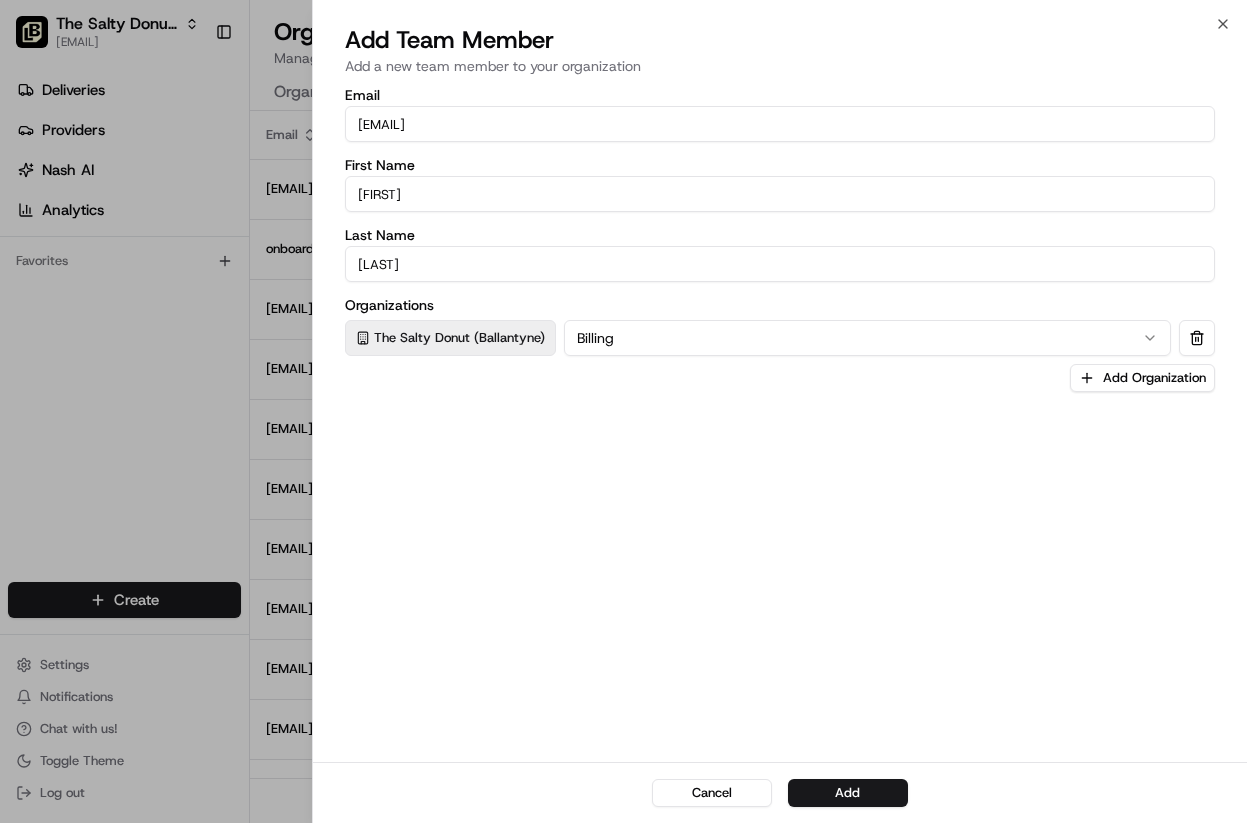 click on "Email sarly.robleto@saltydonut.com First Name Sarly Last Name Robleto Organizations The Salty Donut (Ballantyne) Billing Add Organization" at bounding box center (780, 423) 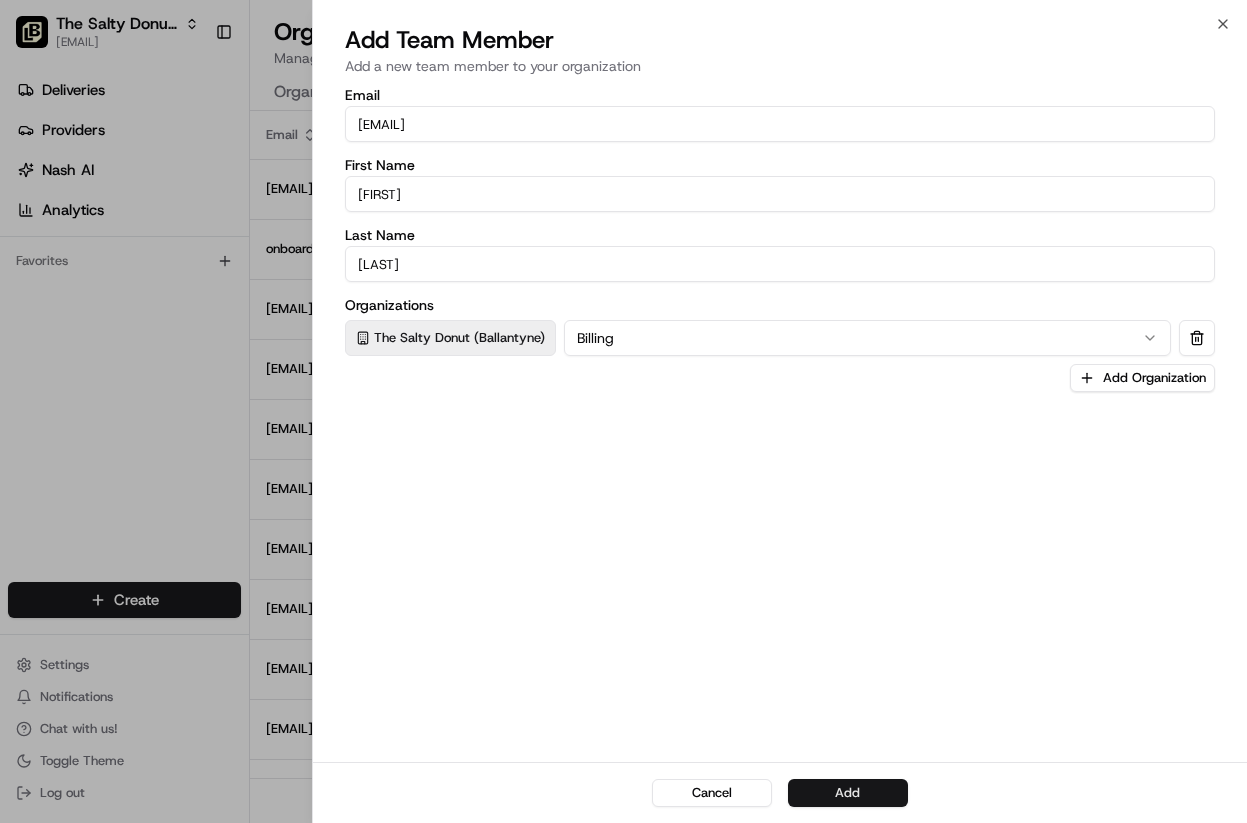 click on "Add" at bounding box center [848, 793] 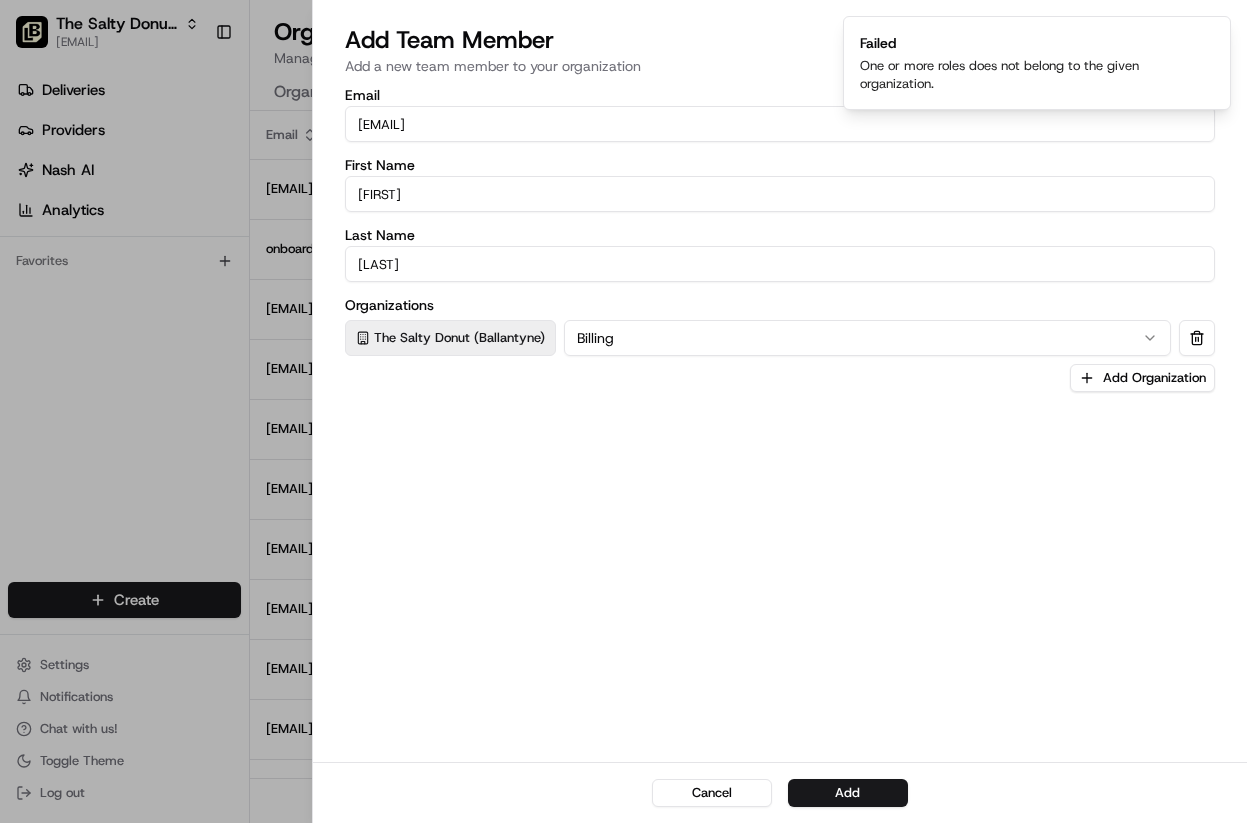 click on "Email sarly.robleto@saltydonut.com First Name Sarly Last Name Robleto Organizations The Salty Donut (Ballantyne) Billing Add Organization" at bounding box center (780, 423) 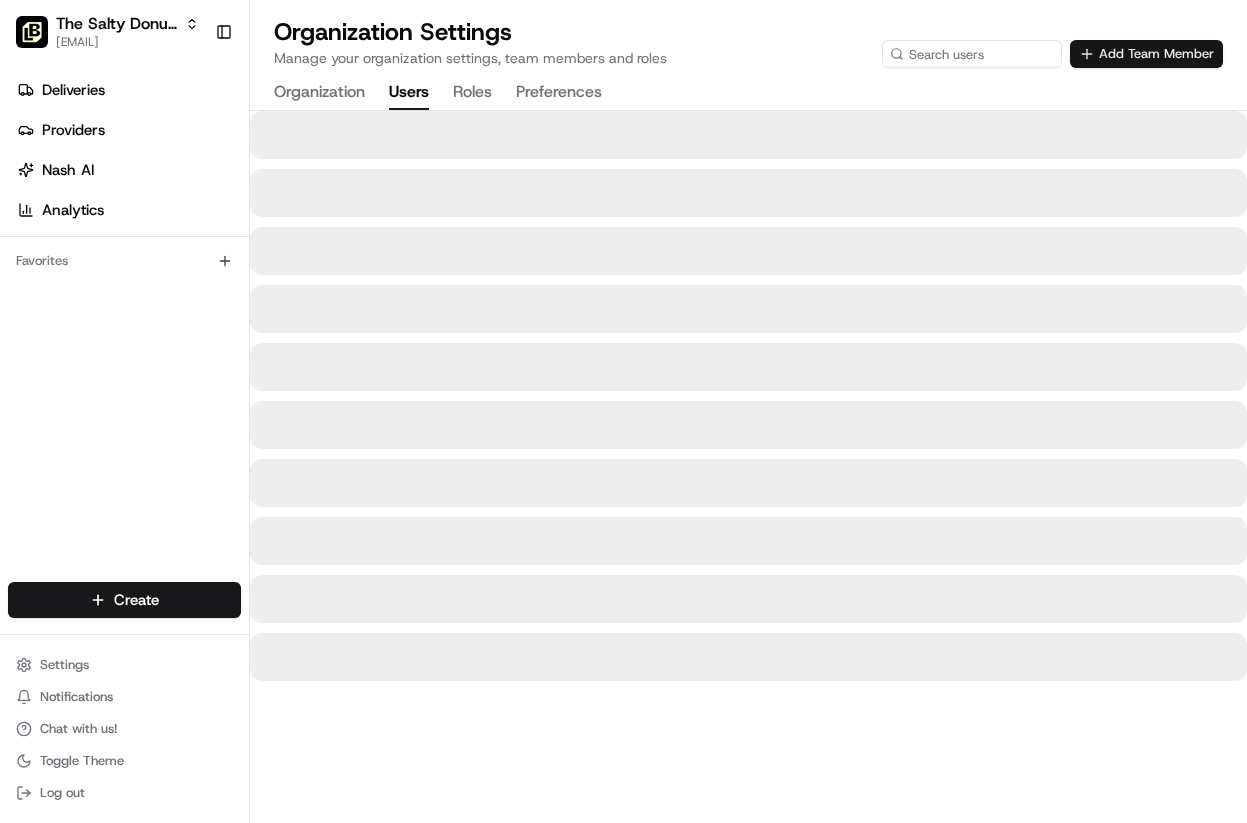 scroll, scrollTop: 0, scrollLeft: 0, axis: both 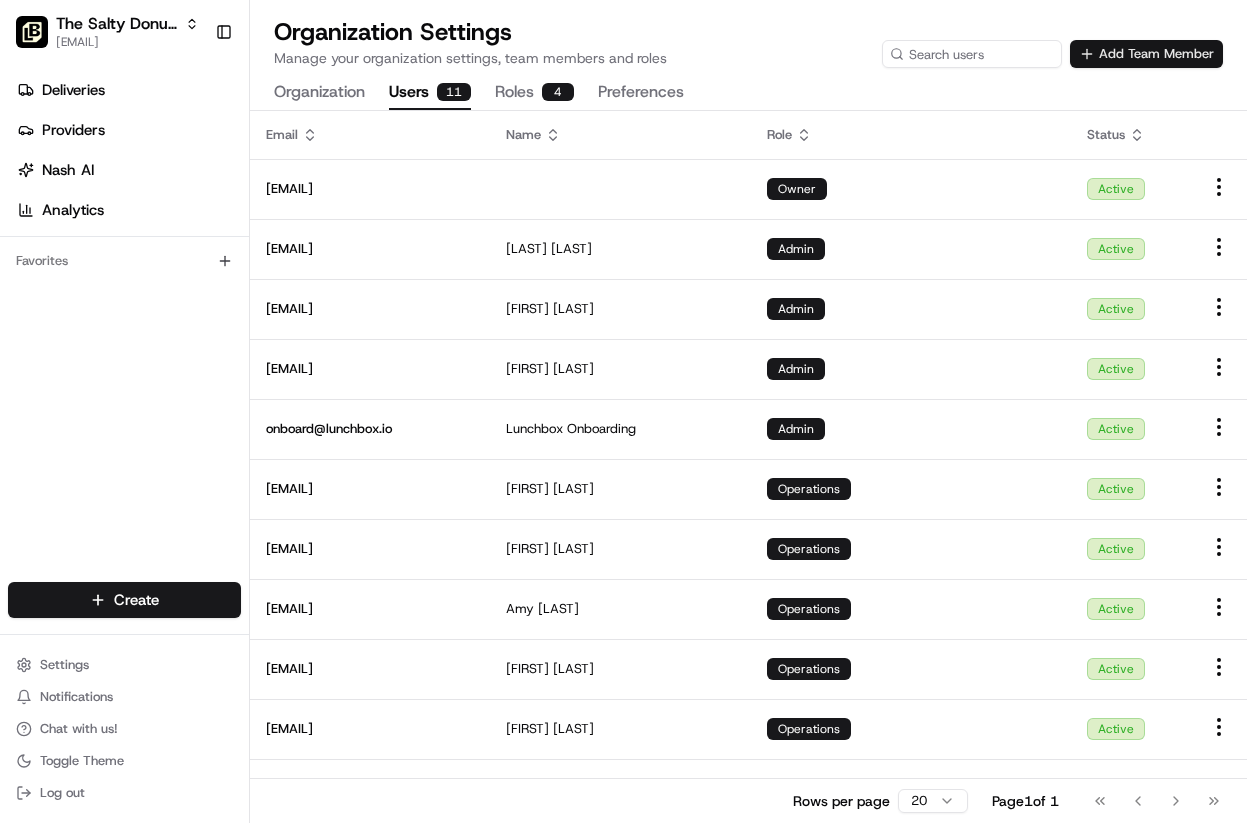 click on "Add Team Member" at bounding box center [1146, 54] 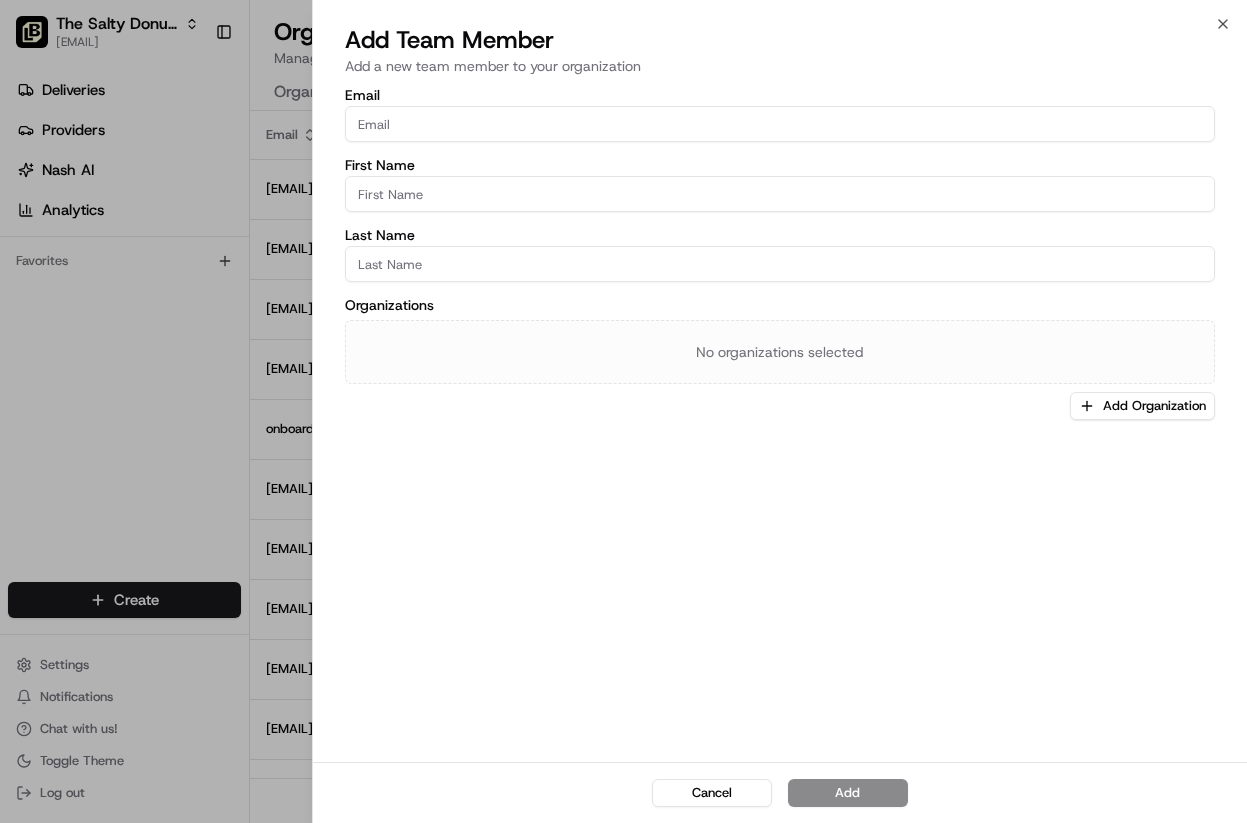 click on "Email" at bounding box center [780, 124] 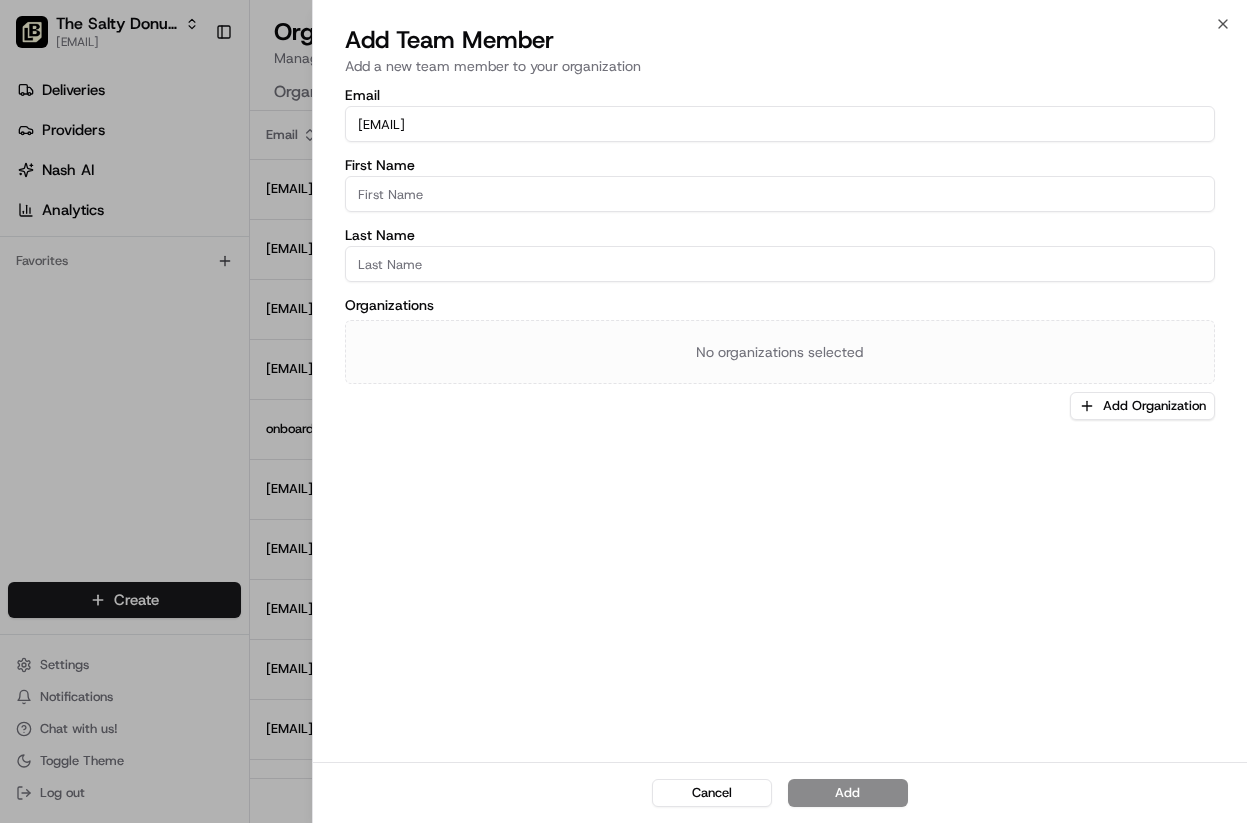 type on "sarly.robleto@[EXAMPLE_DOMAIN]" 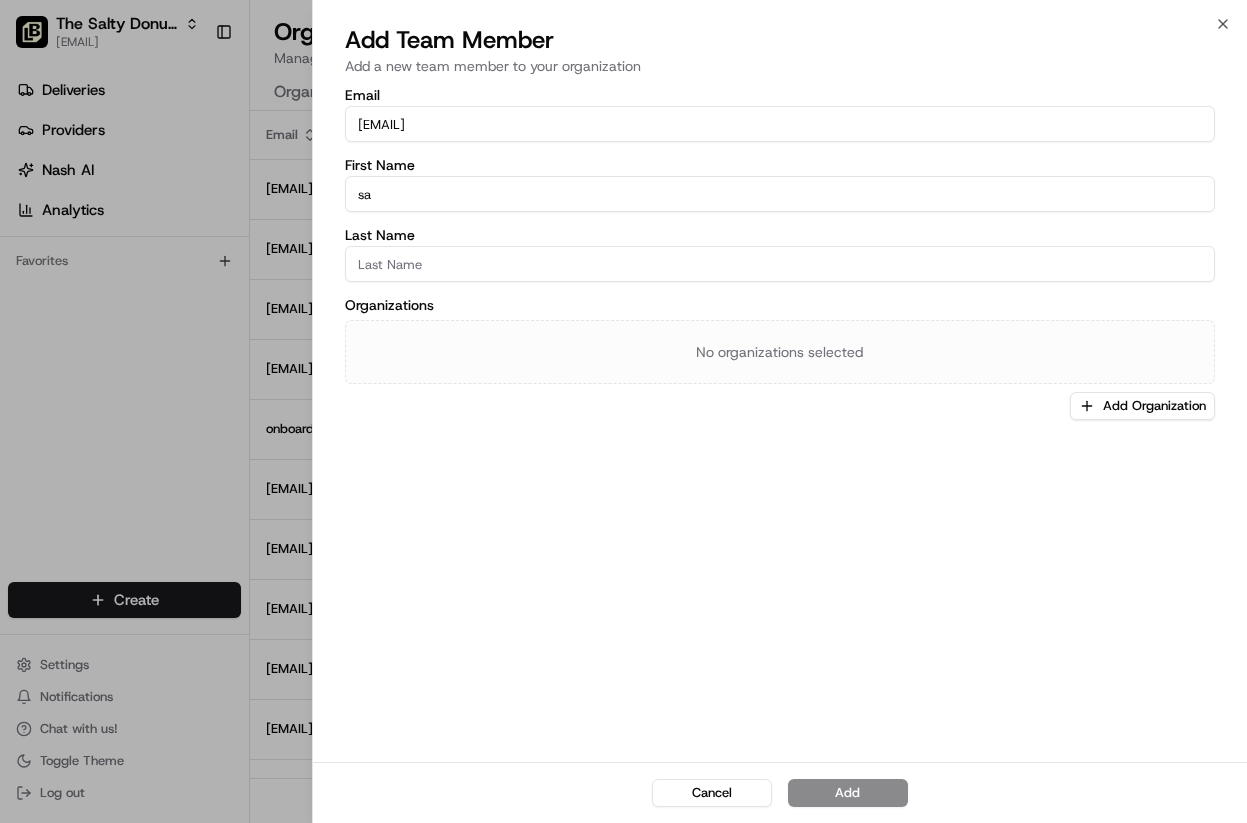 type on "[FIRST]" 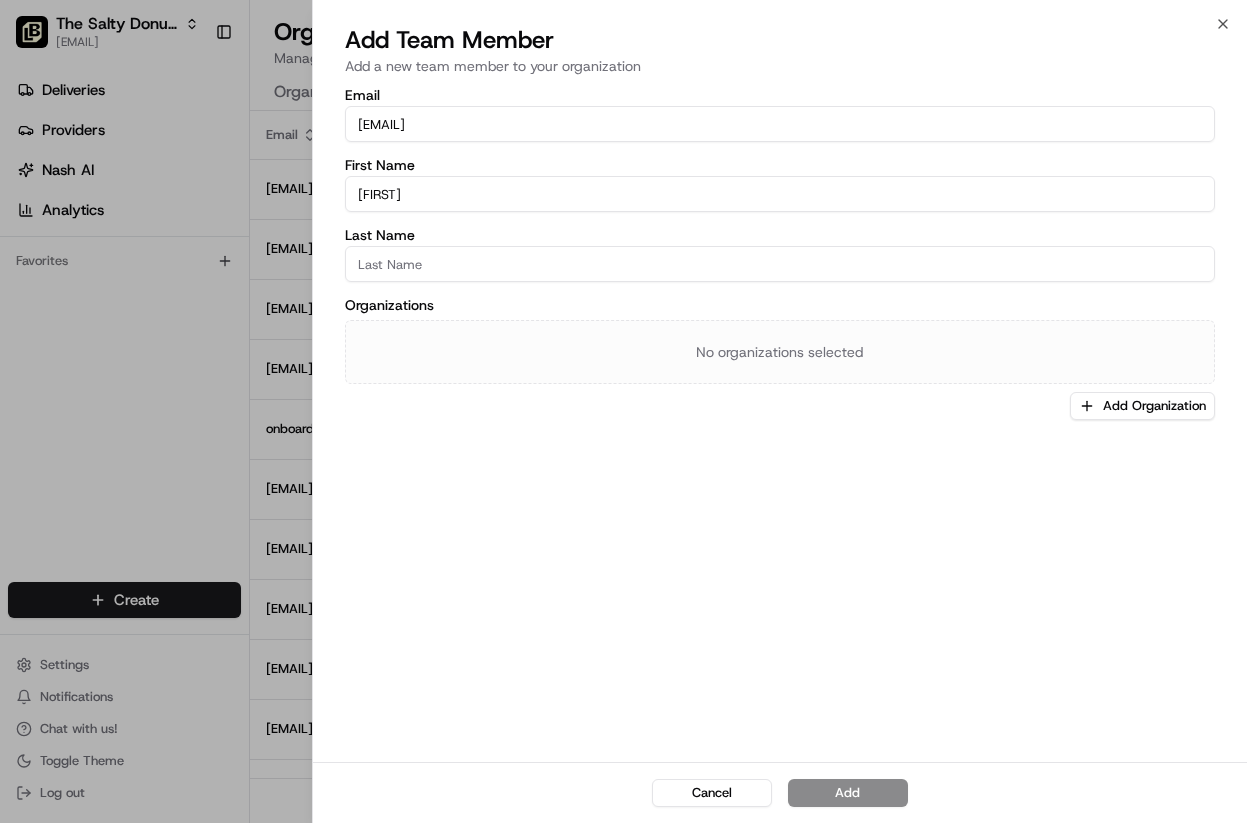 click on "Last Name" at bounding box center [780, 264] 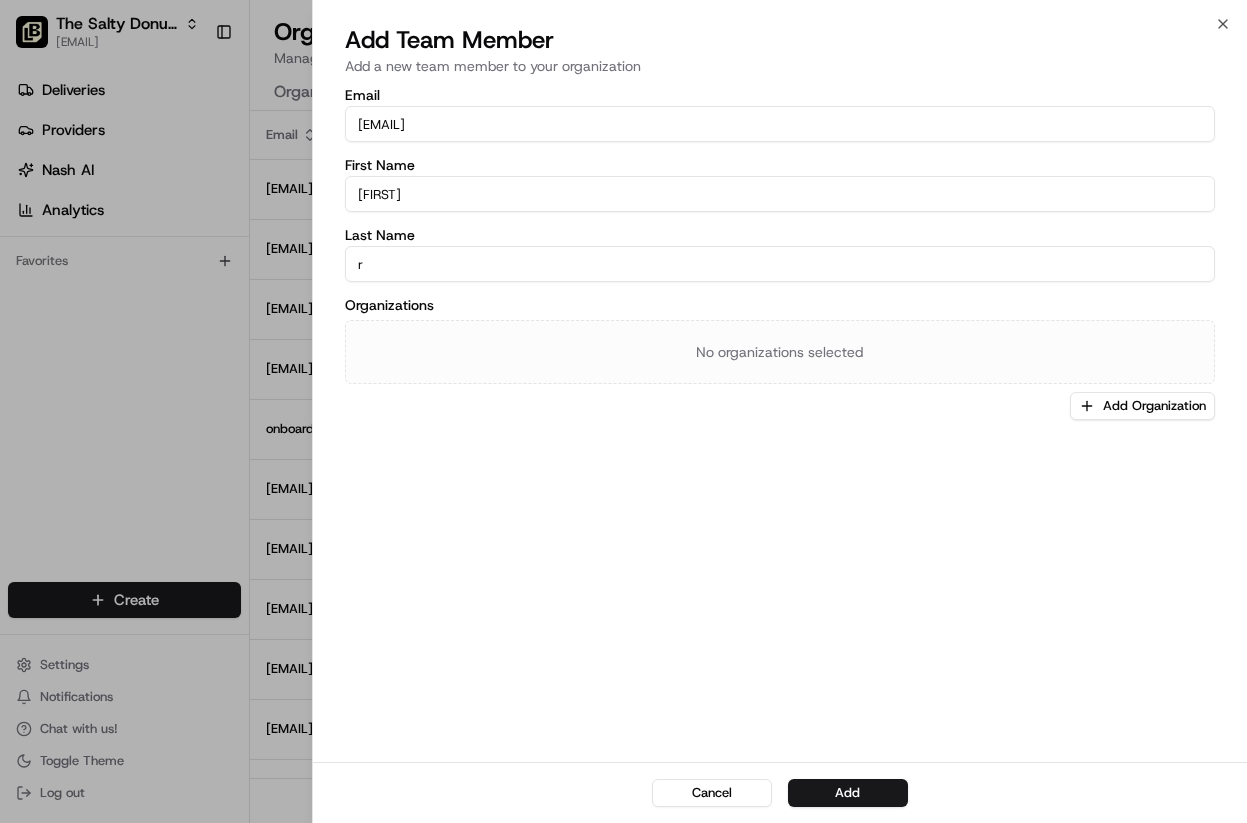 type on "Robleto" 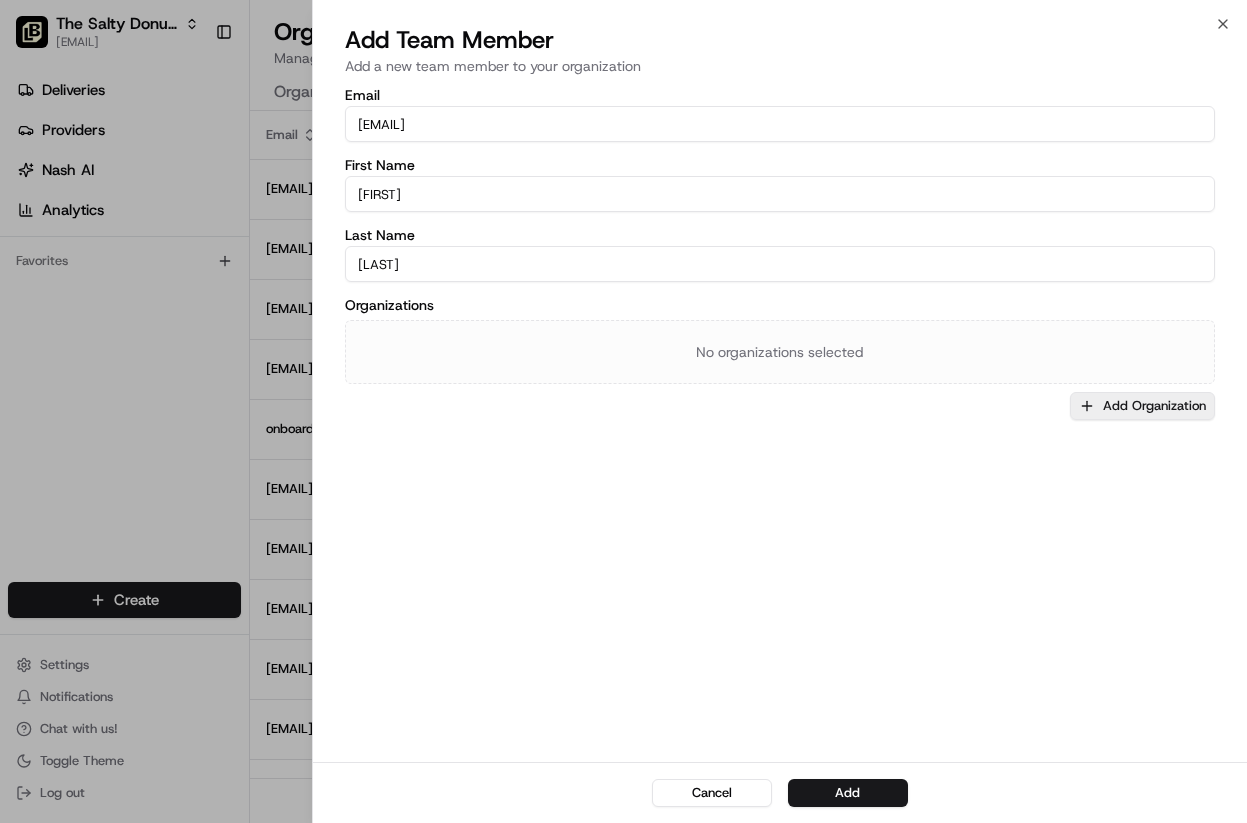 click on "Add Organization" at bounding box center (1142, 406) 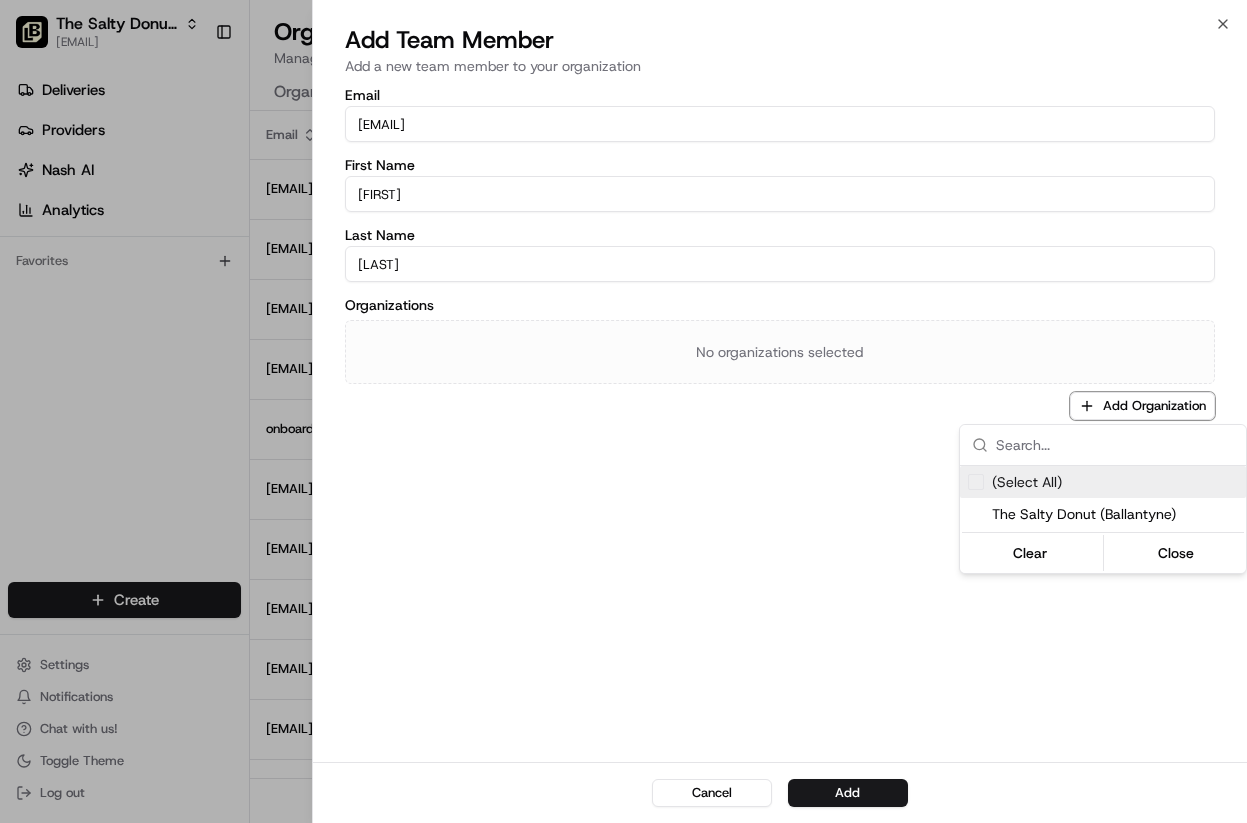 click at bounding box center (976, 482) 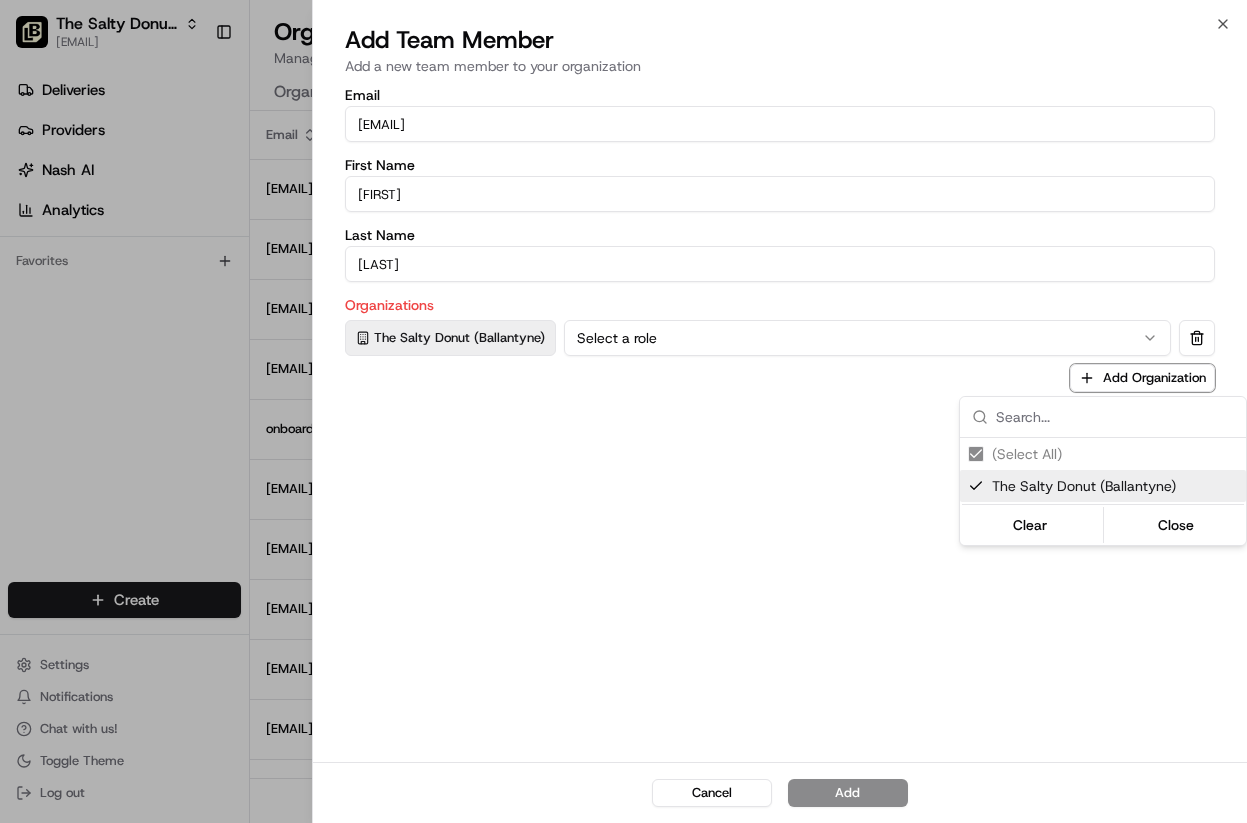 click at bounding box center (623, 411) 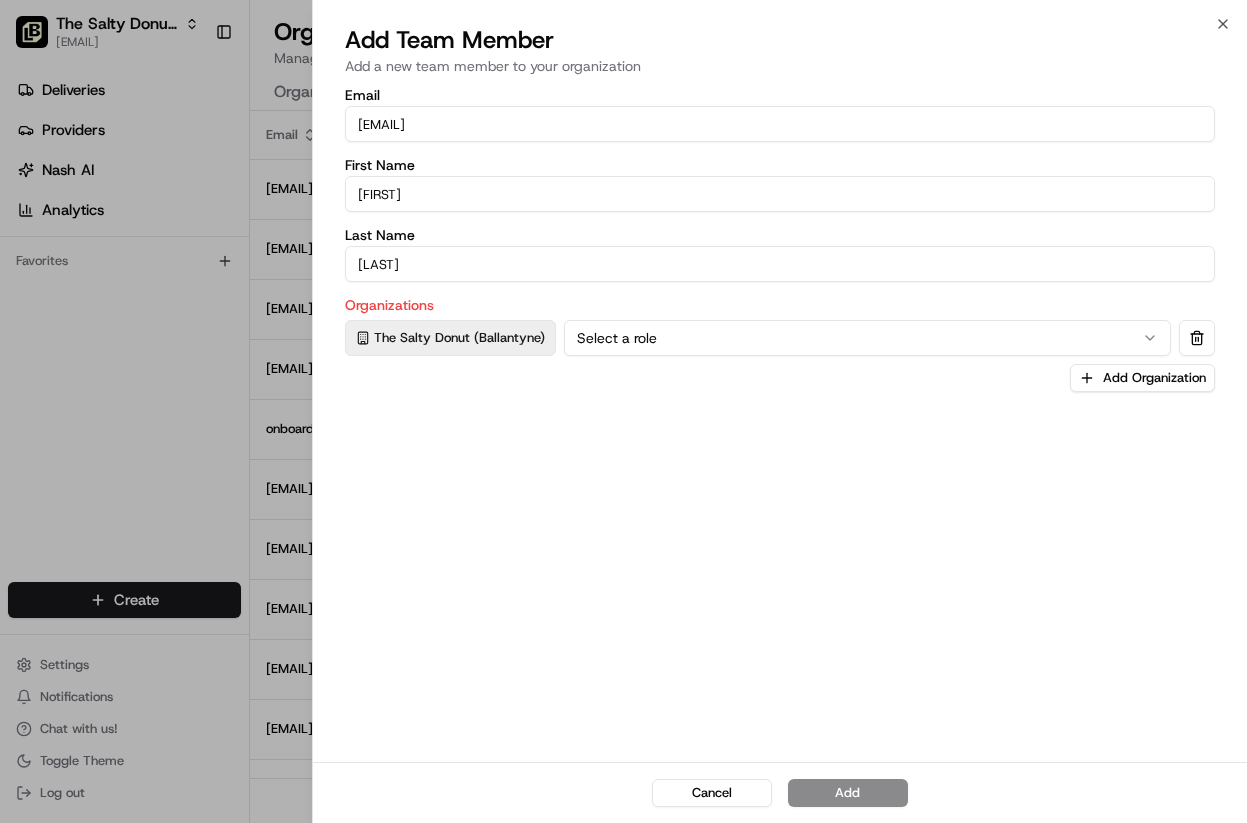 click on "Select a role" at bounding box center [867, 338] 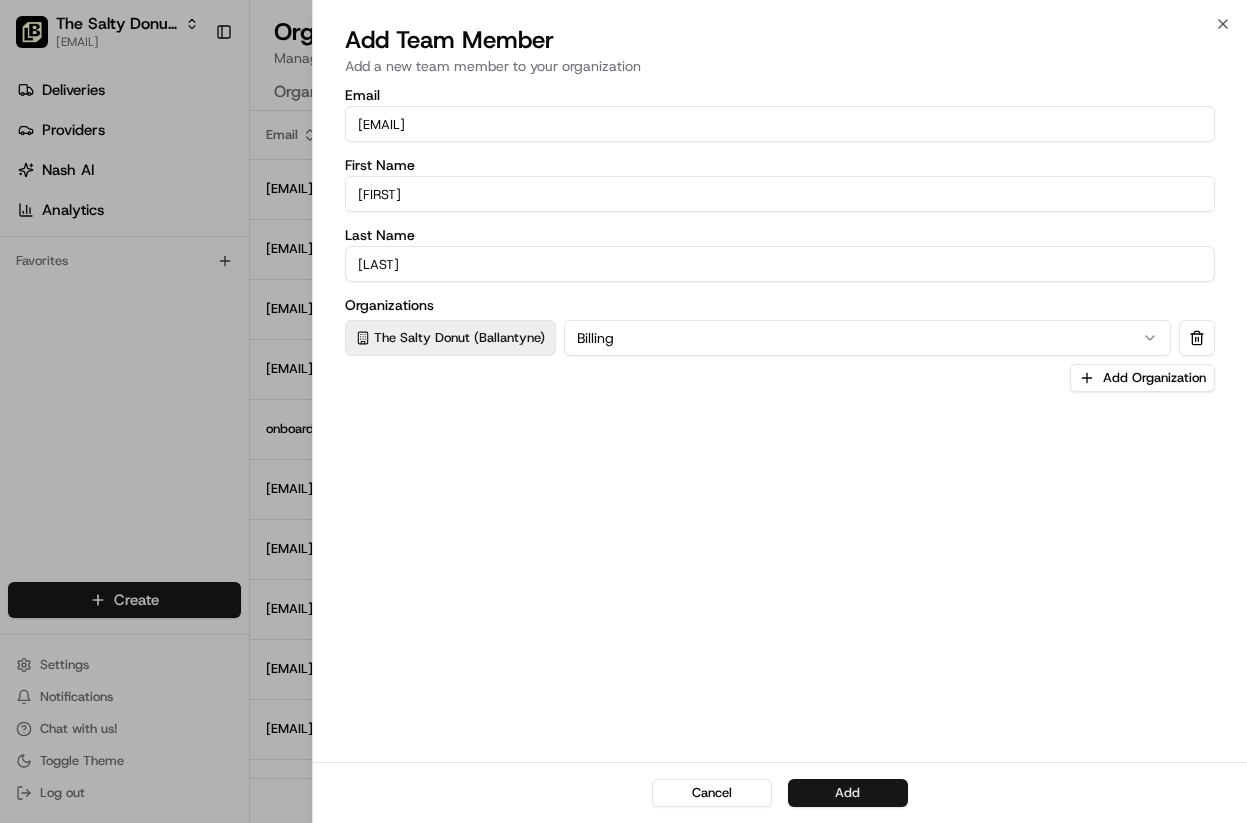 click on "Add" at bounding box center [848, 793] 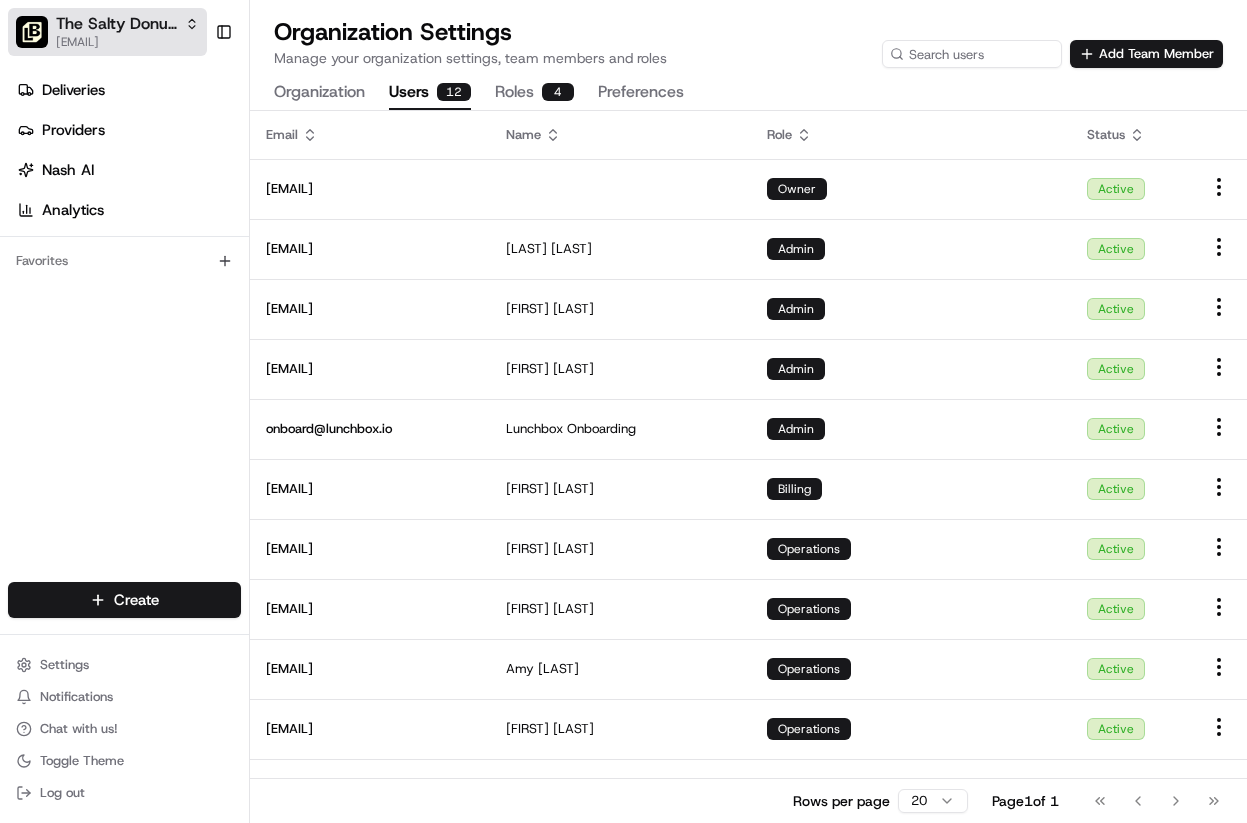 click on "The Salty Donut (Ballantyne)" at bounding box center [127, 24] 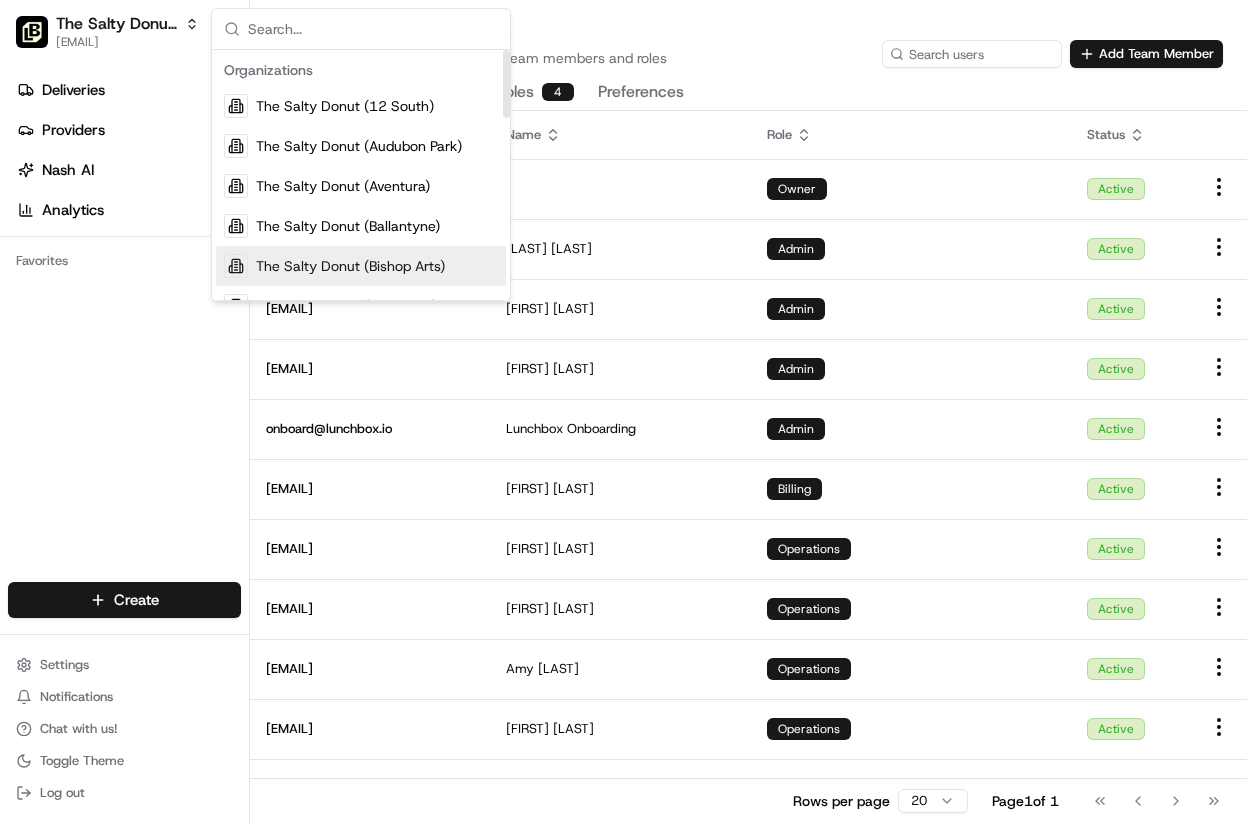 click on "The Salty Donut (Bishop Arts)" at bounding box center [350, 266] 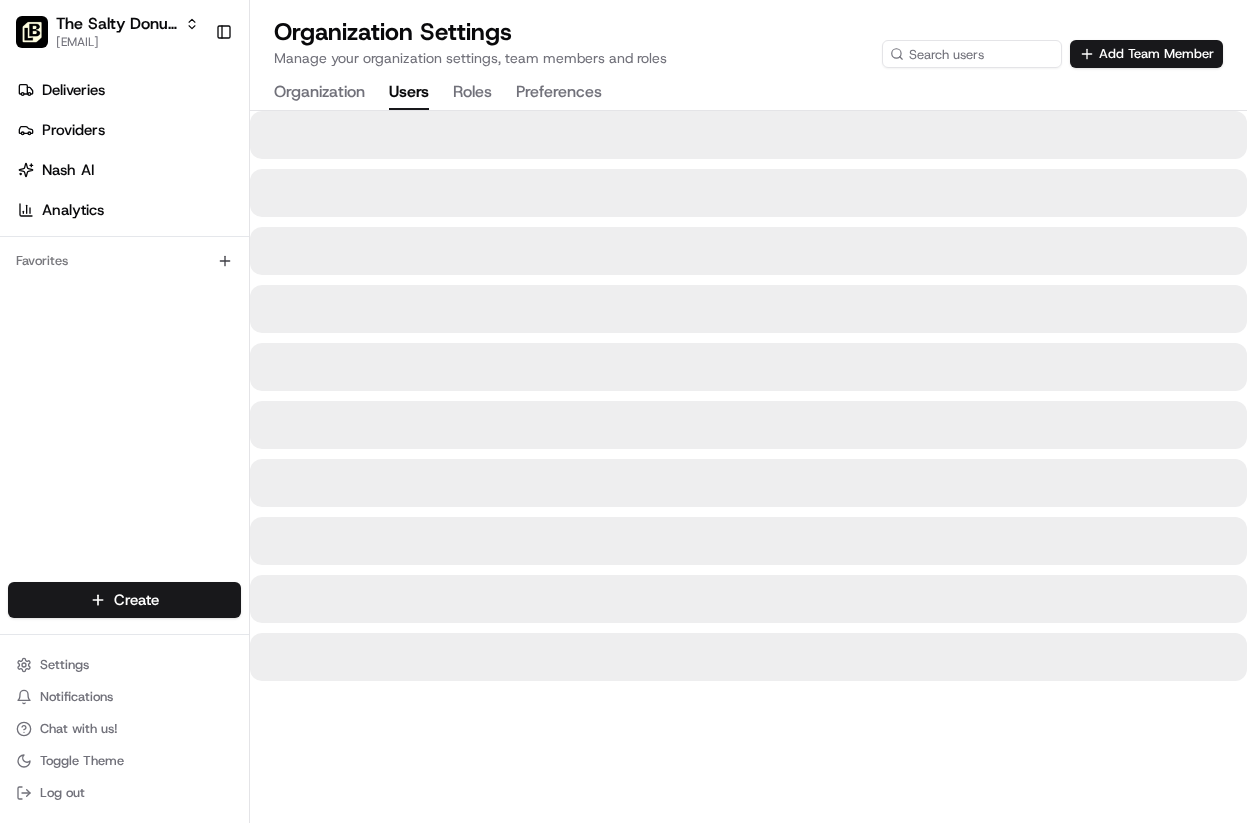 scroll, scrollTop: 0, scrollLeft: 0, axis: both 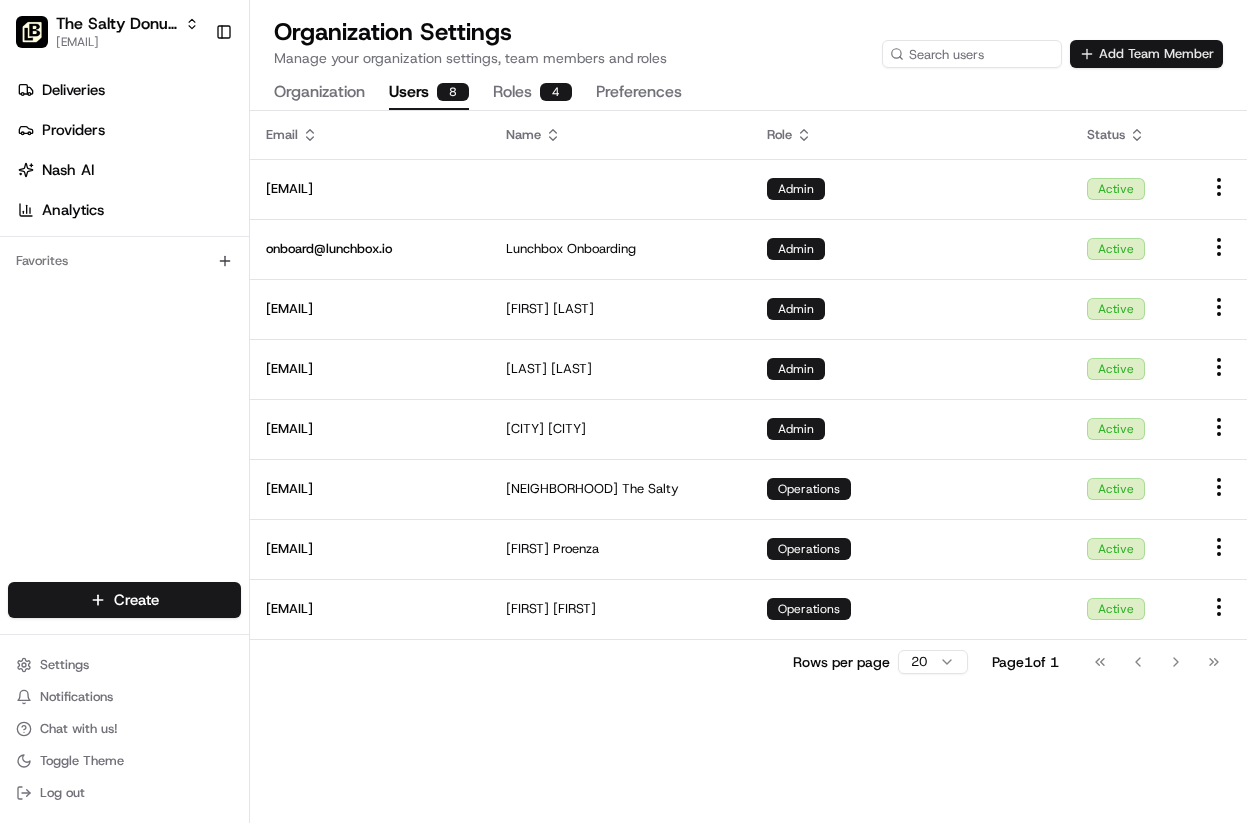 click on "Add Team Member" at bounding box center [1146, 54] 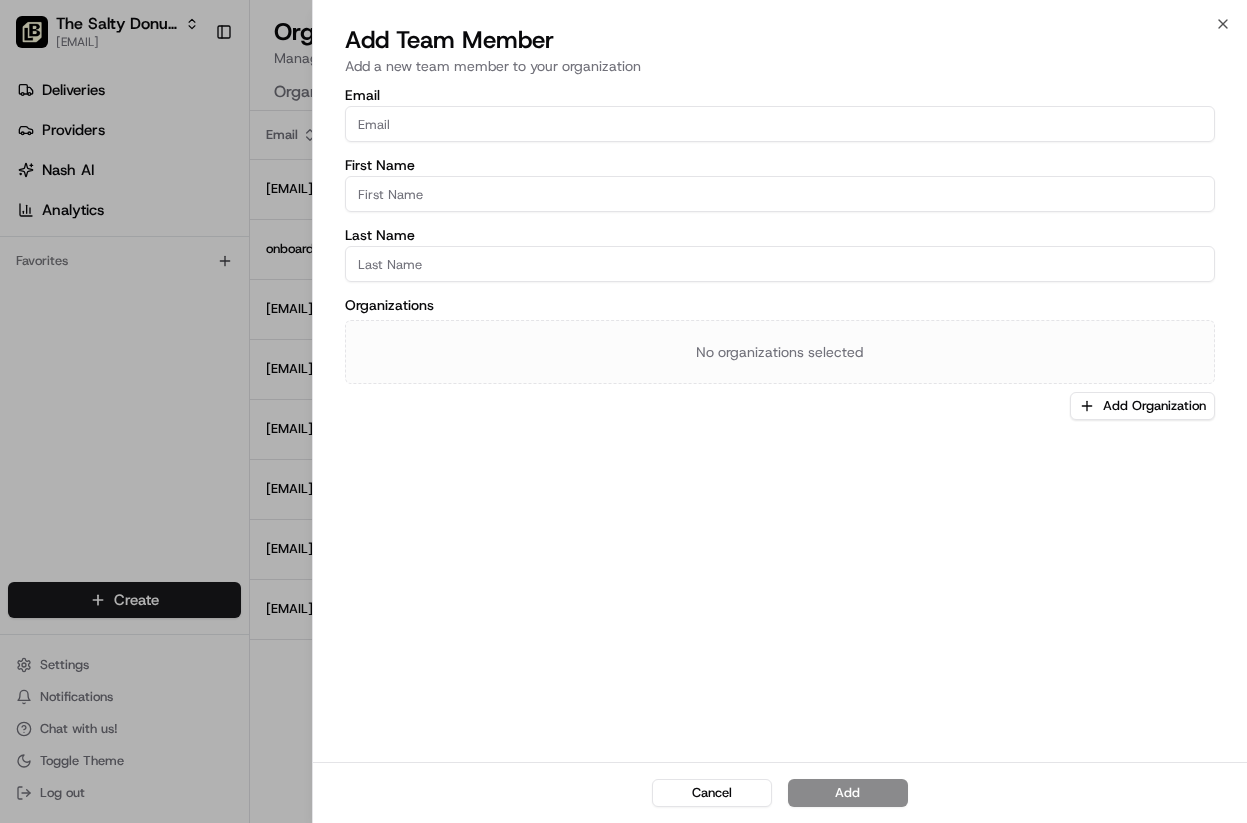 click on "Email" at bounding box center [780, 124] 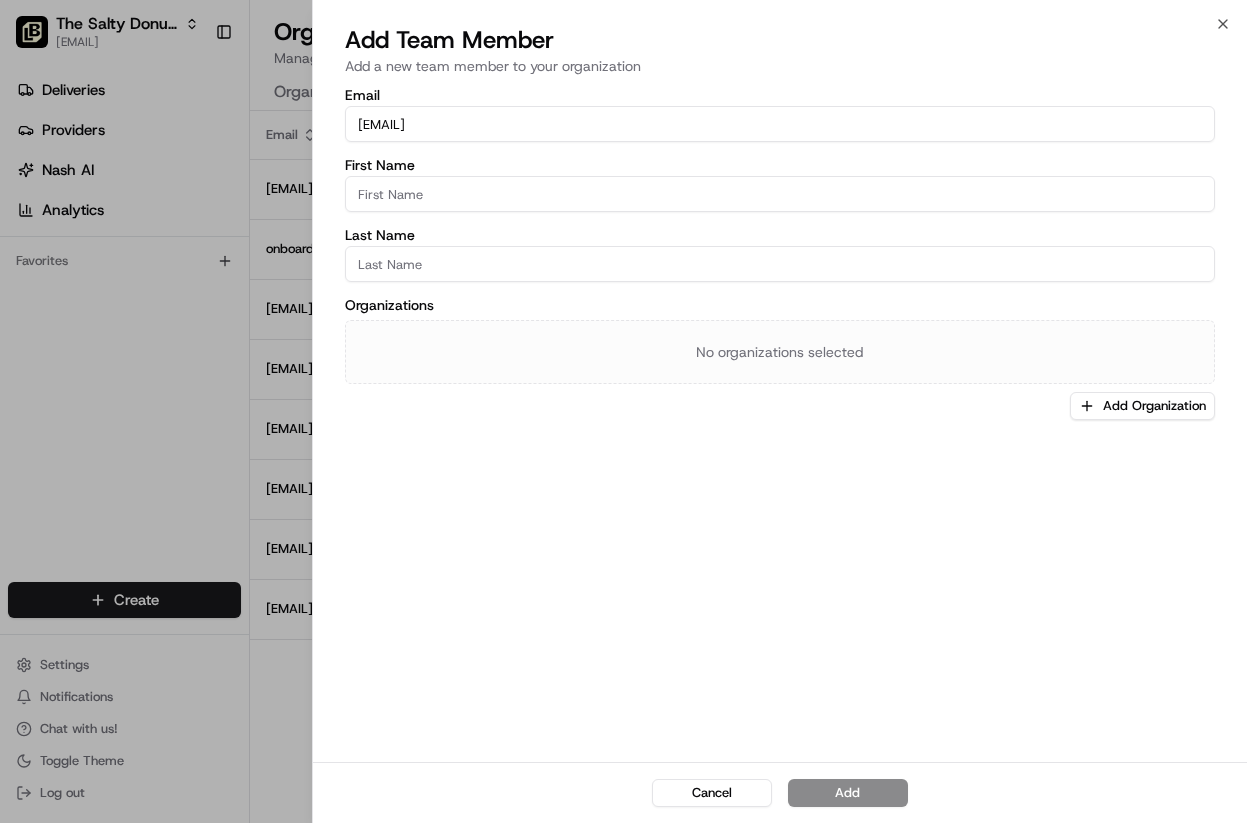 type on "sarly.robleto@[EXAMPLE_DOMAIN]" 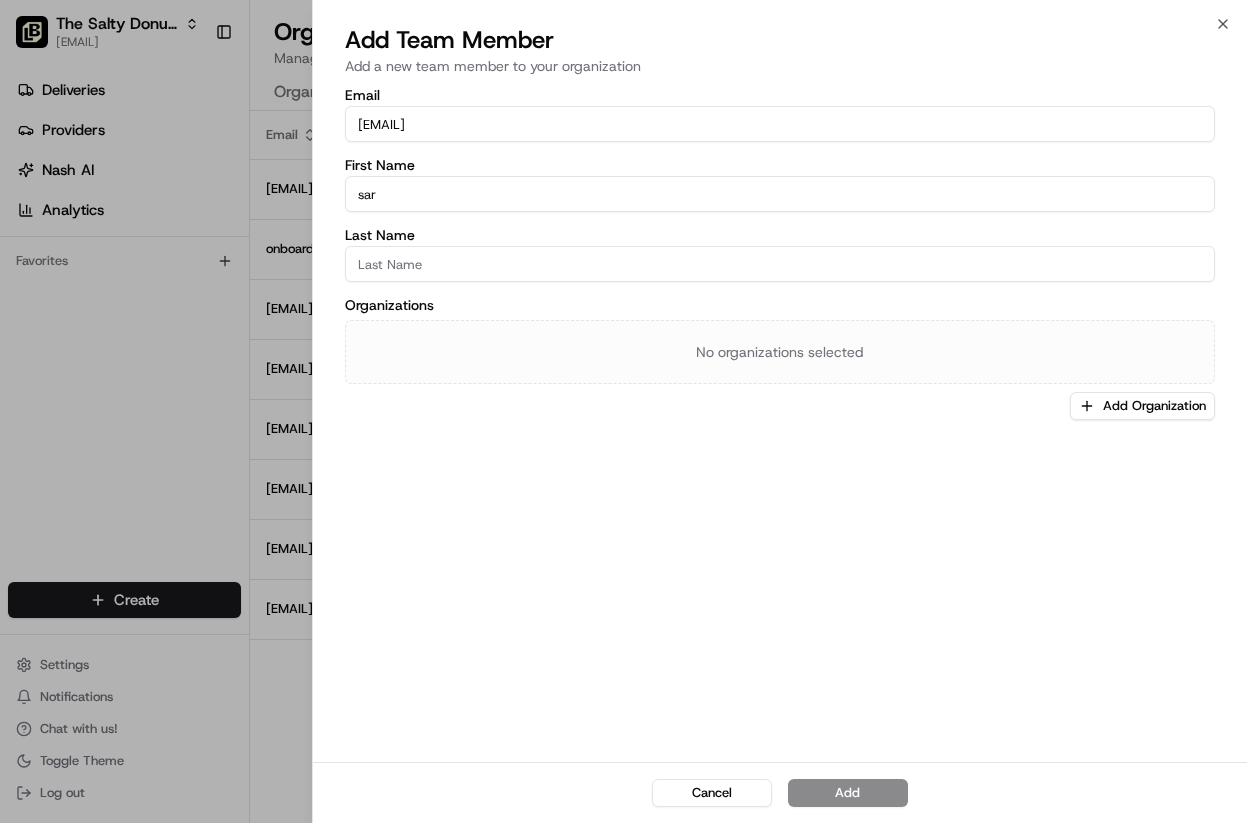 type on "[FIRST]" 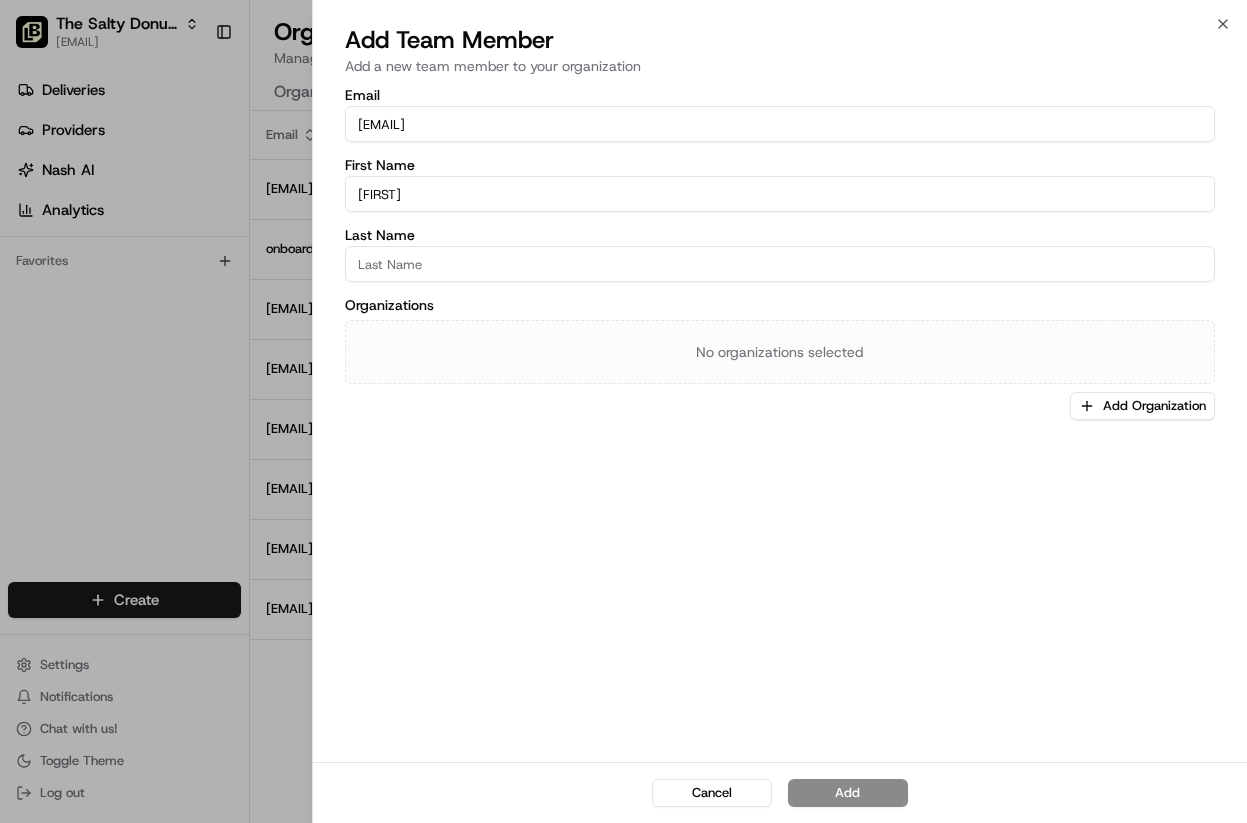 click on "Last Name" at bounding box center [780, 264] 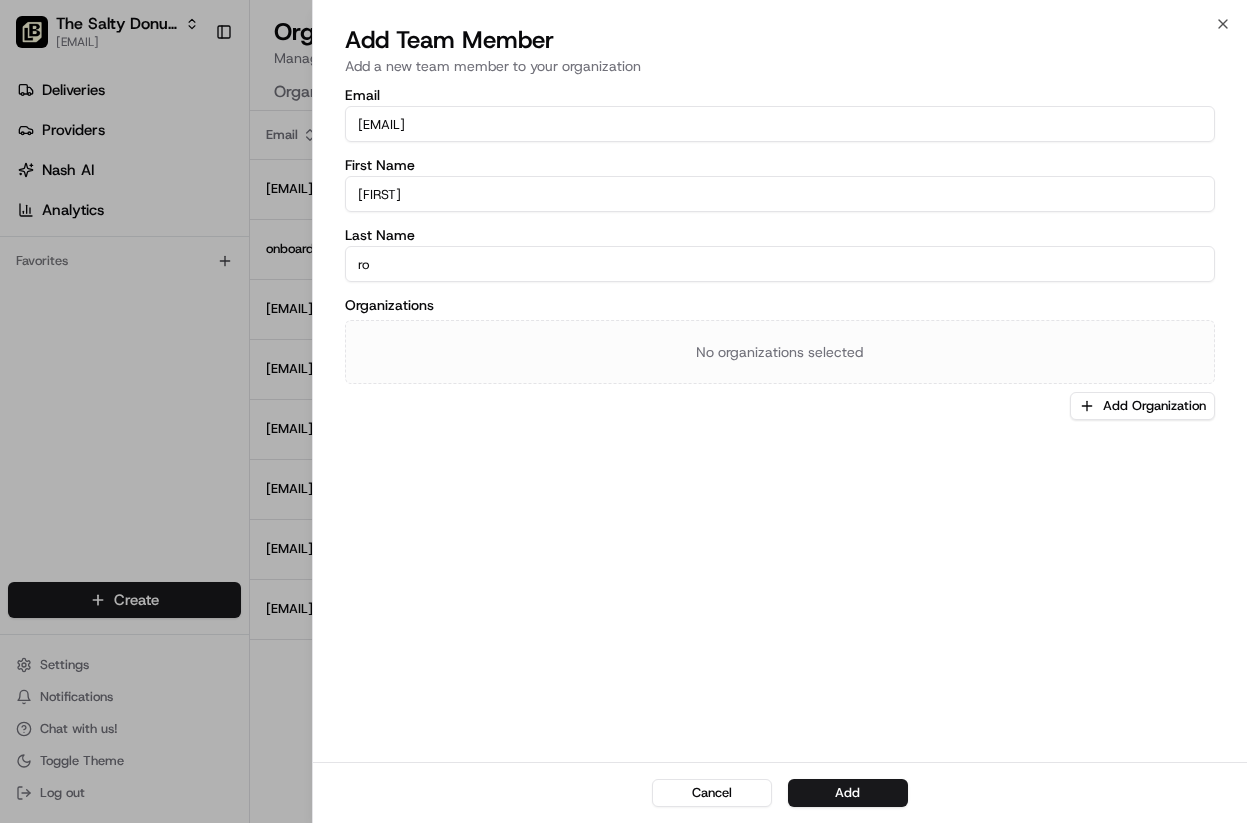 type on "Robleto" 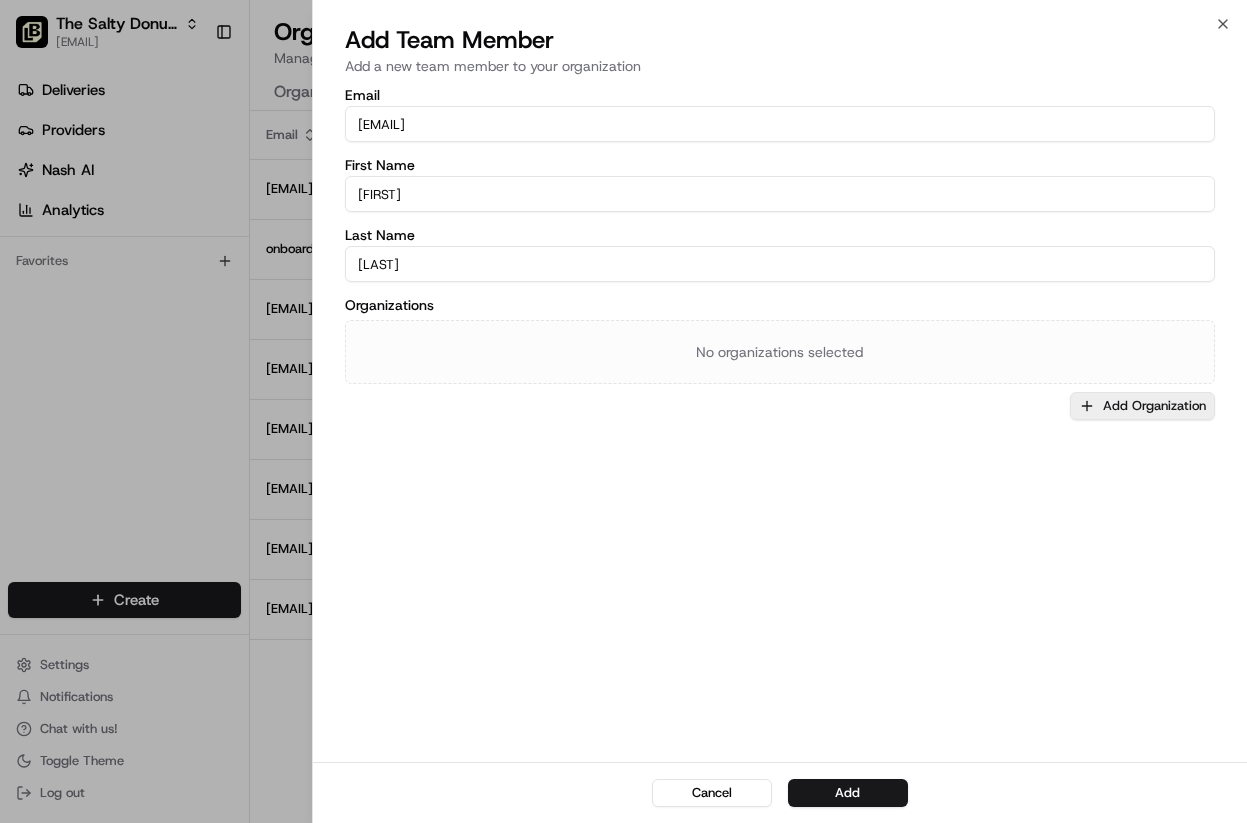 click on "Add Organization" at bounding box center [1142, 406] 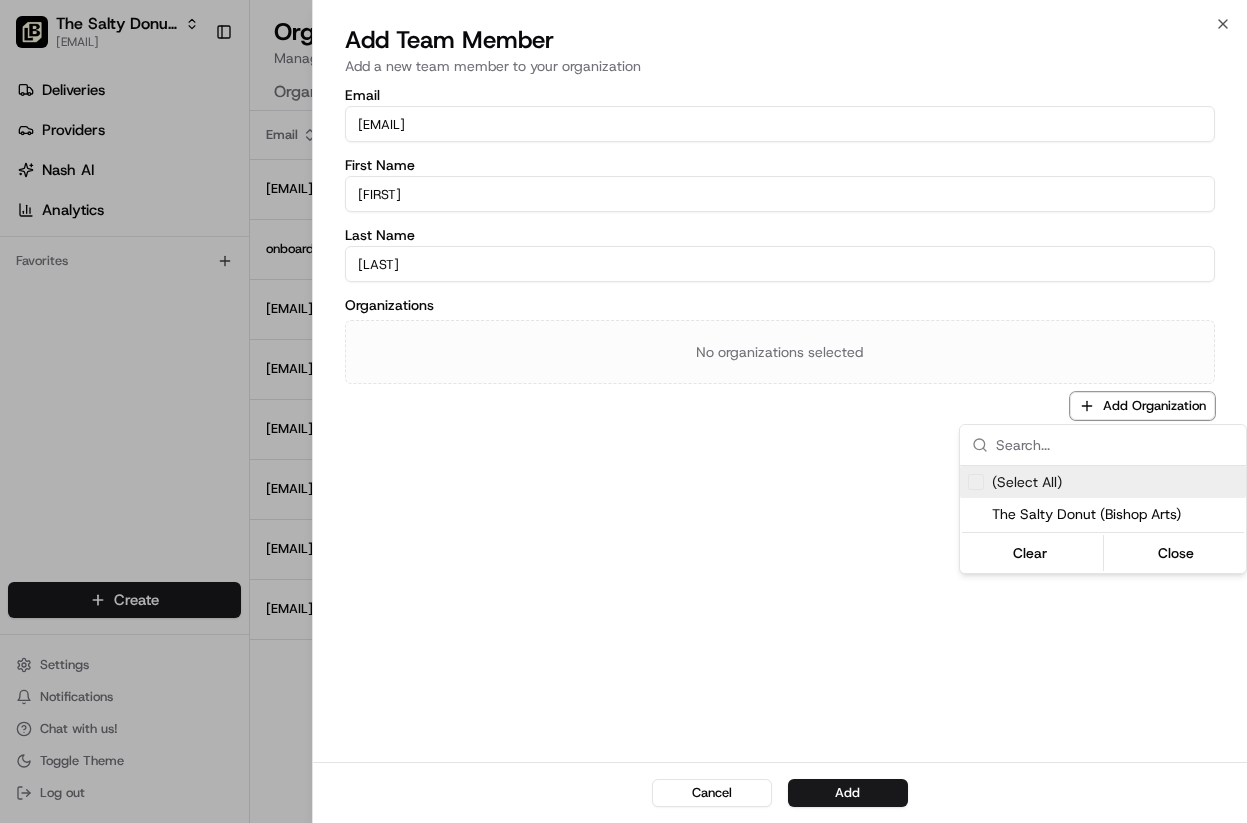 click at bounding box center [976, 482] 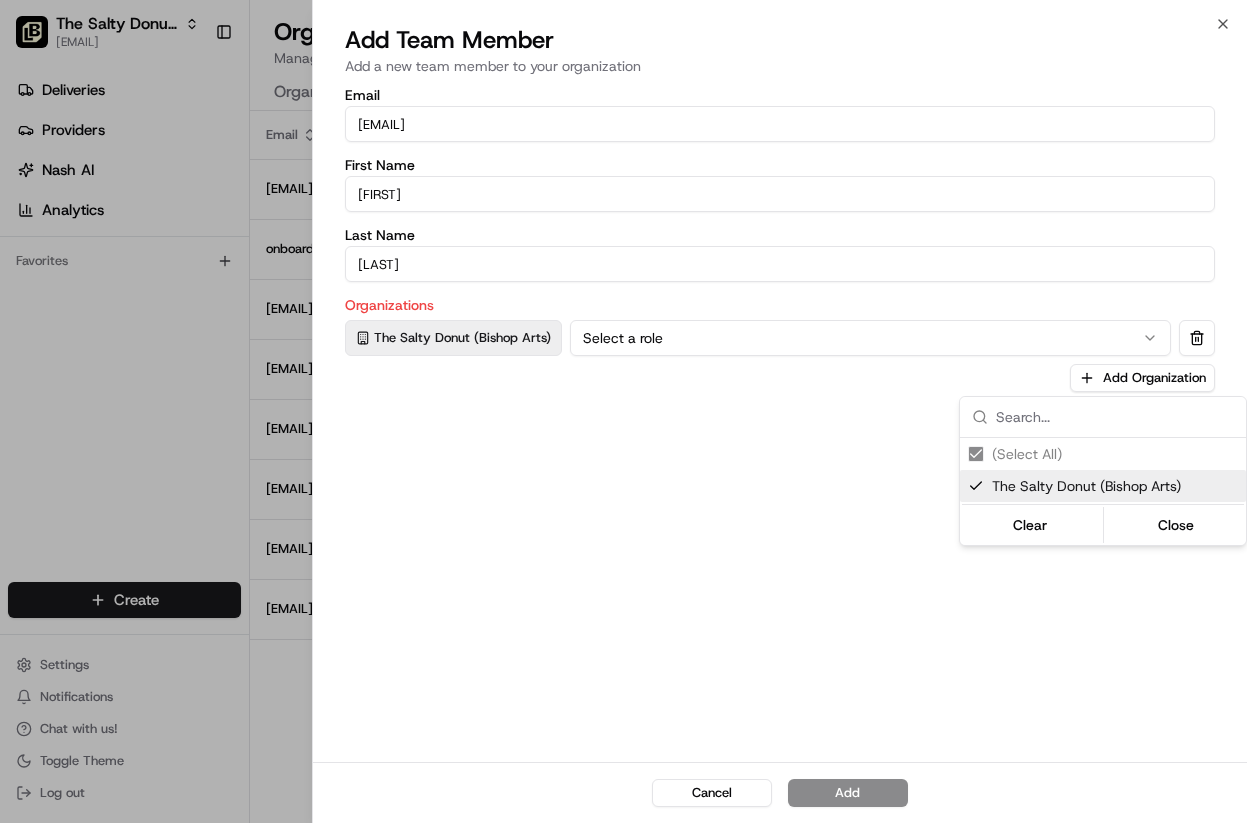 click at bounding box center [623, 411] 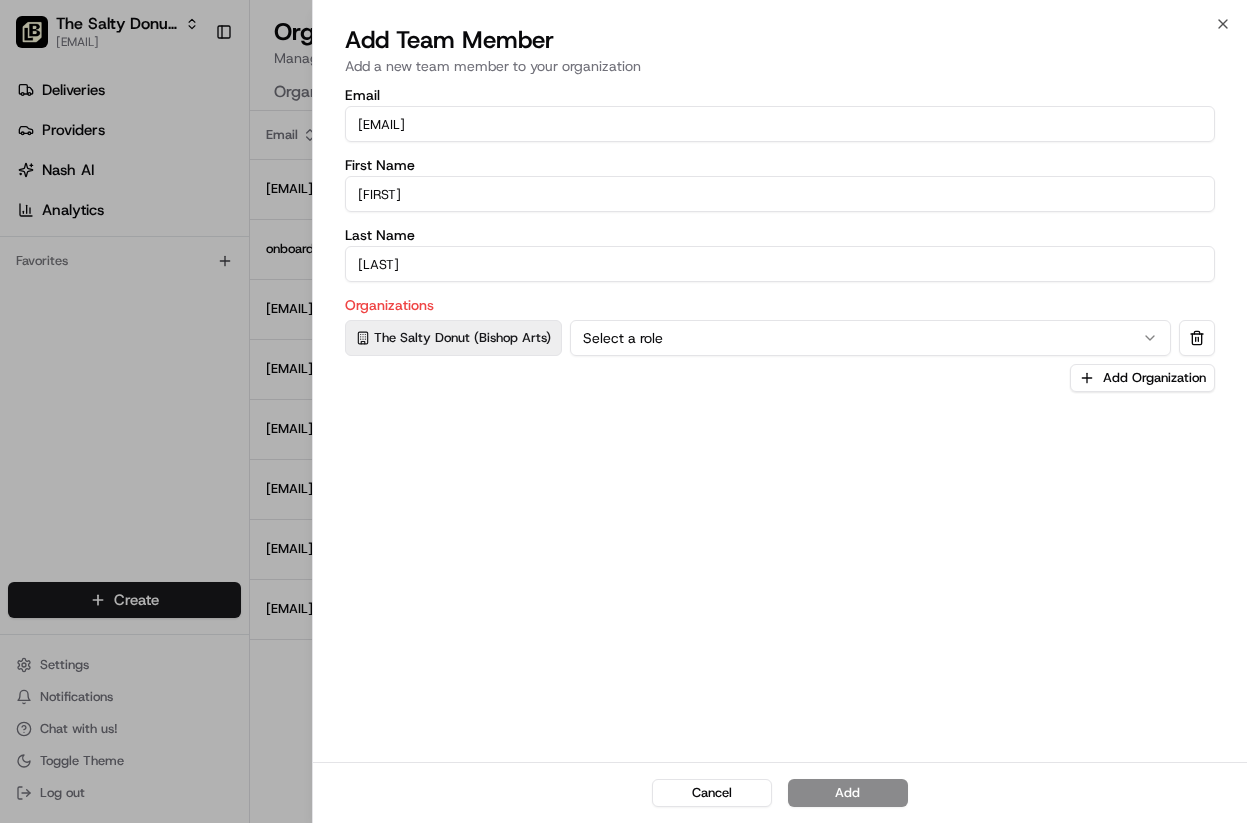 click on "Organizations The Salty Donut (Bishop Arts) Select a role Add Organization" at bounding box center [780, 345] 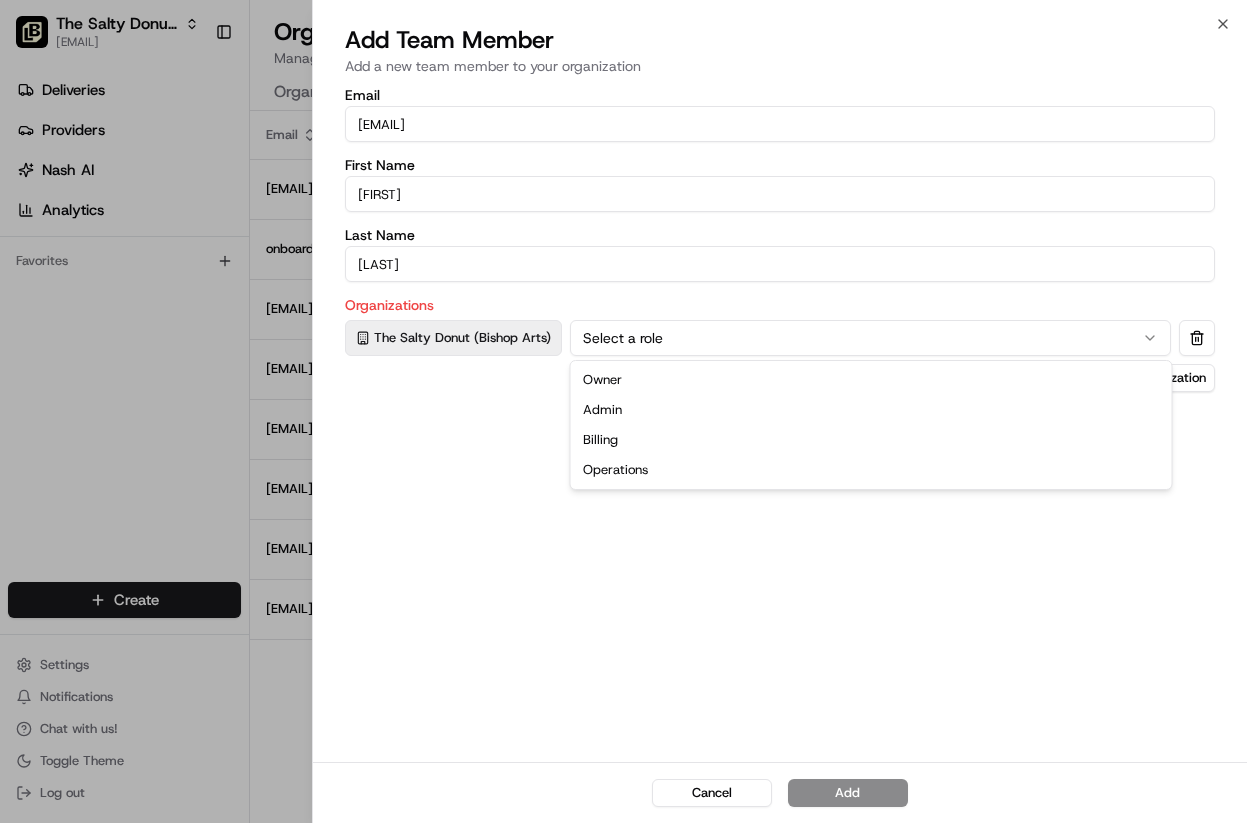 click on "Select a role" at bounding box center [870, 338] 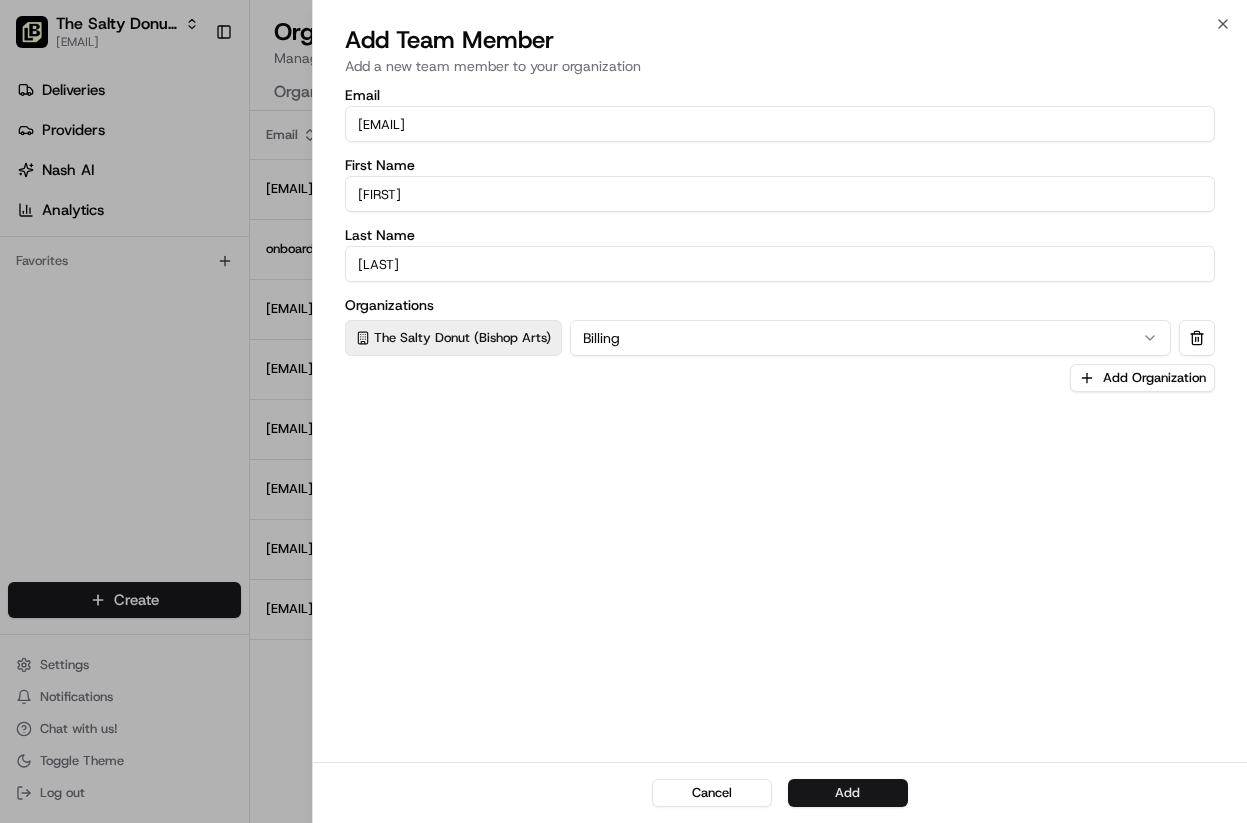 click on "Add" at bounding box center [848, 793] 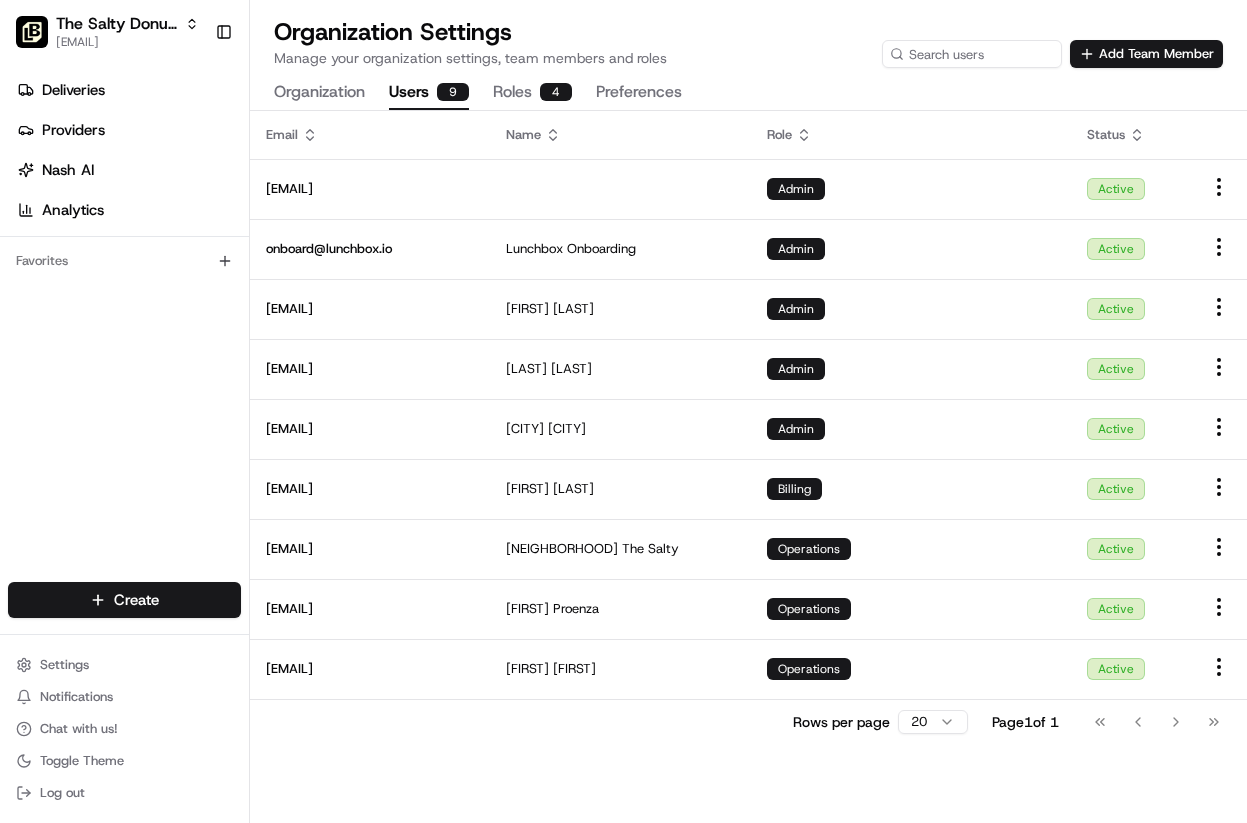 click on "Deliveries Providers Nash AI Analytics Favorites" at bounding box center [124, 331] 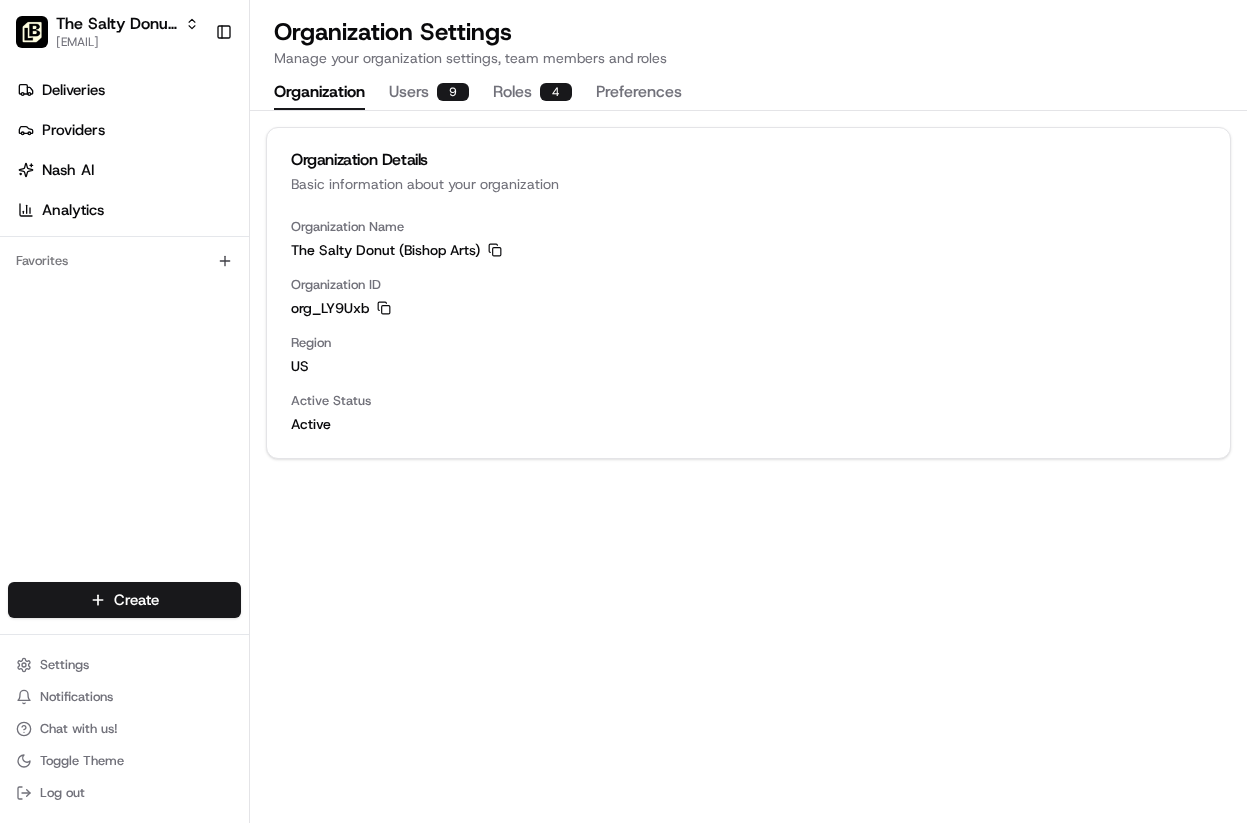 click on "Organization" at bounding box center [319, 93] 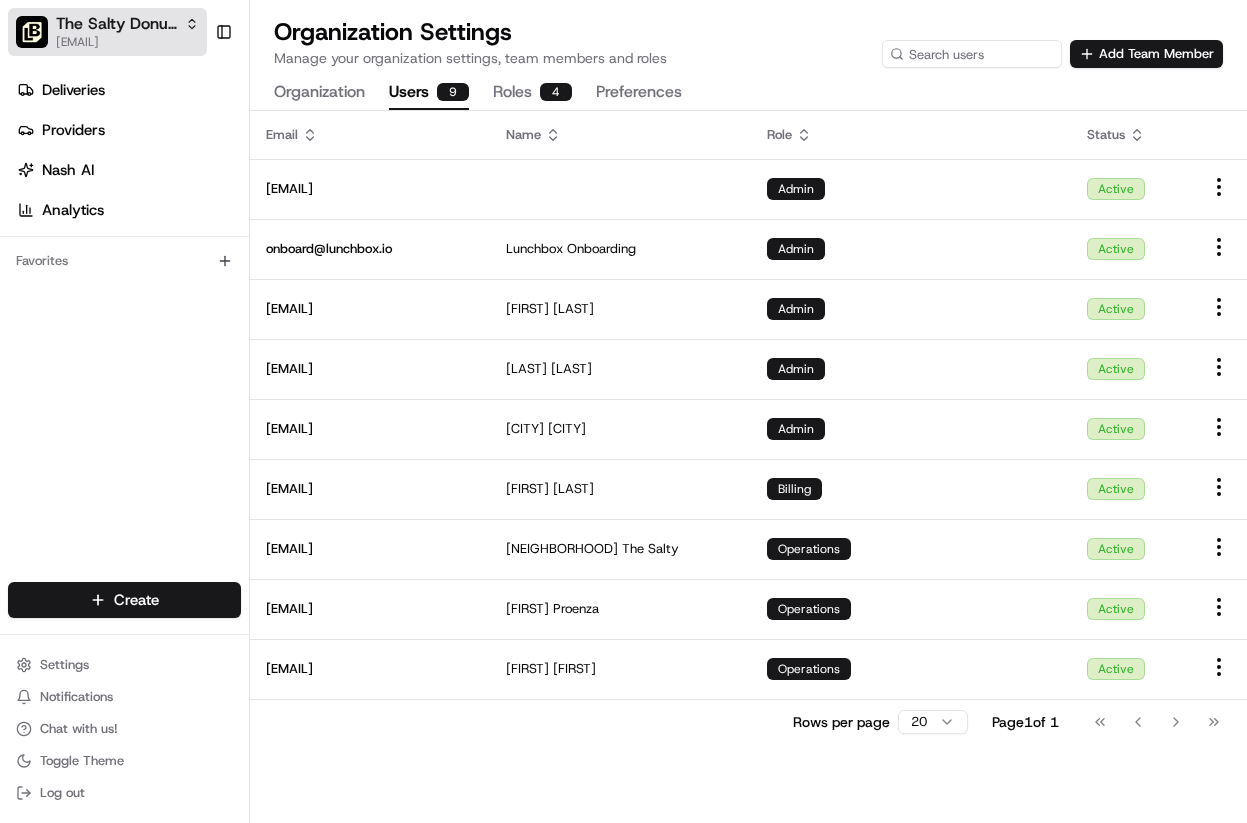 click on "The Salty Donut (Bishop Arts)" at bounding box center (116, 24) 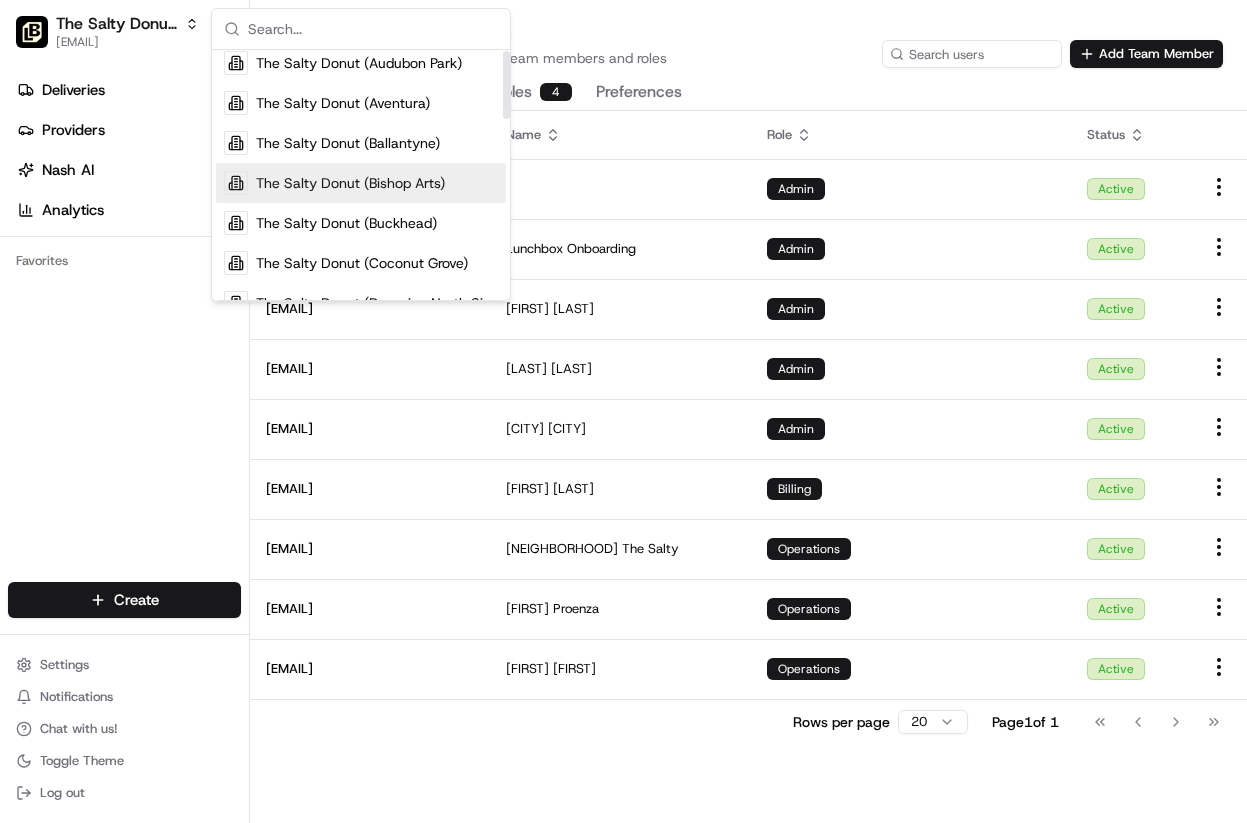 scroll, scrollTop: 84, scrollLeft: 0, axis: vertical 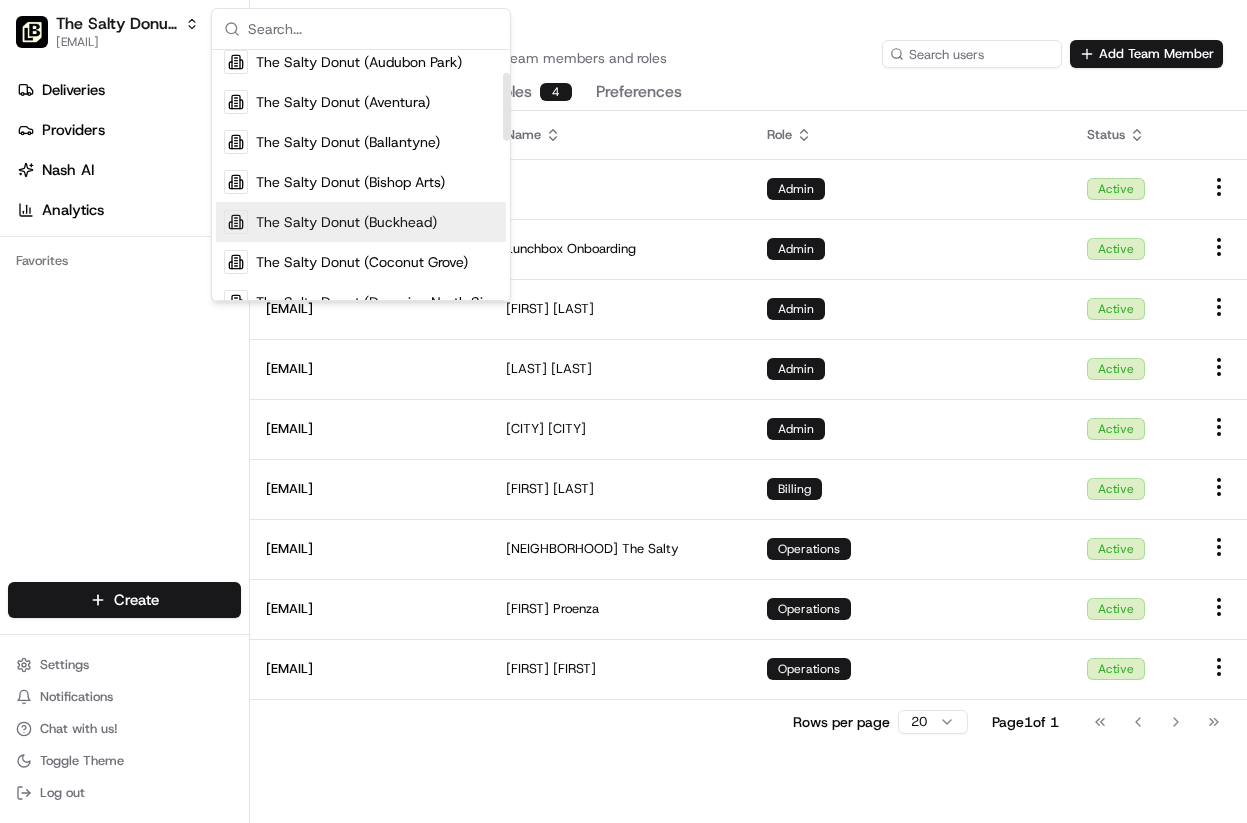 click on "The Salty Donut (Buckhead)" at bounding box center [346, 222] 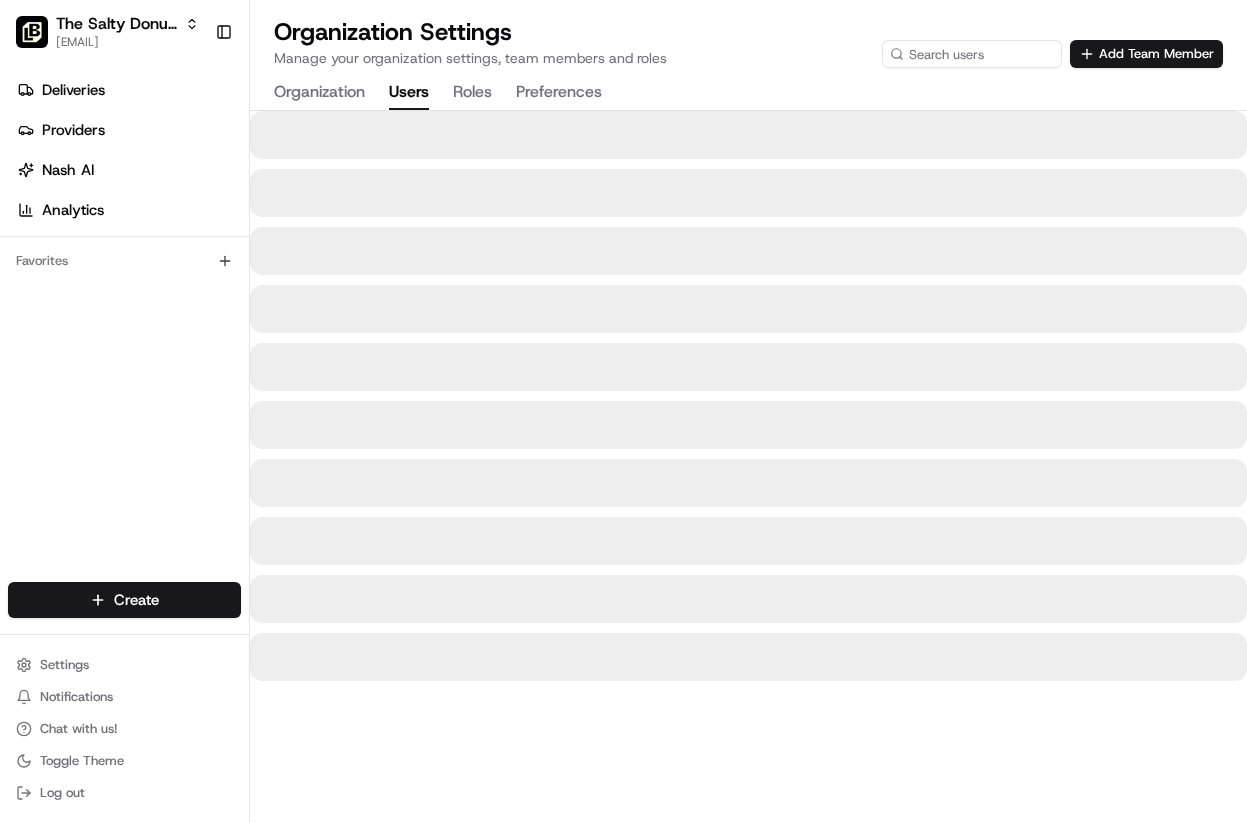 click on "Organization Settings Manage your organization settings, team members and roles Add Team Member Organization Users Roles Preferences" at bounding box center [748, 63] 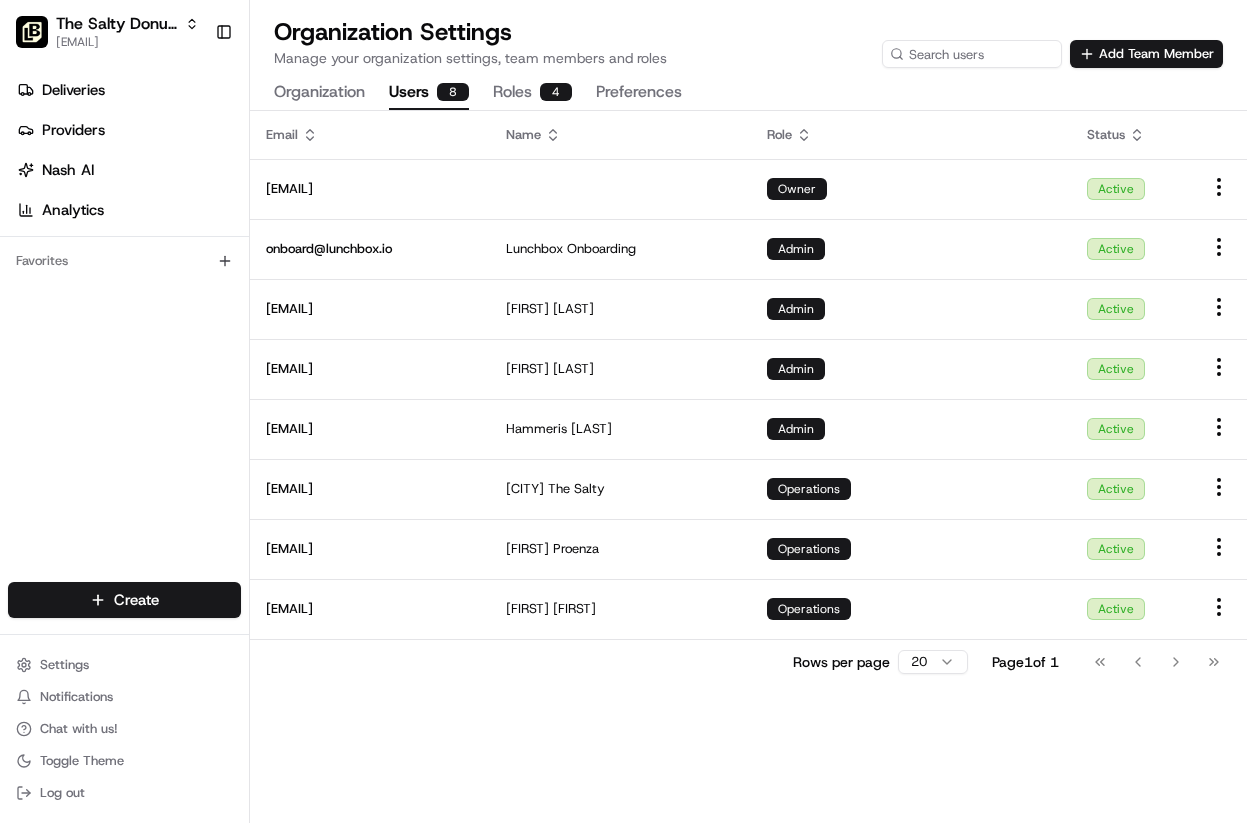 click on "Organization" at bounding box center [319, 93] 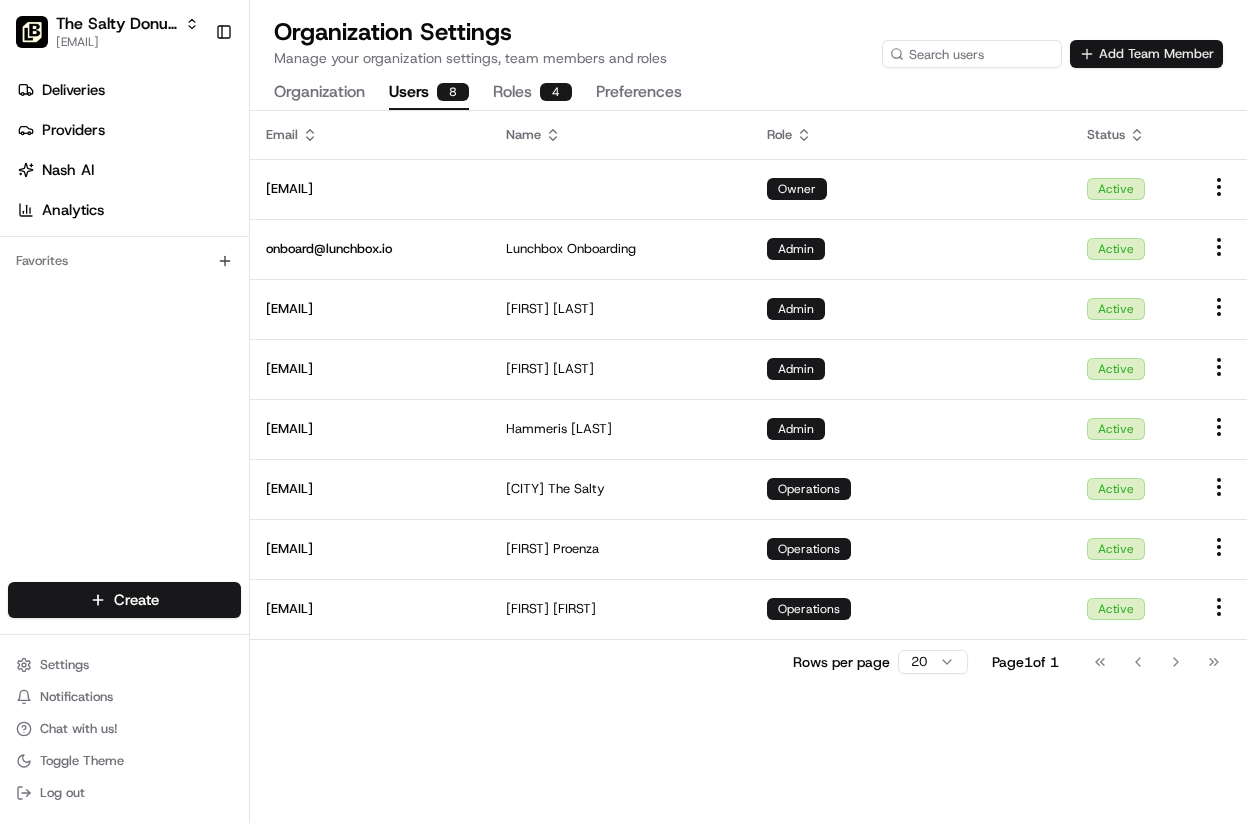 click on "Add Team Member" at bounding box center (1146, 54) 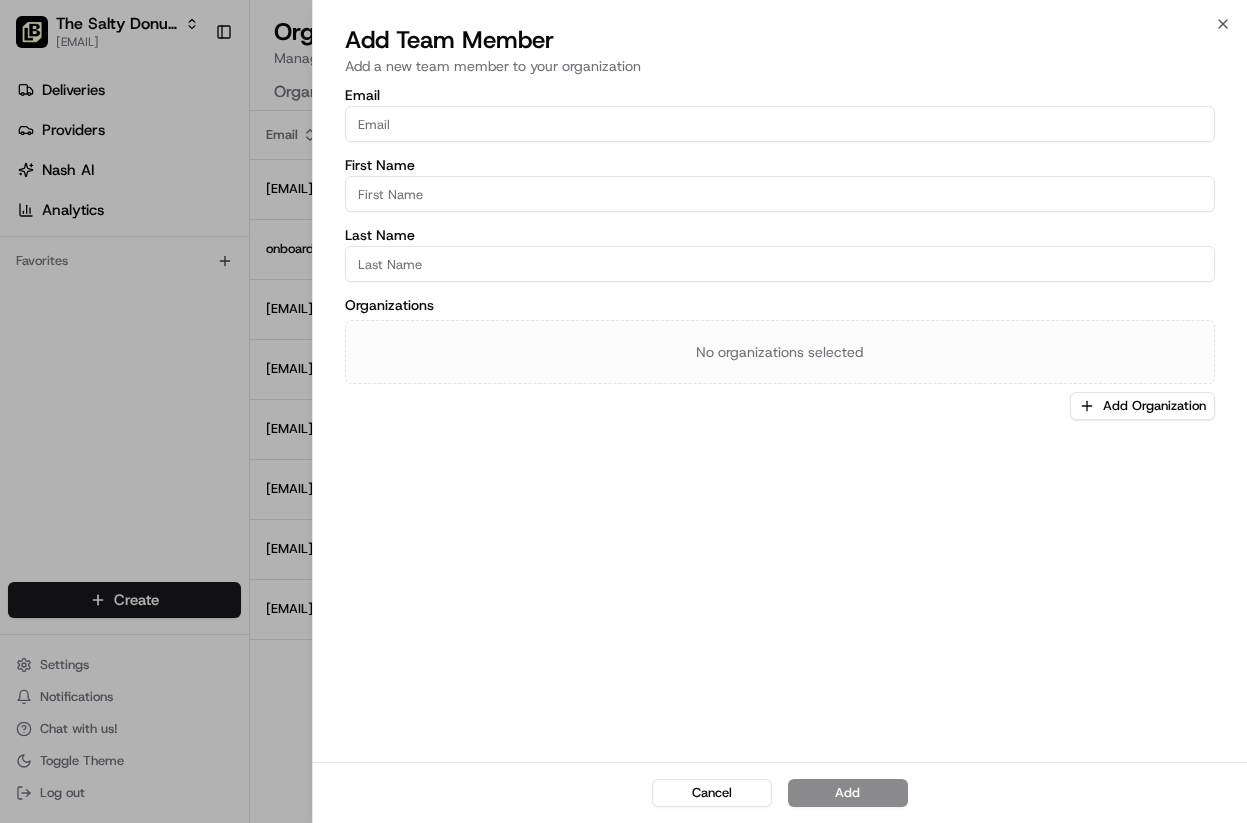 click on "Email" at bounding box center (780, 124) 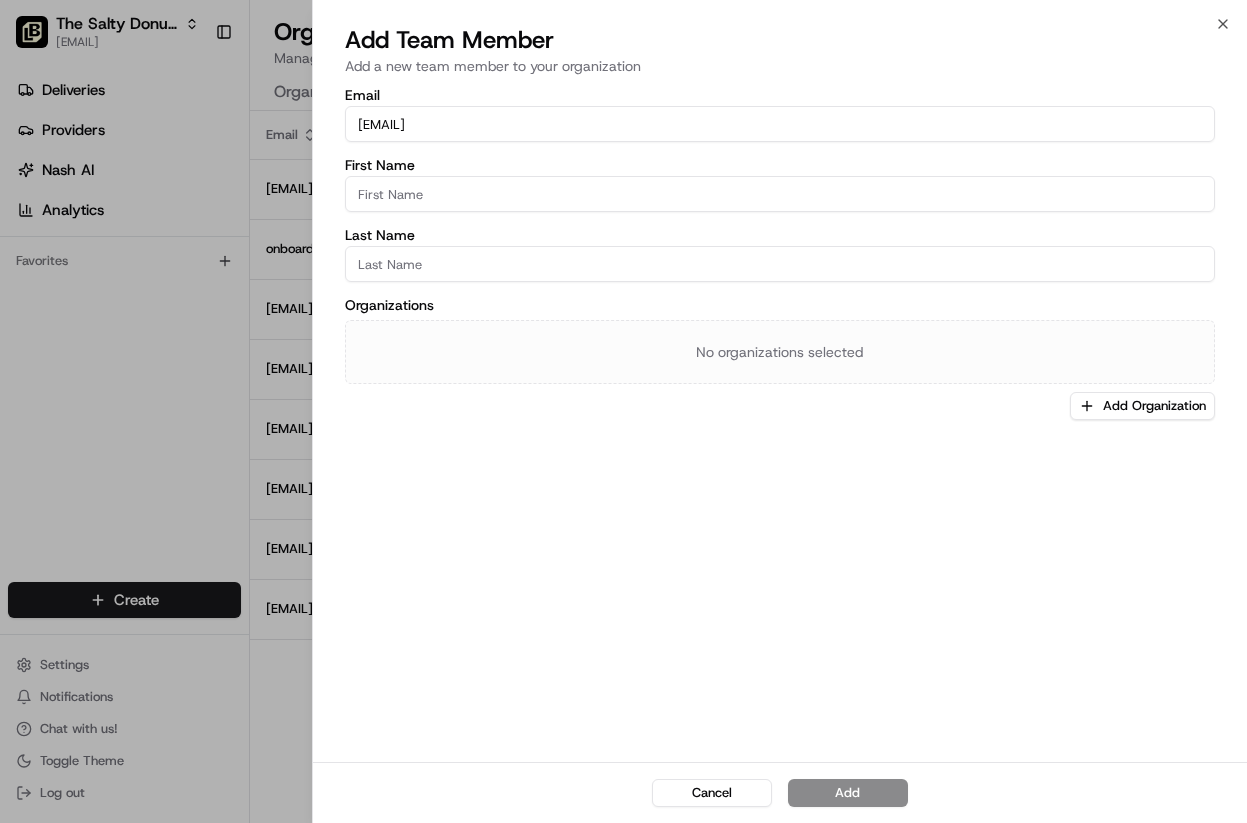 type on "[EMAIL]" 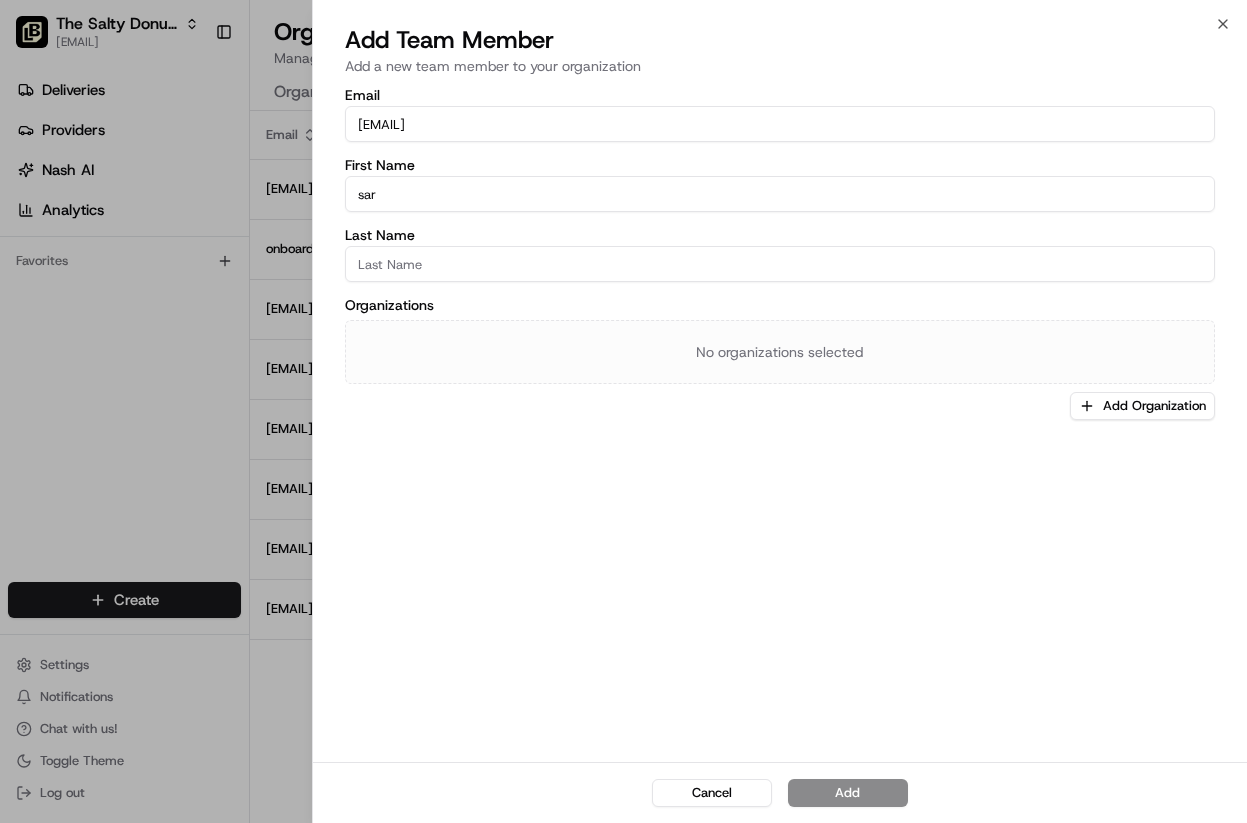 type on "sar" 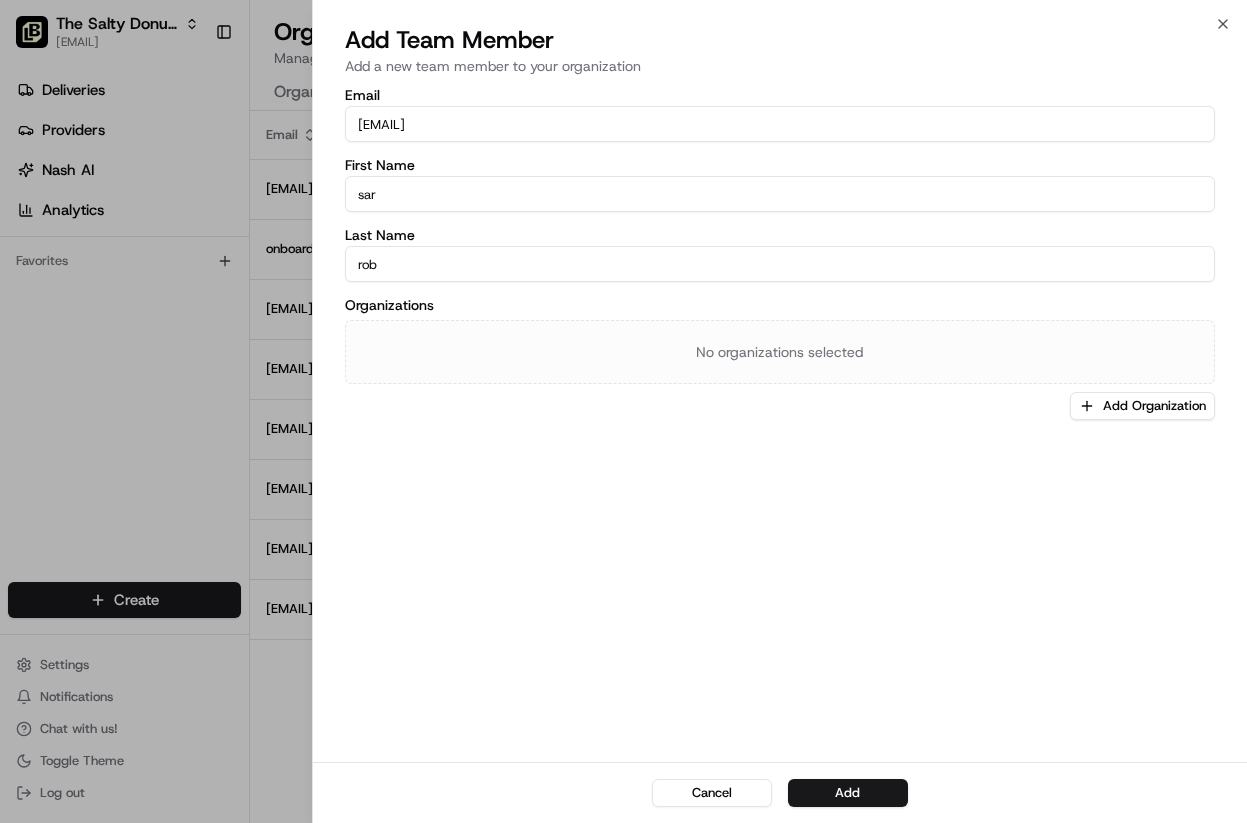 type on "Robleto" 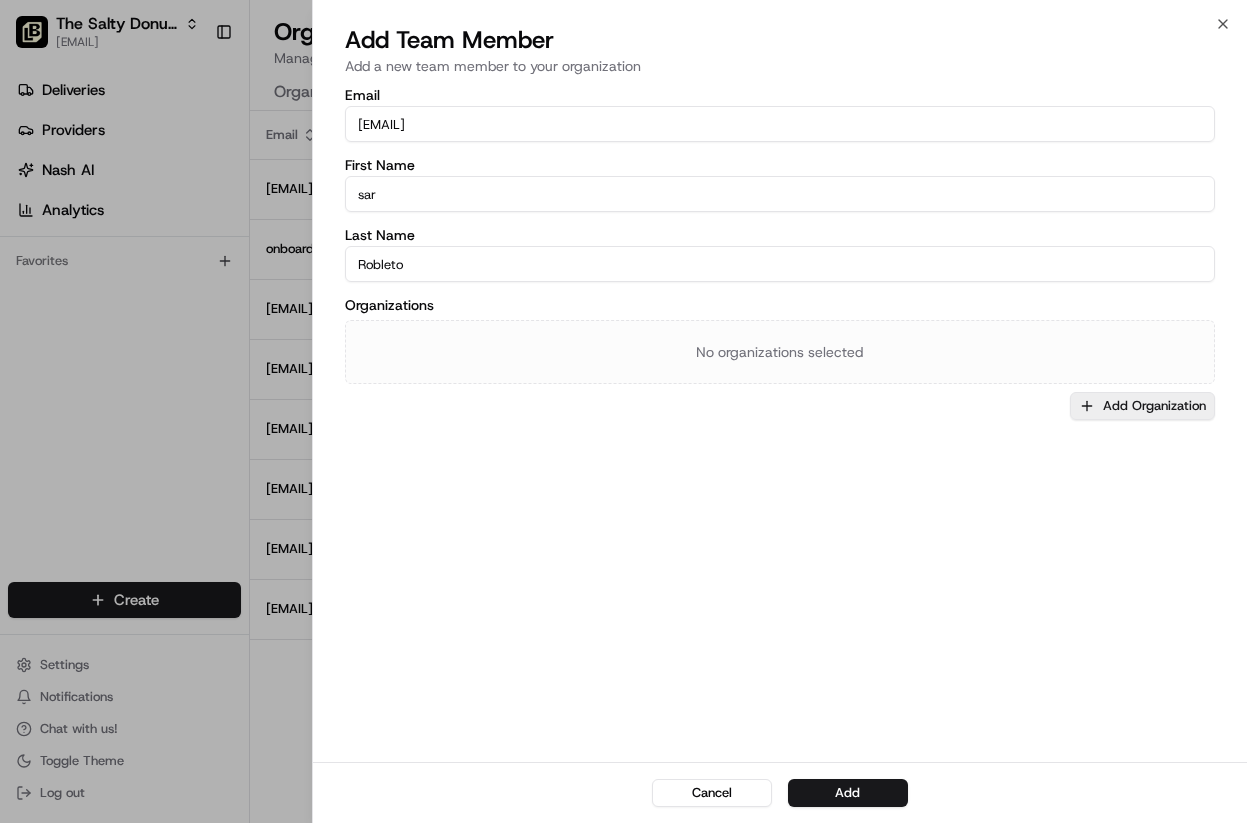 click on "Add Organization" at bounding box center [1142, 406] 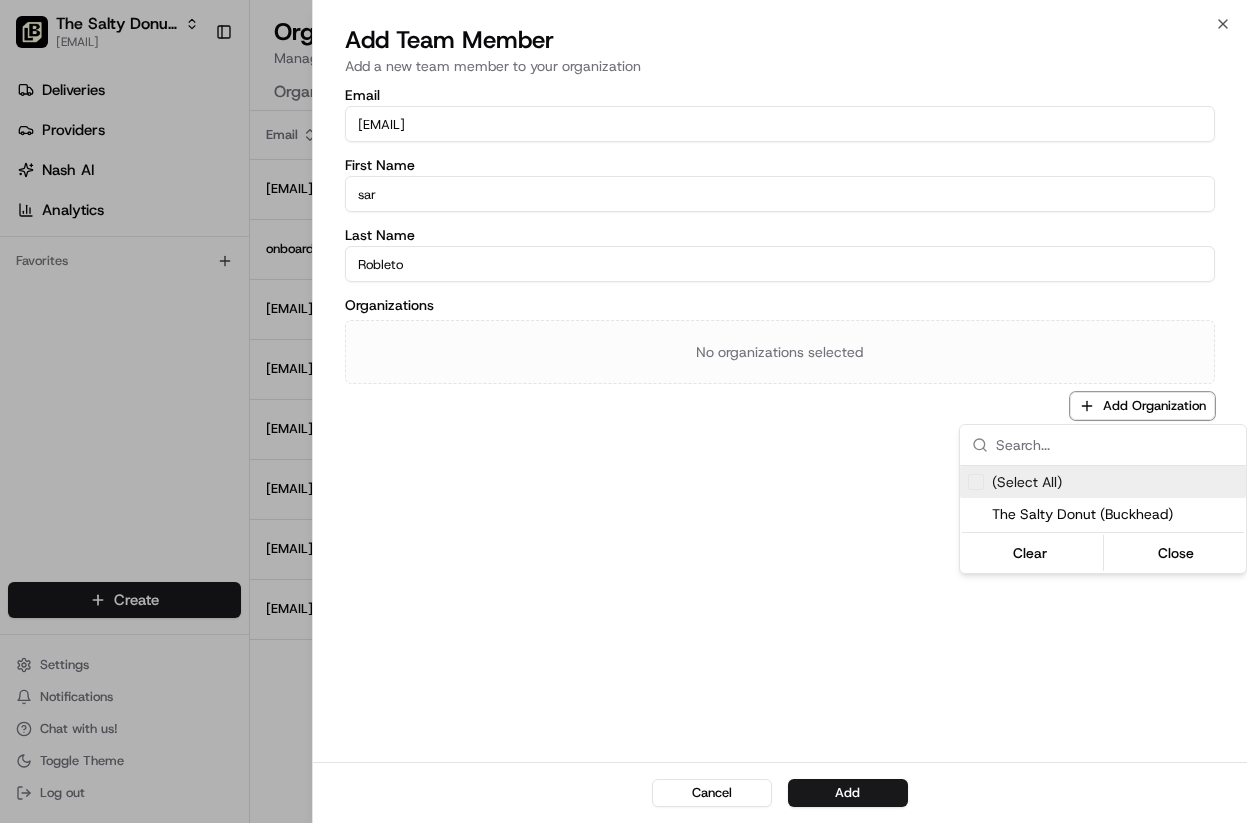 click at bounding box center [976, 482] 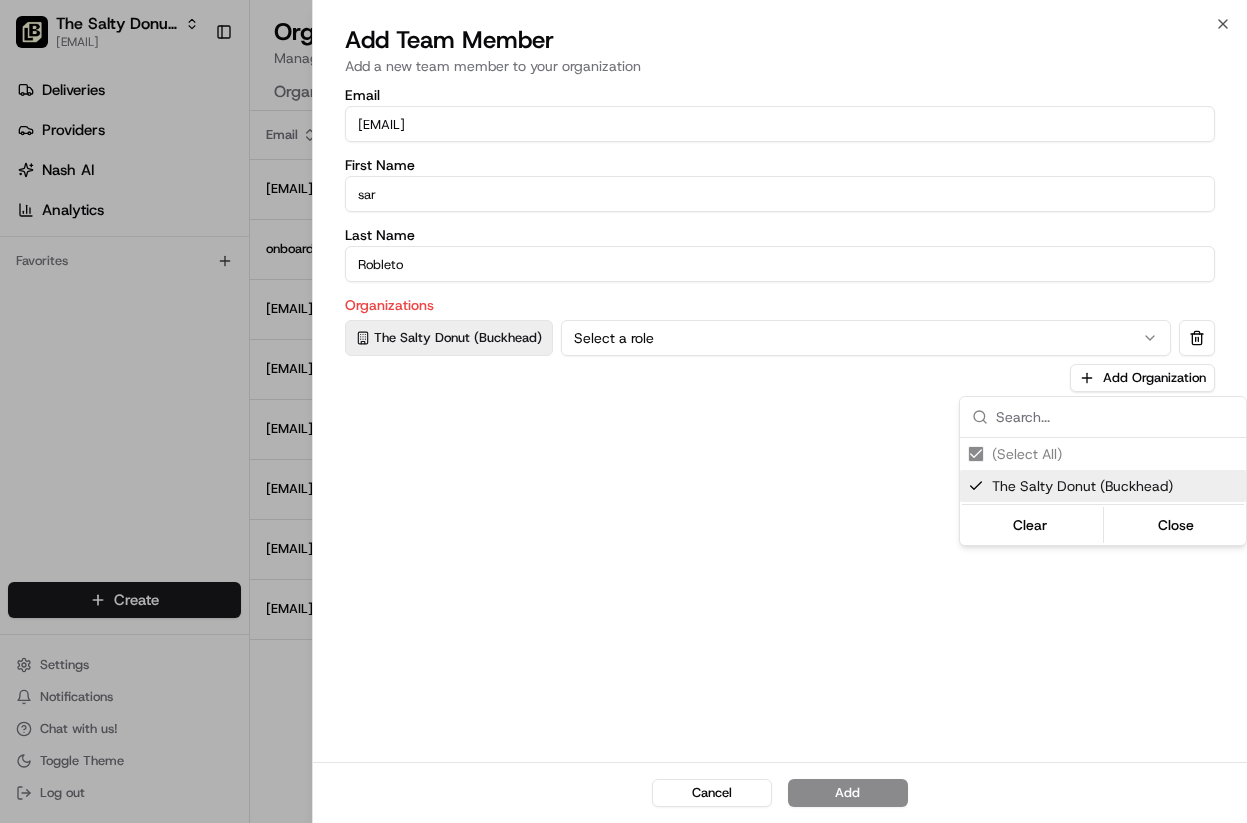 click at bounding box center (623, 411) 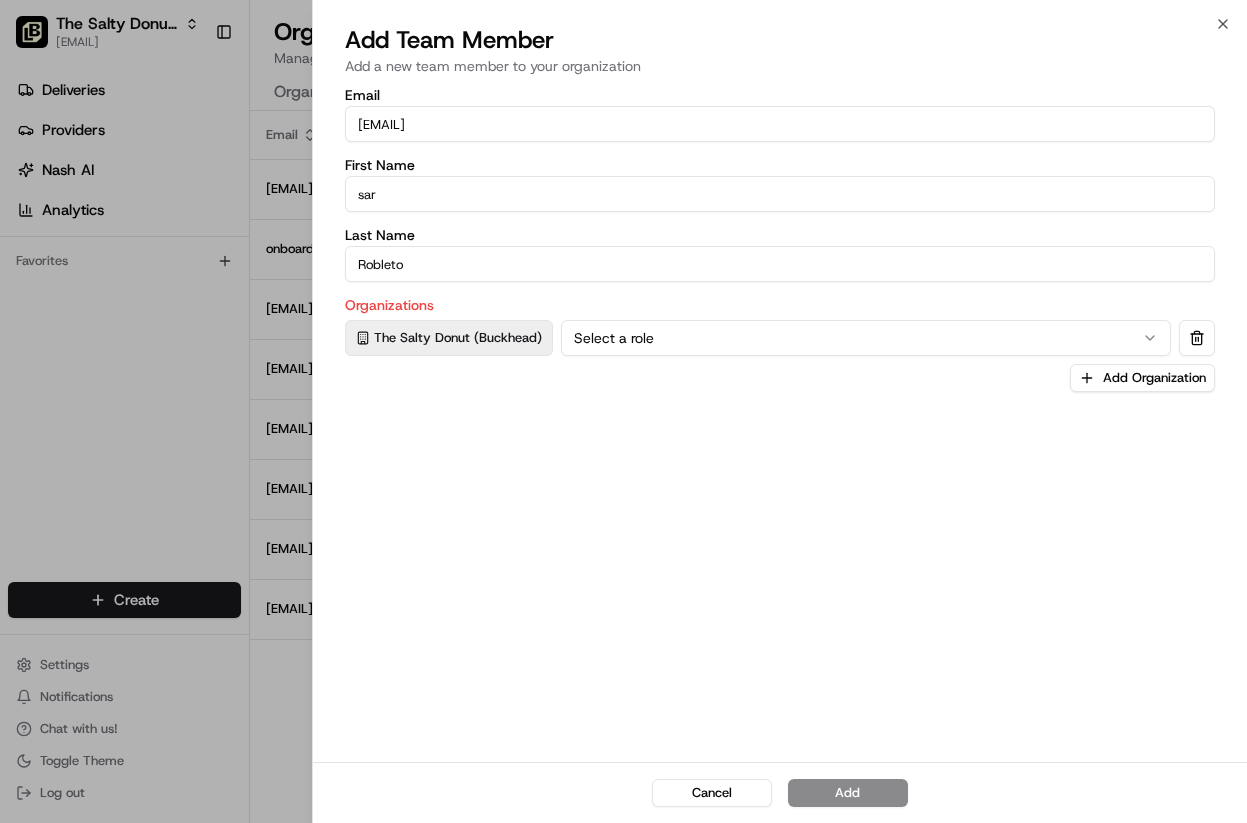 click on "Select a role" at bounding box center [866, 338] 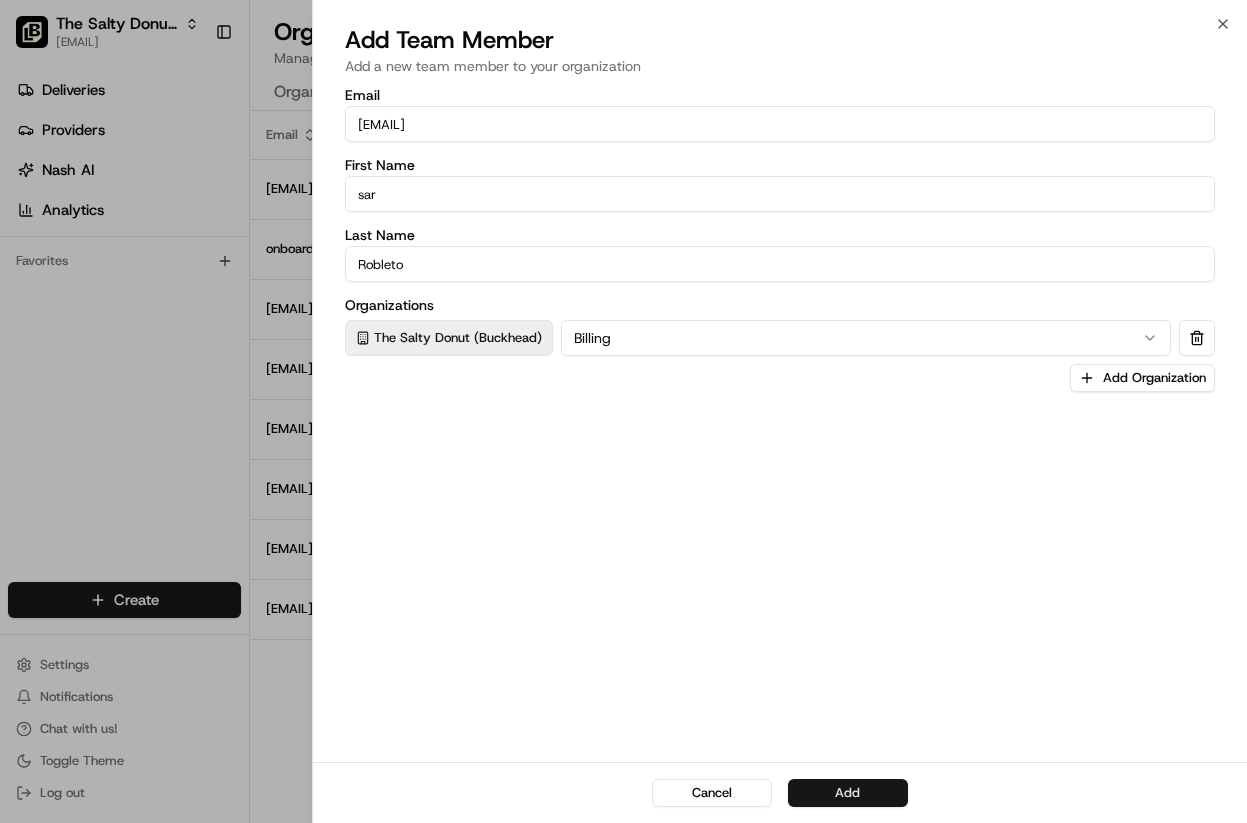click on "Add" at bounding box center (848, 793) 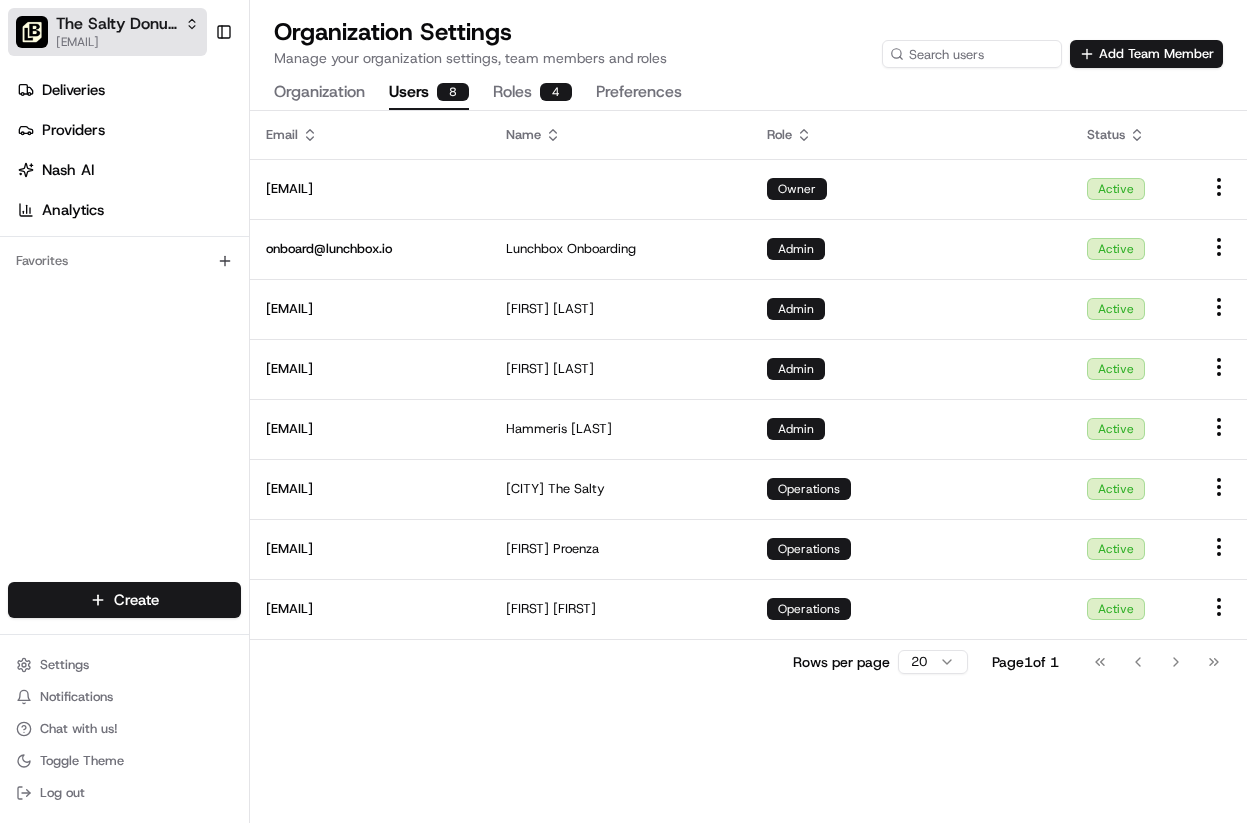 click on "The Salty Donut (Buckhead)" at bounding box center [127, 24] 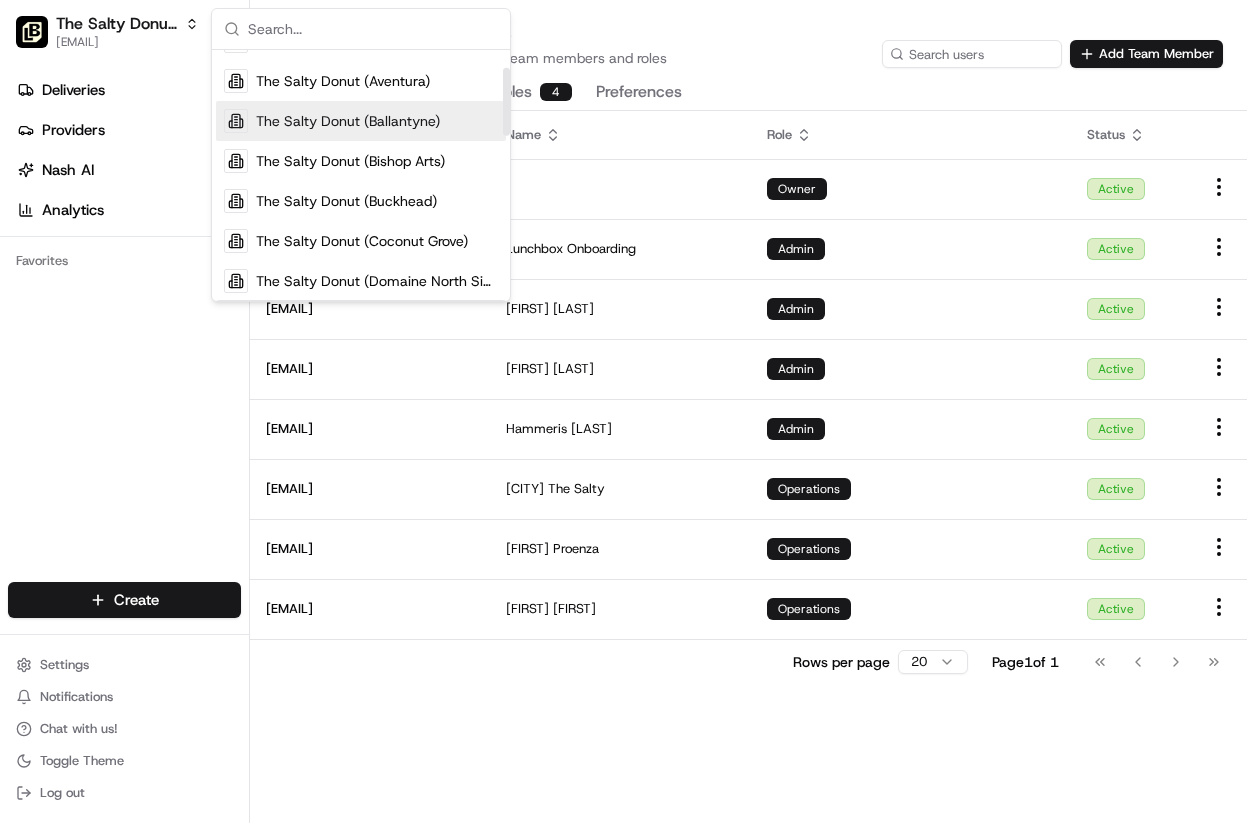 scroll, scrollTop: 118, scrollLeft: 0, axis: vertical 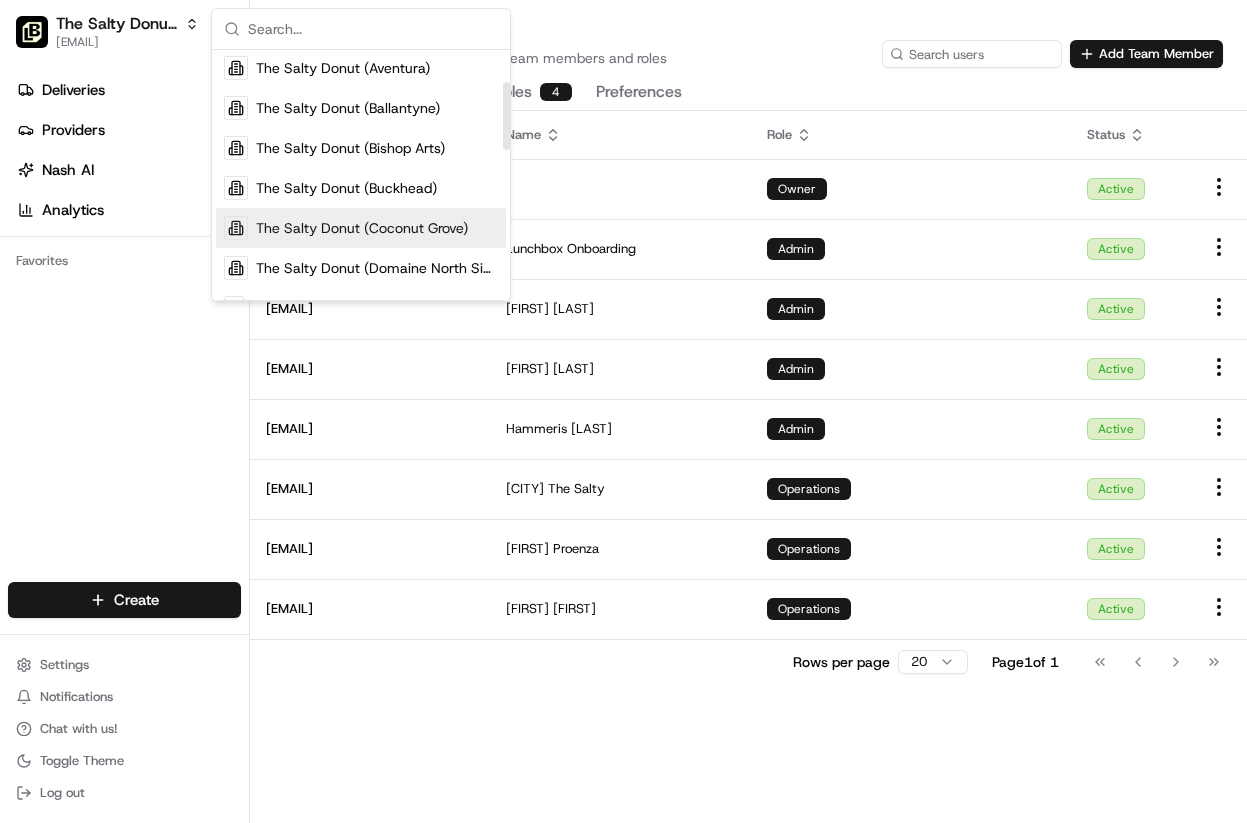 click on "The Salty Donut (Coconut Grove)" at bounding box center [362, 228] 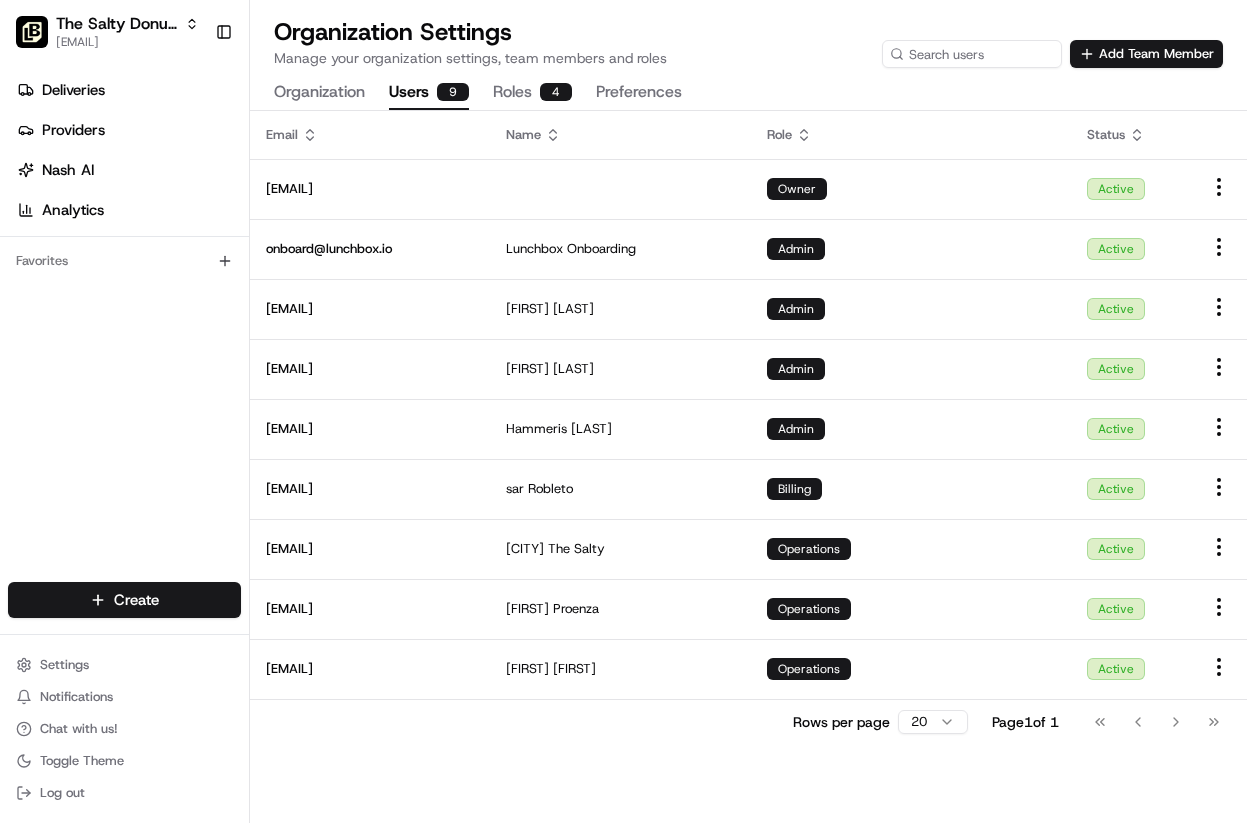 click on "Manage your organization settings, team members and roles" at bounding box center [470, 58] 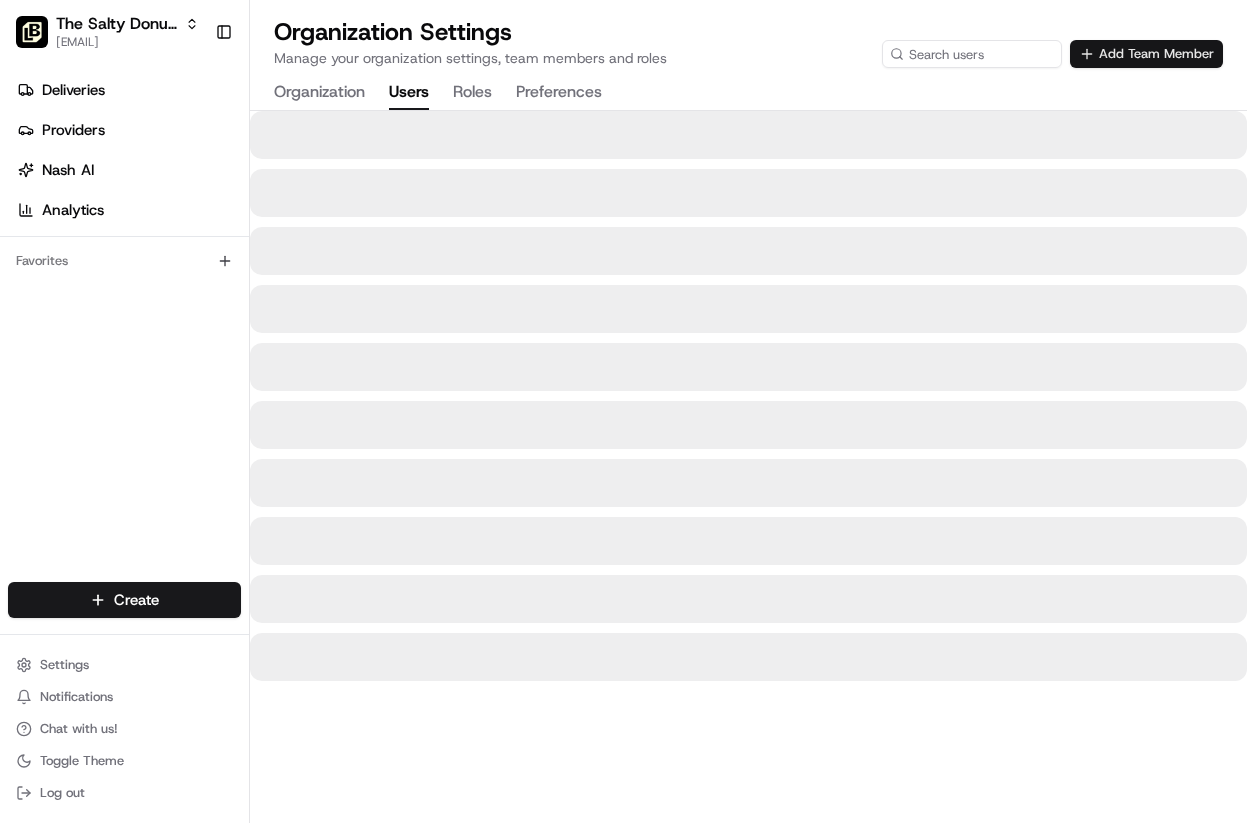 scroll, scrollTop: 0, scrollLeft: 0, axis: both 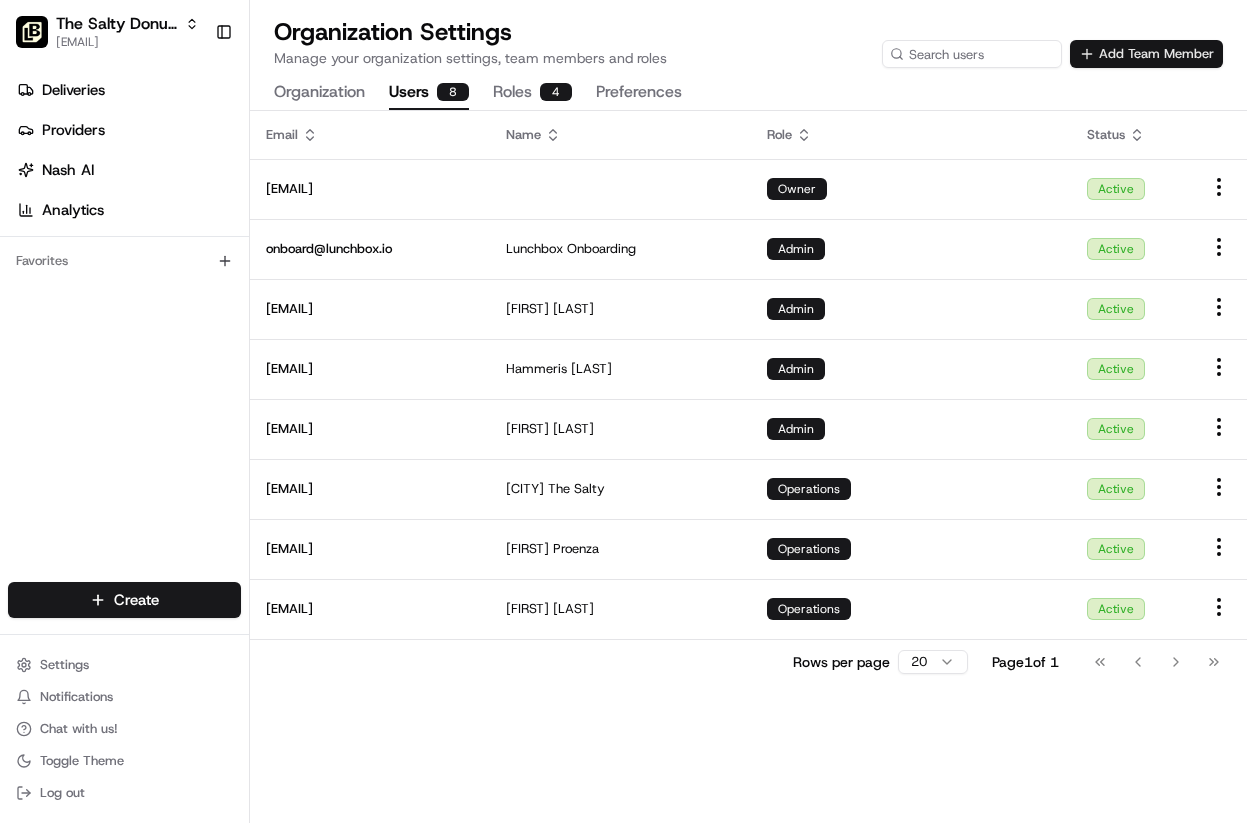 click on "Add Team Member" at bounding box center (1146, 54) 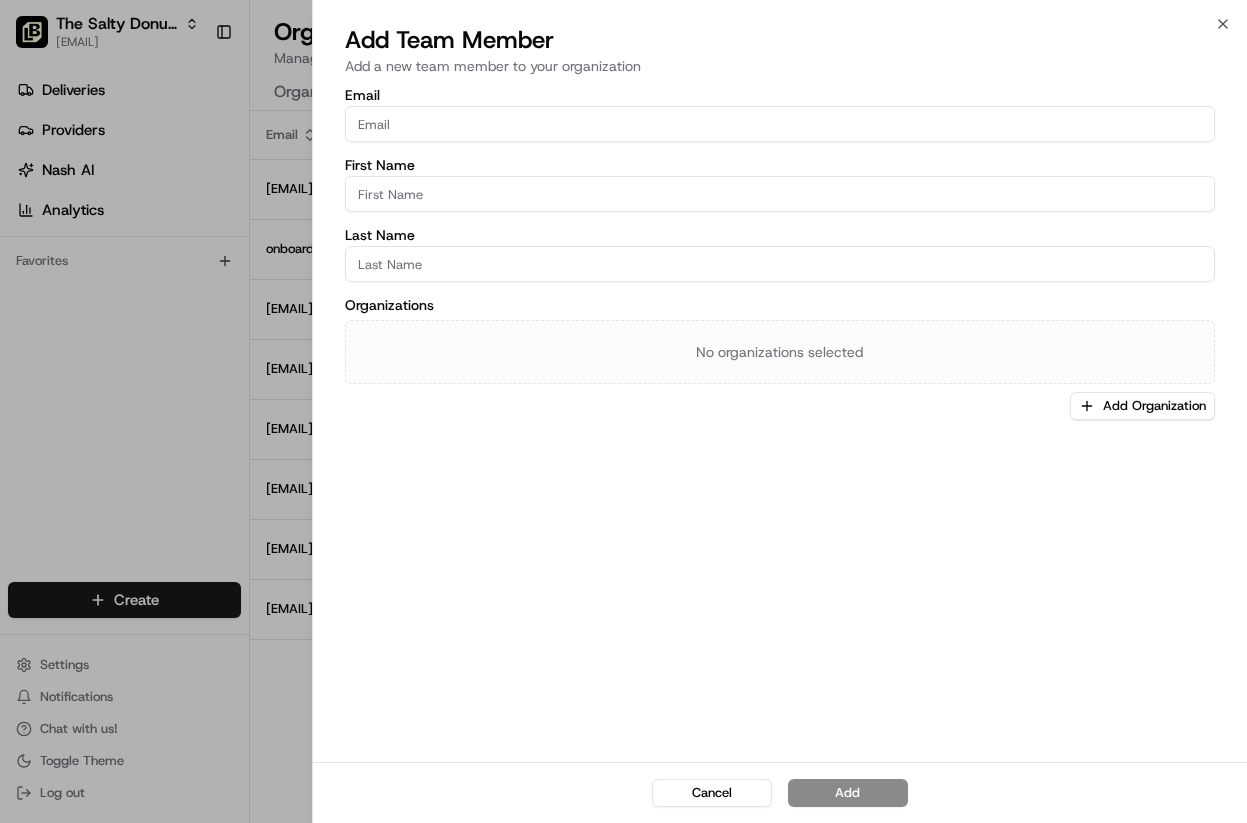 click on "Email" at bounding box center [780, 124] 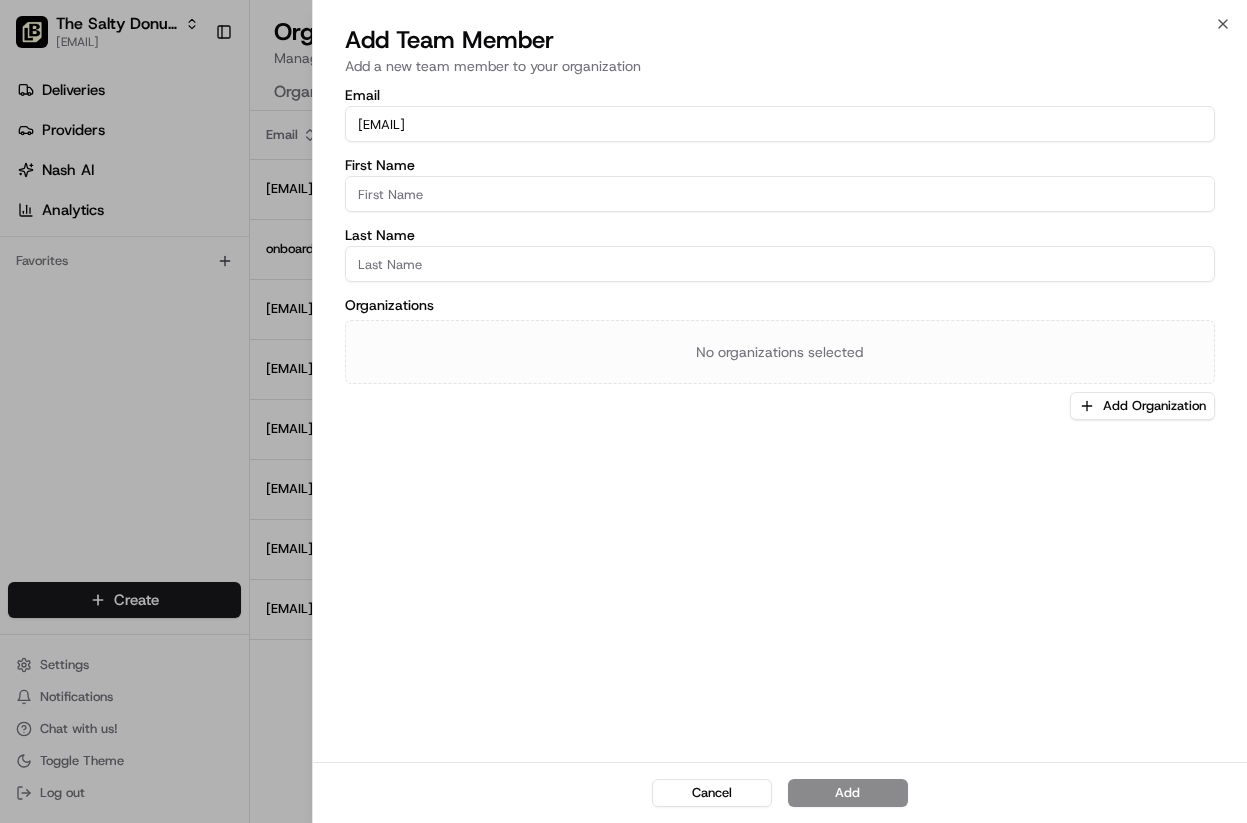 type on "[EMAIL]" 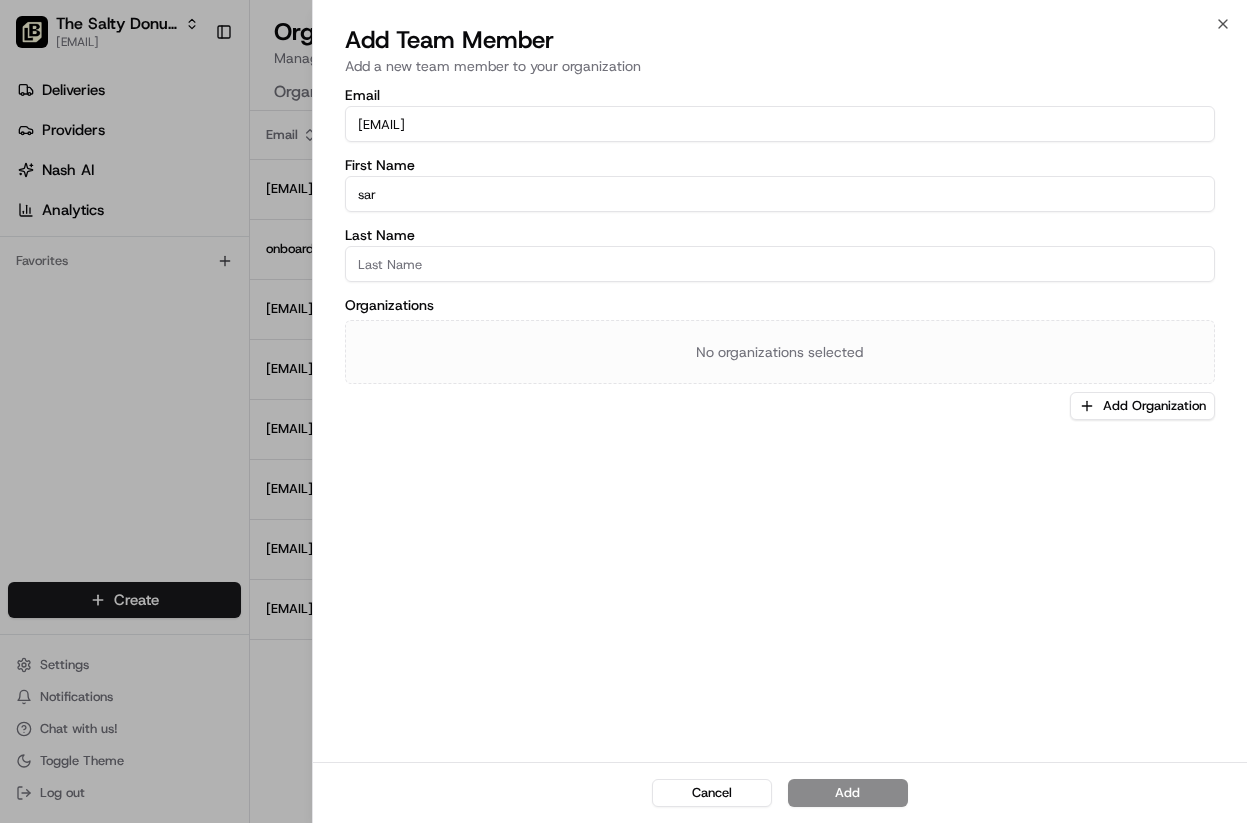type on "[NAME]" 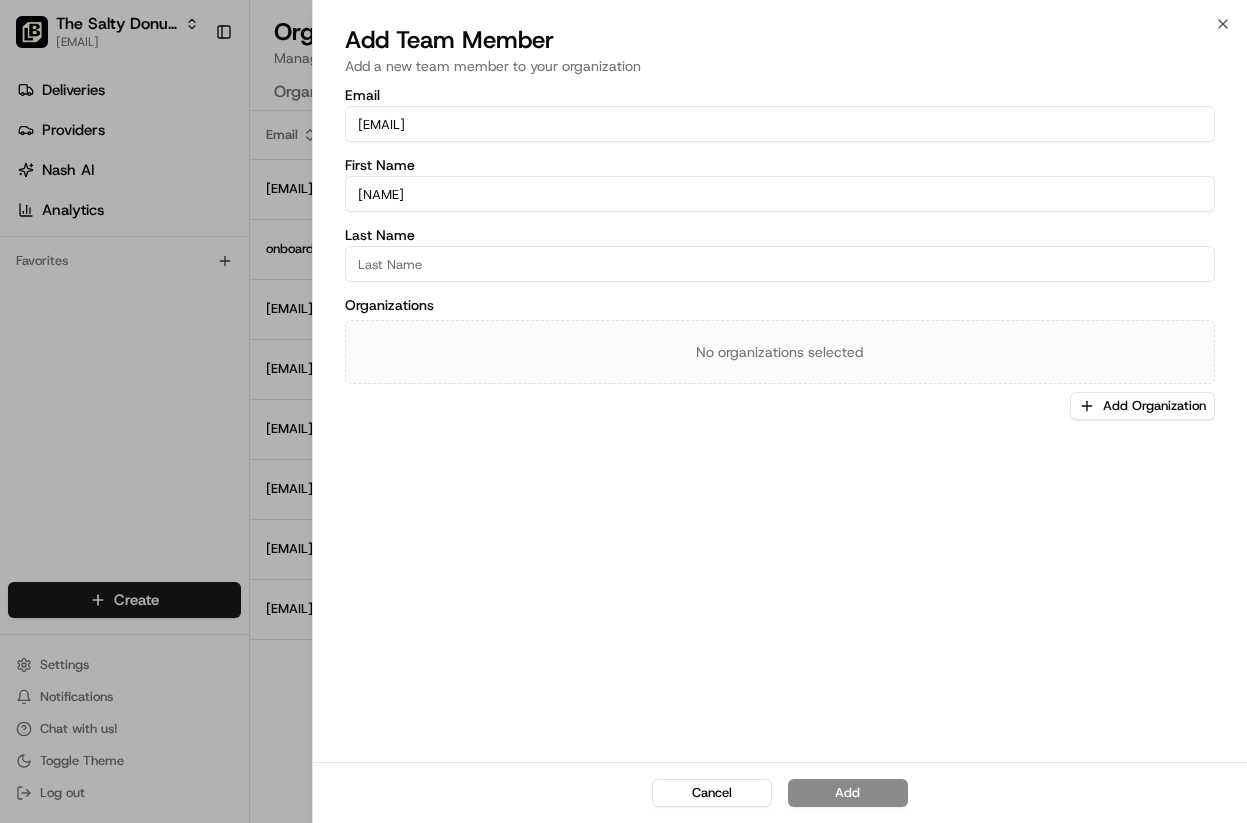 click on "Last Name" at bounding box center (780, 264) 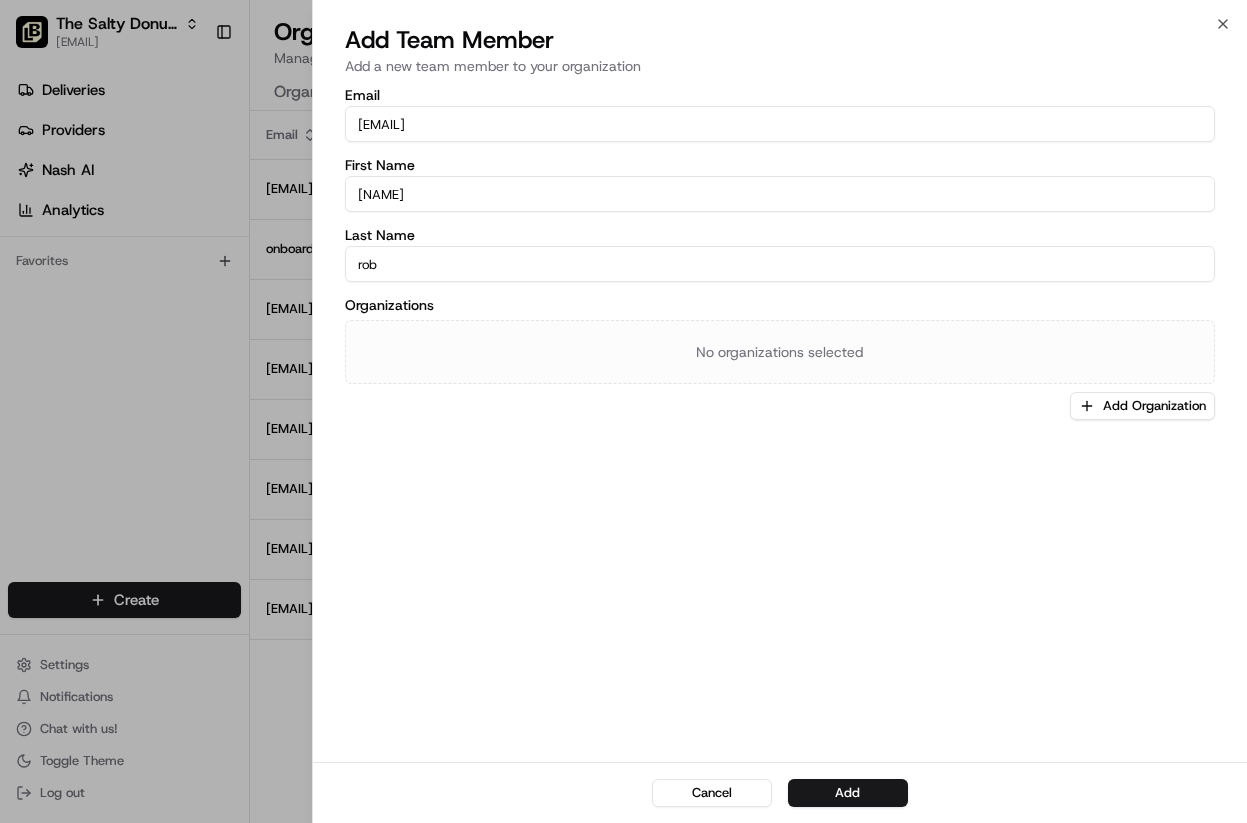 type on "Robleto" 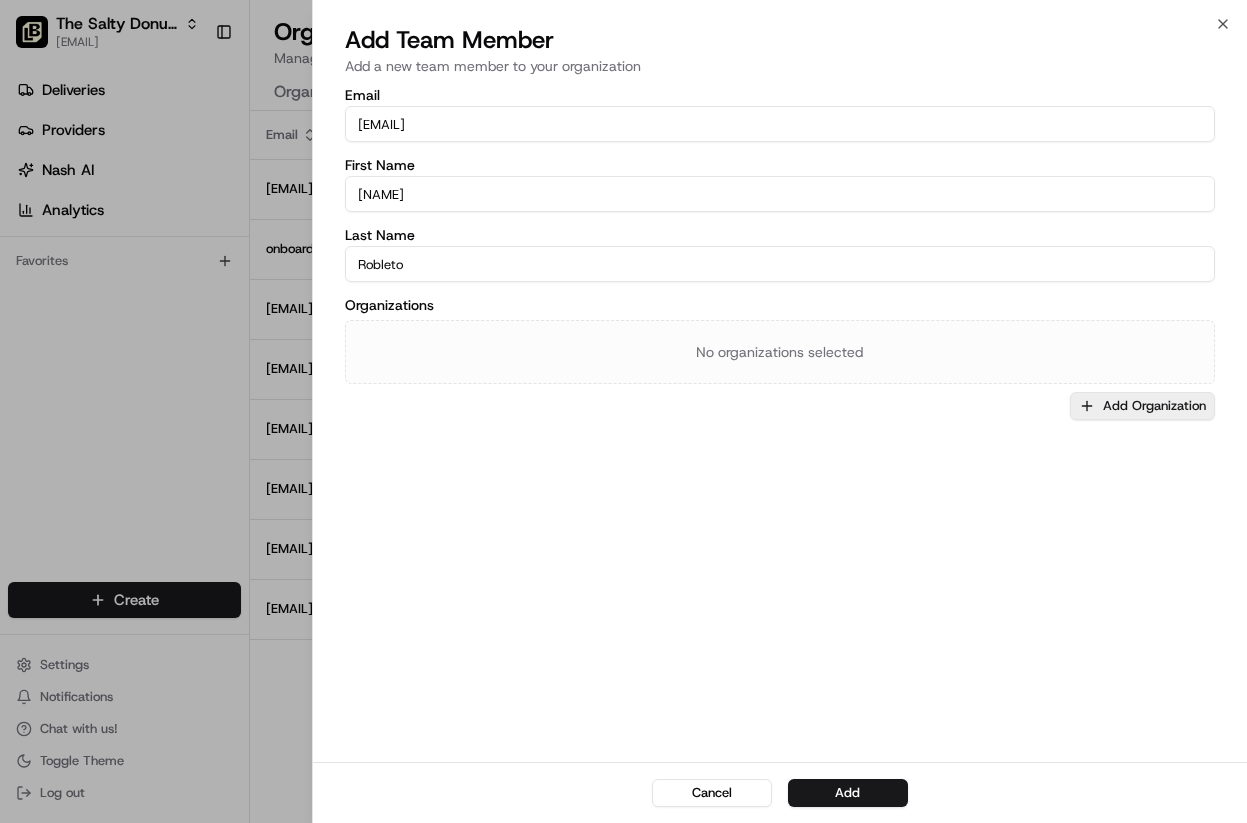 click on "Add Organization" at bounding box center [1142, 406] 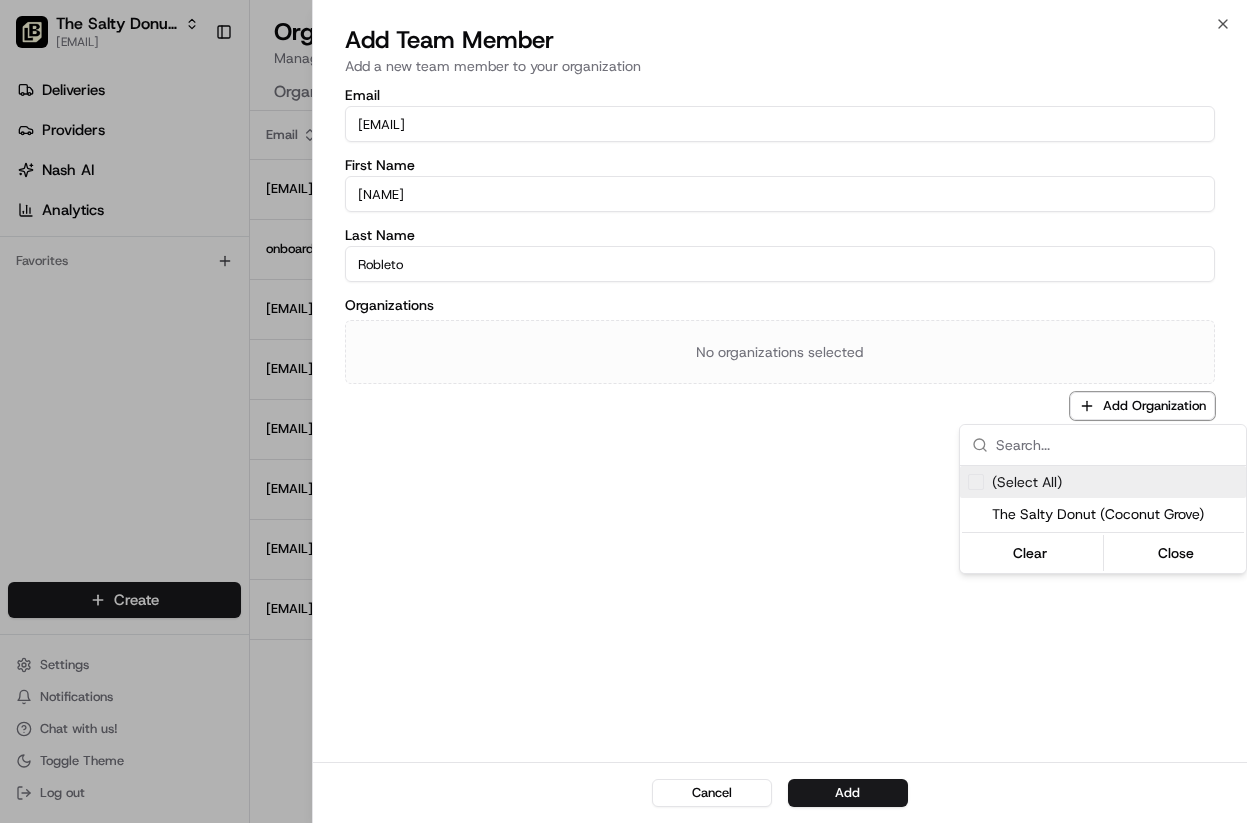 click at bounding box center [976, 482] 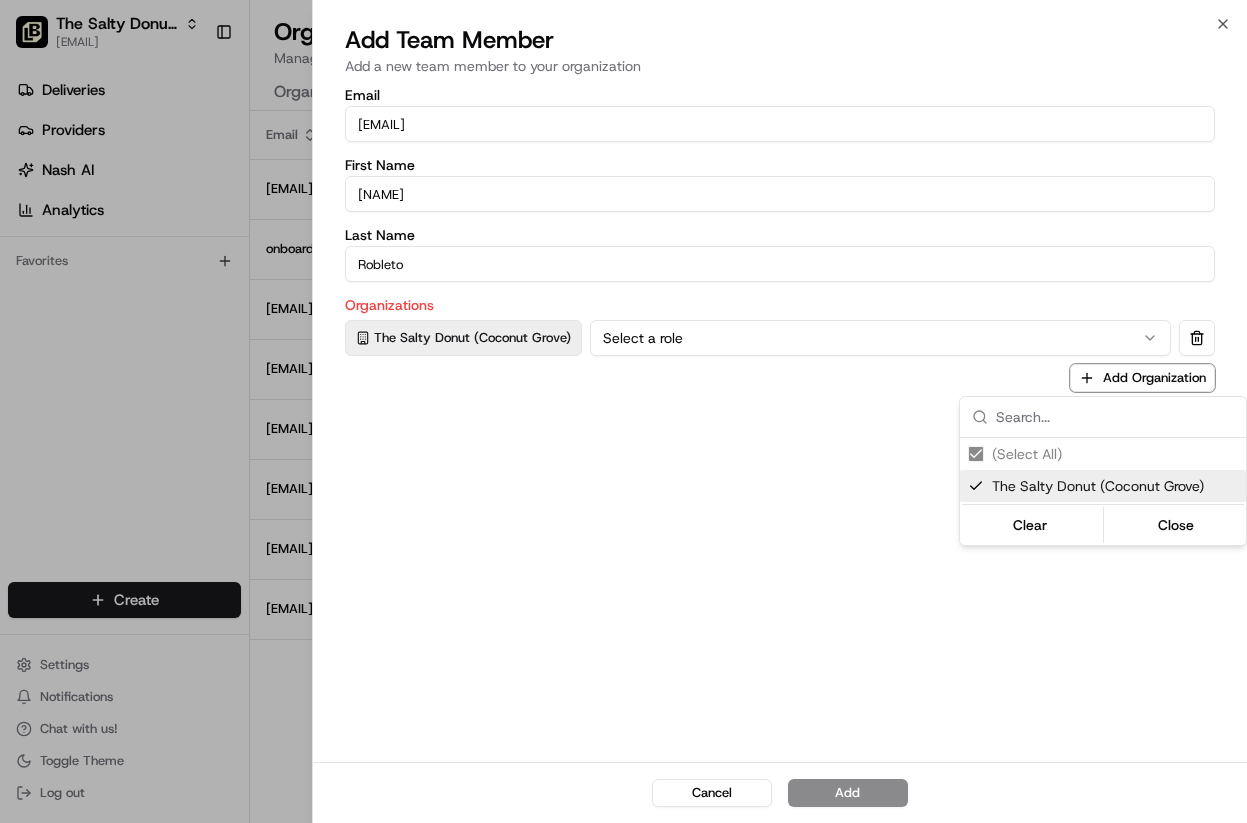 click at bounding box center [623, 411] 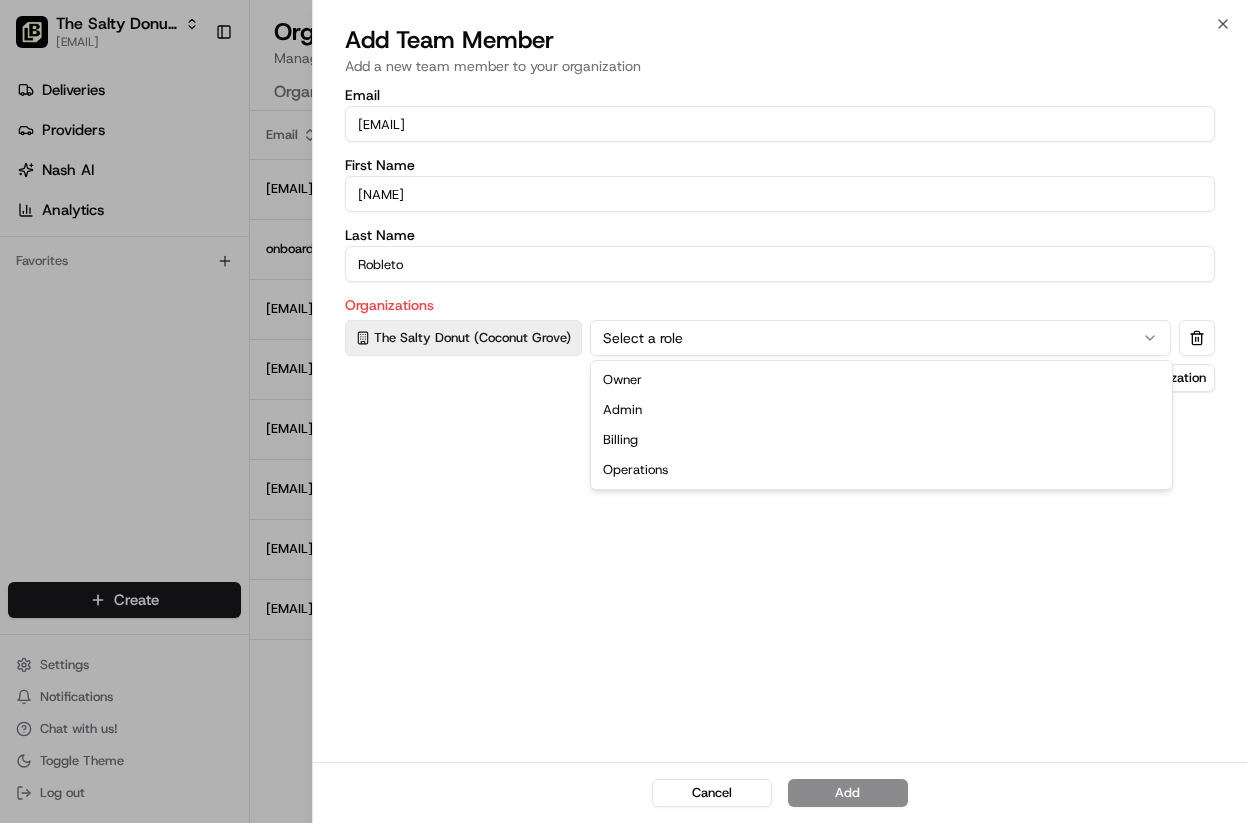 click on "Select a role" at bounding box center [880, 338] 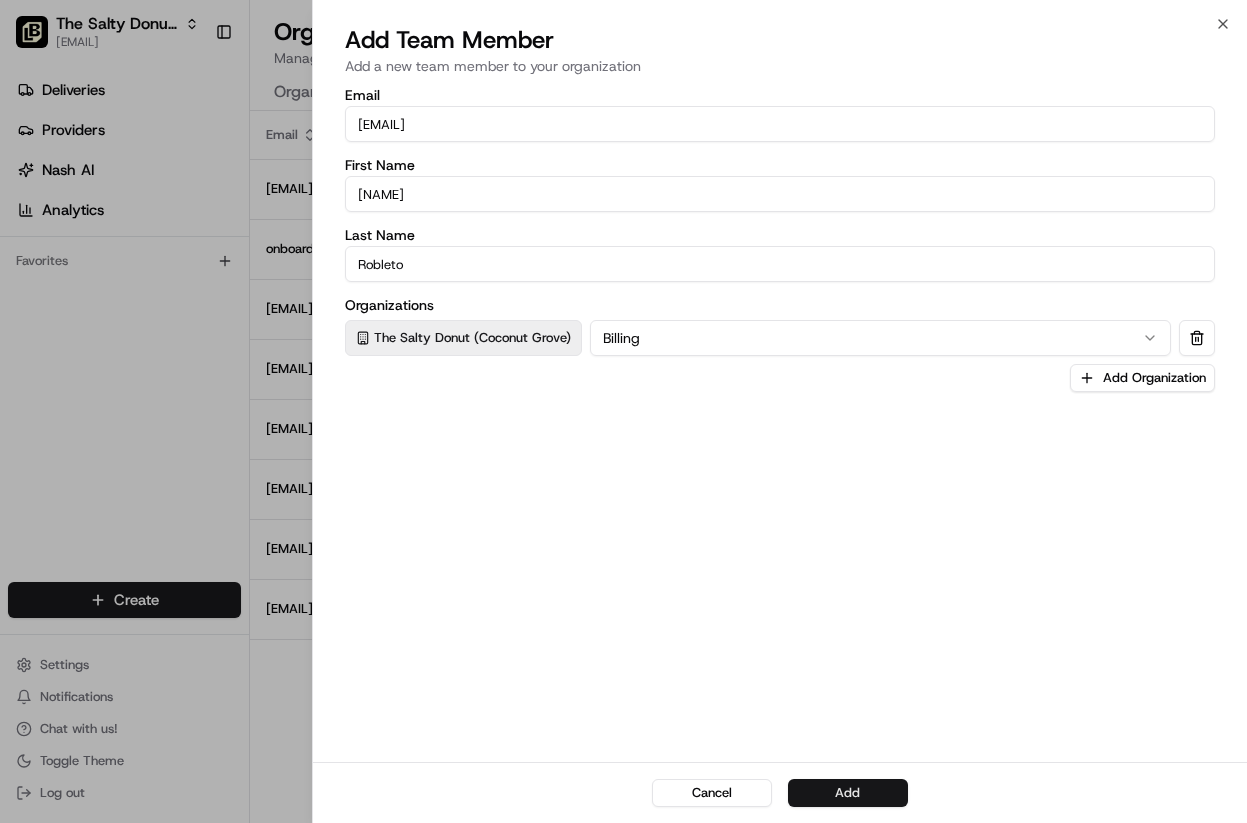 click on "Add" at bounding box center [848, 793] 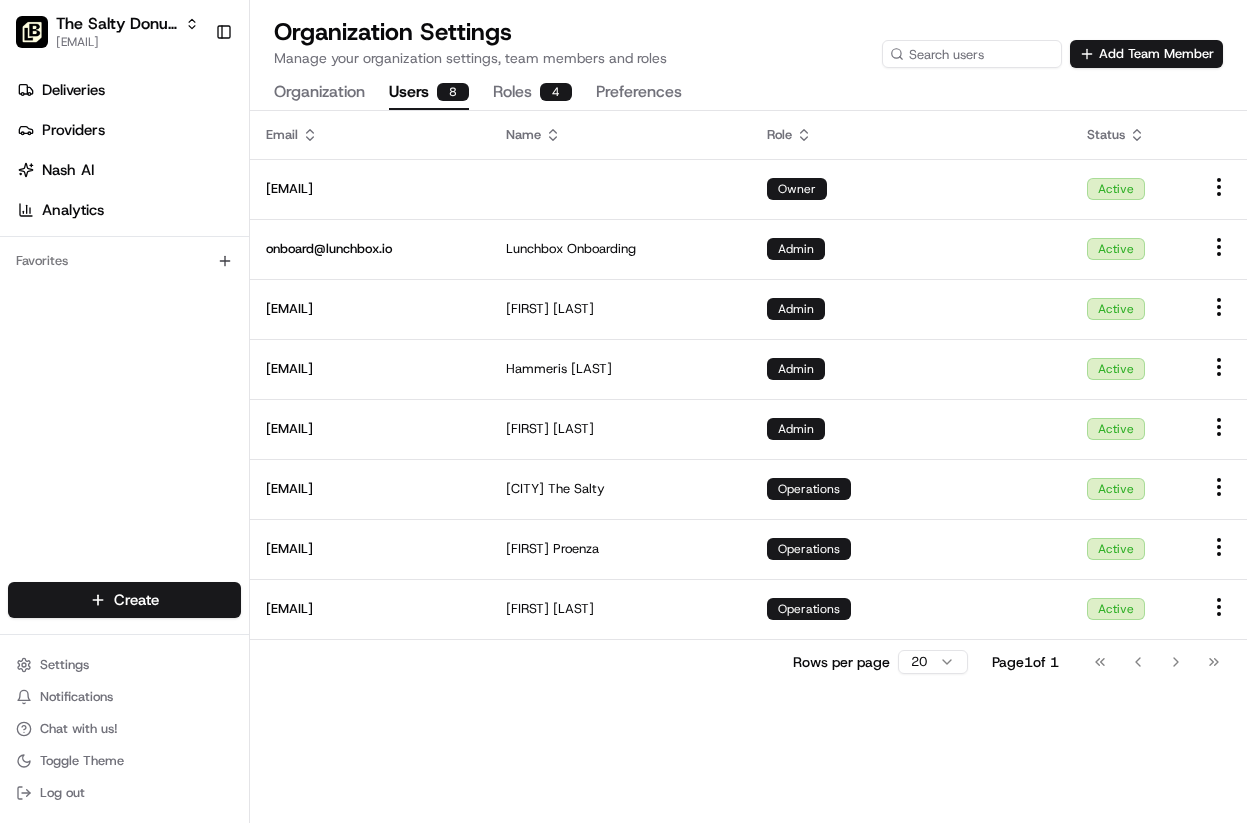 click on "Organization" at bounding box center [319, 93] 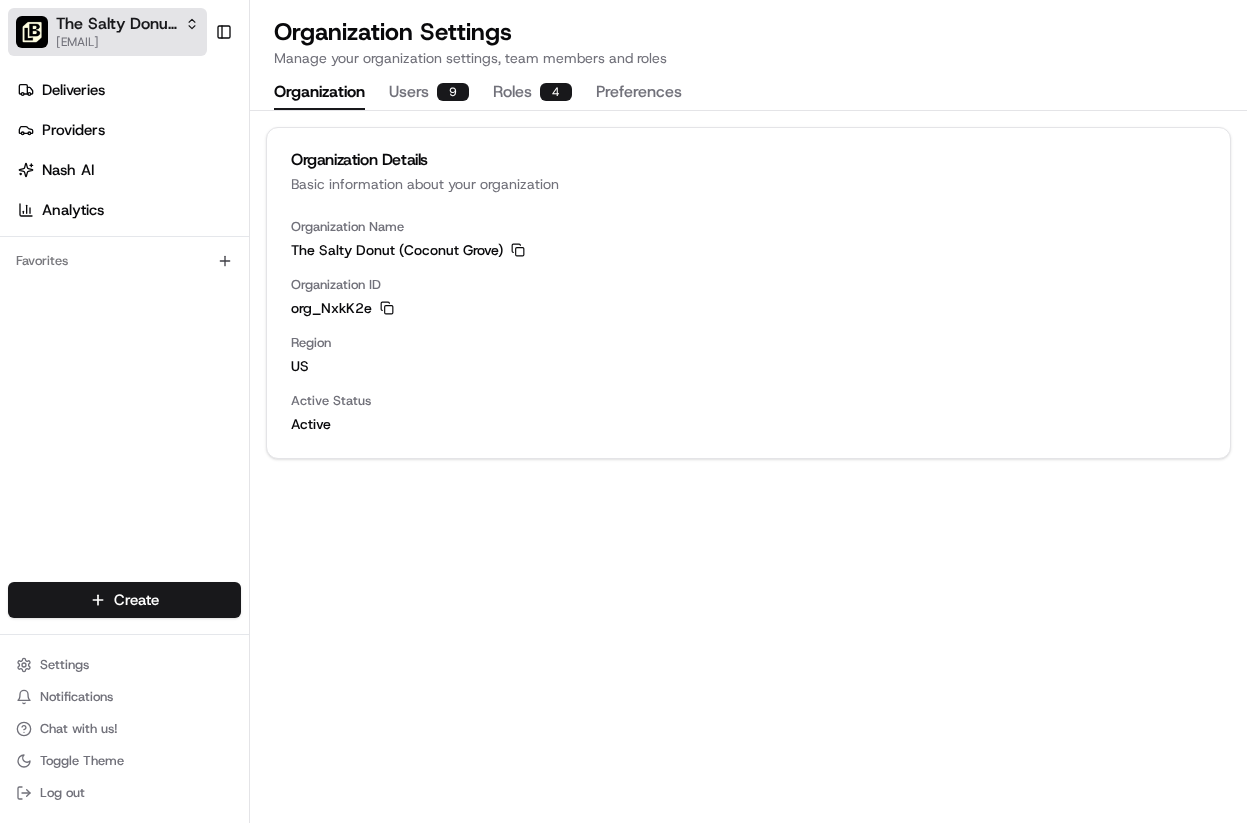 click 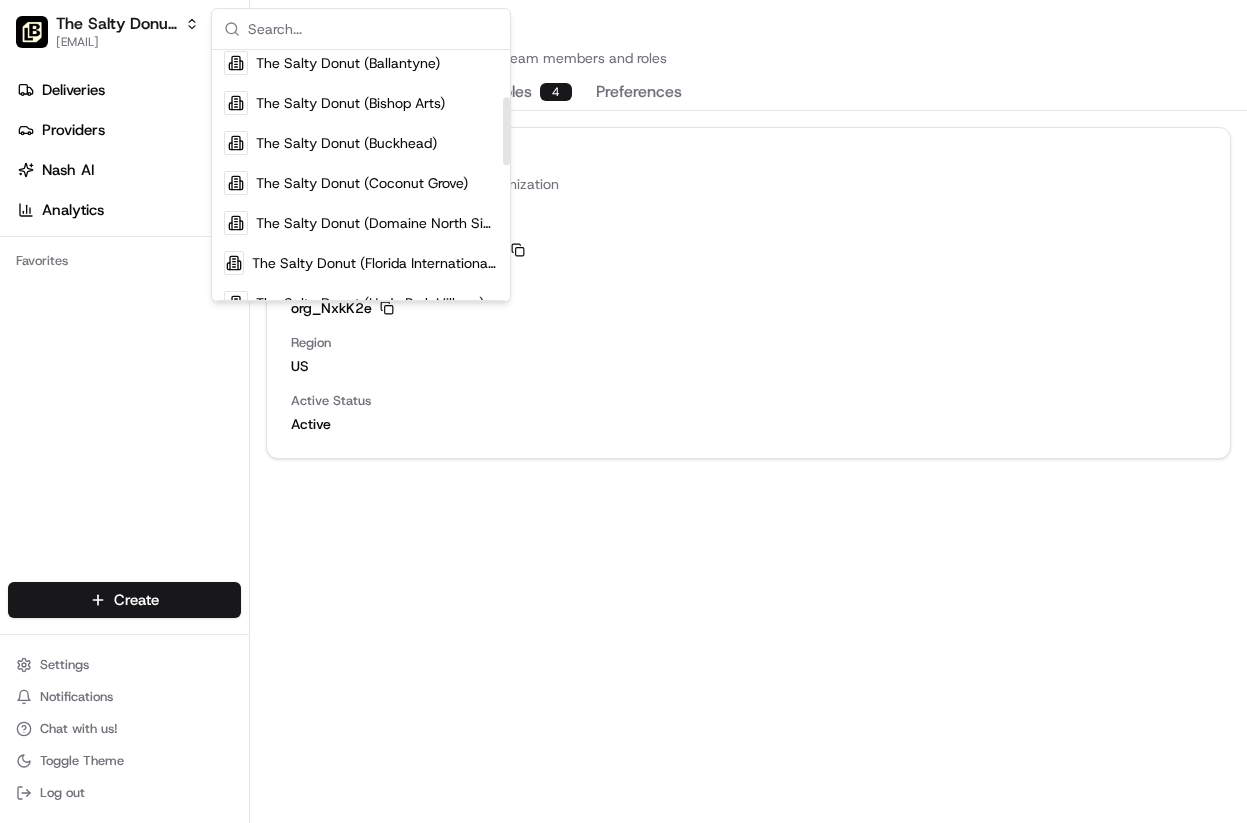 scroll, scrollTop: 174, scrollLeft: 0, axis: vertical 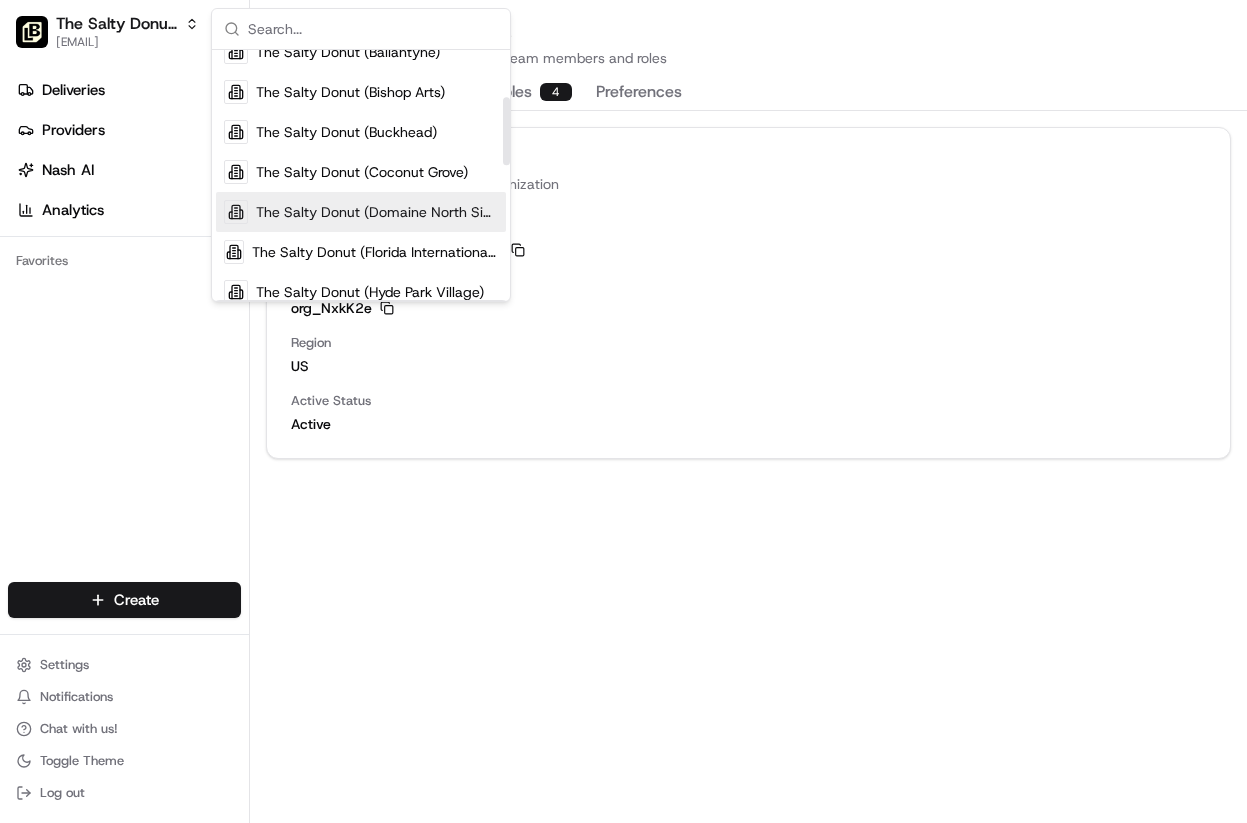 click on "The Salty Donut (Domaine North Side)" at bounding box center (377, 212) 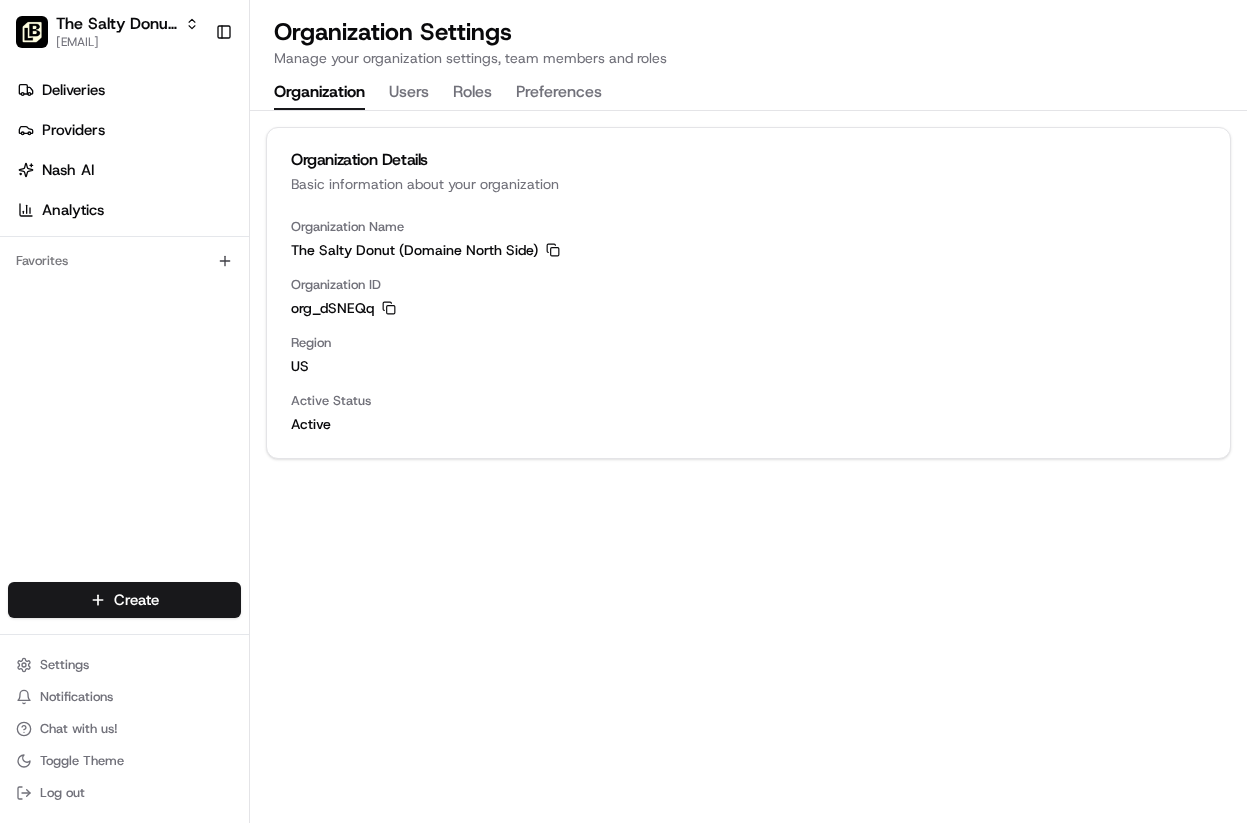 click on "Users" at bounding box center [409, 93] 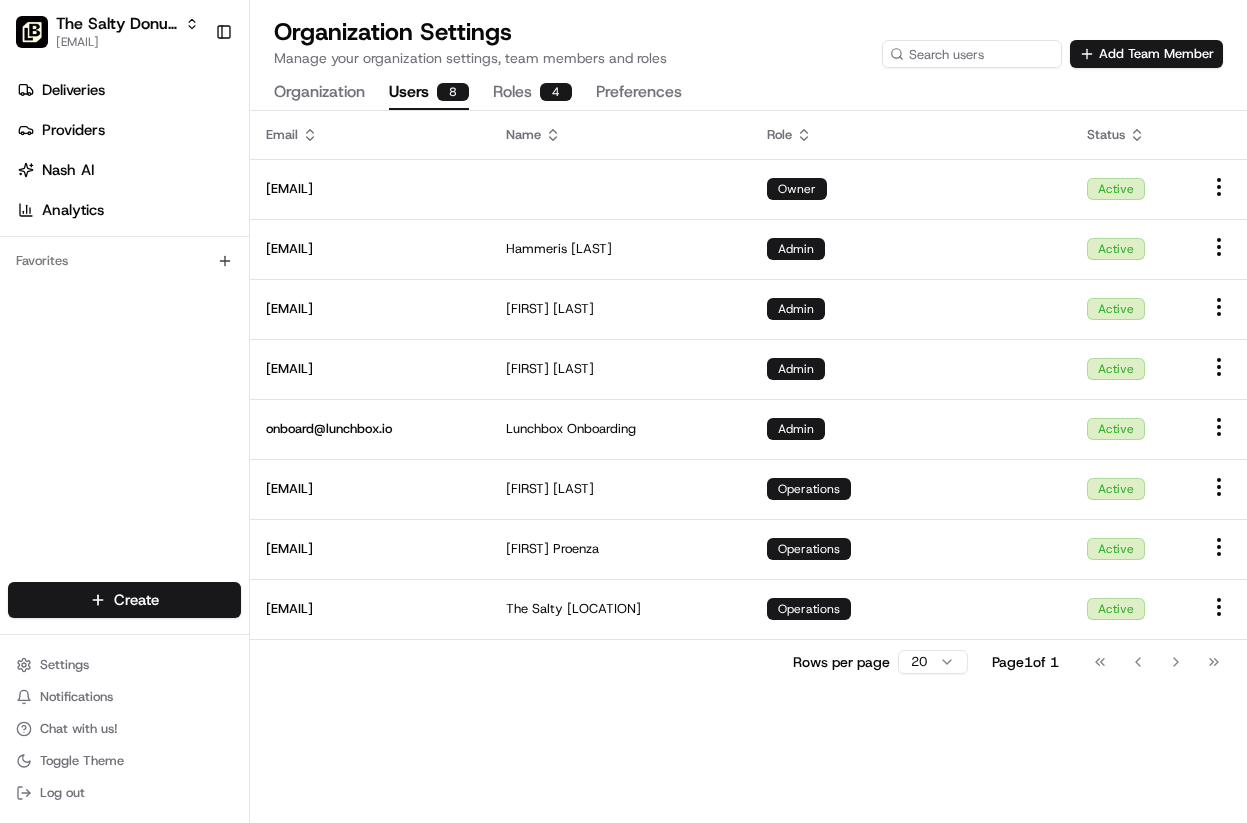 type 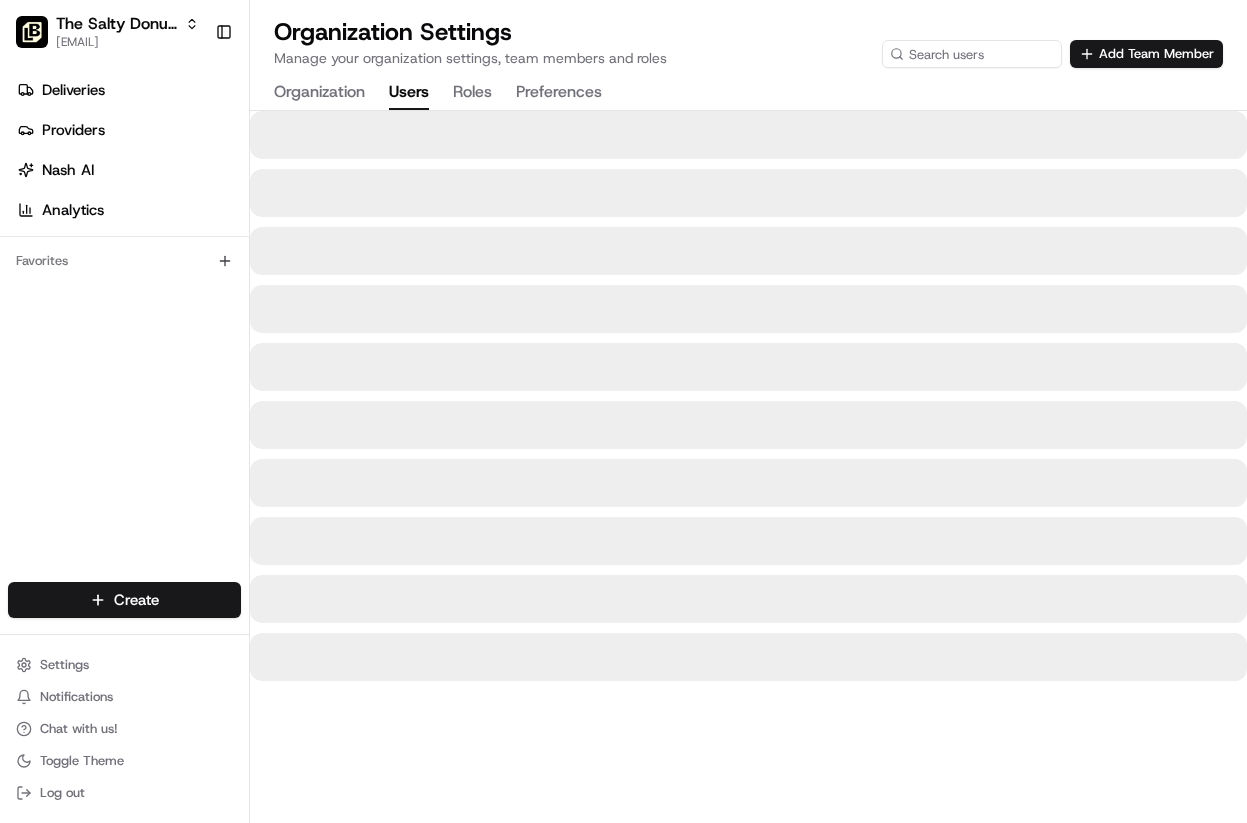 scroll, scrollTop: 0, scrollLeft: 0, axis: both 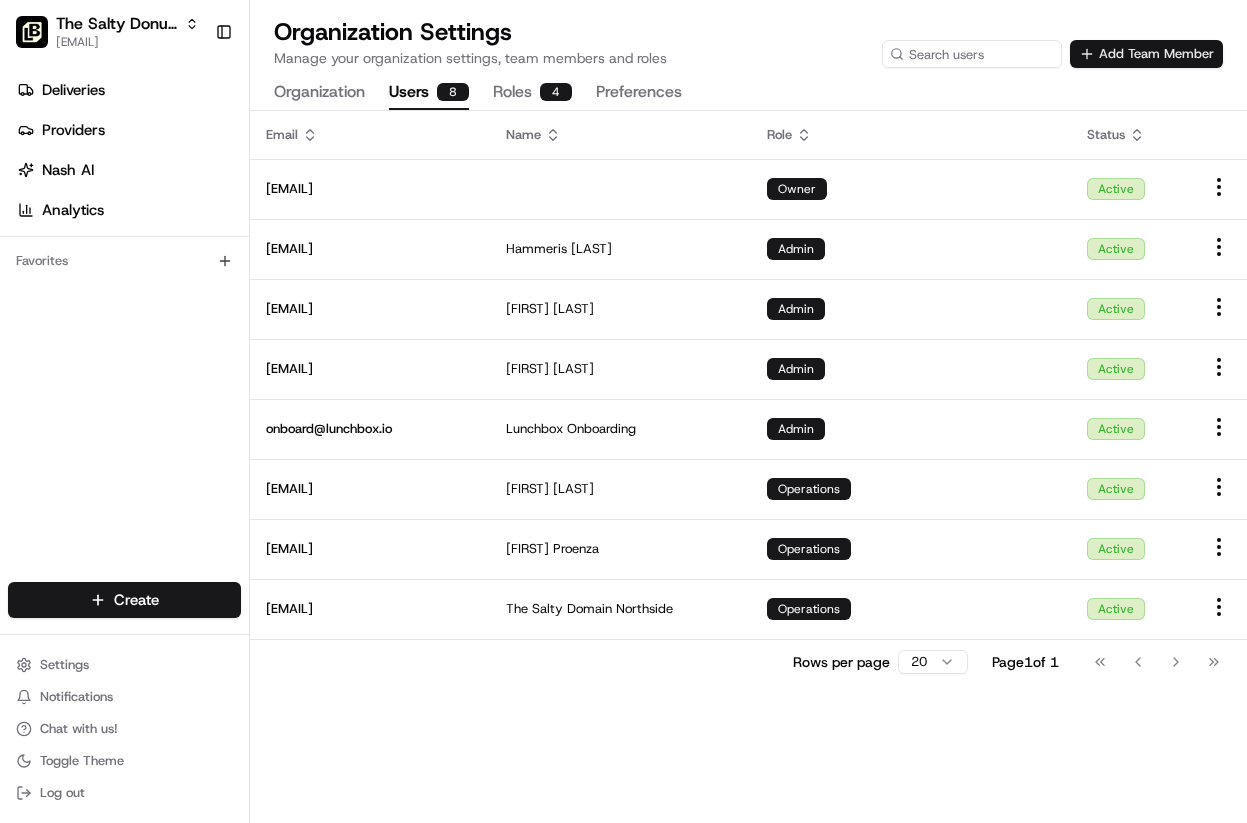 click on "Add Team Member" at bounding box center (1146, 54) 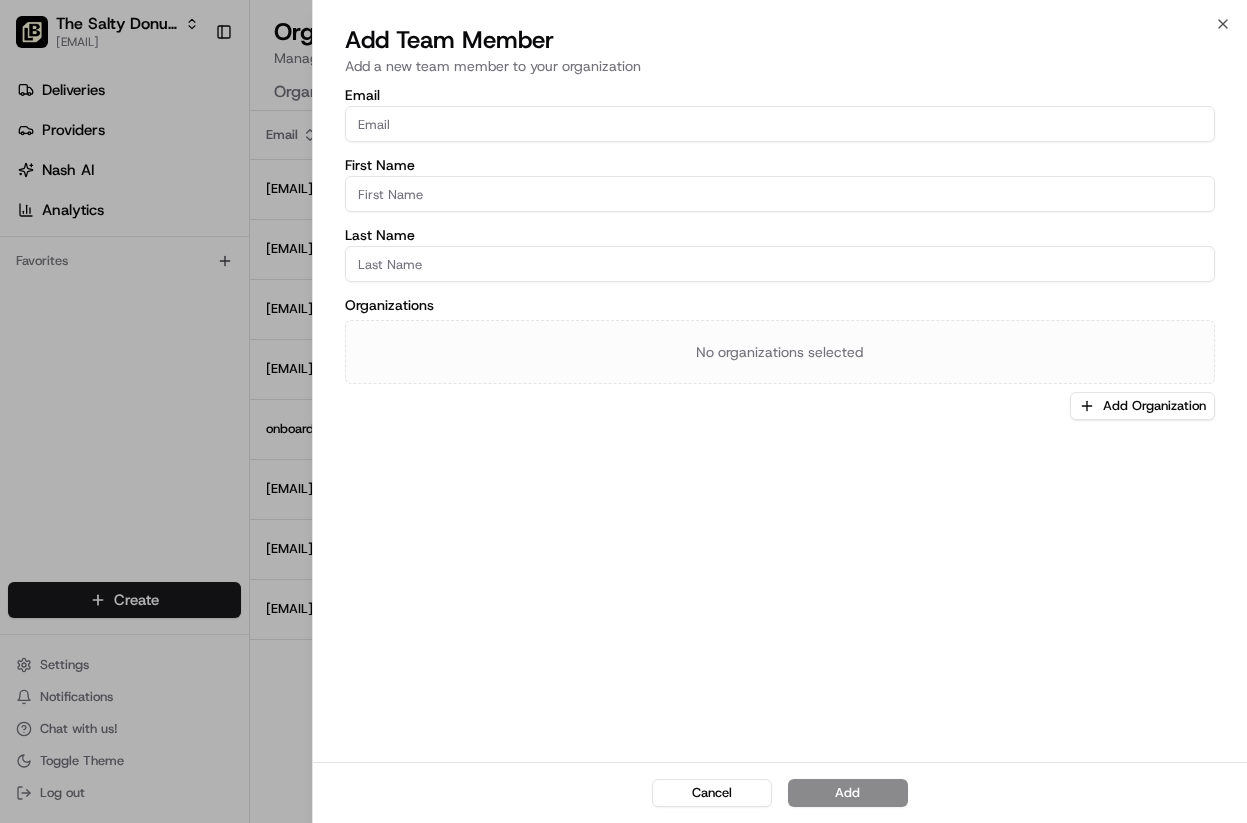 click on "Email" at bounding box center [780, 124] 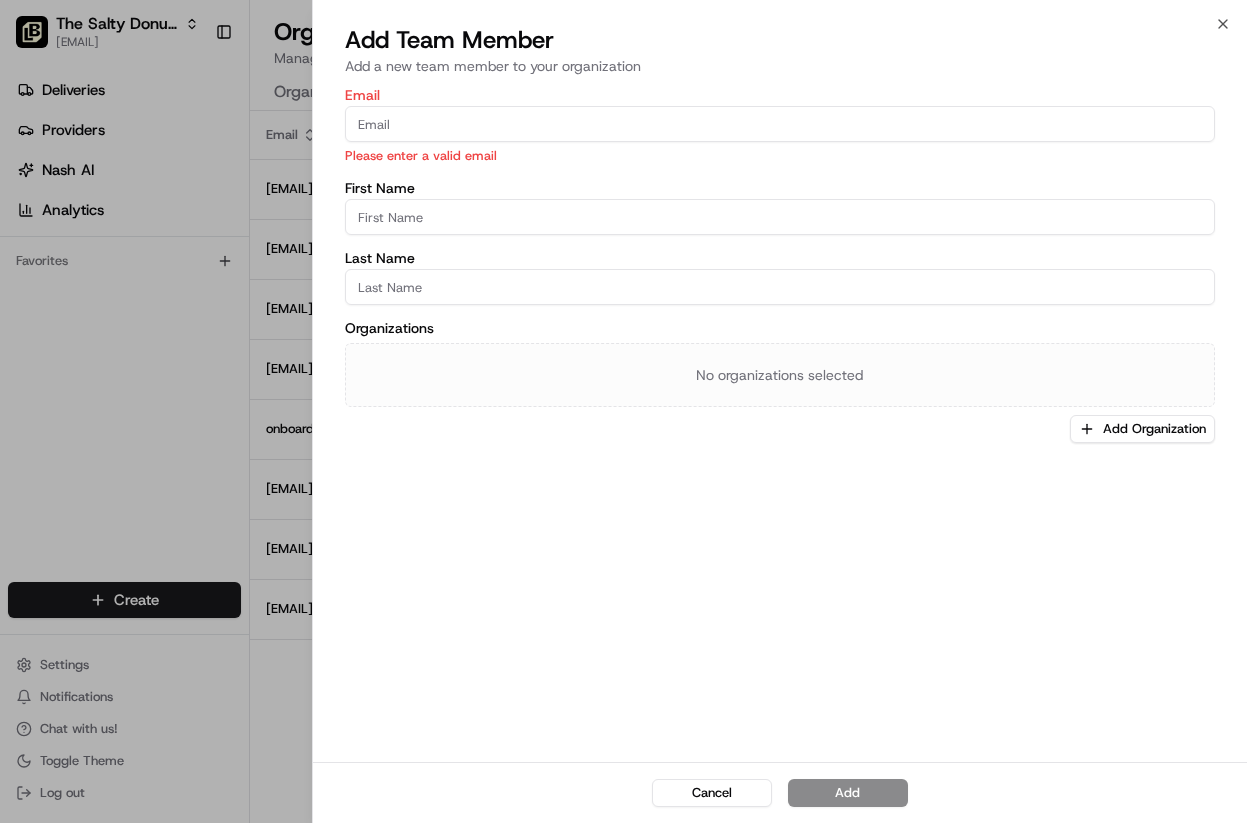 click on "Email" at bounding box center [780, 124] 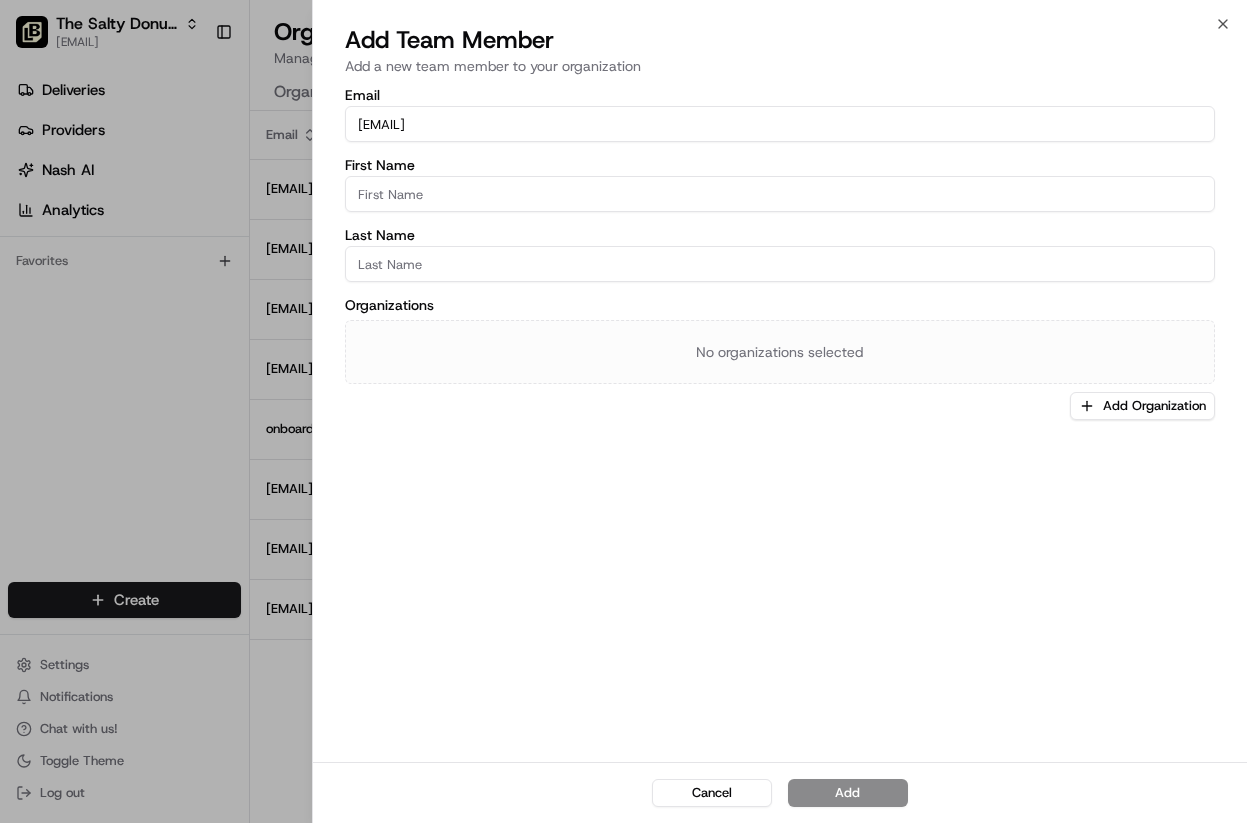 type on "[EMAIL]" 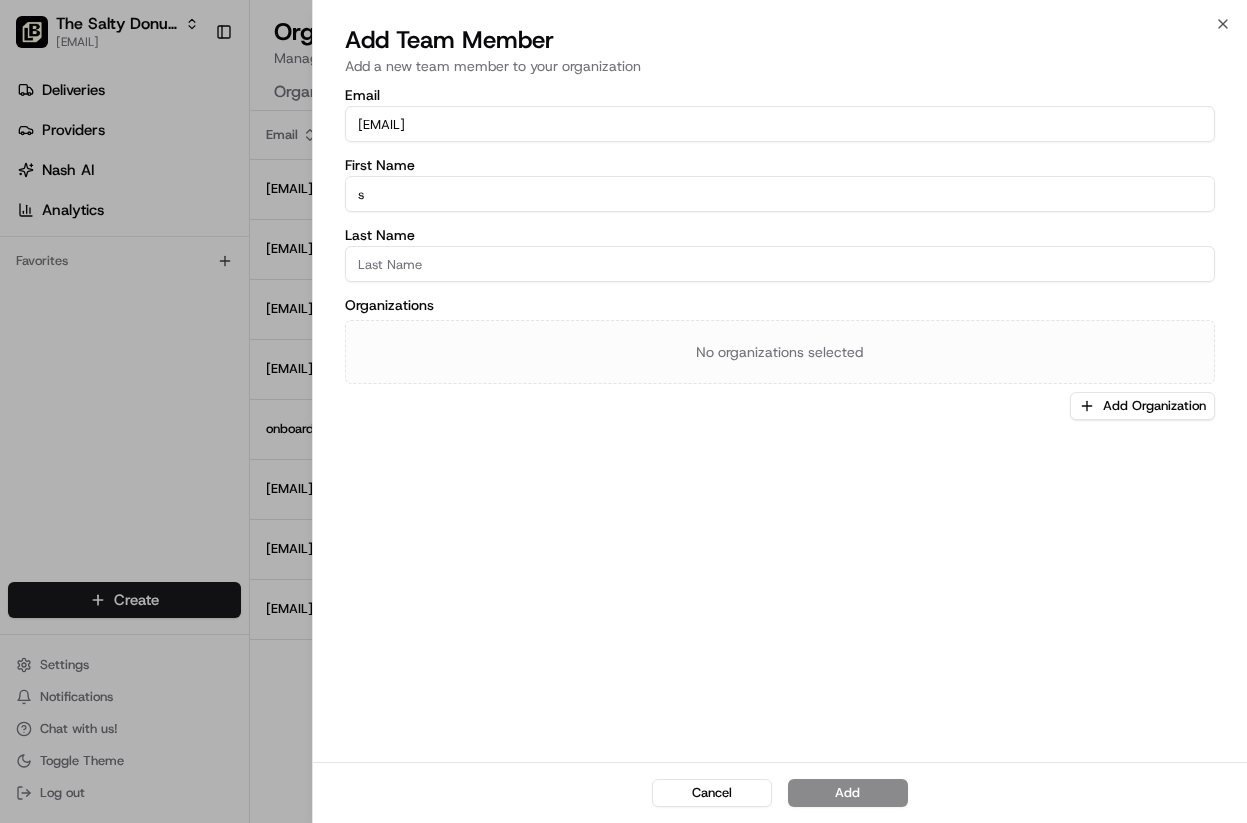 click on "s" at bounding box center [780, 194] 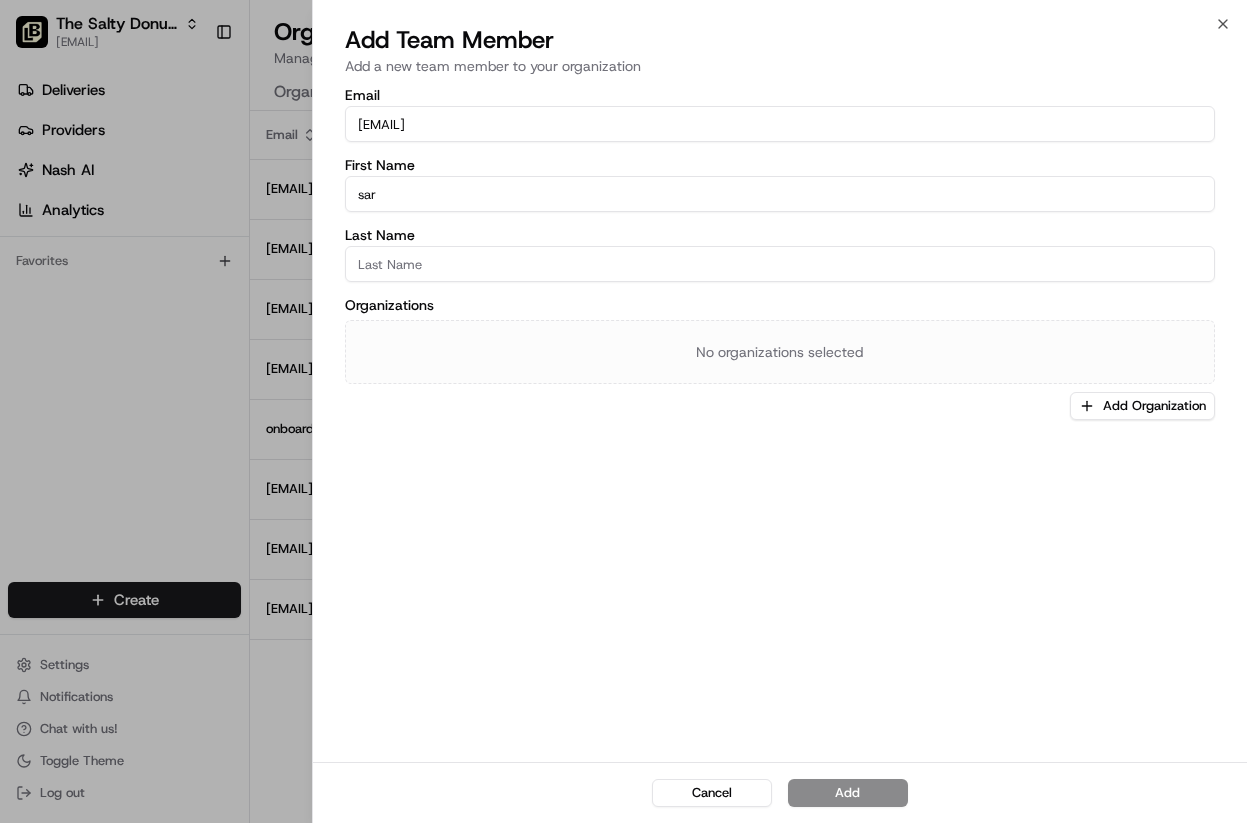 type on "[FIRST]" 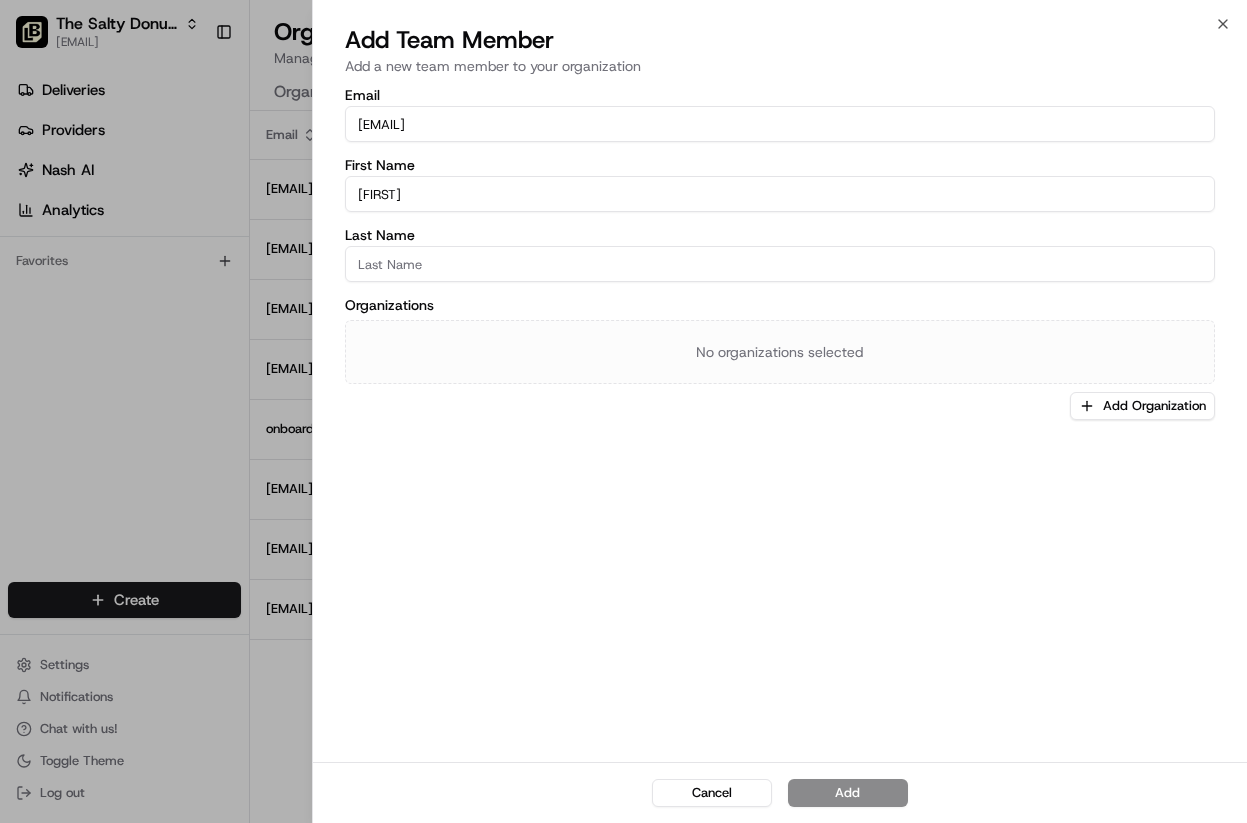 click on "Last Name" at bounding box center (780, 264) 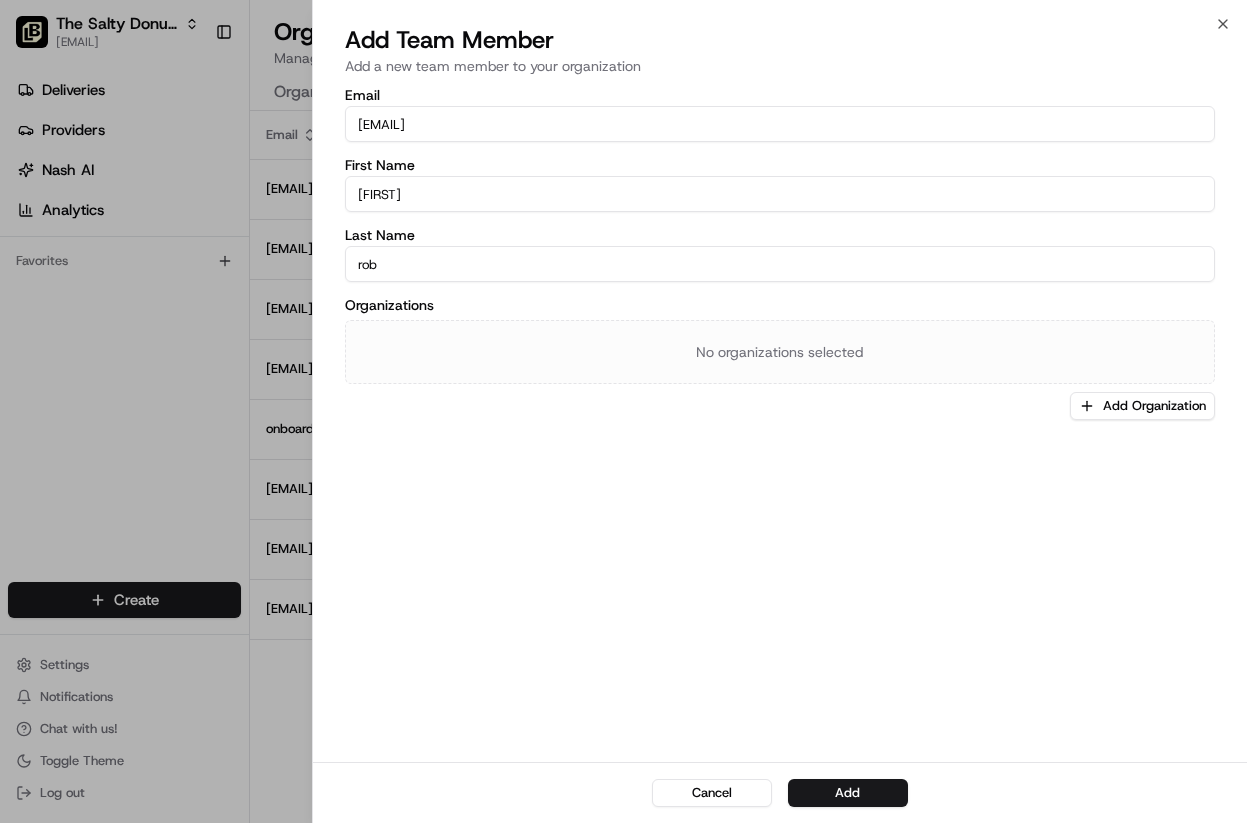 type on "Robleto" 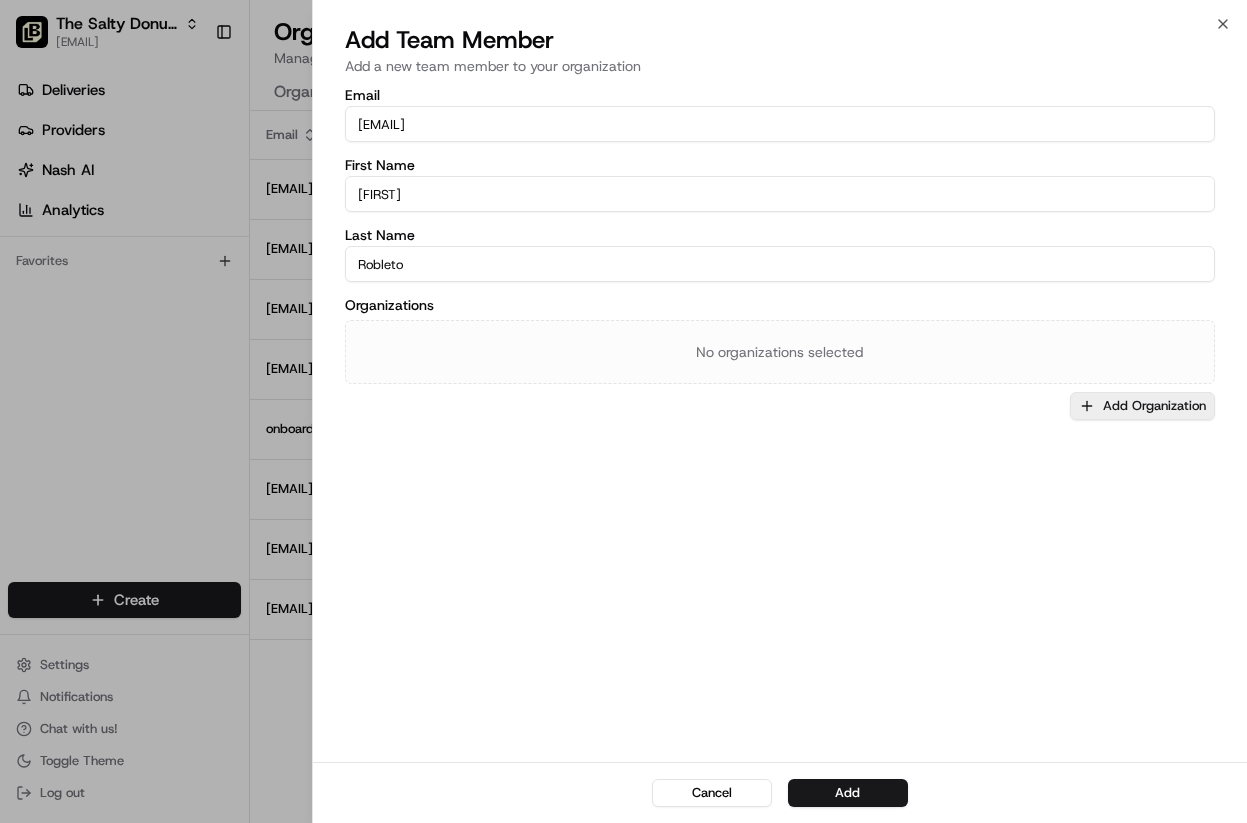 click on "Add Organization" at bounding box center (1142, 406) 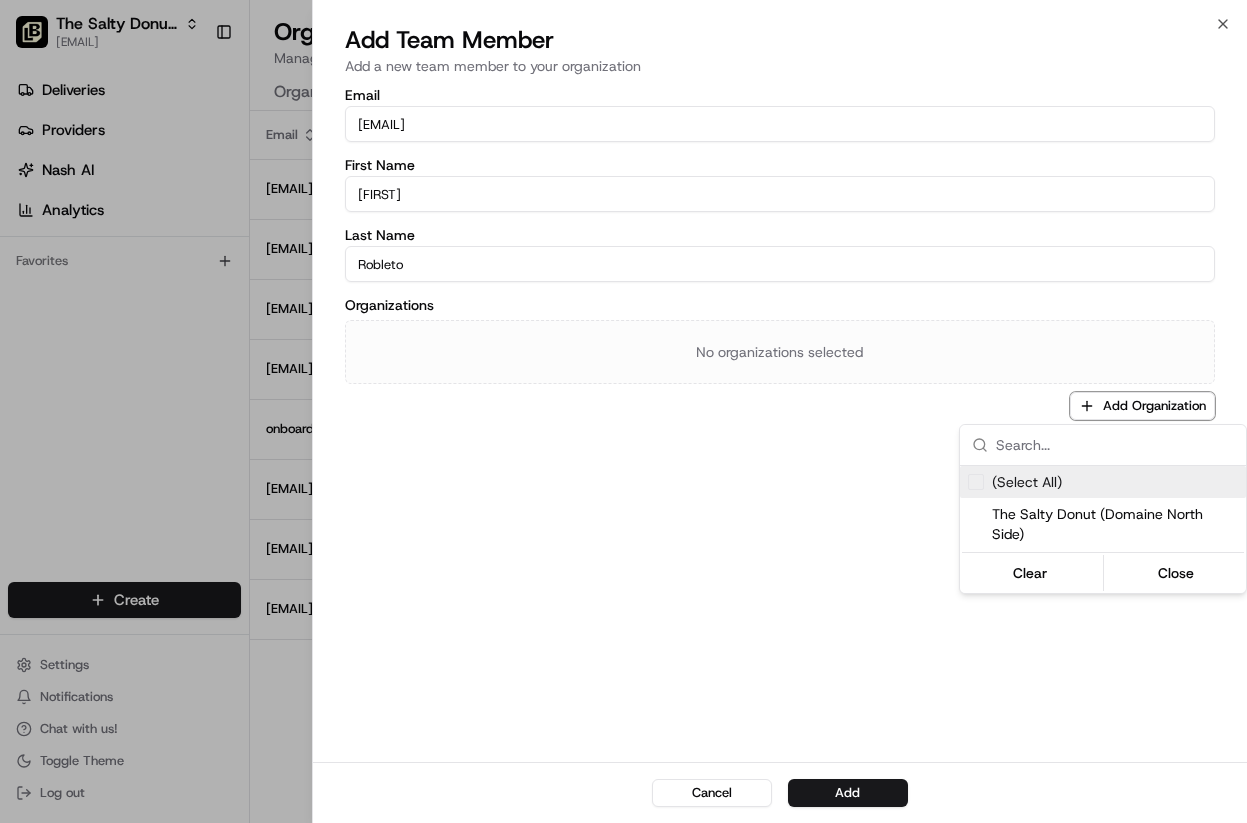 click on "(Select All)" at bounding box center (1027, 482) 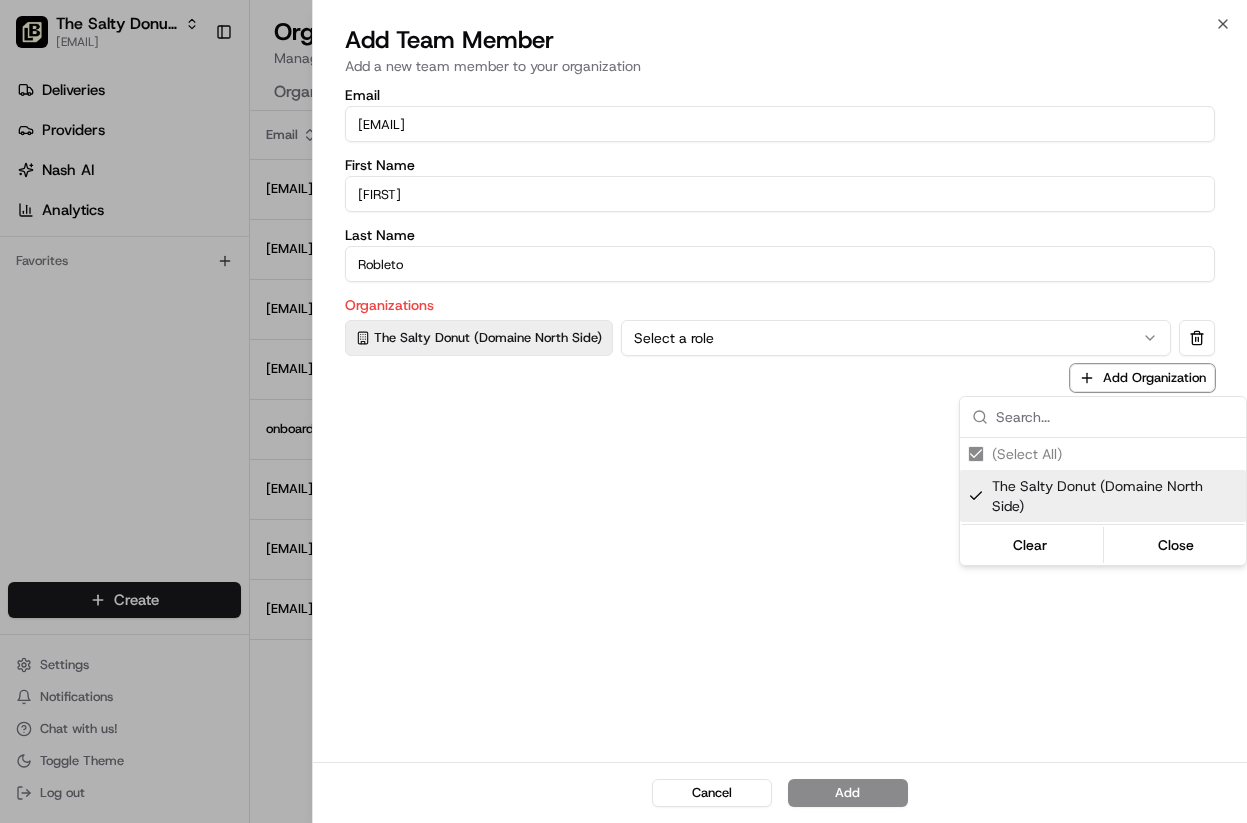 click at bounding box center [623, 411] 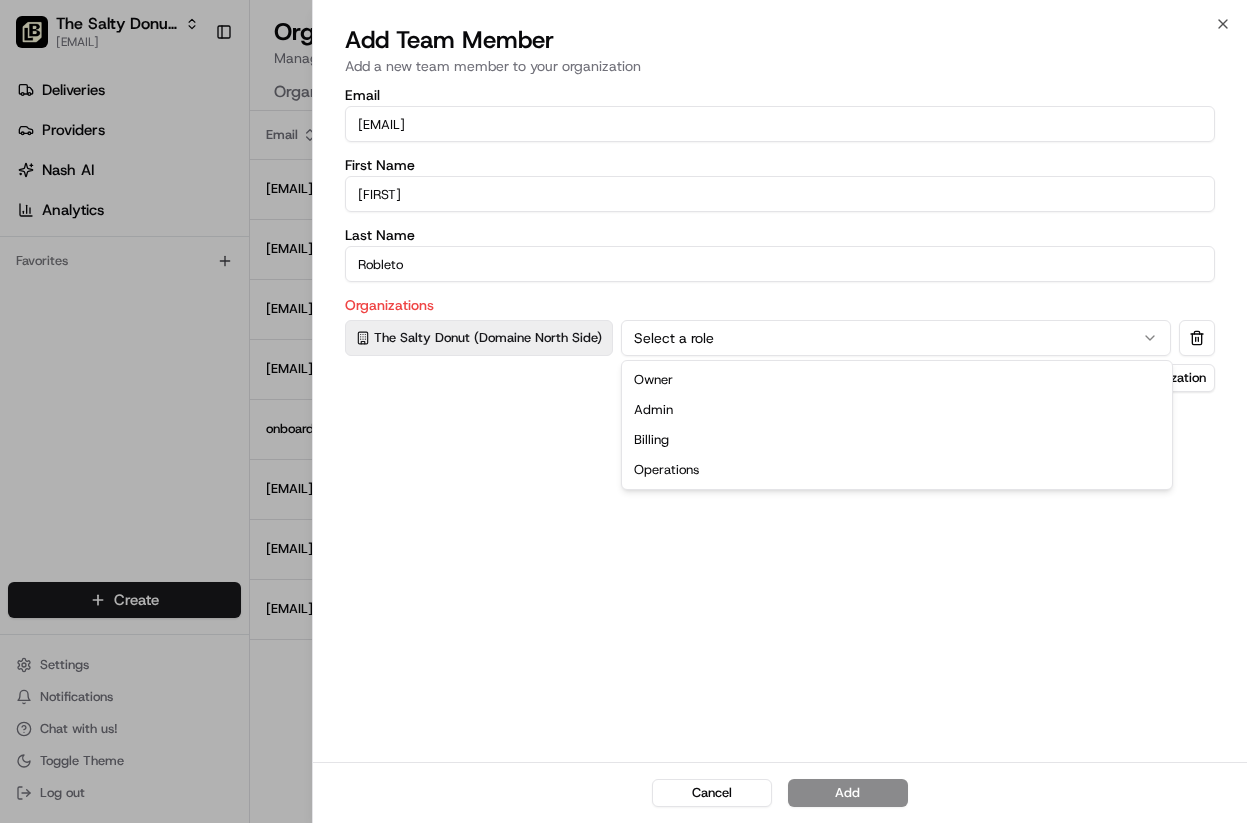 click on "Select a role" at bounding box center (896, 338) 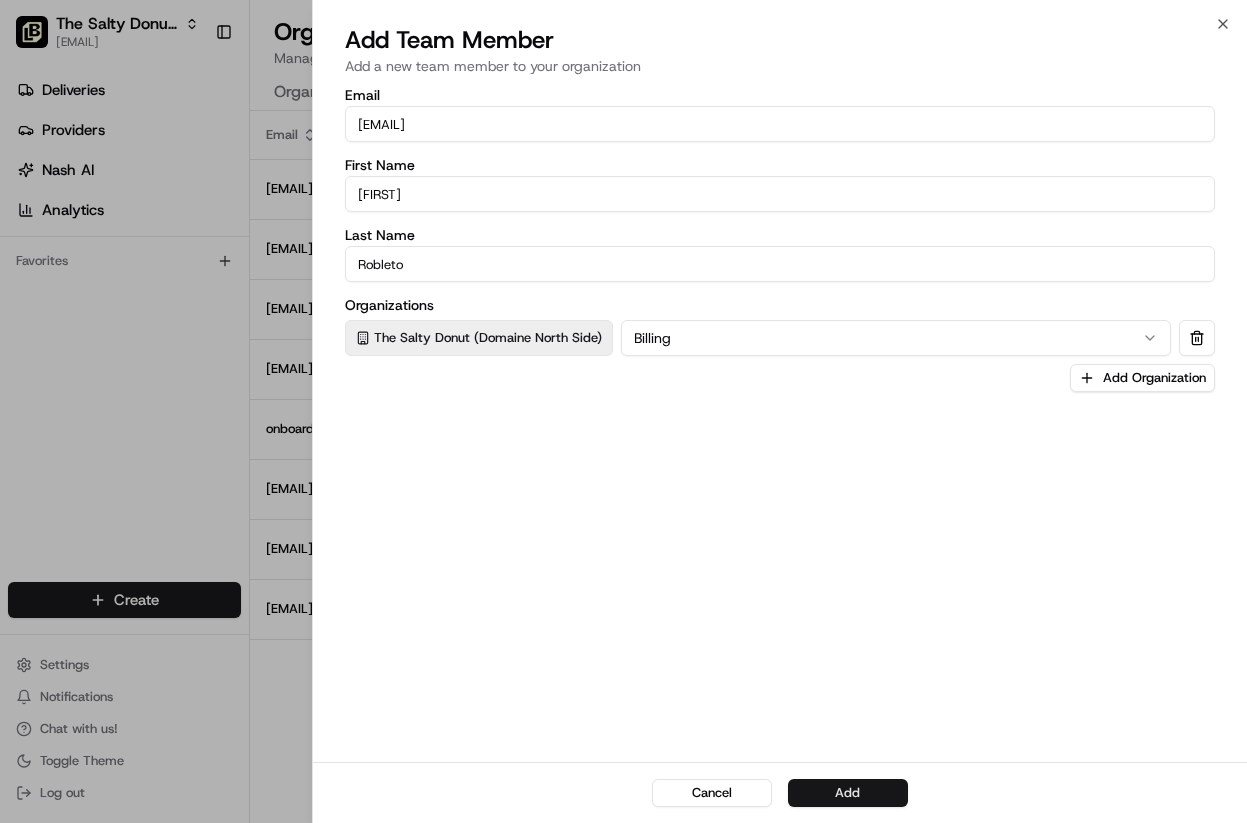 click on "Add" at bounding box center [848, 793] 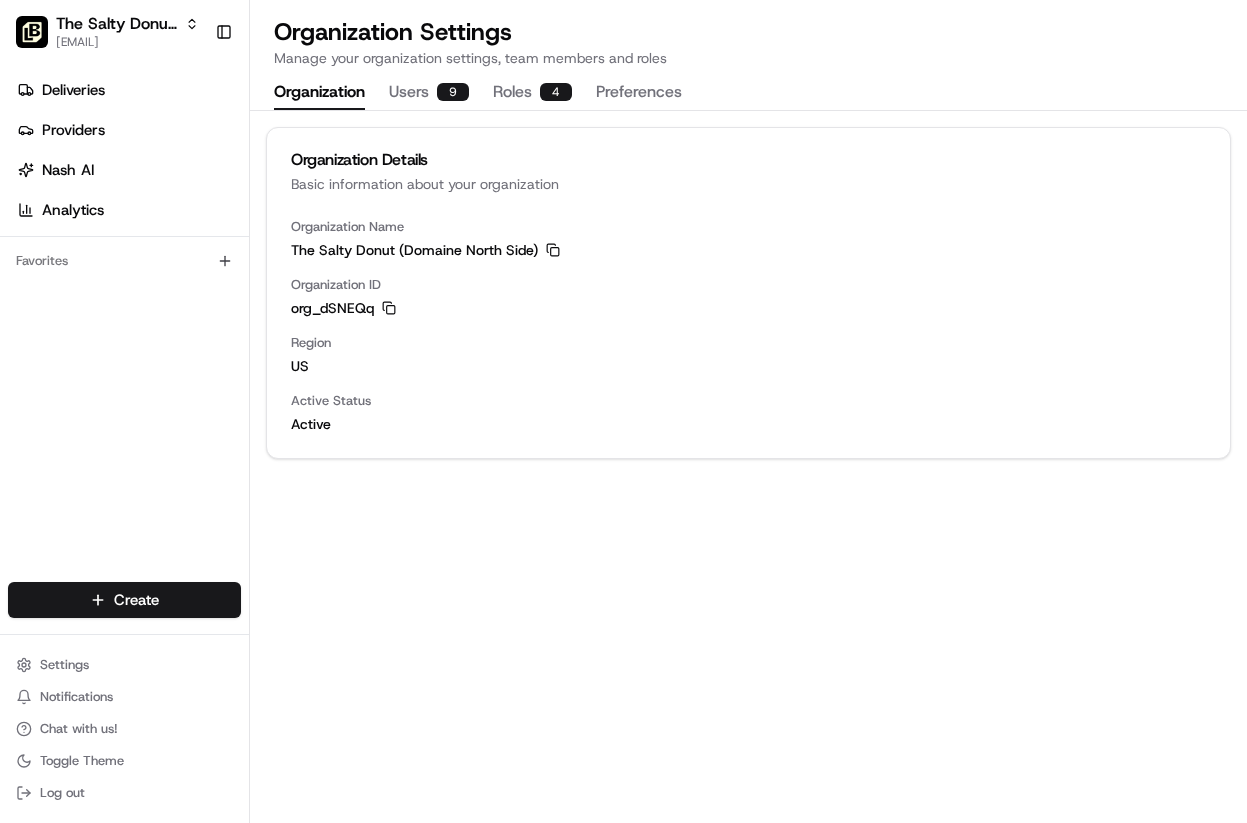 click on "Organization" at bounding box center [319, 93] 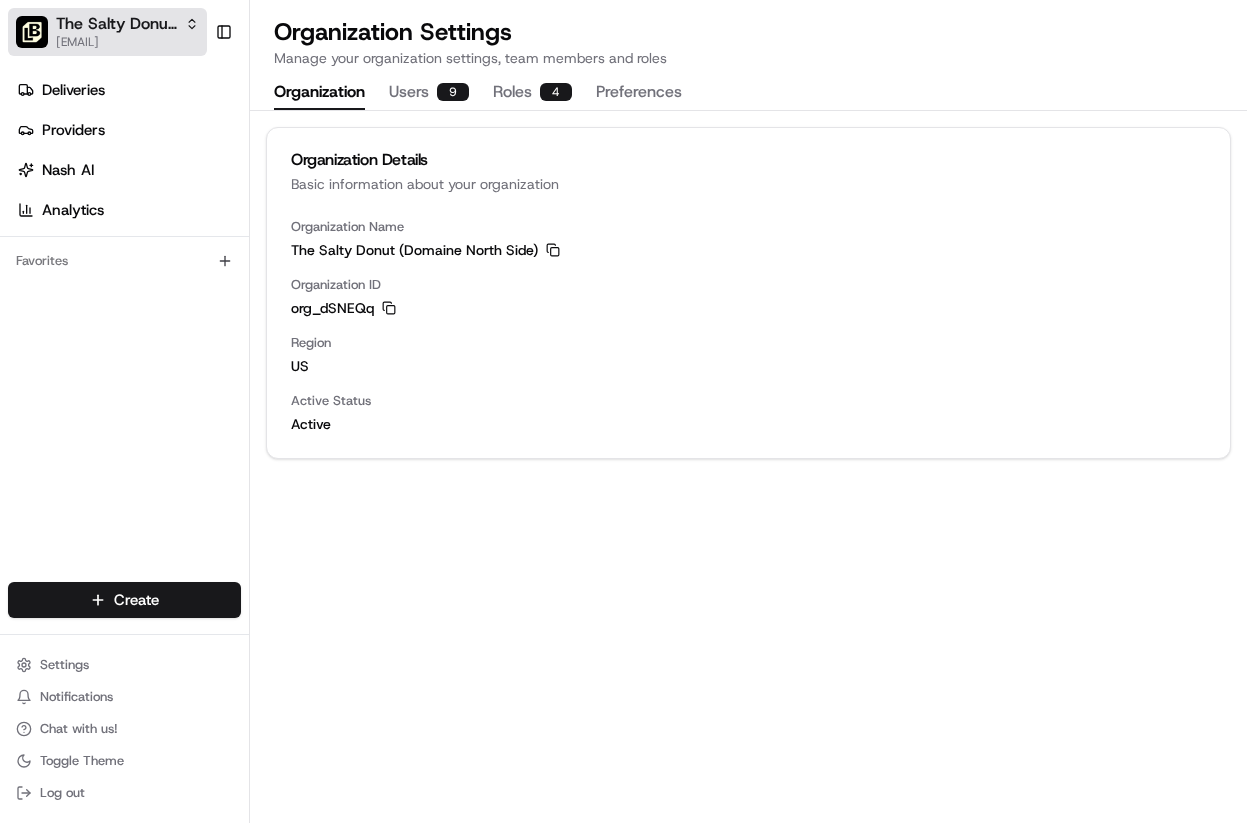 click on "The Salty Donut (Domaine North Side)" at bounding box center (127, 24) 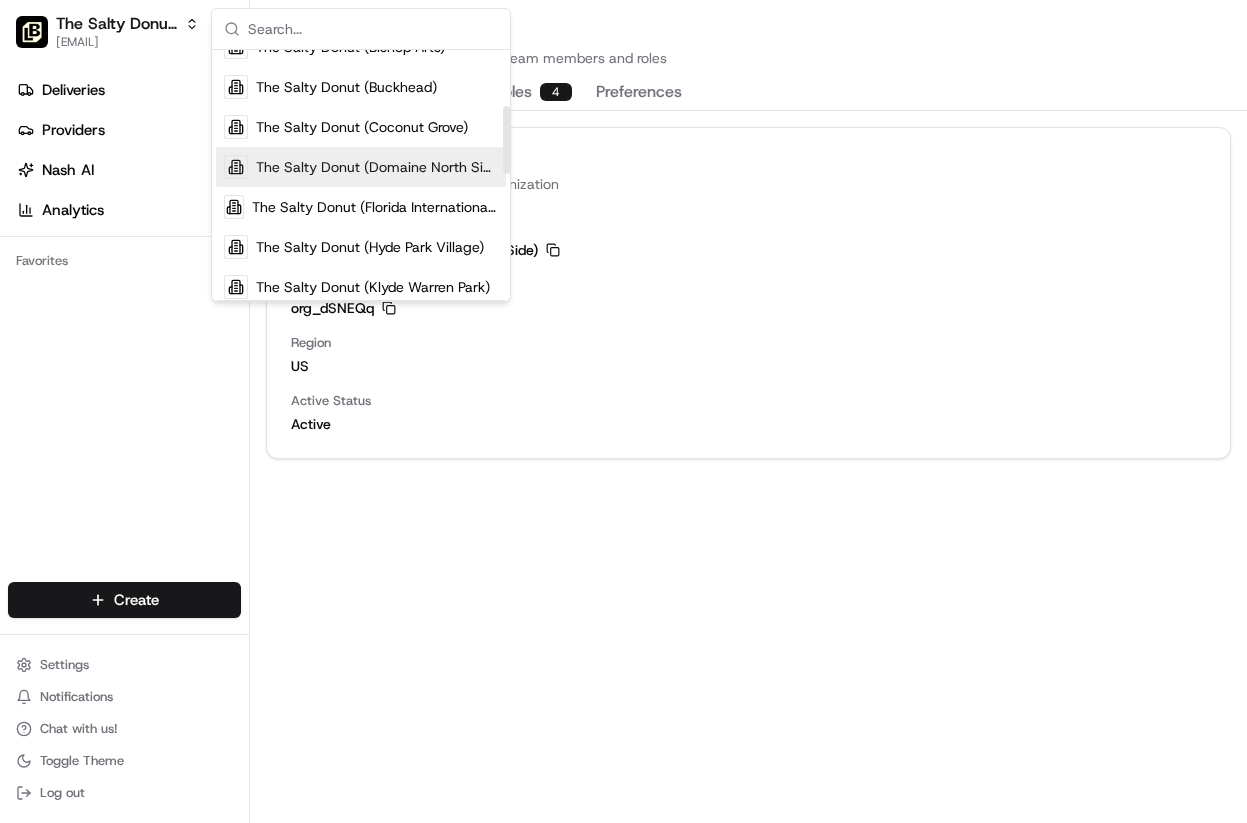 scroll, scrollTop: 230, scrollLeft: 0, axis: vertical 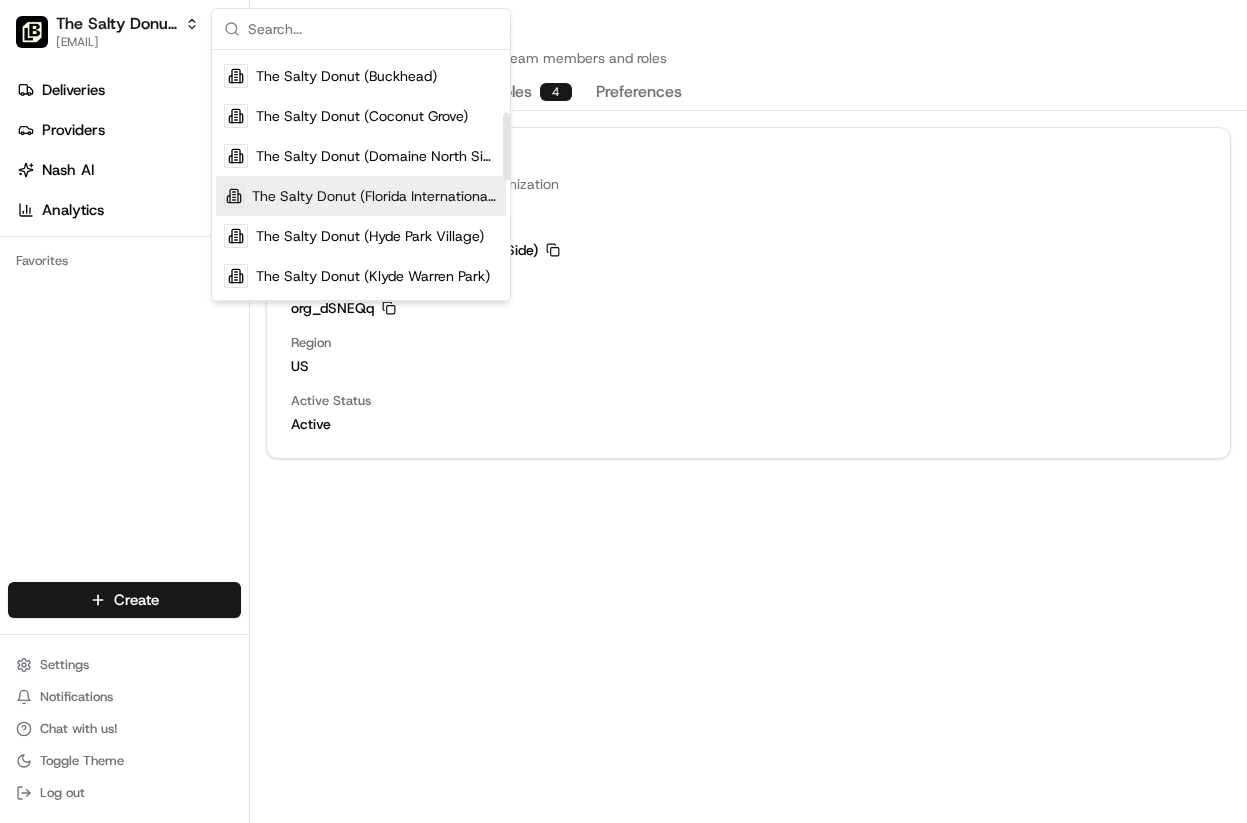 click on "The Salty Donut (Florida International University)" at bounding box center (375, 196) 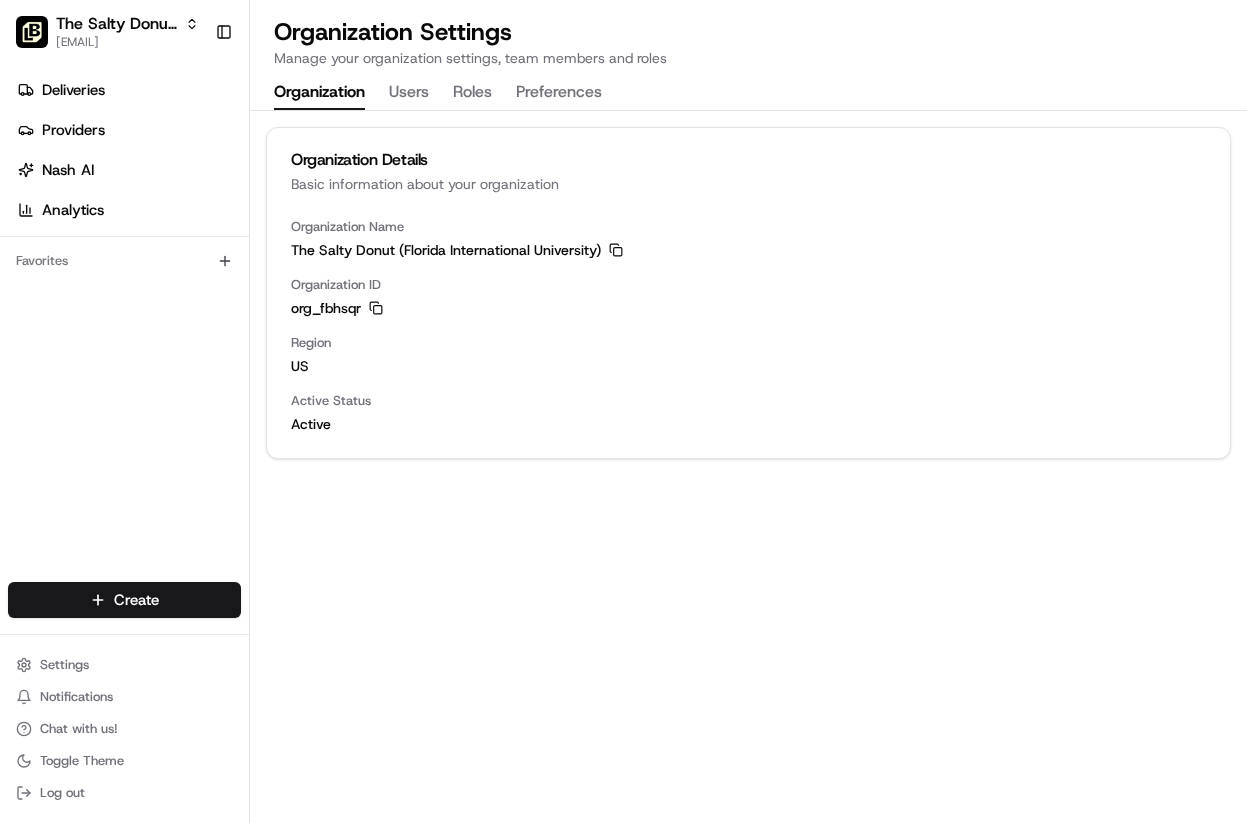 click on "Users" at bounding box center [409, 93] 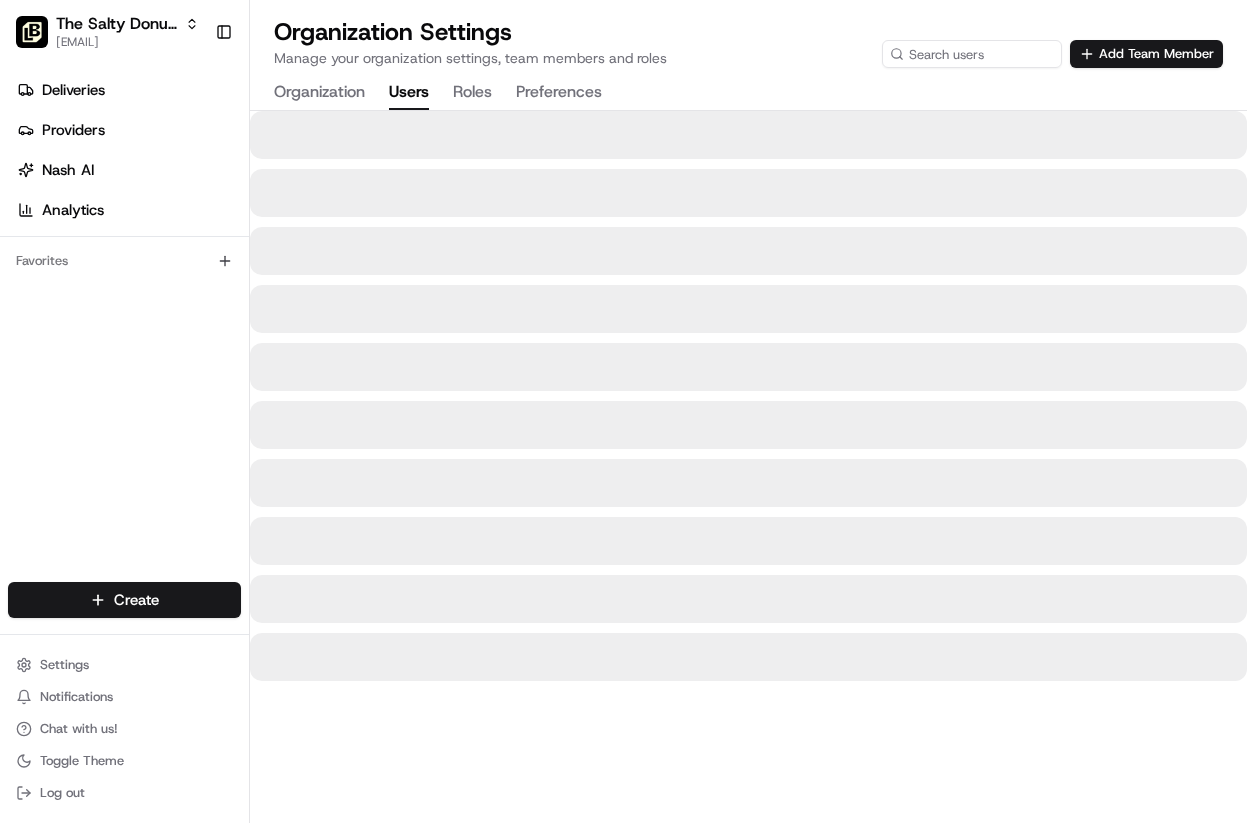 click on "Roles" at bounding box center (472, 93) 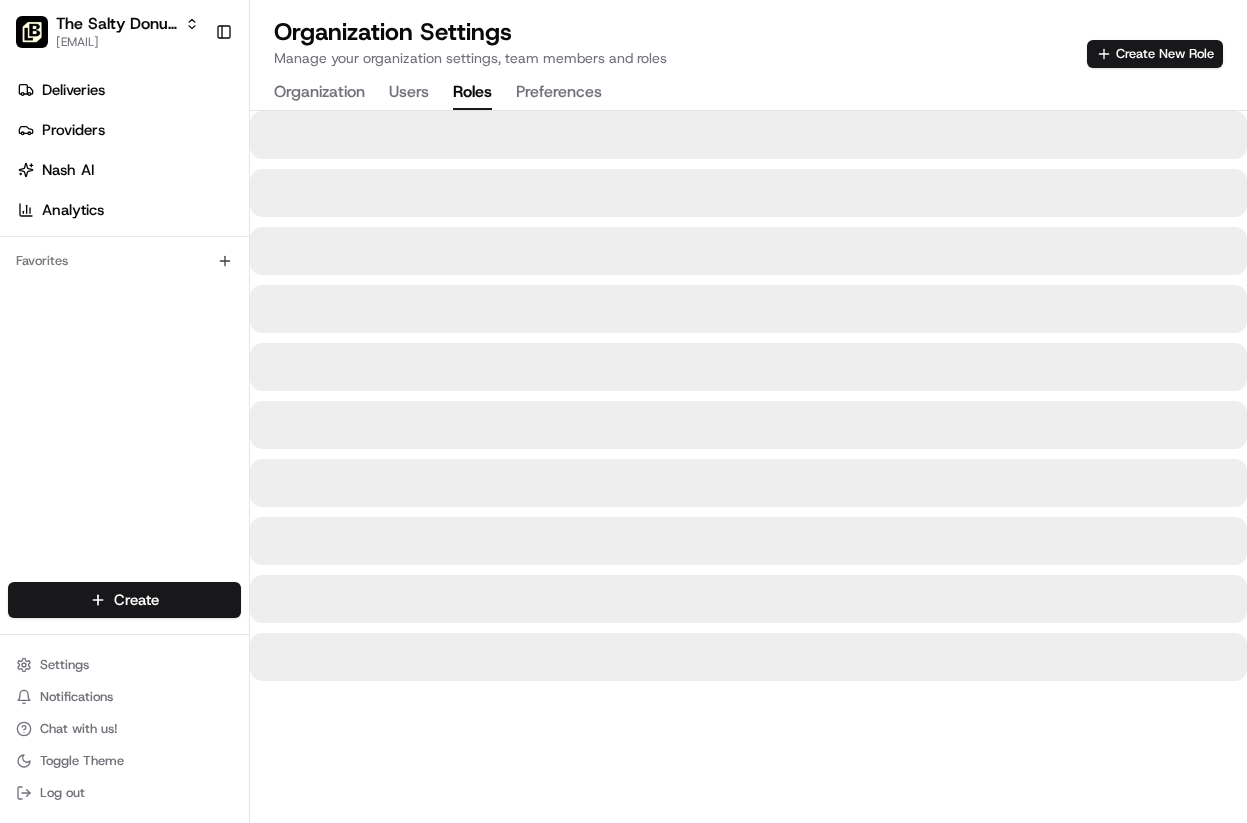 click on "Users" at bounding box center (409, 93) 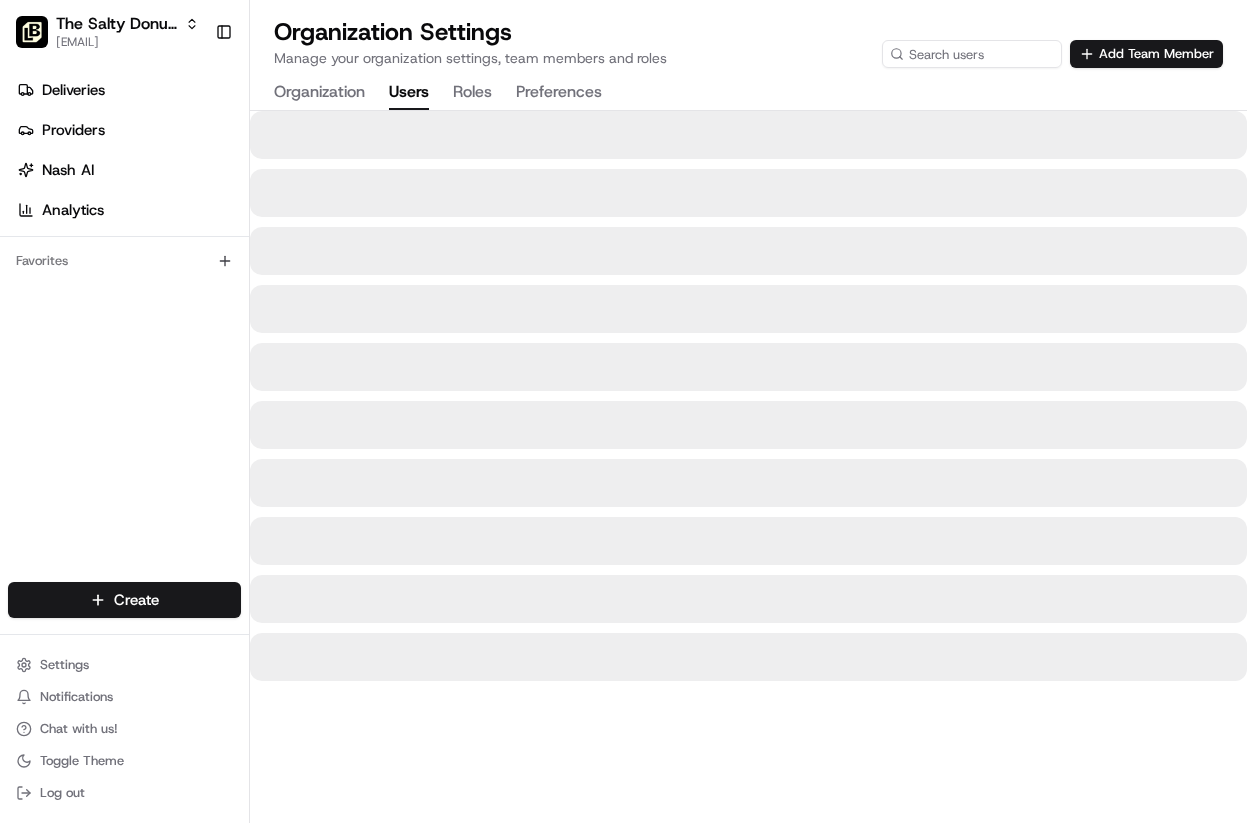 type 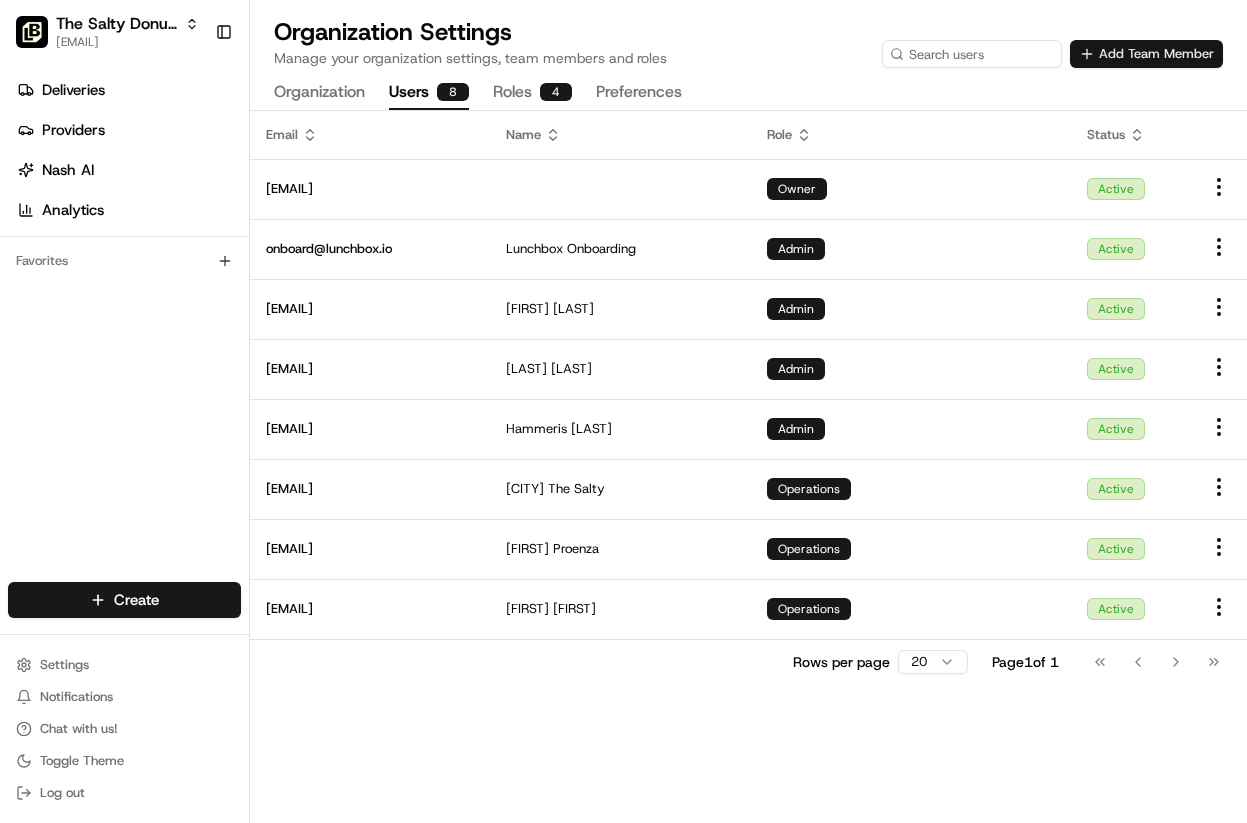 click on "Add Team Member" at bounding box center [1146, 54] 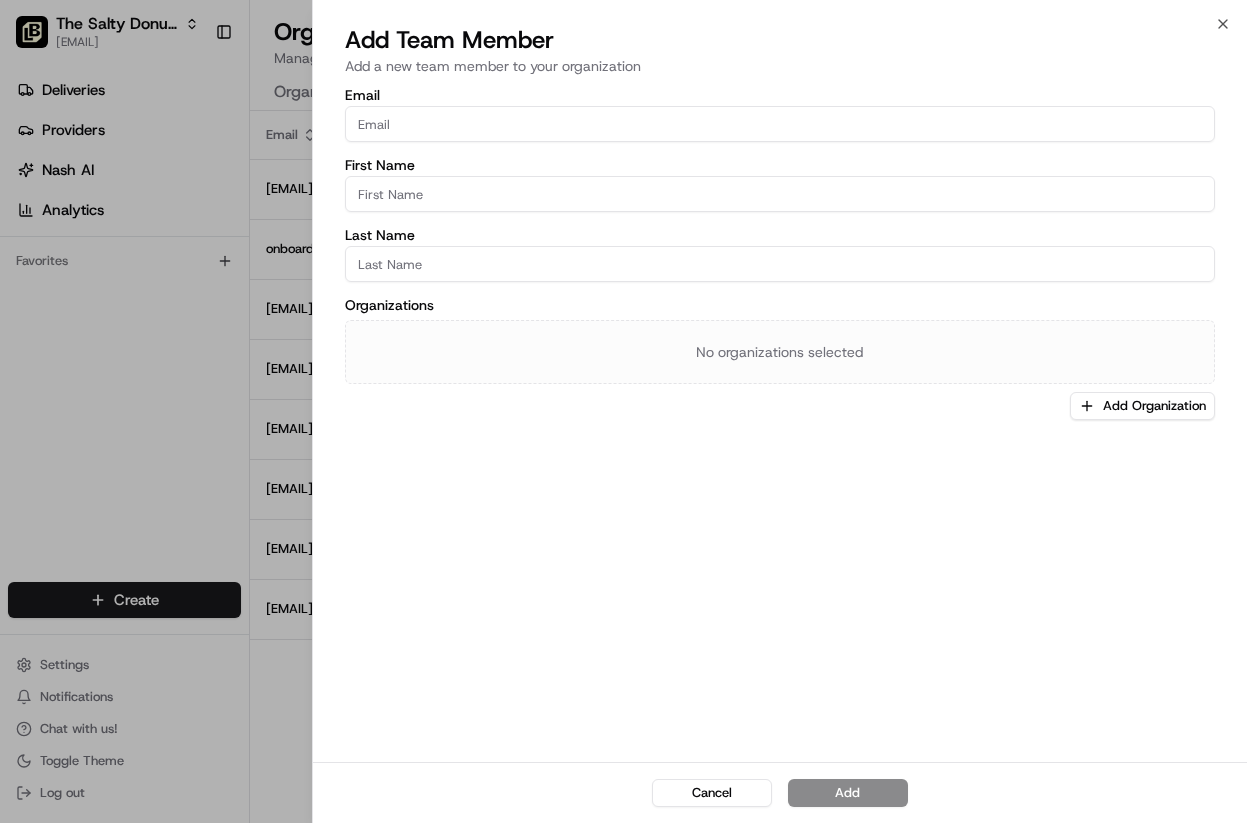 click on "Email" at bounding box center (780, 124) 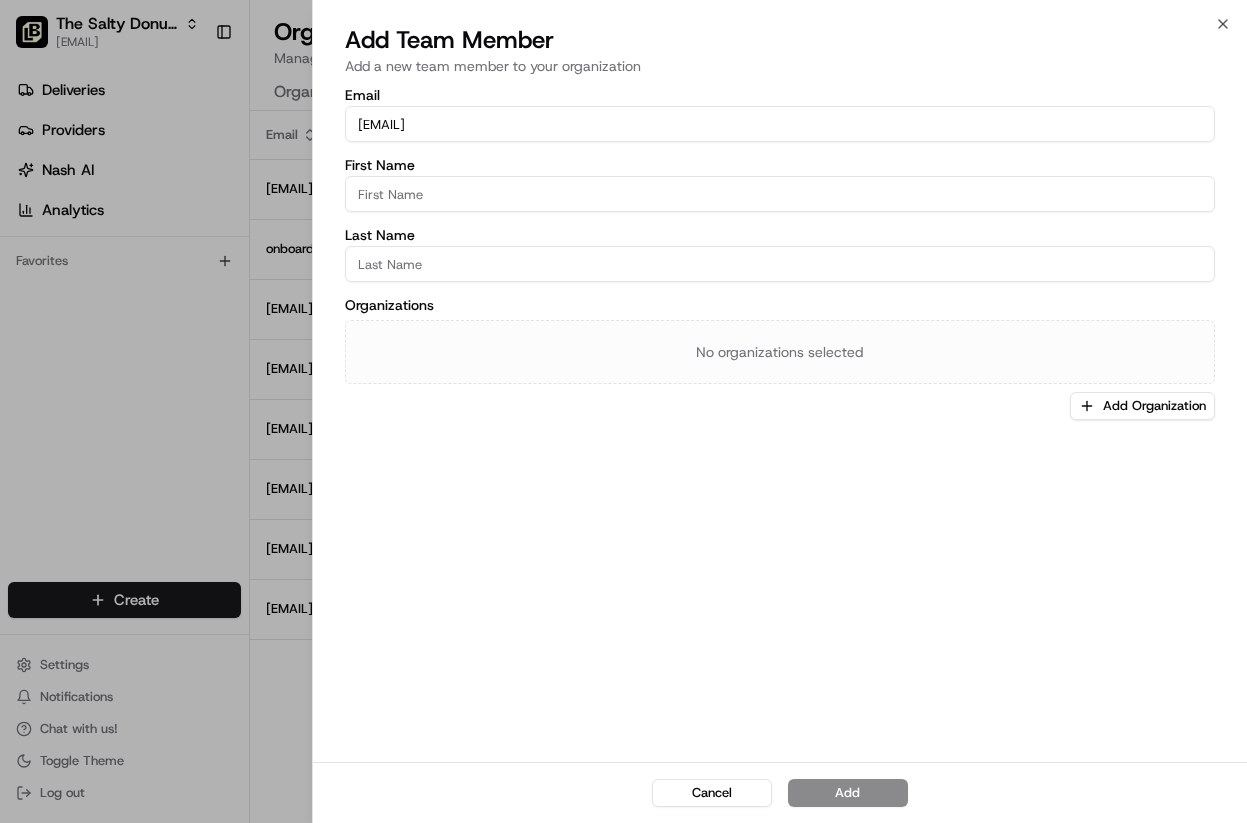 type on "[EMAIL]" 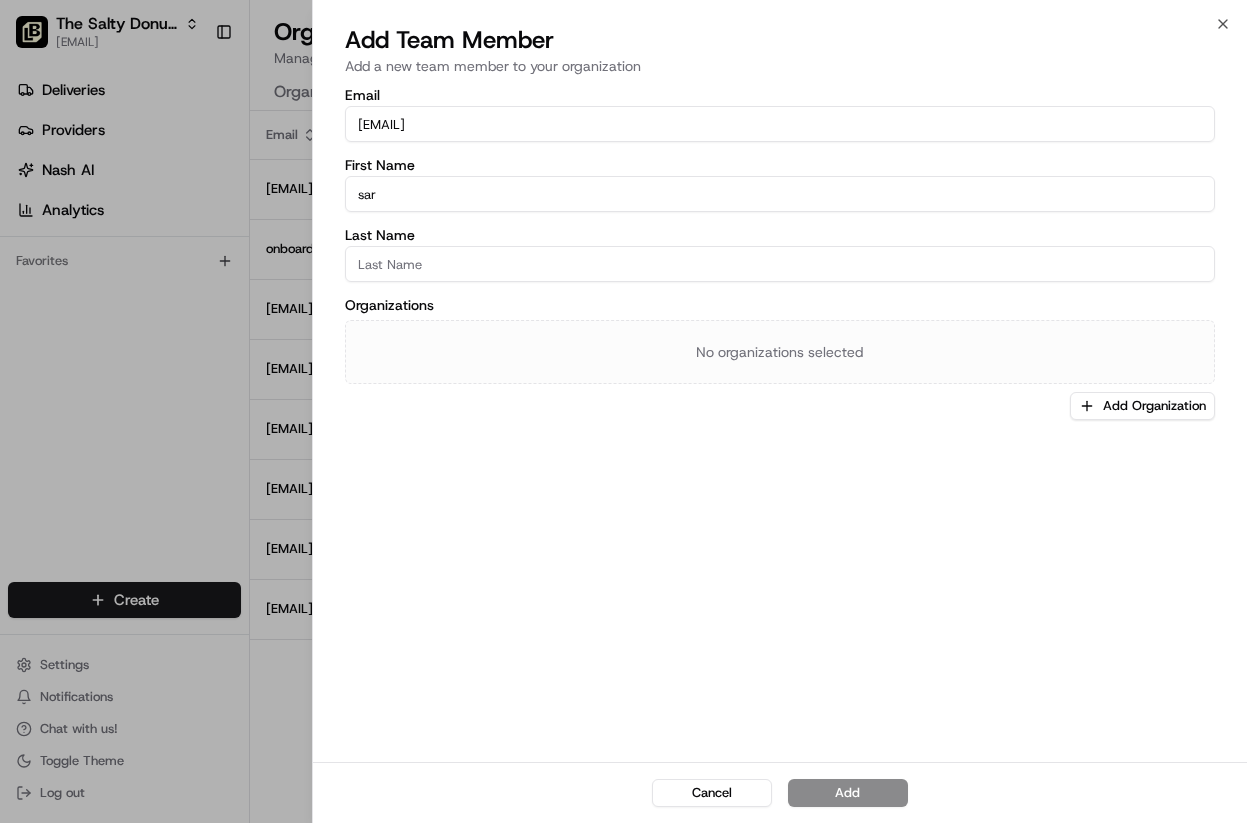 type on "[FIRST]" 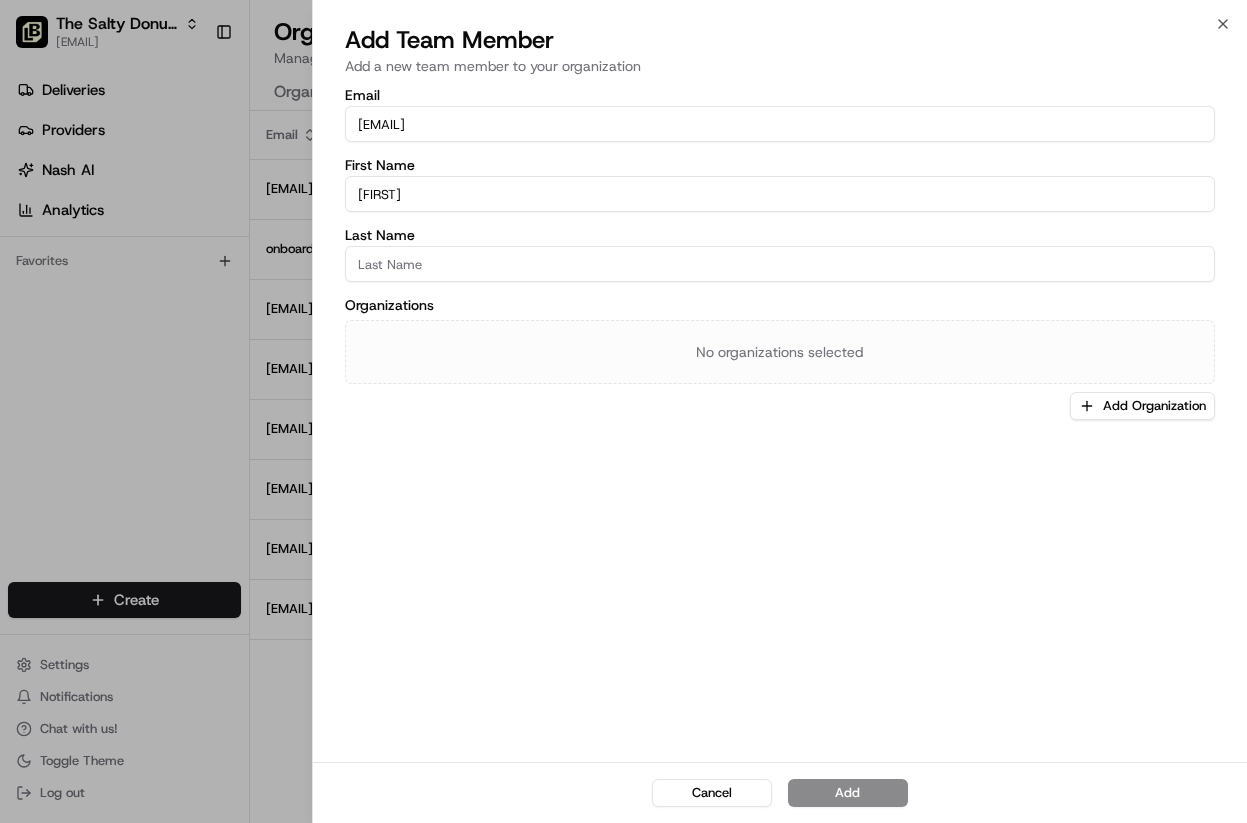 click on "Last Name" at bounding box center [780, 264] 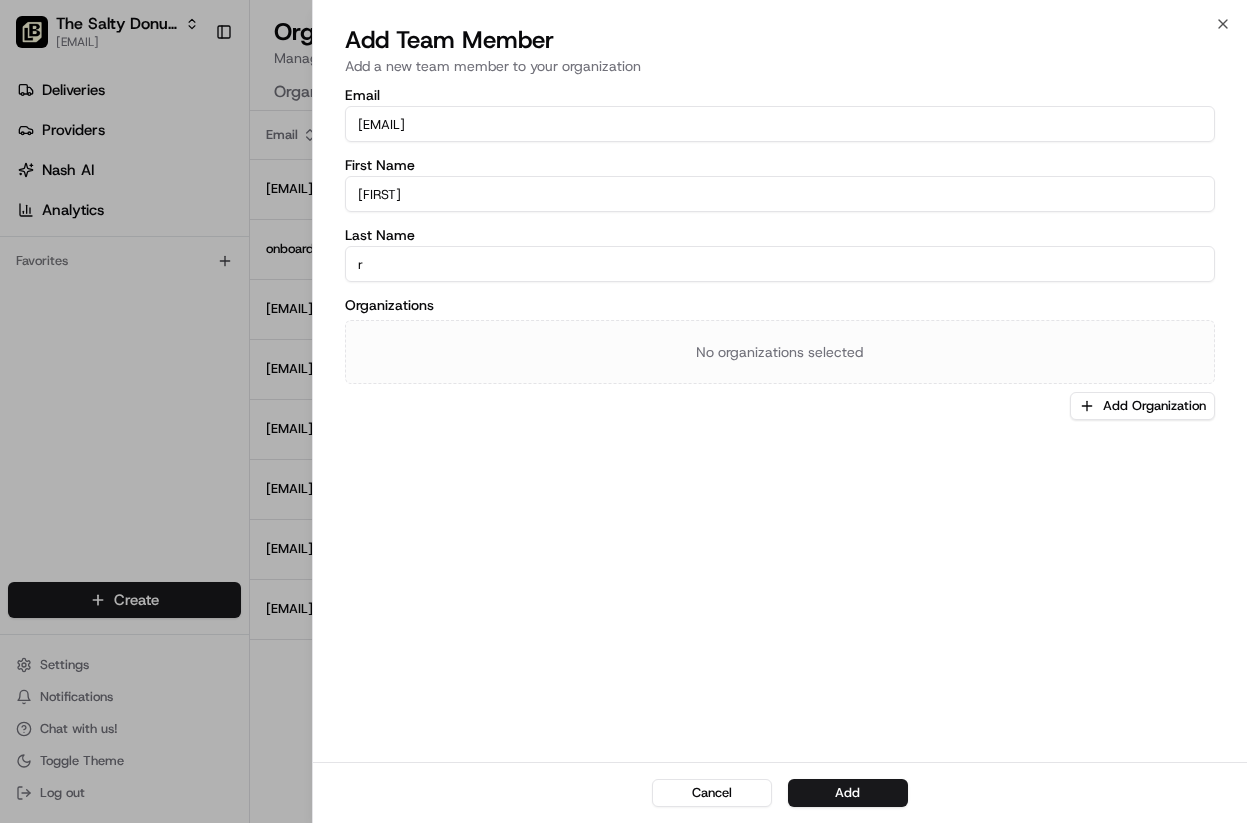 type on "Robleto" 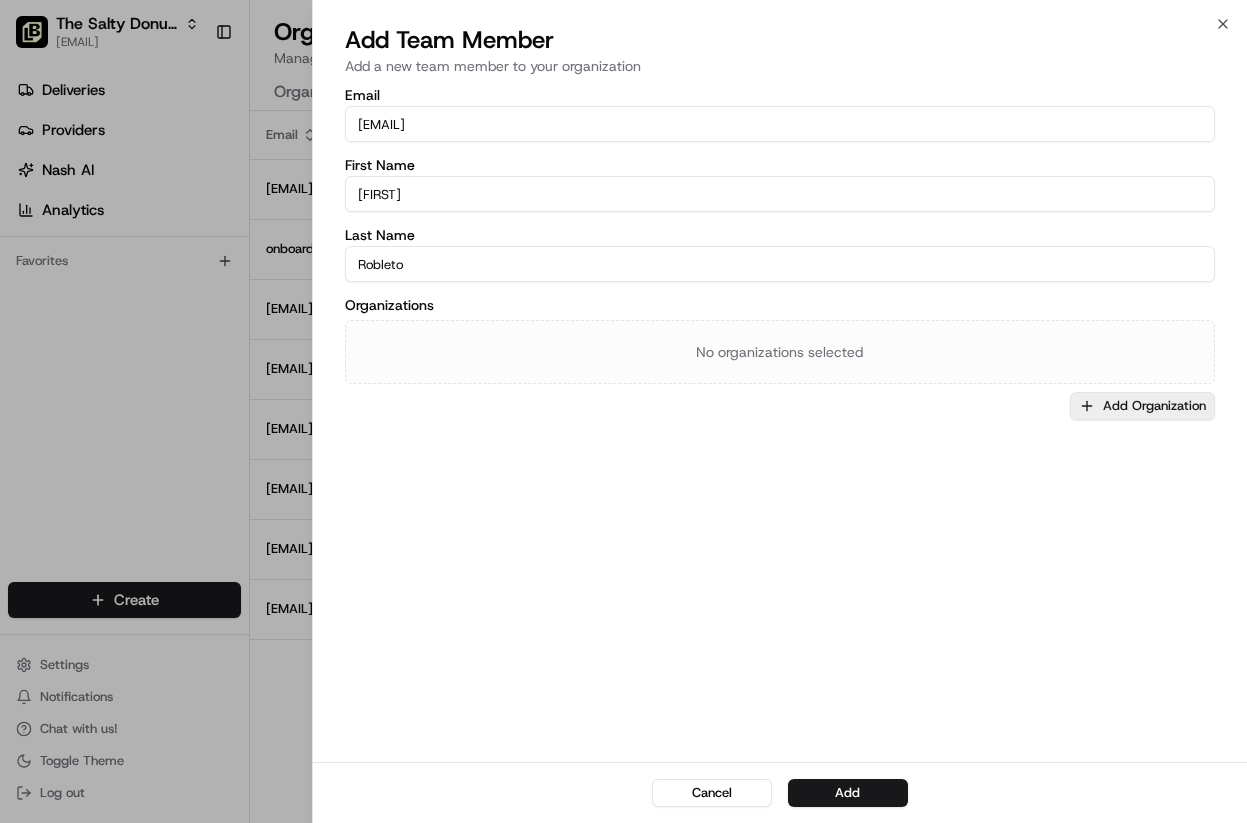 click on "Add Organization" at bounding box center [1142, 406] 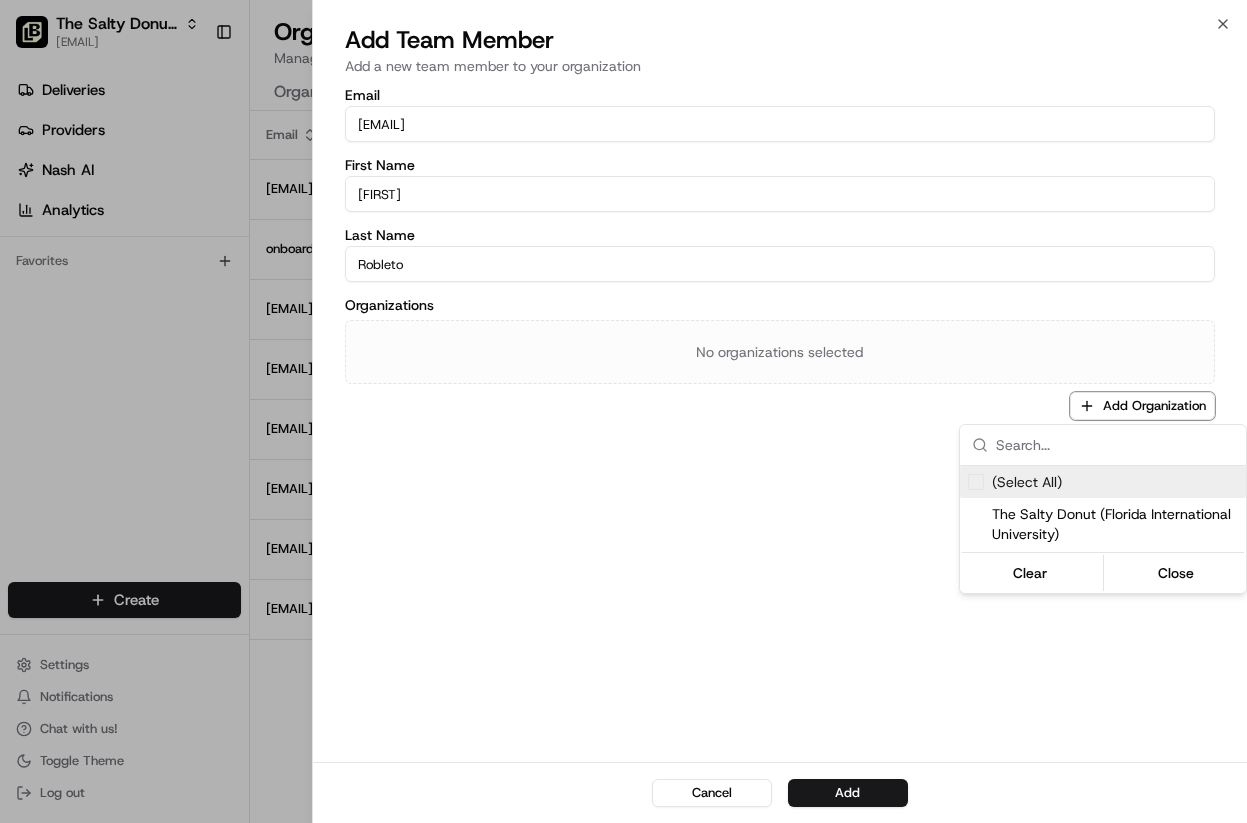 click on "(Select All)" at bounding box center [1027, 482] 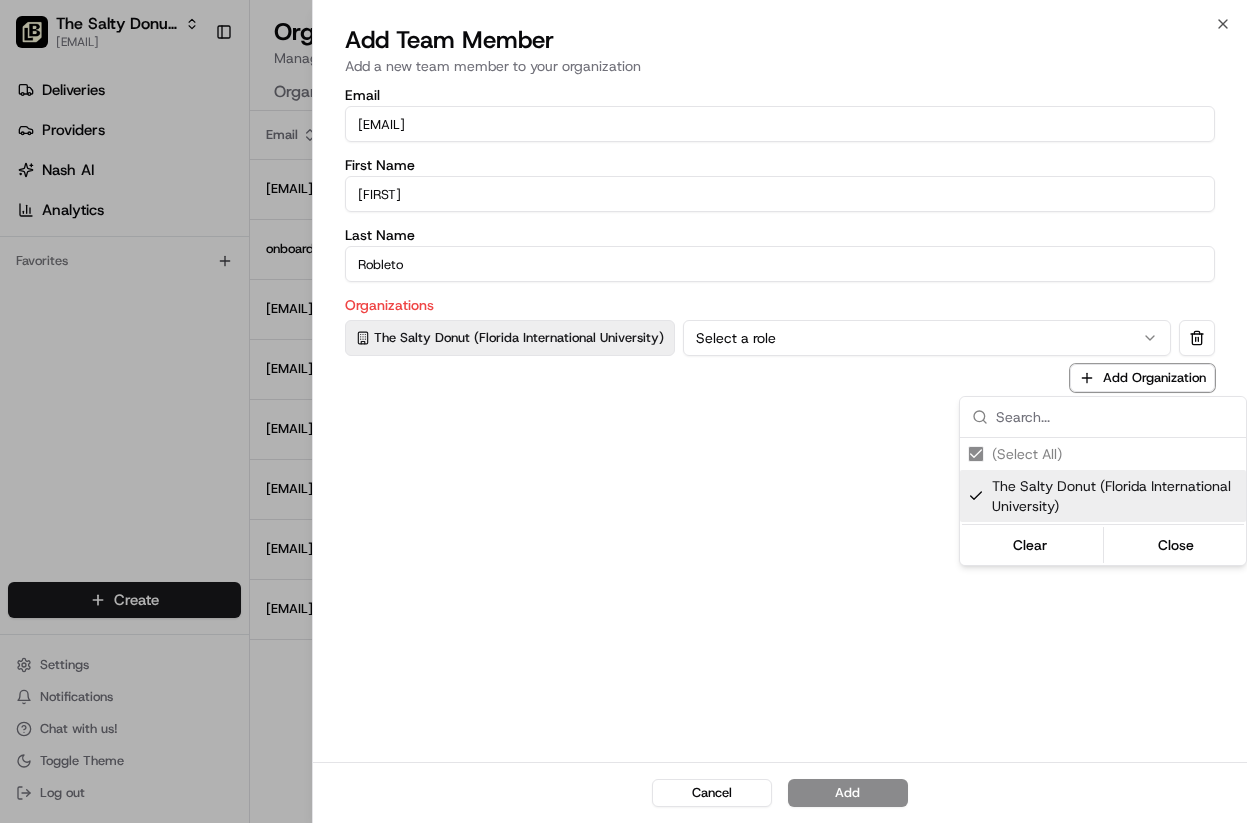 click at bounding box center (623, 411) 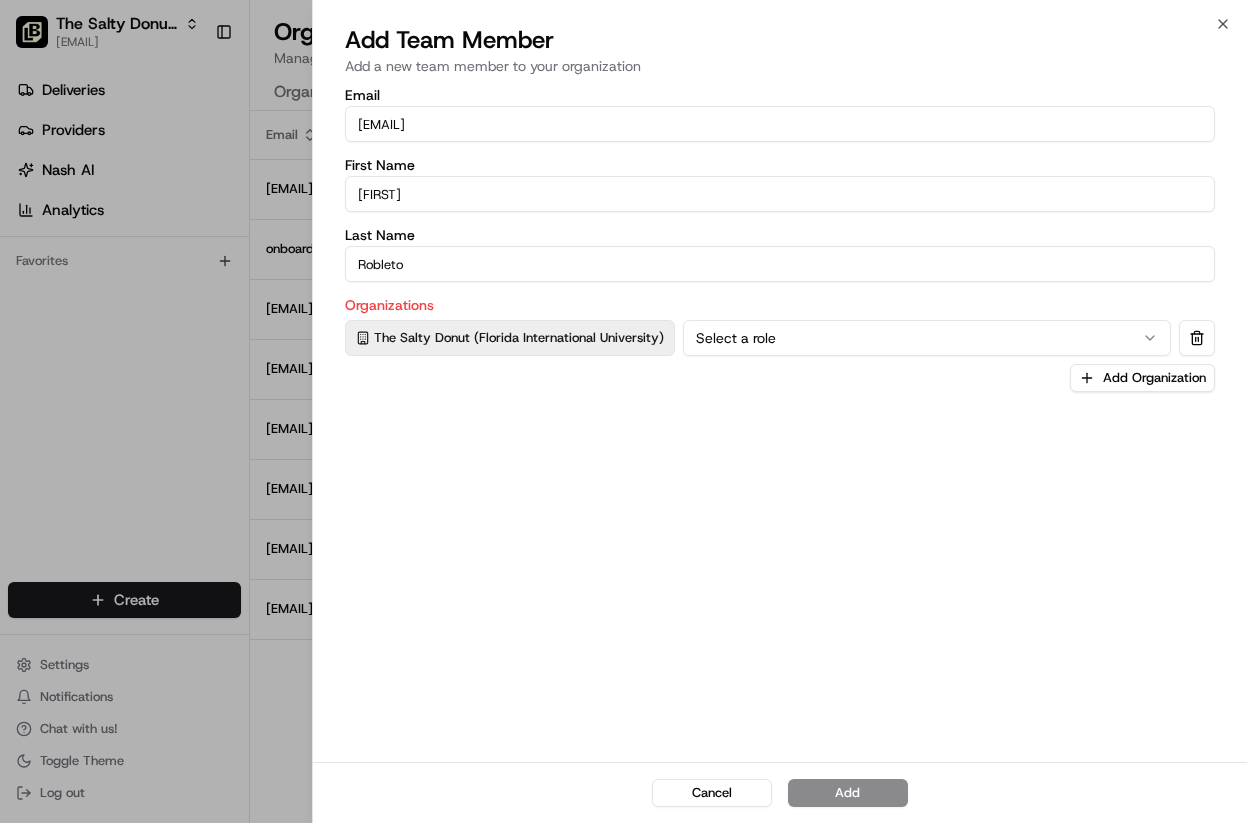 click on "Select a role" at bounding box center [927, 338] 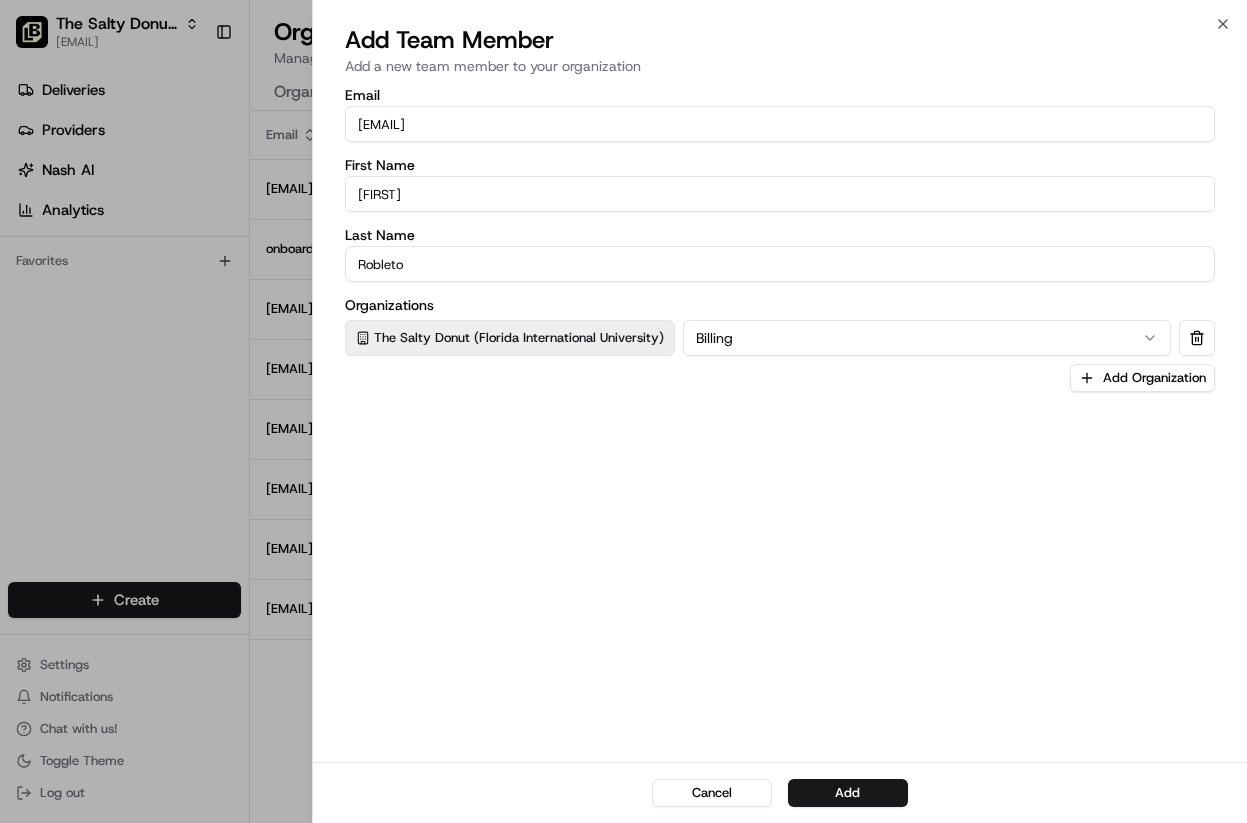 click on "Email [EMAIL] First Name [FIRST] Last Name [LAST] Organizations The Salty Donut (Florida International University) Billing Add Organization" at bounding box center [780, 423] 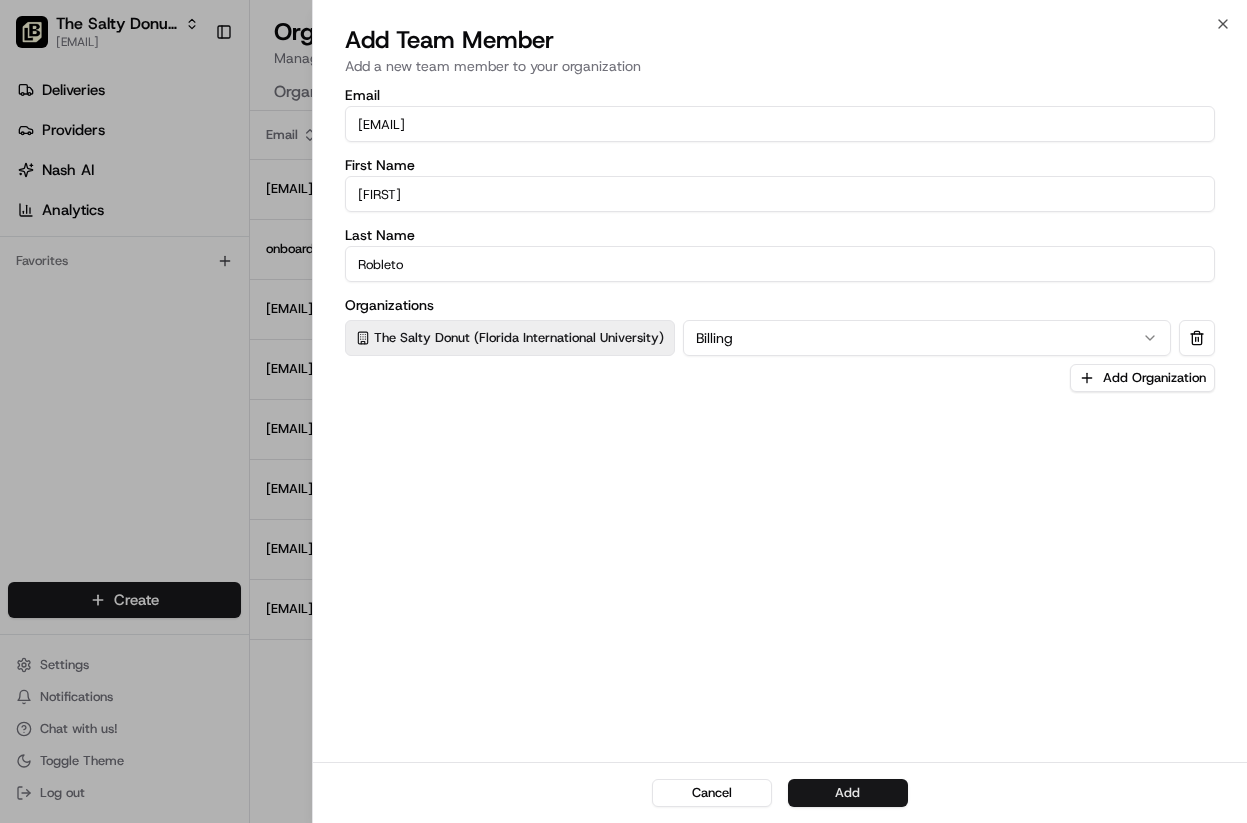 click on "Add" at bounding box center [848, 793] 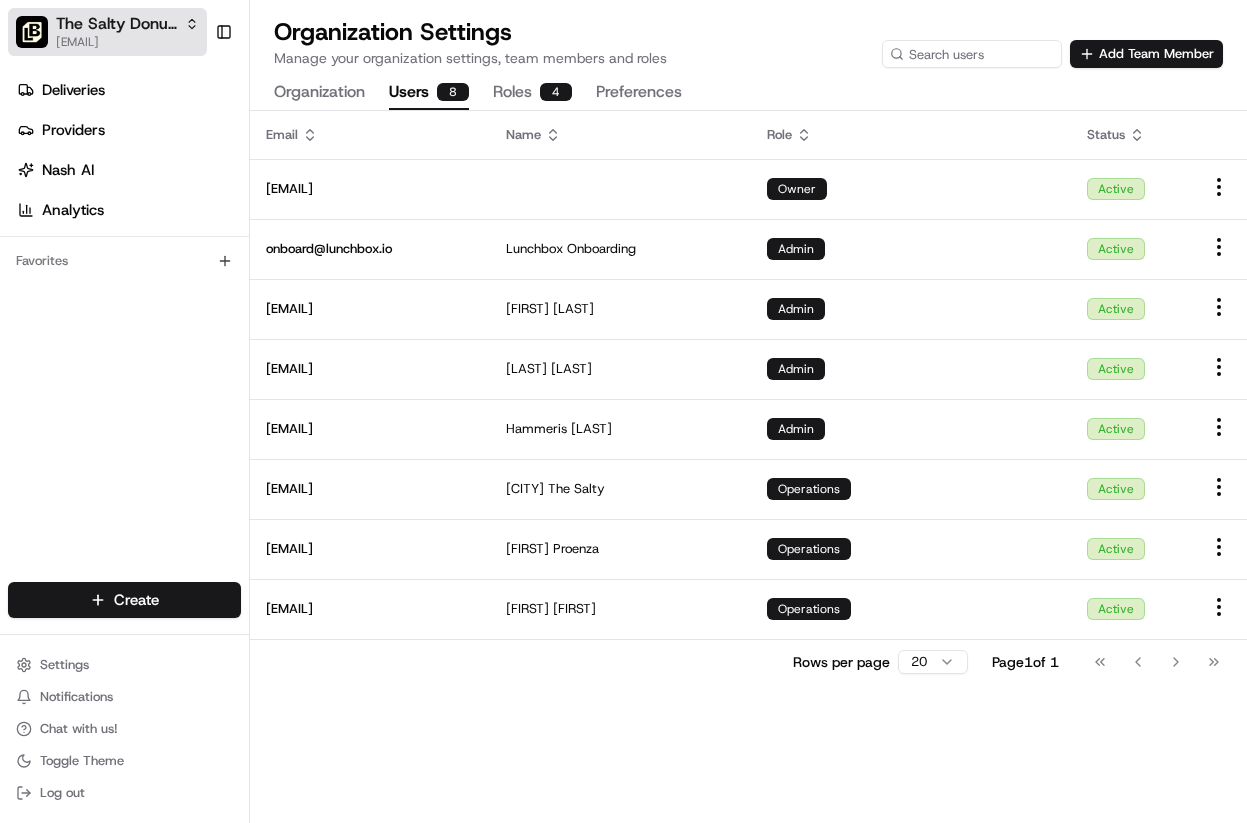 click on "[EMAIL]" at bounding box center [127, 42] 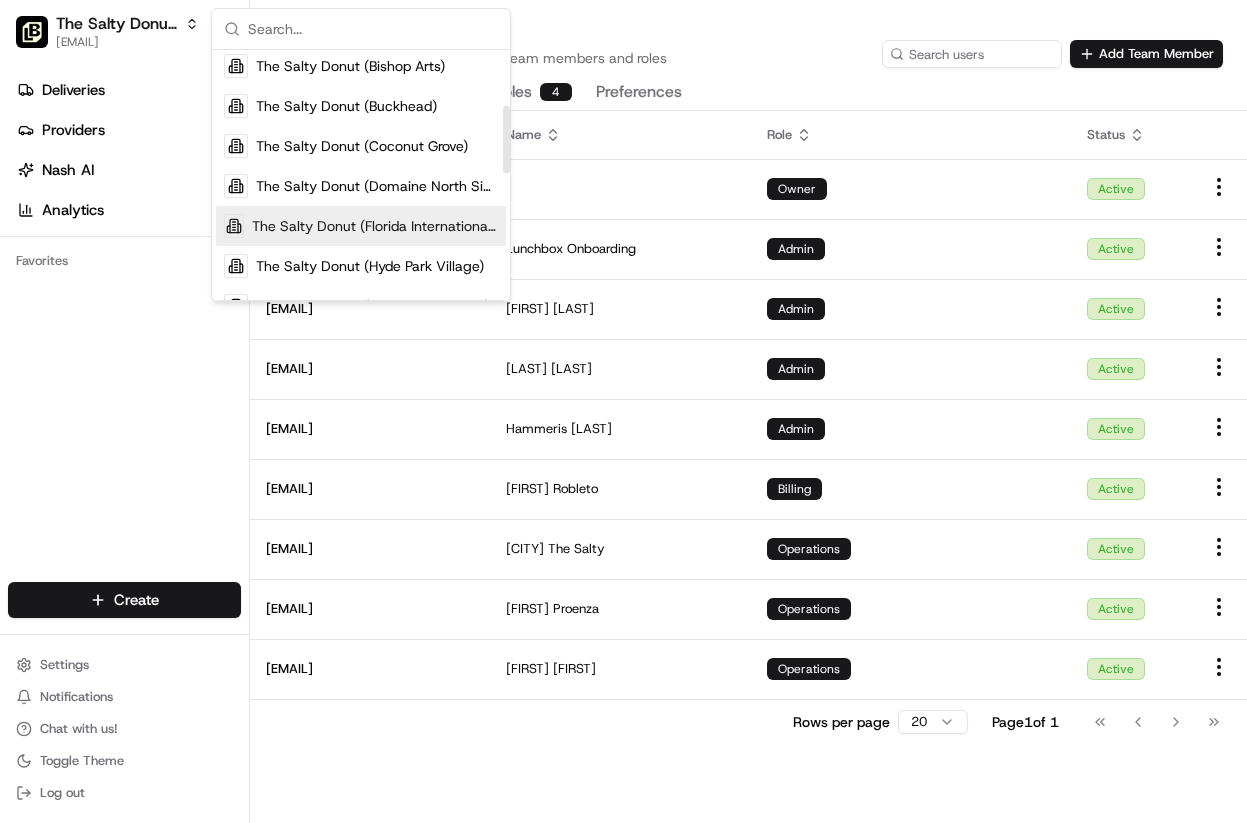 scroll, scrollTop: 204, scrollLeft: 0, axis: vertical 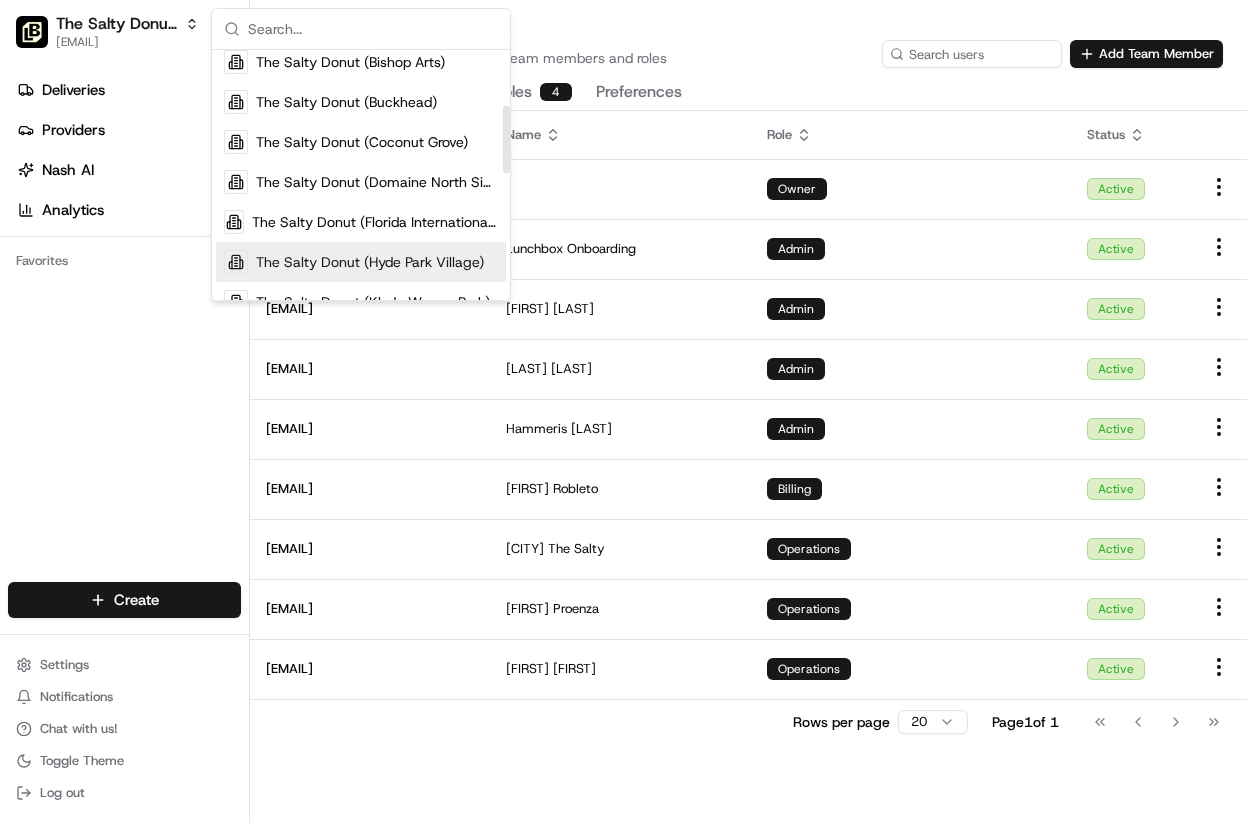 click on "The Salty Donut (Hyde Park Village)" at bounding box center (370, 262) 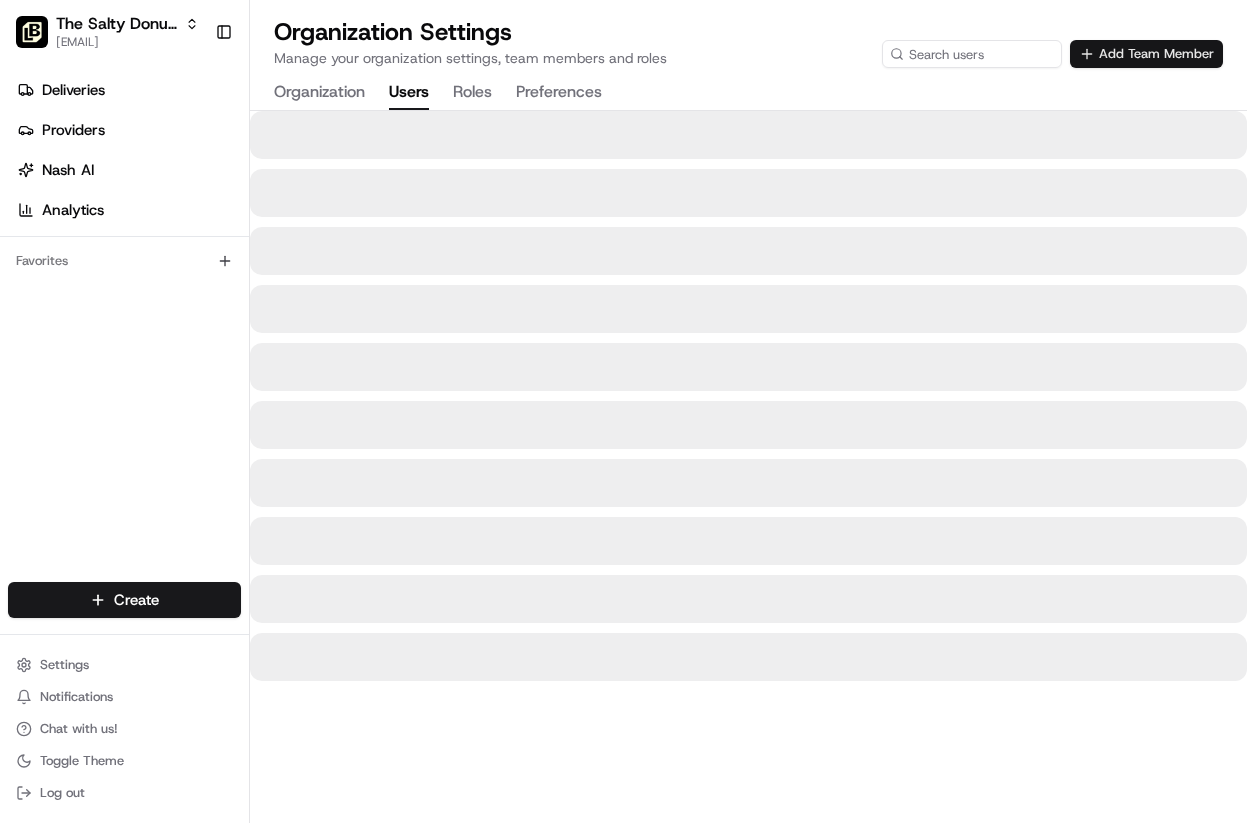 scroll, scrollTop: 0, scrollLeft: 0, axis: both 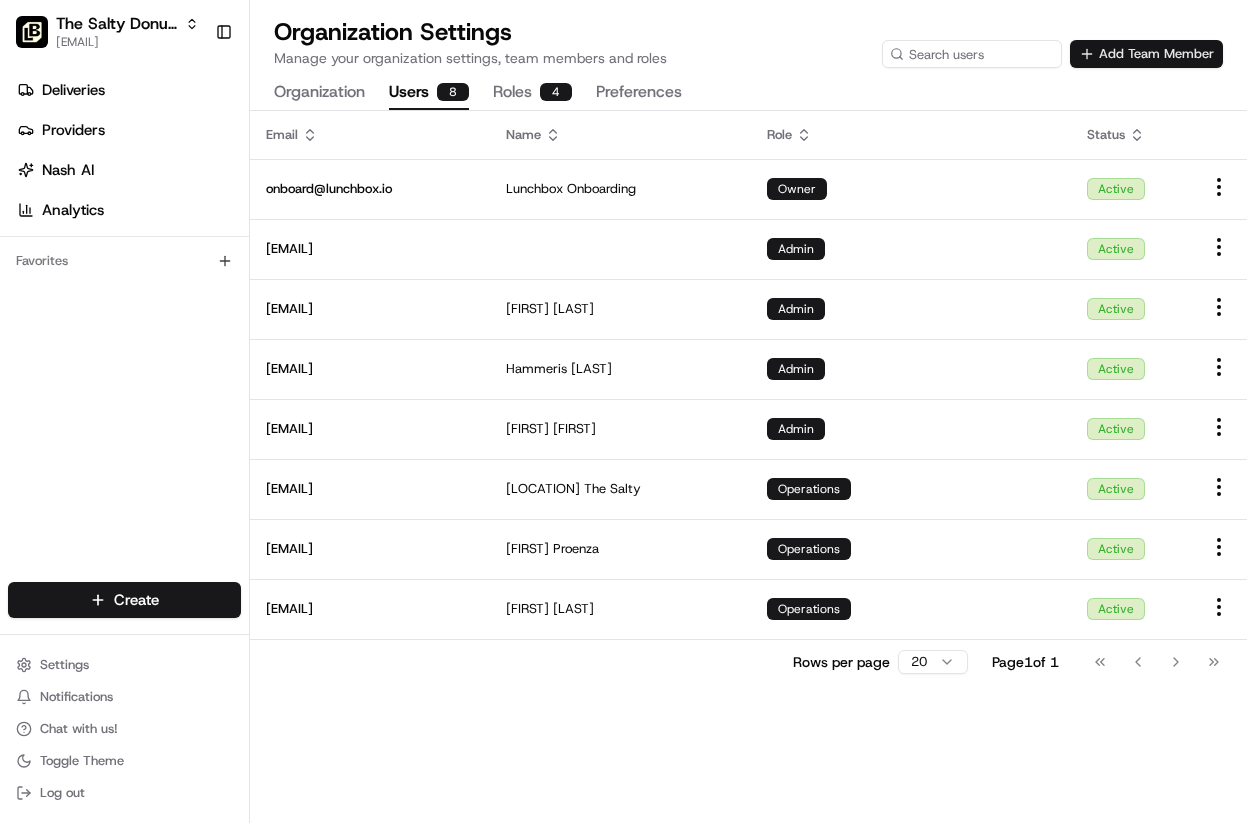 click on "Add Team Member" at bounding box center (1146, 54) 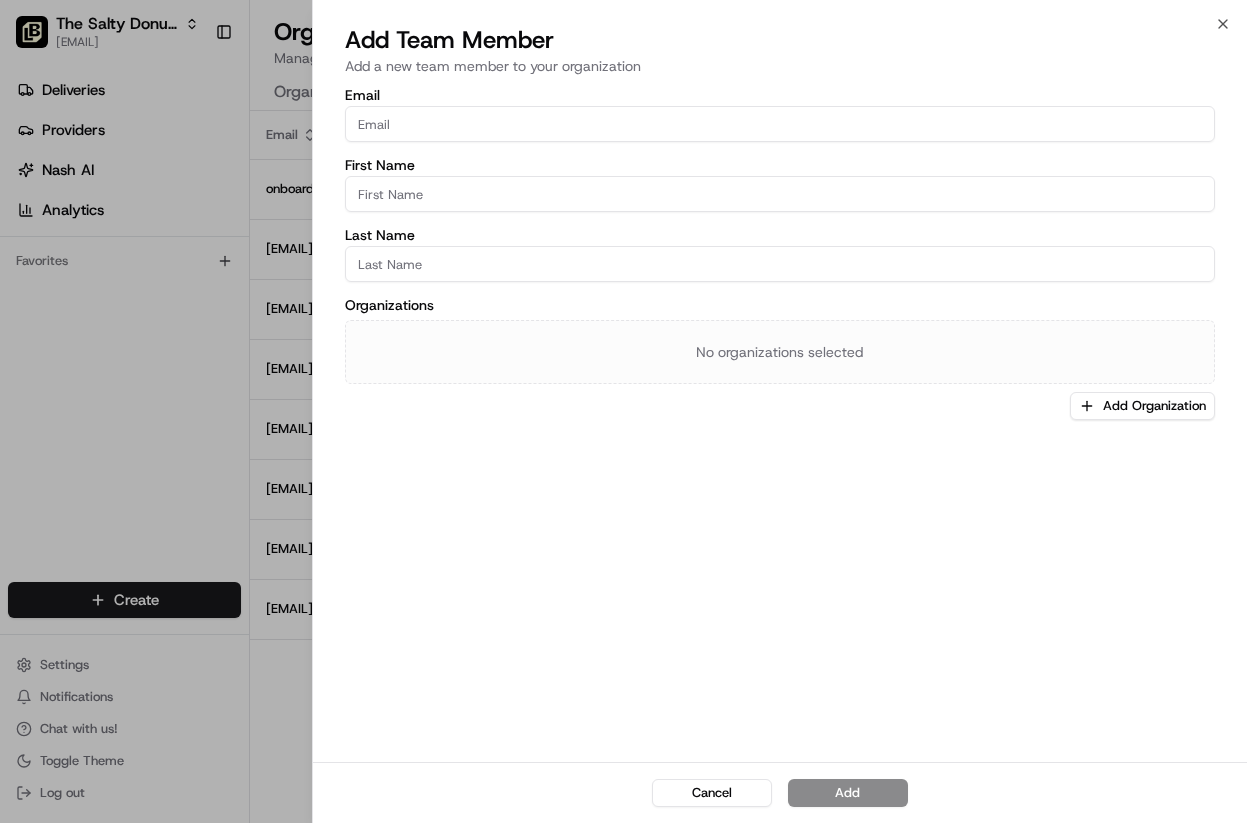 click on "Email" at bounding box center [780, 124] 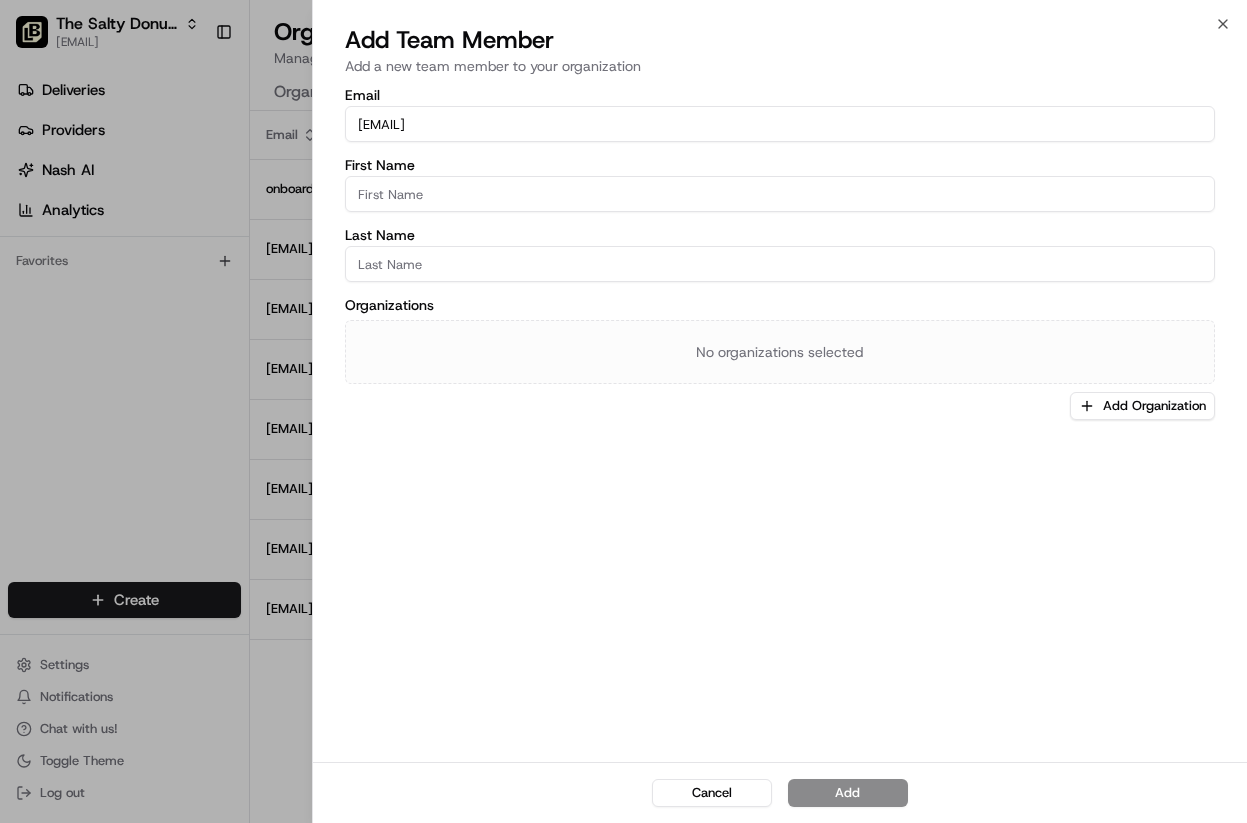 type on "[EMAIL]" 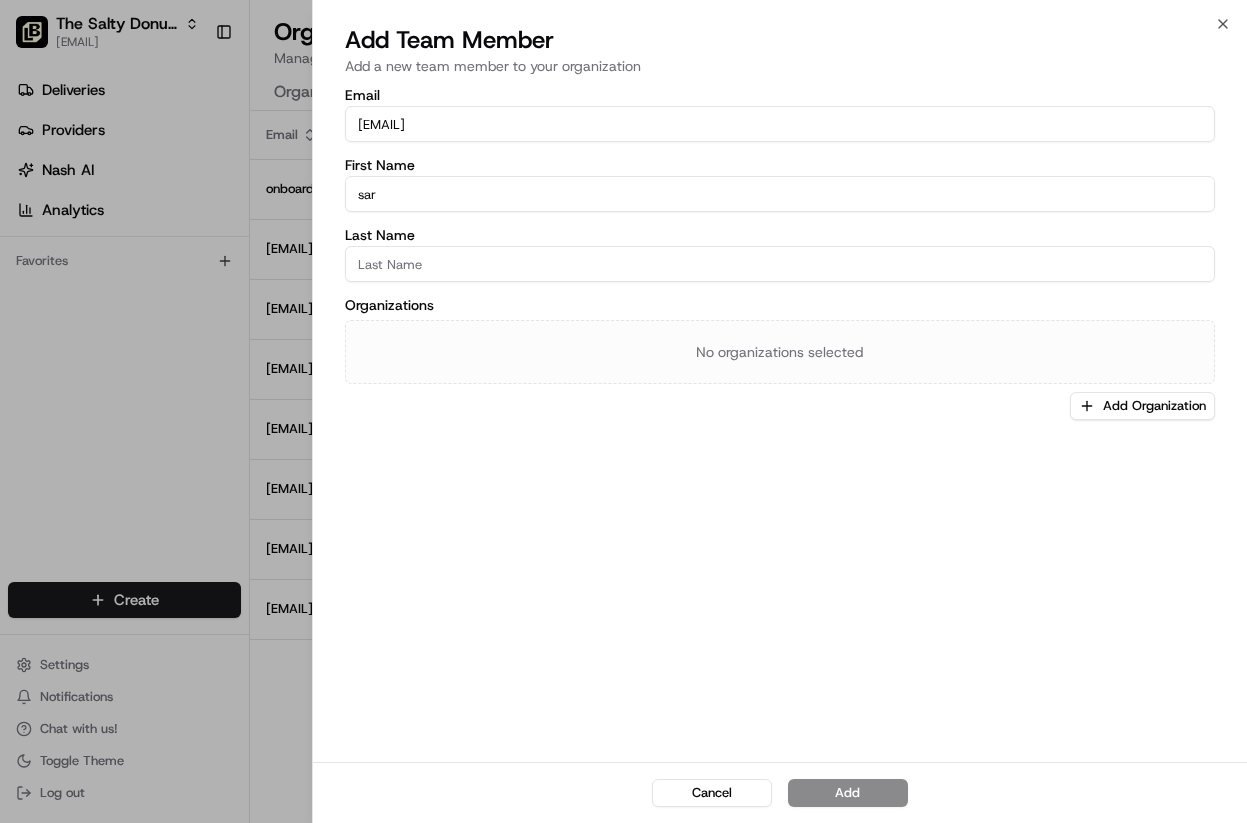 type on "[FIRST]" 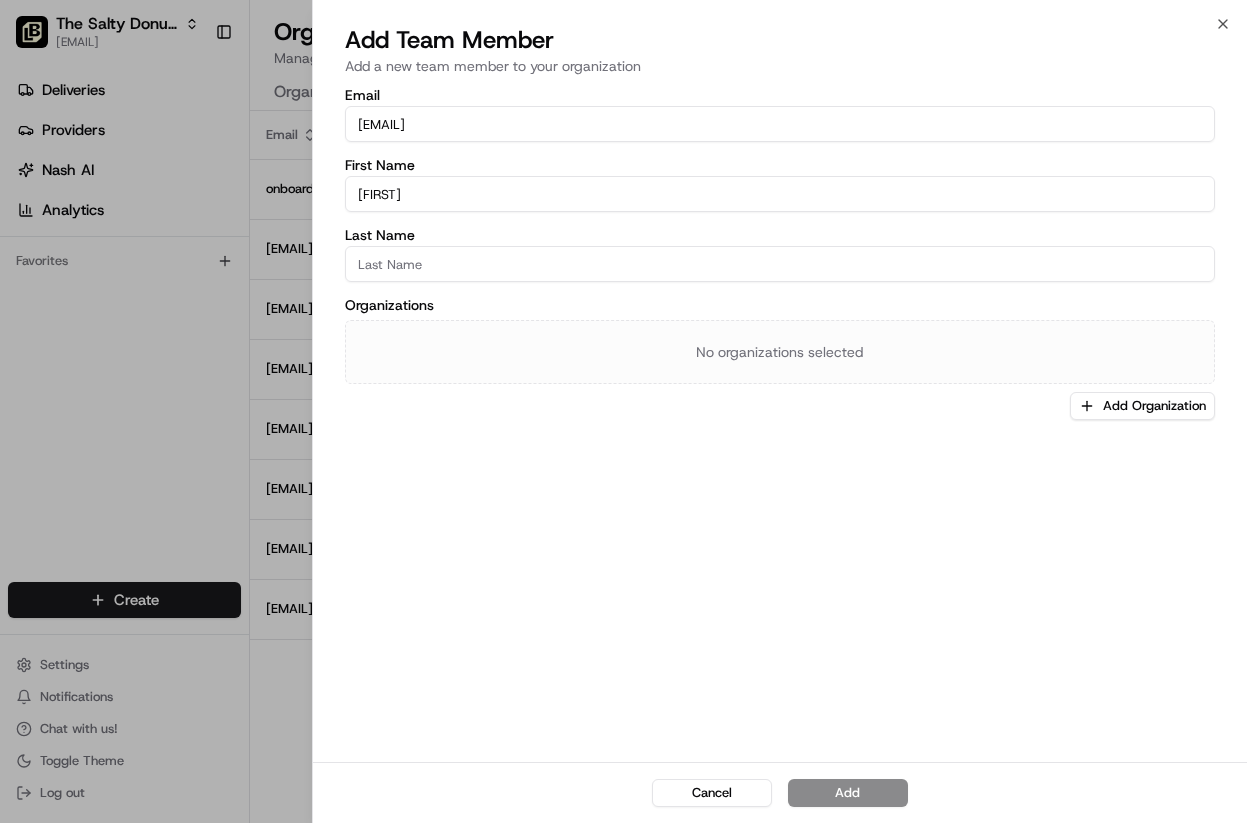 click on "Last Name" at bounding box center (780, 264) 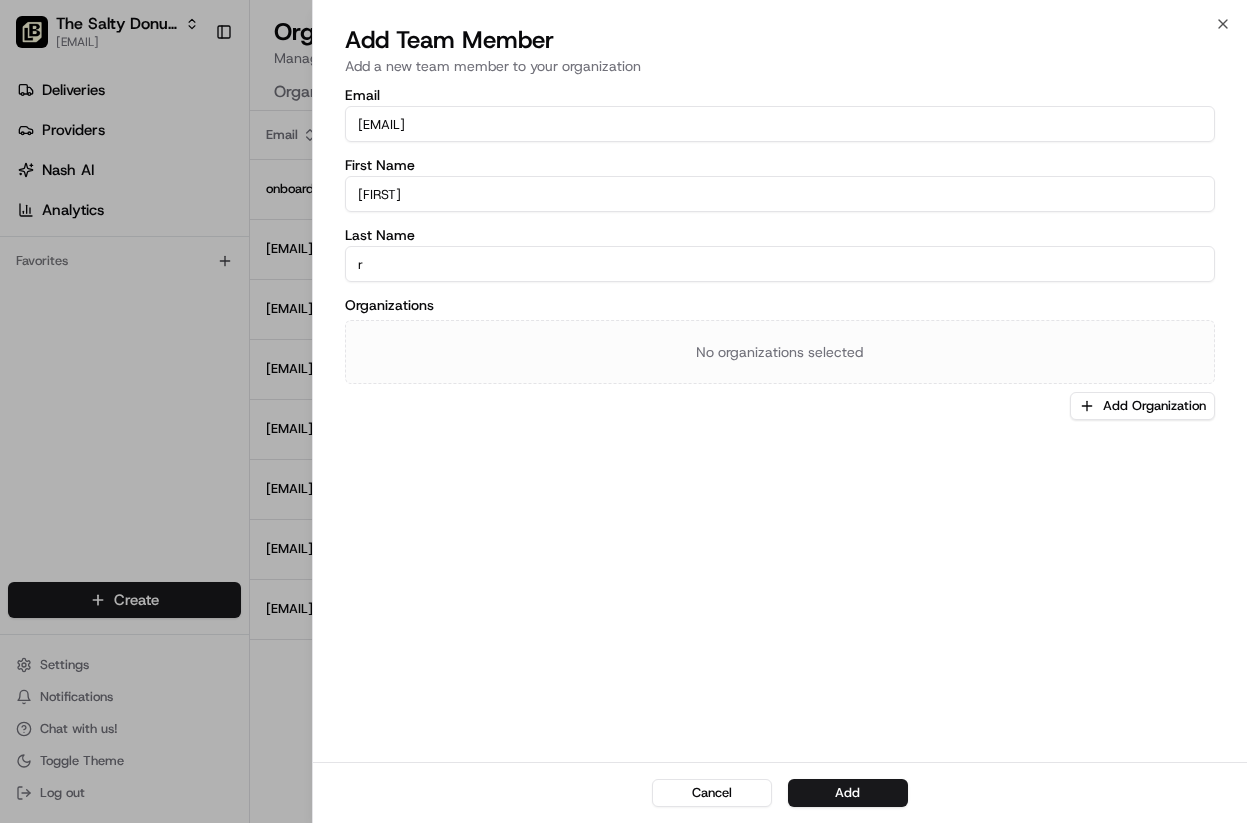 type on "Robleto" 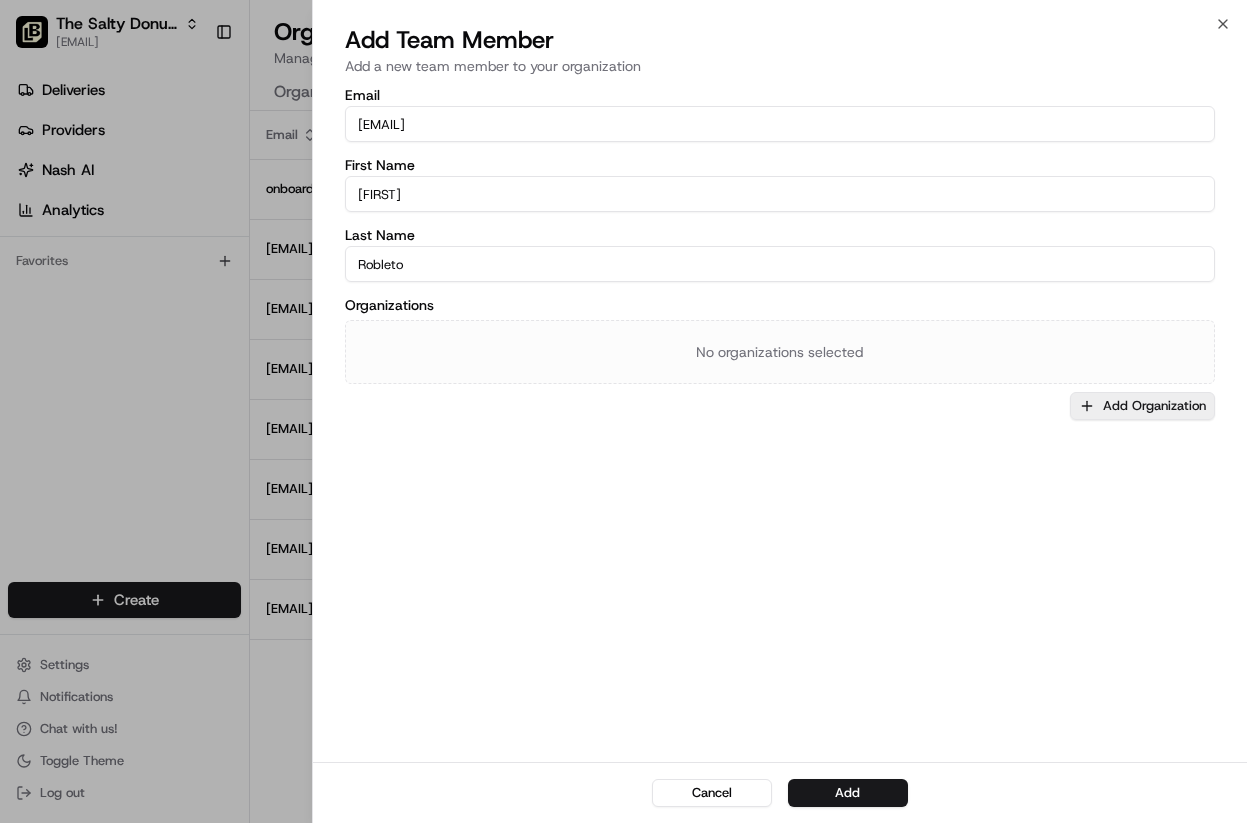 click on "Add Organization" at bounding box center [1142, 406] 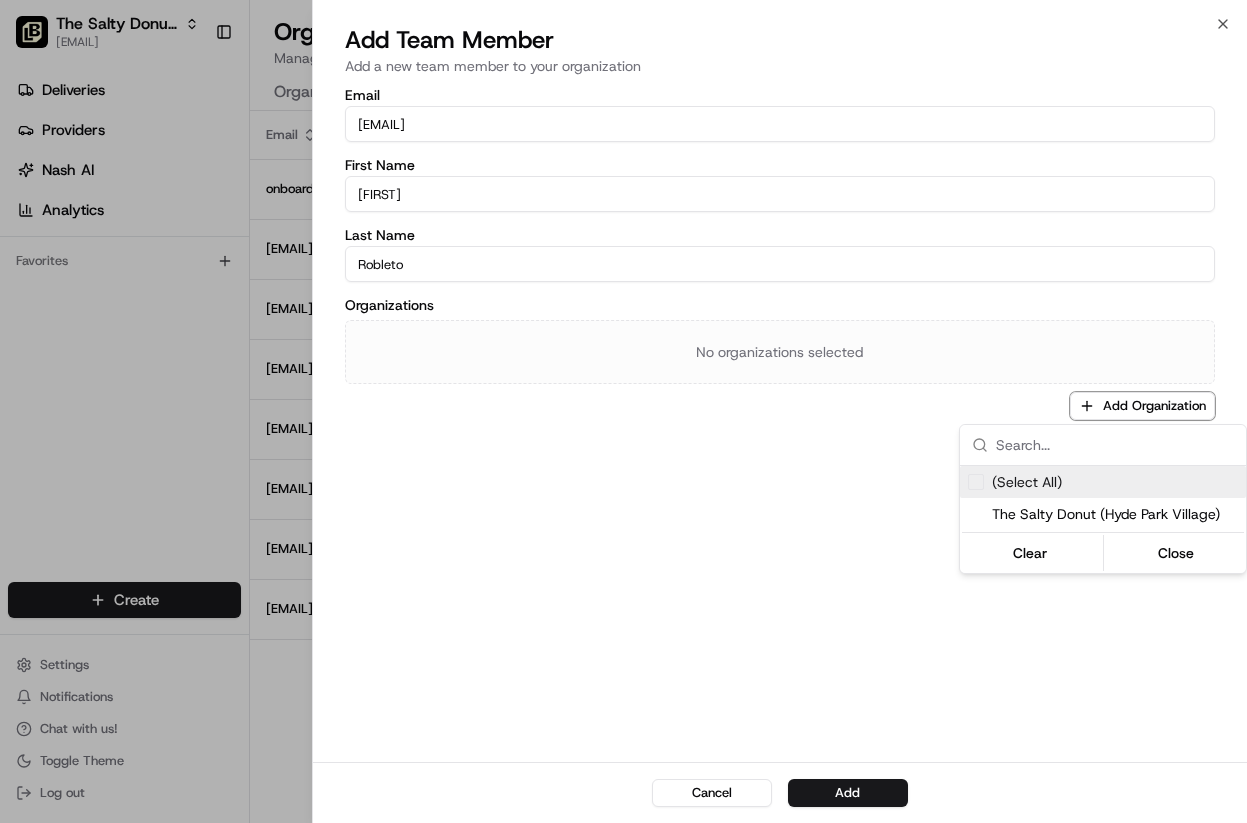 click on "(Select All)" at bounding box center (1027, 482) 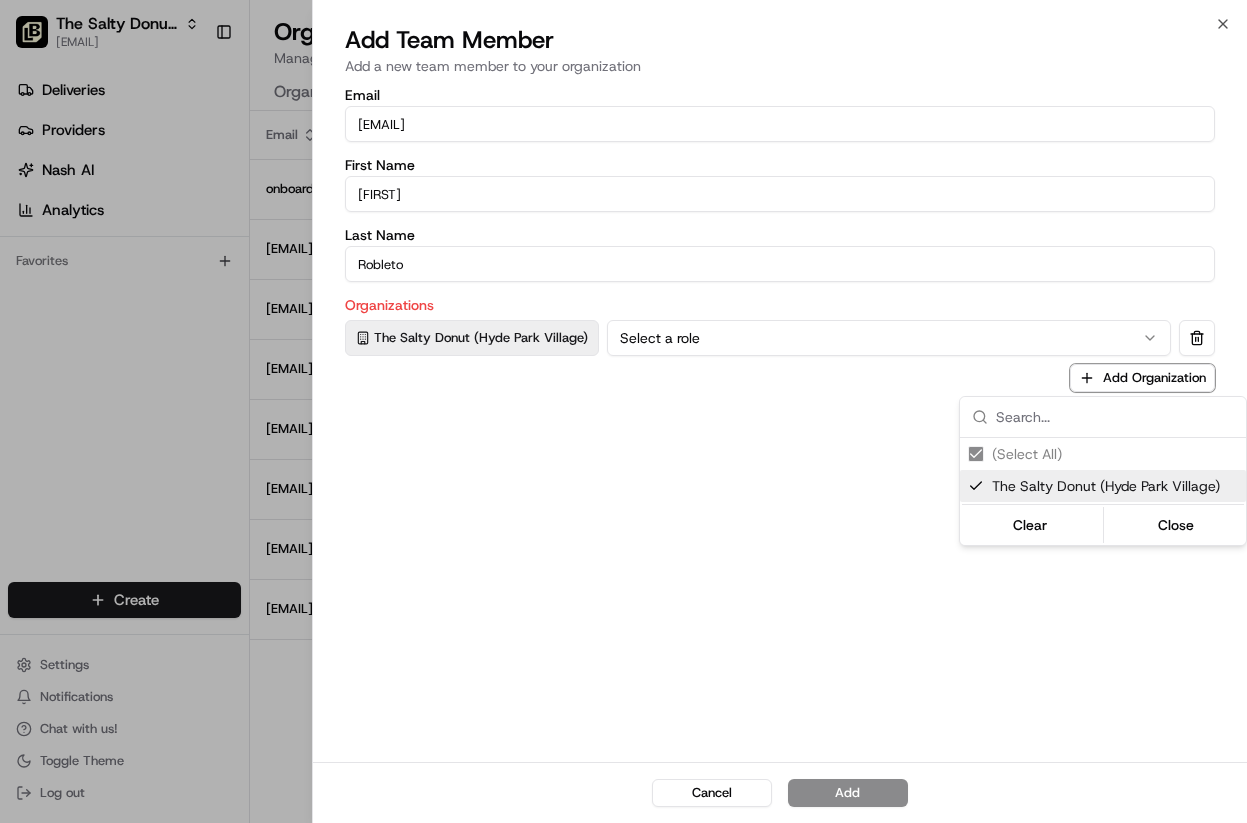 click at bounding box center (623, 411) 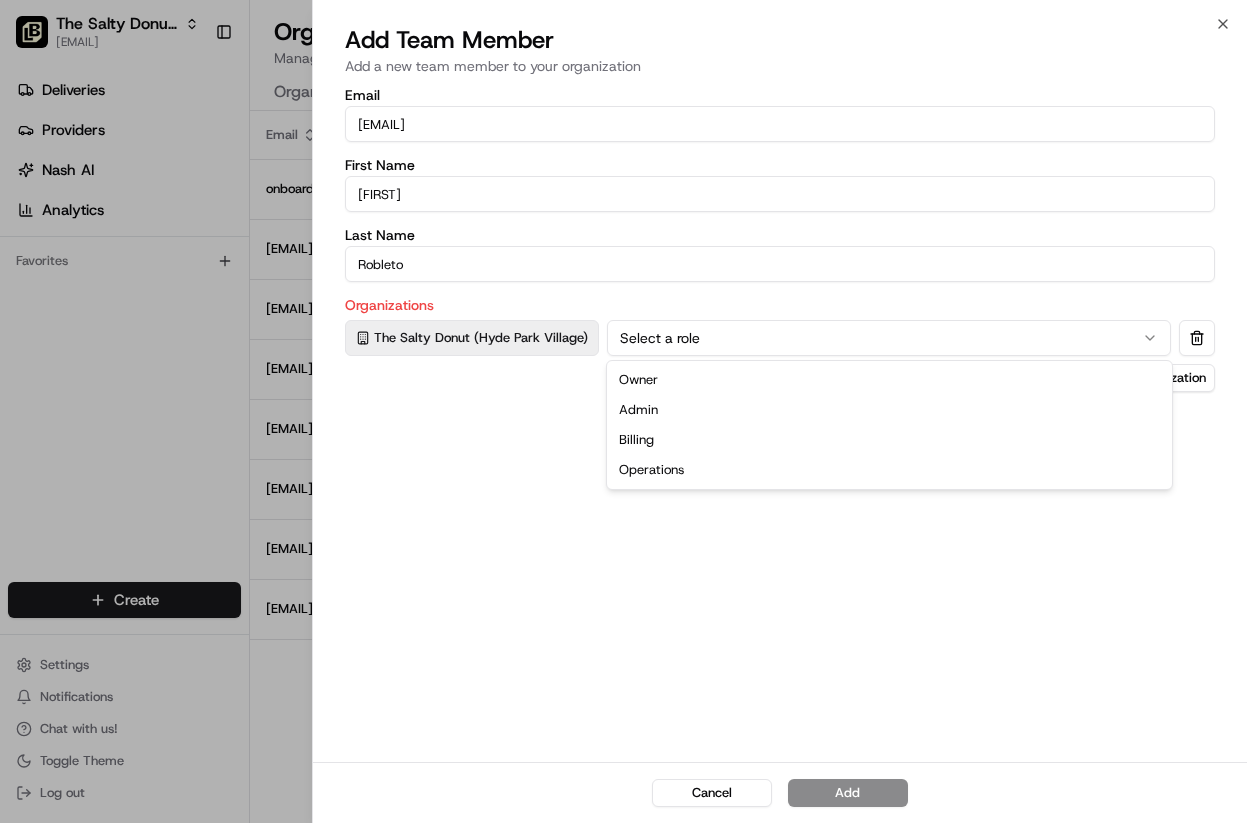 click on "Select a role" at bounding box center (889, 338) 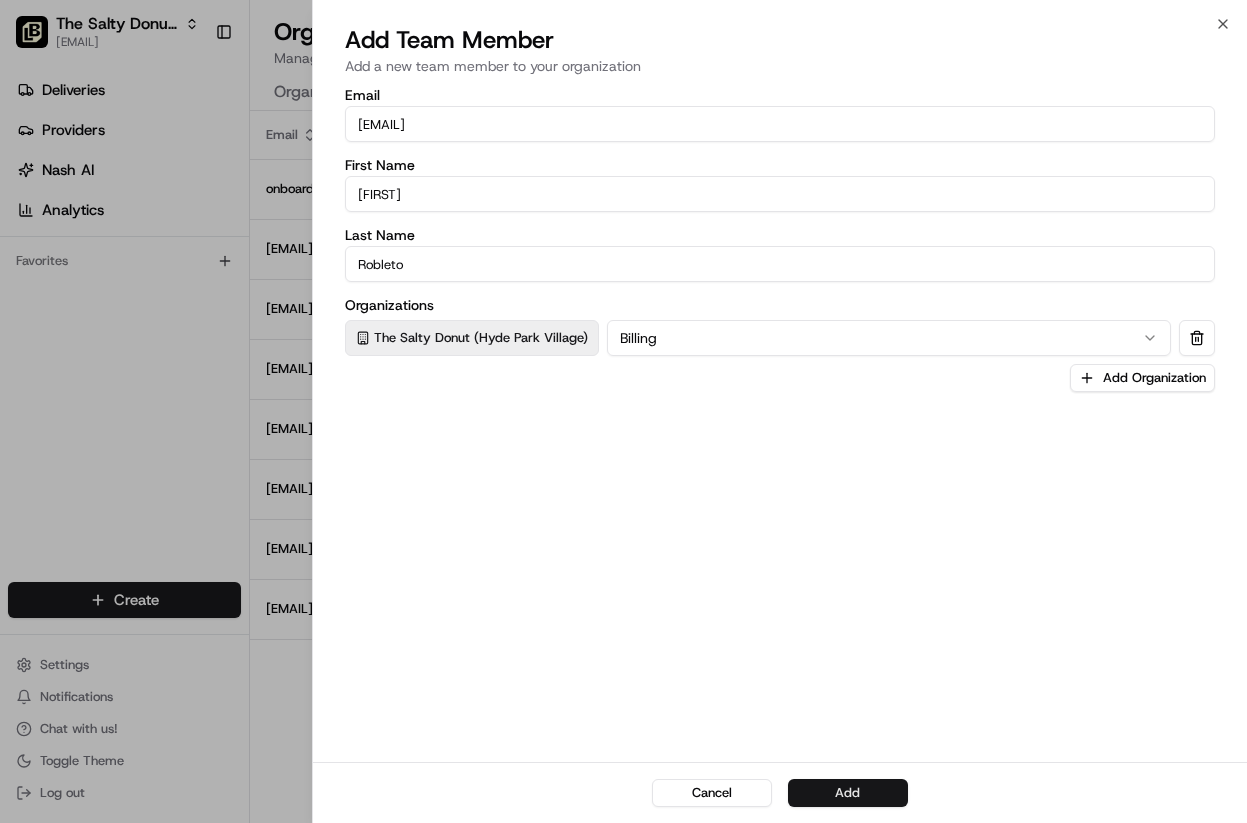 click on "Add" at bounding box center (848, 793) 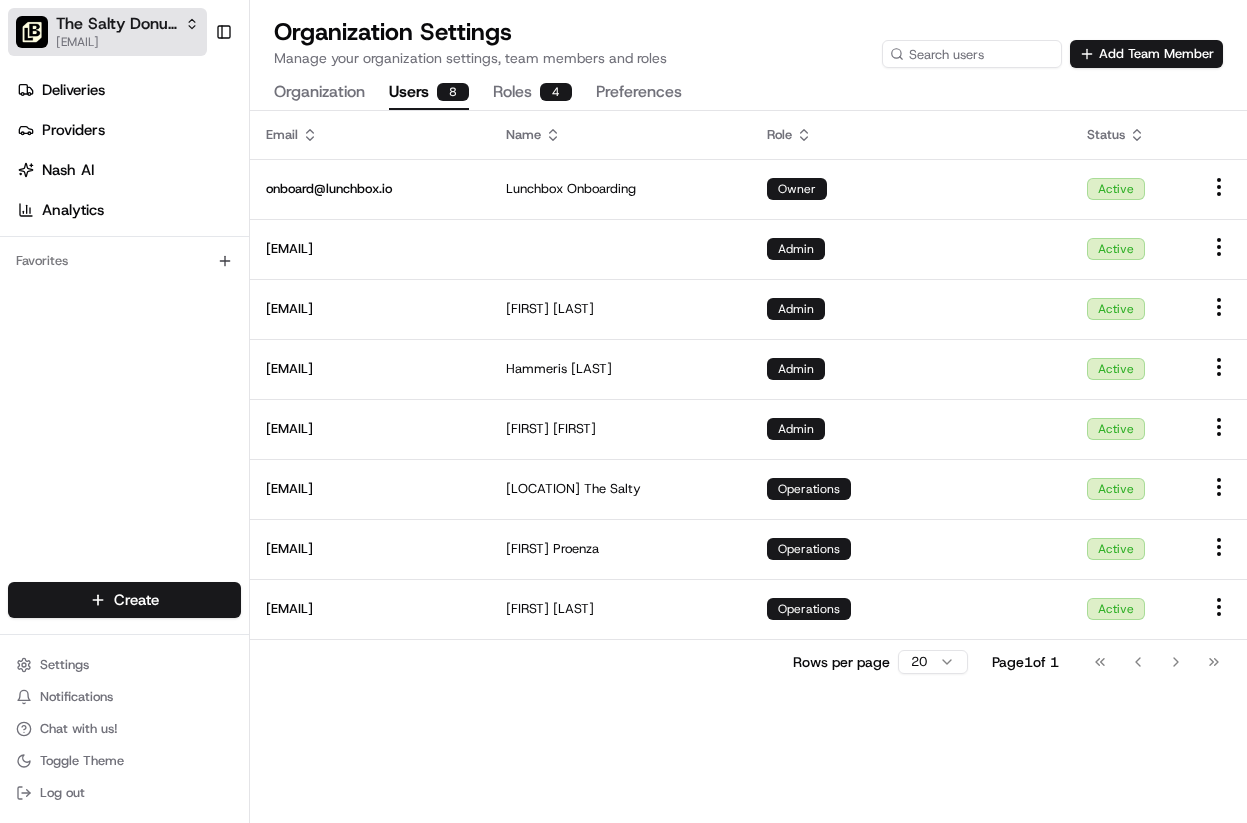click on "The Salty Donut (Hyde Park Village)" at bounding box center (116, 24) 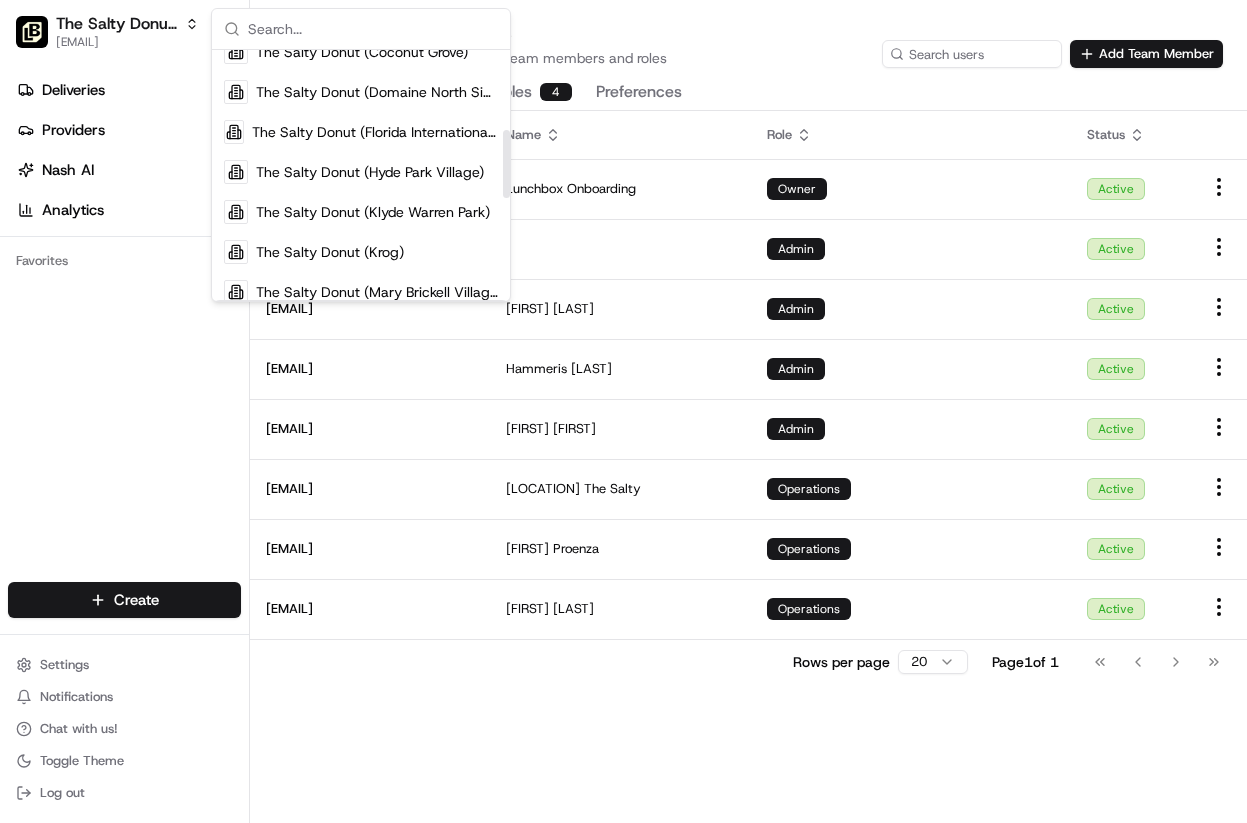 scroll, scrollTop: 297, scrollLeft: 0, axis: vertical 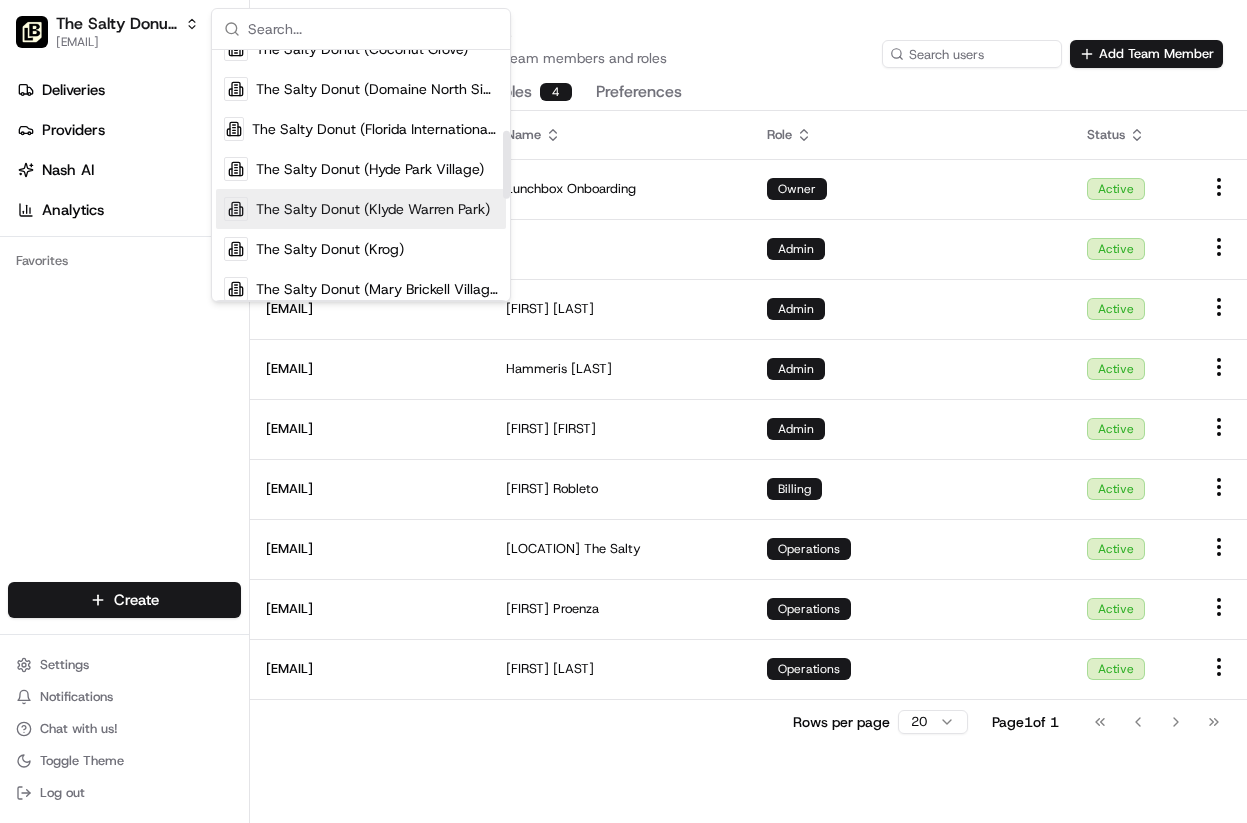 click on "The Salty Donut (Klyde Warren Park)" at bounding box center (373, 209) 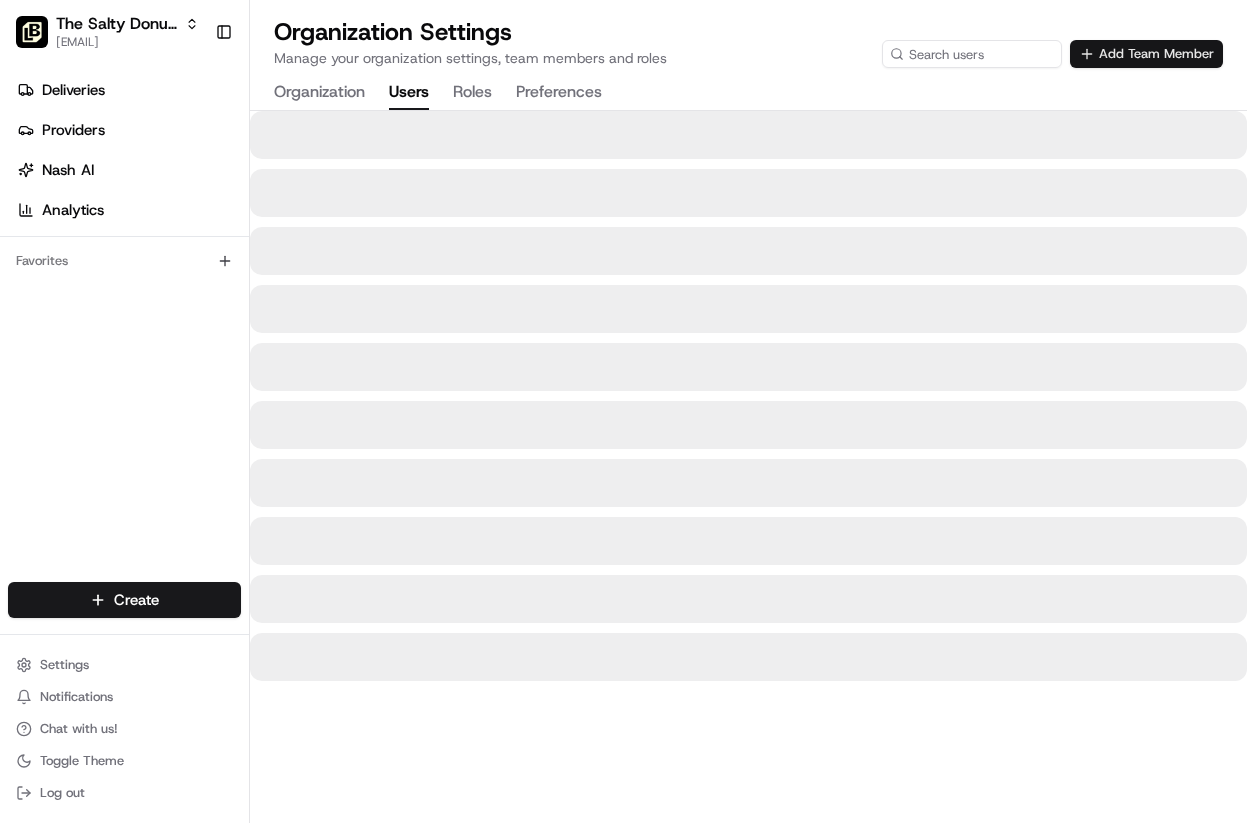 scroll, scrollTop: 0, scrollLeft: 0, axis: both 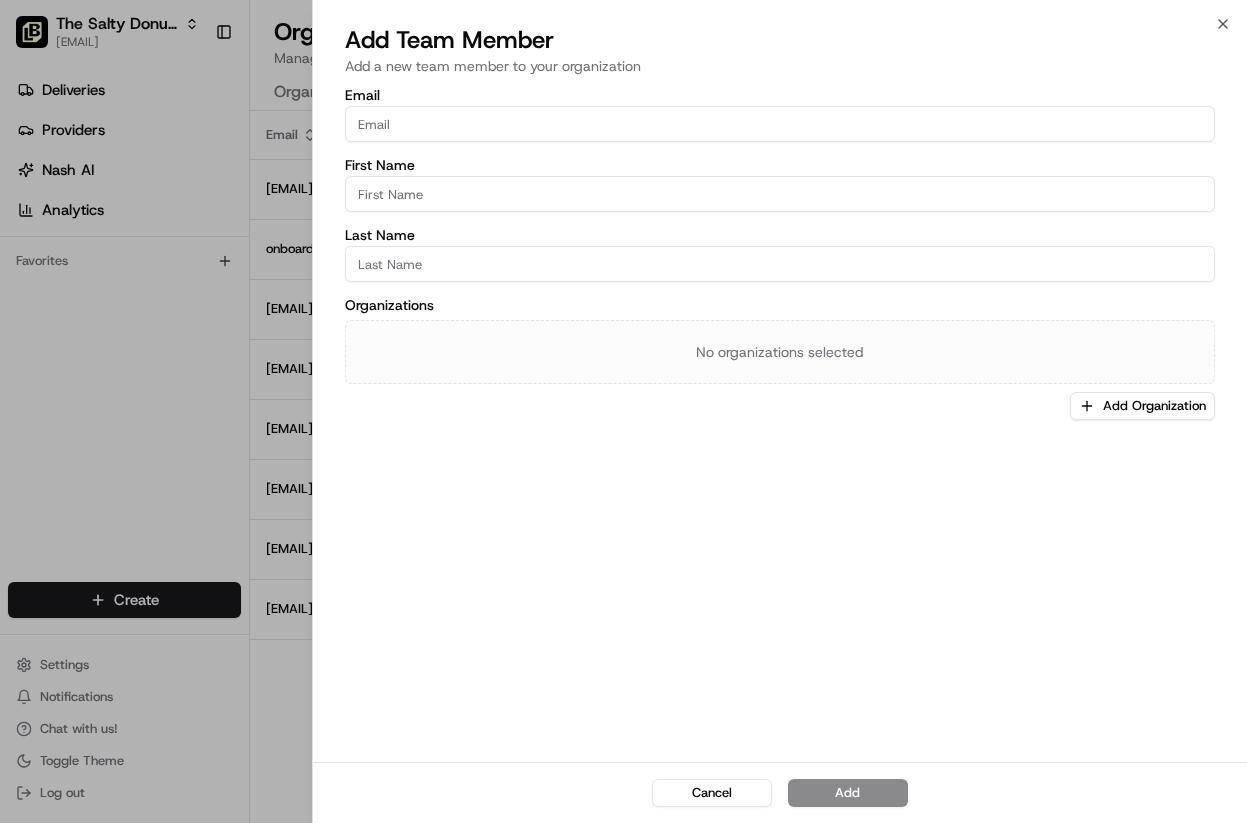 click on "Email" at bounding box center [780, 124] 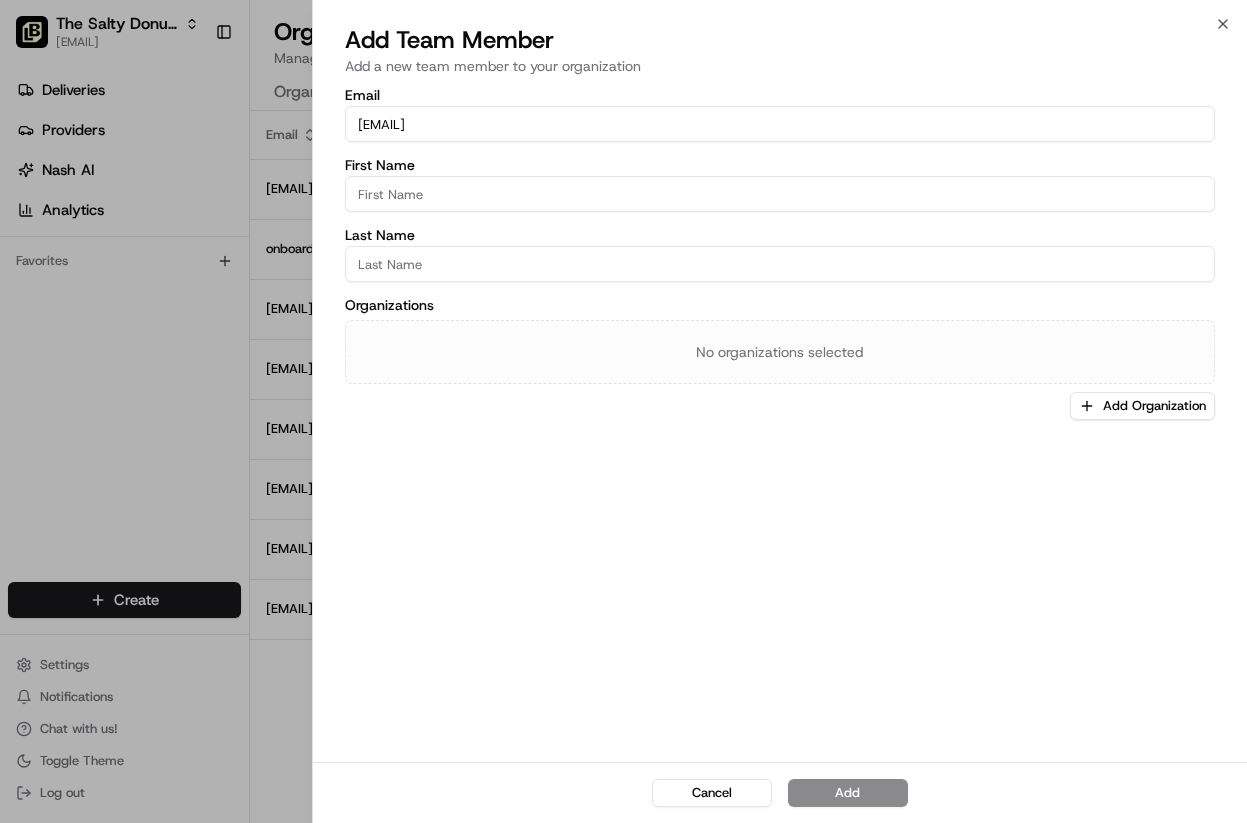 type on "[EMAIL]" 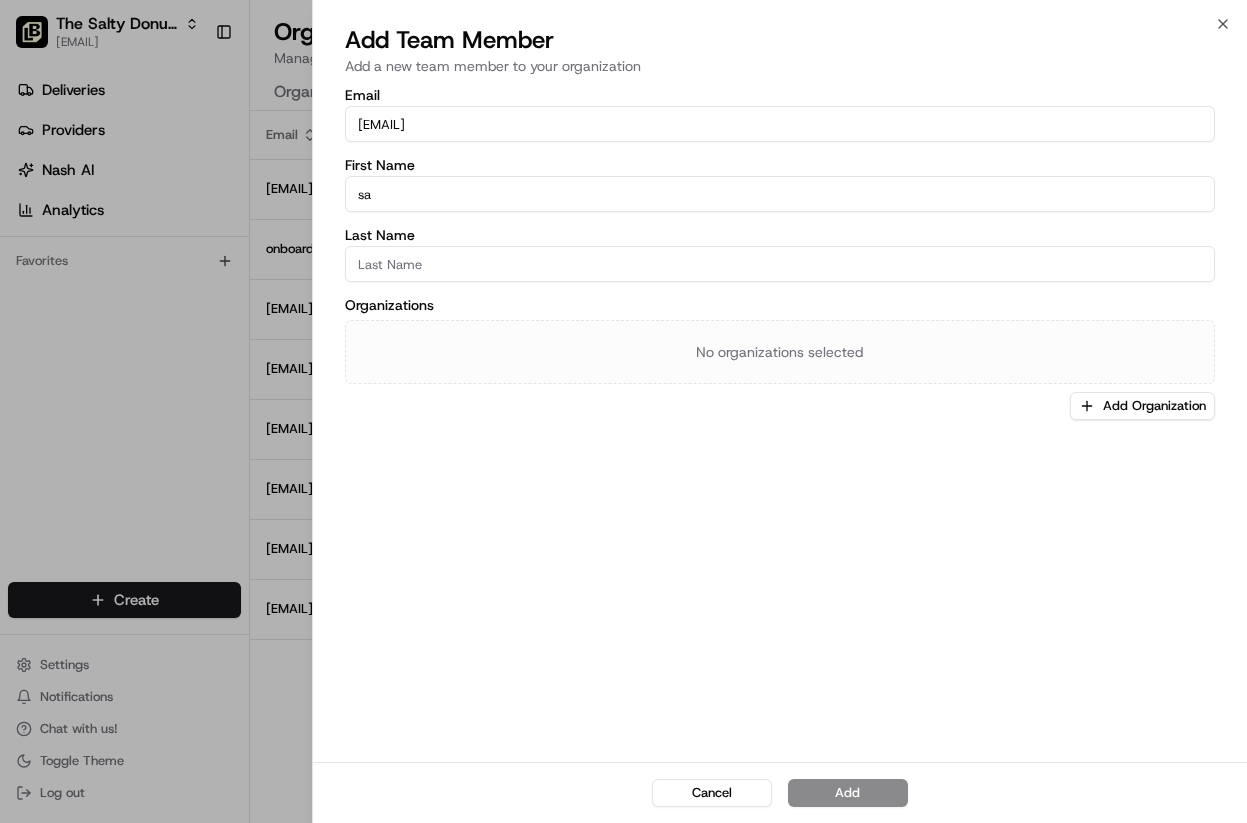 type on "[FIRST]" 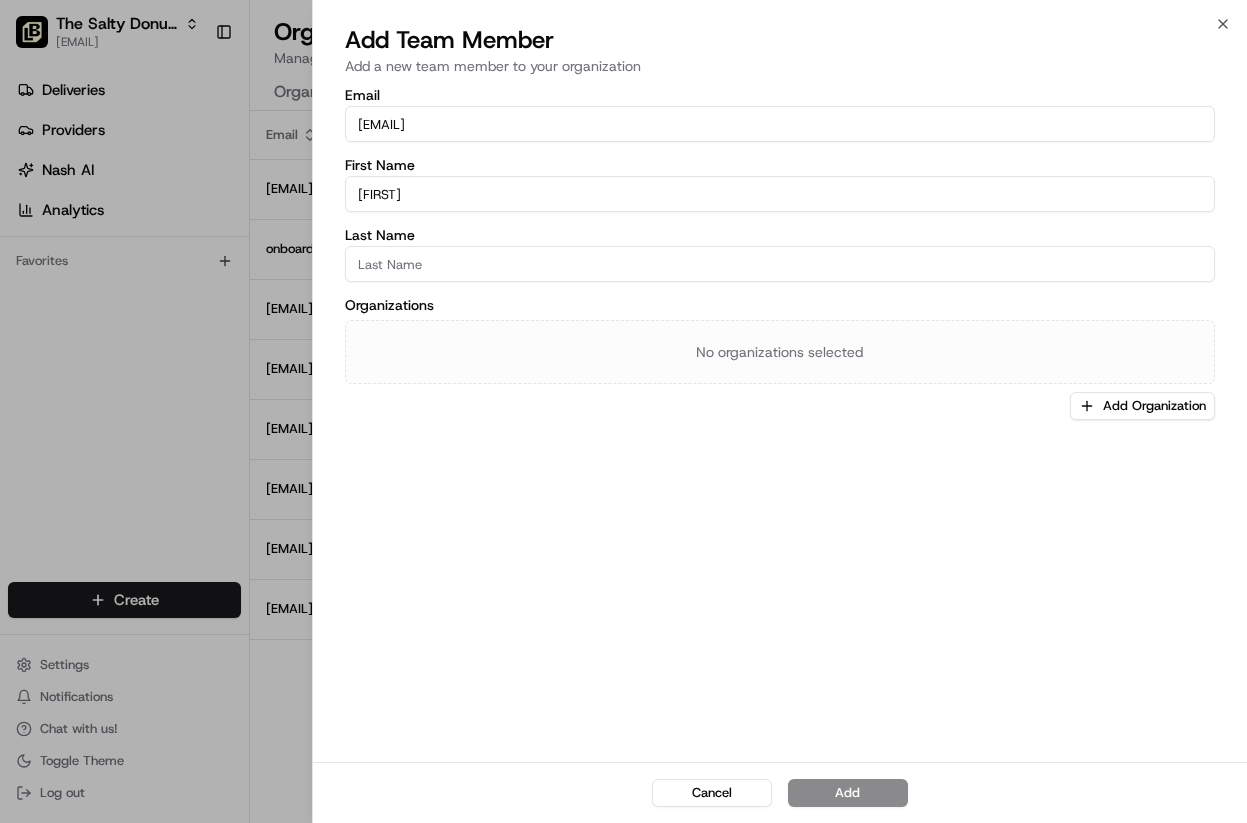 click on "Last Name" at bounding box center [780, 264] 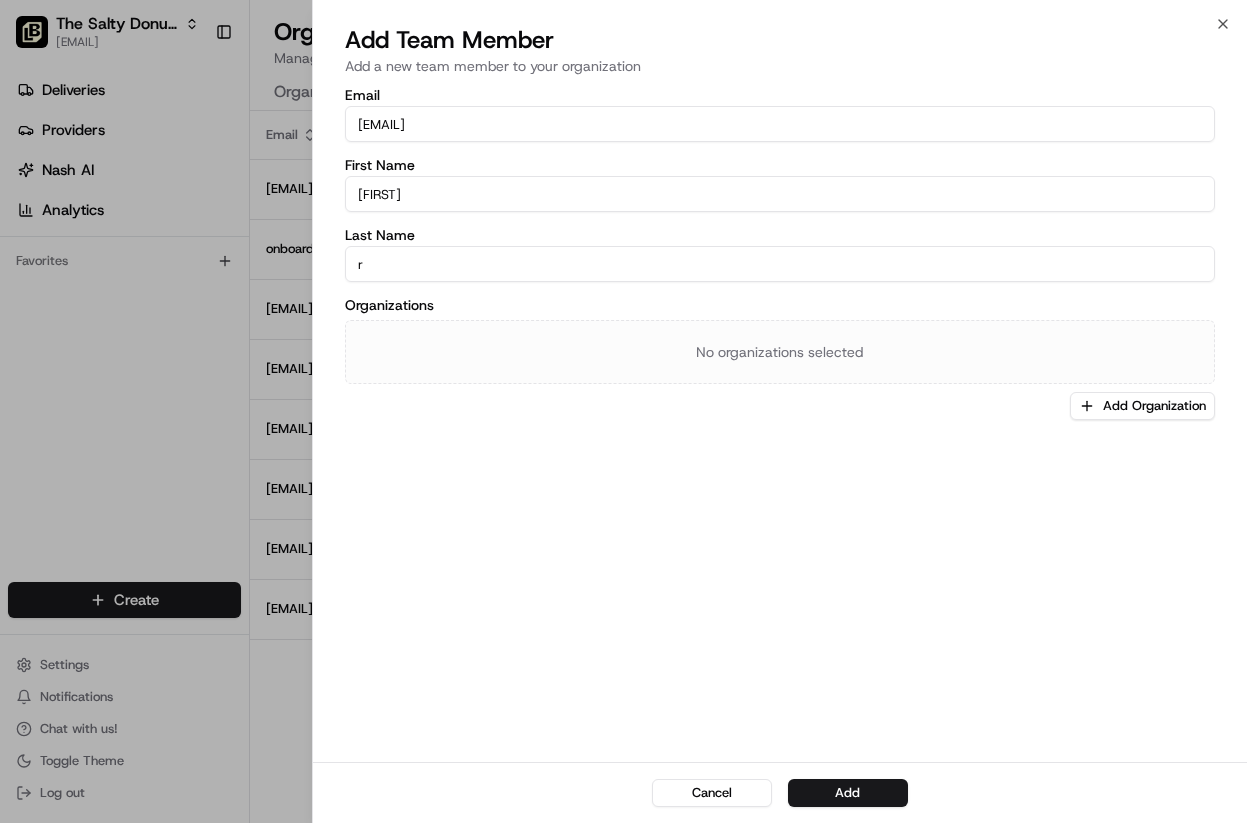 type on "Robleto" 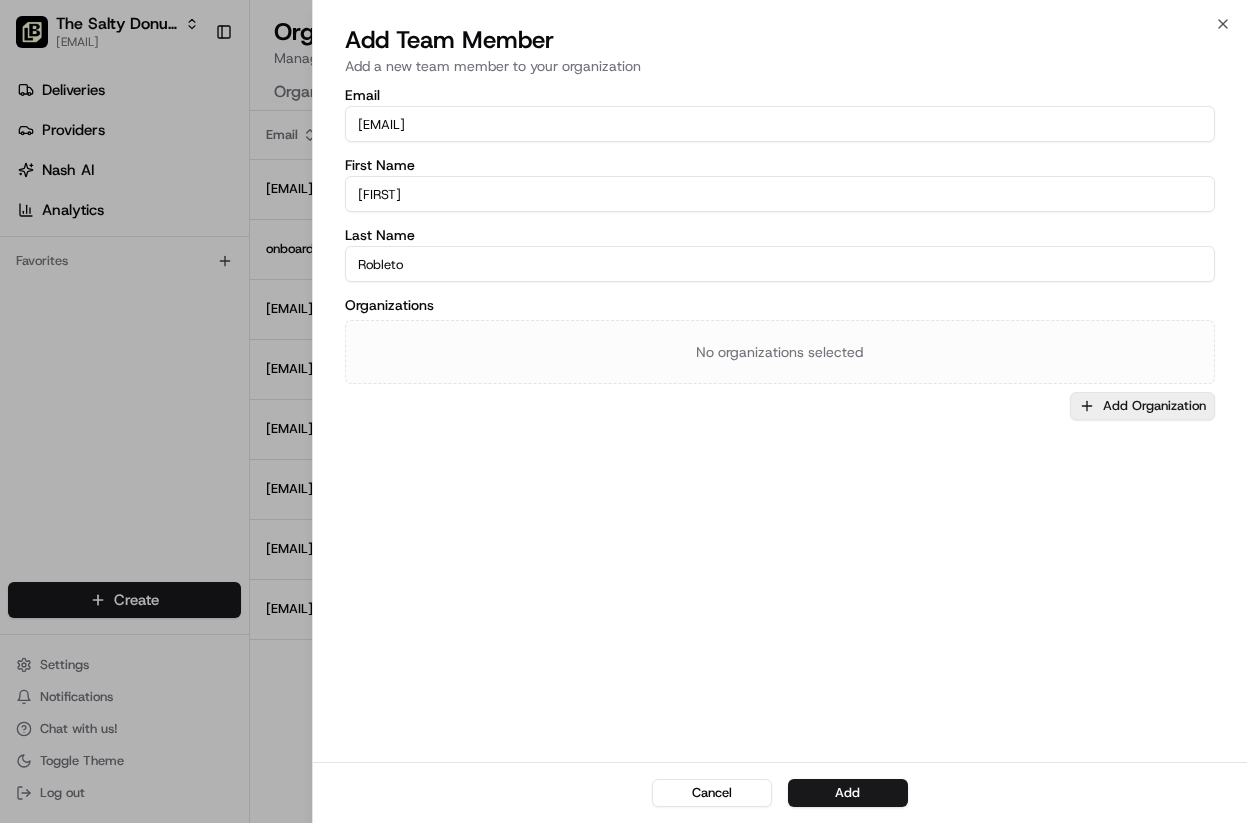 click on "Add Organization" at bounding box center (1142, 406) 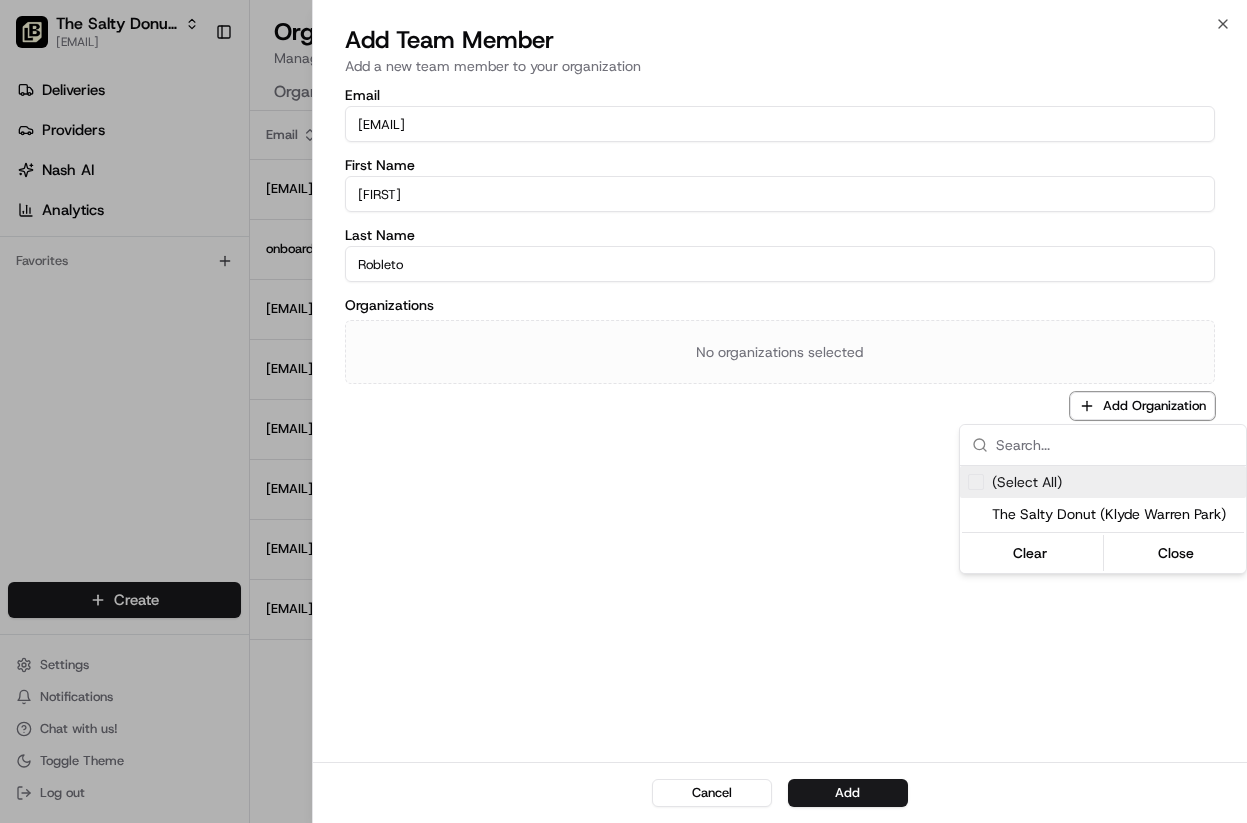 click on "(Select All)" at bounding box center (1103, 482) 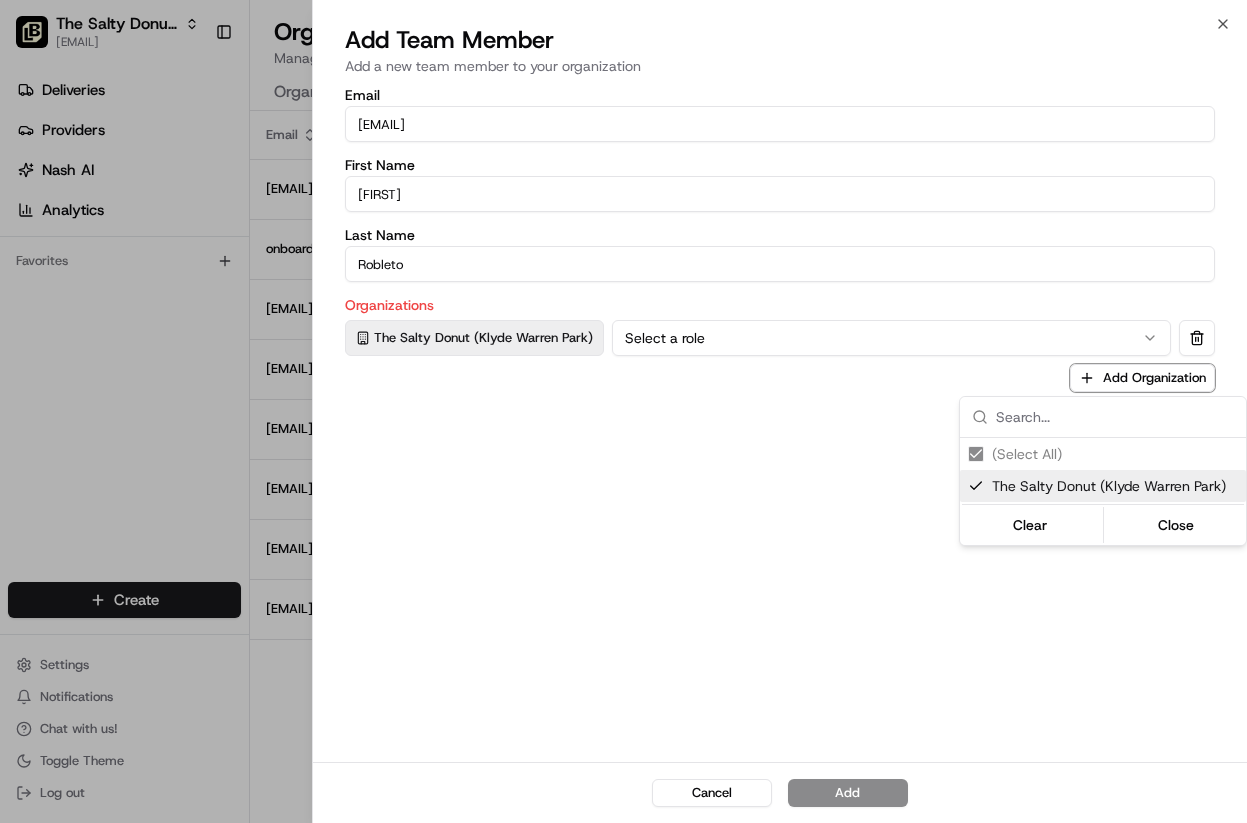 click at bounding box center [623, 411] 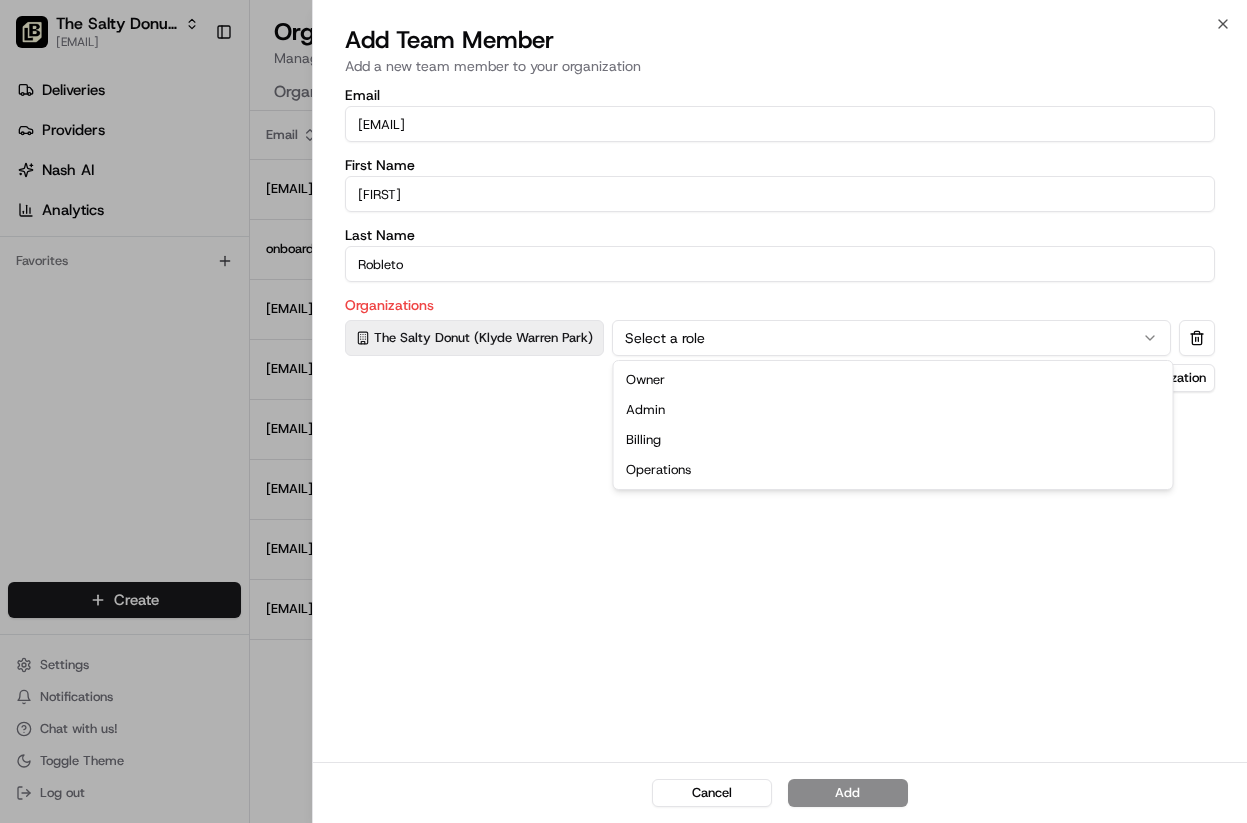 click on "Select a role" at bounding box center [891, 338] 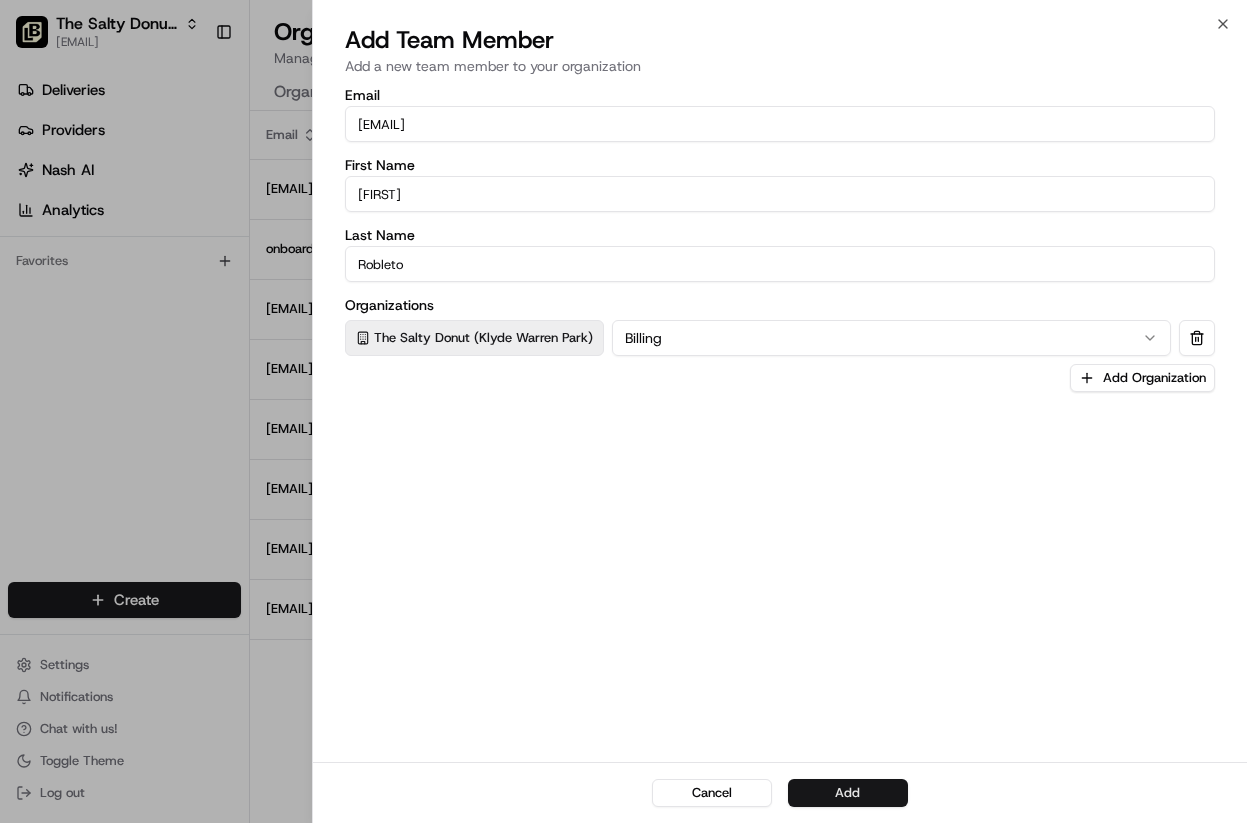 click on "Add" at bounding box center (848, 793) 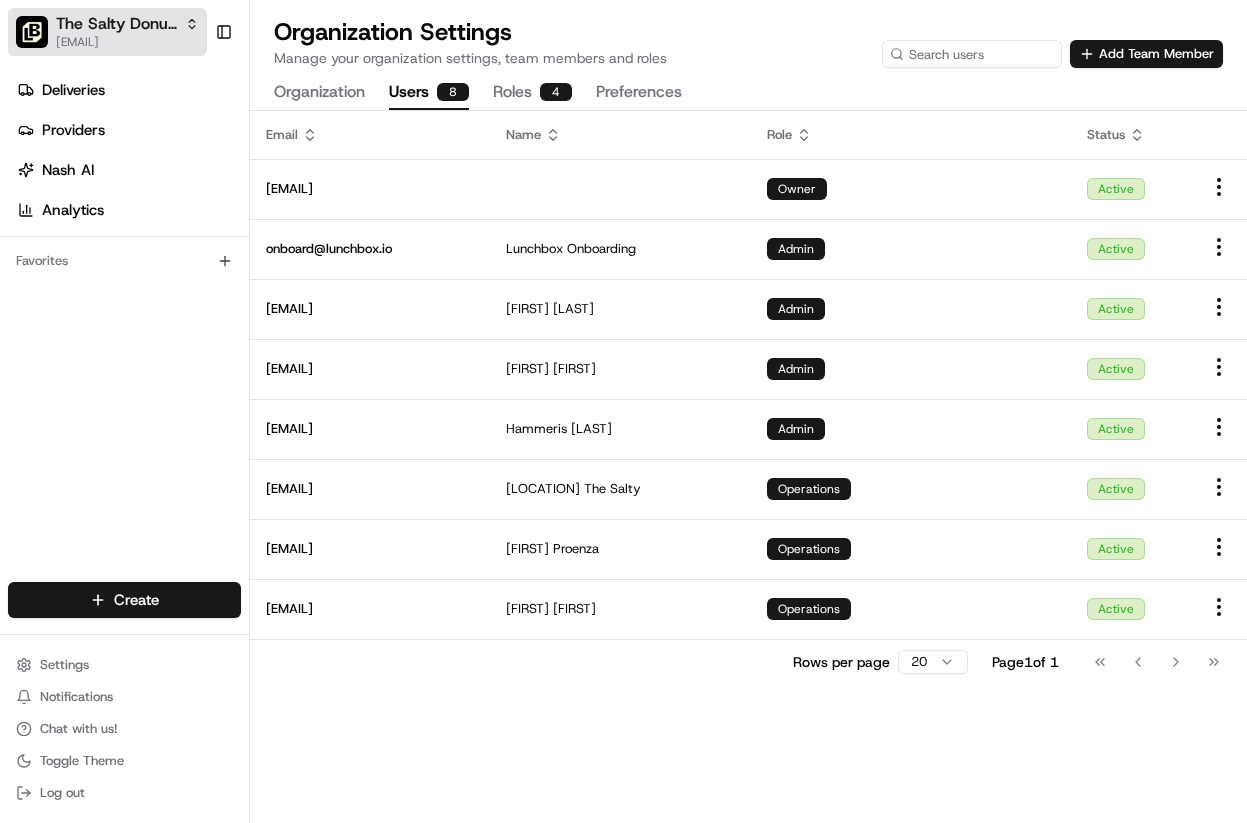 click on "[EMAIL]" at bounding box center (127, 42) 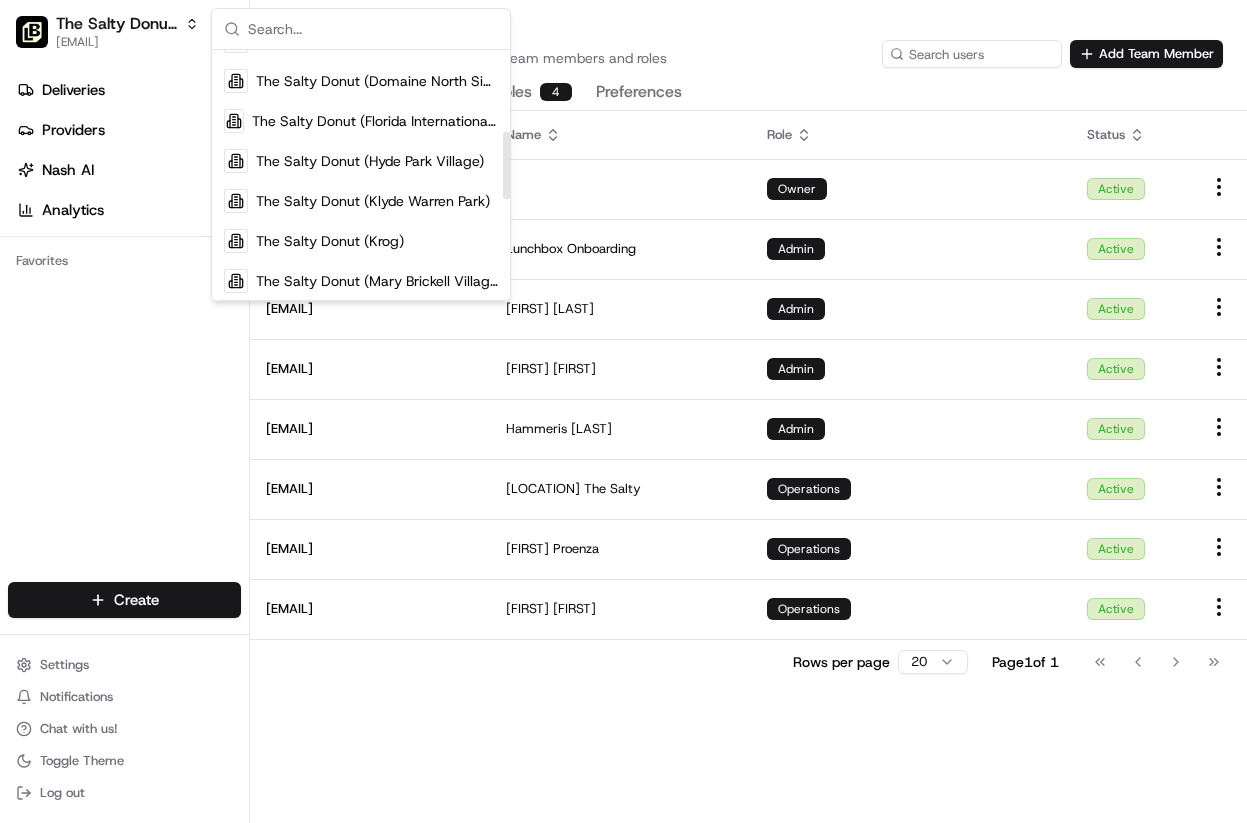 scroll, scrollTop: 313, scrollLeft: 0, axis: vertical 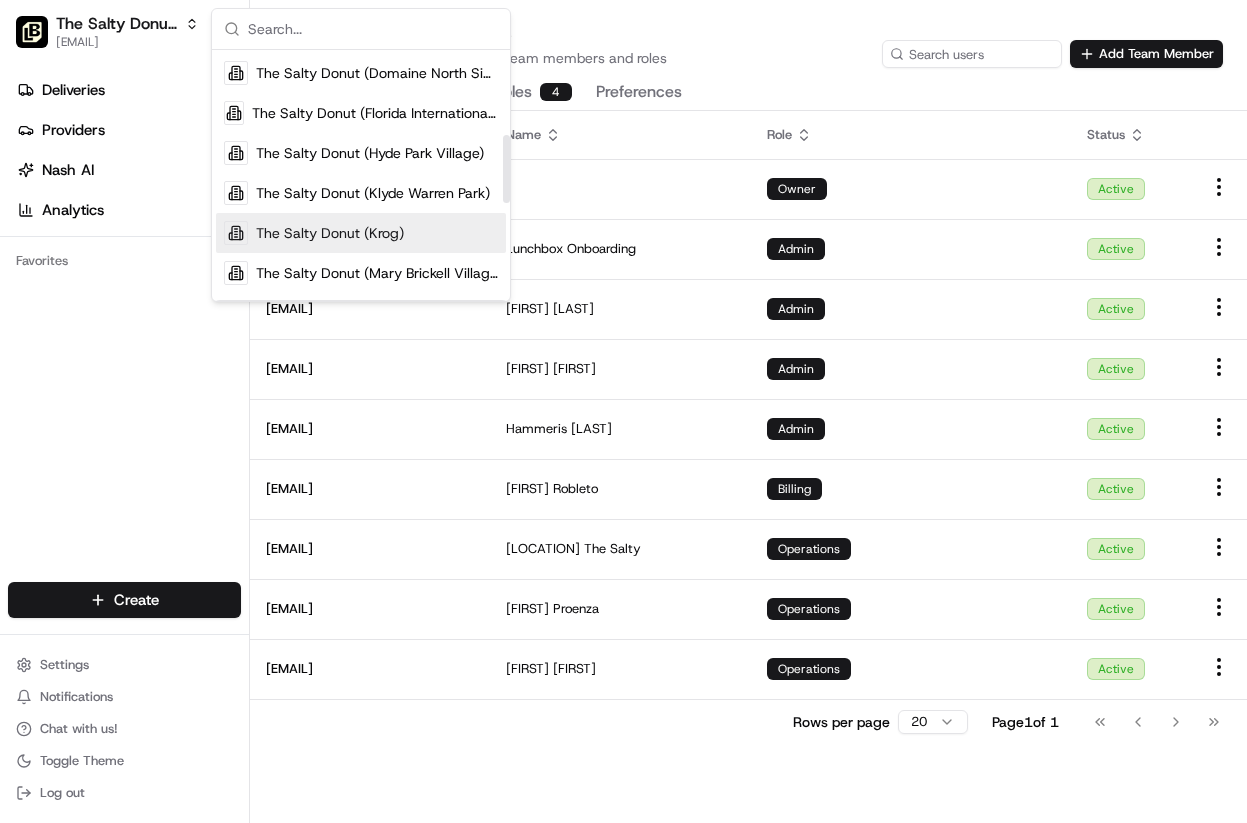 click on "The Salty Donut (Krog)" at bounding box center [330, 233] 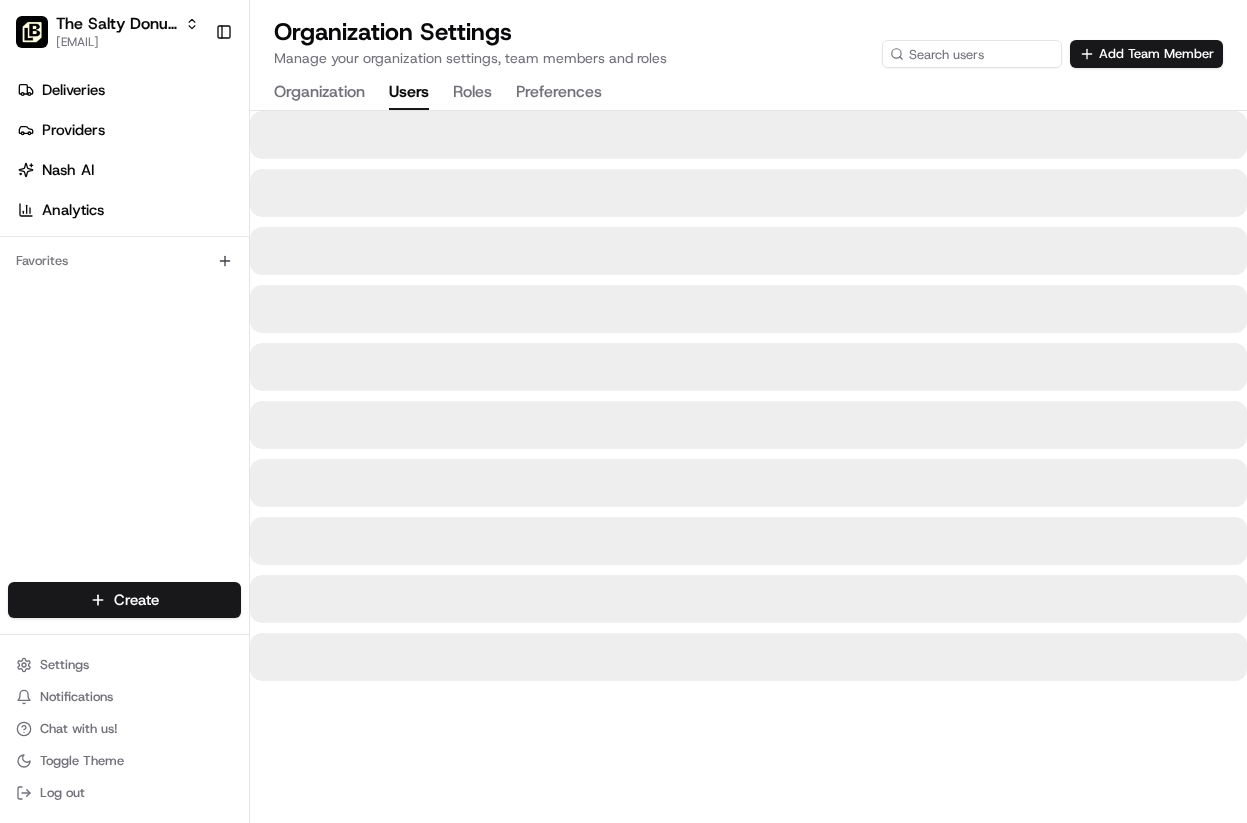 scroll, scrollTop: 0, scrollLeft: 0, axis: both 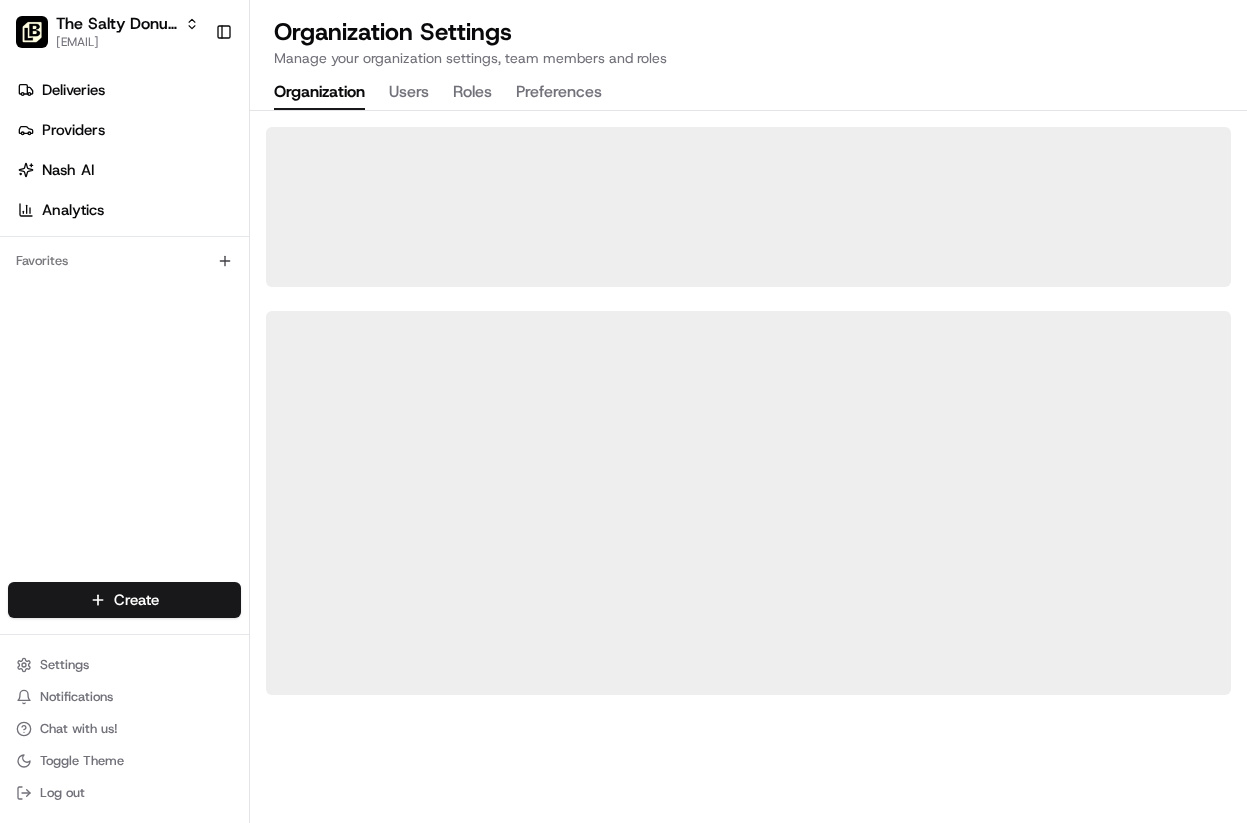 click on "Organization" at bounding box center (319, 93) 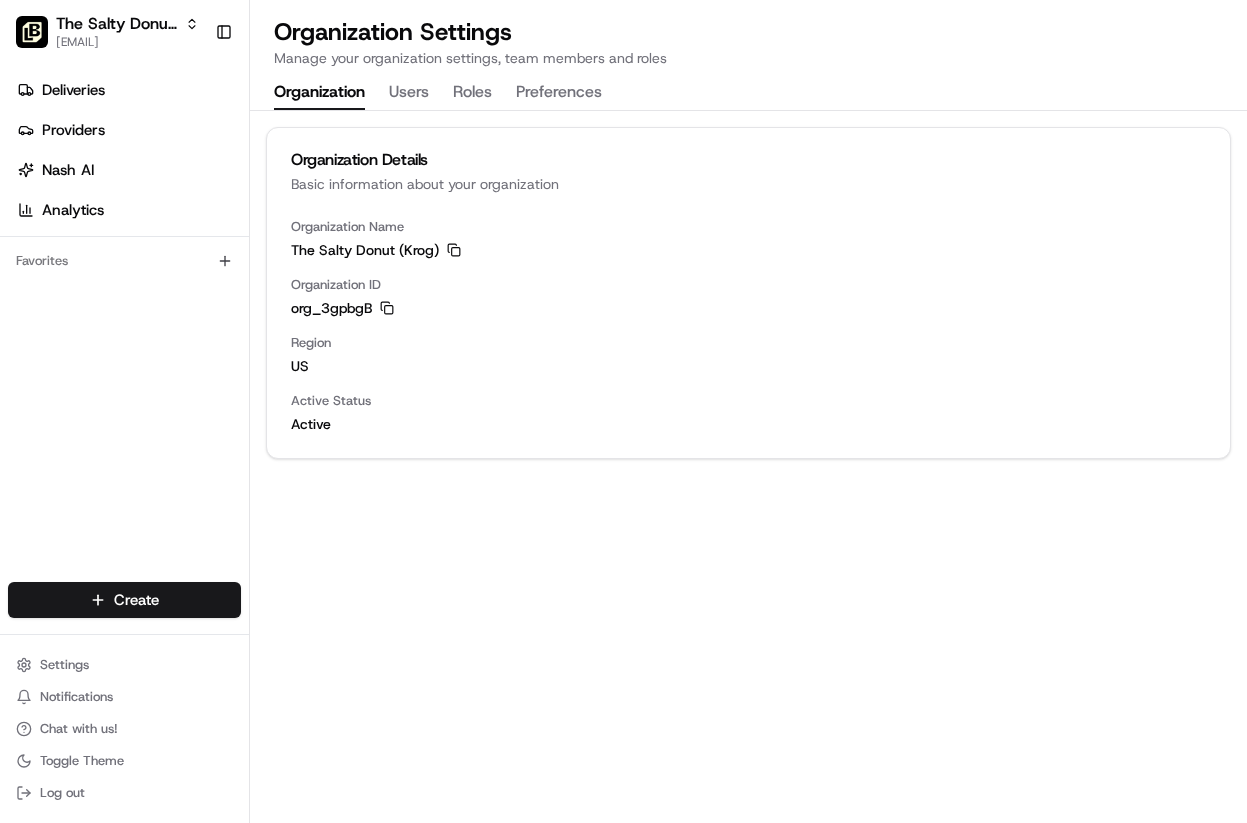 click on "Users" at bounding box center [409, 93] 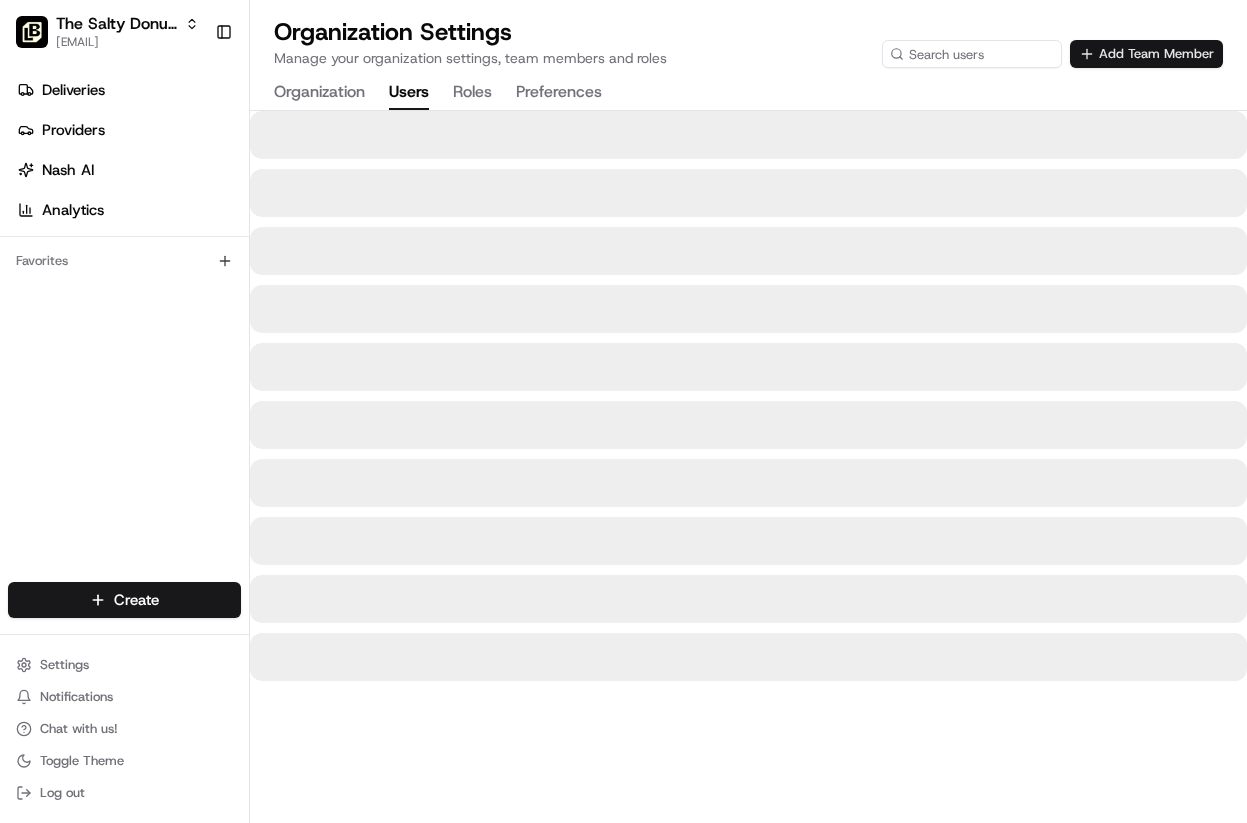 click on "Add Team Member" at bounding box center [1146, 54] 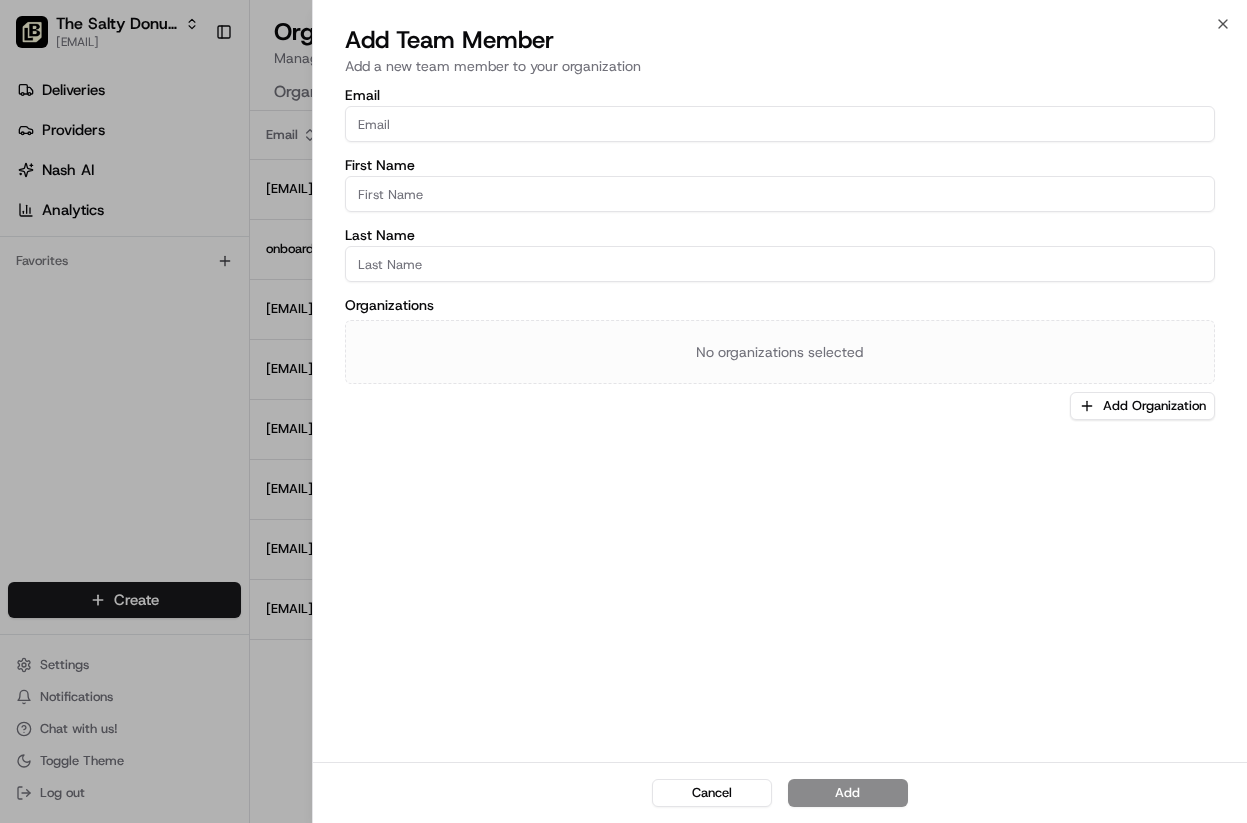 click on "Email" at bounding box center (780, 124) 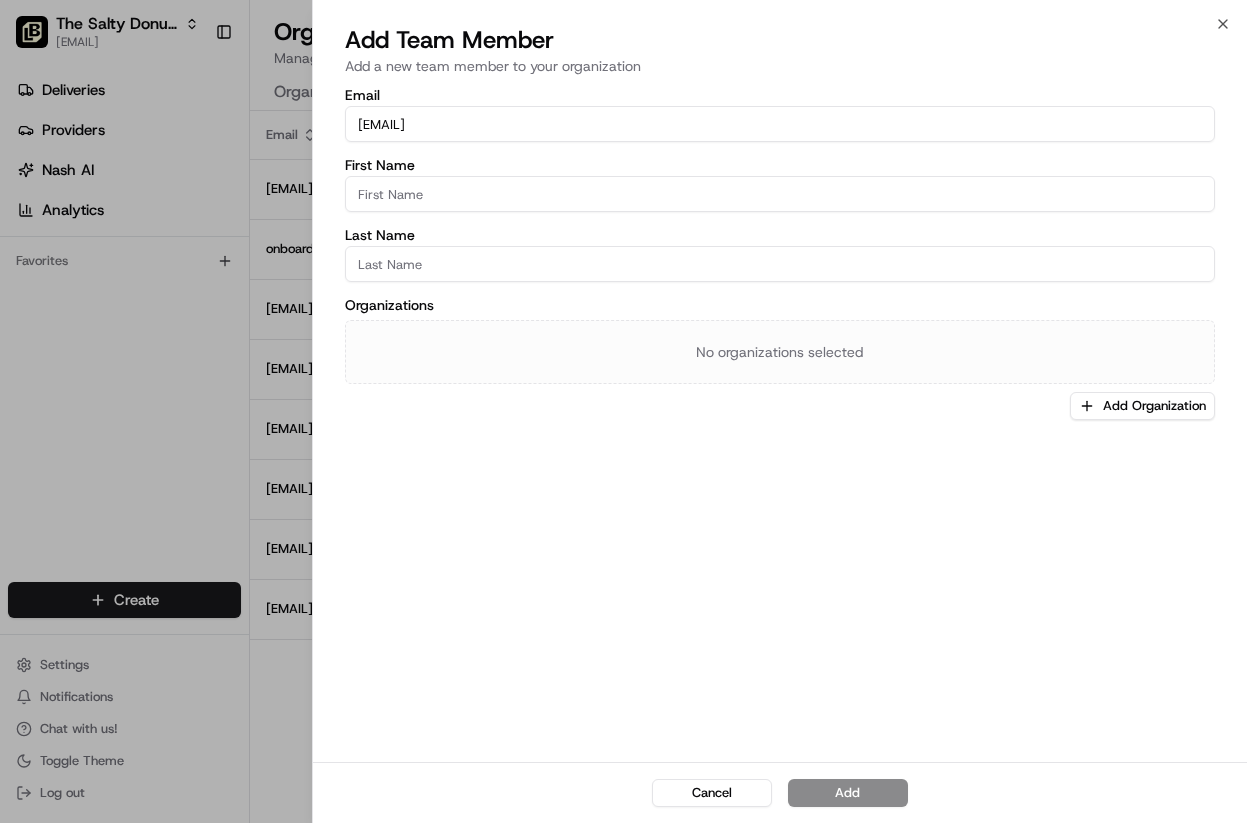 type on "[EMAIL]" 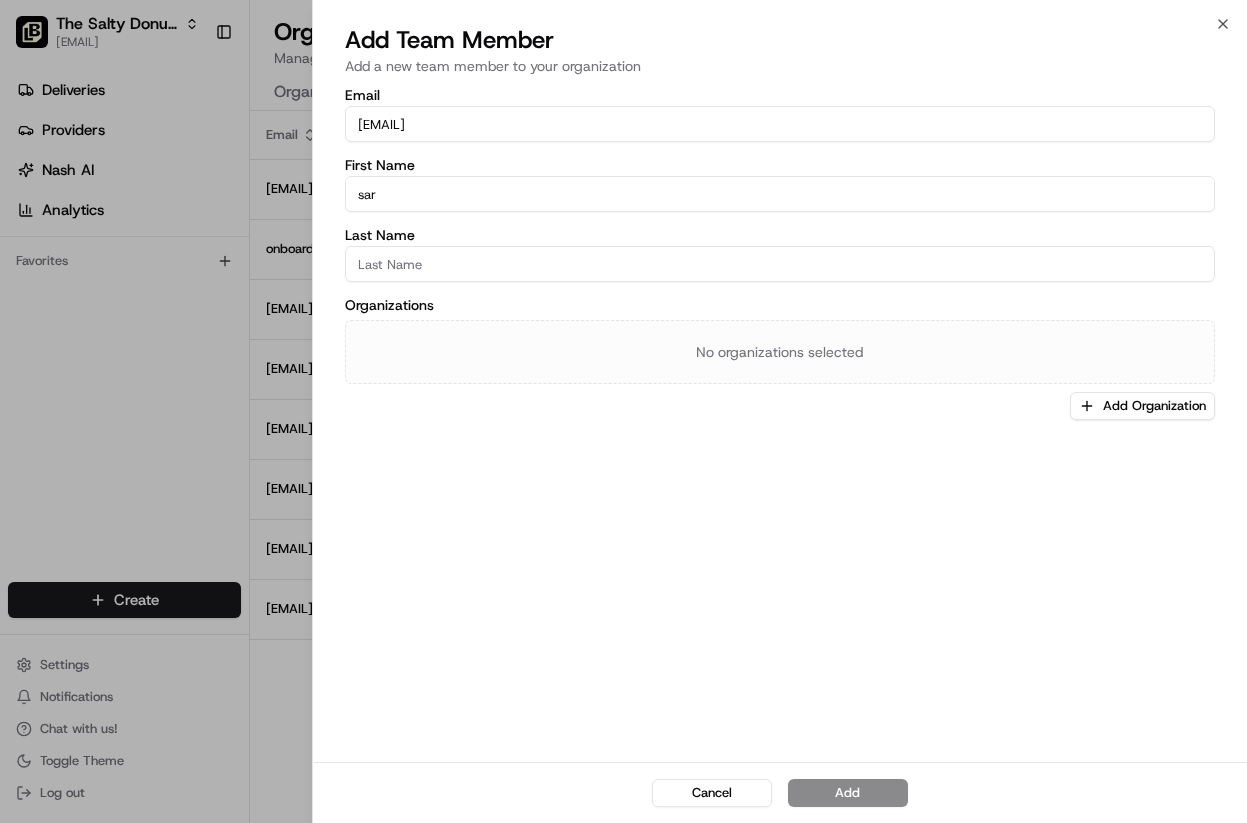 type on "[FIRST]" 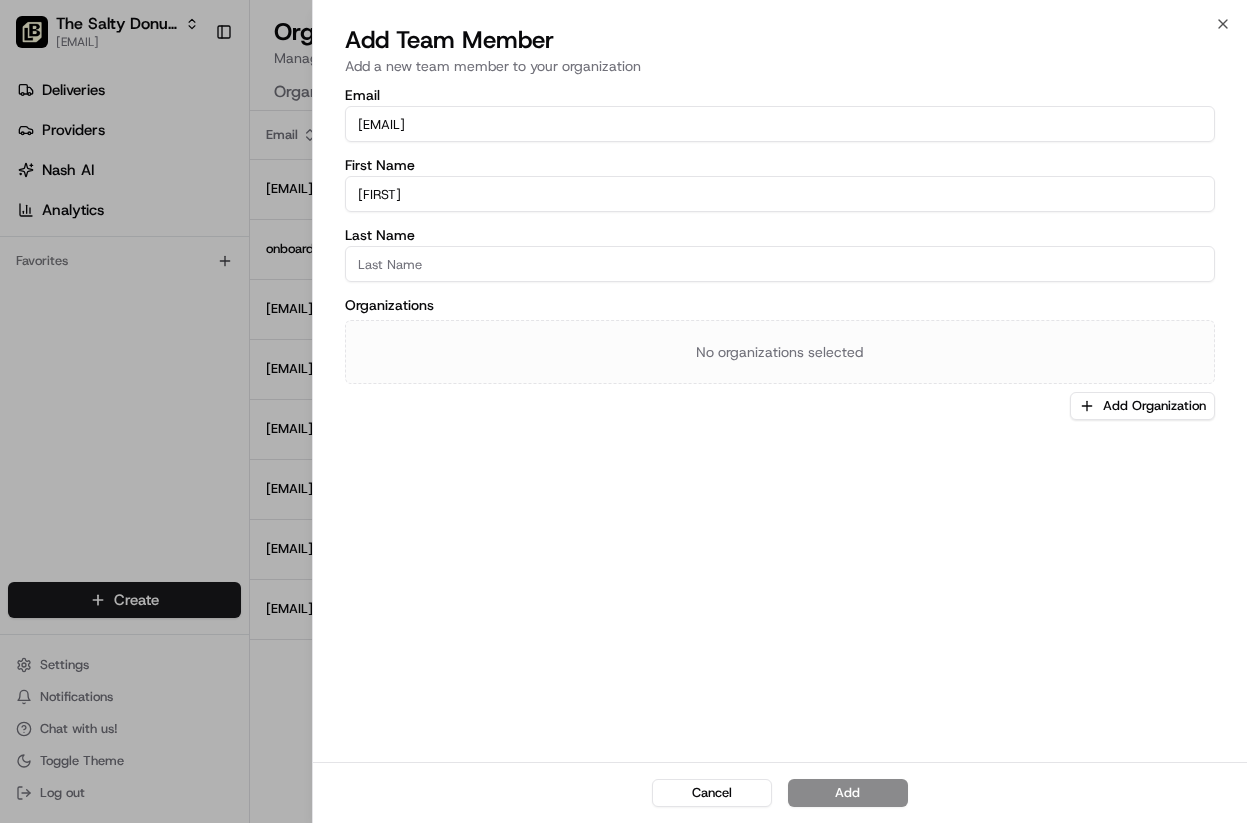 click on "Last Name" at bounding box center [780, 264] 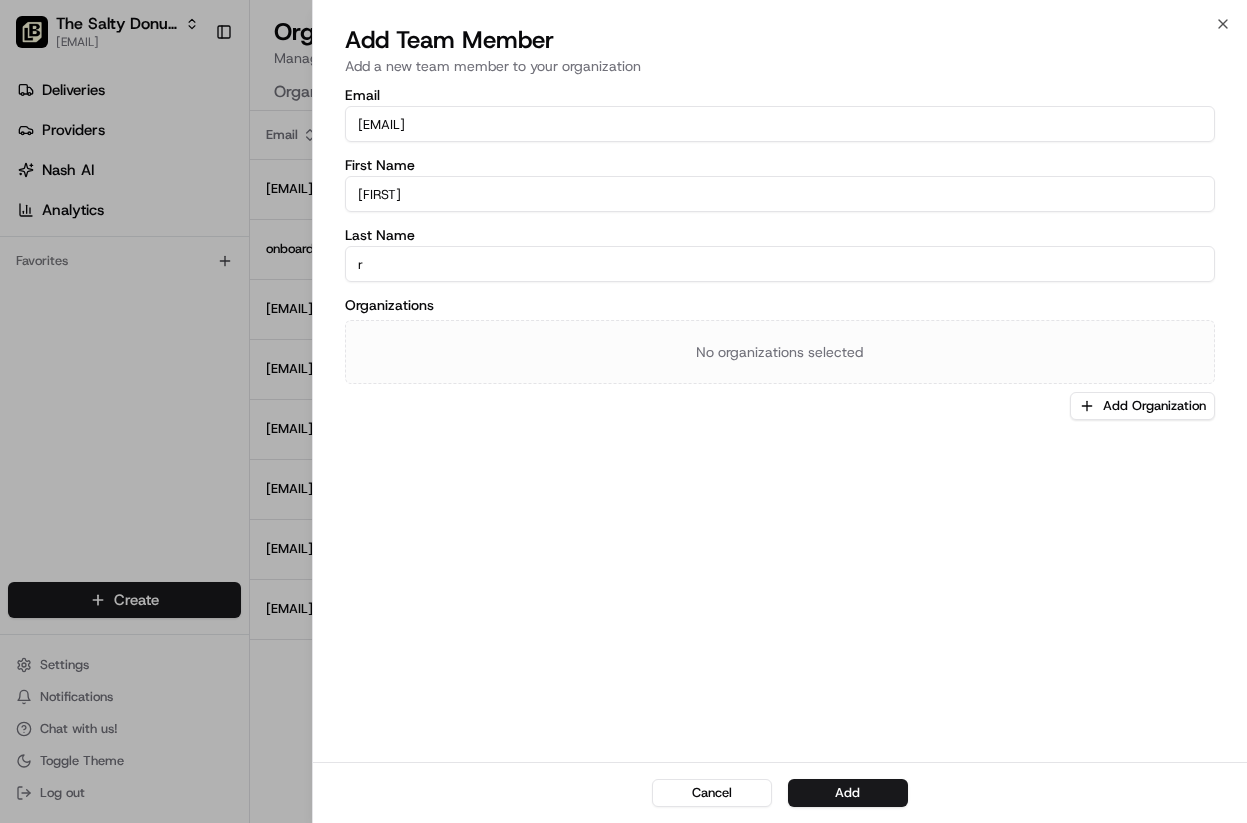 type on "Robleto" 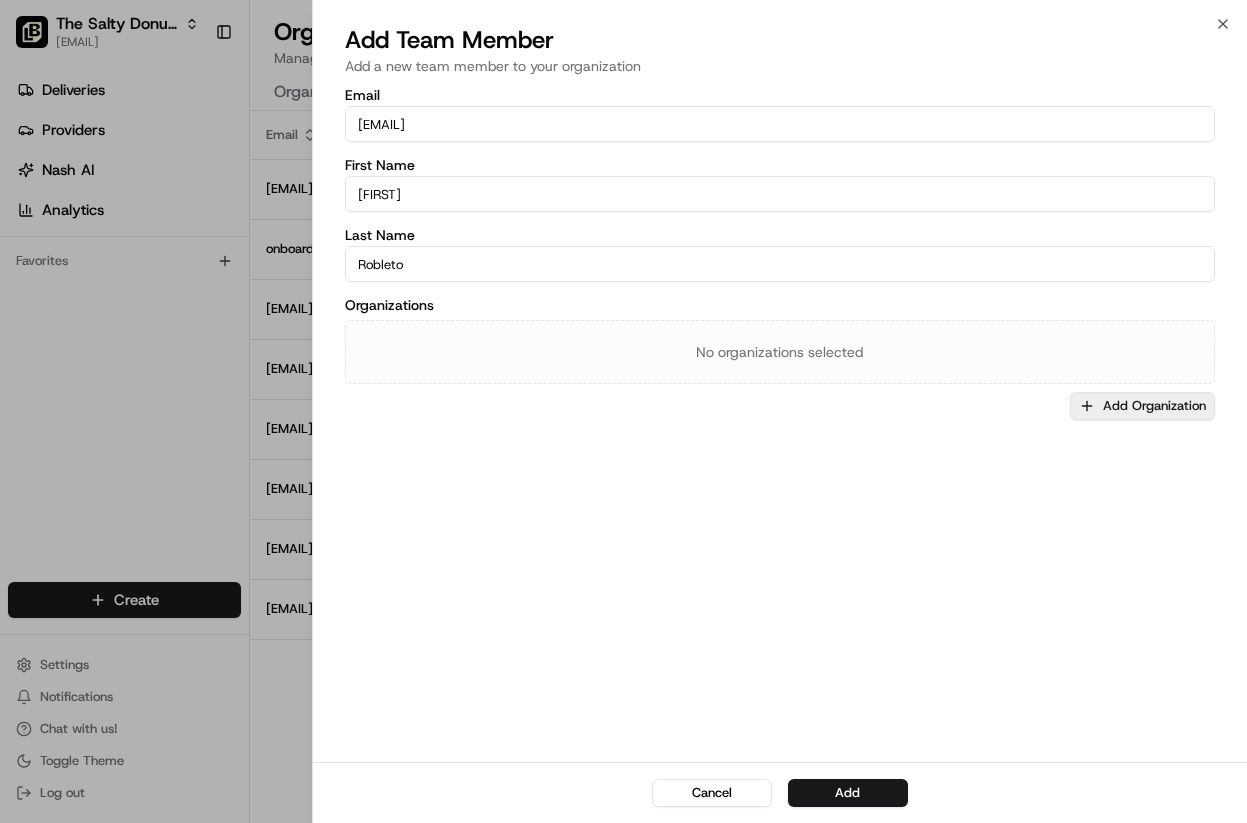 click on "Add Organization" at bounding box center (1142, 406) 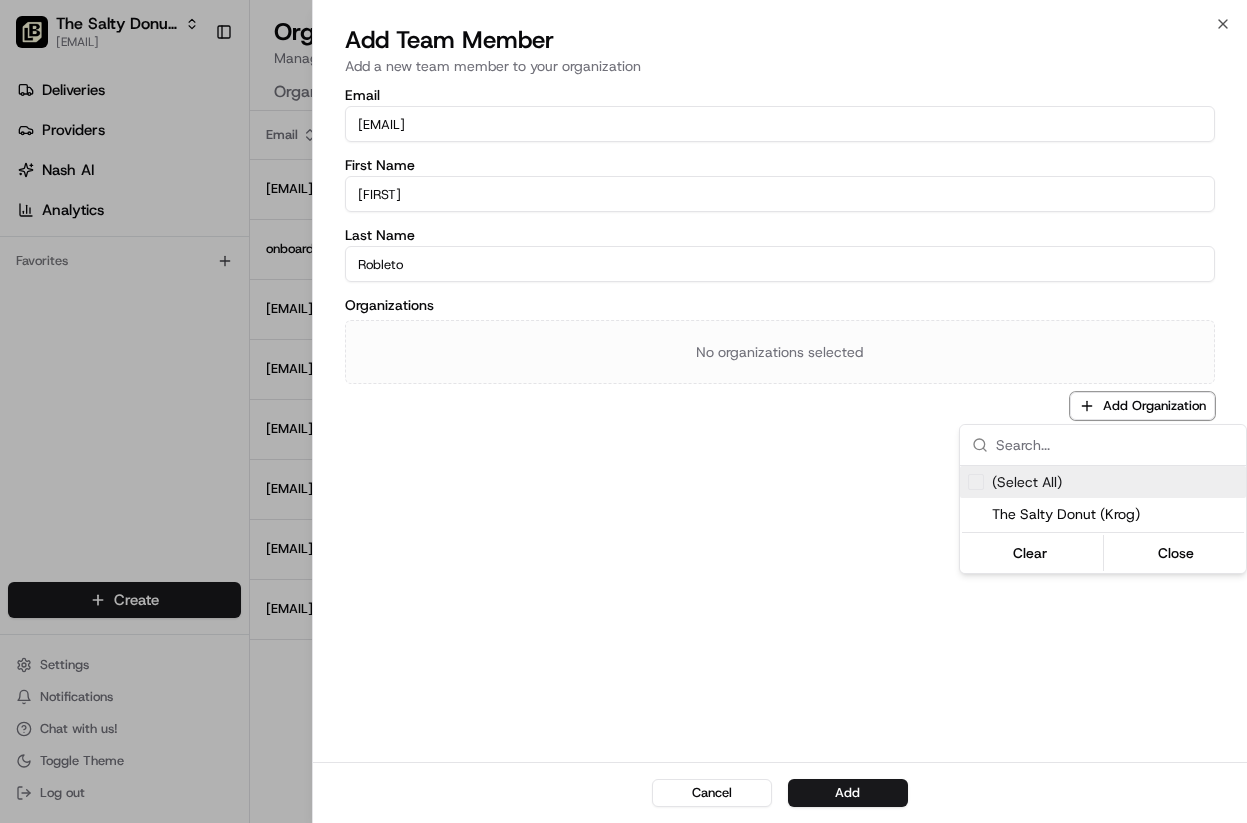 click on "(Select All)" at bounding box center [1027, 482] 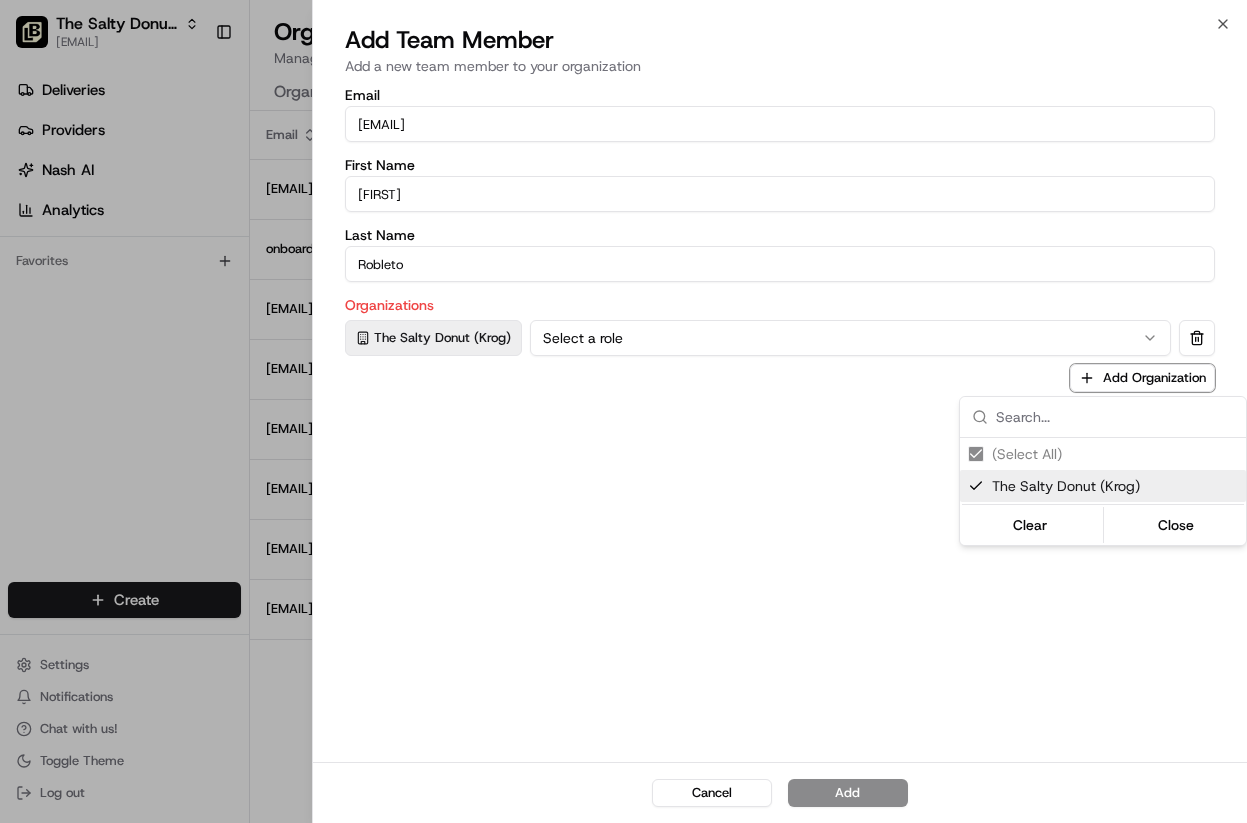 click at bounding box center [623, 411] 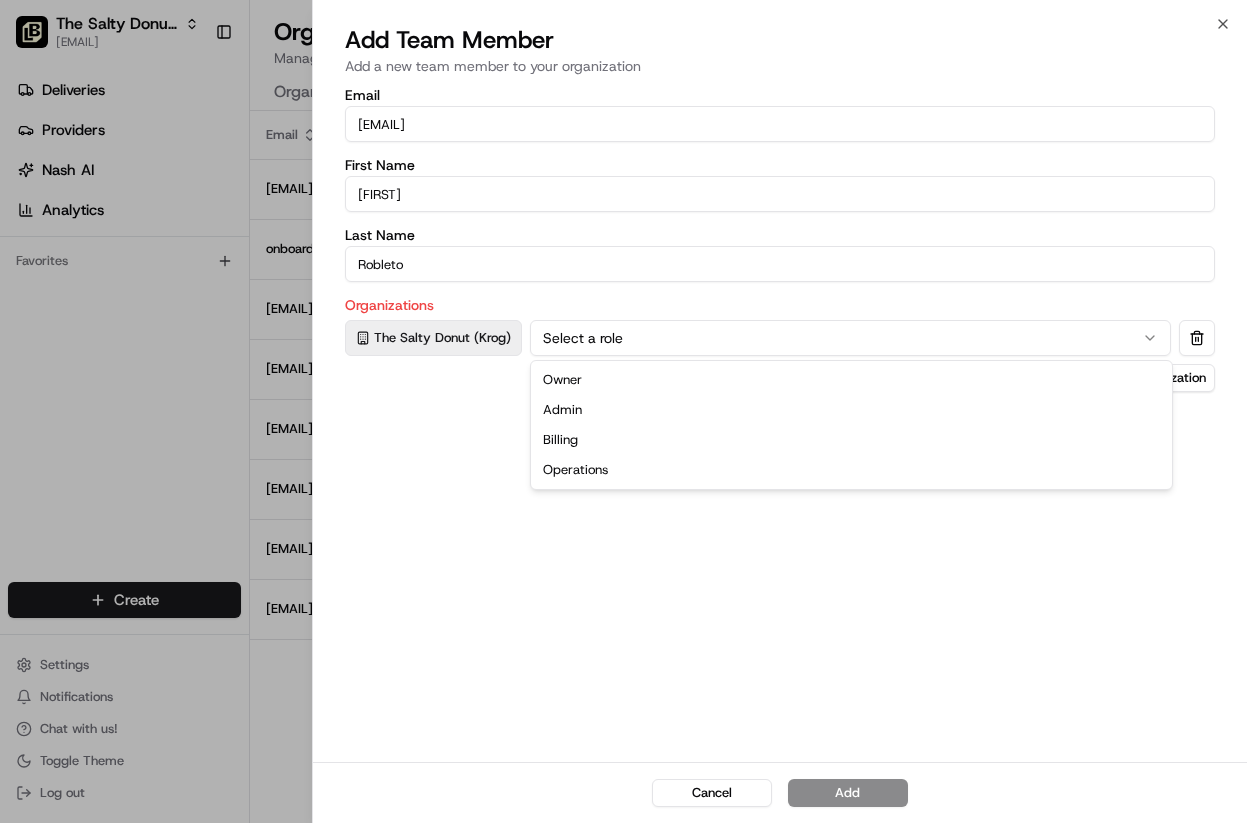 click on "Select a role" at bounding box center (850, 338) 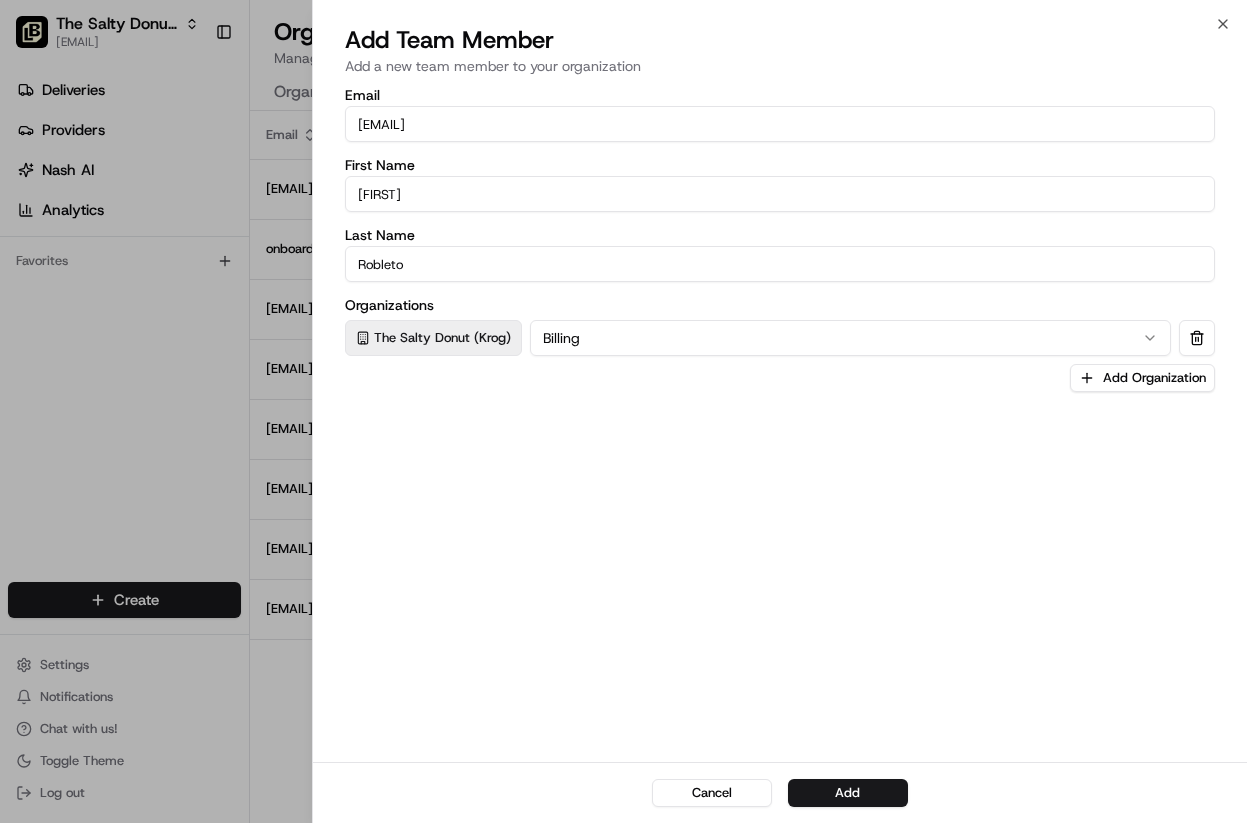 click on "Email sarly.robleto@saltydonut.com First Name Sarly Last Name Robleto Organizations The Salty Donut (Krog) Billing Add Organization" at bounding box center (780, 423) 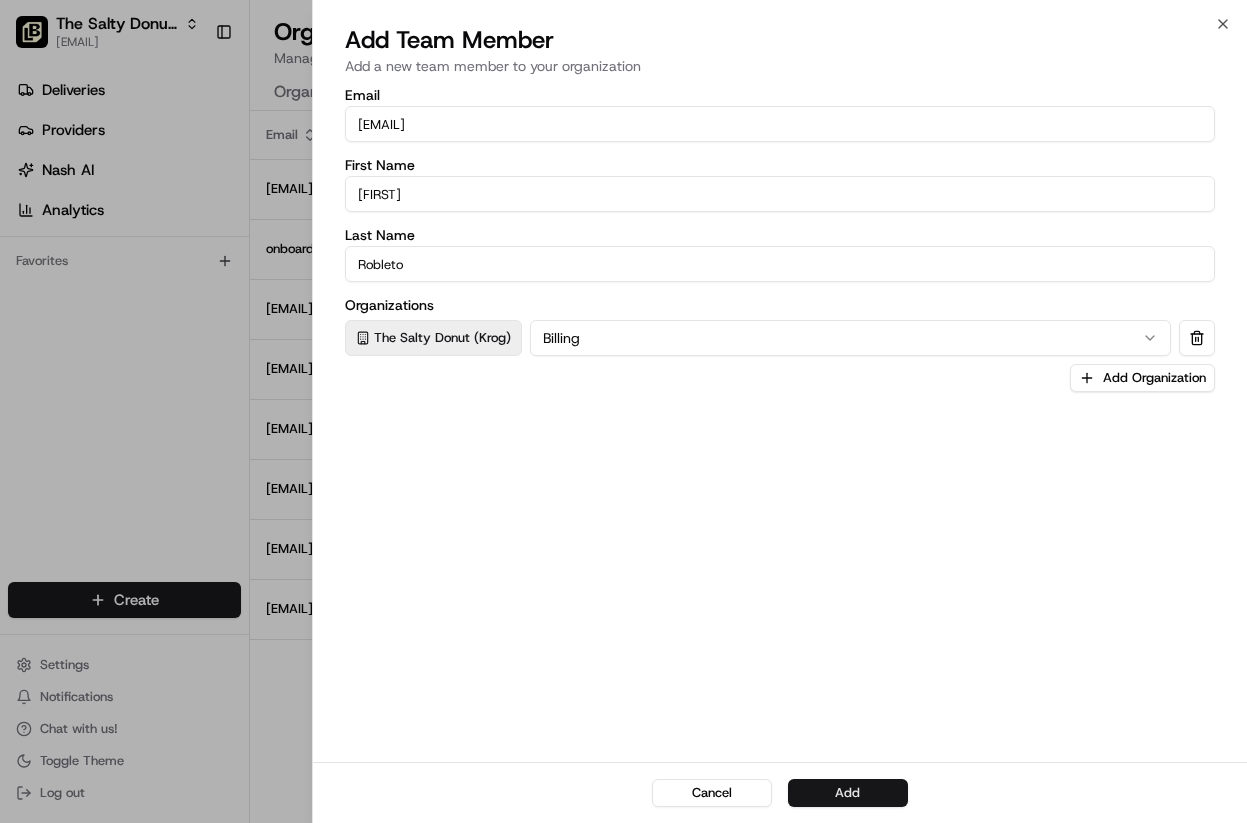 click on "Add" at bounding box center [848, 793] 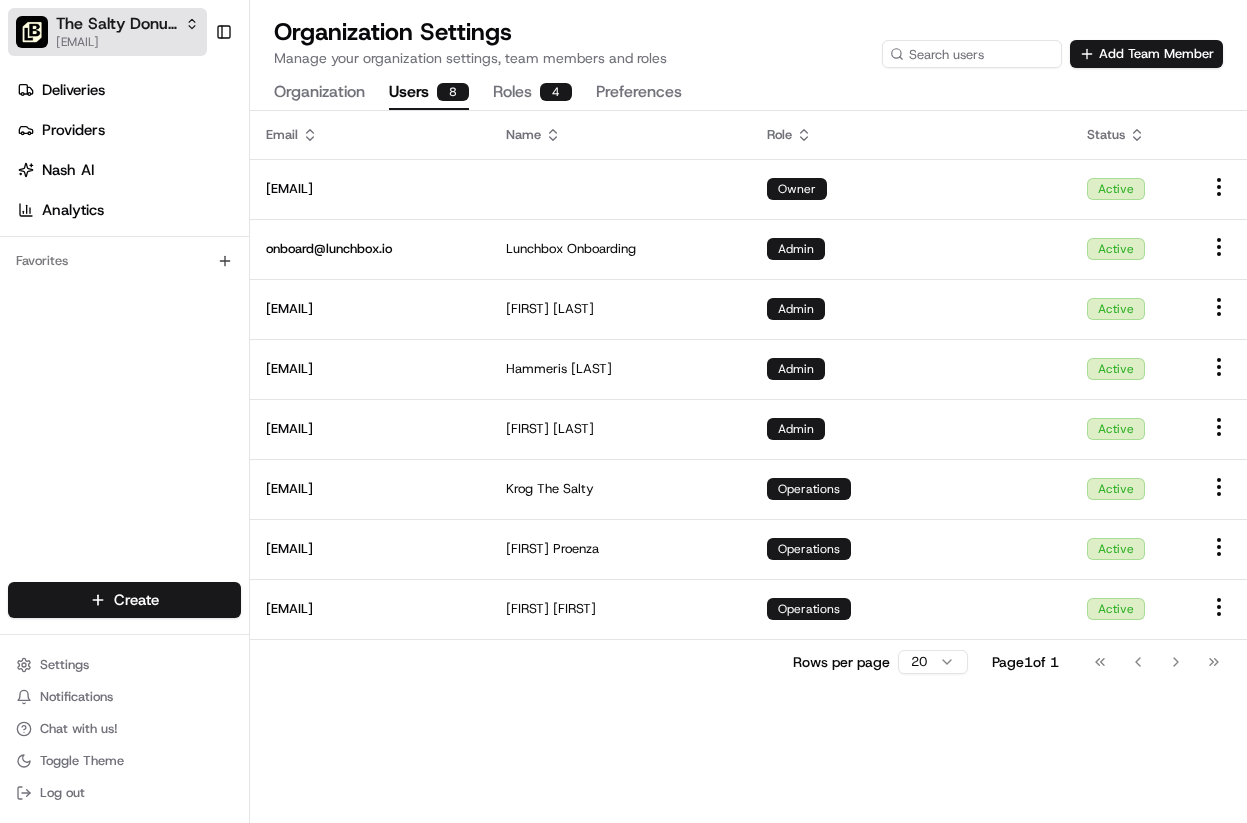 click on "The Salty Donut (Krog)" at bounding box center (127, 24) 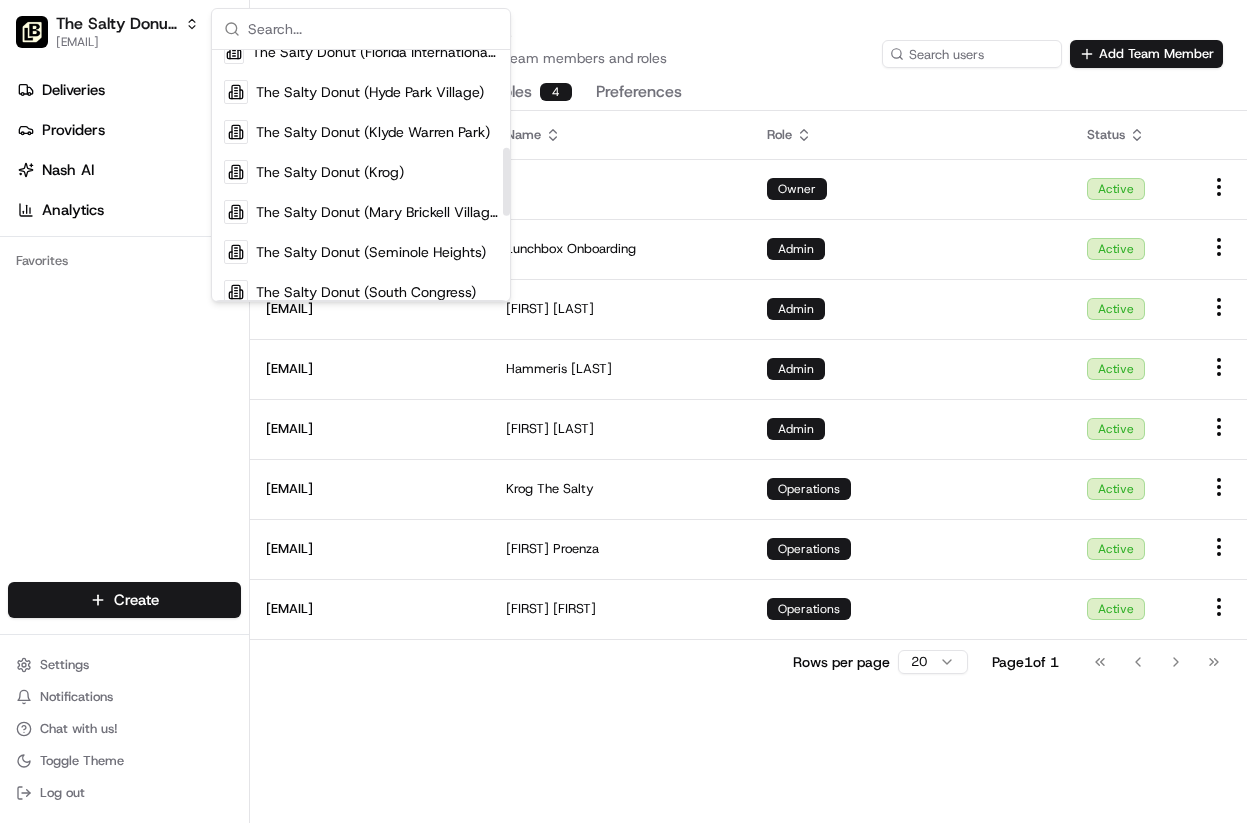 scroll, scrollTop: 378, scrollLeft: 0, axis: vertical 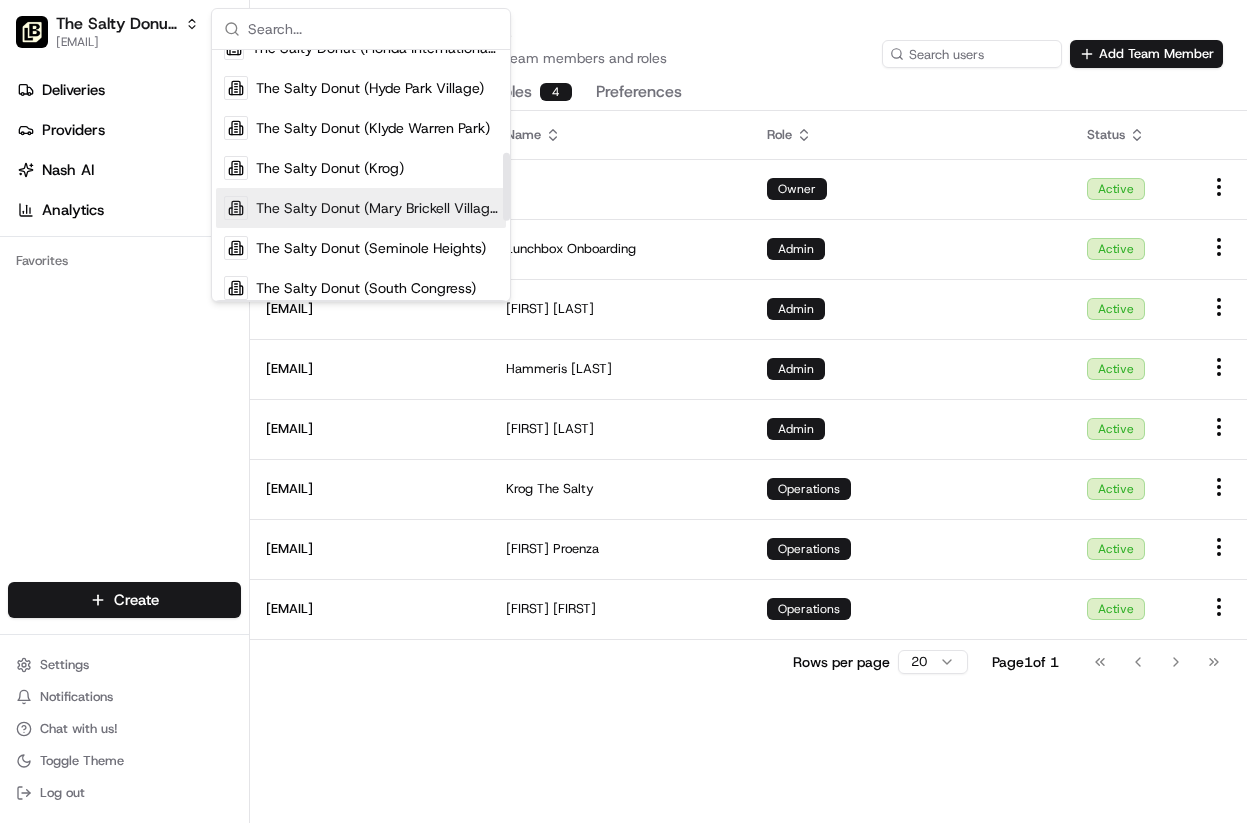 click on "The Salty Donut (Mary Brickell Village)" at bounding box center (377, 208) 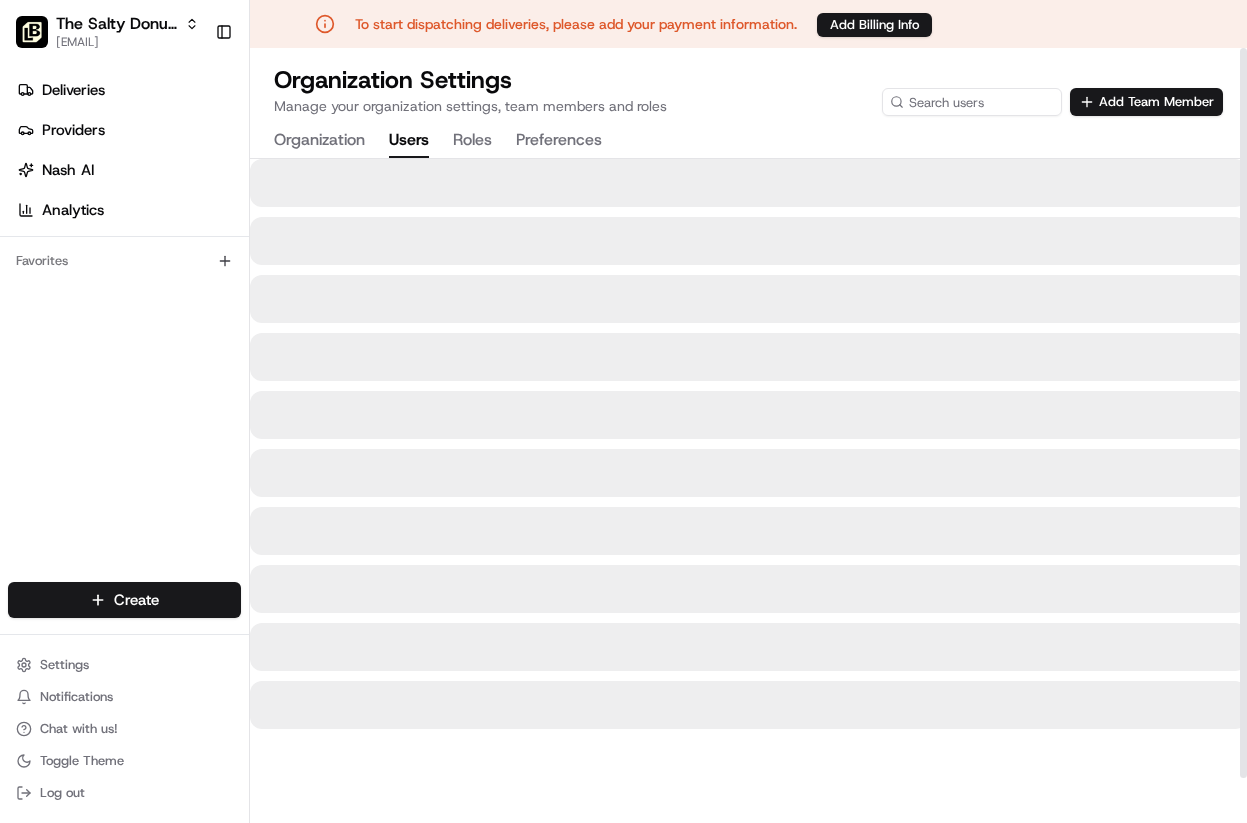 scroll, scrollTop: 0, scrollLeft: 0, axis: both 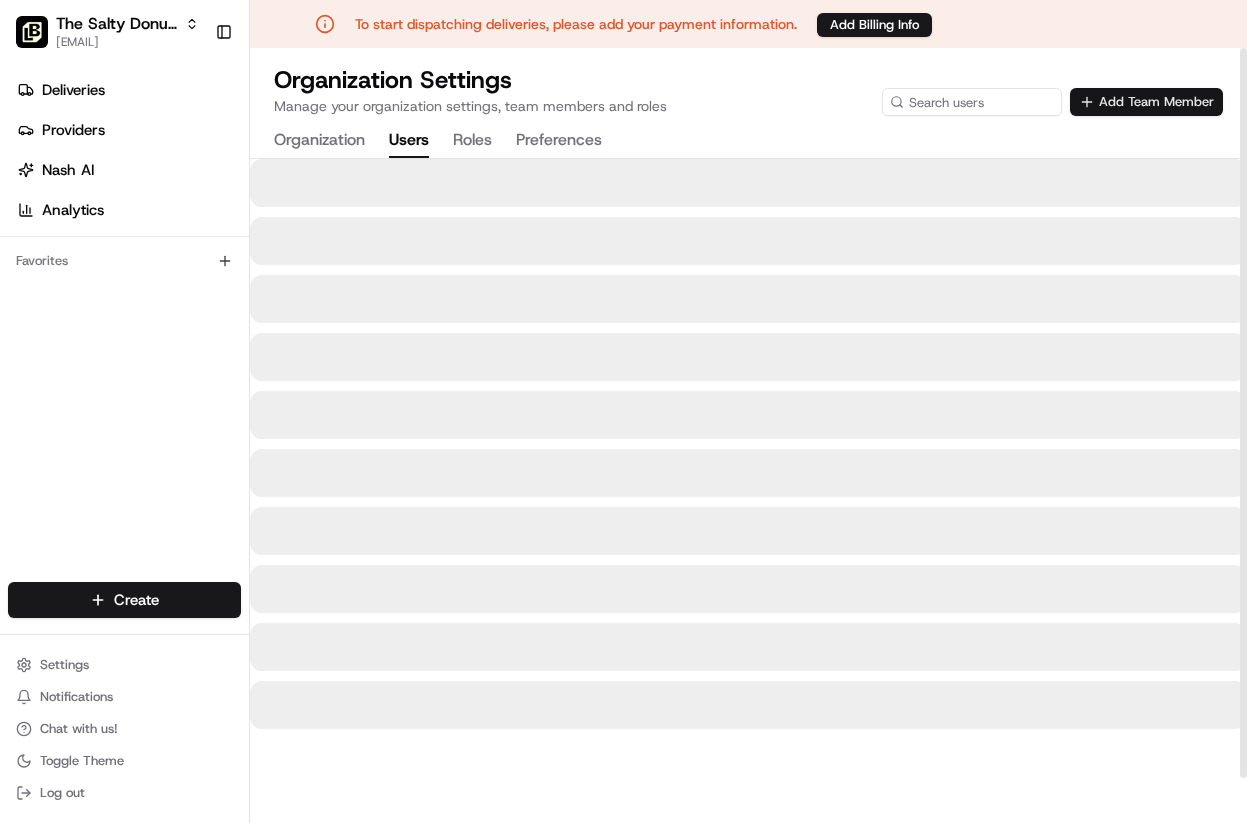 click on "Add Team Member" at bounding box center (1146, 102) 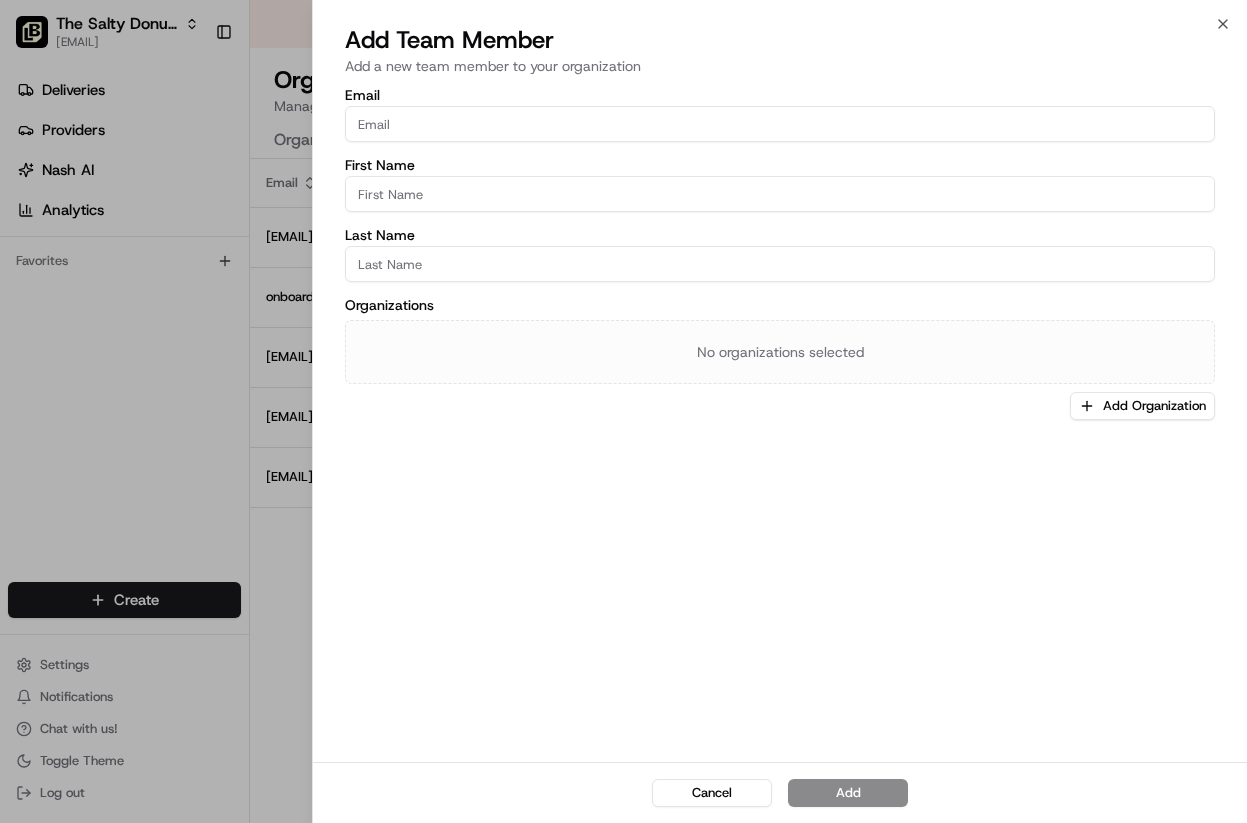 click on "Email" at bounding box center (780, 124) 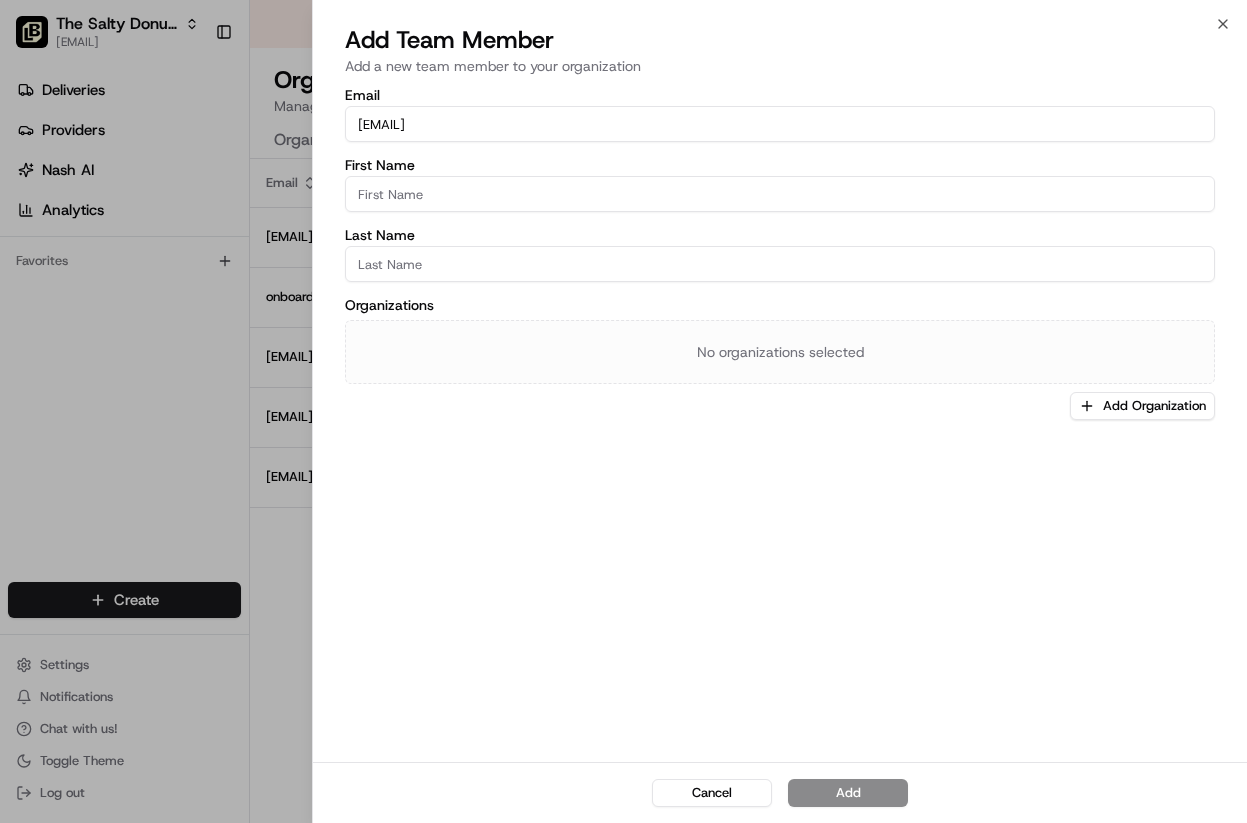 type on "[EMAIL]" 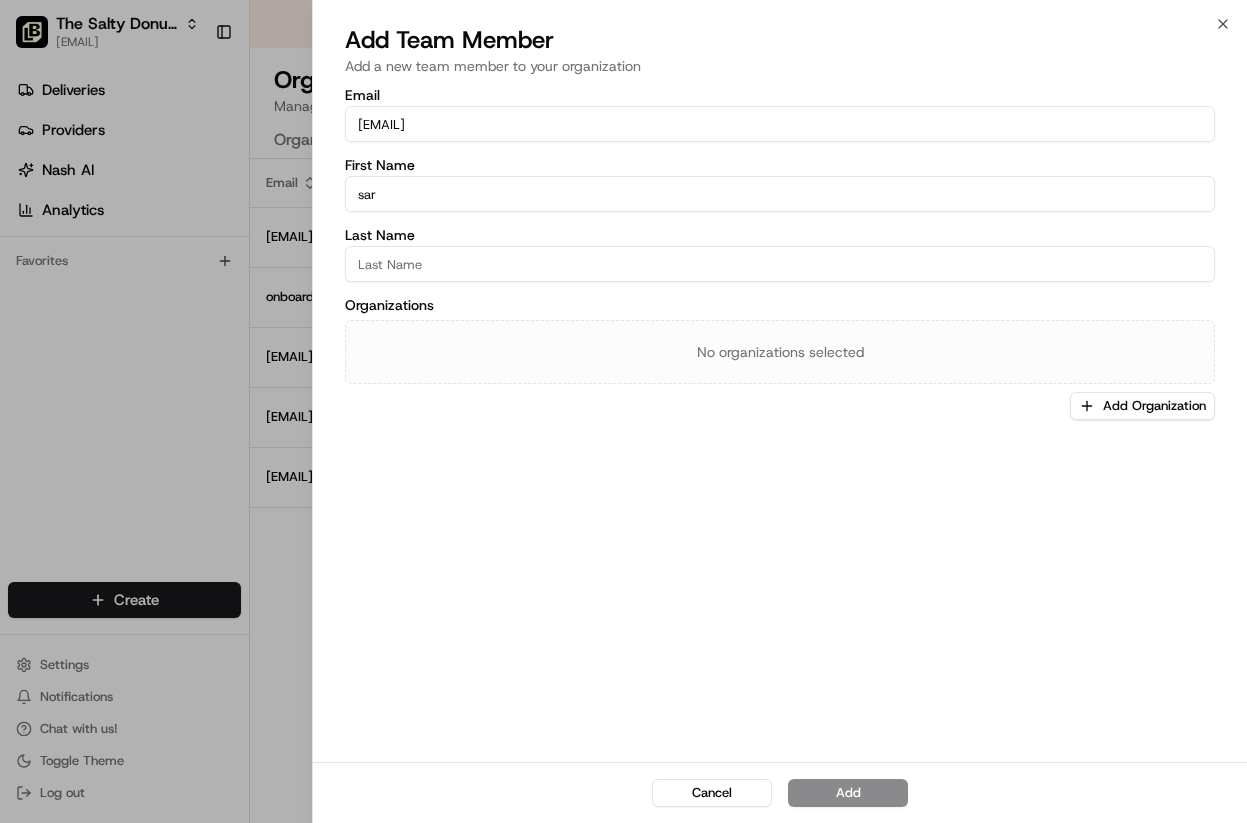 type on "[FIRST]" 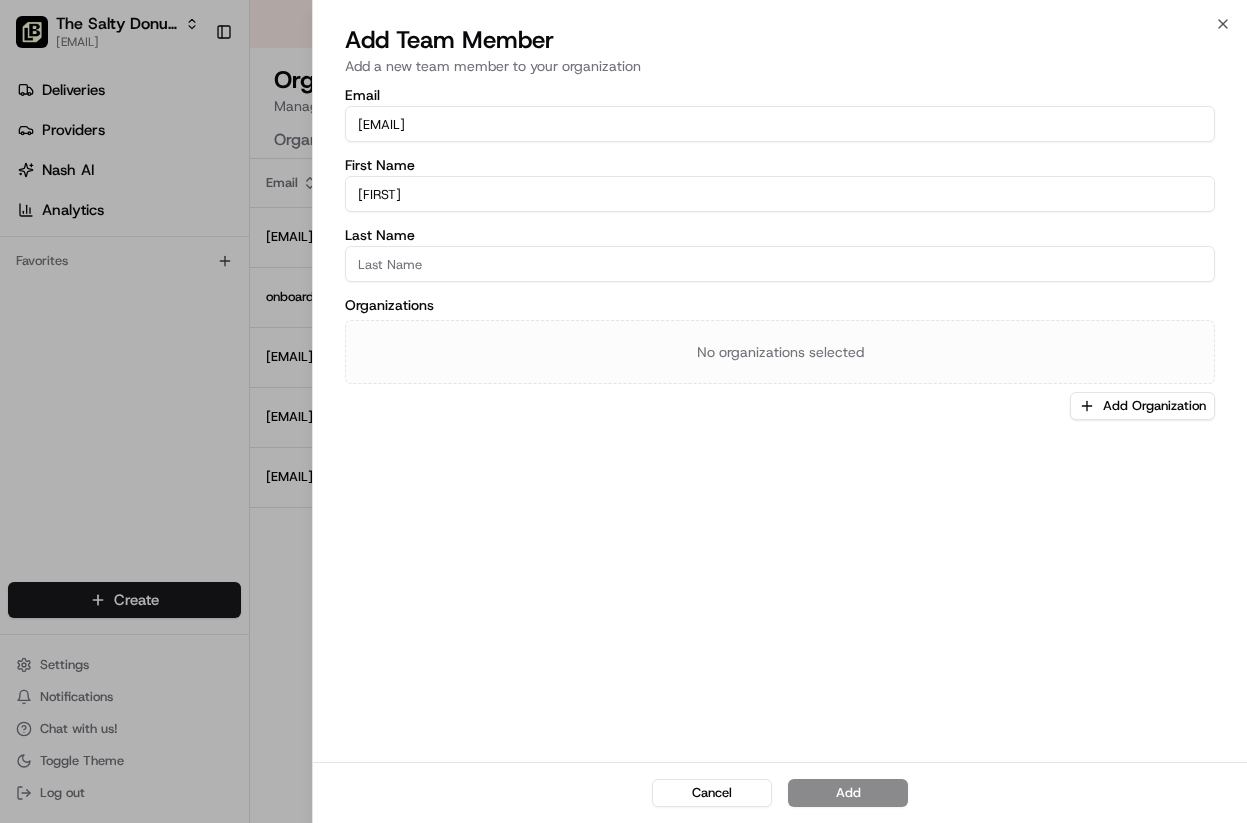 click on "Last Name" at bounding box center (780, 264) 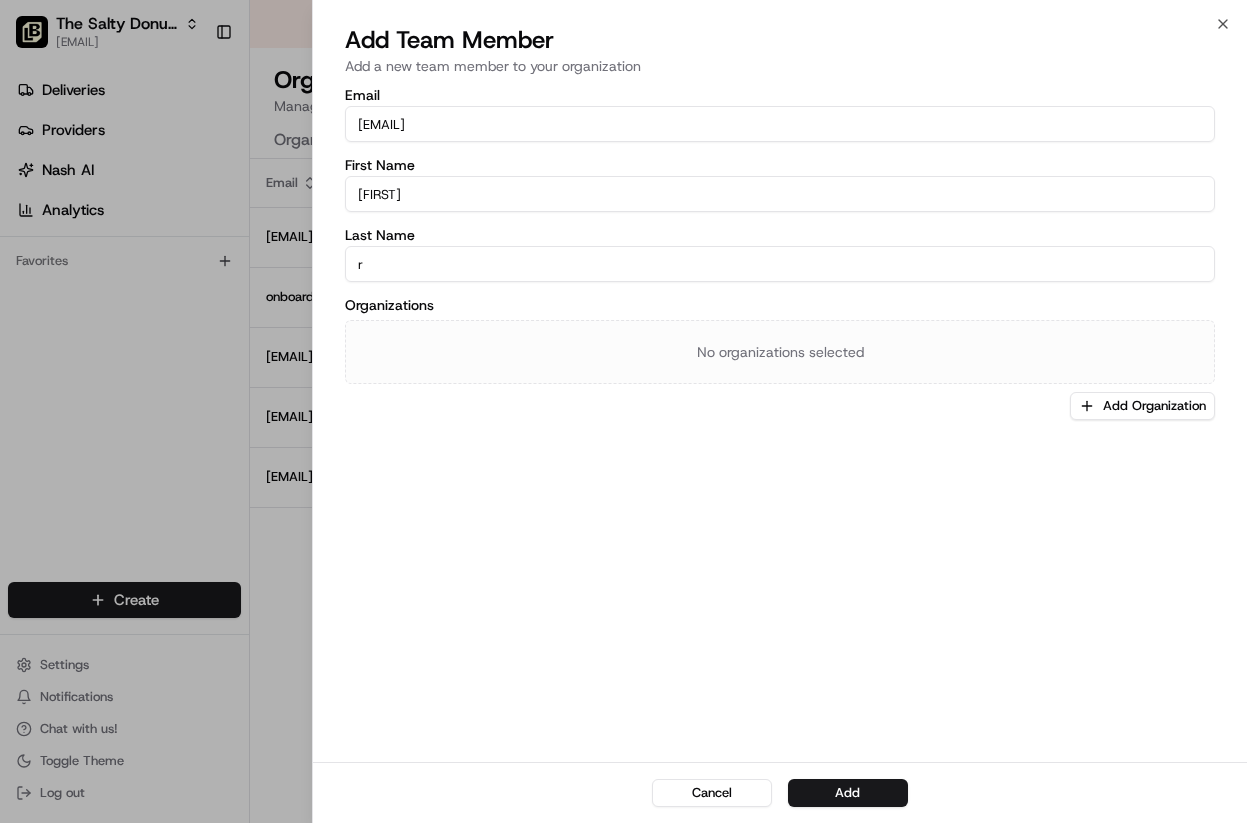 type on "Robleto" 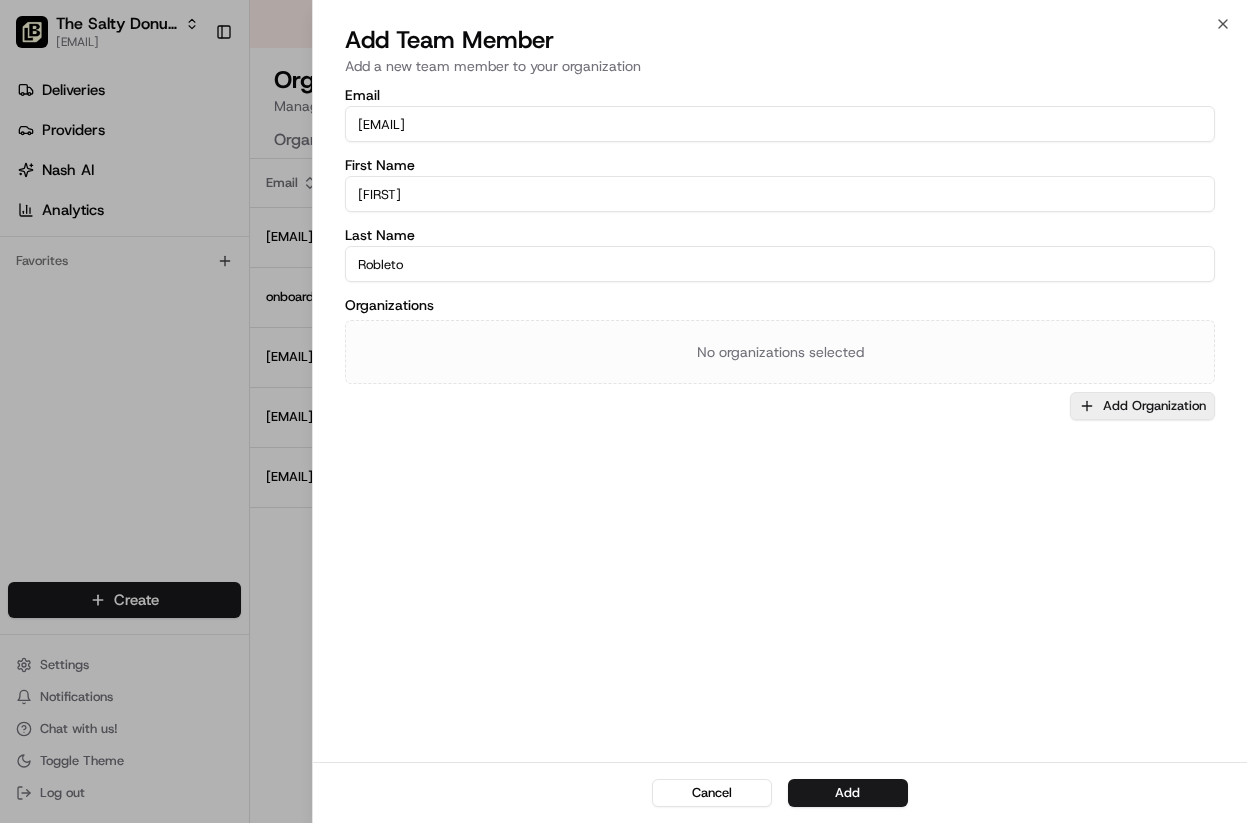 click on "Add Organization" at bounding box center (1142, 406) 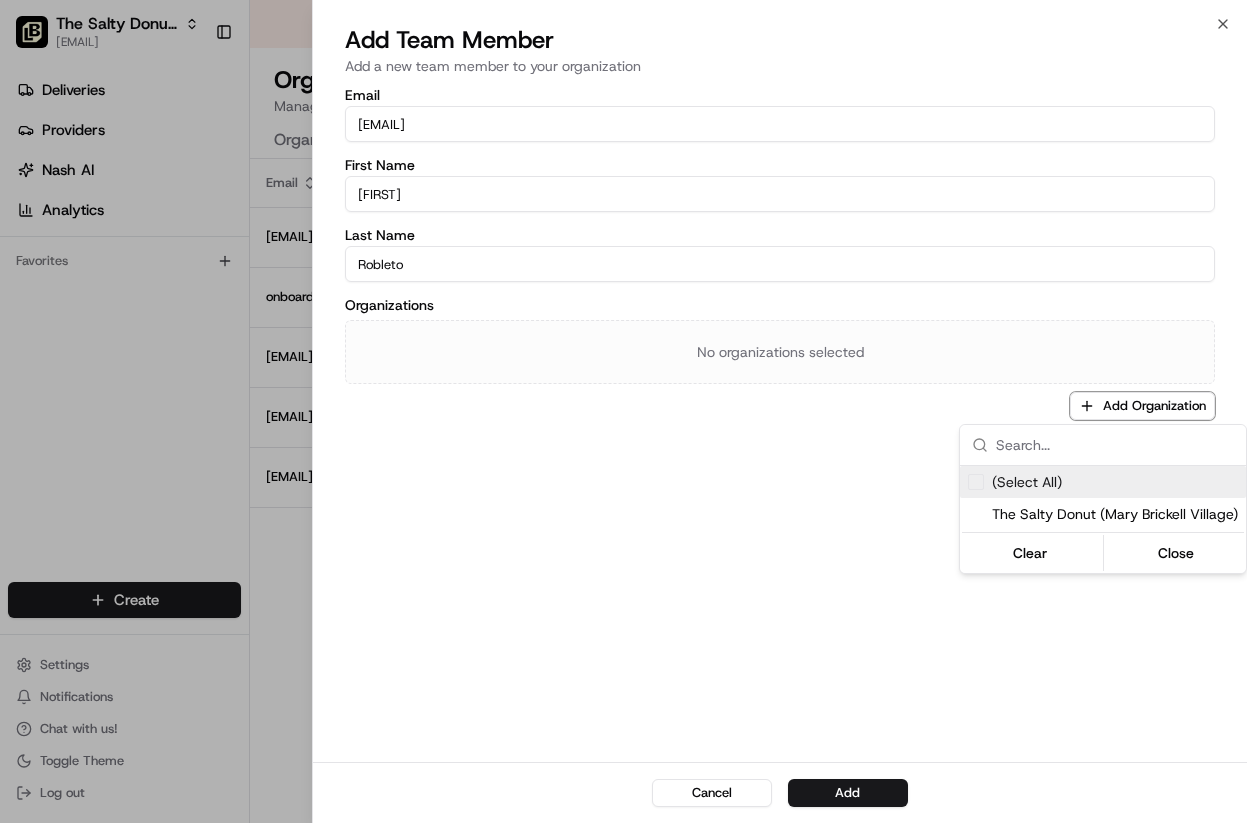 click on "(Select All)" at bounding box center [1027, 482] 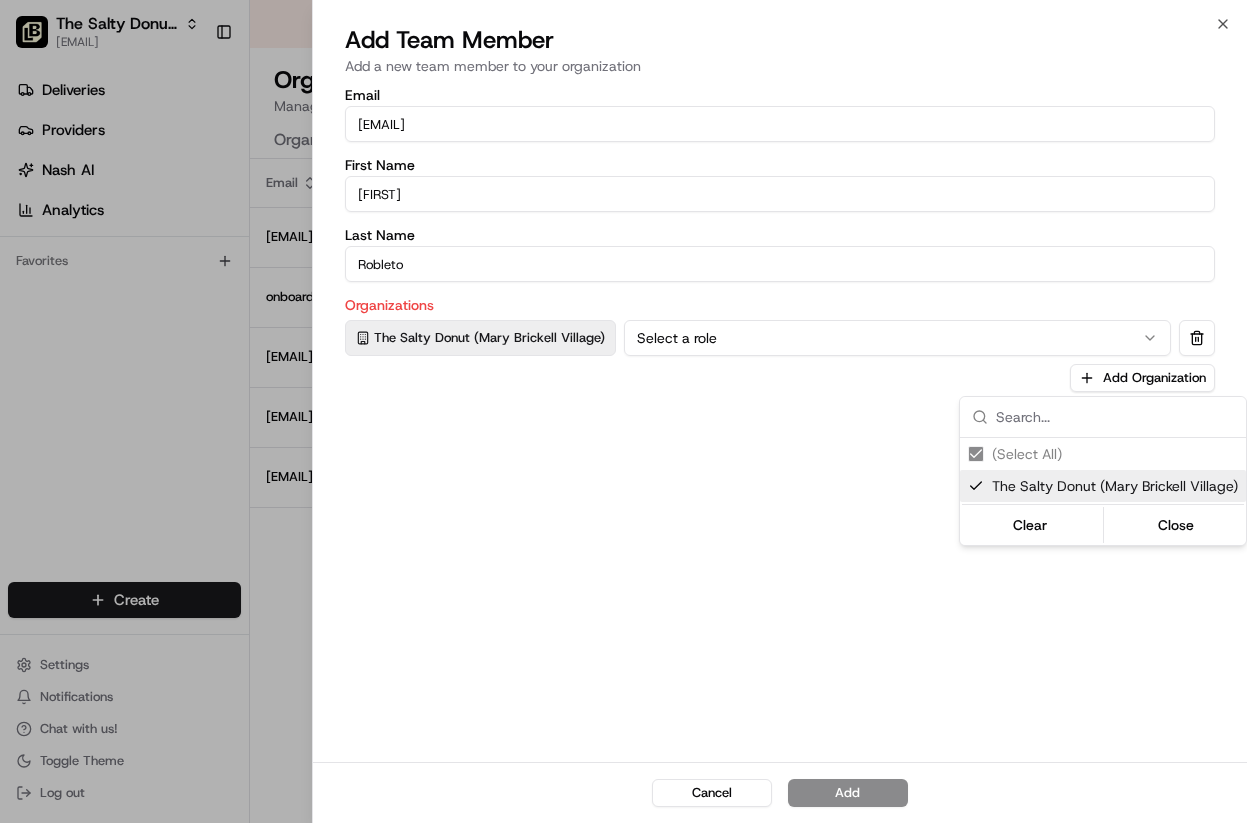click at bounding box center [623, 411] 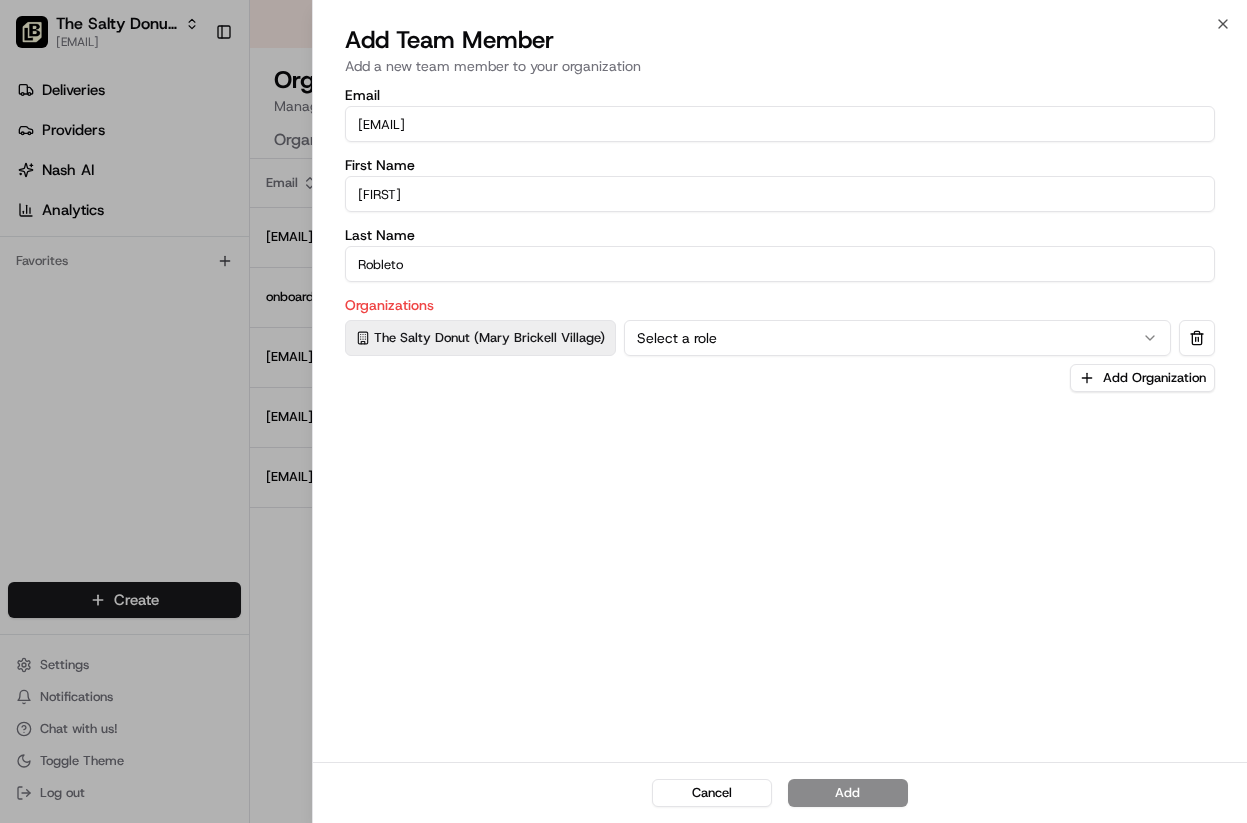 click on "Select a role" at bounding box center [897, 338] 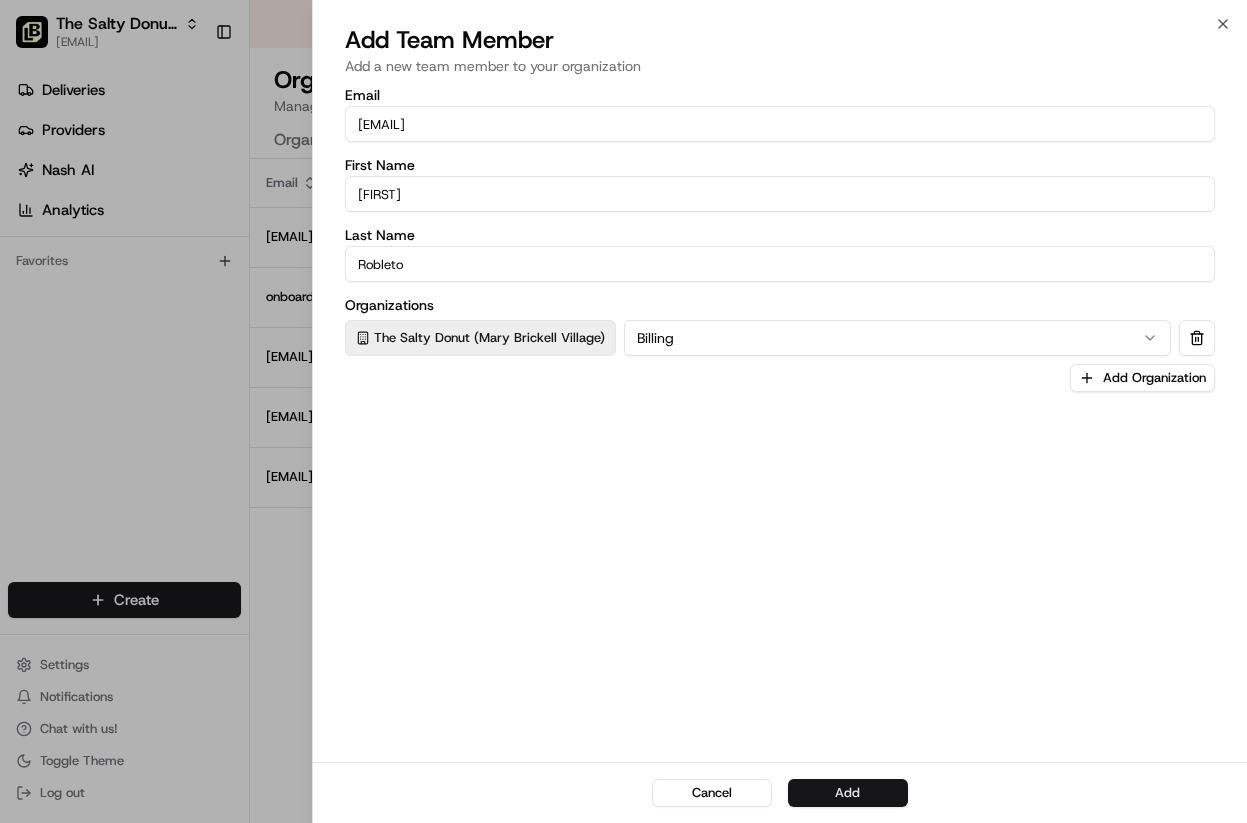 click on "Add" at bounding box center [848, 793] 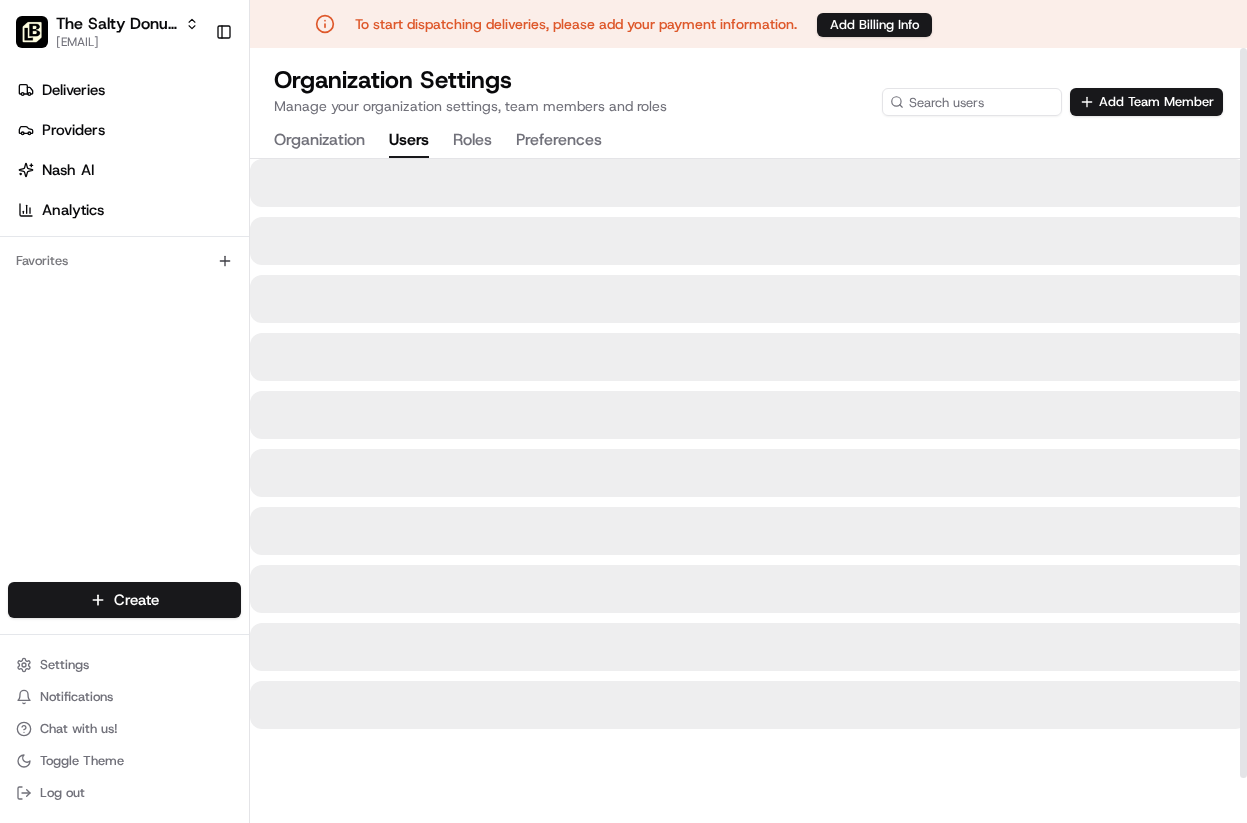 scroll, scrollTop: 0, scrollLeft: 0, axis: both 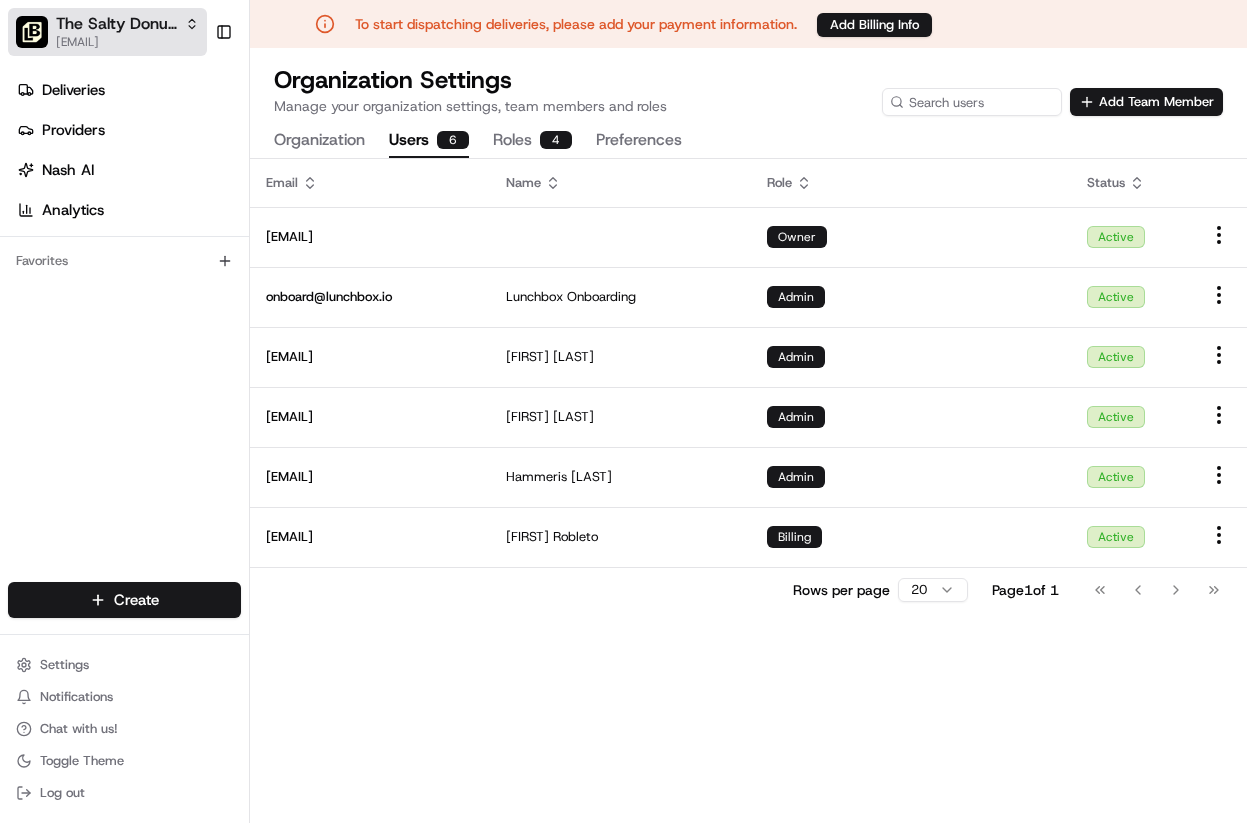 click on "[EMAIL]" at bounding box center (127, 42) 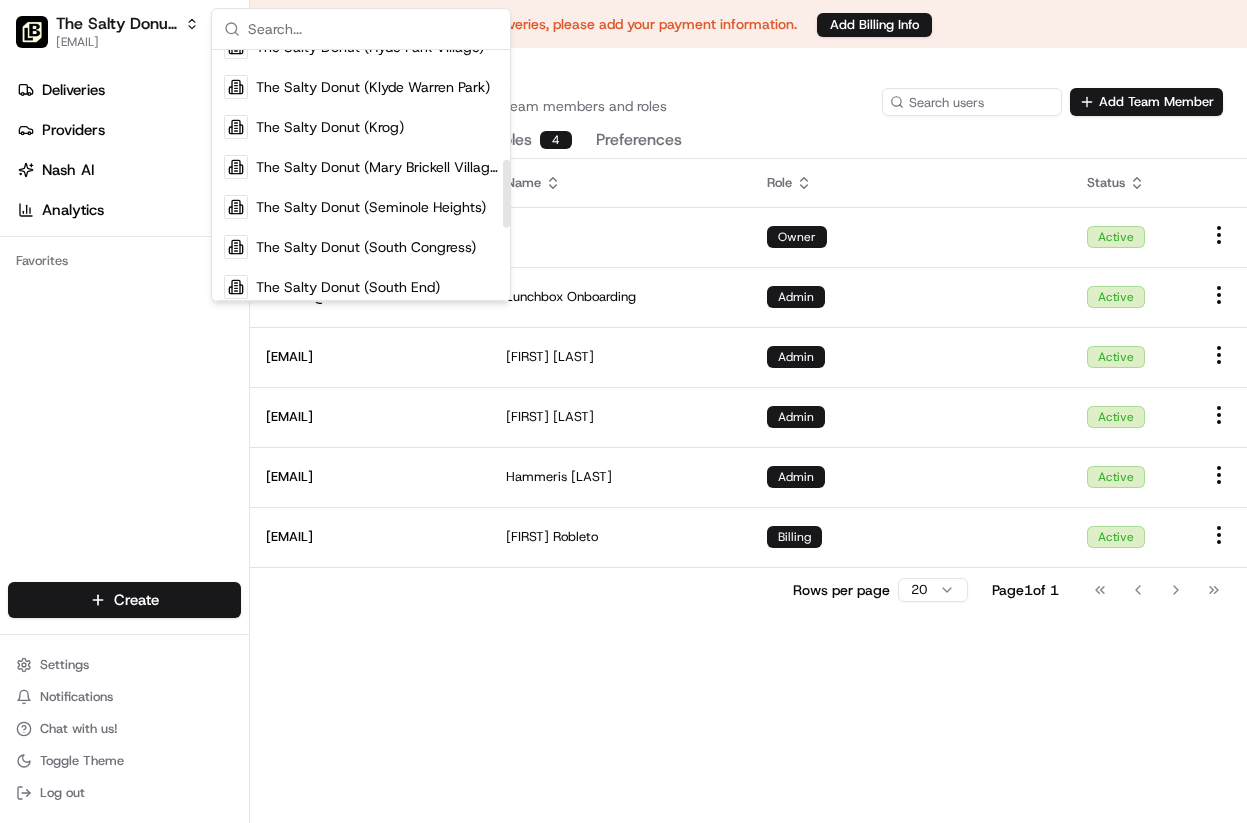 scroll, scrollTop: 431, scrollLeft: 0, axis: vertical 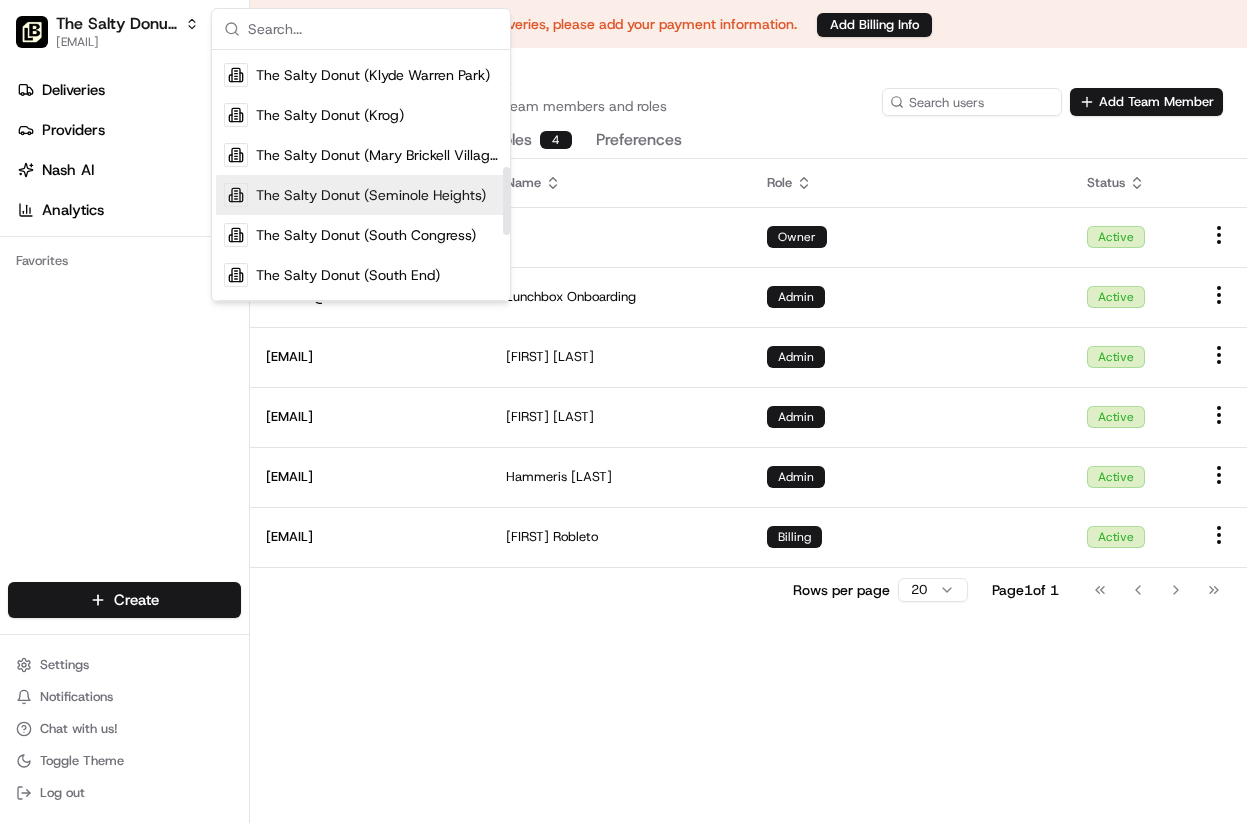click on "The Salty Donut (Seminole Heights)" at bounding box center (371, 195) 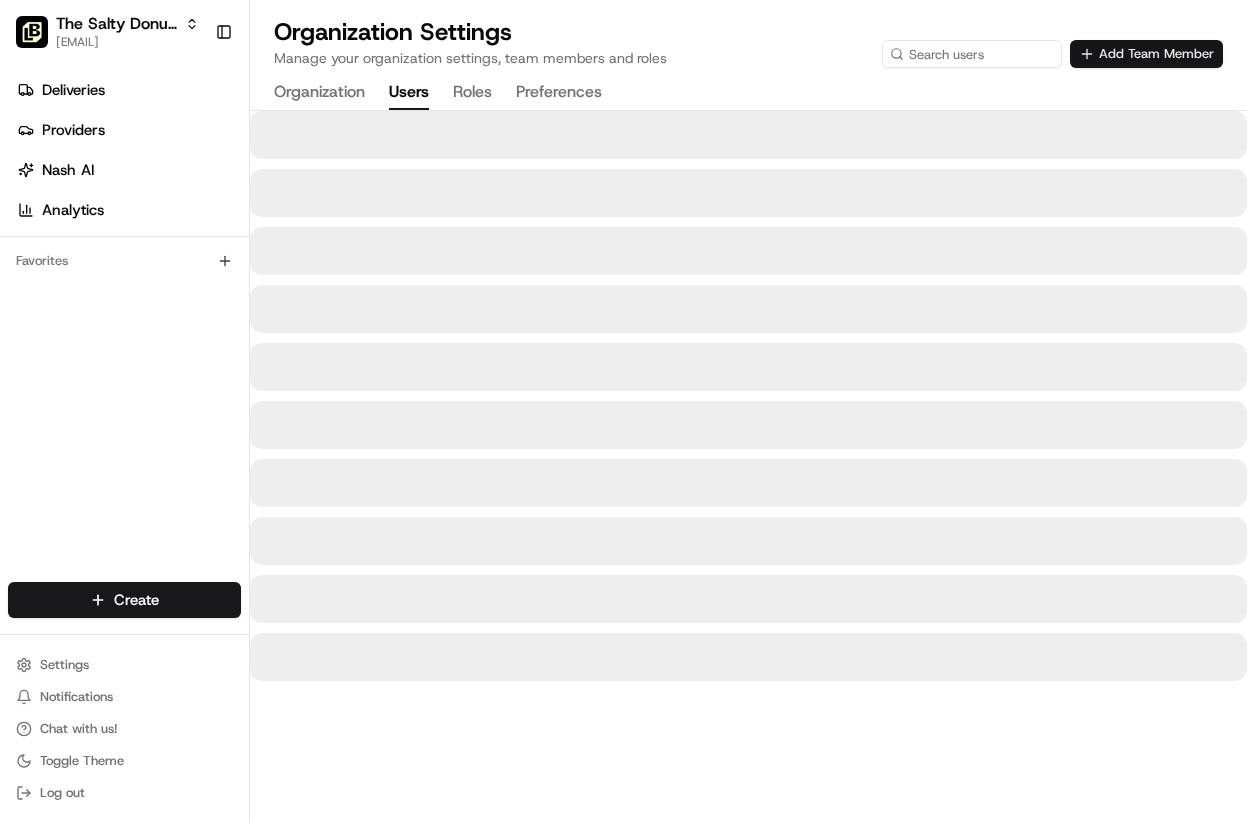 scroll, scrollTop: 0, scrollLeft: 0, axis: both 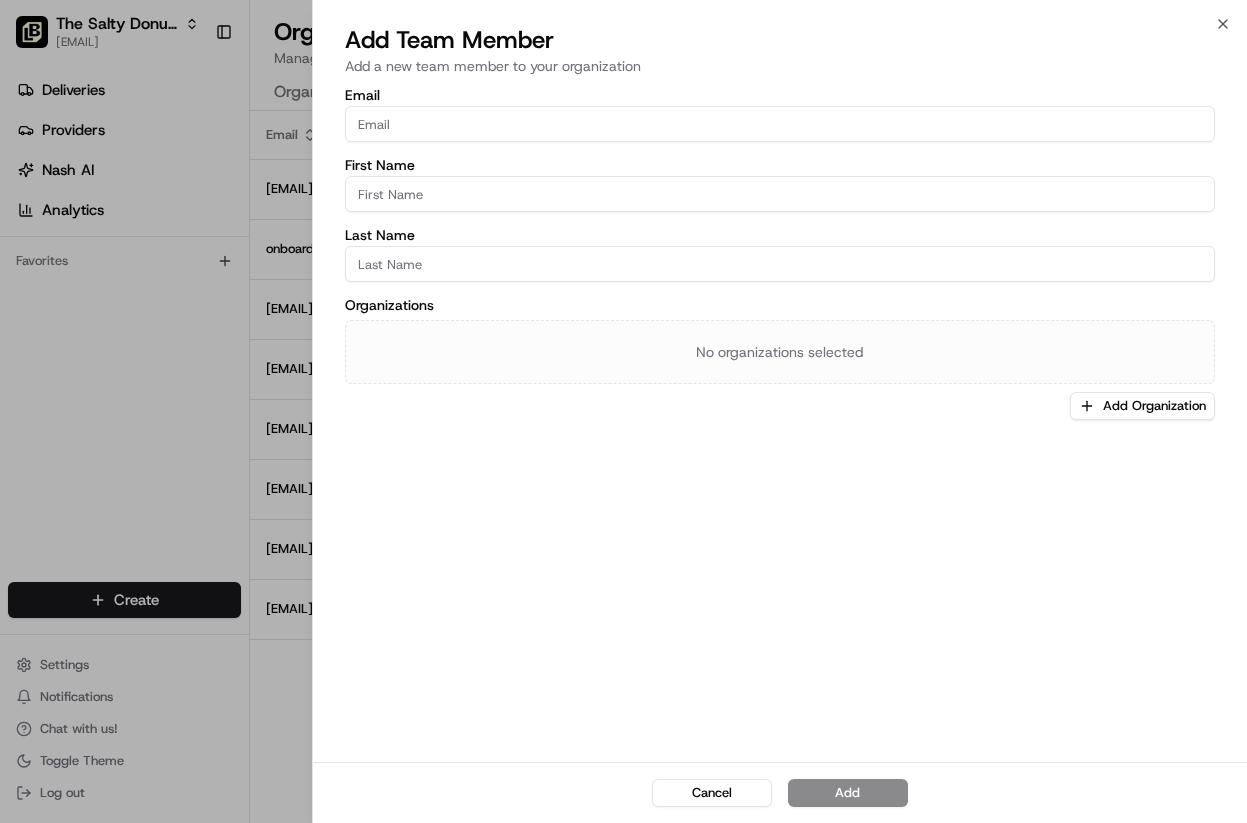 click on "Email" at bounding box center (780, 124) 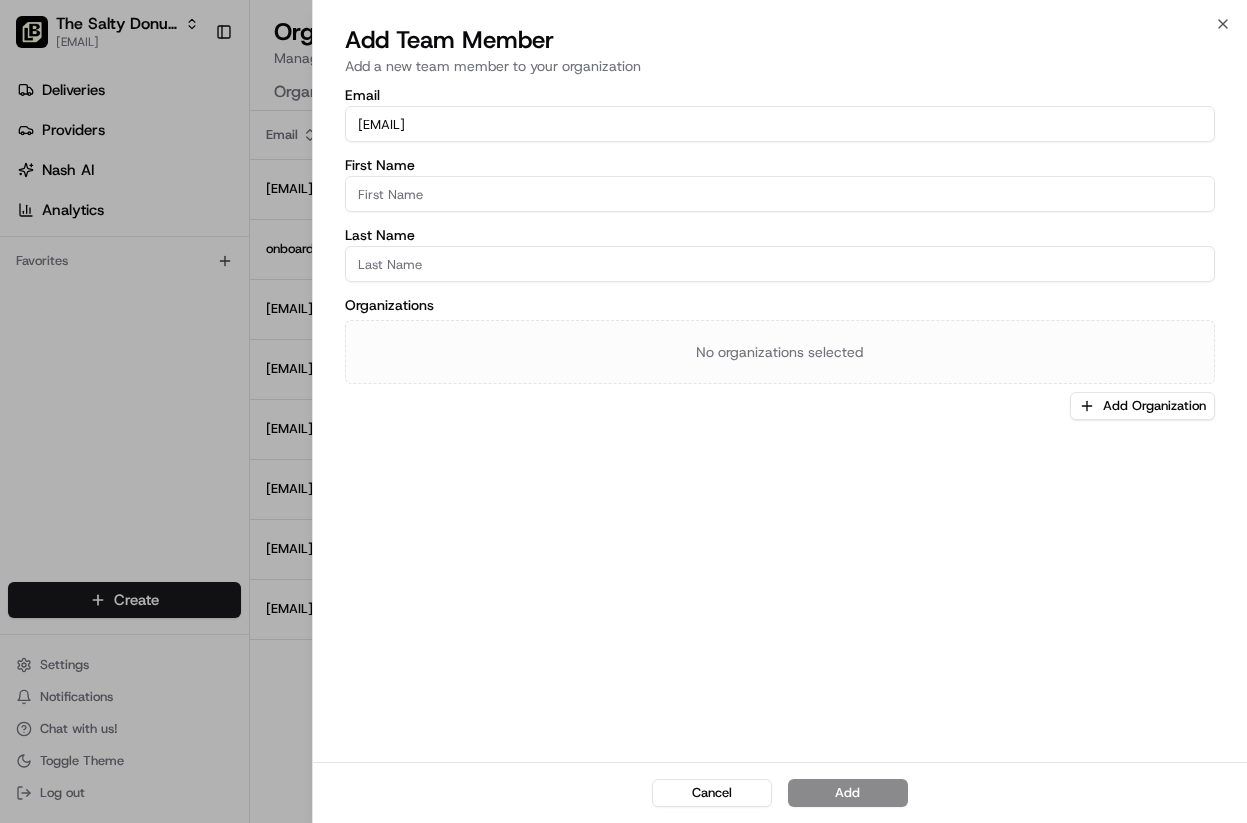 type on "[EMAIL]" 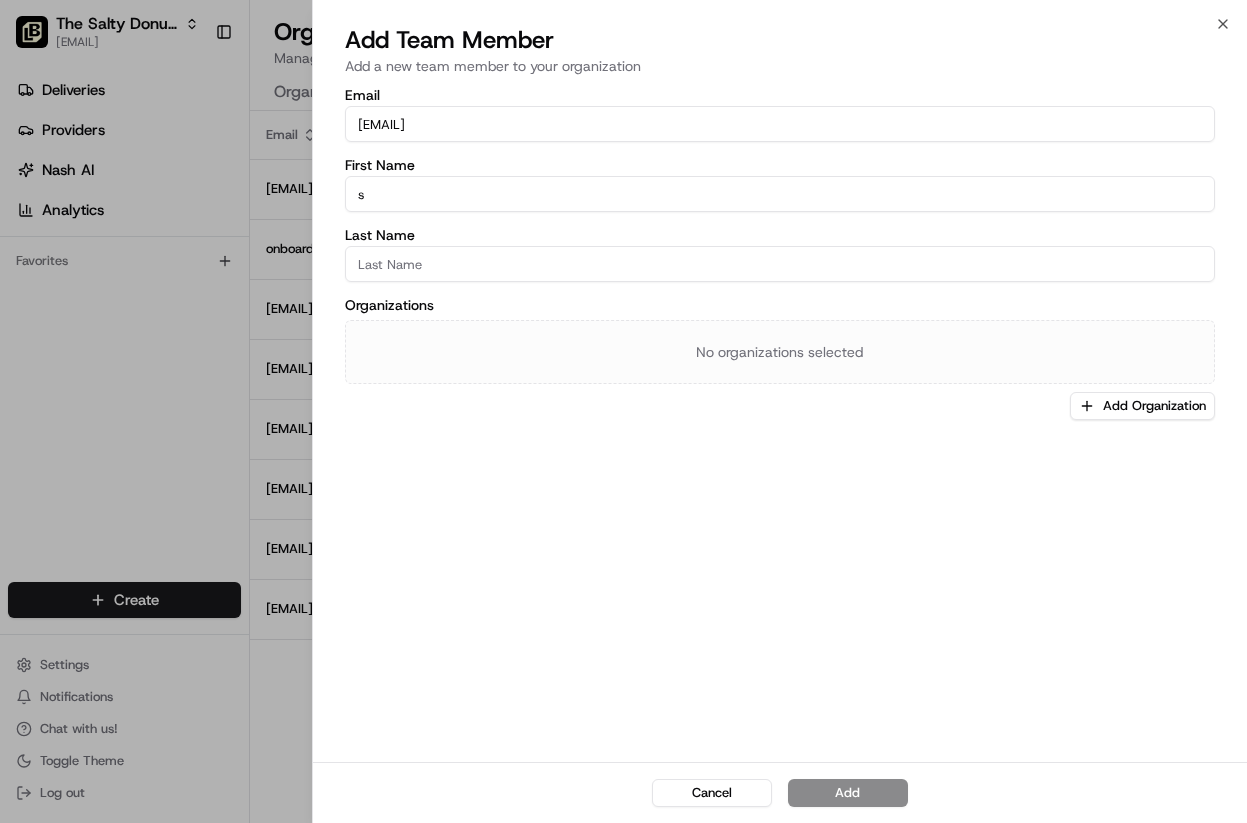 click on "s" at bounding box center [780, 194] 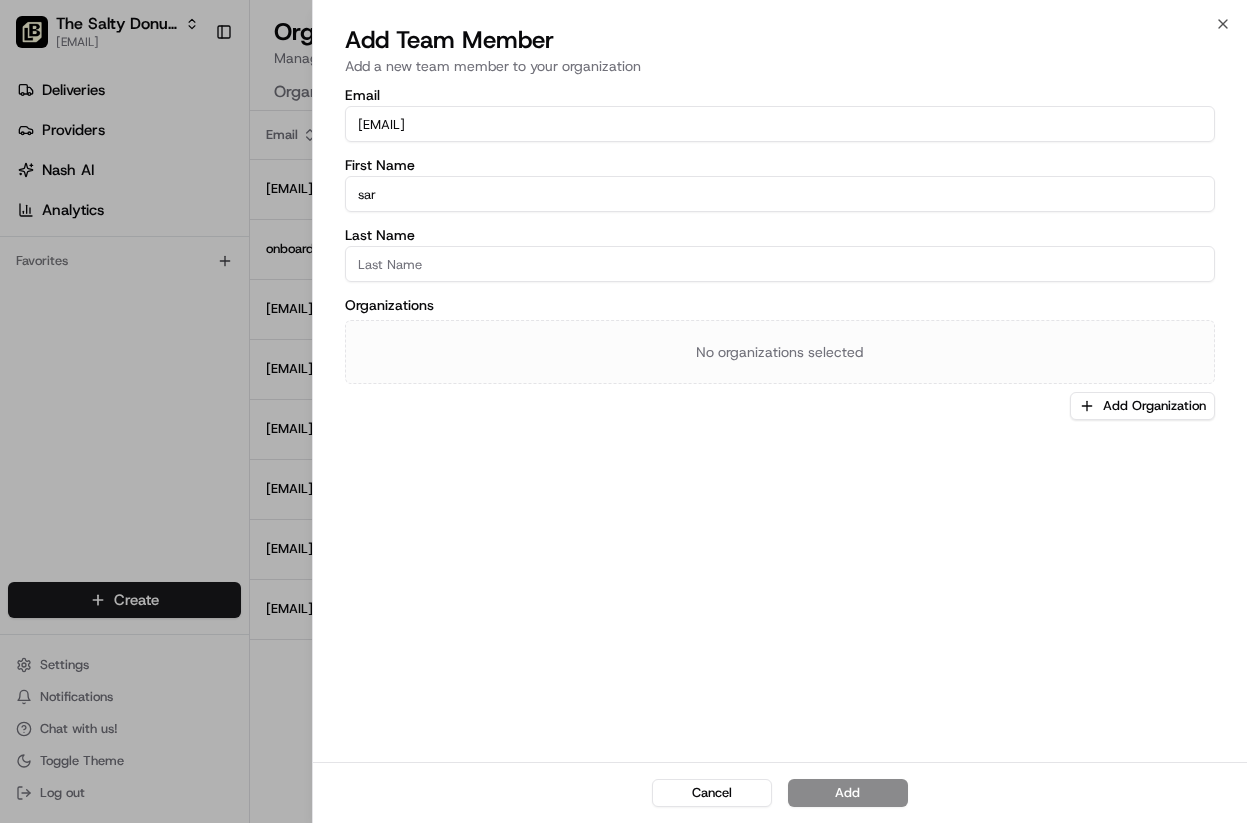 type on "sar" 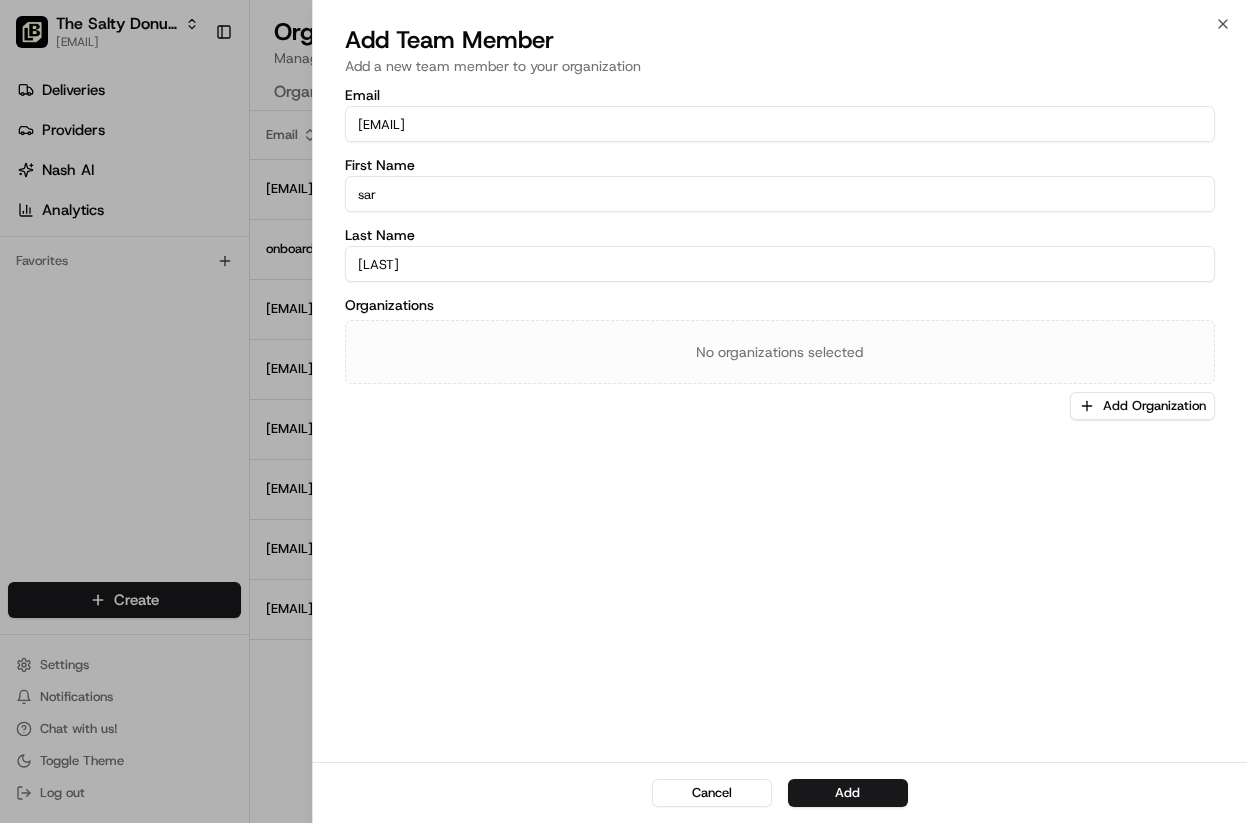 click on "Rolon" at bounding box center (780, 264) 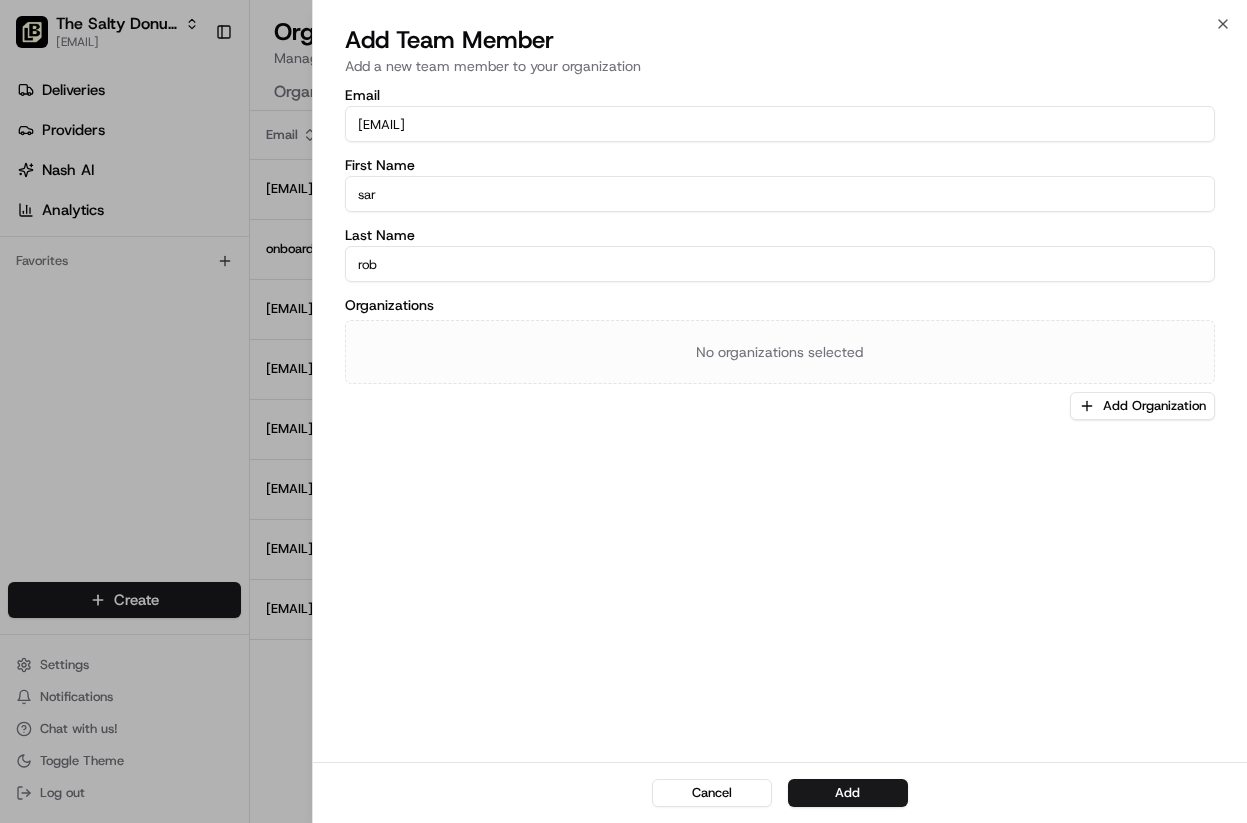 type on "Robleto" 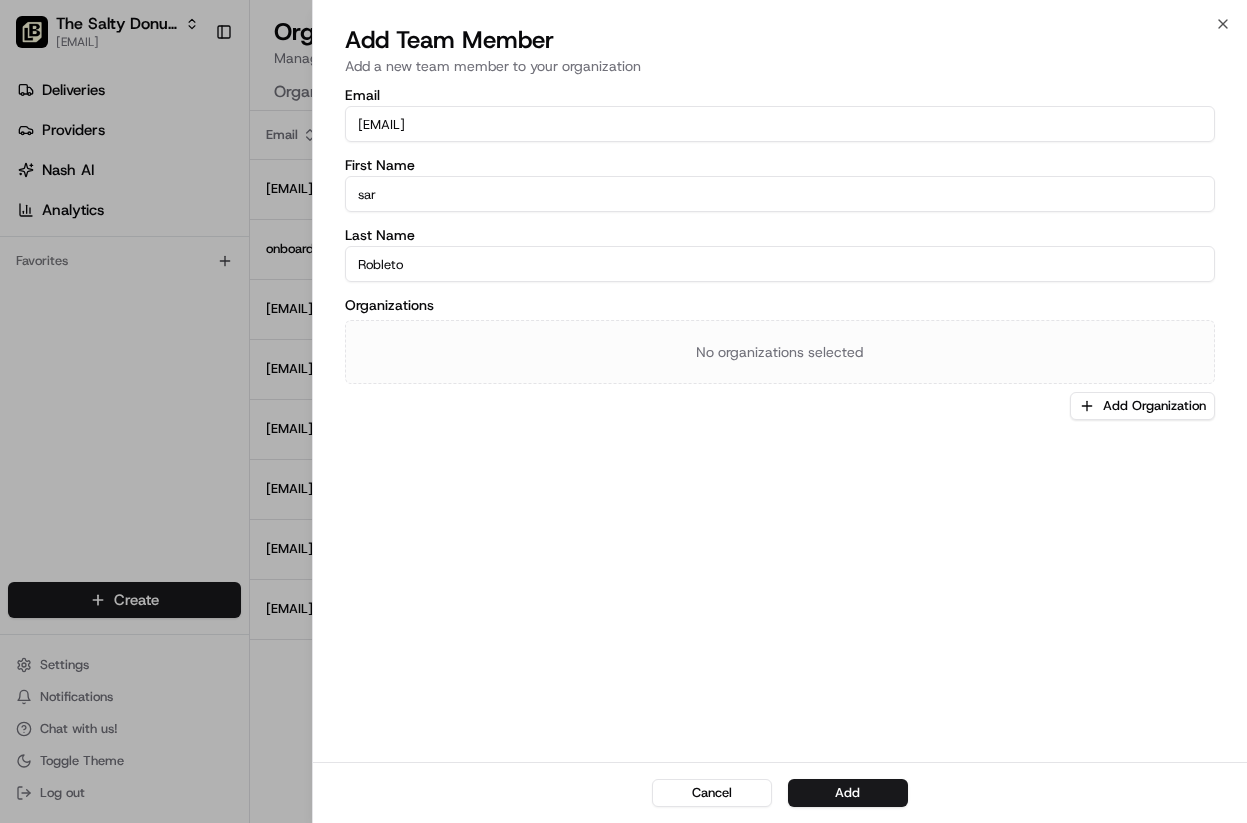 click on "sar" at bounding box center [780, 194] 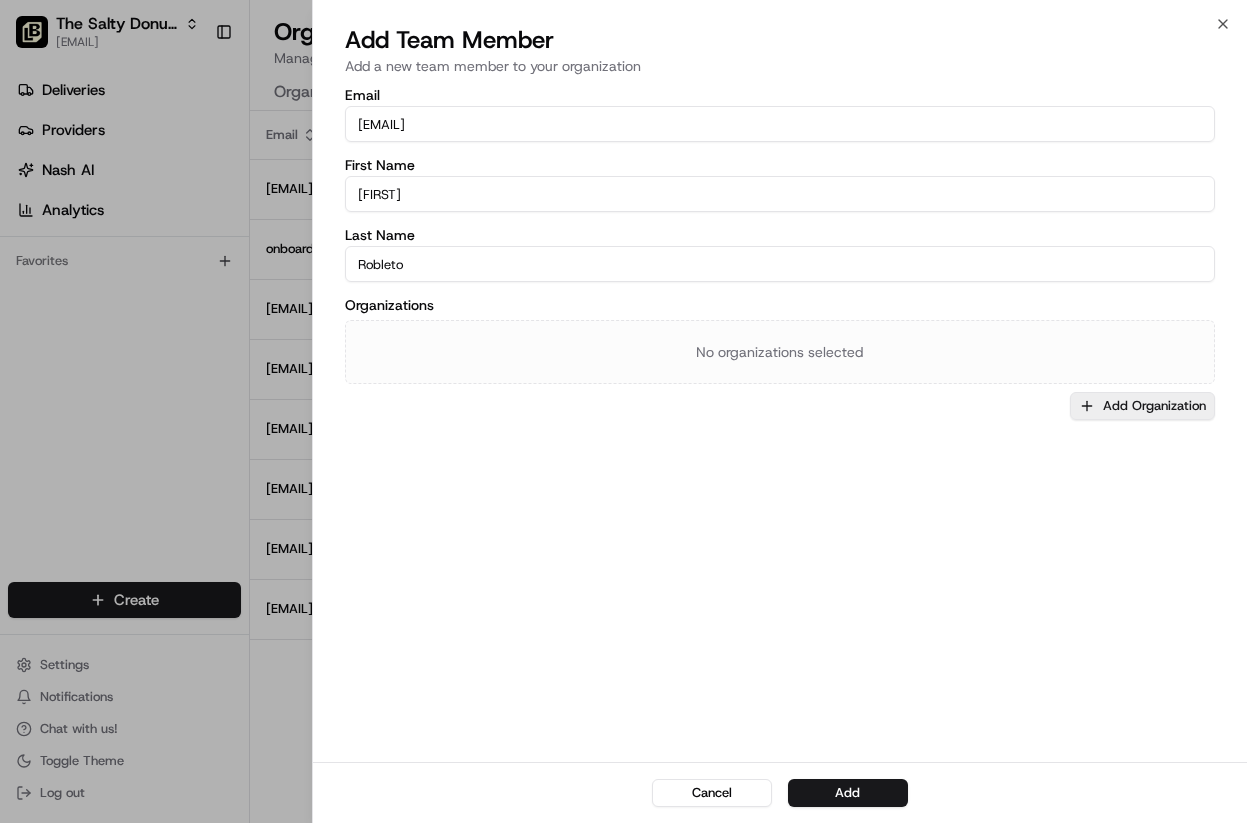 click on "Add Organization" at bounding box center (1142, 406) 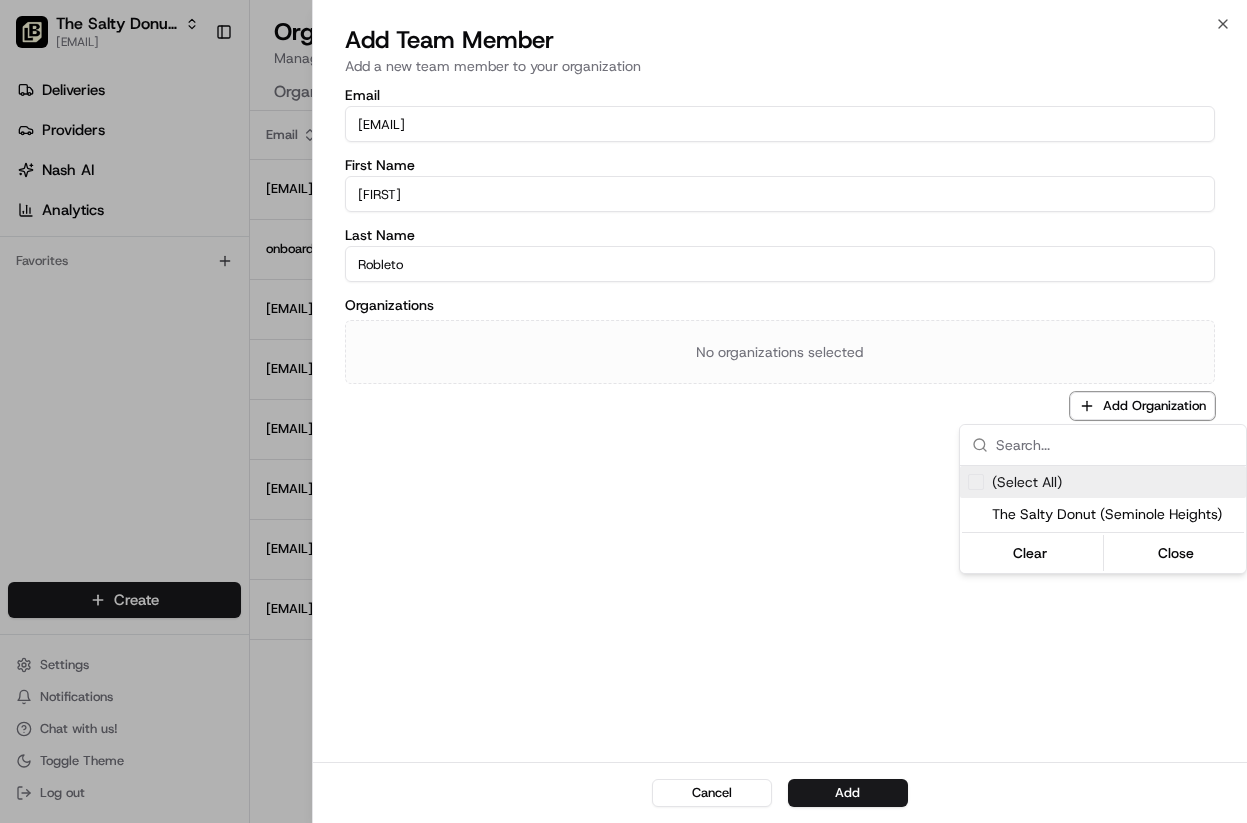 click on "(Select All)" at bounding box center (1103, 482) 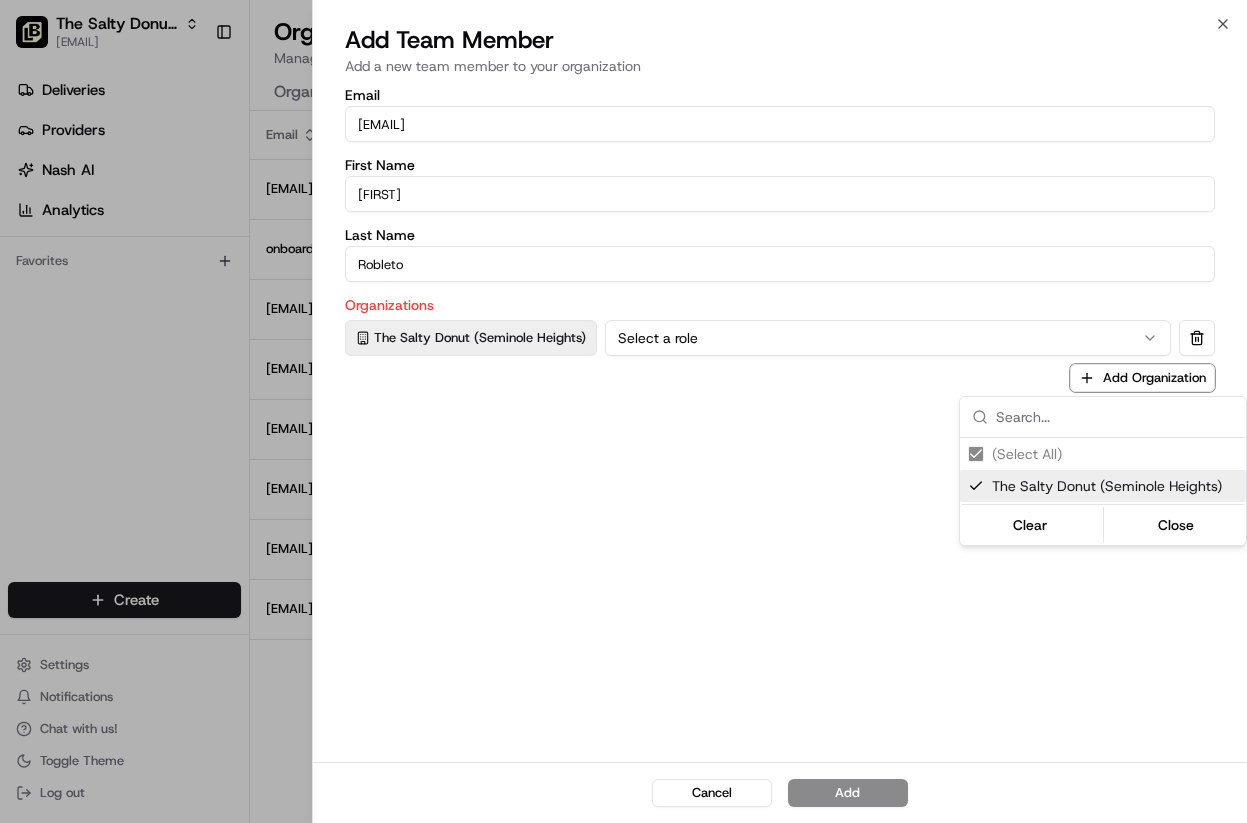 click at bounding box center [623, 411] 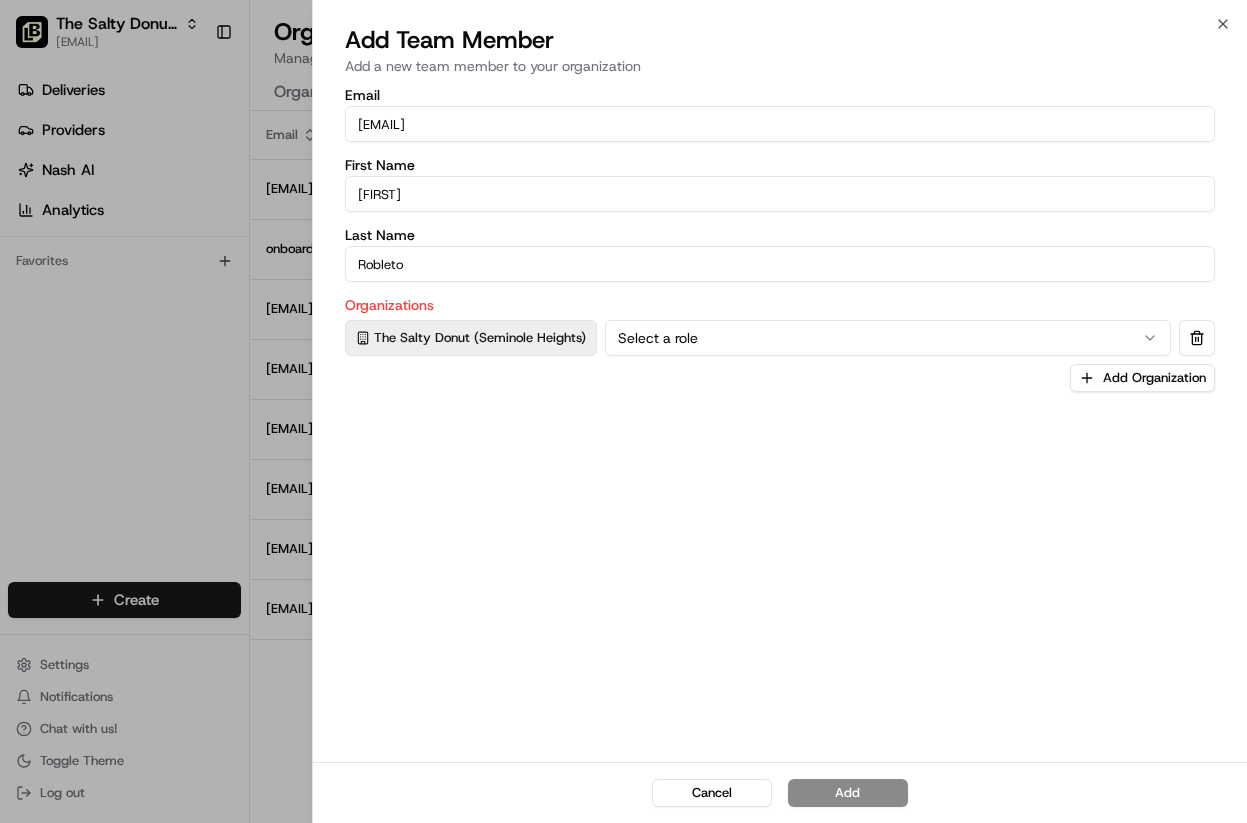 click on "Select a role" at bounding box center [888, 338] 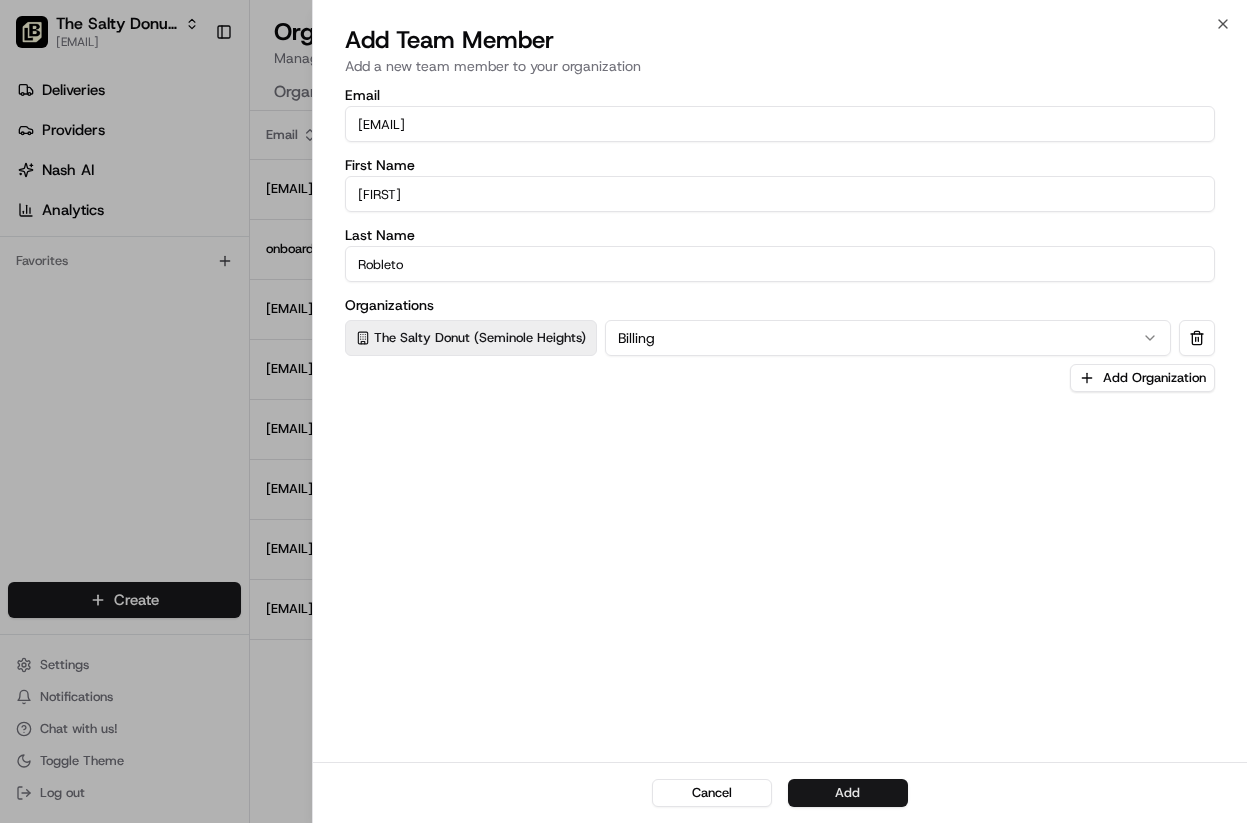 click on "Add" at bounding box center (848, 793) 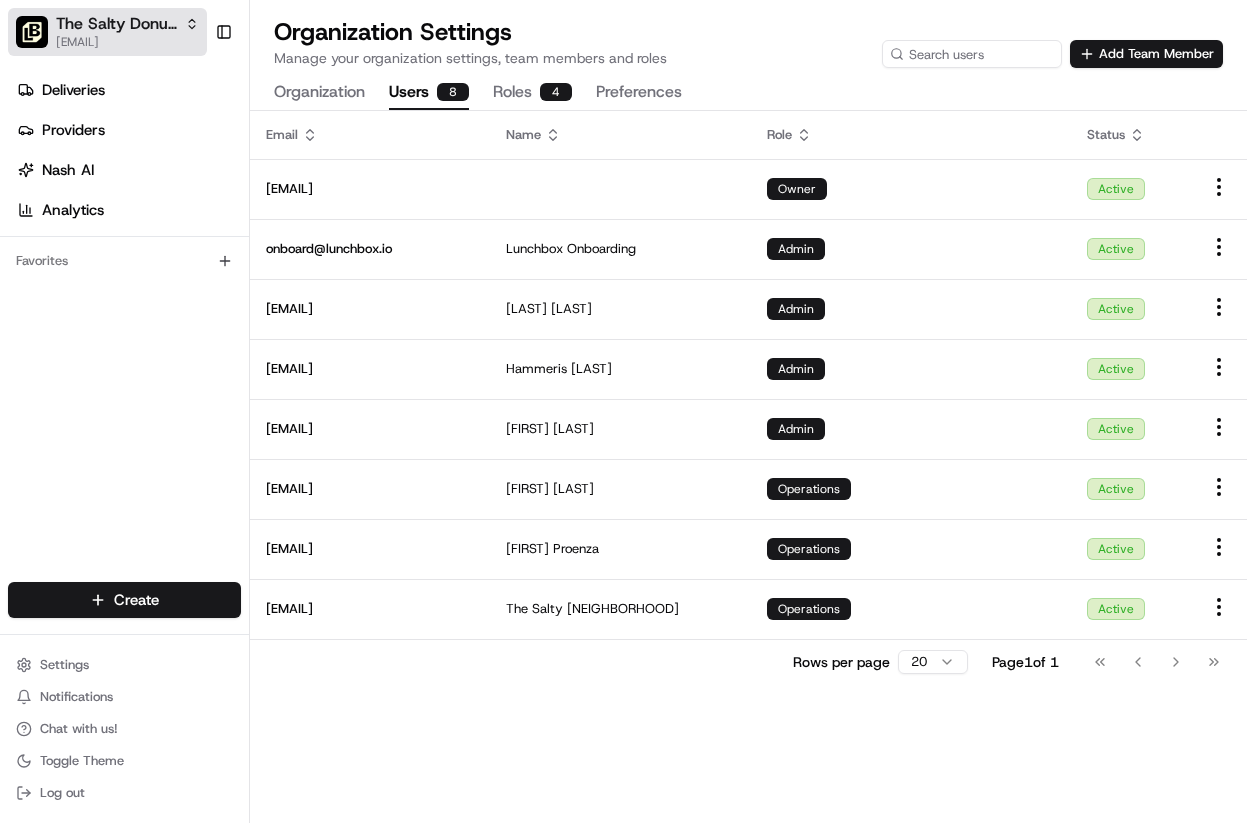 click on "[EMAIL]" at bounding box center [127, 42] 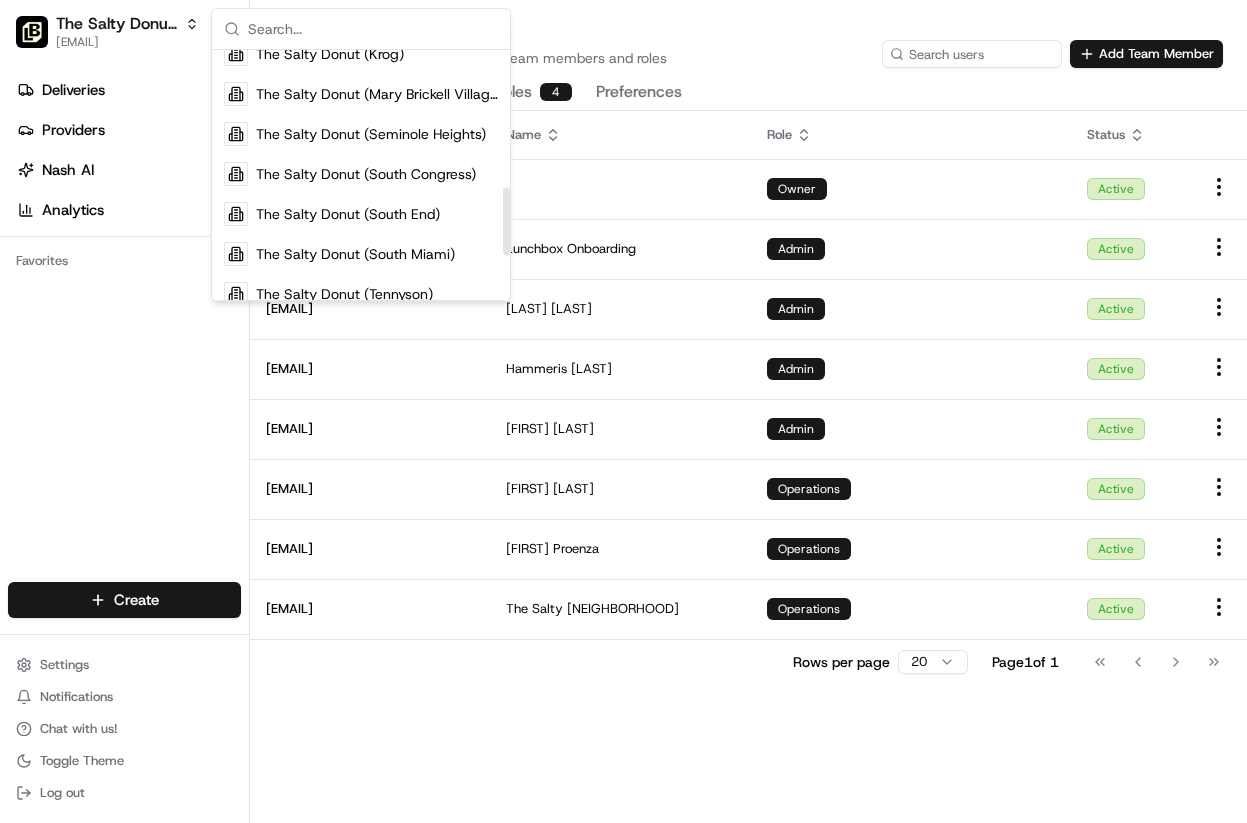 scroll, scrollTop: 513, scrollLeft: 0, axis: vertical 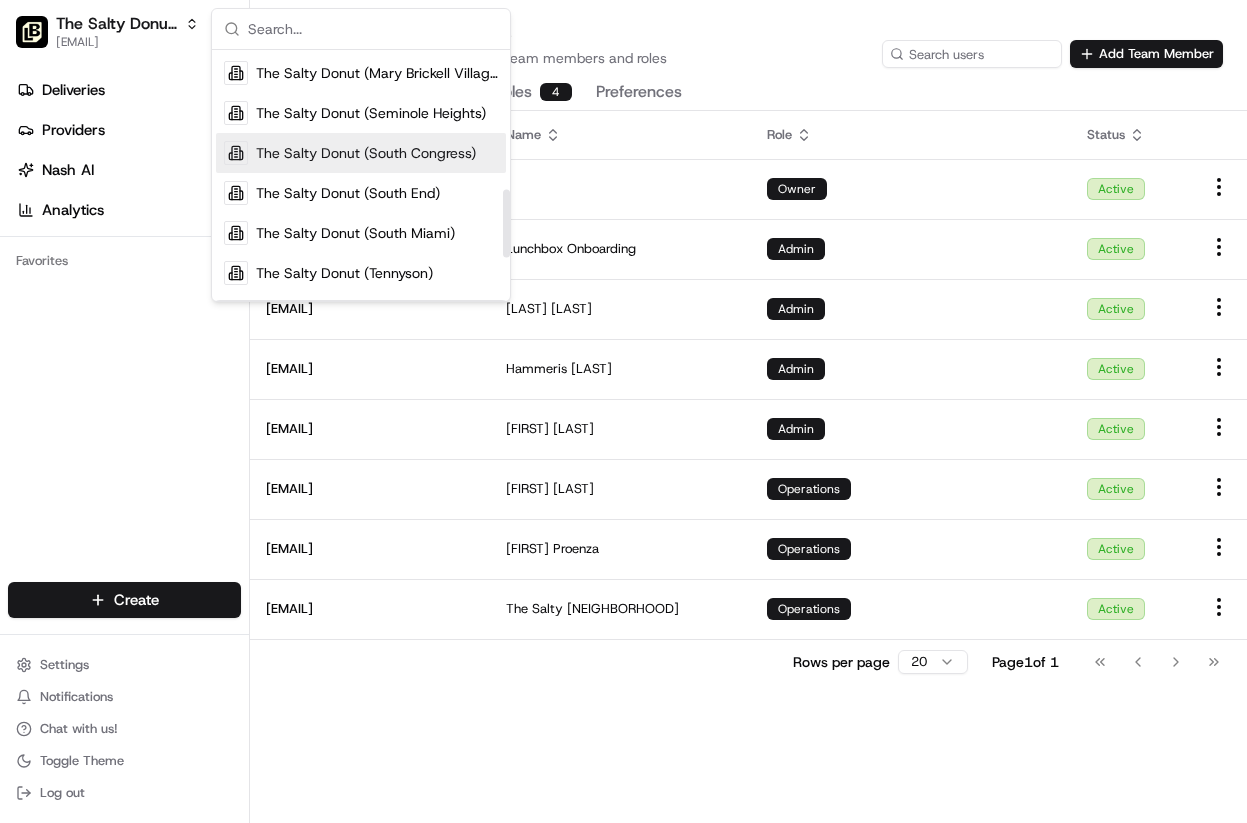 click on "The Salty Donut (South Congress)" at bounding box center (366, 153) 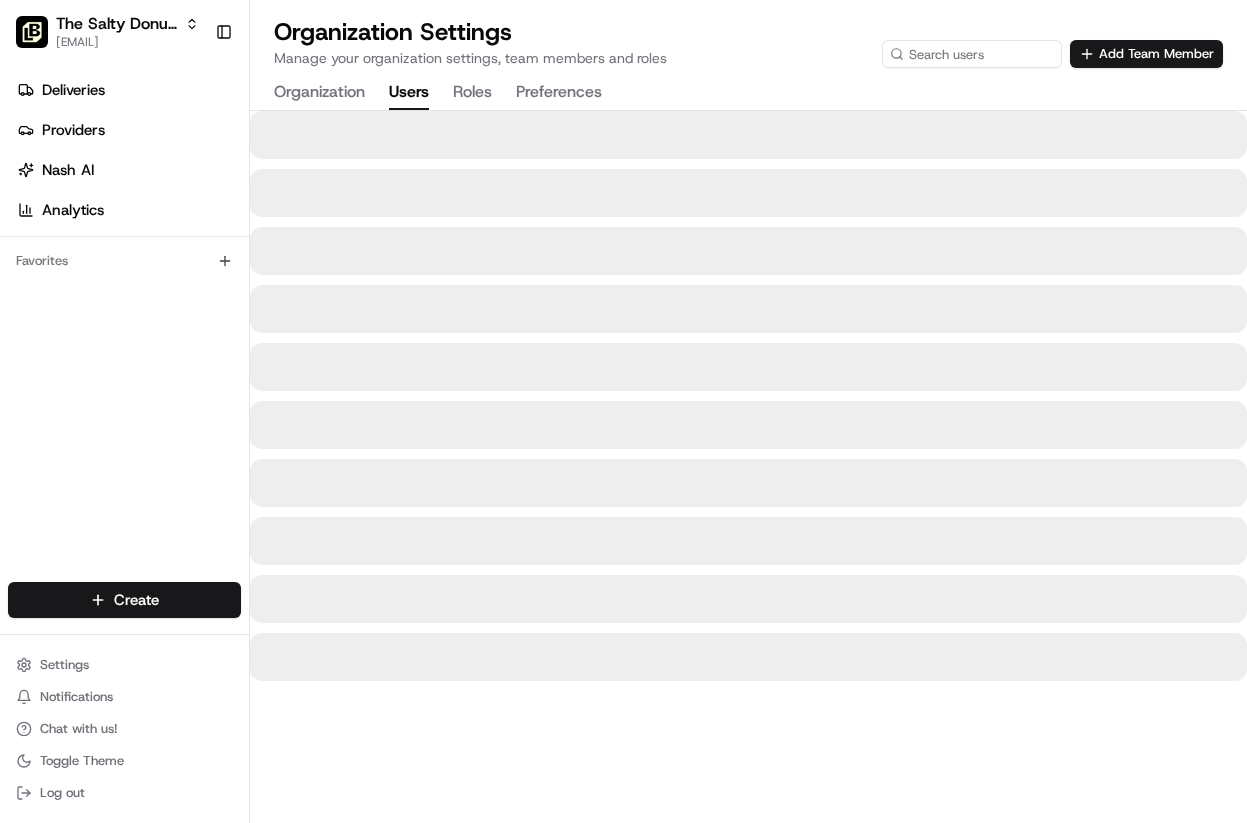 scroll, scrollTop: 0, scrollLeft: 0, axis: both 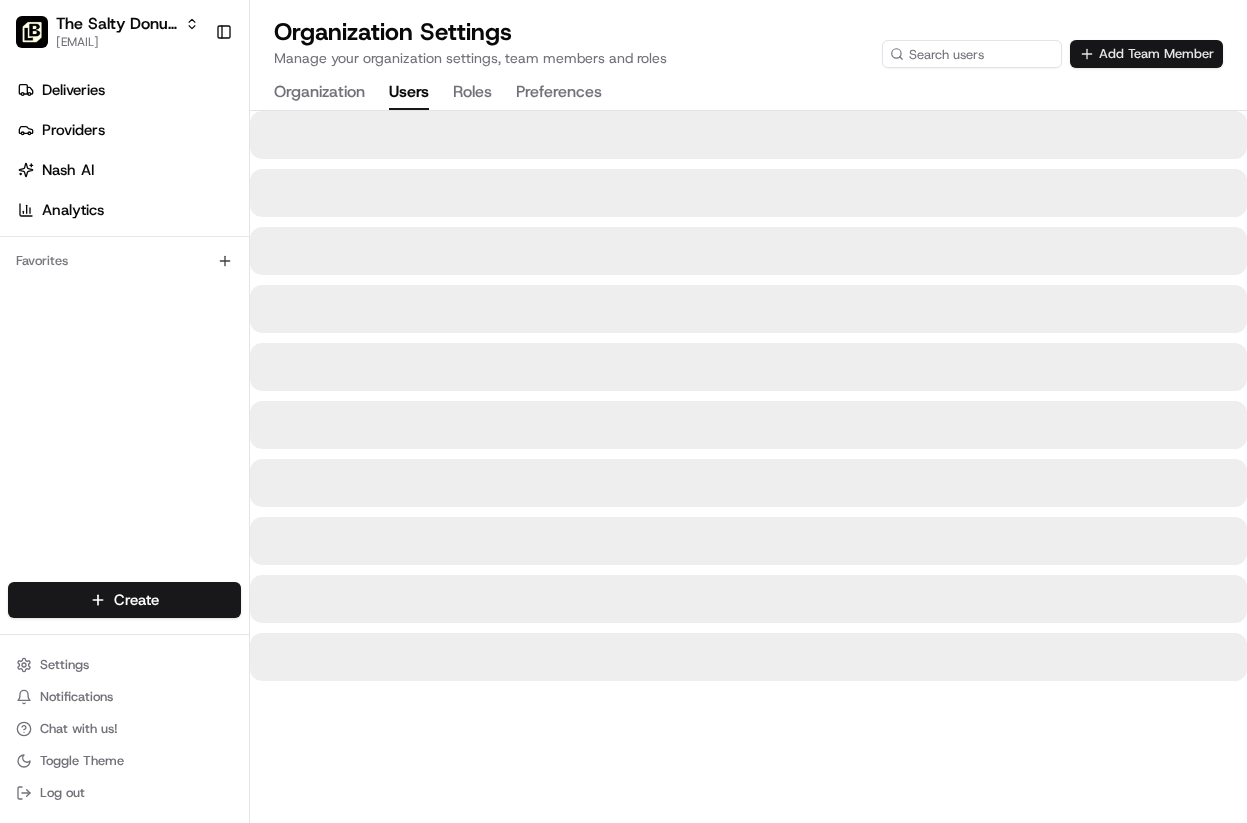 click on "Add Team Member" at bounding box center (1146, 54) 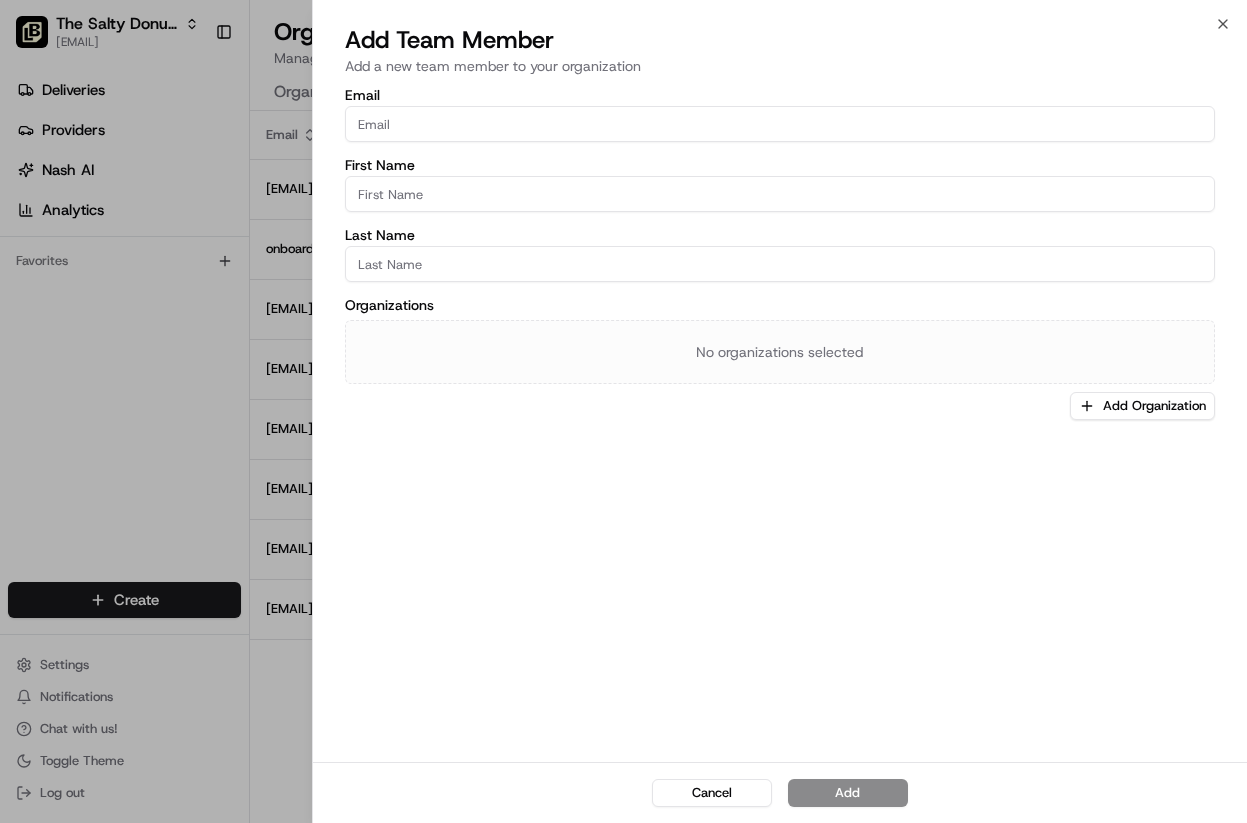 click on "Email" at bounding box center [780, 124] 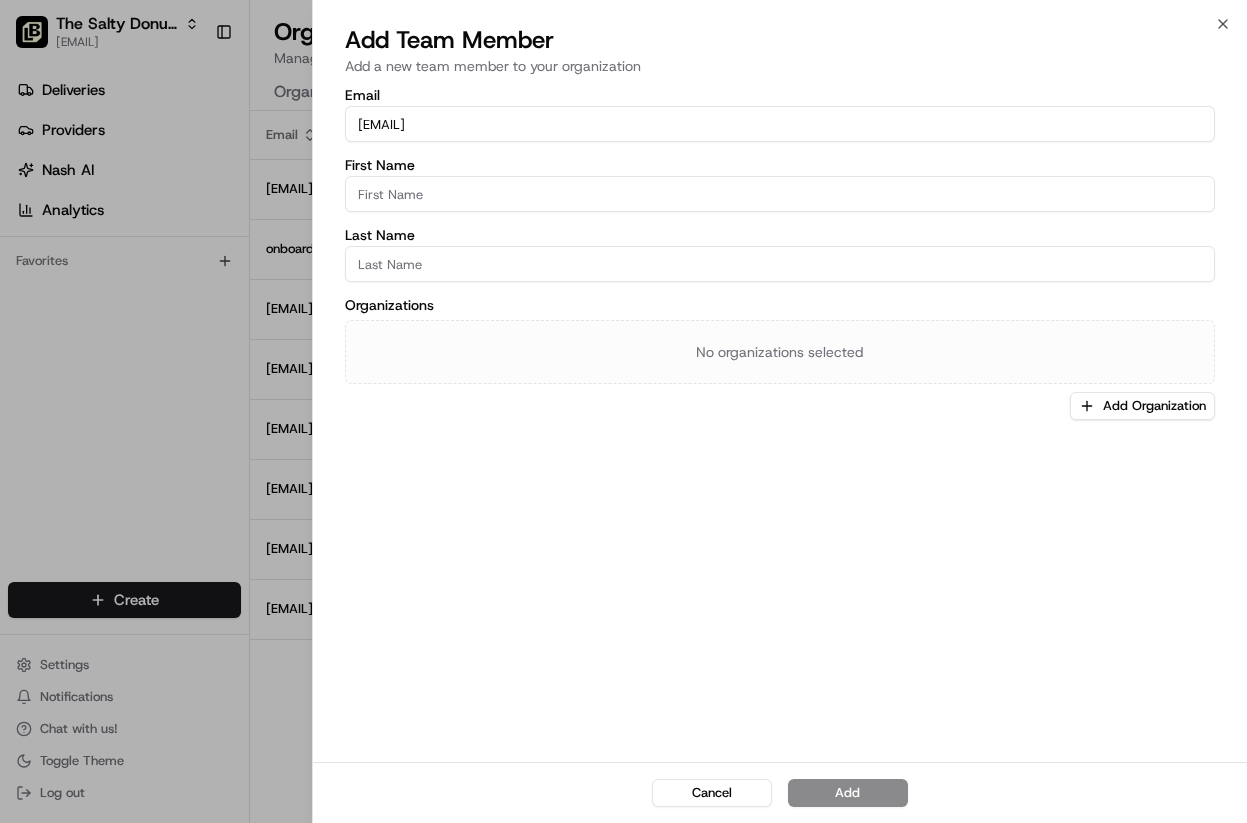 type on "[EMAIL]" 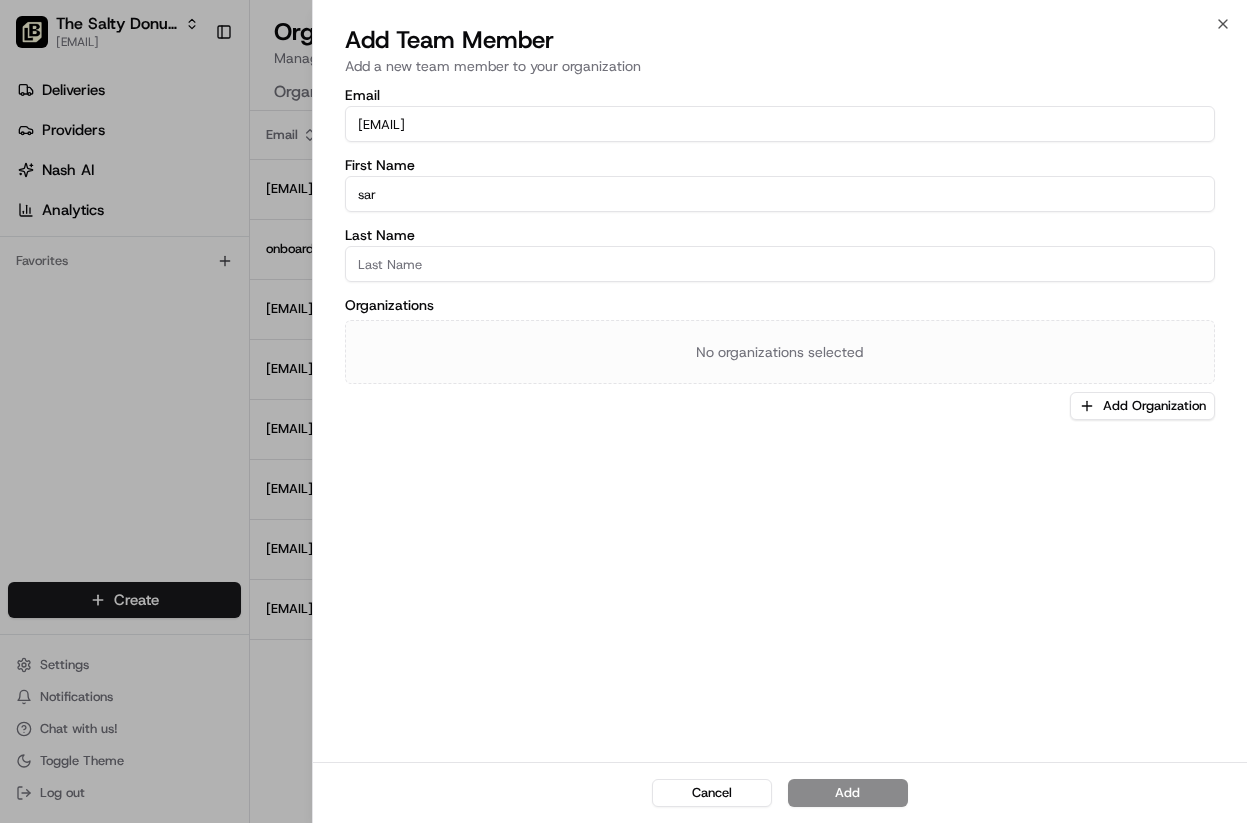 type on "sar" 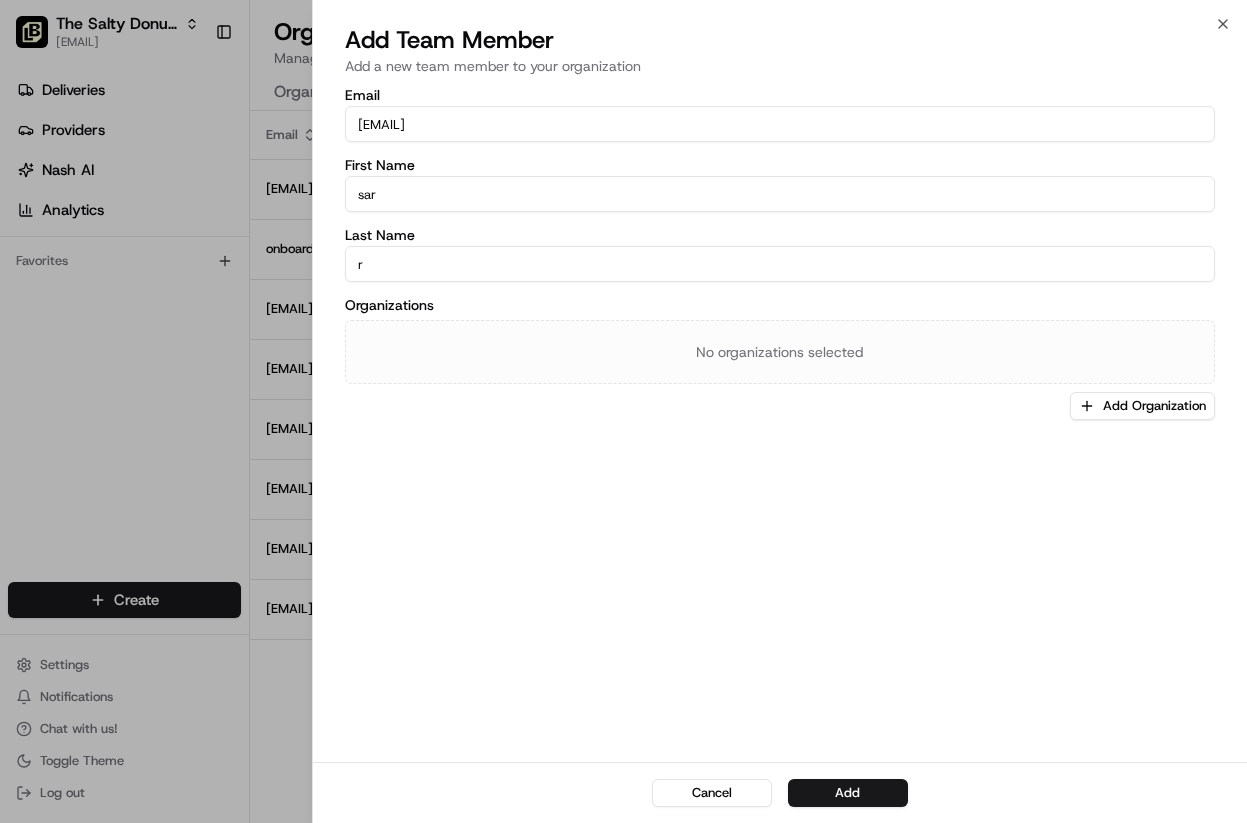 type on "Robleto" 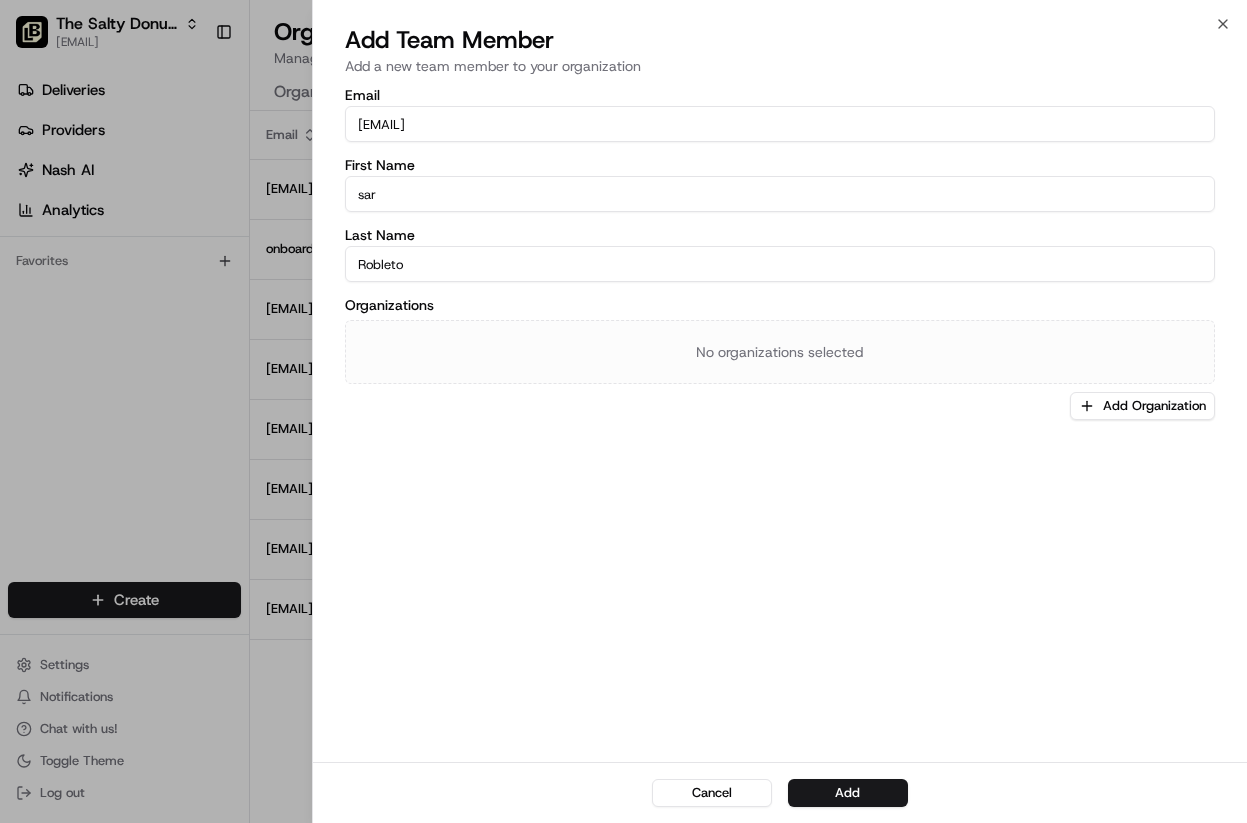 click on "sar" at bounding box center [780, 194] 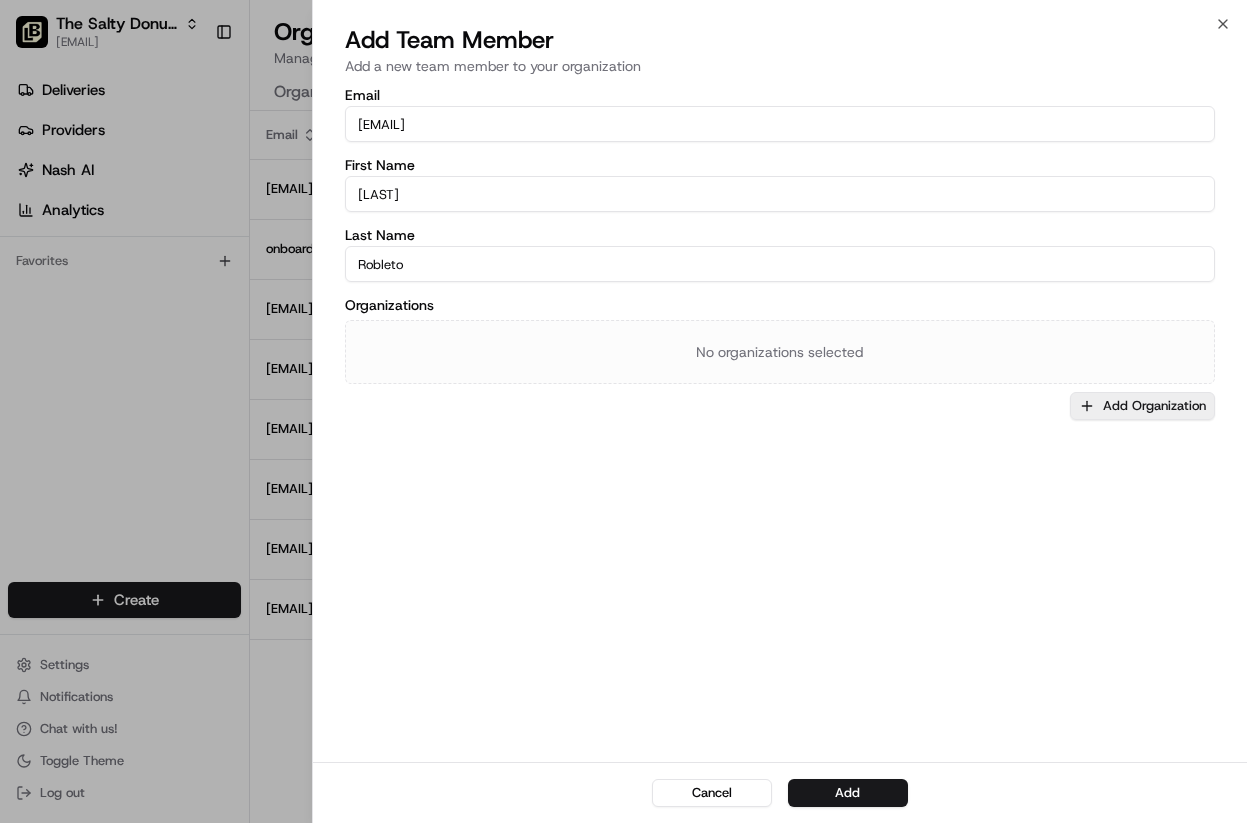 click on "Add Organization" at bounding box center [1142, 406] 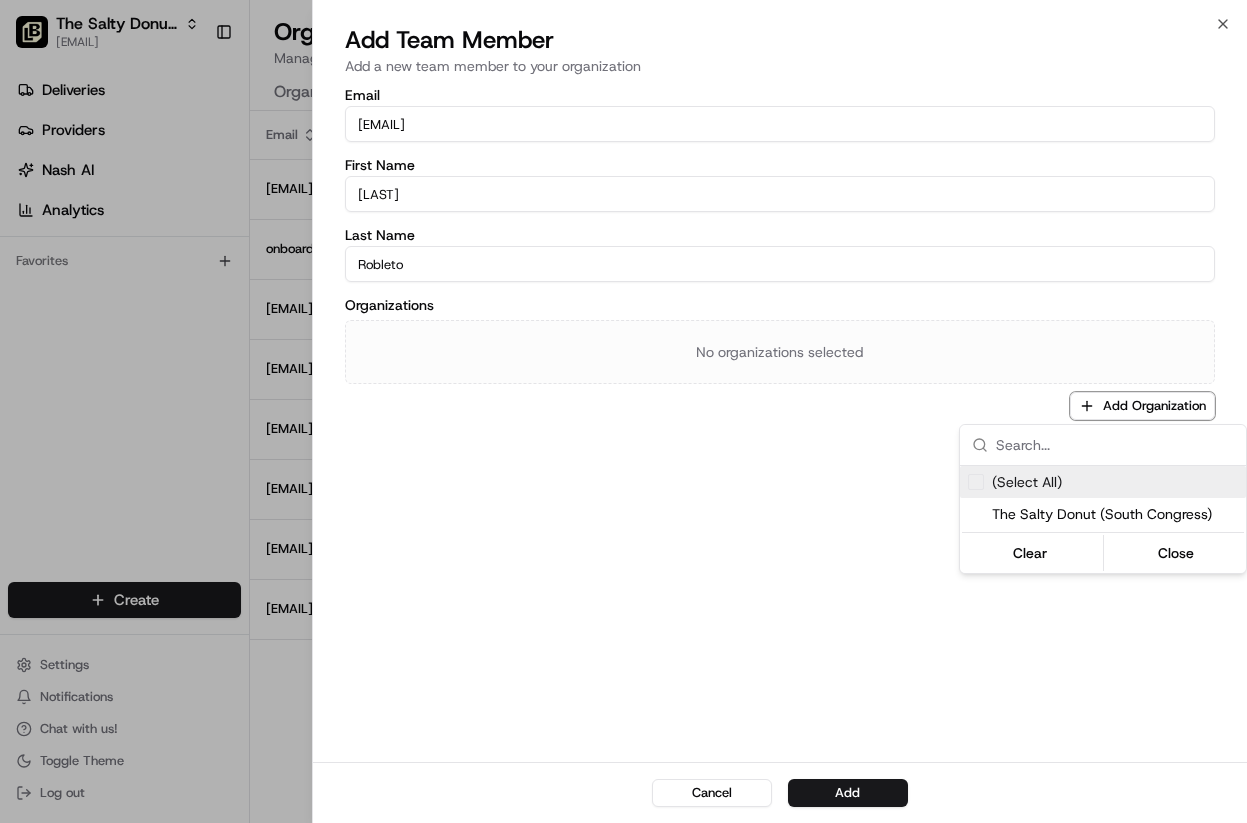 click on "(Select All)" at bounding box center (1103, 482) 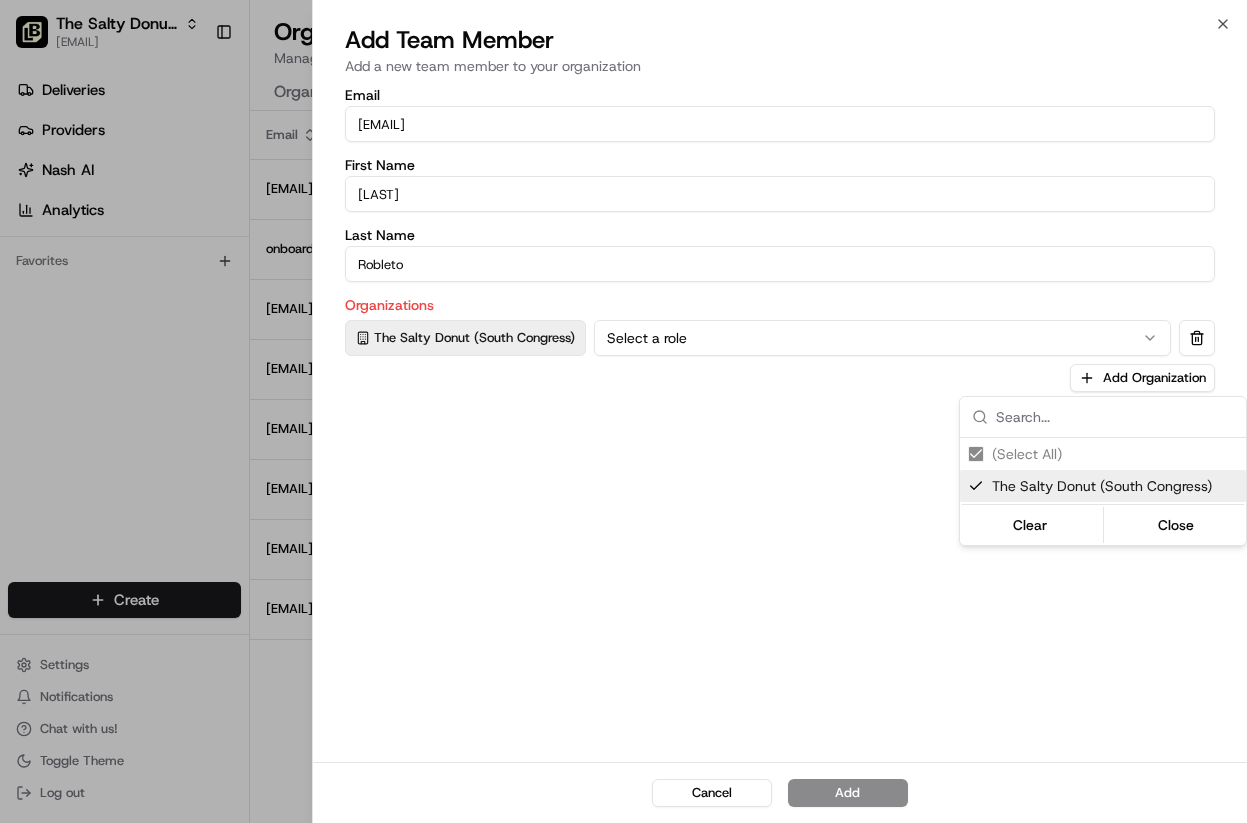 click at bounding box center [623, 411] 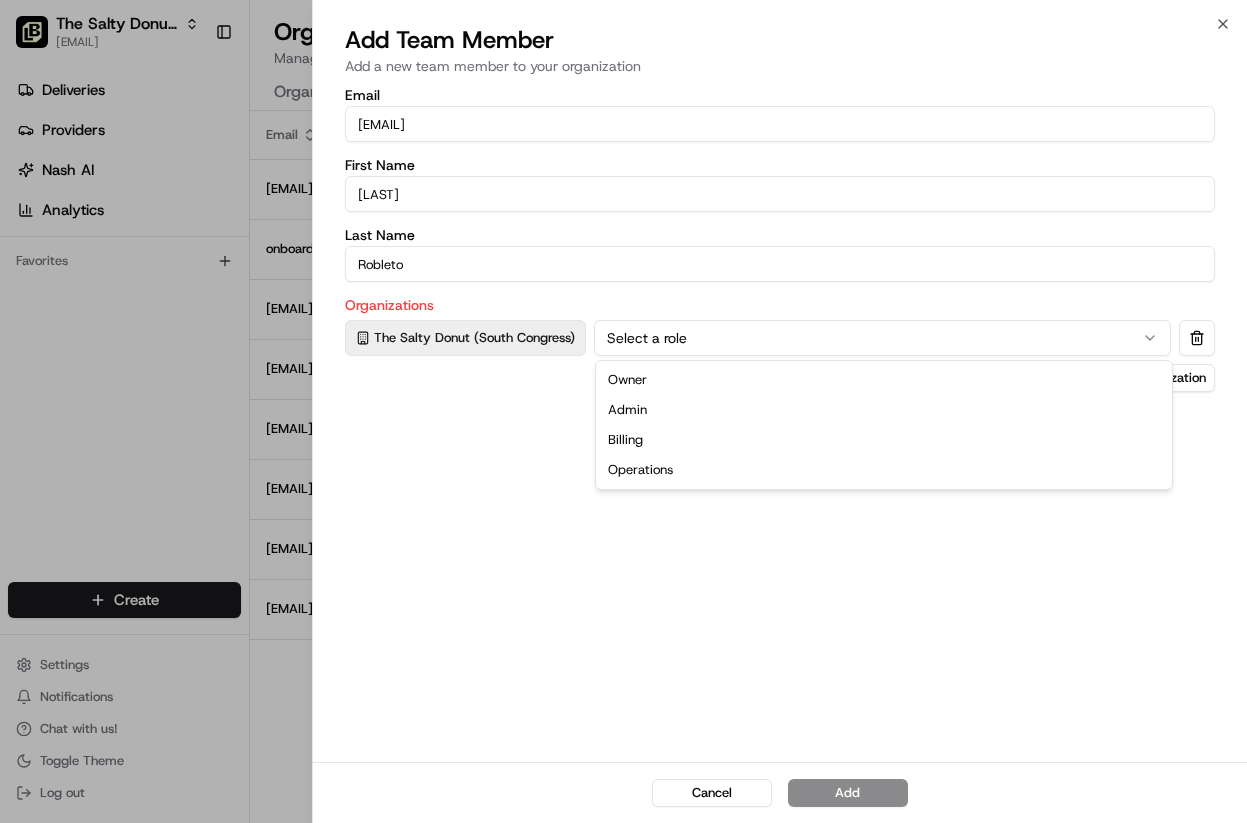 click on "Select a role" at bounding box center [882, 338] 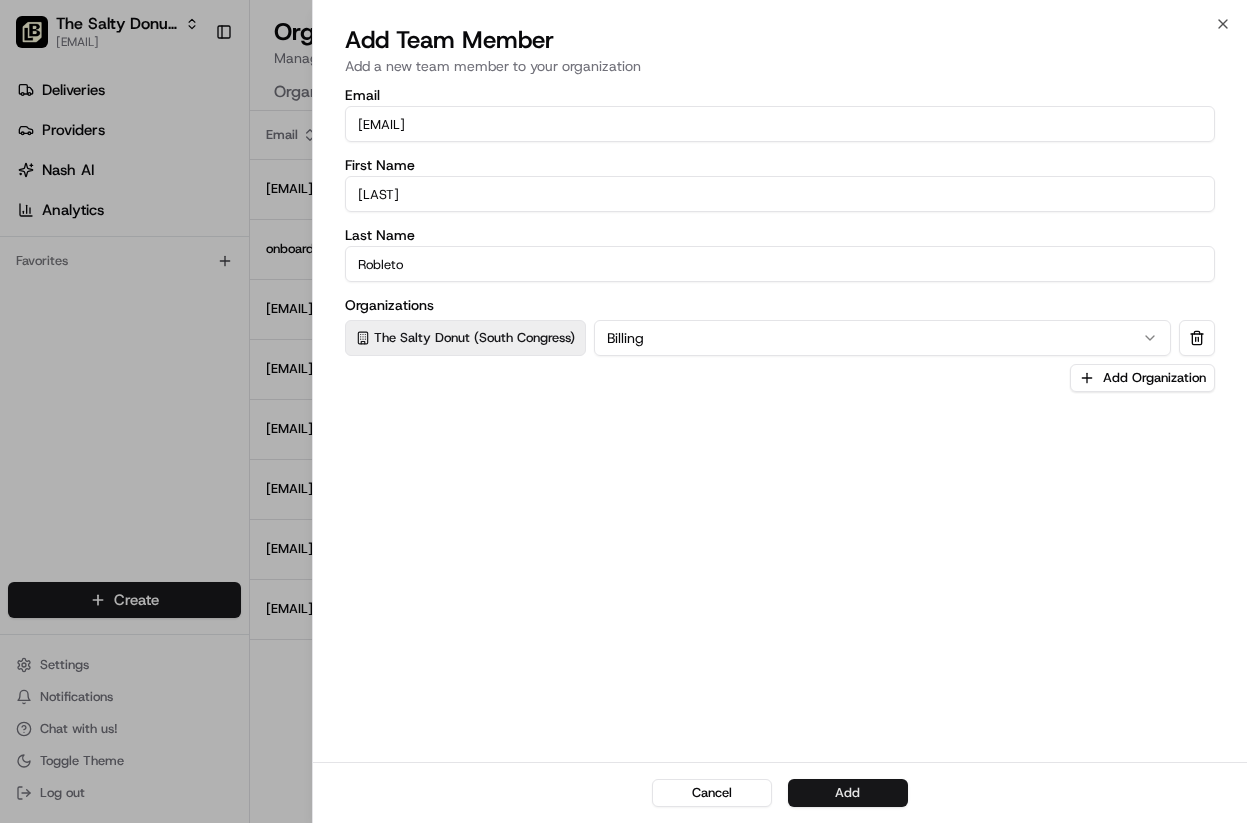 click on "Add" at bounding box center (848, 793) 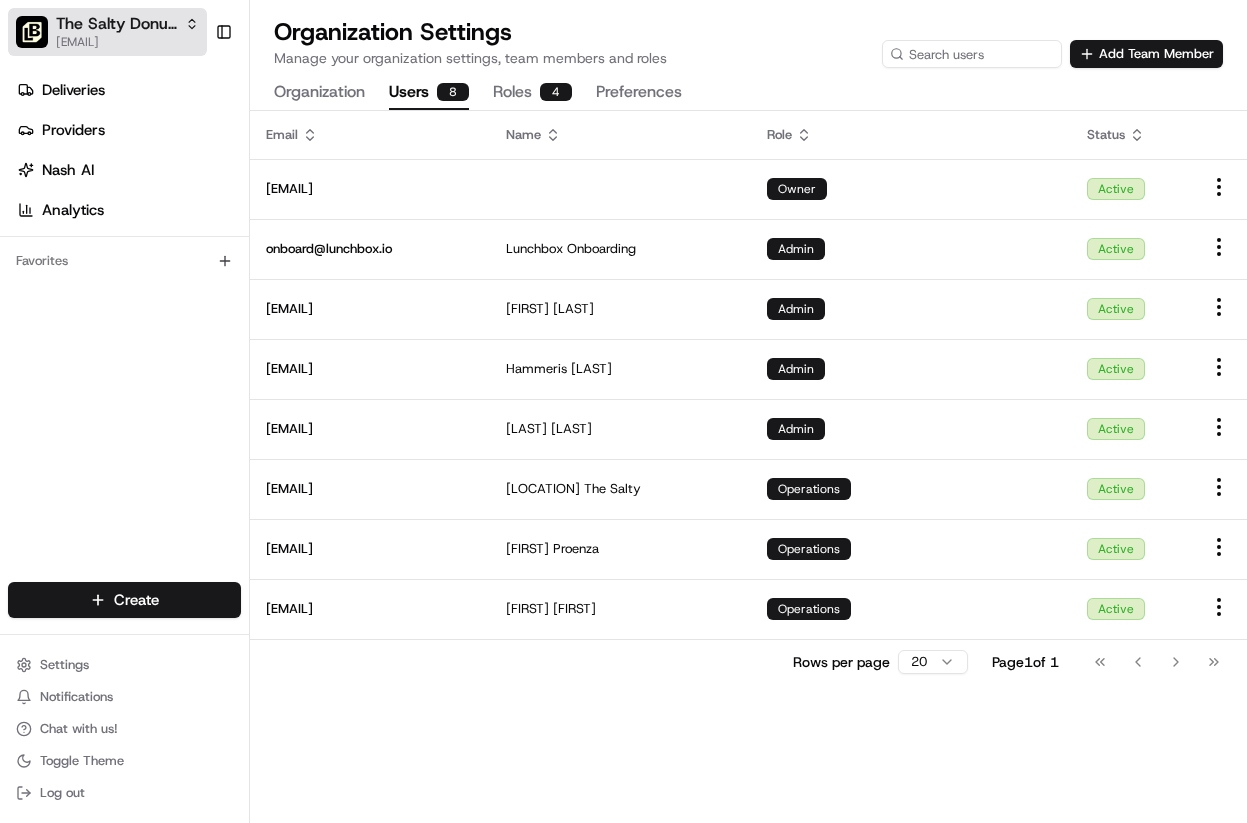 click on "[EMAIL]" at bounding box center (127, 42) 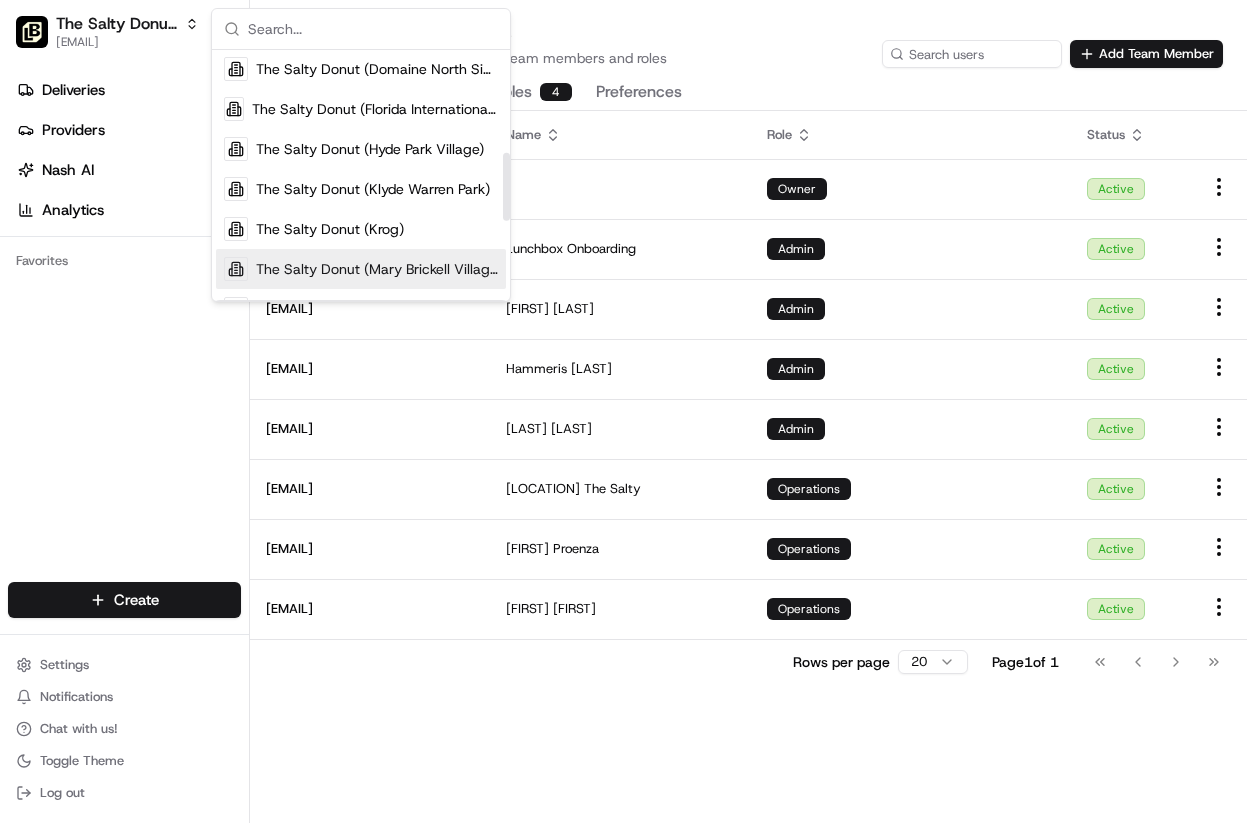 scroll, scrollTop: 433, scrollLeft: 0, axis: vertical 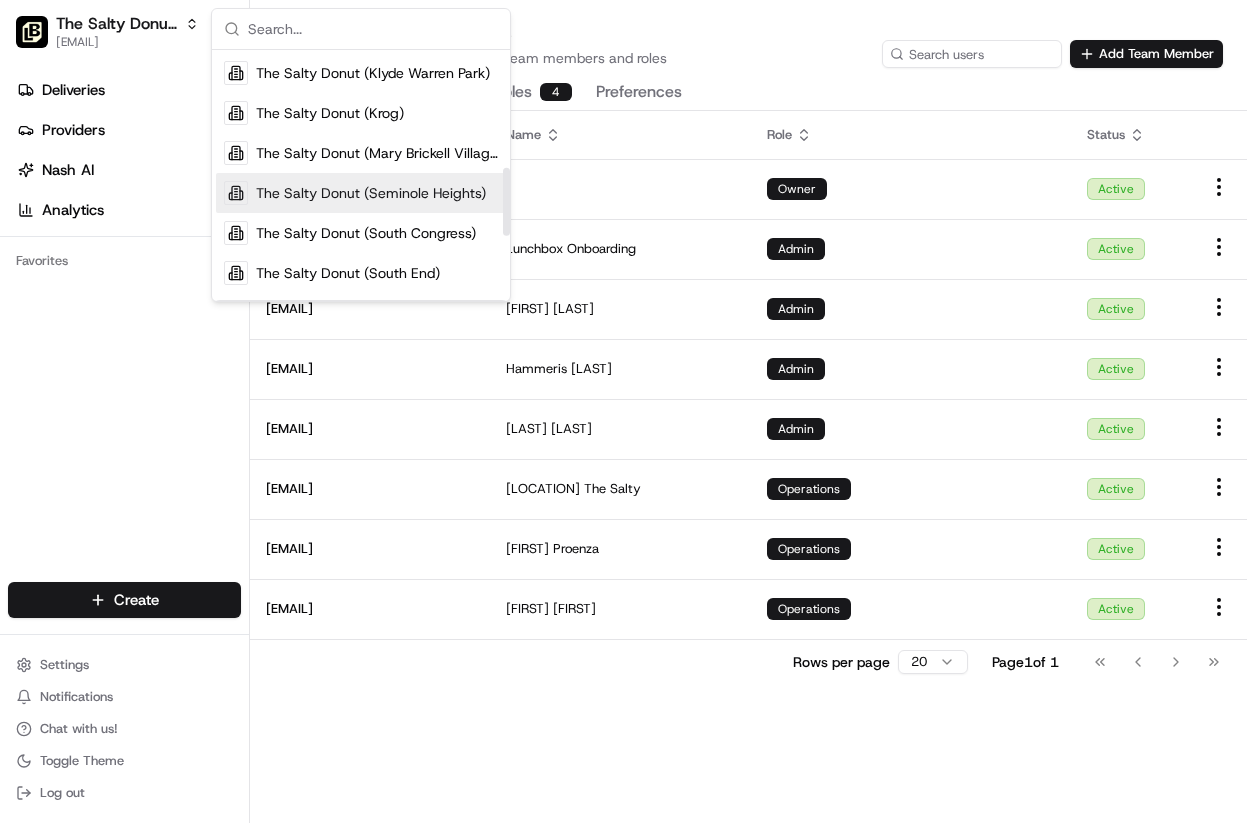 click on "Organization Settings Manage your organization settings, team members and roles Add Team Member" at bounding box center (748, 42) 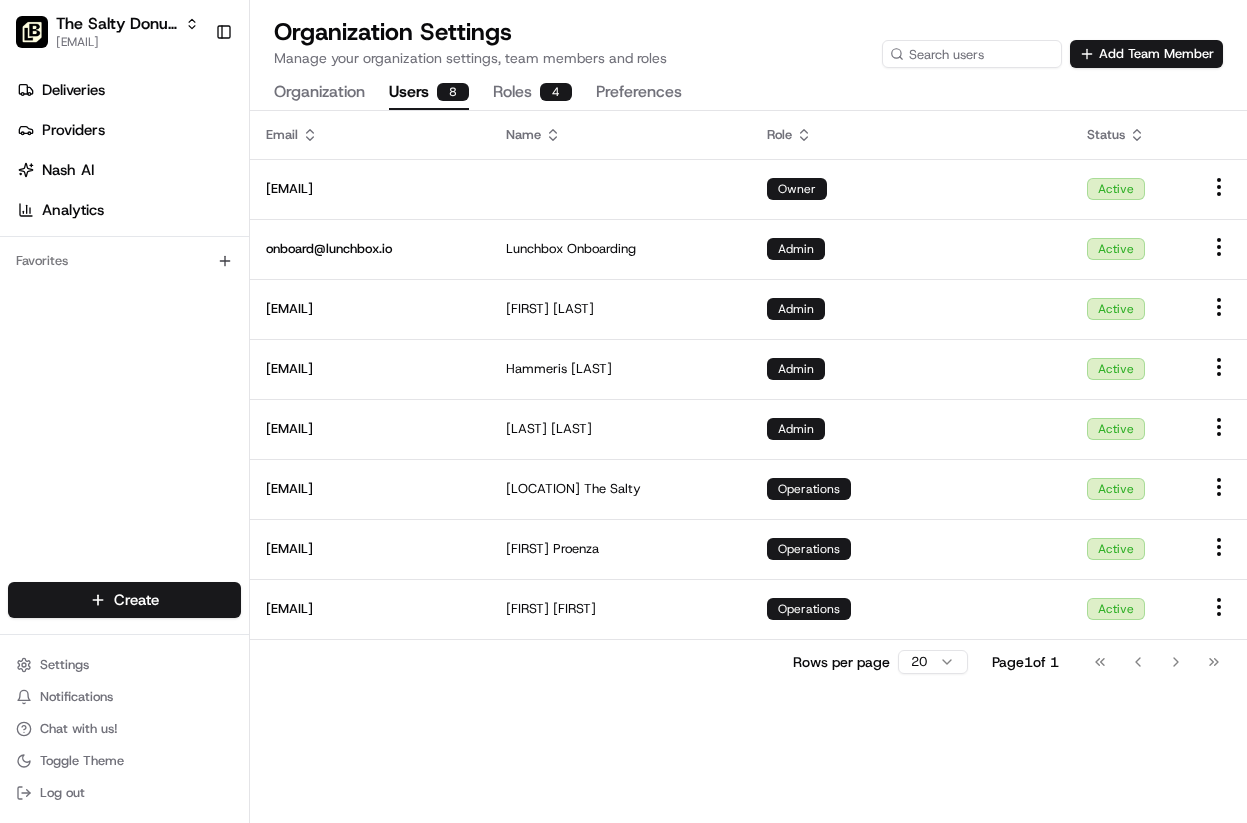 click on "Organization" at bounding box center [319, 93] 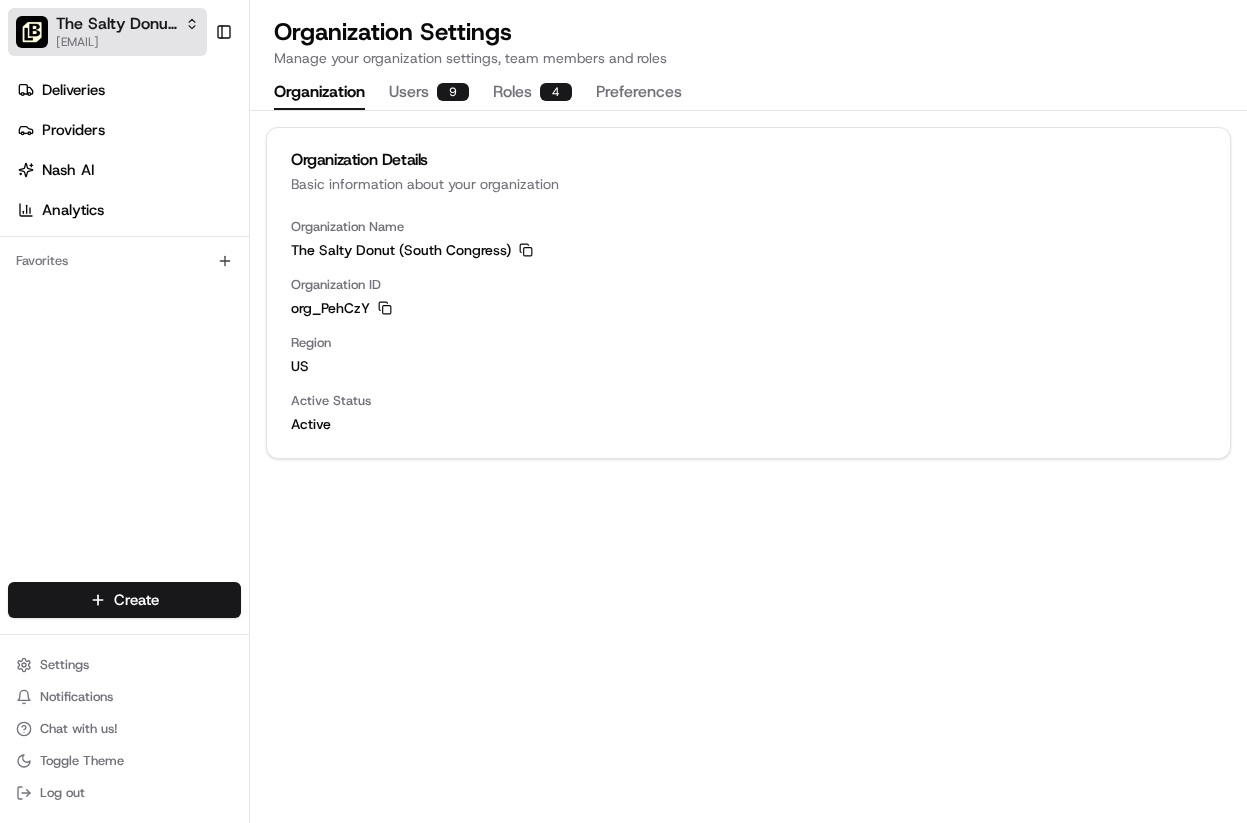 click on "[EMAIL]" at bounding box center [127, 42] 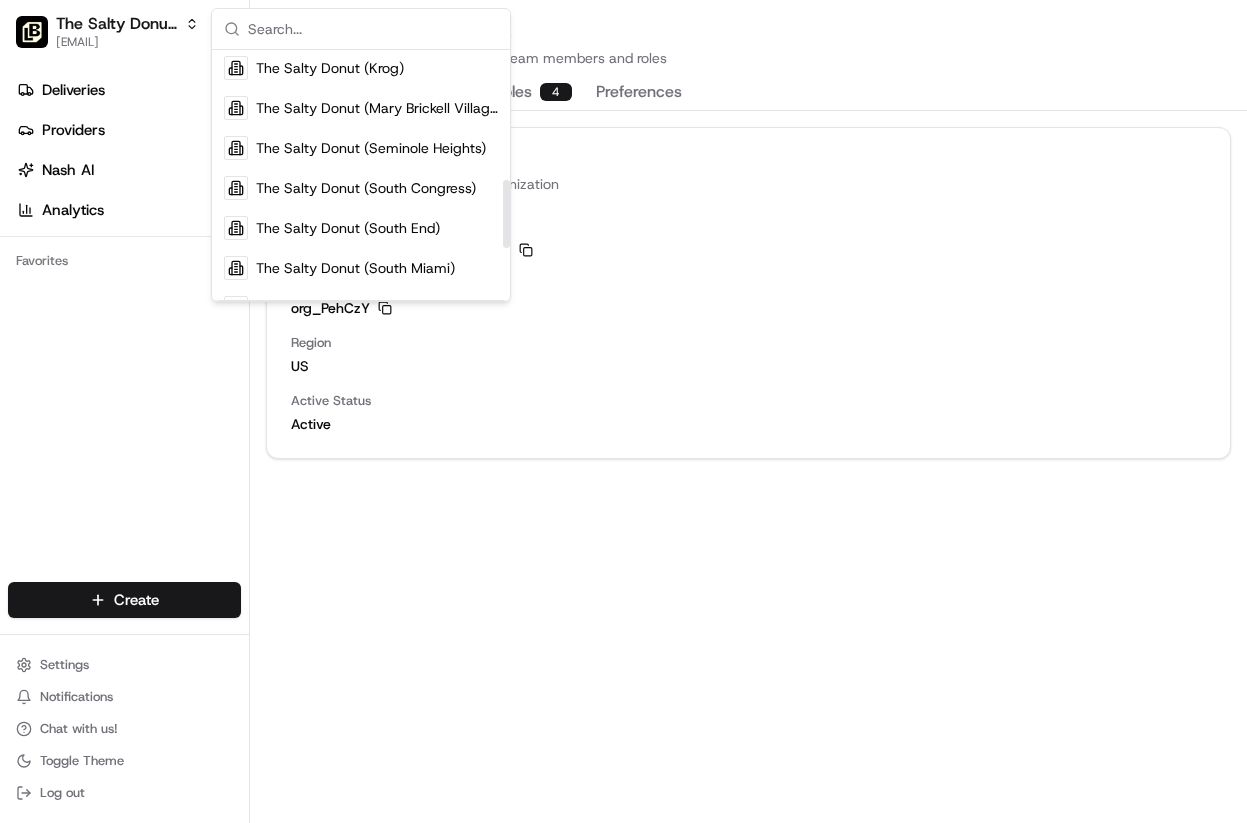 scroll, scrollTop: 467, scrollLeft: 0, axis: vertical 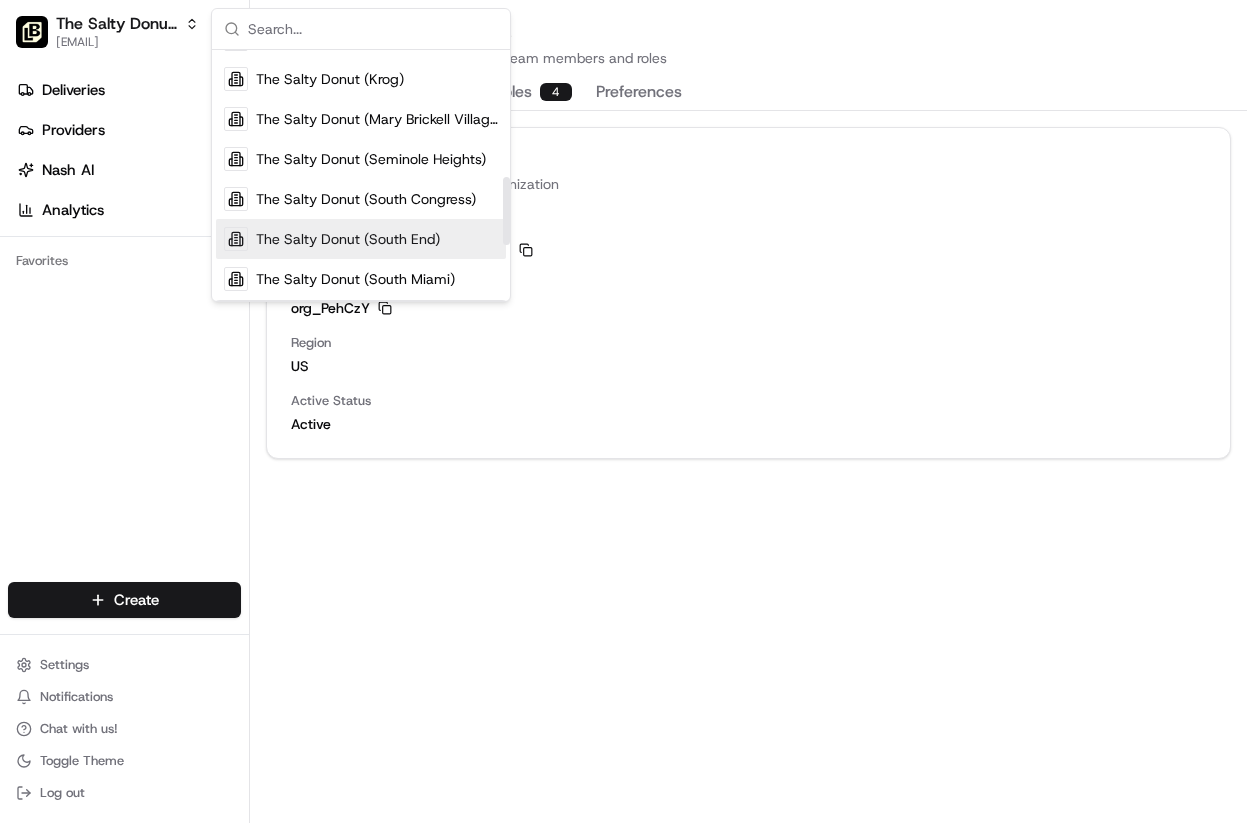 click on "The Salty Donut (South End)" at bounding box center [348, 239] 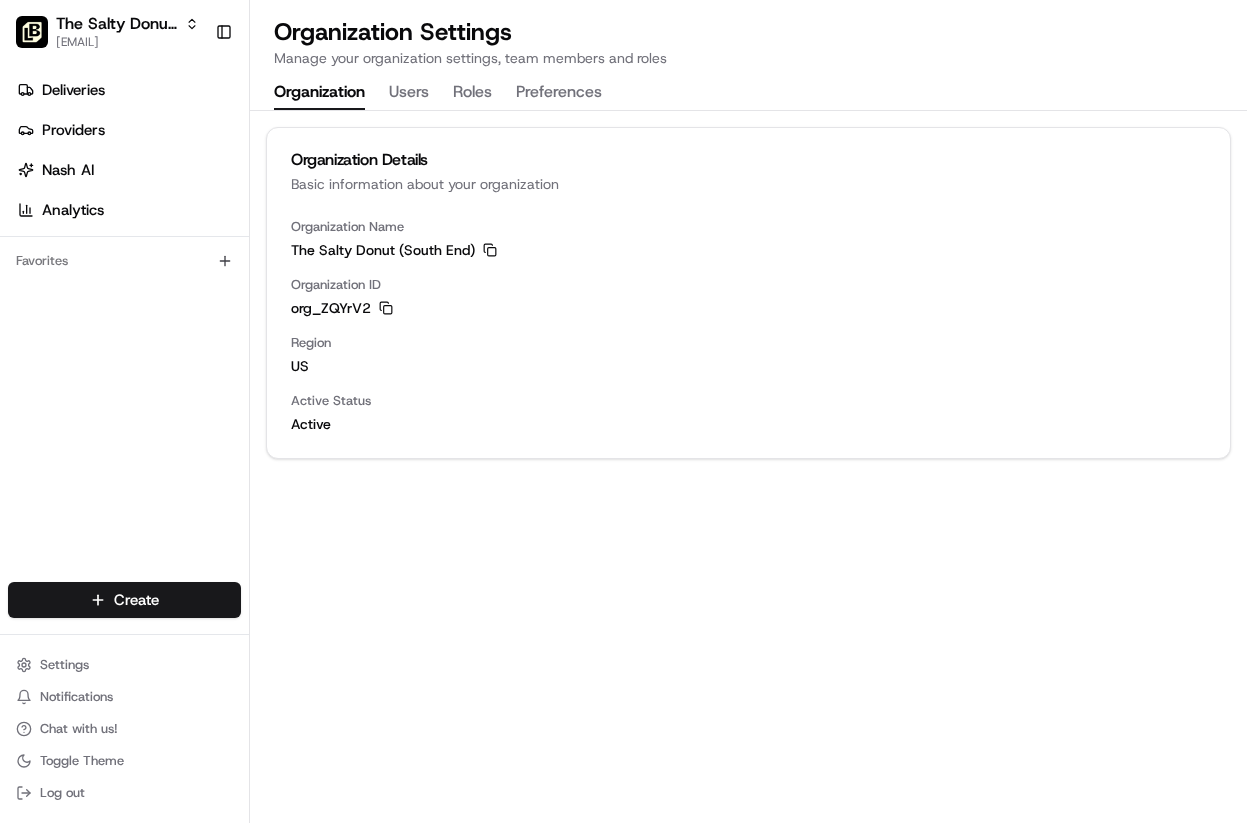 click on "Users" at bounding box center [409, 93] 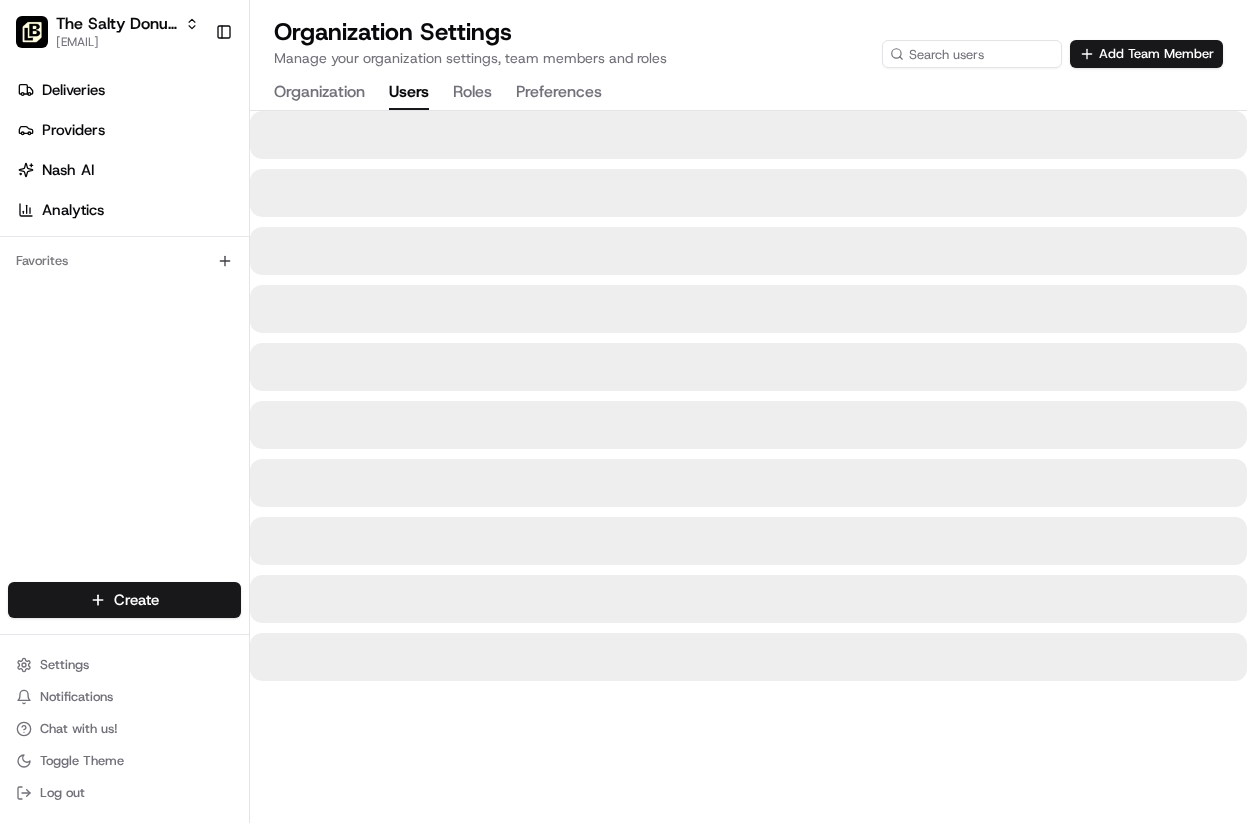 type 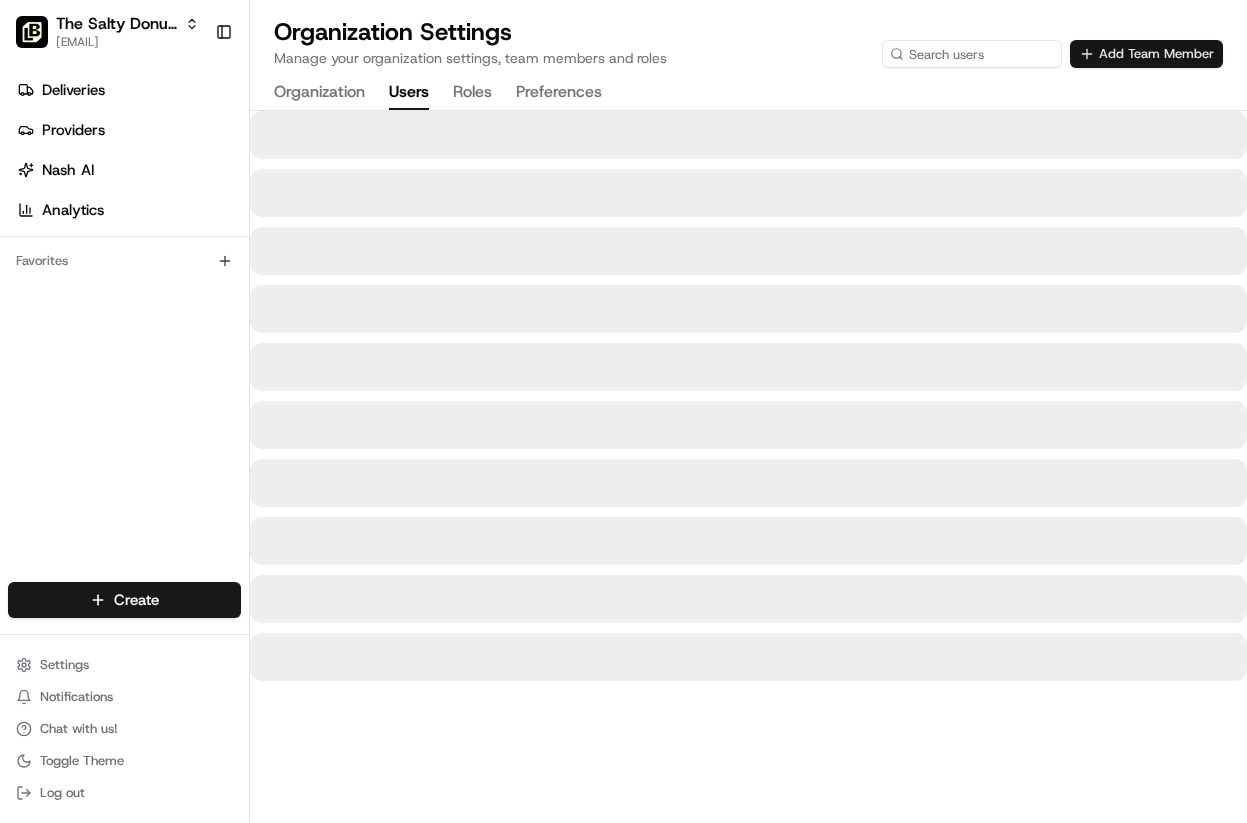 scroll, scrollTop: 0, scrollLeft: 0, axis: both 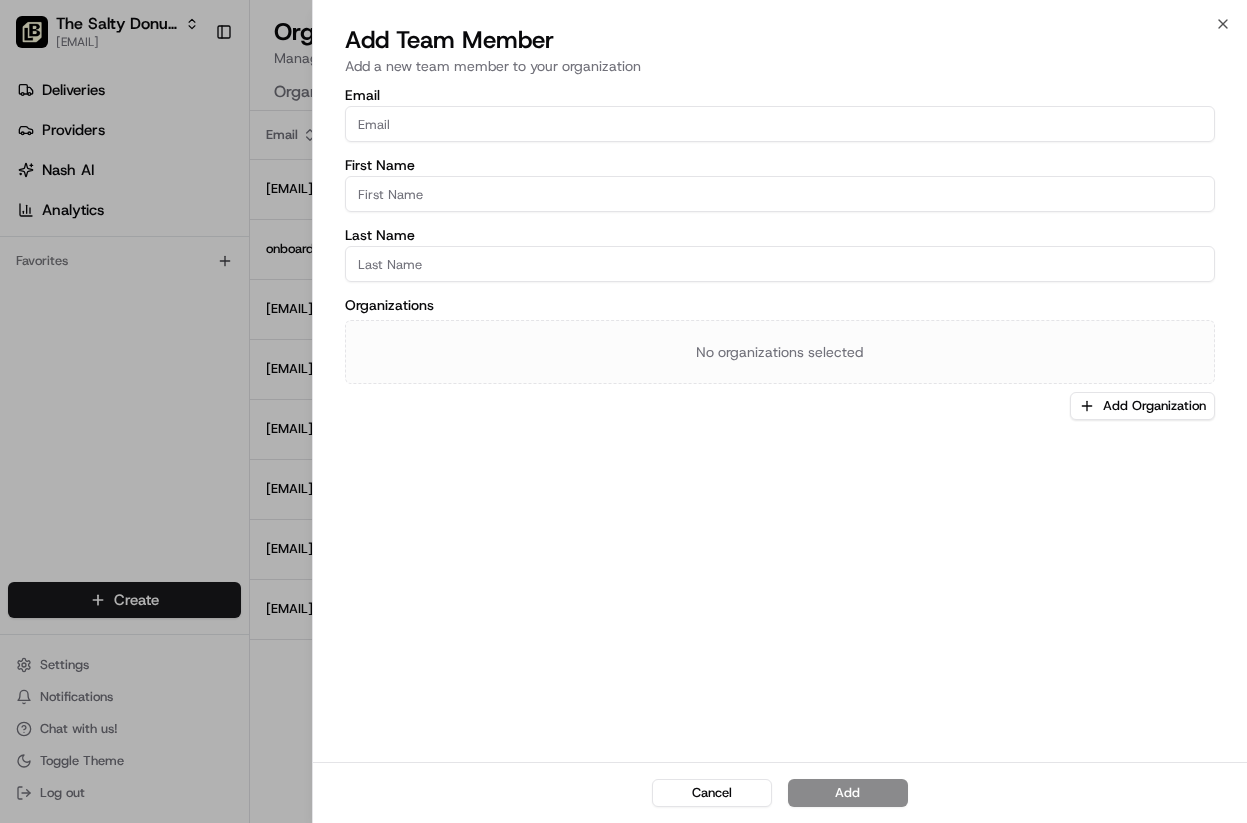 click on "Email" at bounding box center [780, 124] 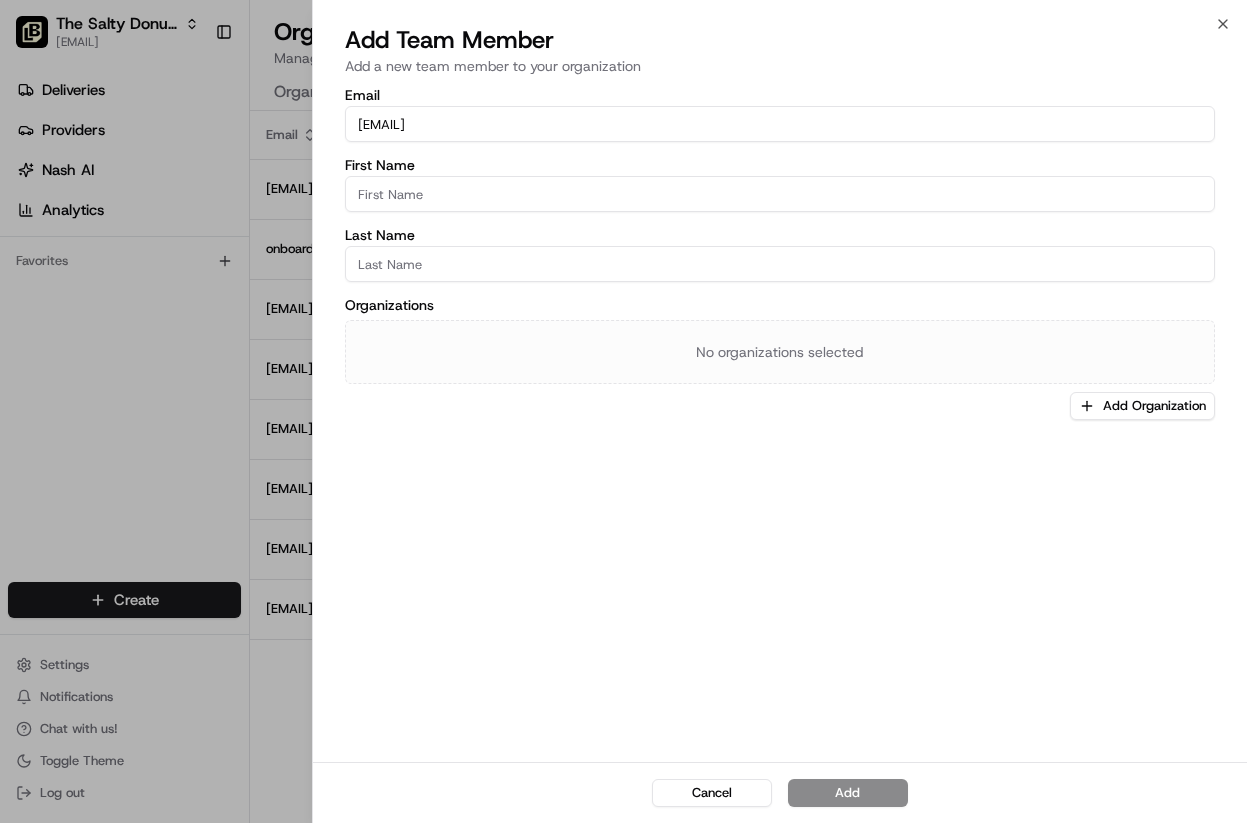 type on "[EMAIL]" 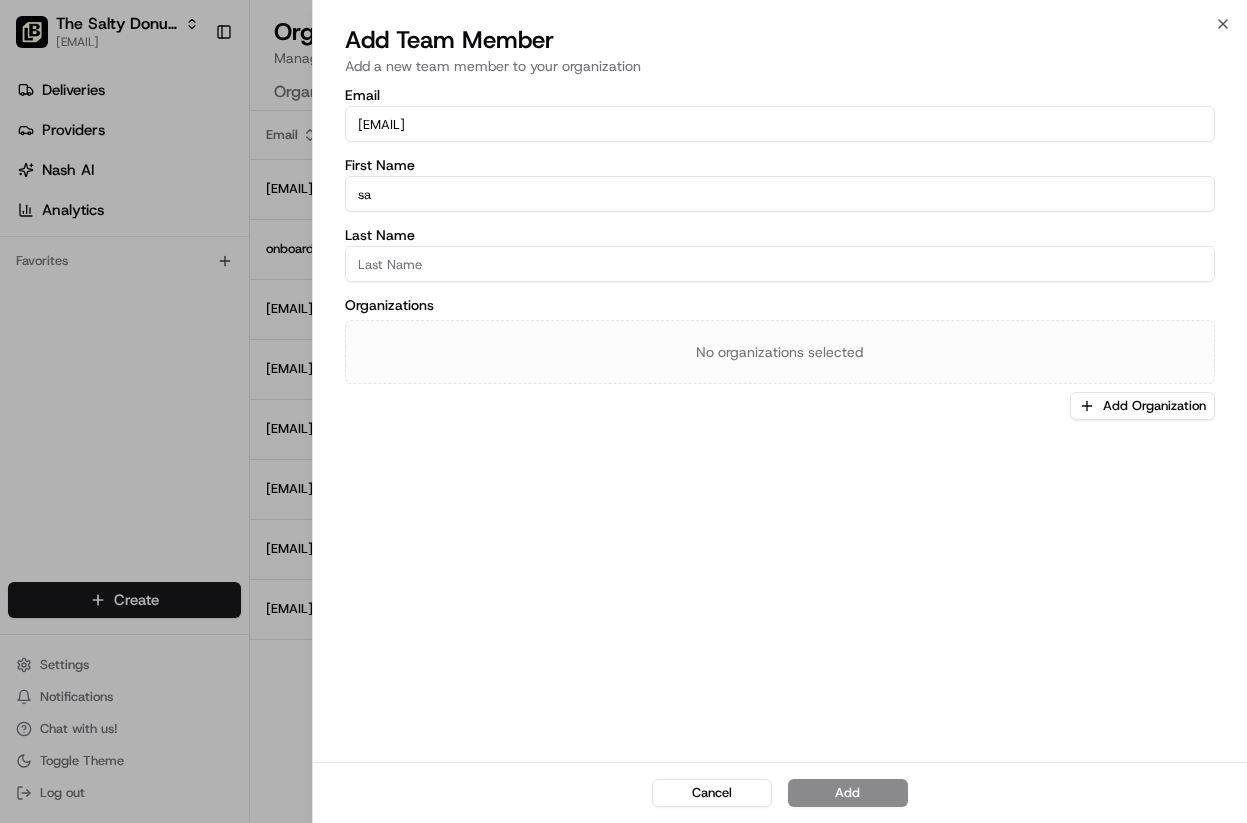 type on "[LAST]" 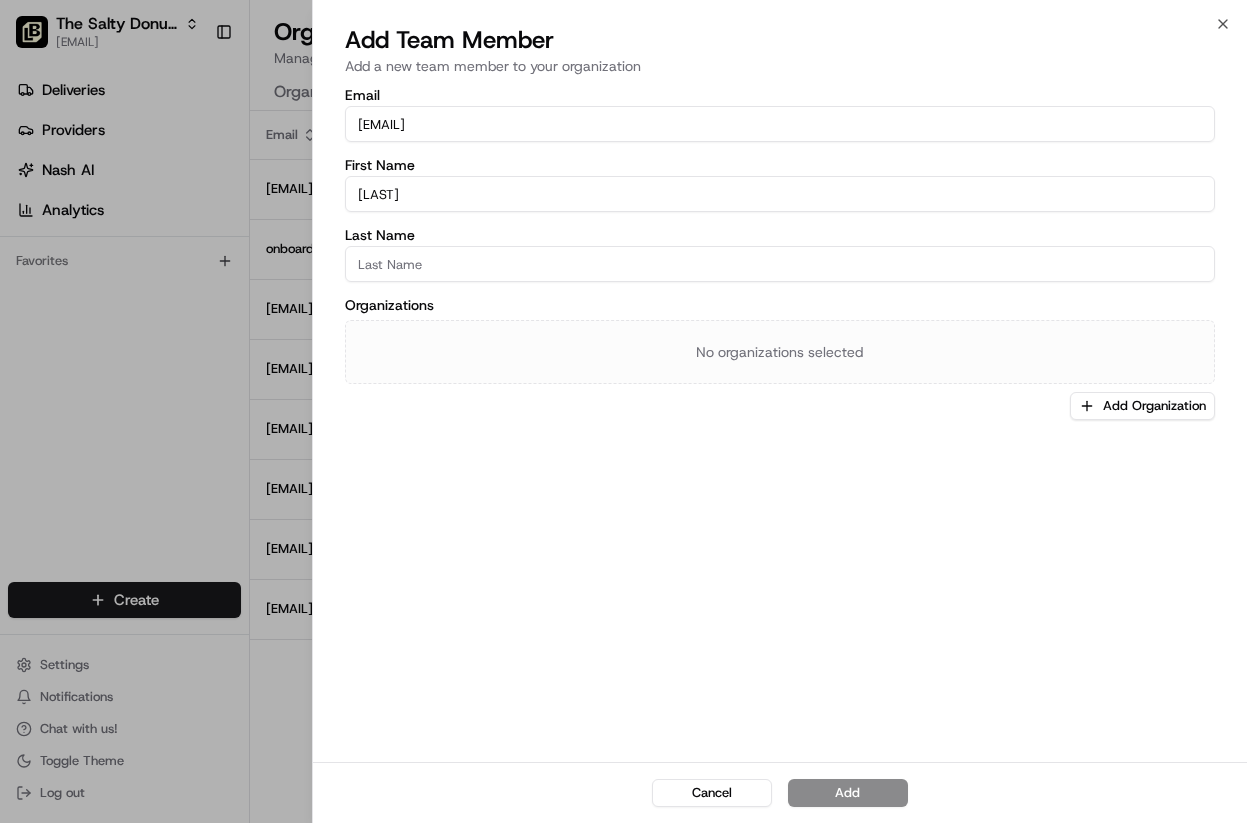 click on "Last Name" at bounding box center (780, 264) 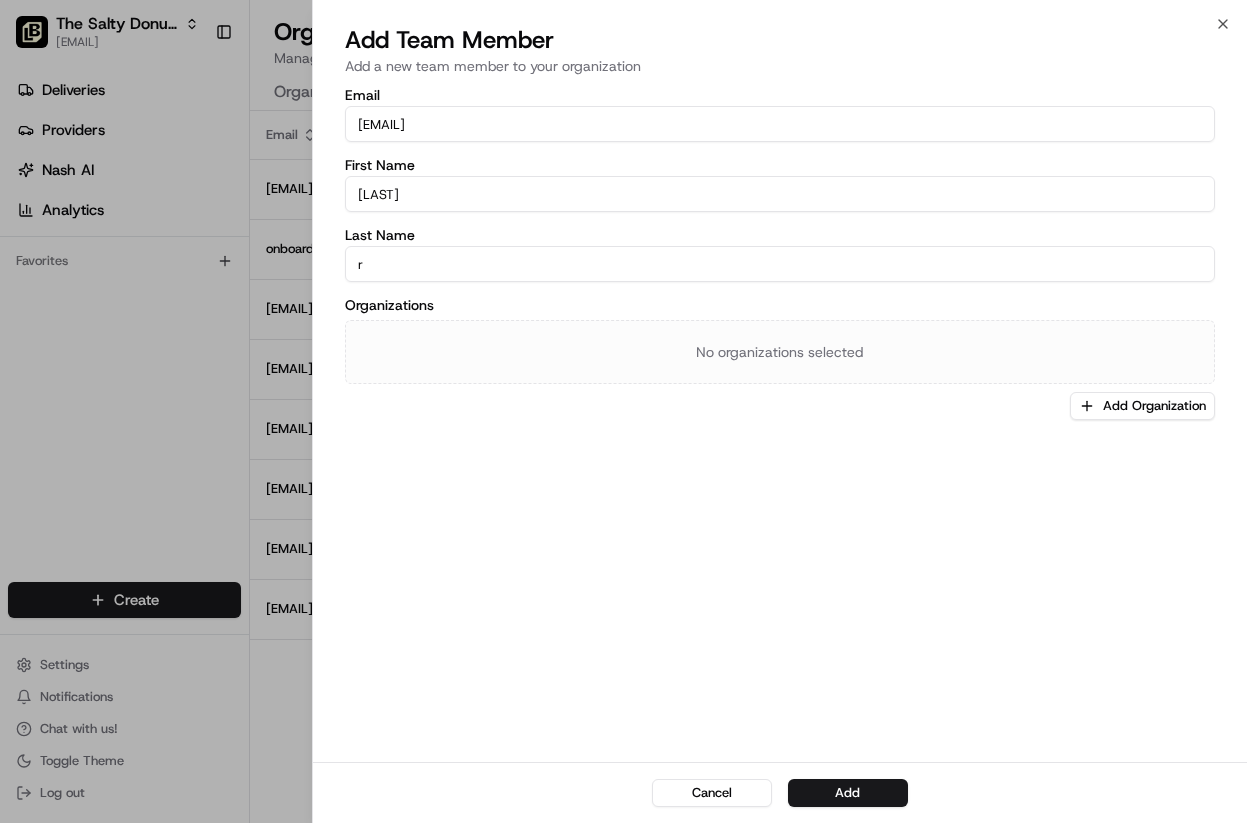 type on "Robleto" 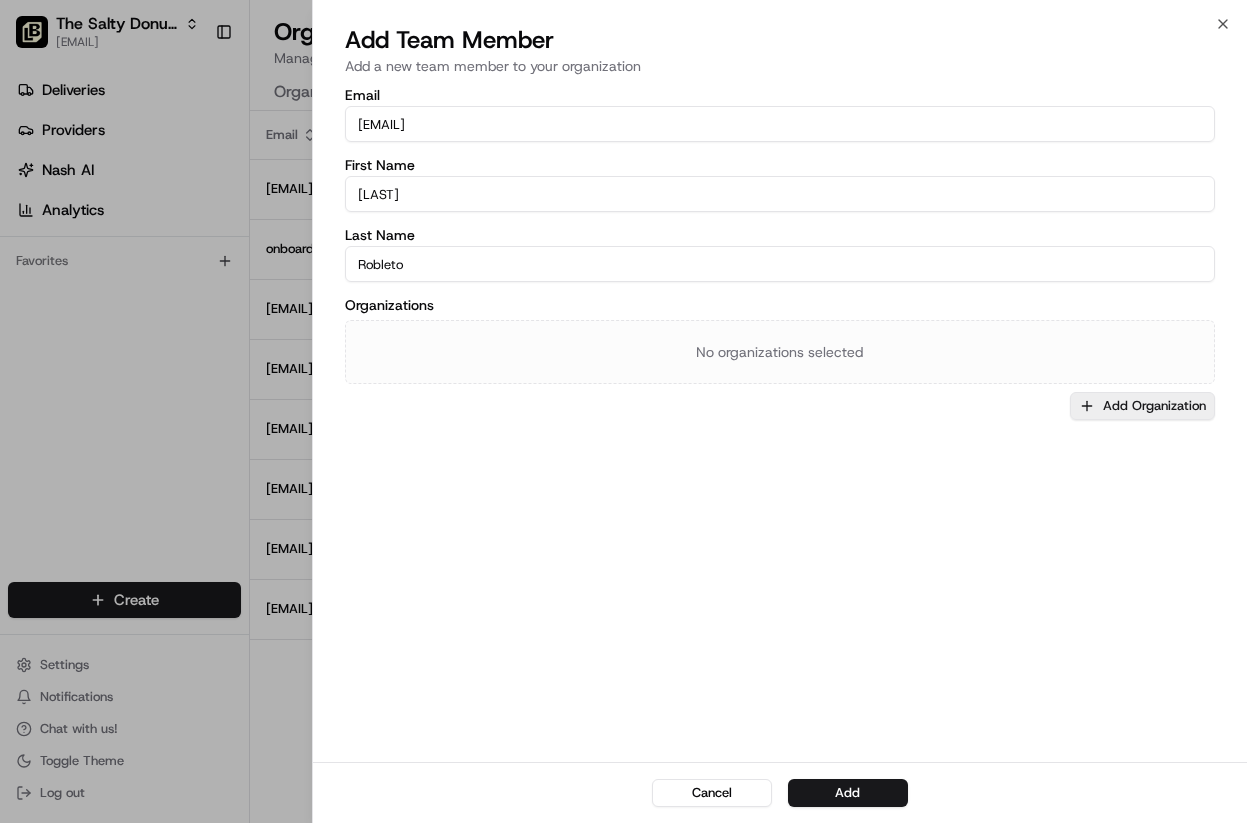 click on "Add Organization" at bounding box center [1142, 406] 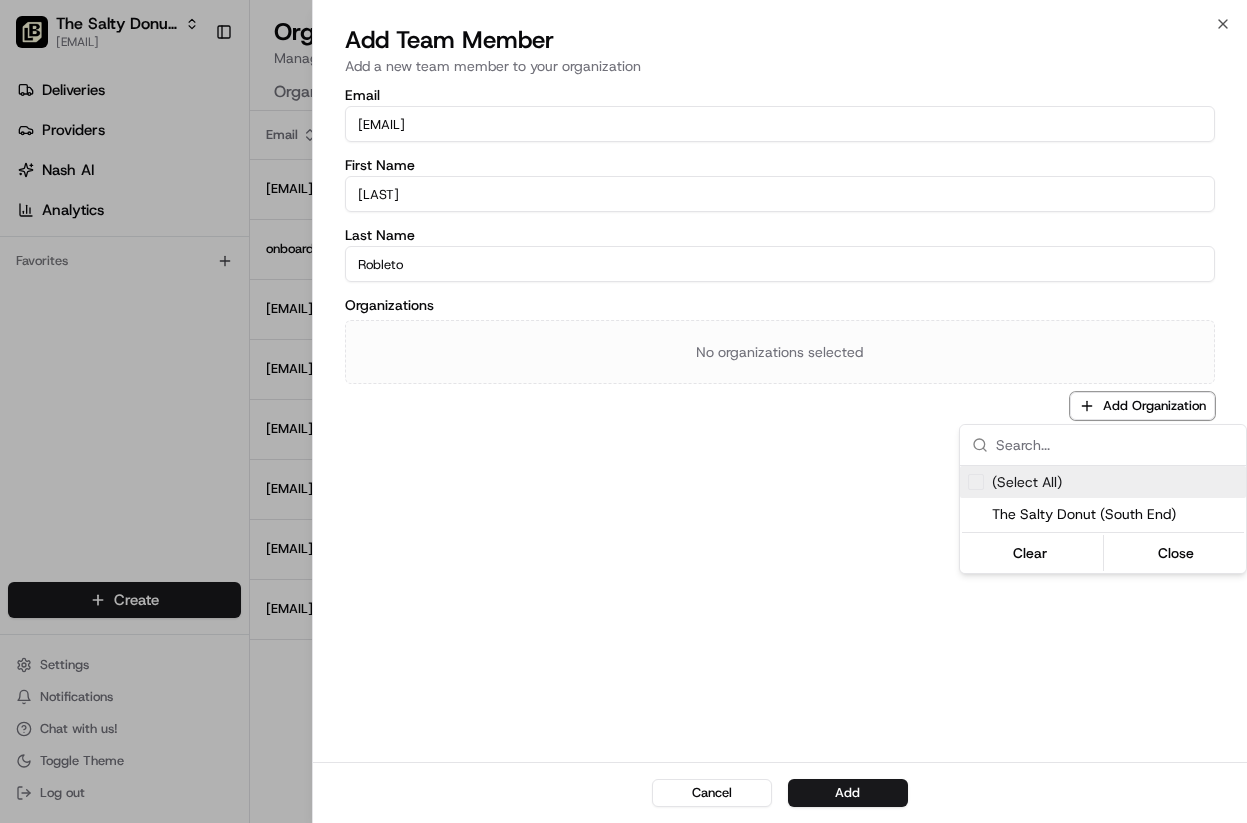click on "(Select All)" at bounding box center [1027, 482] 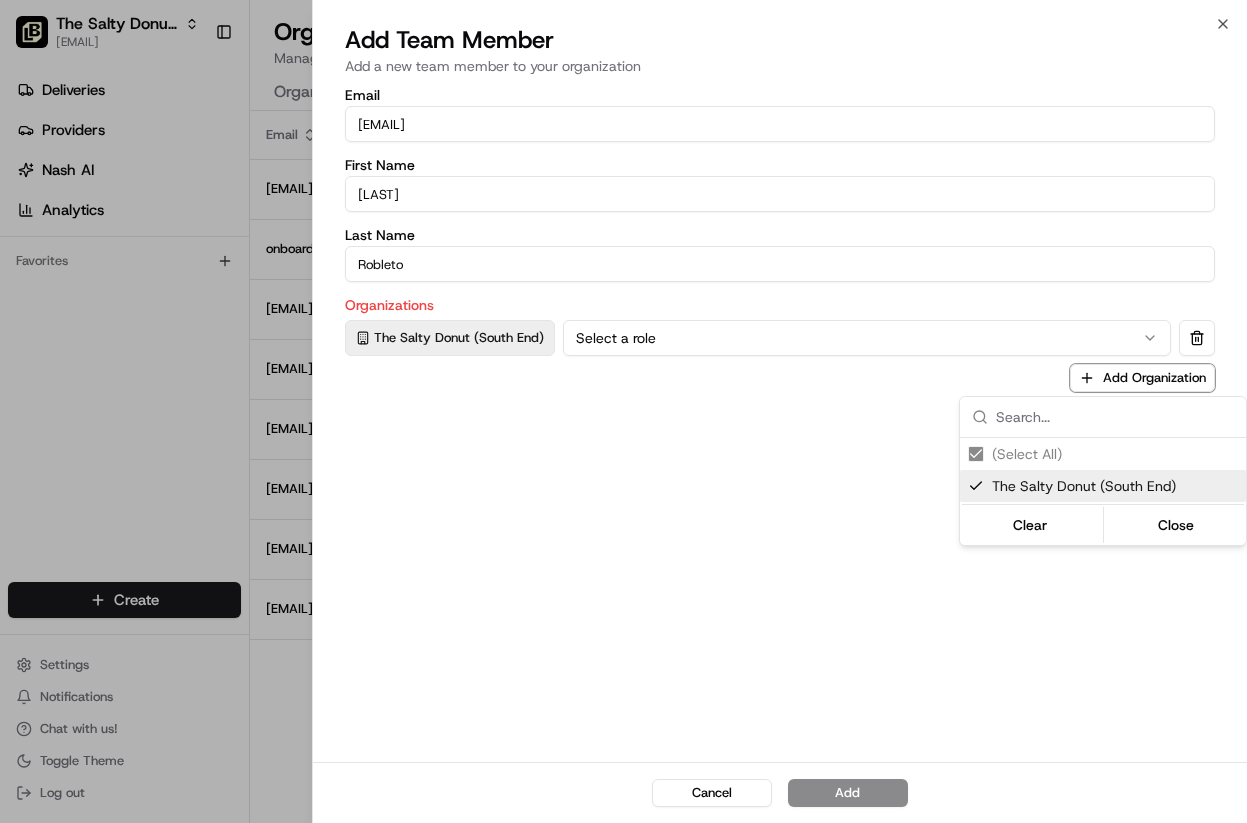 click at bounding box center [623, 411] 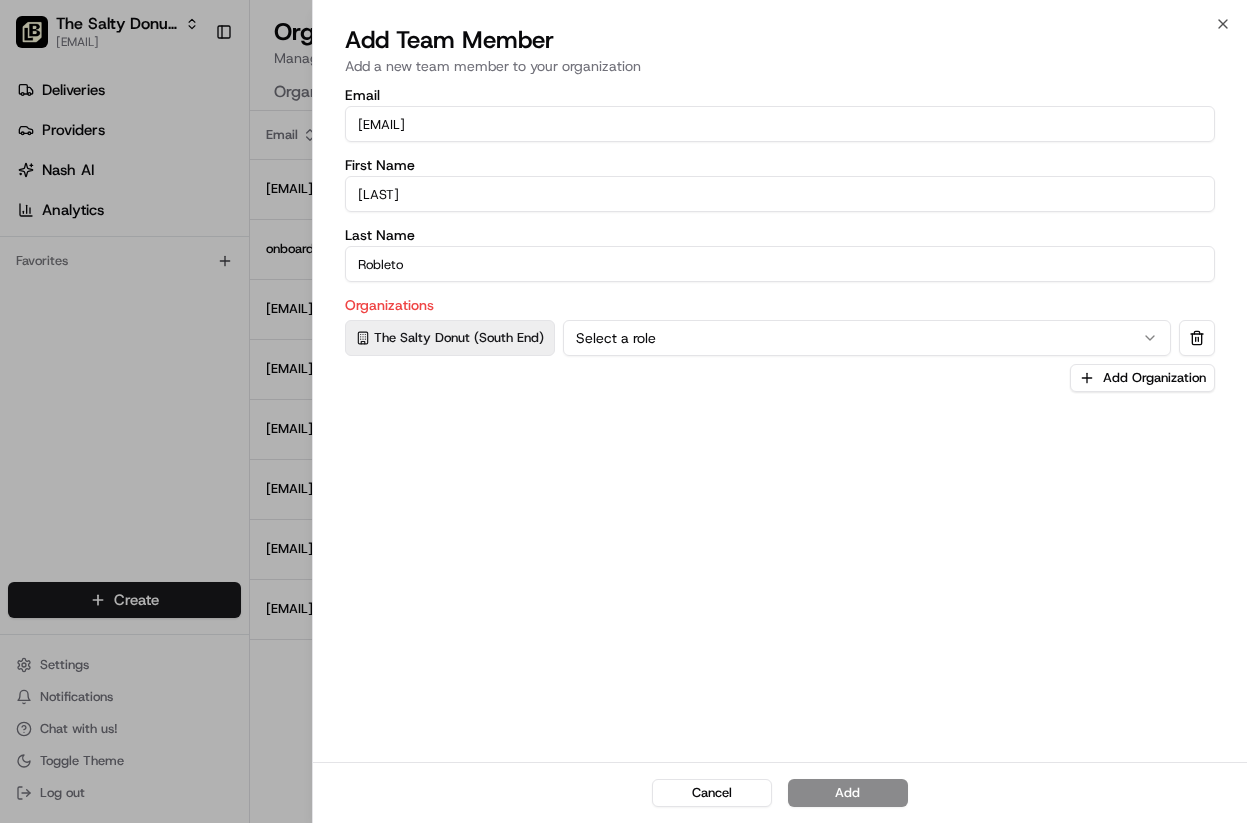 click on "Select a role" at bounding box center [867, 338] 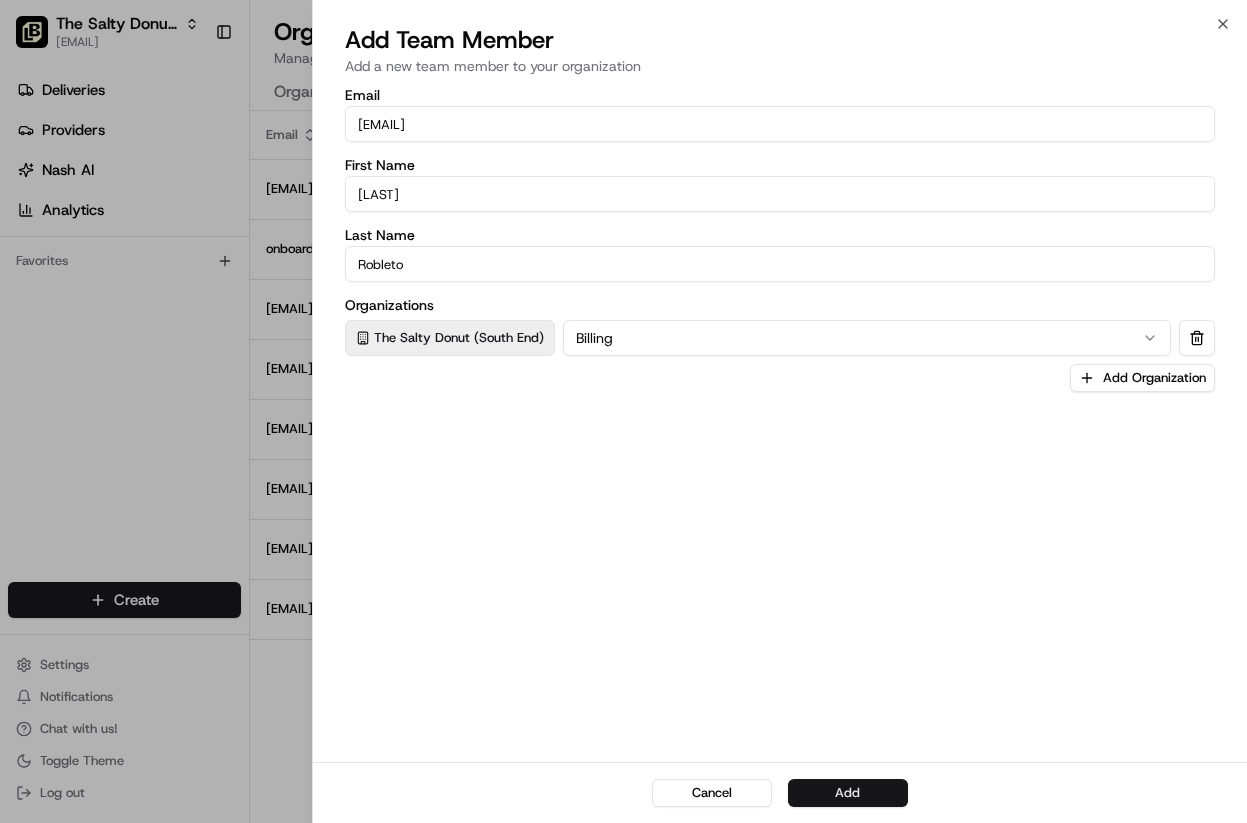 click on "Add" at bounding box center [848, 793] 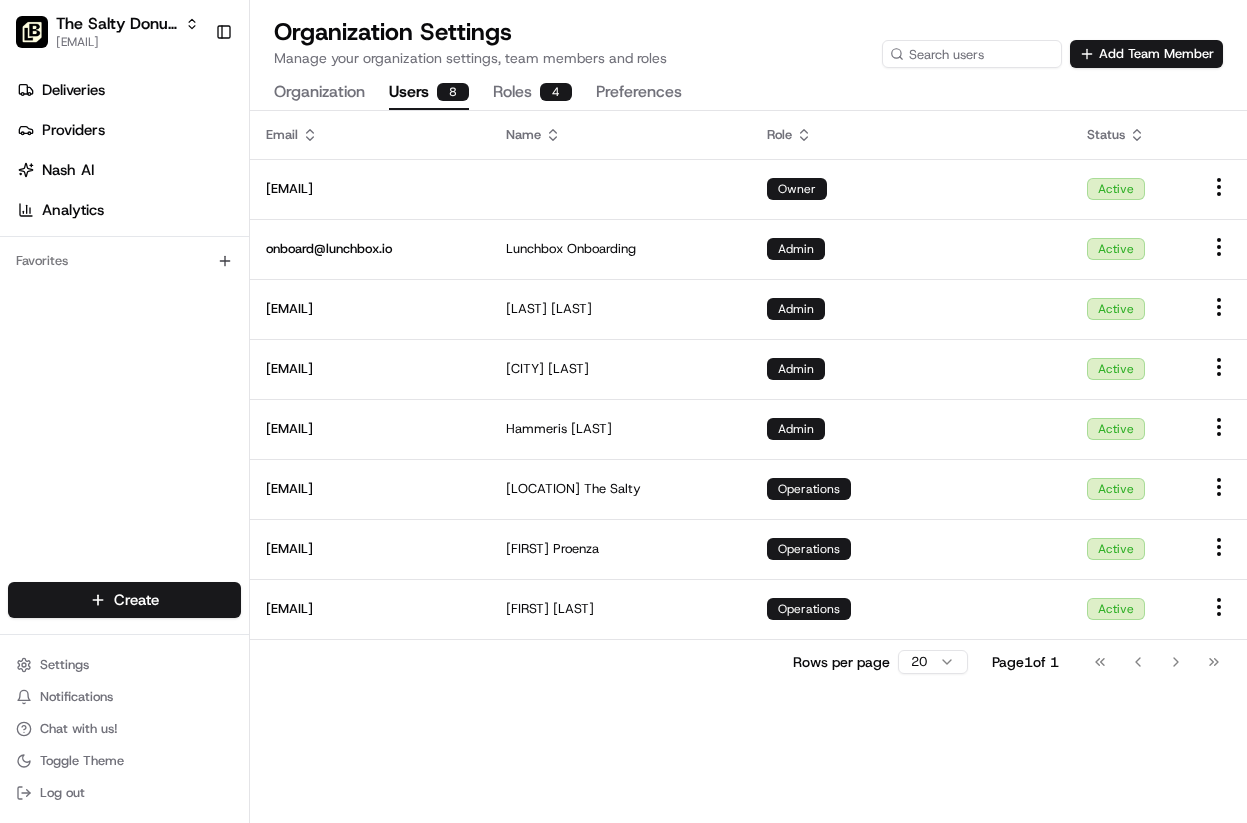 click on "Organization" at bounding box center (319, 93) 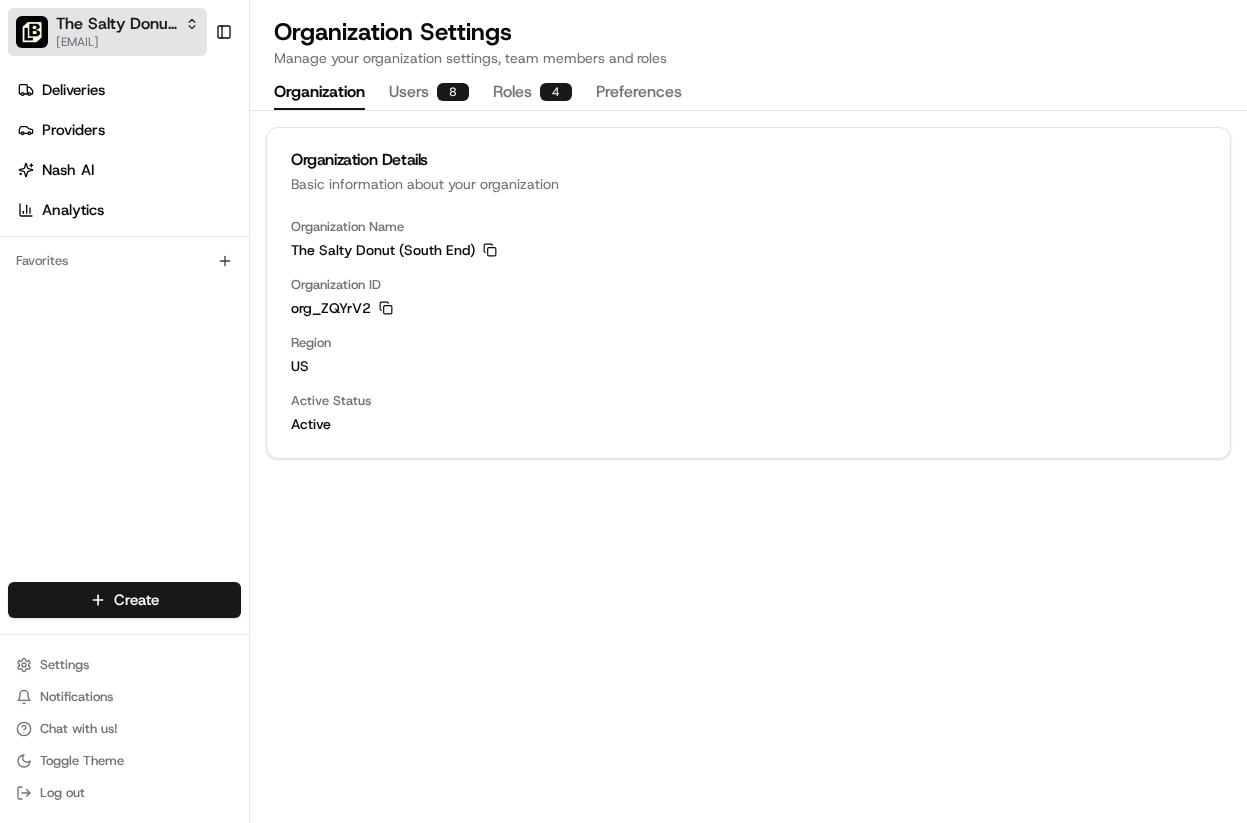 click on "The Salty Donut (South End)" at bounding box center (116, 24) 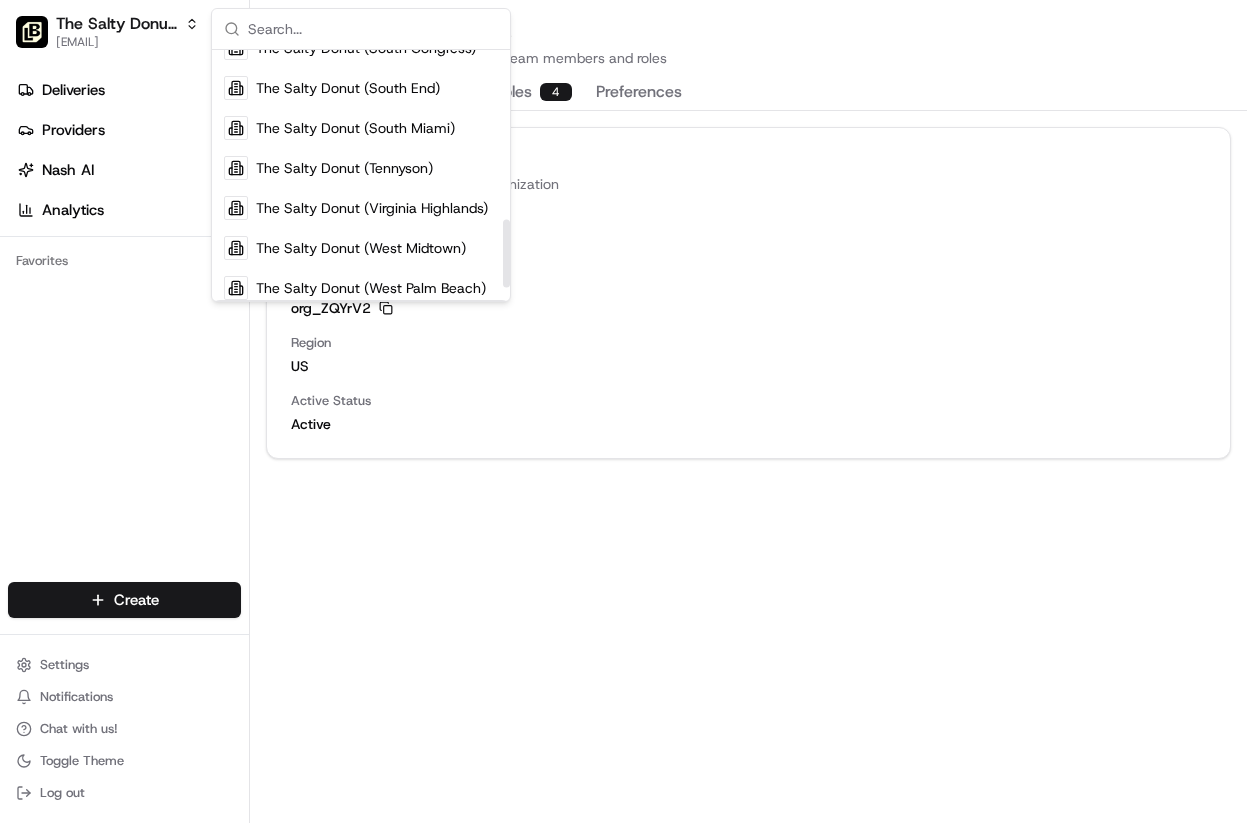 scroll, scrollTop: 624, scrollLeft: 0, axis: vertical 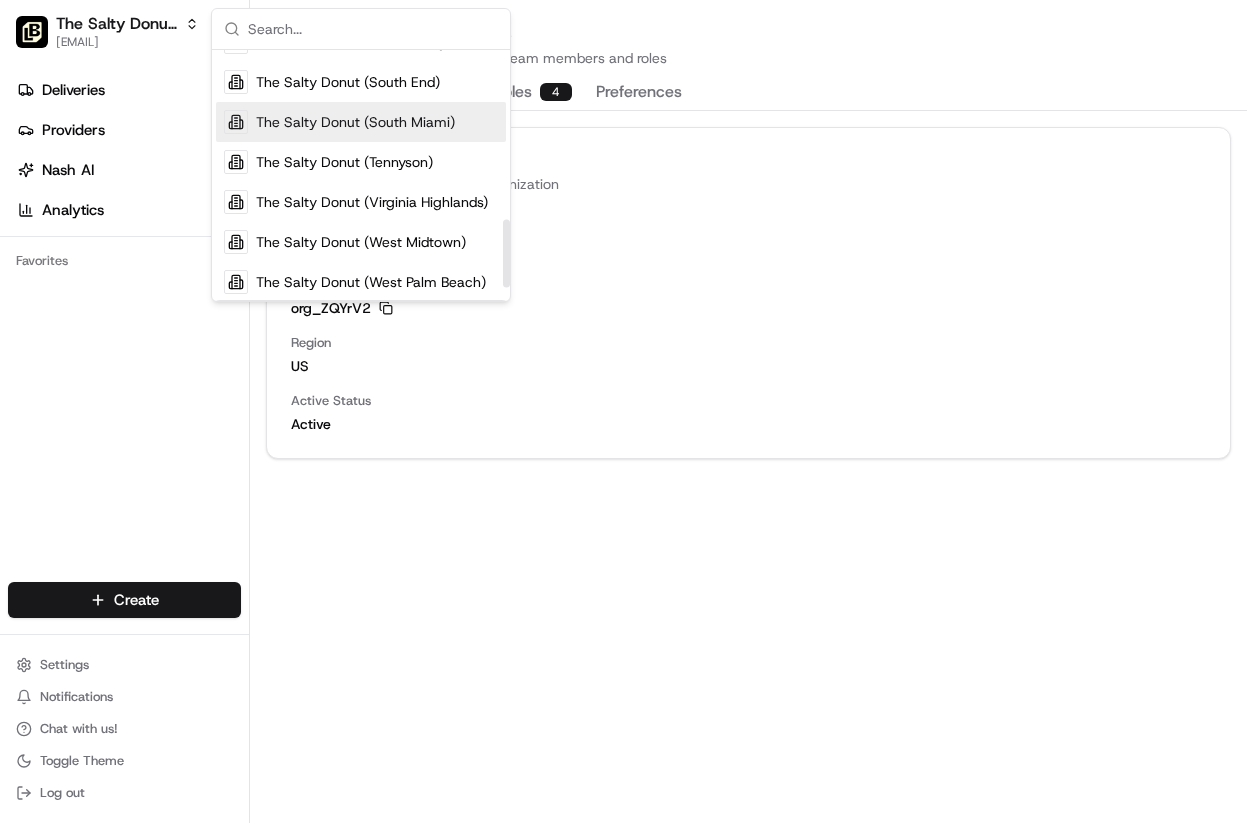 click on "The Salty Donut (South Miami)" at bounding box center [355, 122] 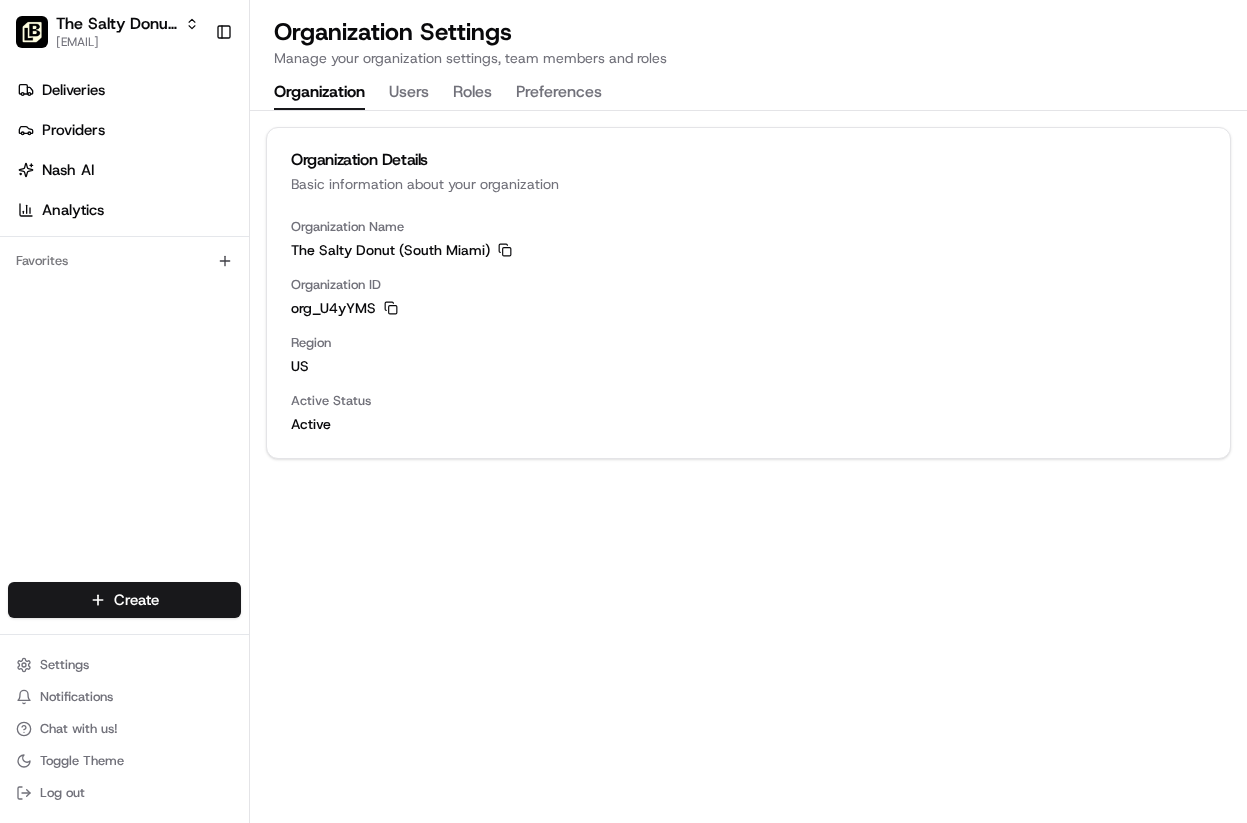 click on "Users" at bounding box center [409, 93] 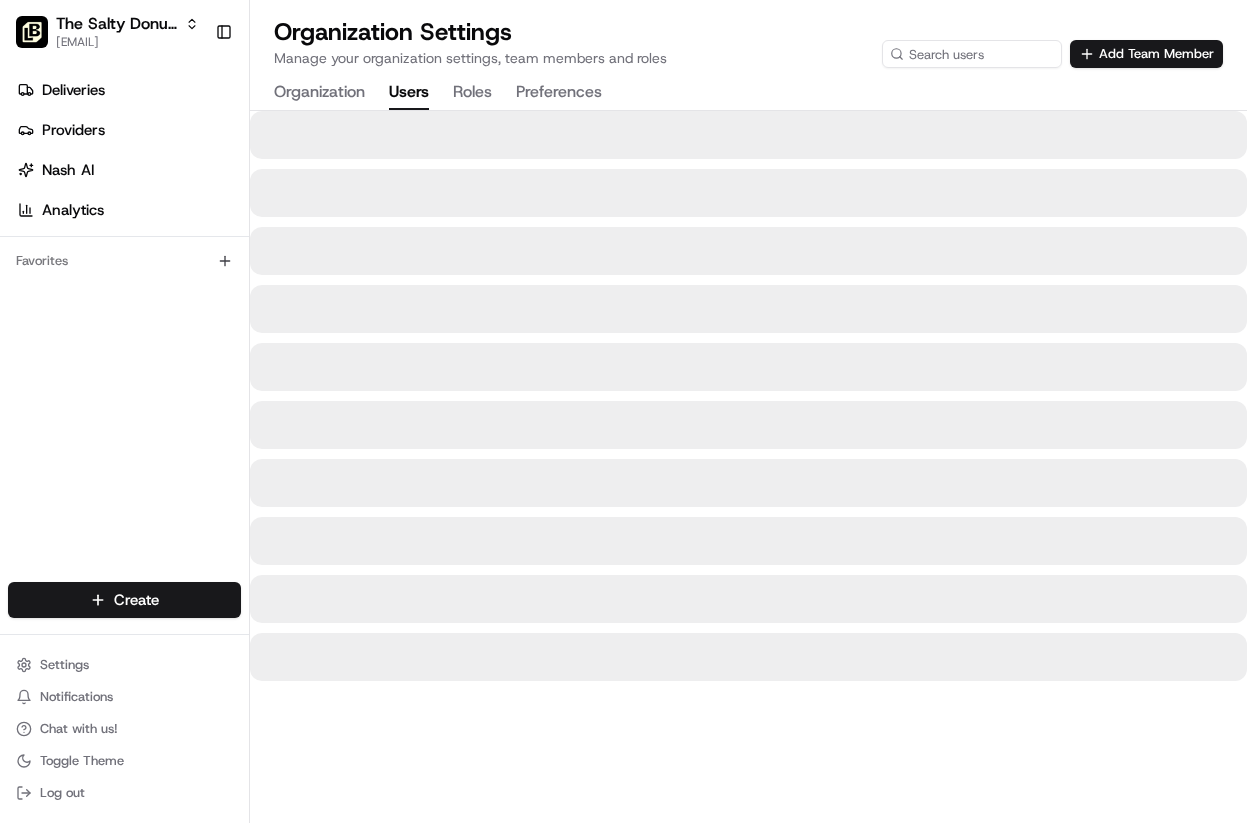 type 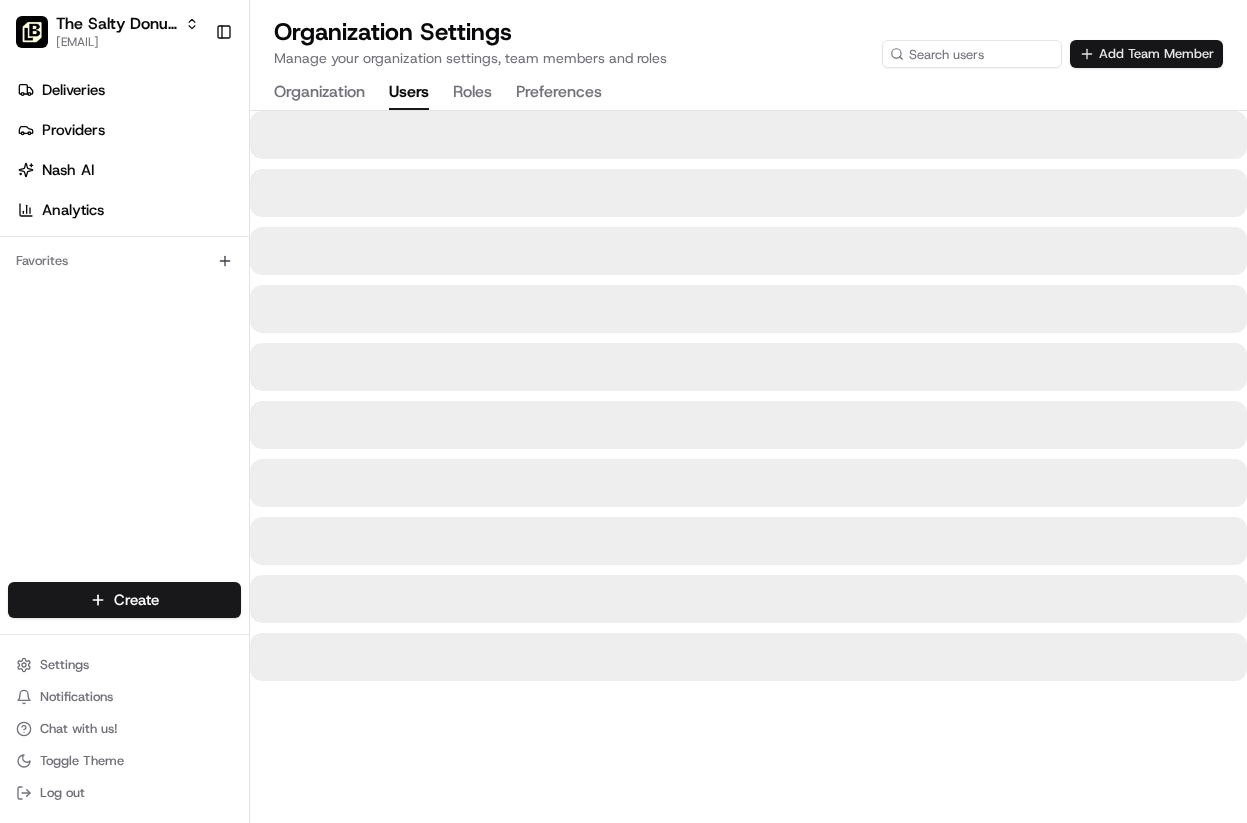 click on "Add Team Member" at bounding box center (1146, 54) 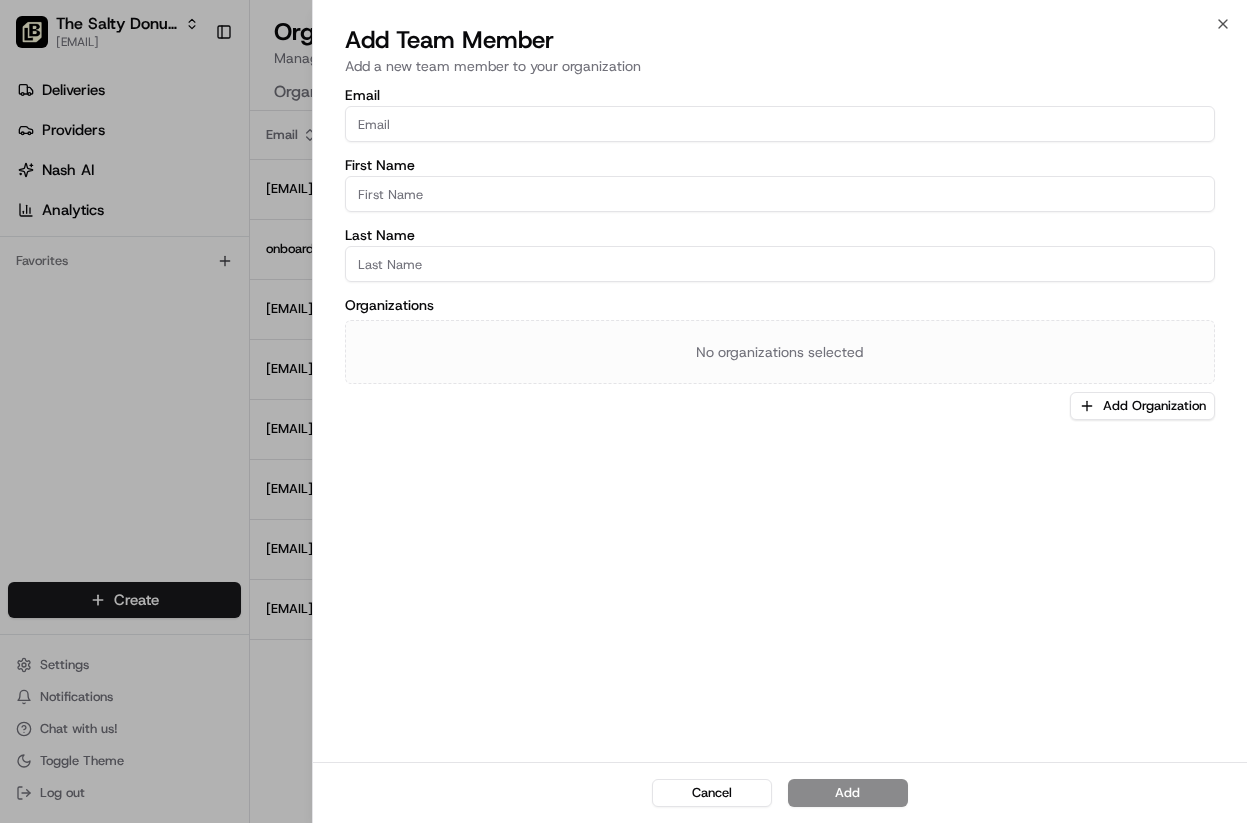 click on "Email" at bounding box center (780, 124) 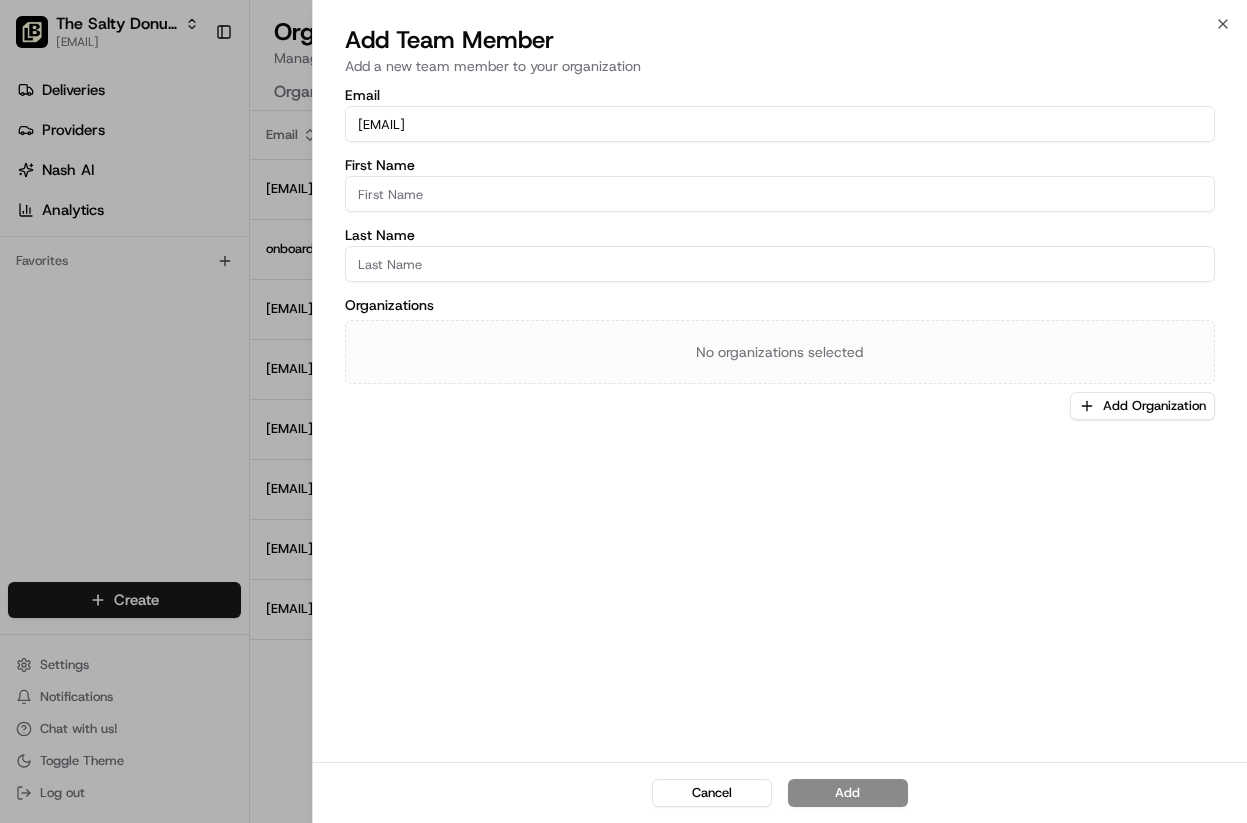 type on "[EMAIL]" 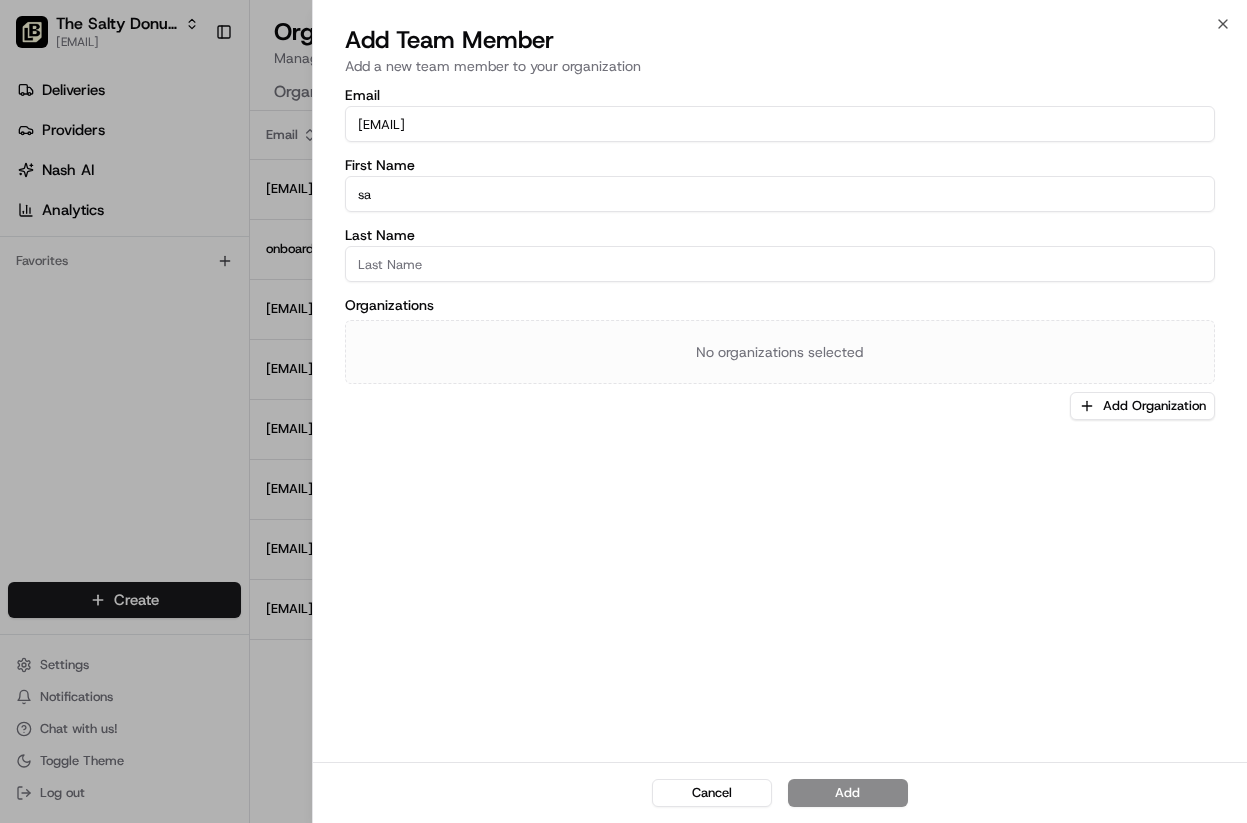 type on "[FIRST]" 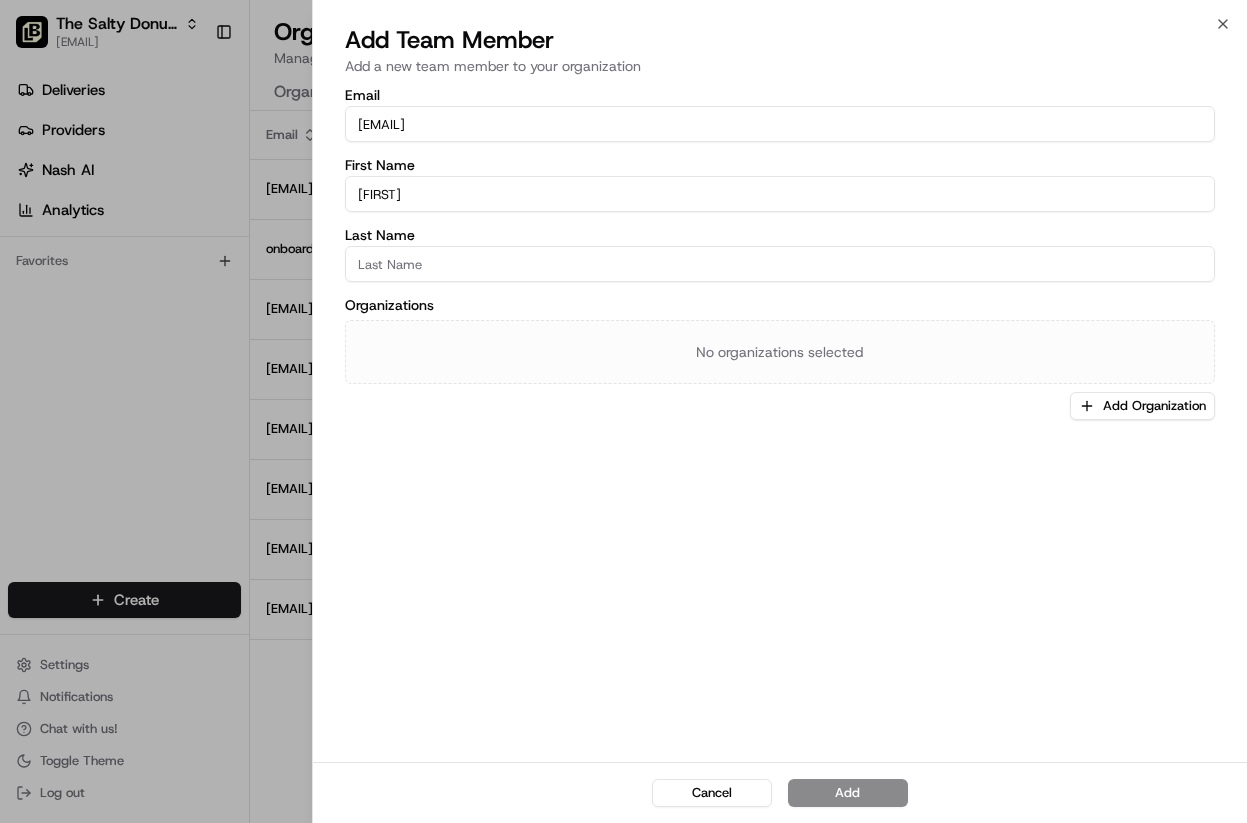 click on "Last Name" at bounding box center (780, 264) 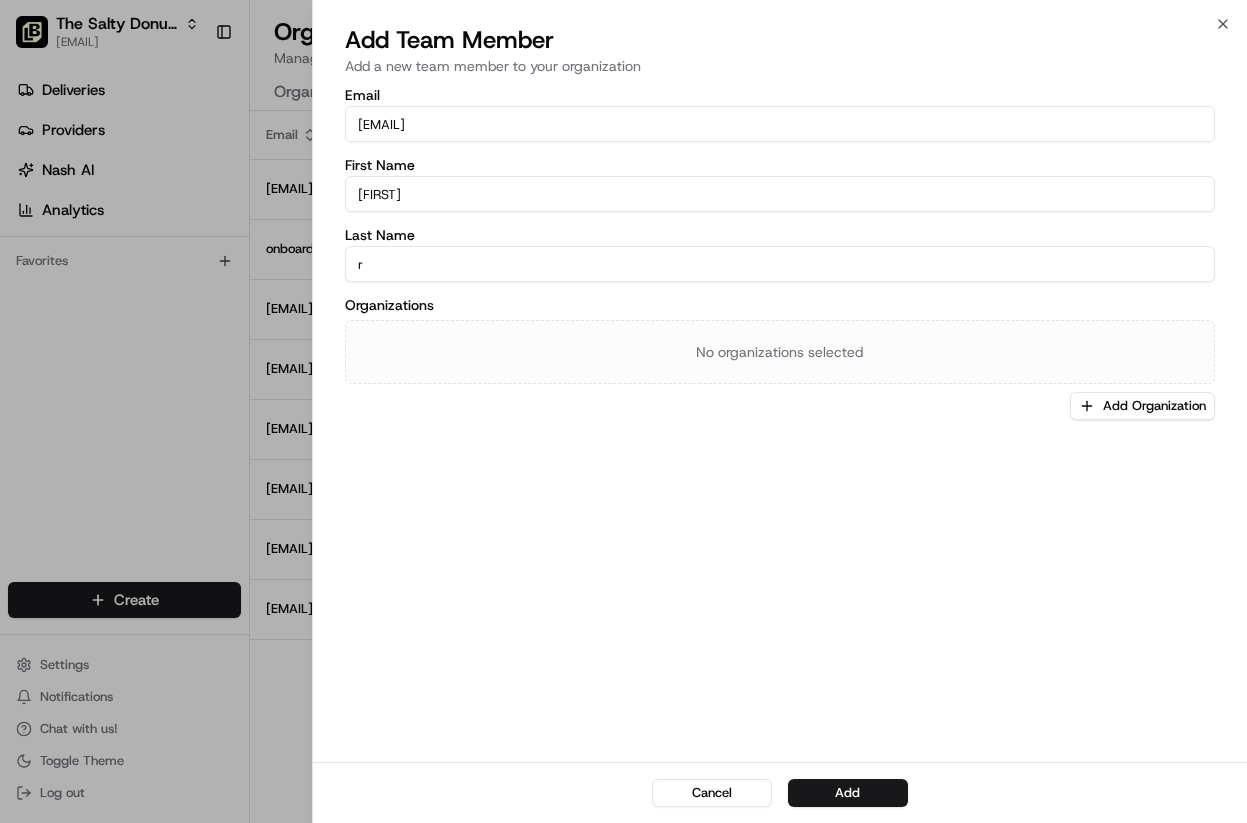 type on "Robleto" 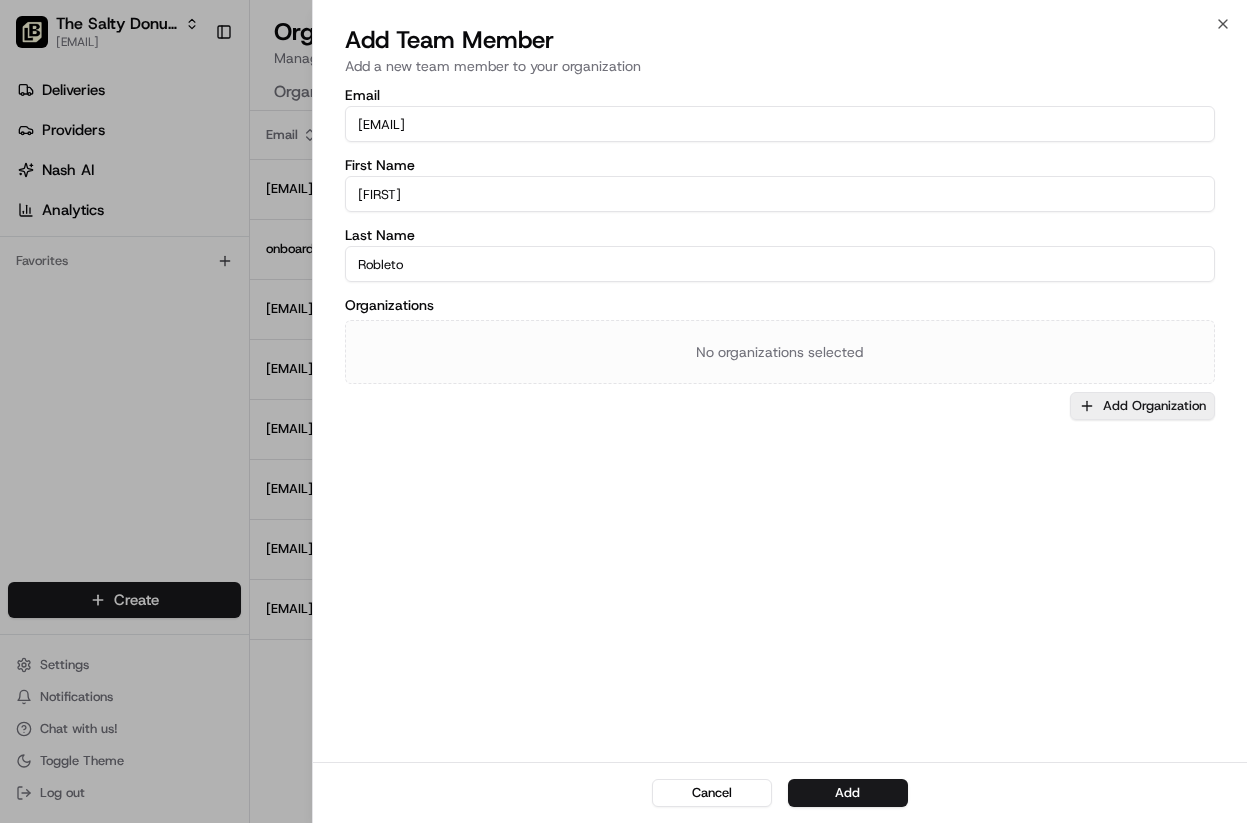 click on "Add Organization" at bounding box center [1142, 406] 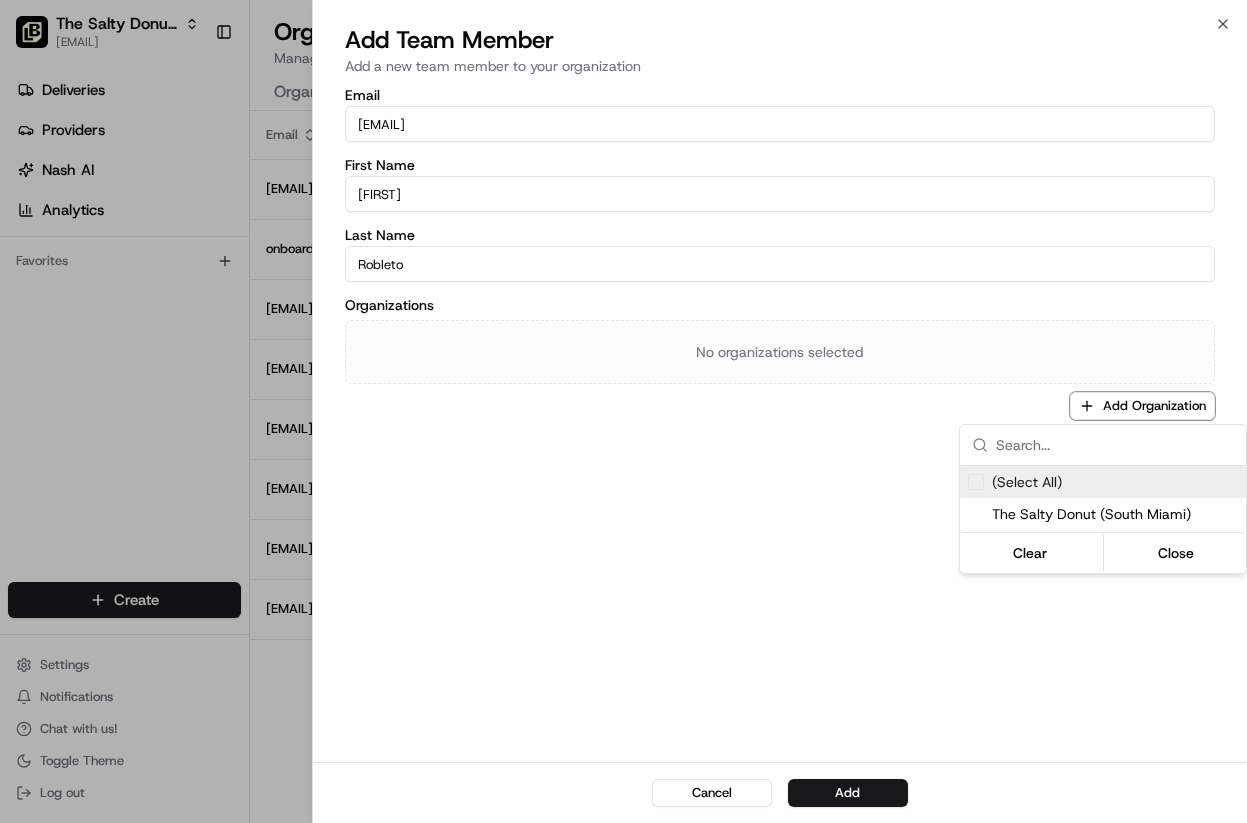 click on "(Select All)" at bounding box center (1027, 482) 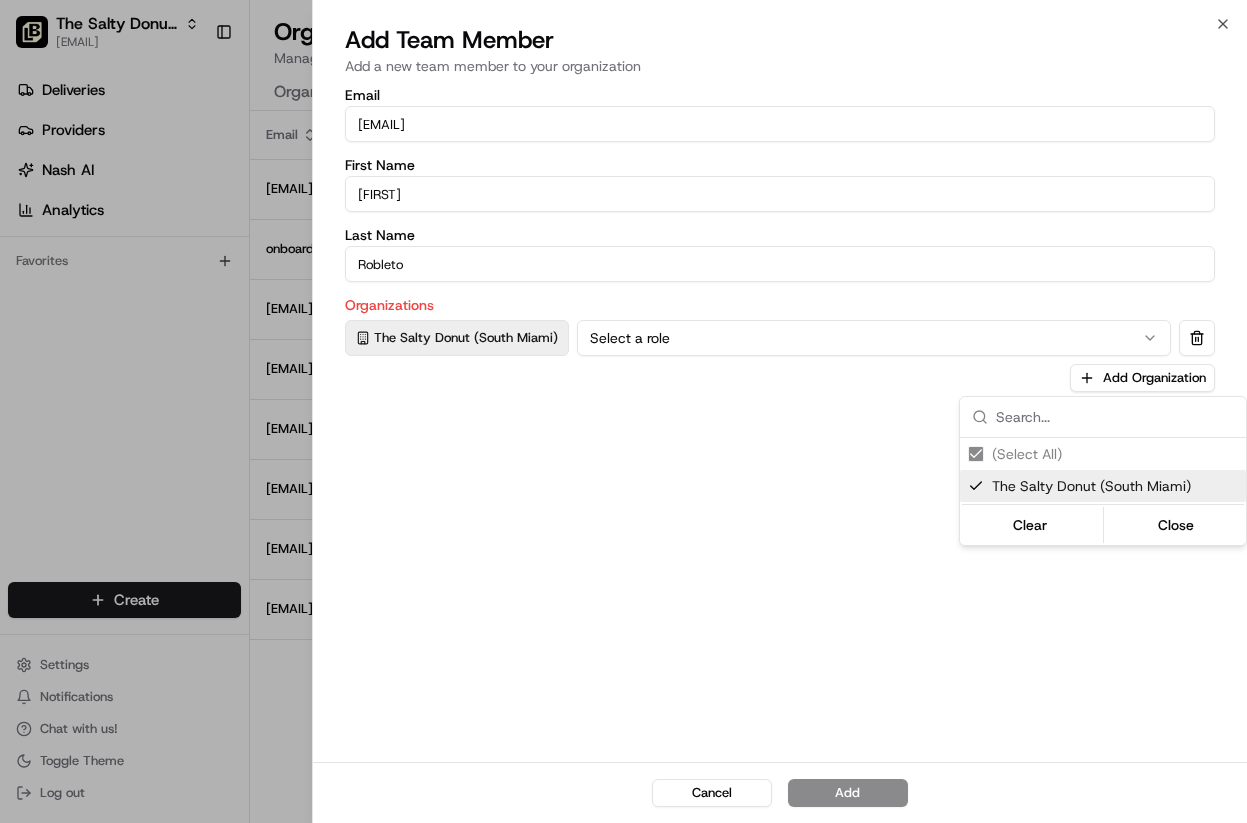 click at bounding box center (623, 411) 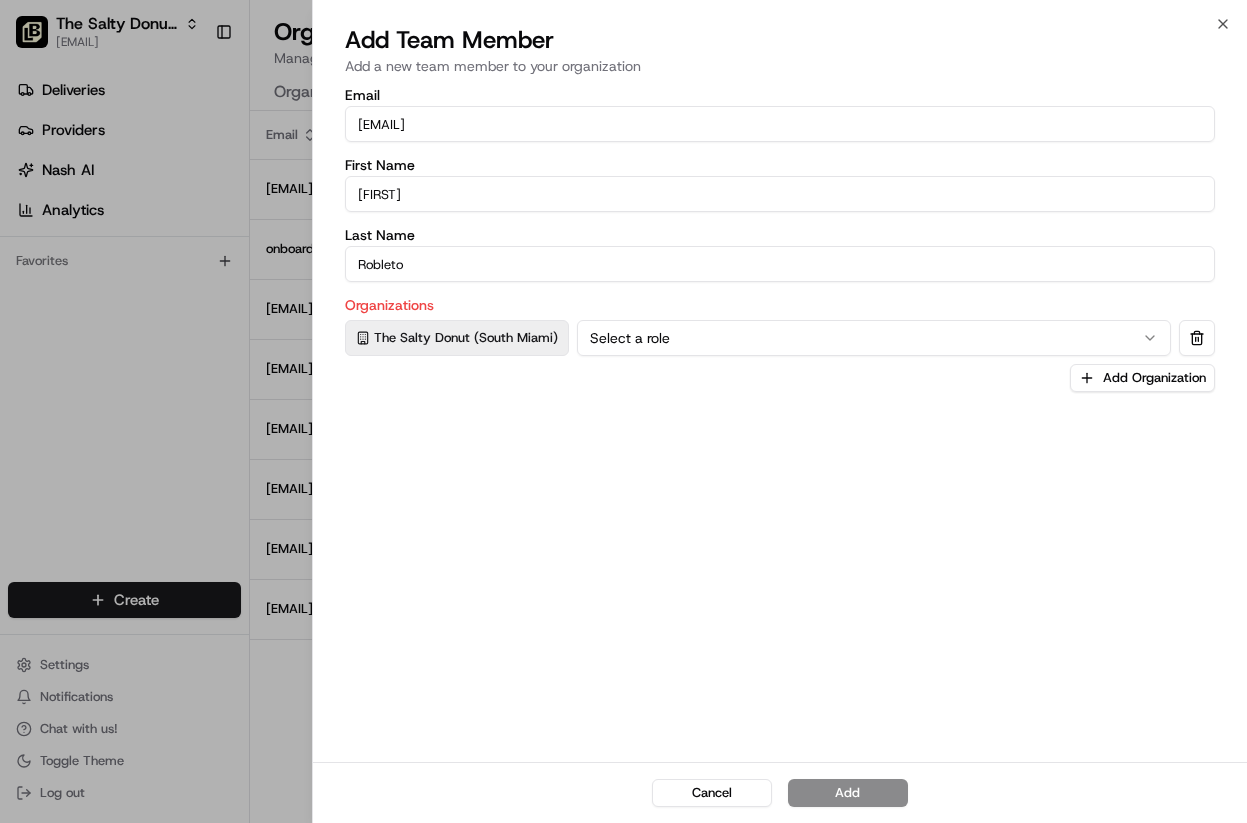 click on "Select a role" at bounding box center [874, 338] 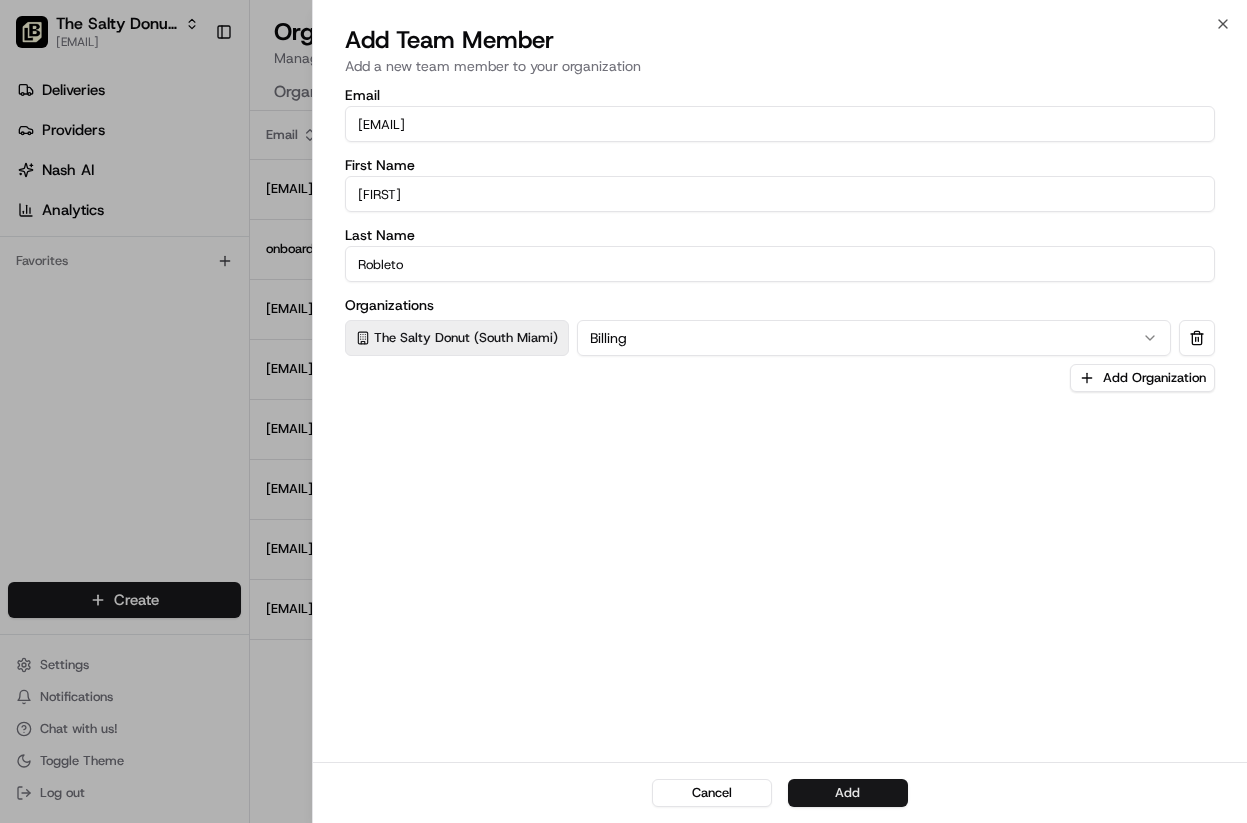 click on "Add" at bounding box center [848, 793] 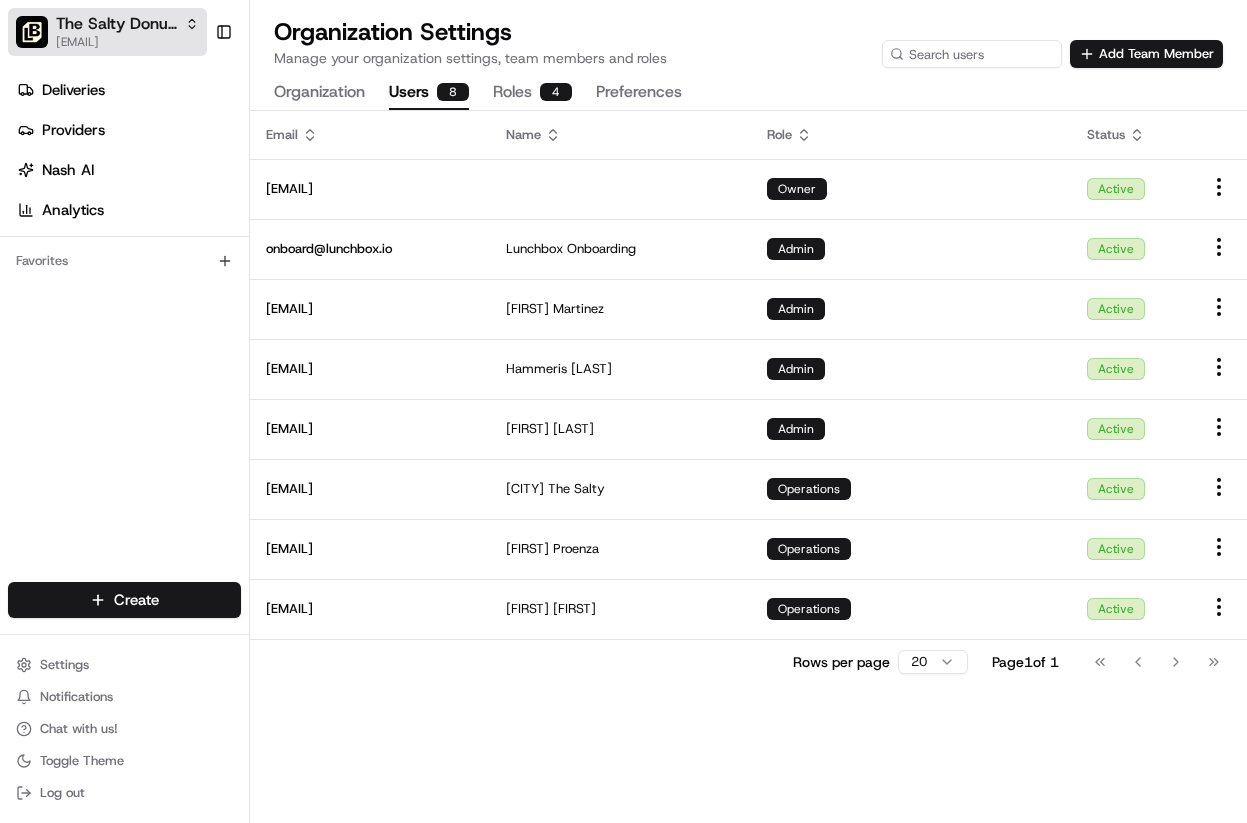 click on "[EMAIL]" at bounding box center (127, 42) 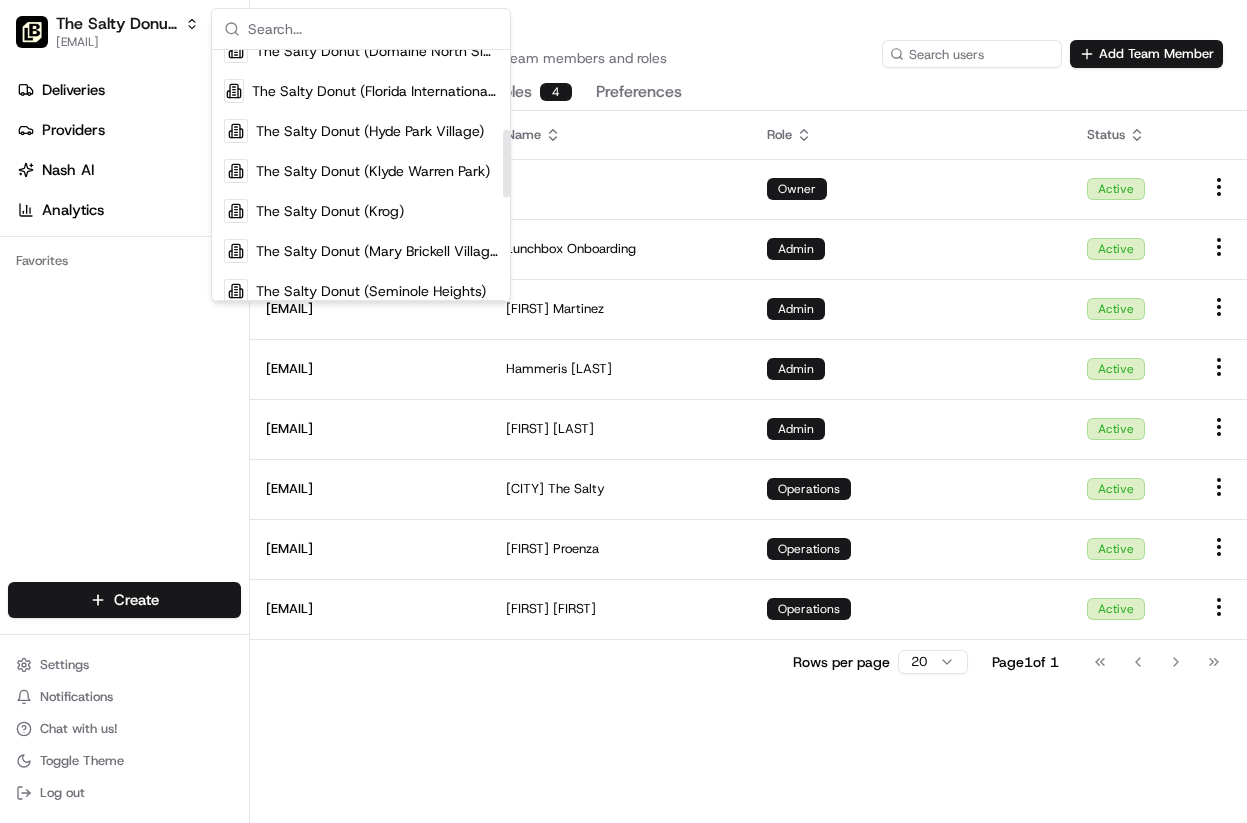 scroll, scrollTop: 333, scrollLeft: 0, axis: vertical 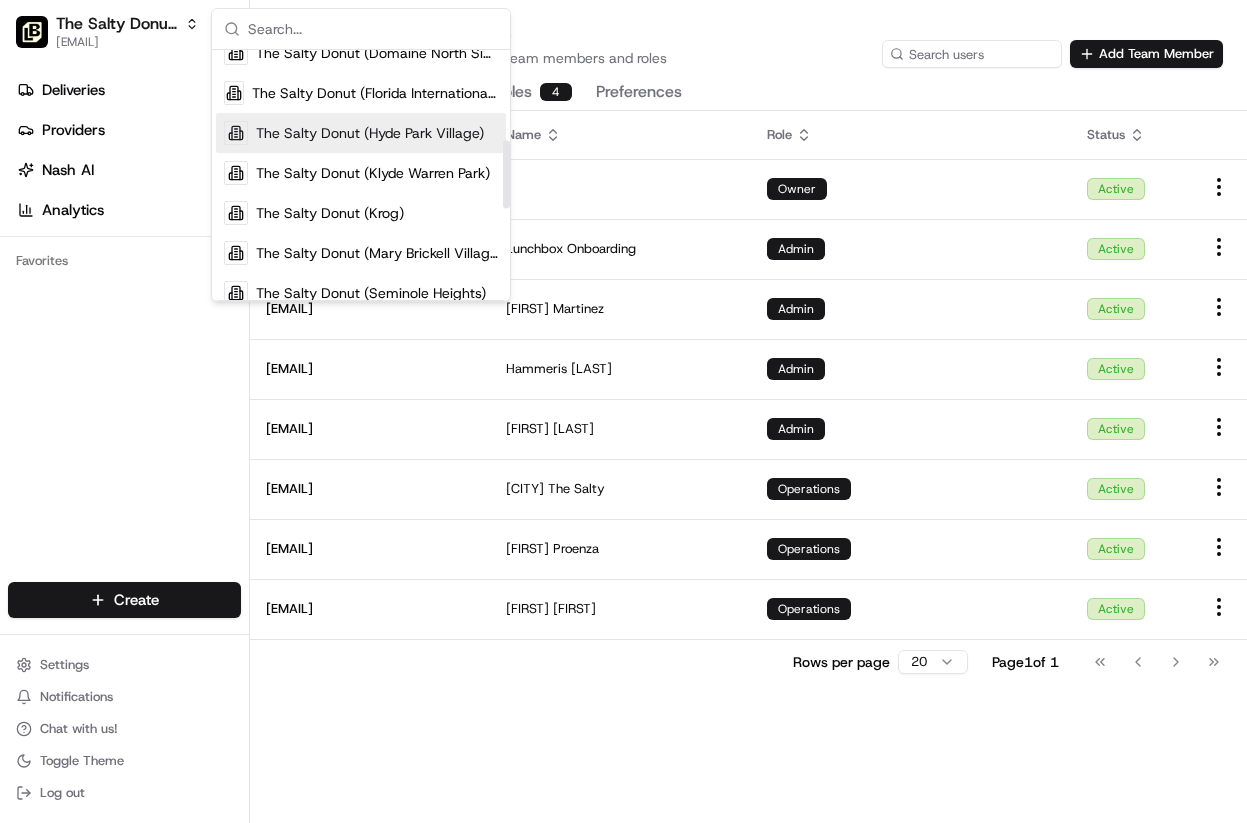 click on "Organization Settings Manage your organization settings, team members and roles Add Team Member" at bounding box center (748, 42) 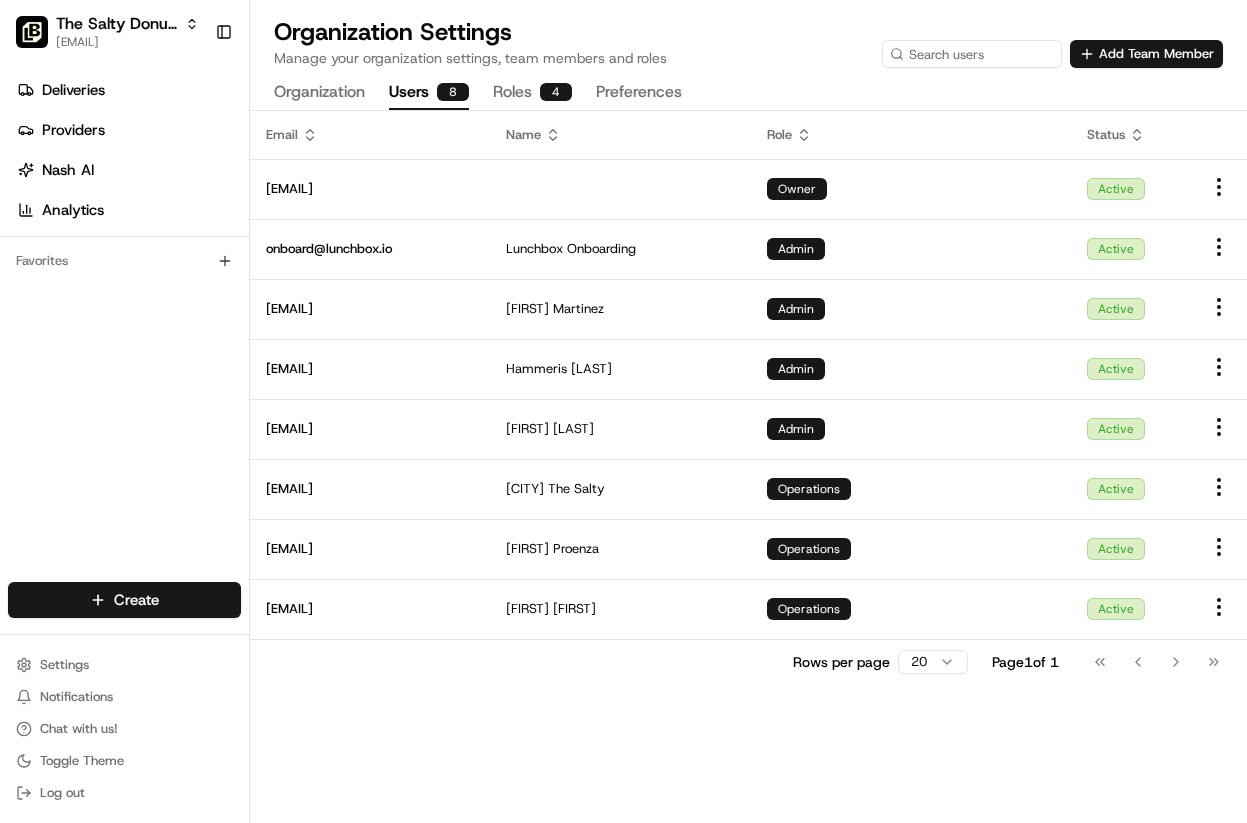 click on "Organization" at bounding box center [319, 93] 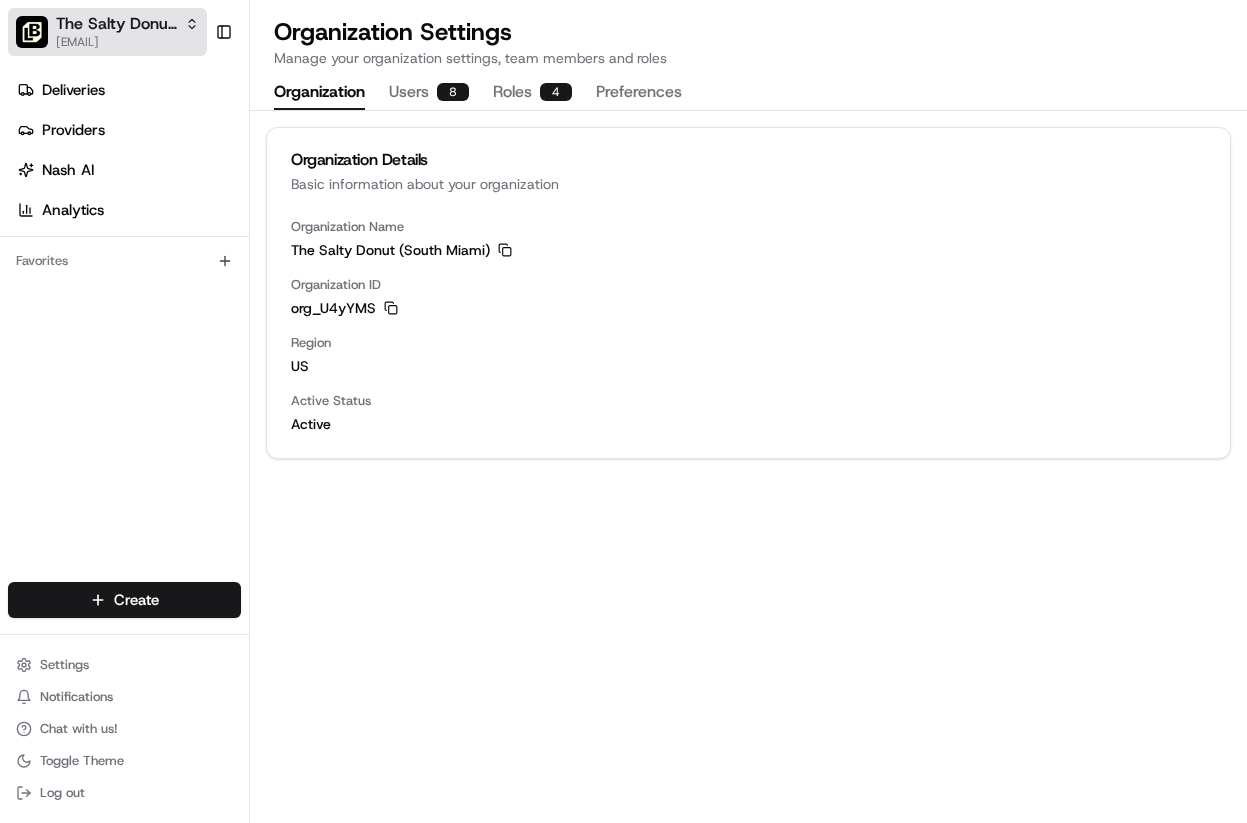 click on "[EMAIL]" at bounding box center [127, 42] 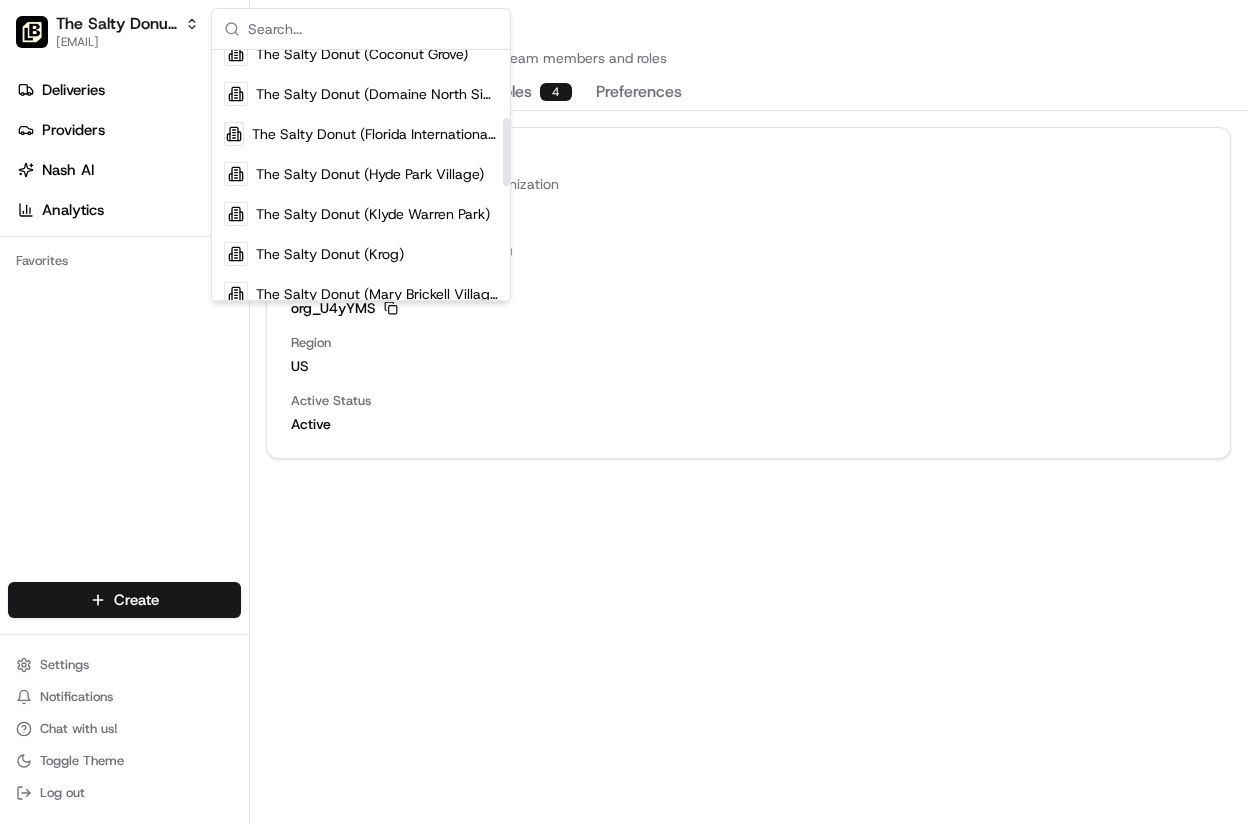 scroll, scrollTop: 607, scrollLeft: 0, axis: vertical 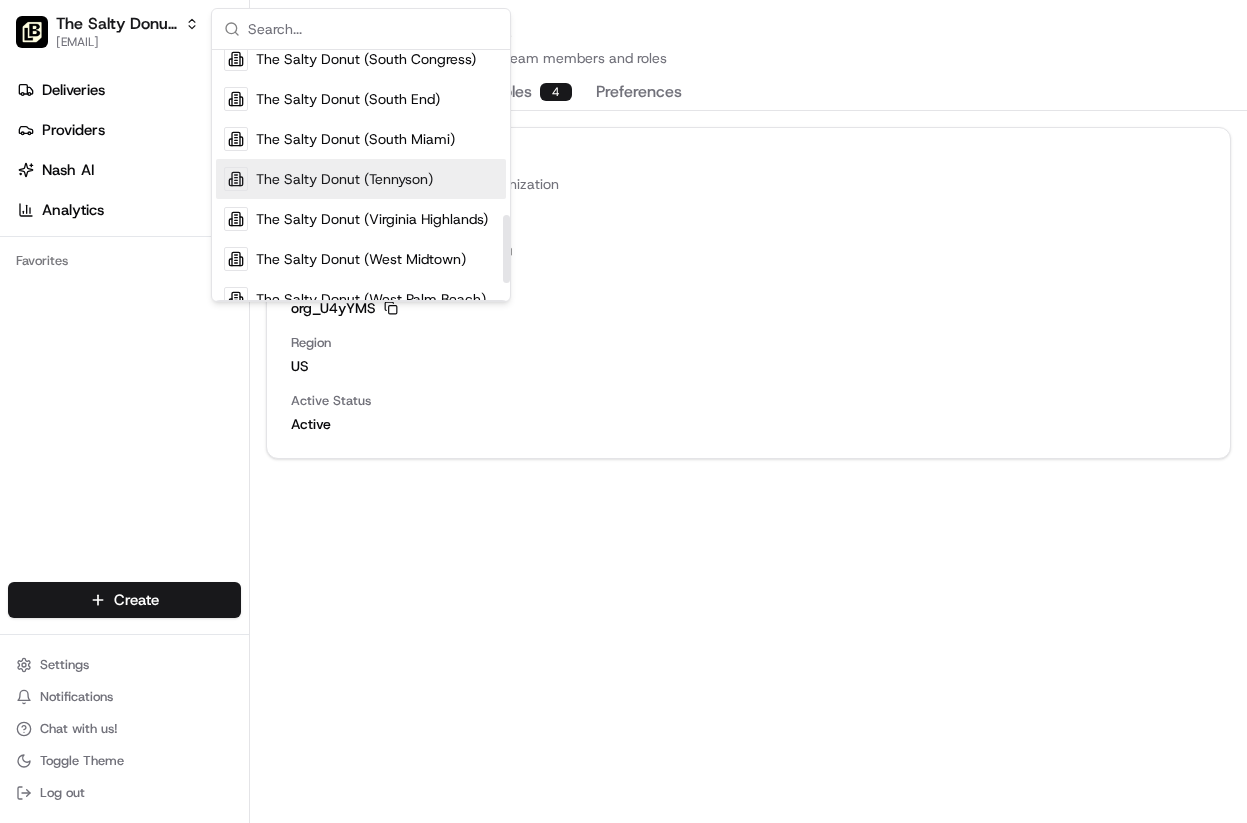 click on "The Salty Donut (Tennyson)" at bounding box center [344, 179] 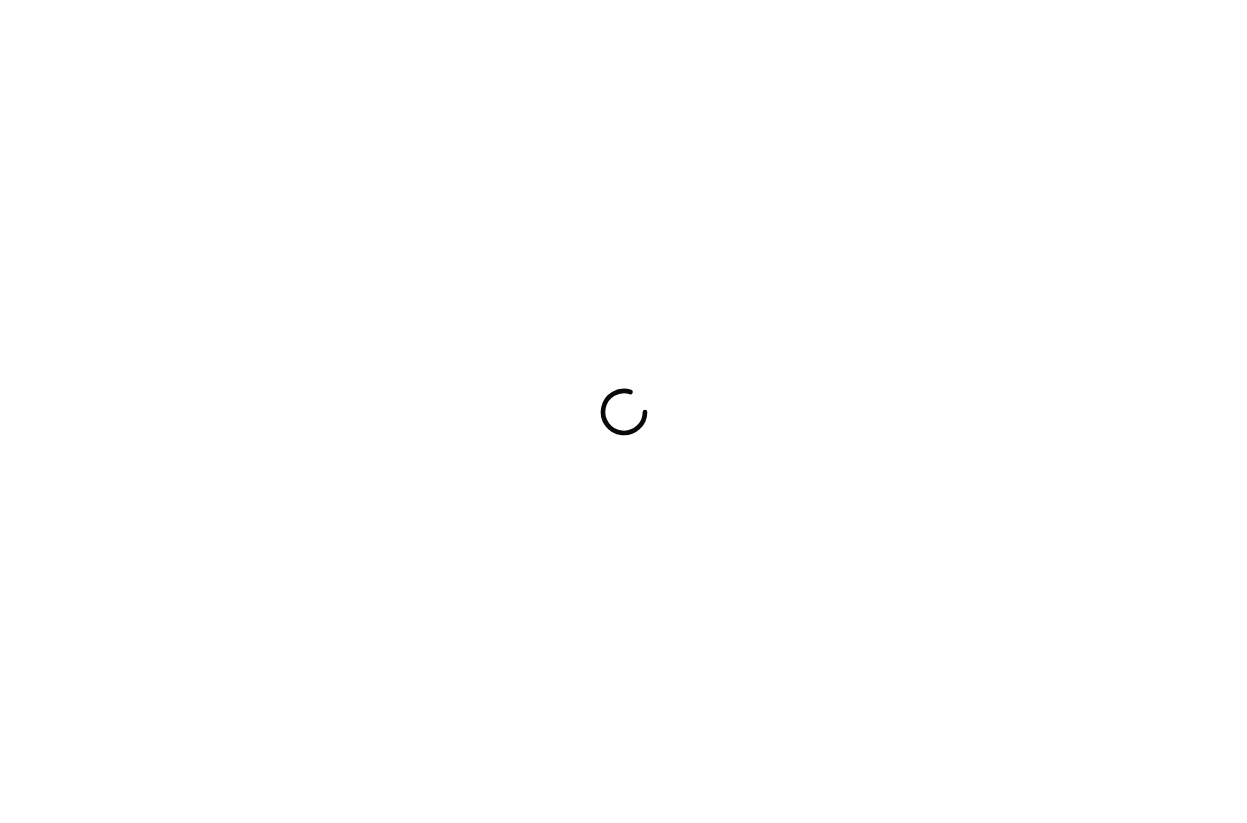 scroll, scrollTop: 0, scrollLeft: 0, axis: both 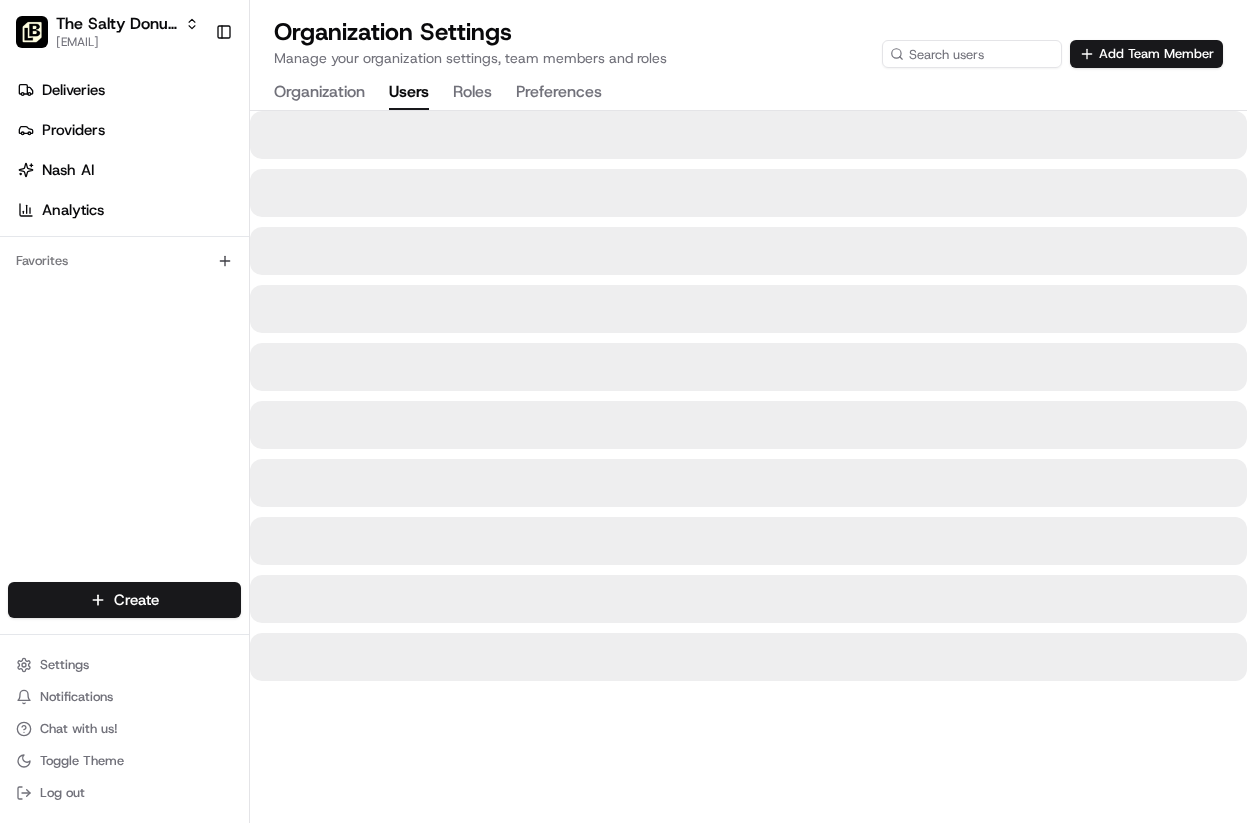 click on "Users" at bounding box center (409, 93) 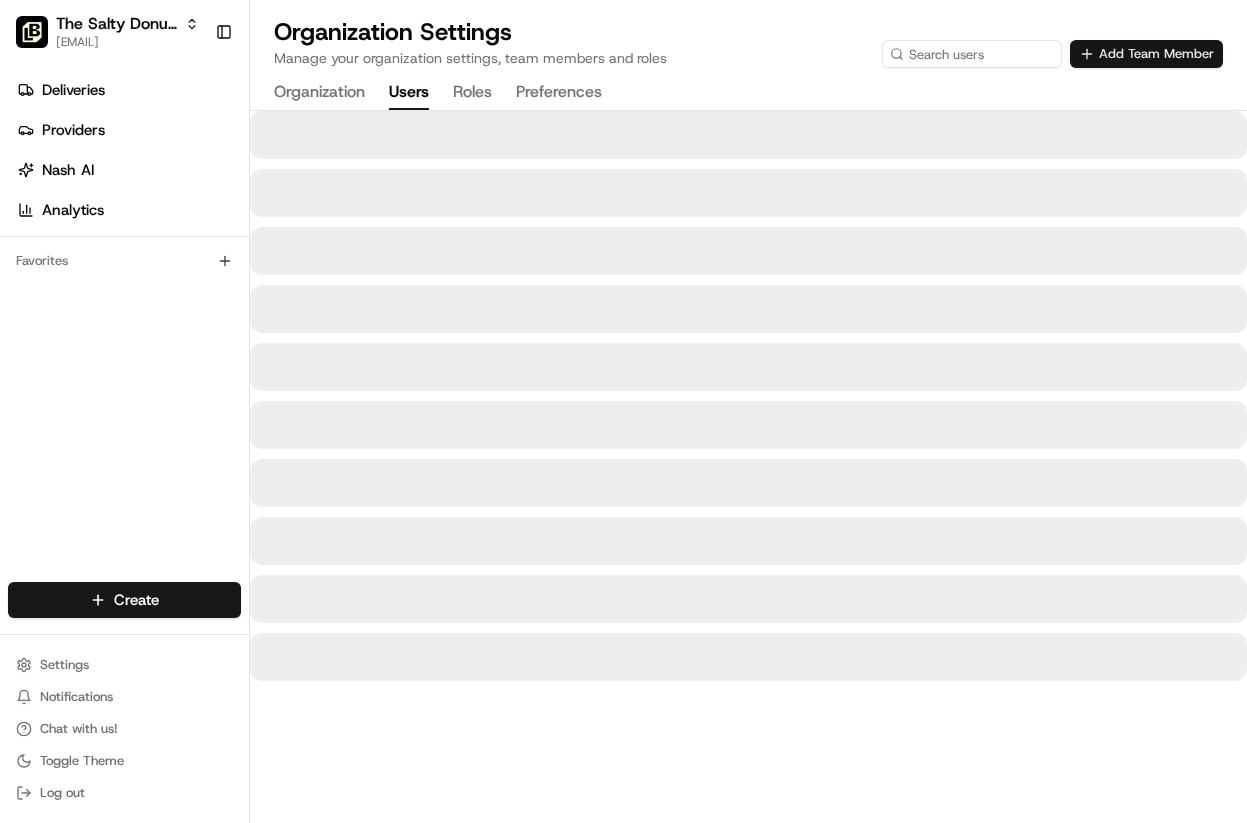 click on "Add Team Member" at bounding box center (1146, 54) 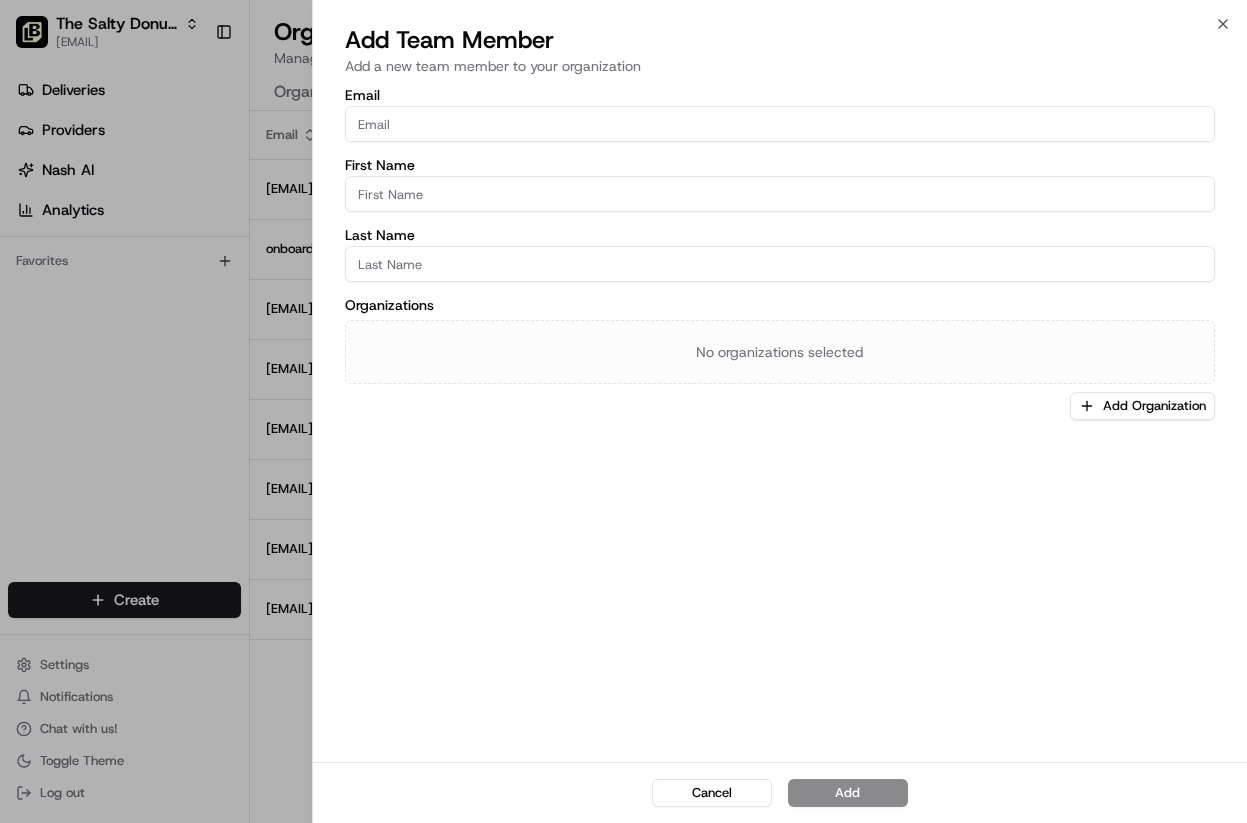 click on "Email" at bounding box center [780, 124] 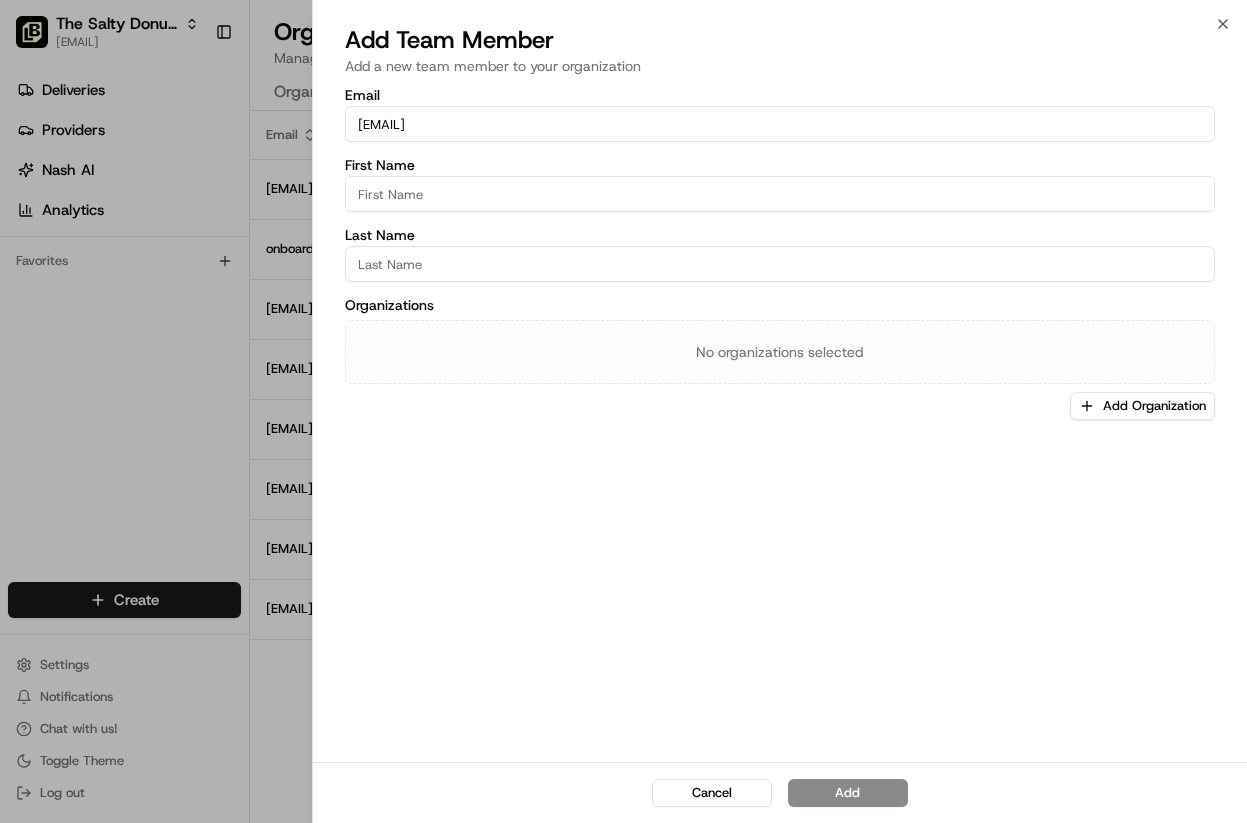 type on "[EMAIL]" 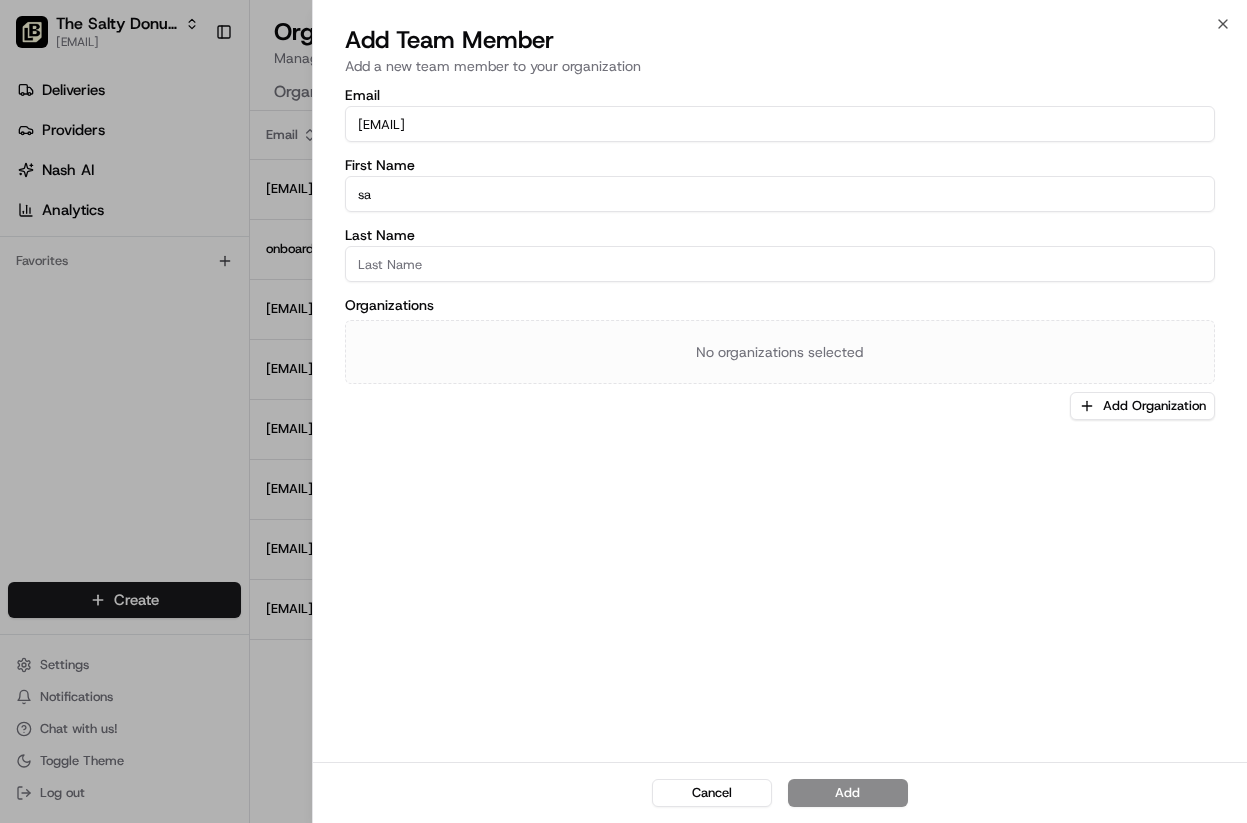 type on "[FIRST]" 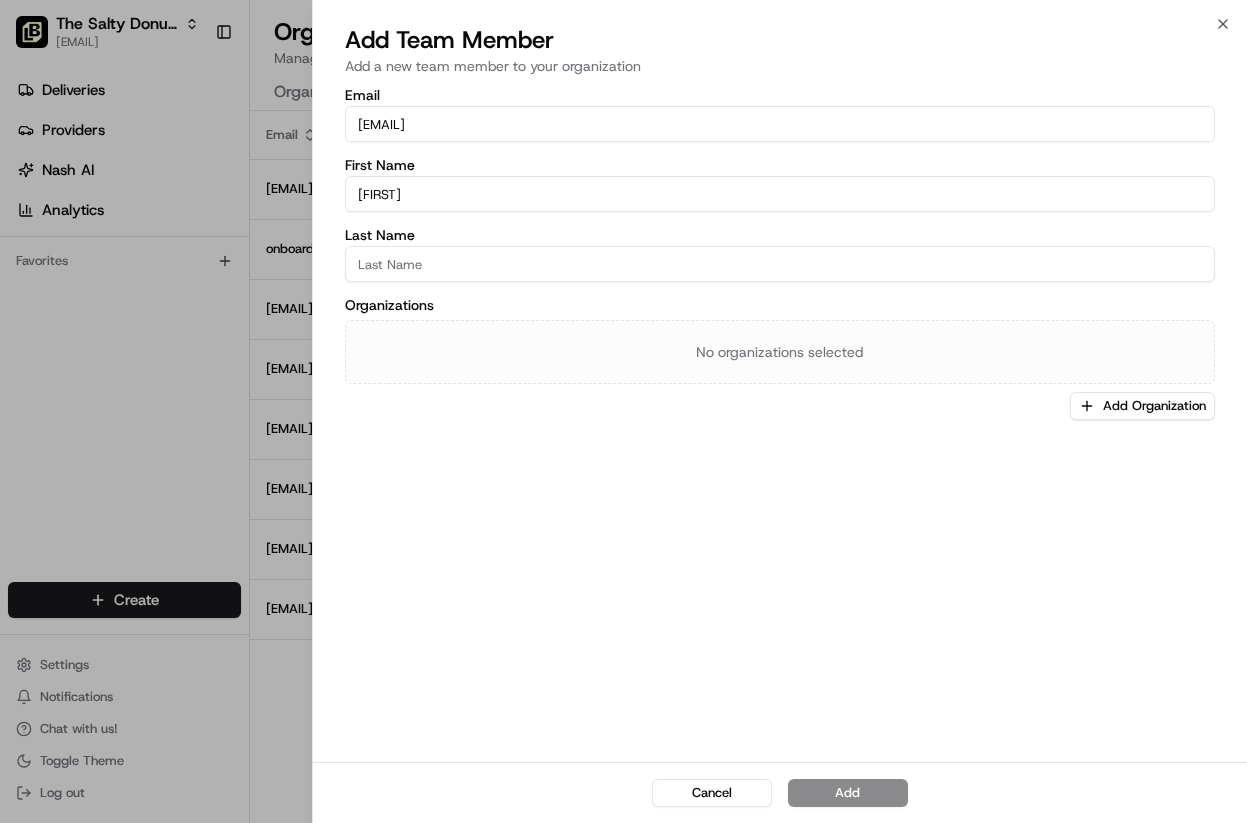 click on "Last Name" at bounding box center (780, 264) 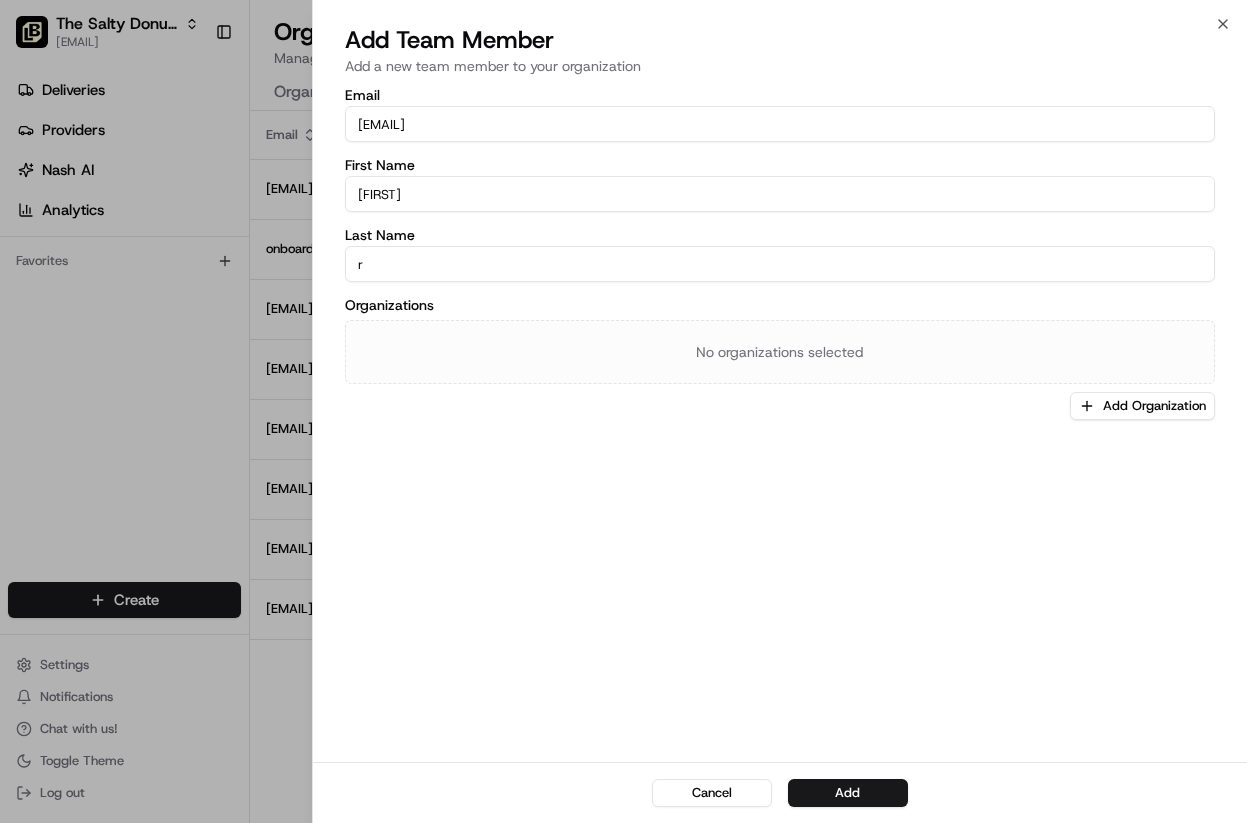 type on "Robleto" 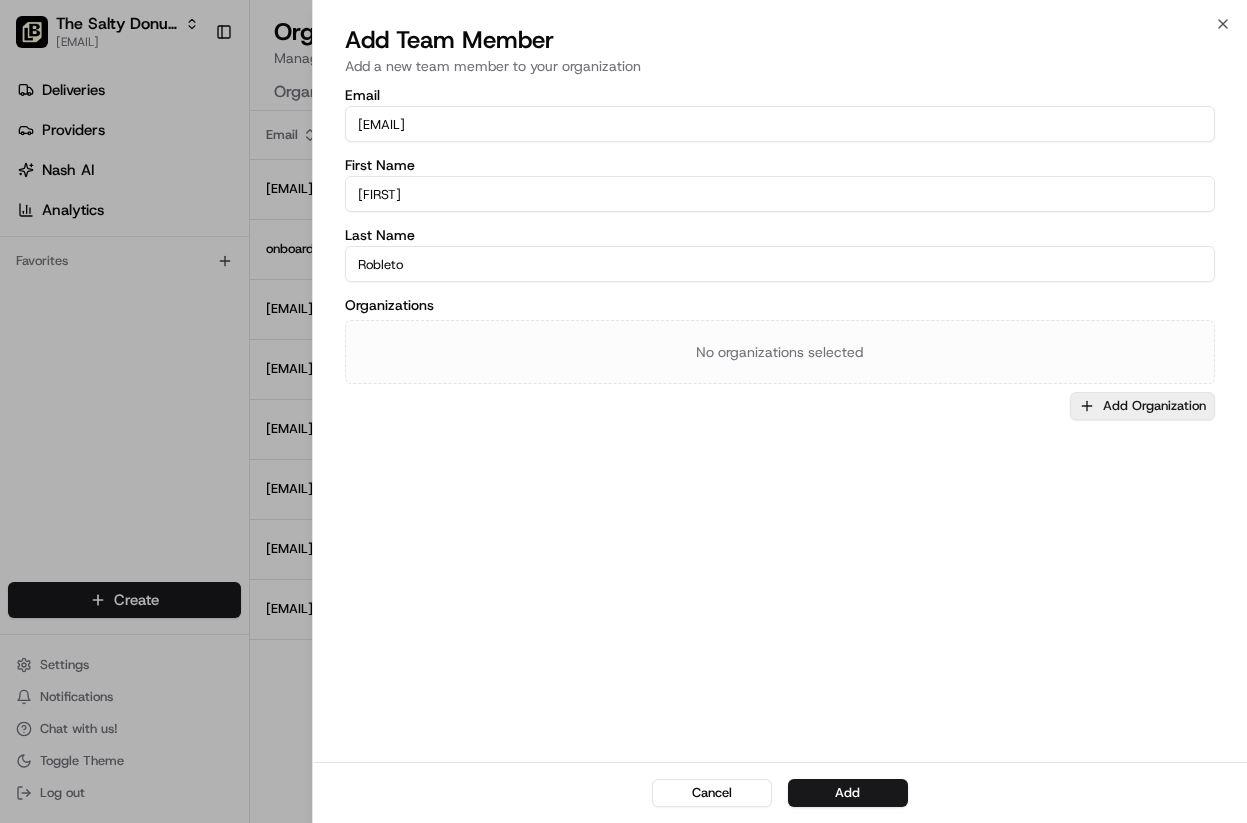 click 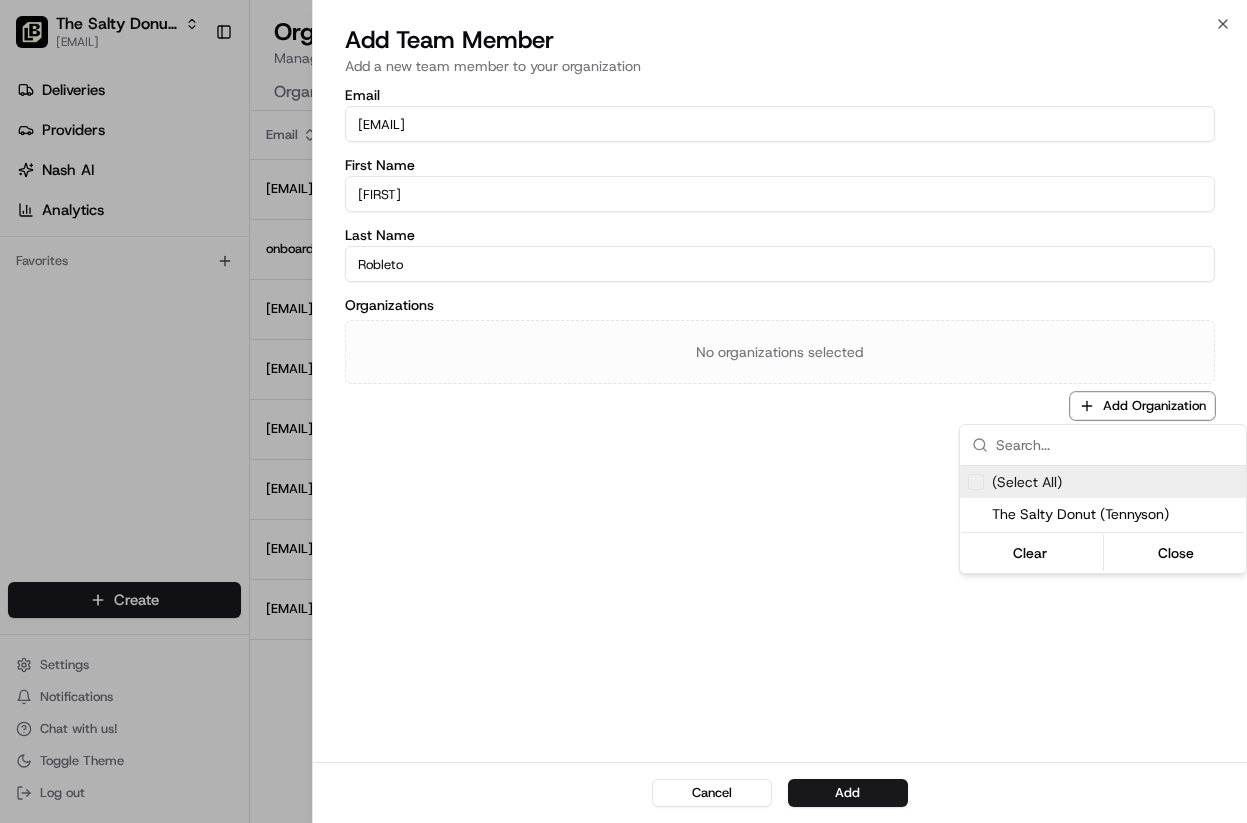 click on "(Select All)" at bounding box center (1027, 482) 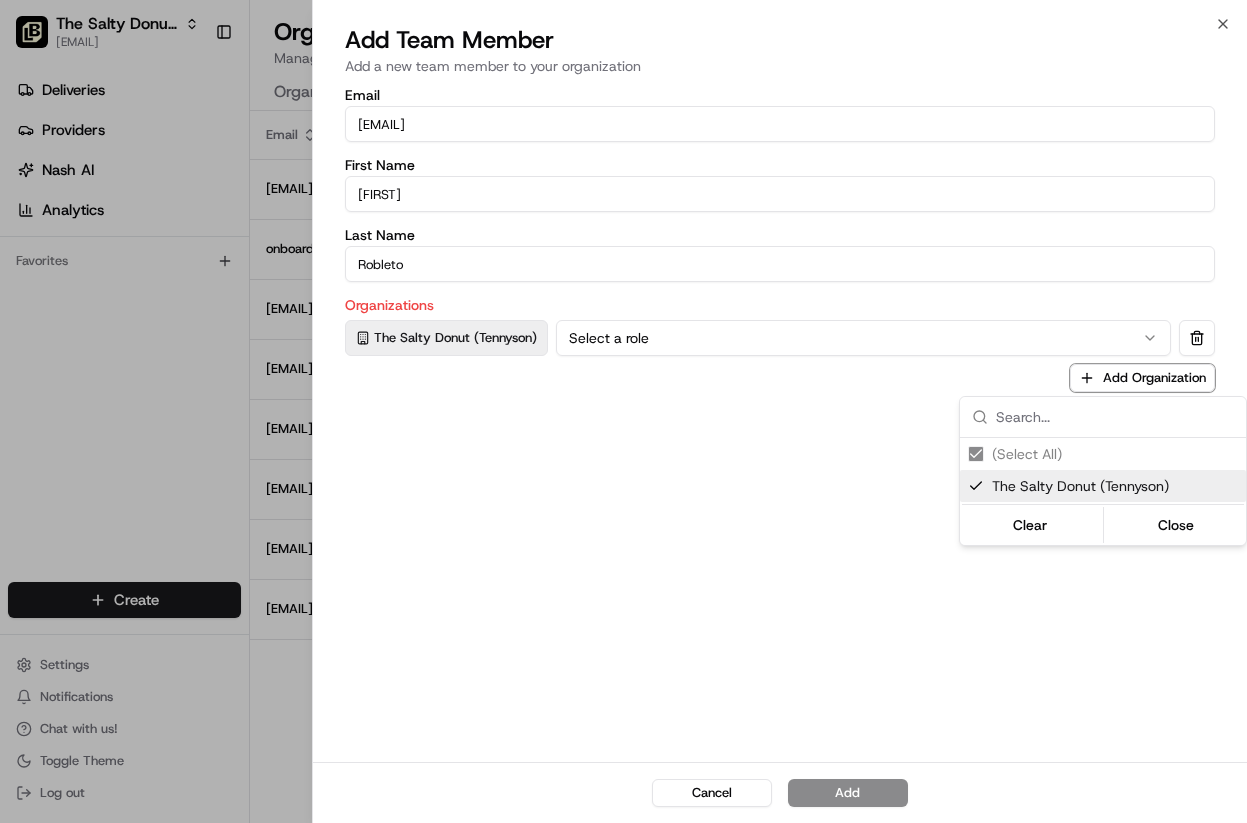 click at bounding box center (623, 411) 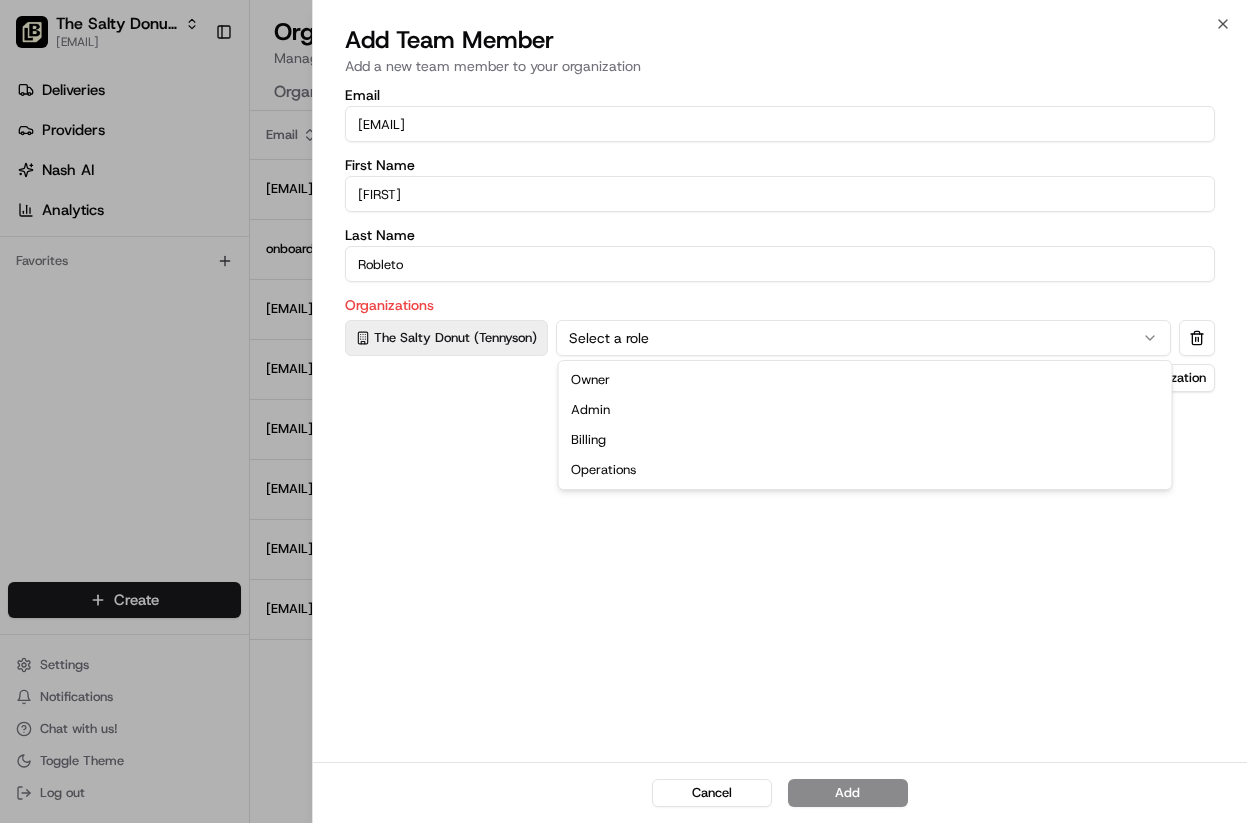 click on "Select a role" at bounding box center (863, 338) 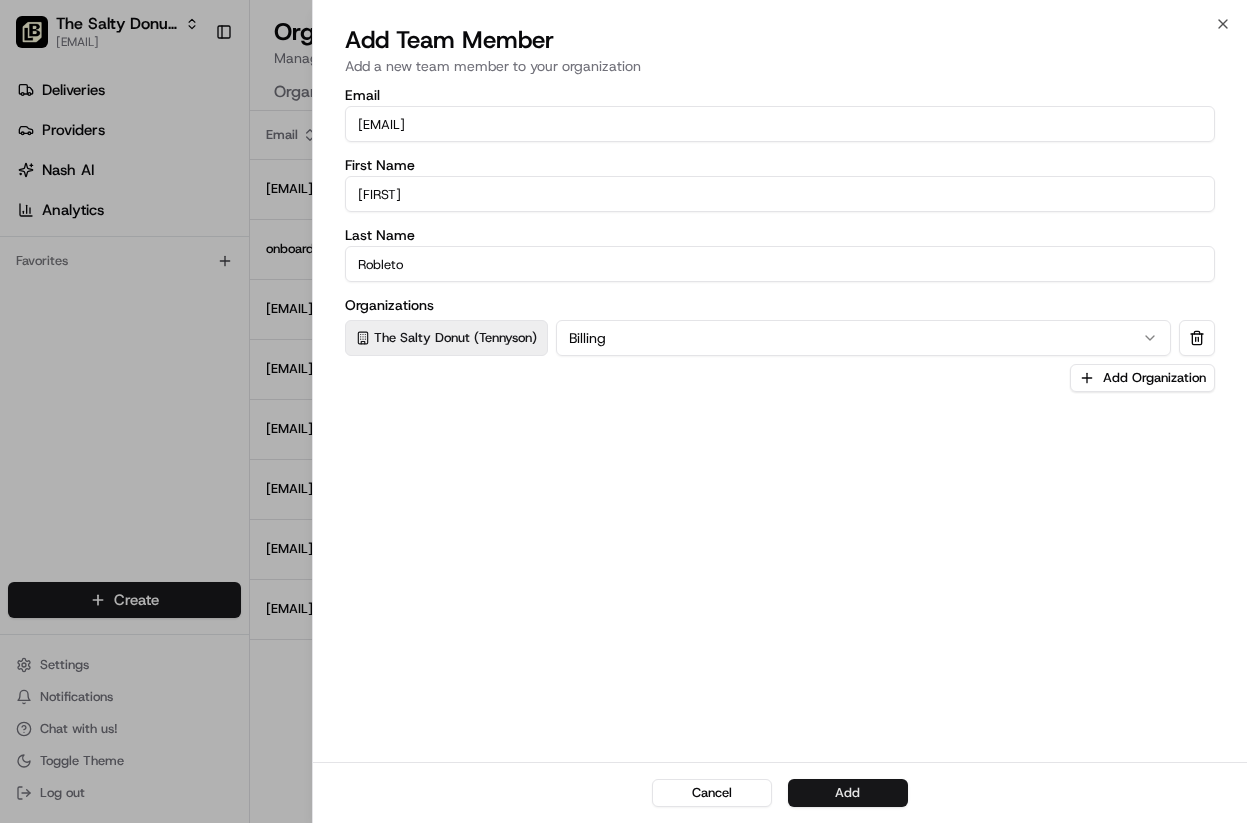 click on "Add" at bounding box center (848, 793) 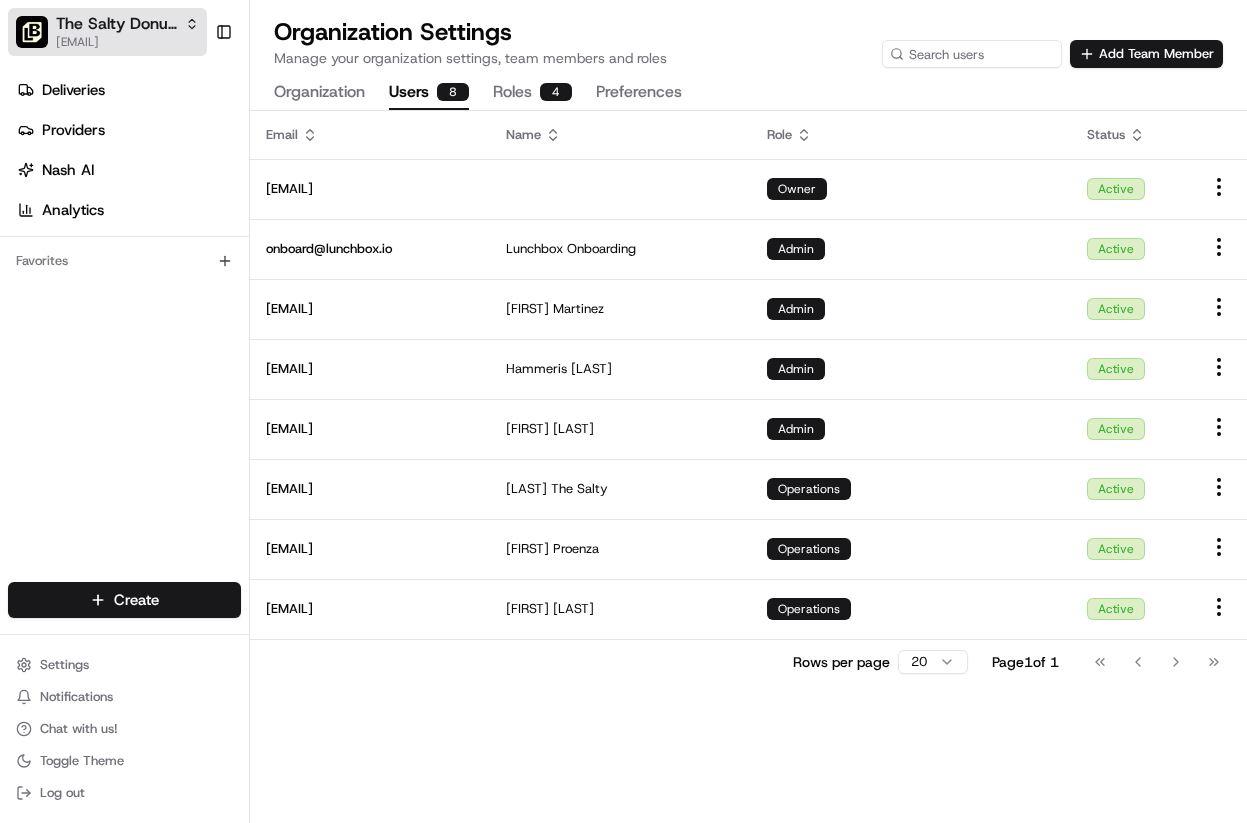 click on "The Salty Donut (Tennyson)" at bounding box center [116, 24] 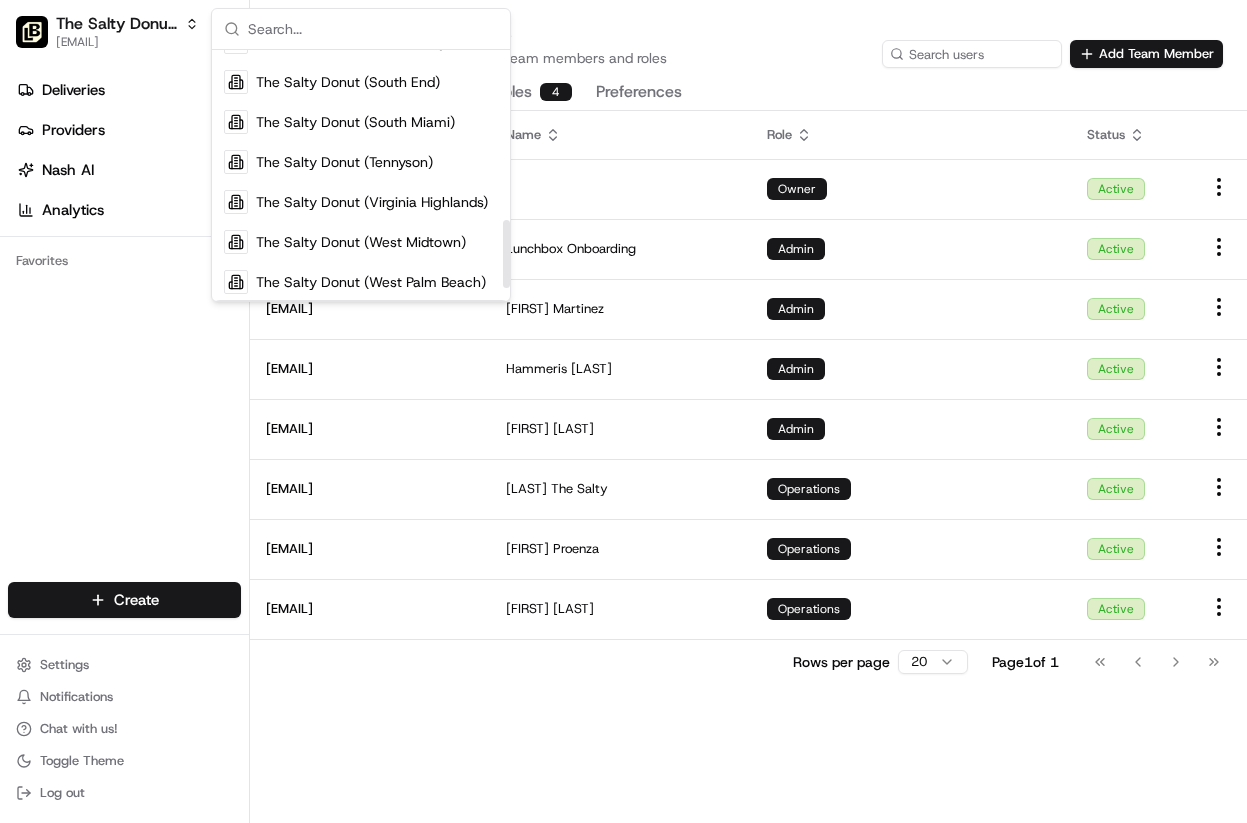 scroll, scrollTop: 626, scrollLeft: 0, axis: vertical 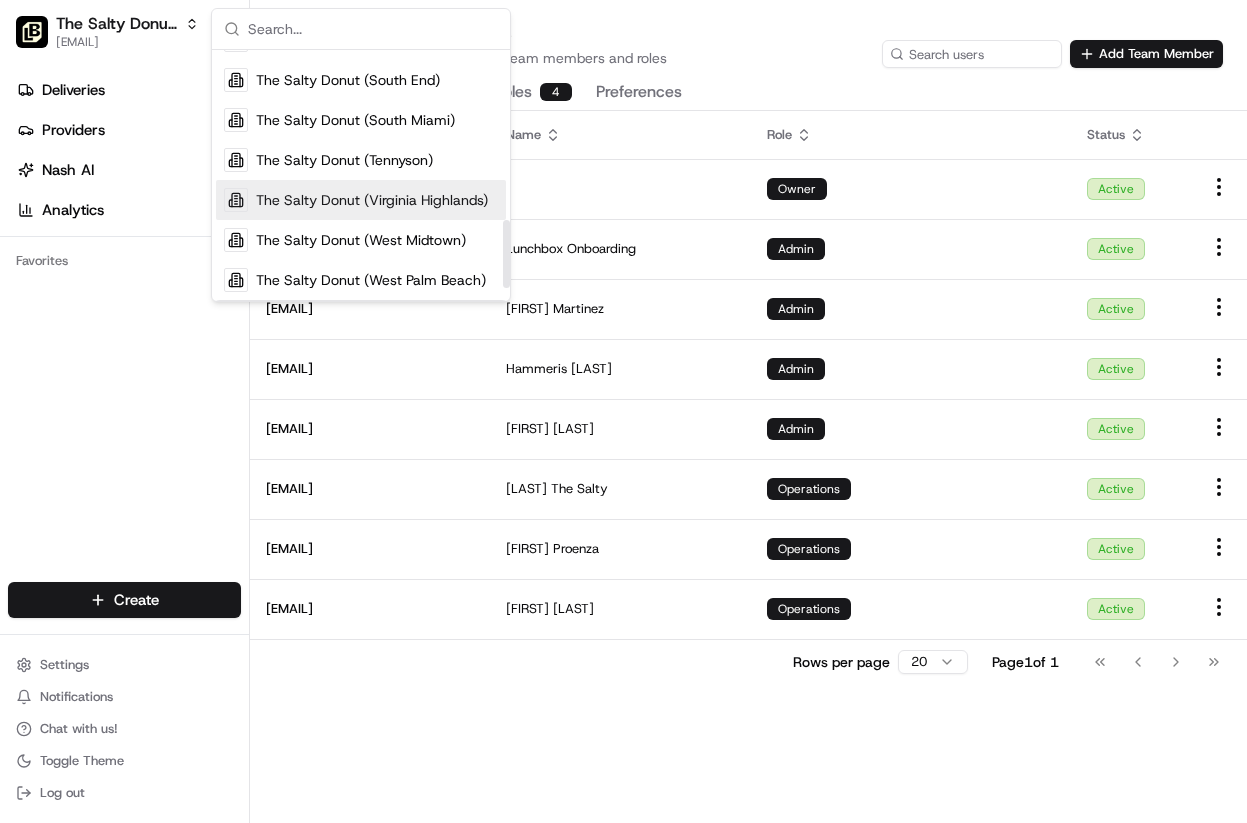 click on "The Salty Donut (Virginia Highlands)" at bounding box center [372, 200] 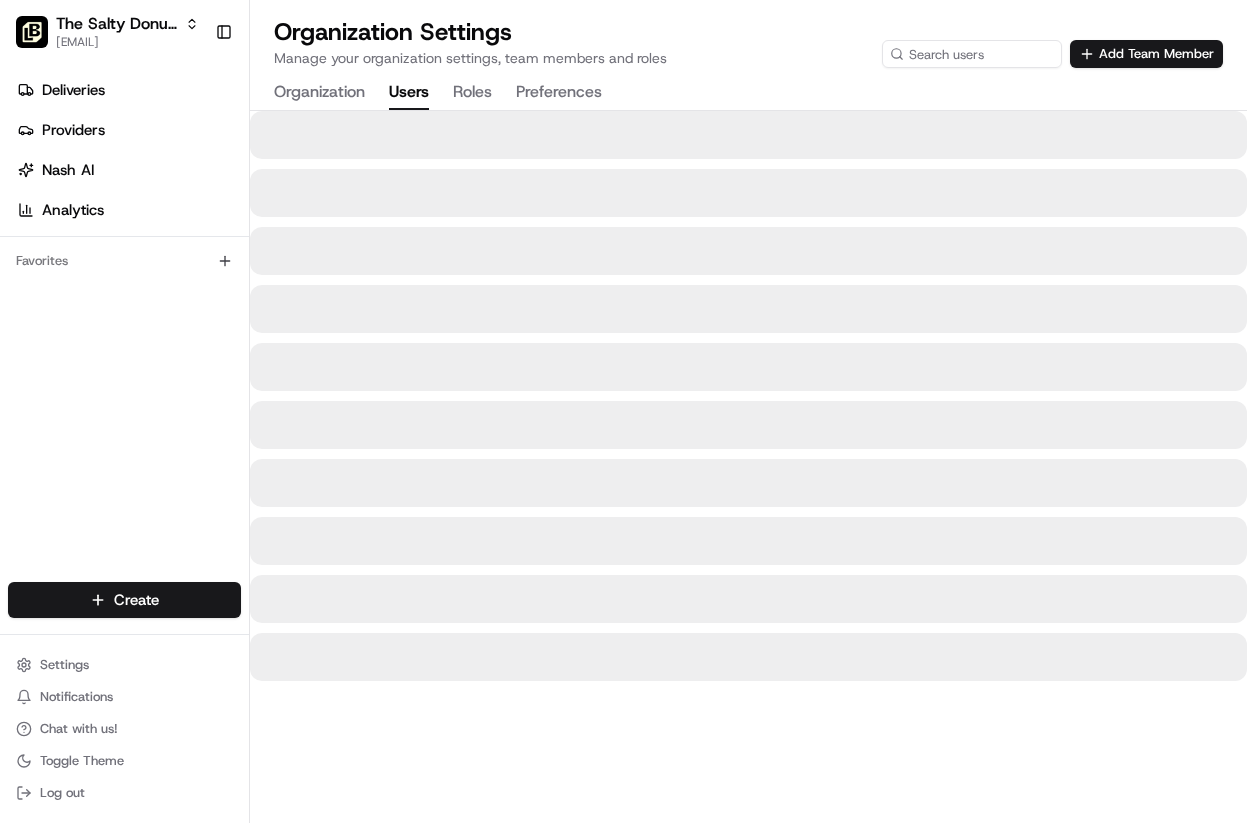 scroll, scrollTop: 0, scrollLeft: 0, axis: both 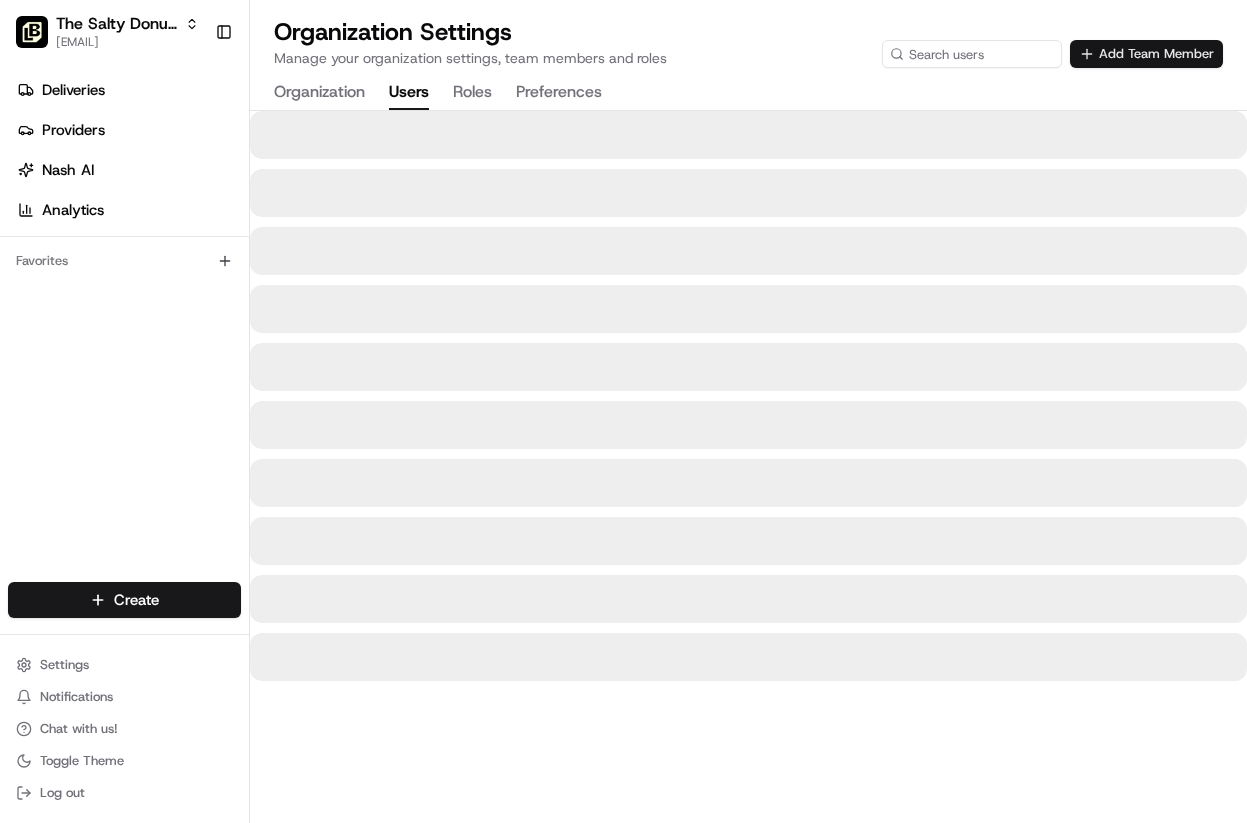 click on "Add Team Member" at bounding box center [1146, 54] 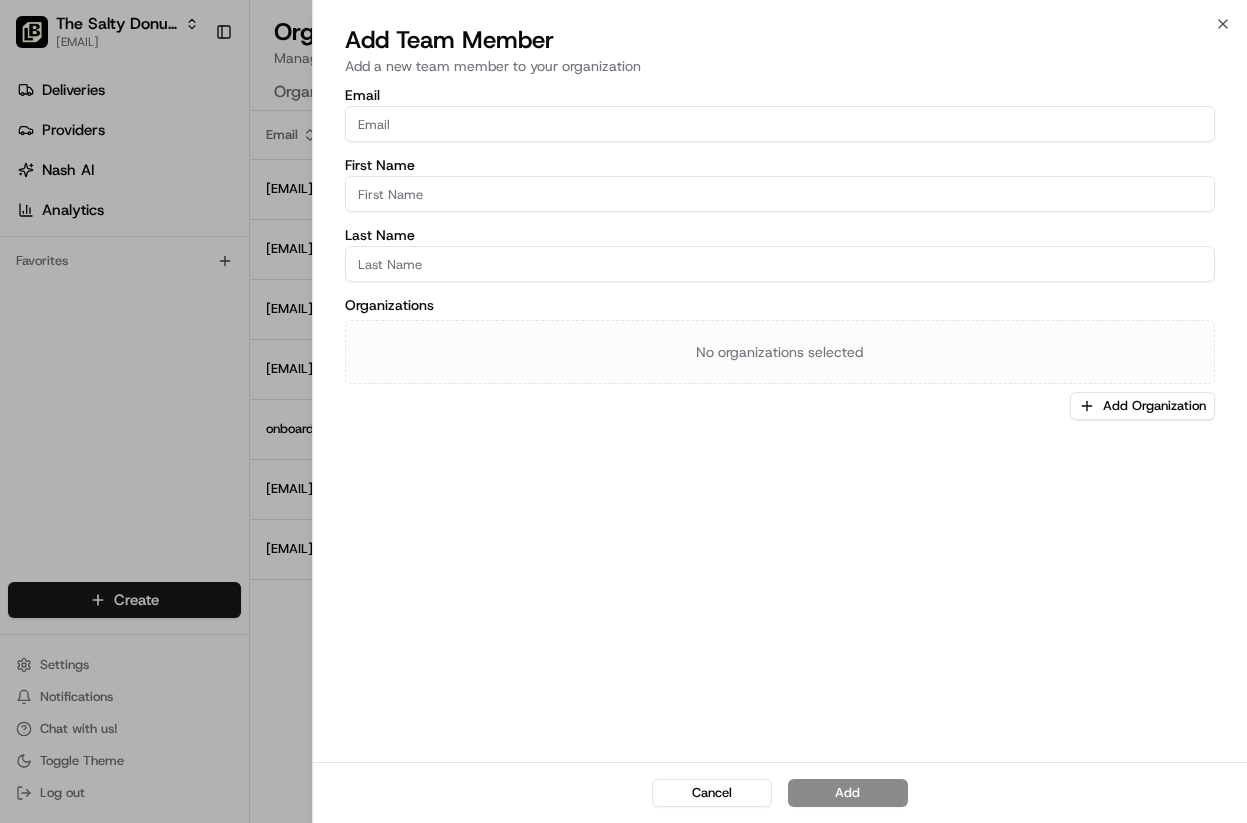 click on "Email First Name Last Name Organizations No organizations selected Add Organization" at bounding box center [780, 254] 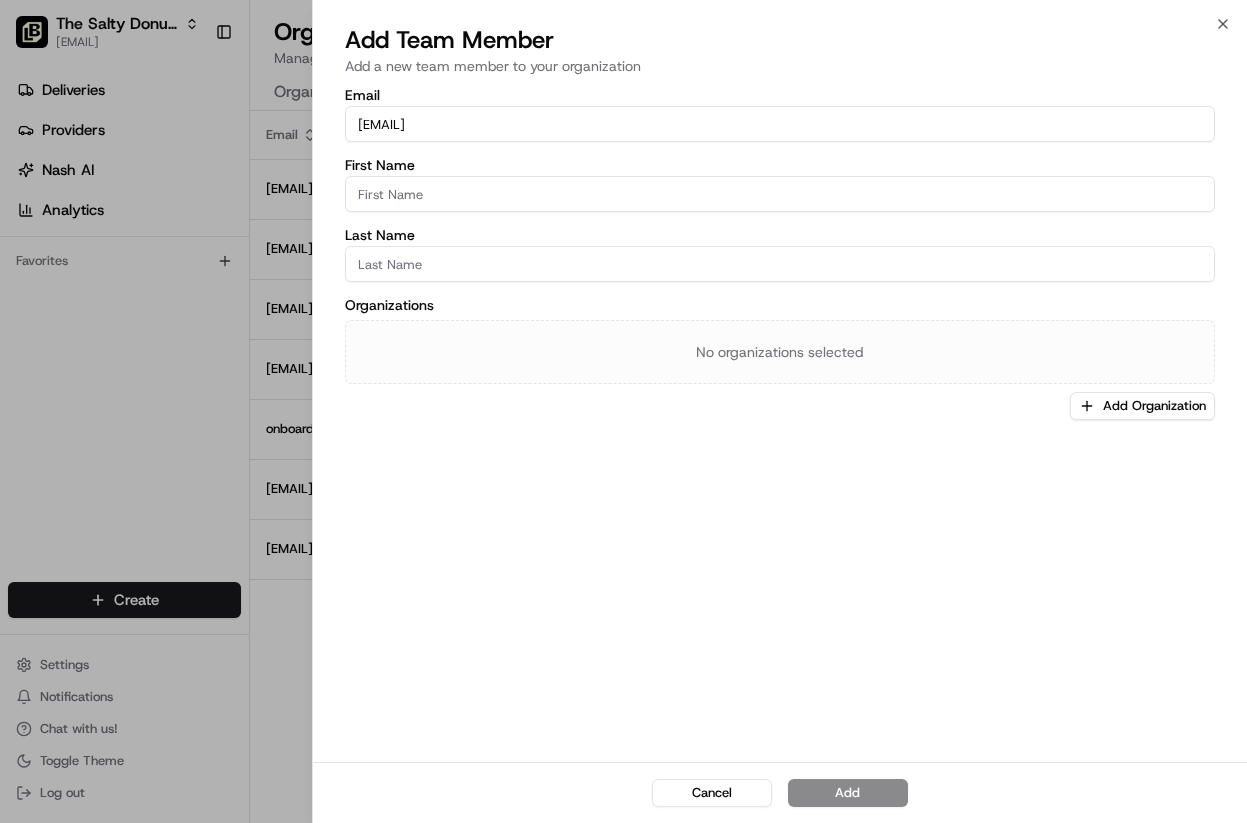 type on "[EMAIL]" 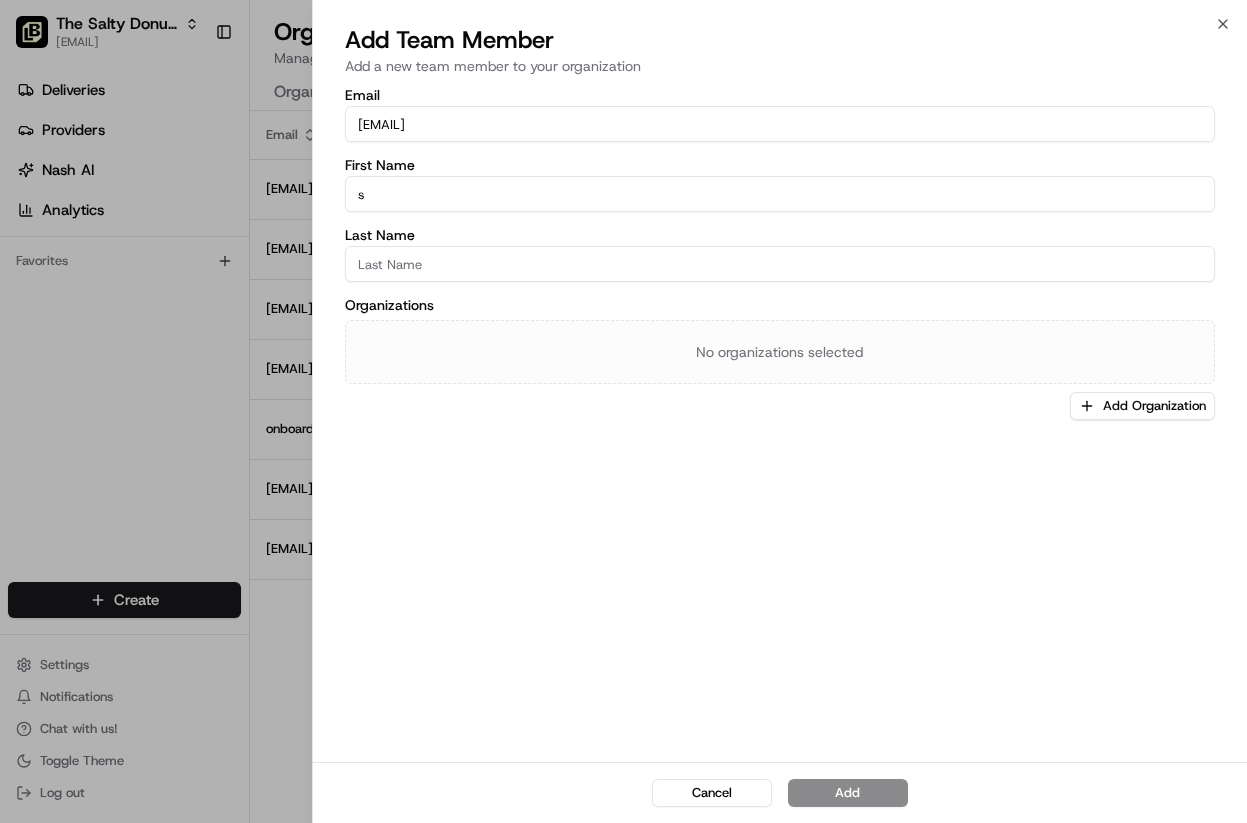 click on "s" at bounding box center (780, 194) 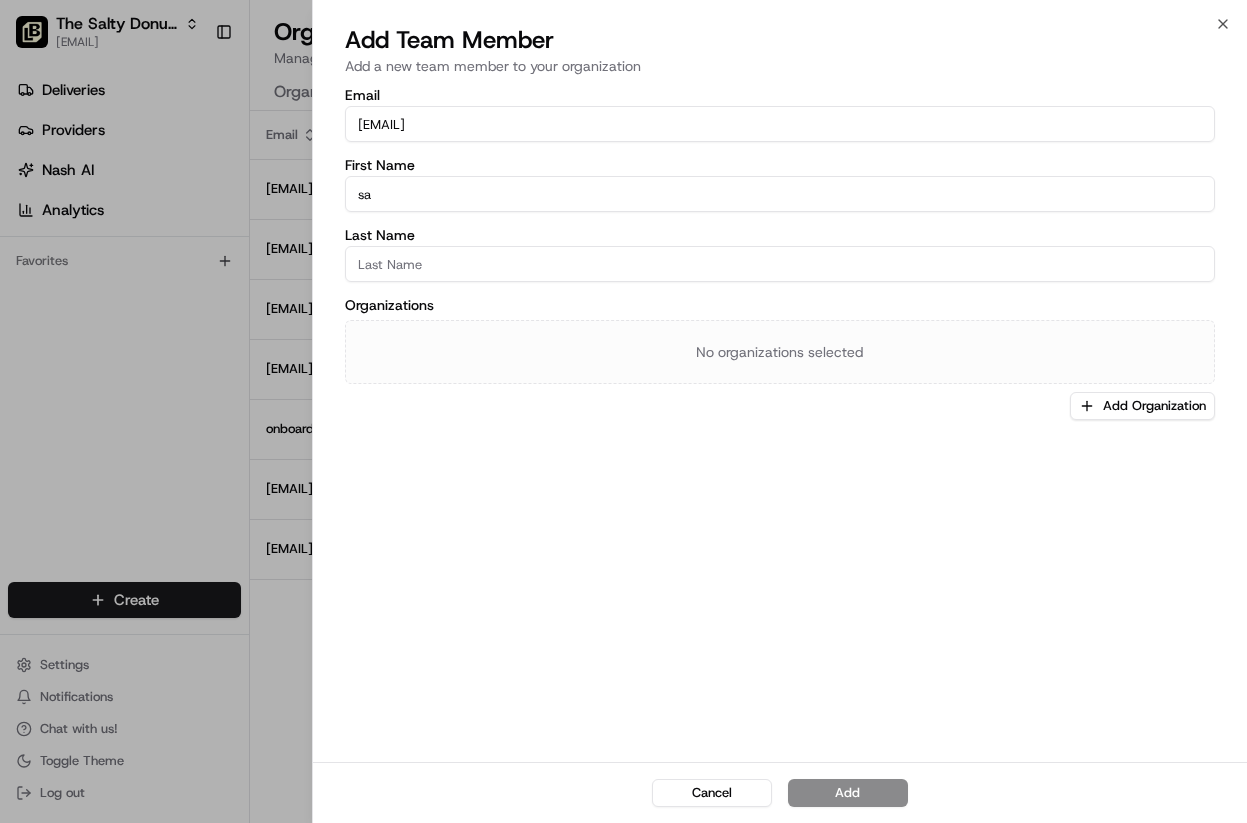 type on "[NAME]" 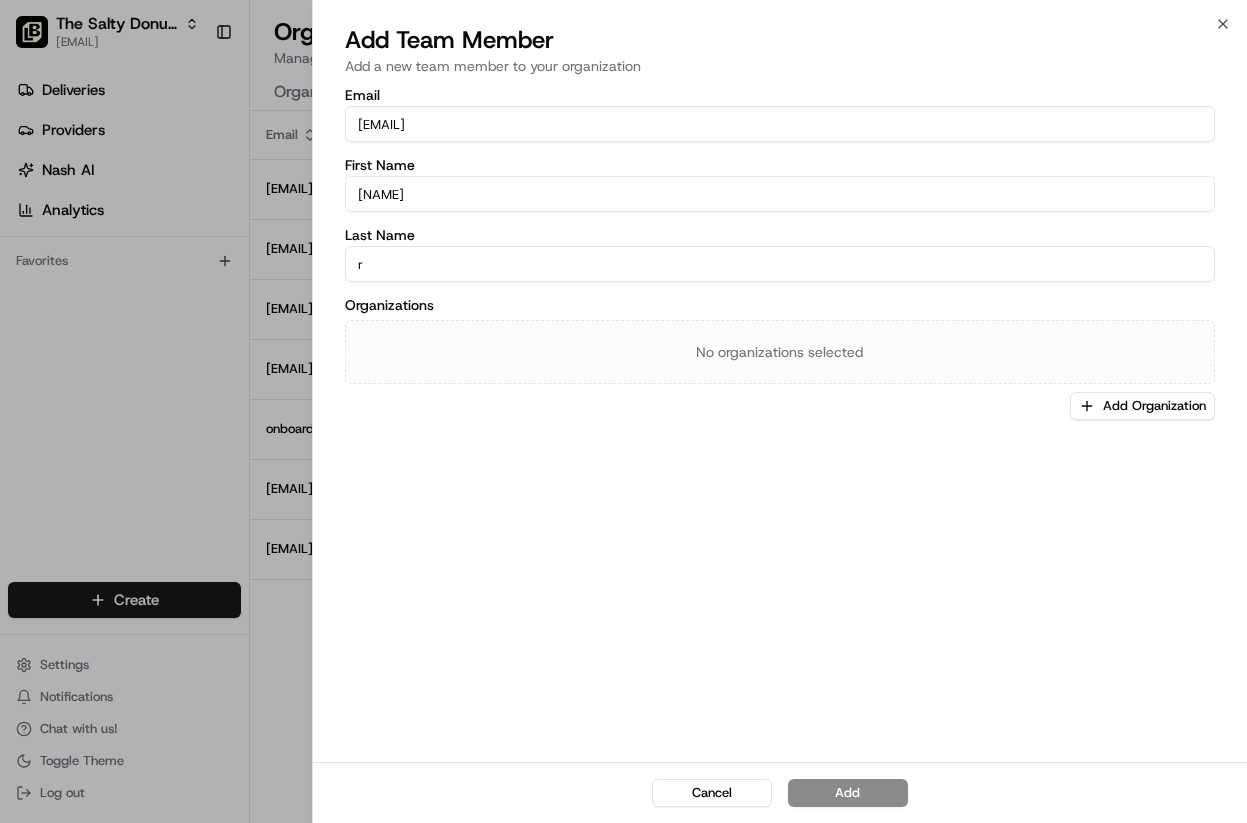 click on "r" at bounding box center [780, 264] 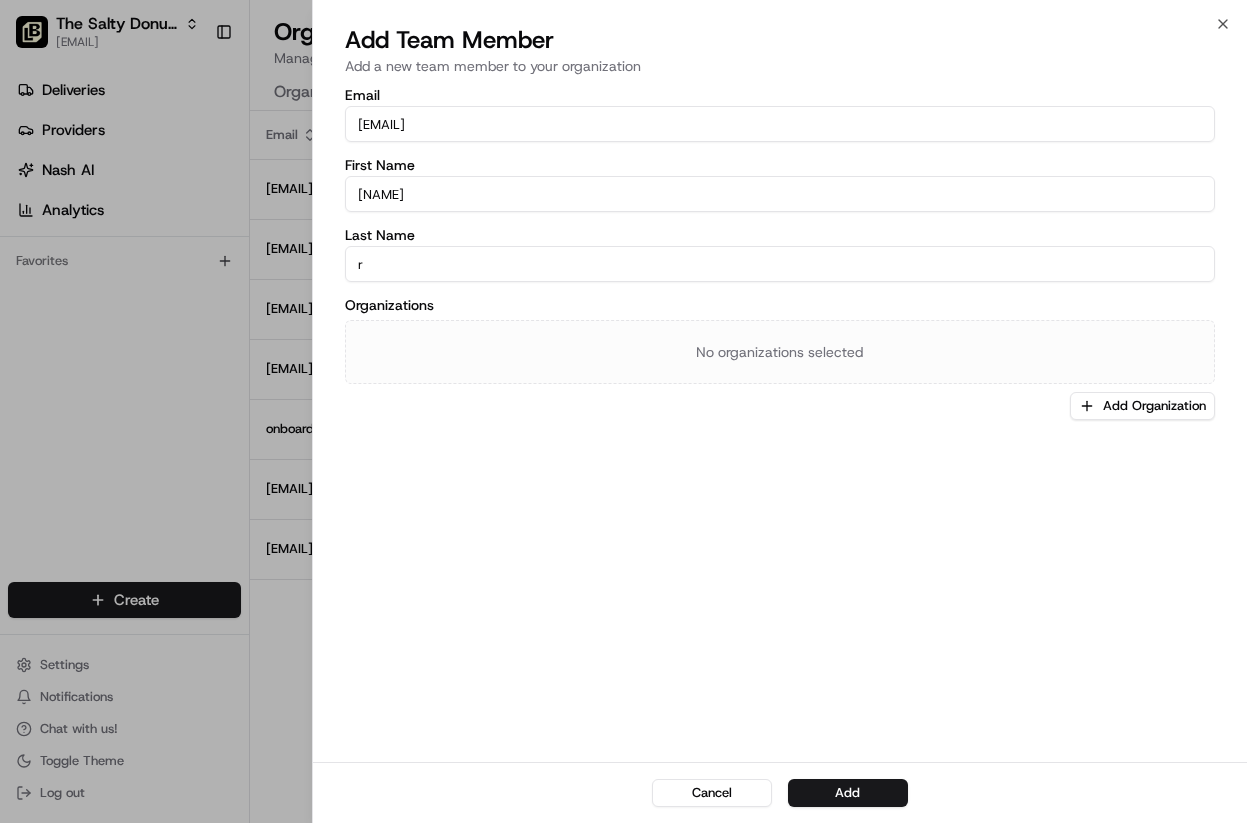 type on "Robleto" 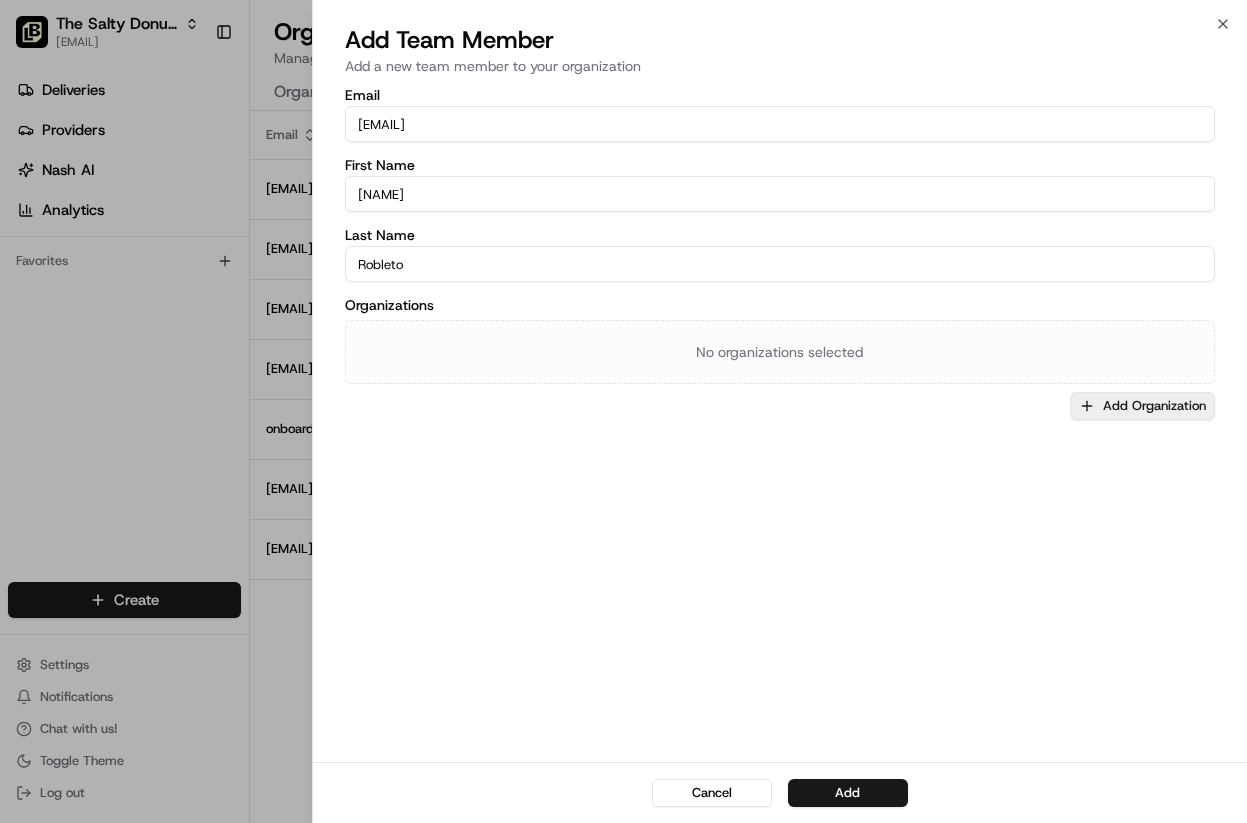 click on "Add Organization" at bounding box center [1142, 406] 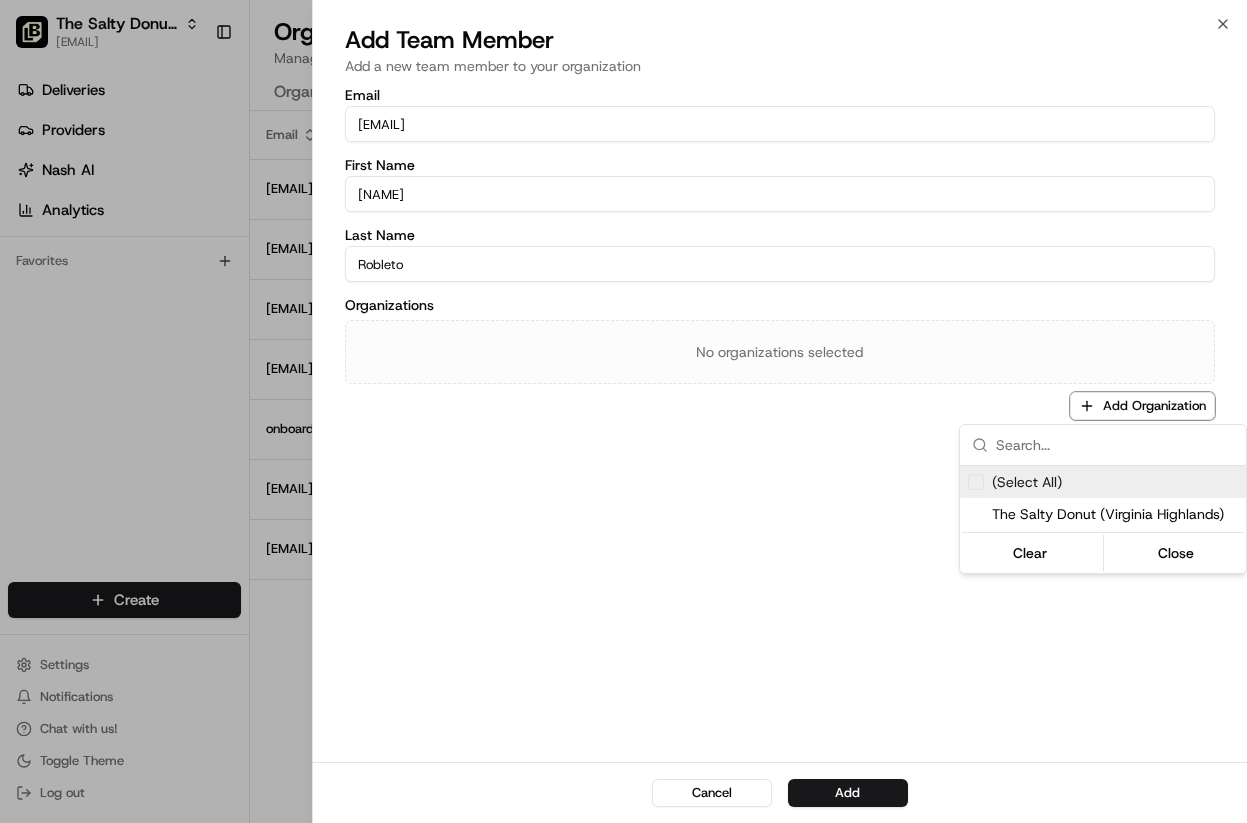 click on "(Select All)" at bounding box center (1027, 482) 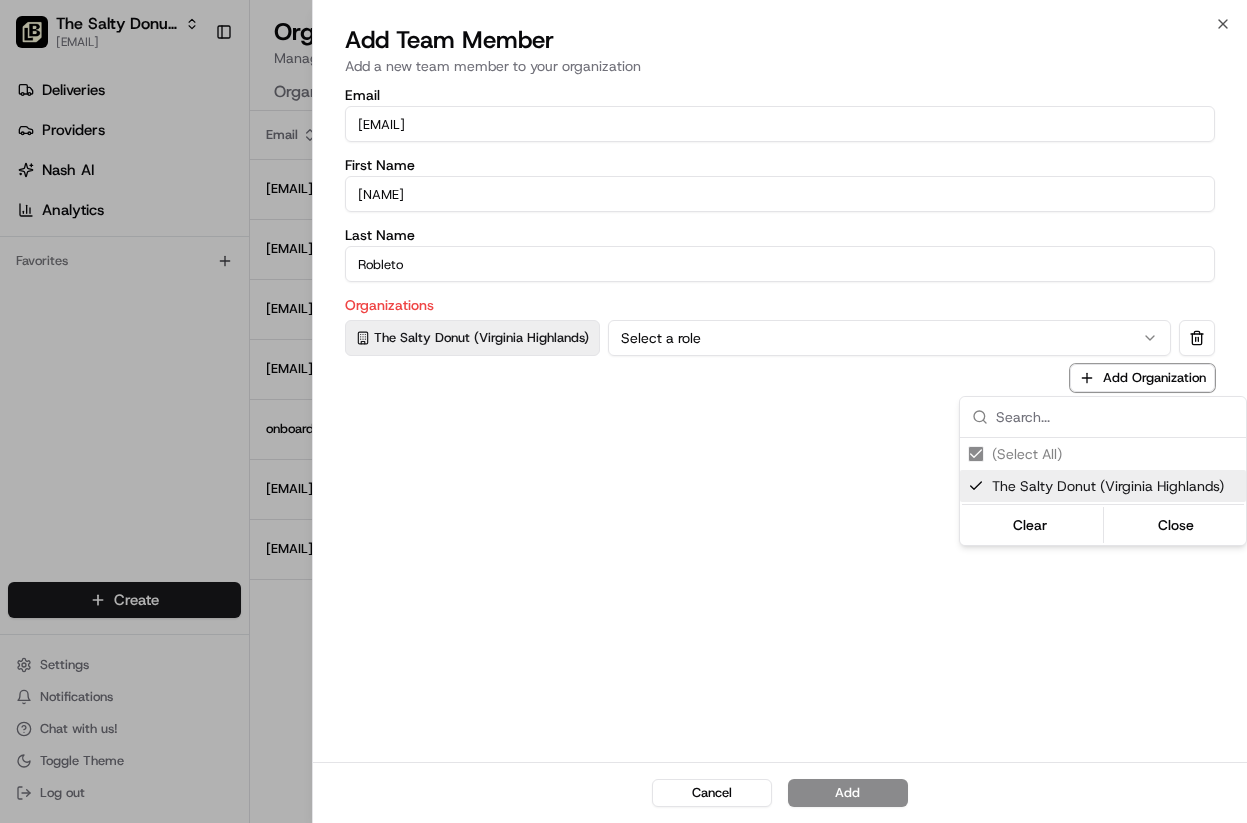 click at bounding box center [623, 411] 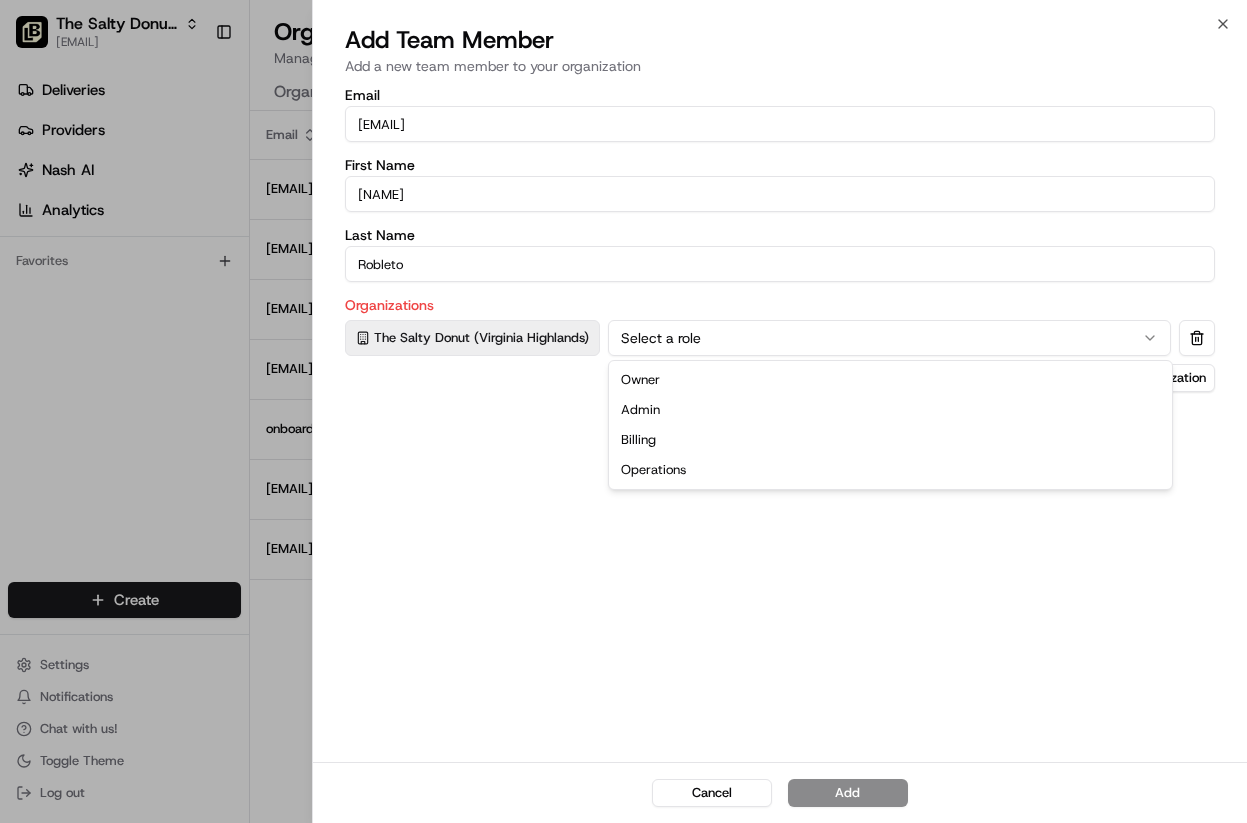 click on "Select a role" at bounding box center (889, 338) 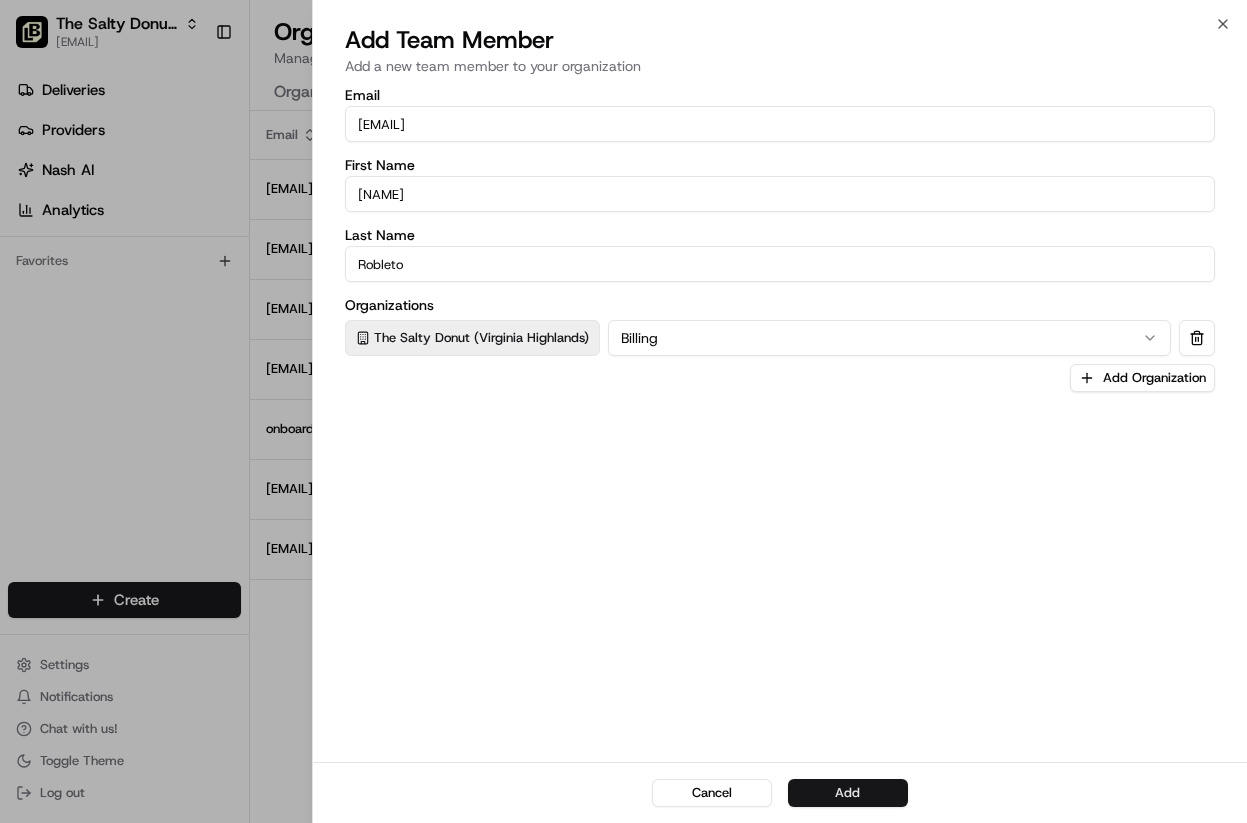 click on "Add" at bounding box center [848, 793] 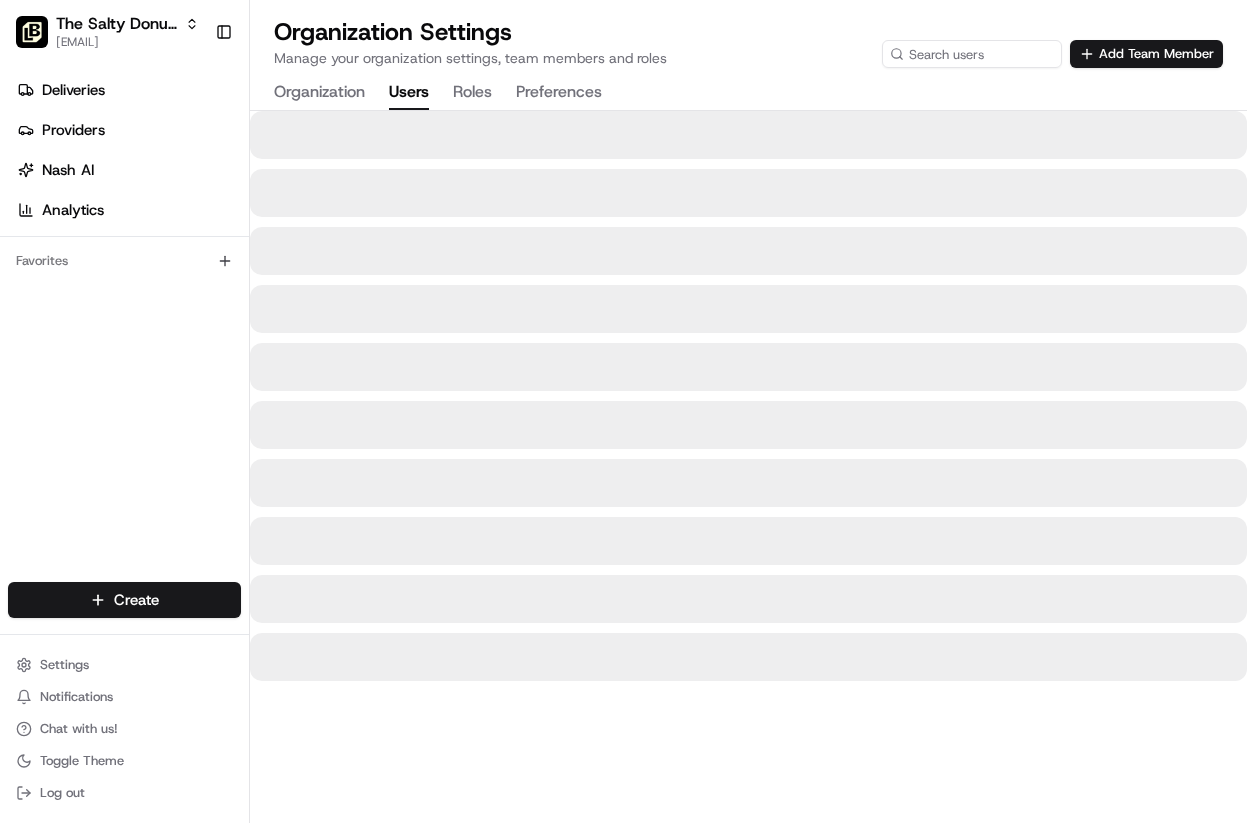 scroll, scrollTop: 0, scrollLeft: 0, axis: both 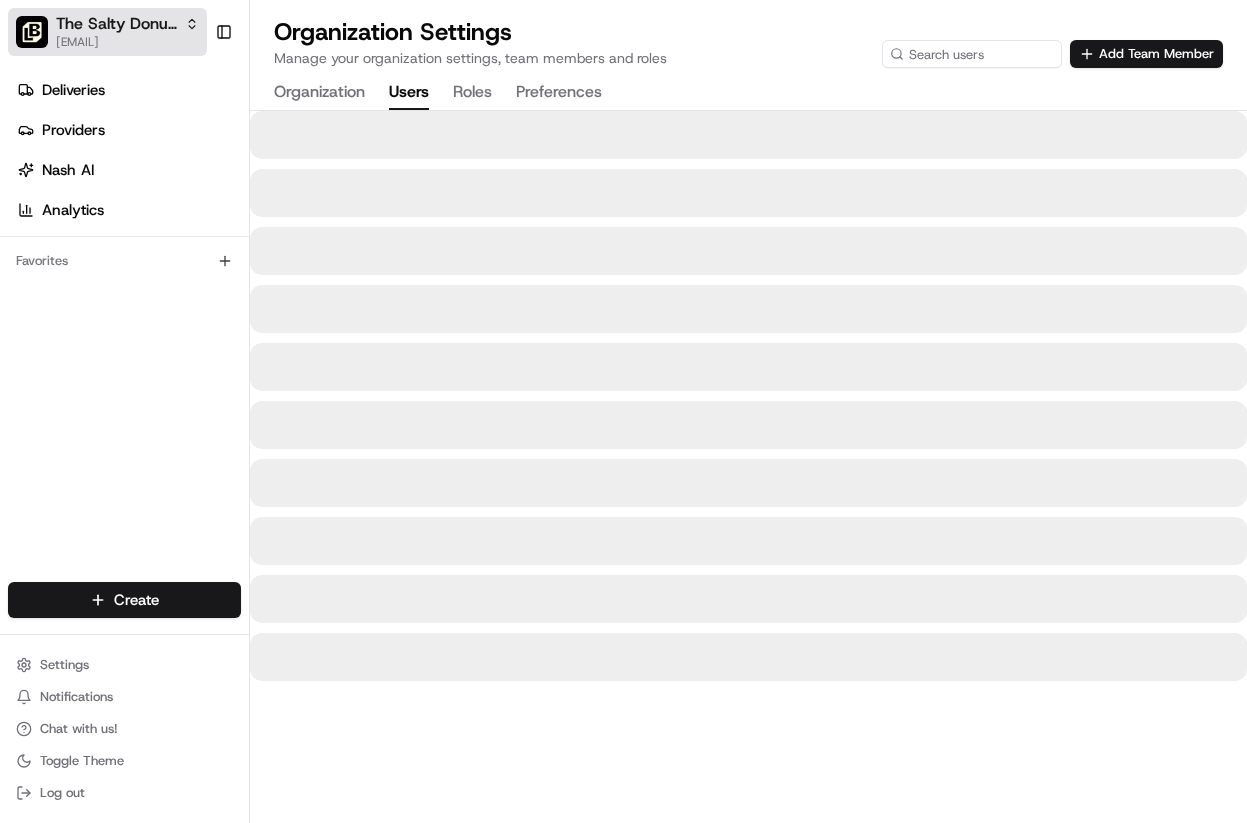 click on "[EMAIL]" at bounding box center [127, 42] 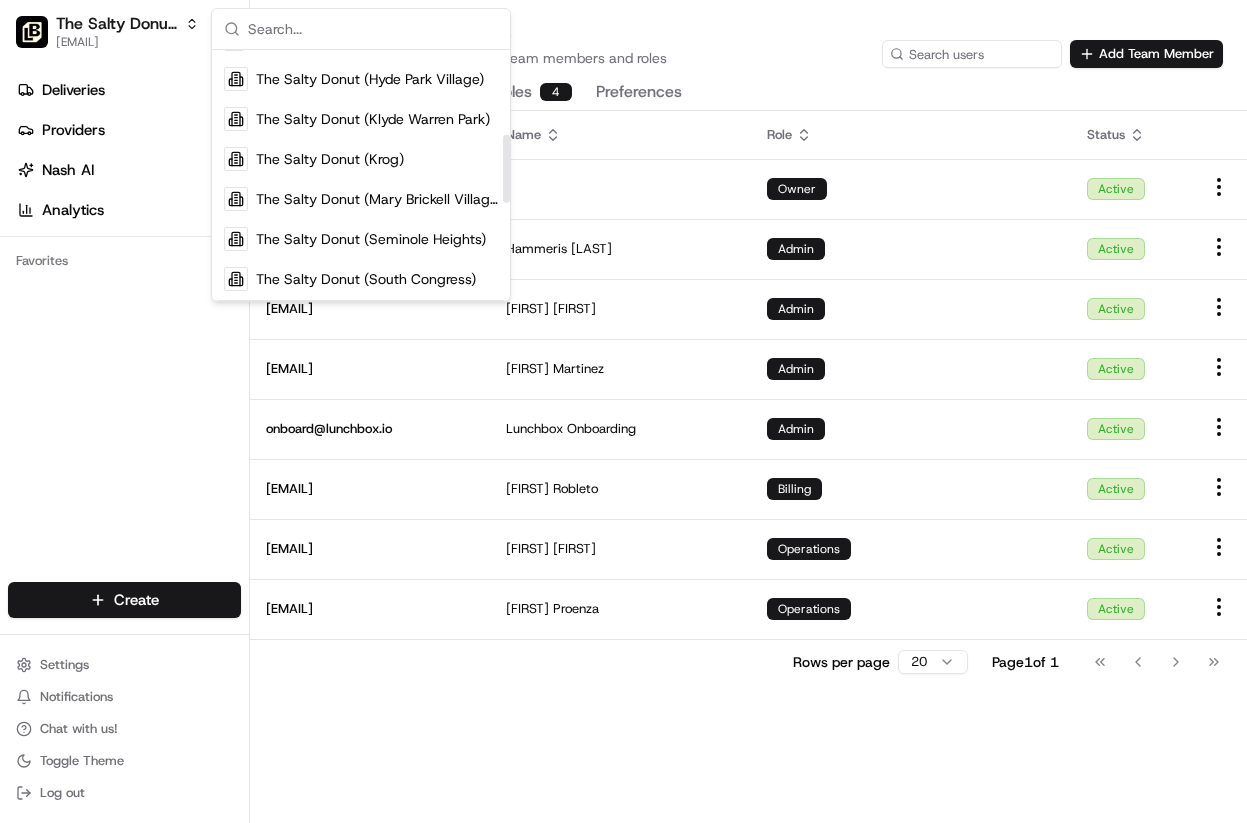 scroll, scrollTop: 670, scrollLeft: 0, axis: vertical 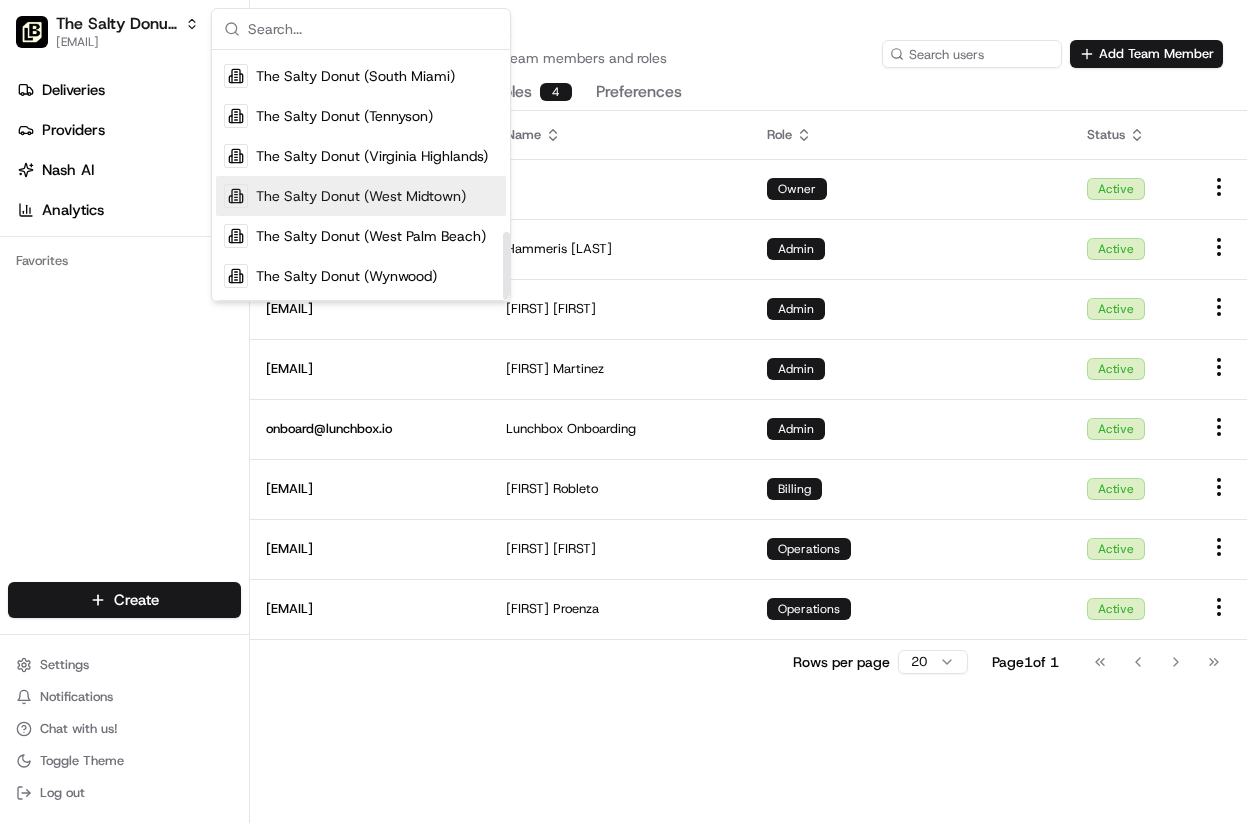 click on "The Salty Donut (West Midtown)" at bounding box center [361, 196] 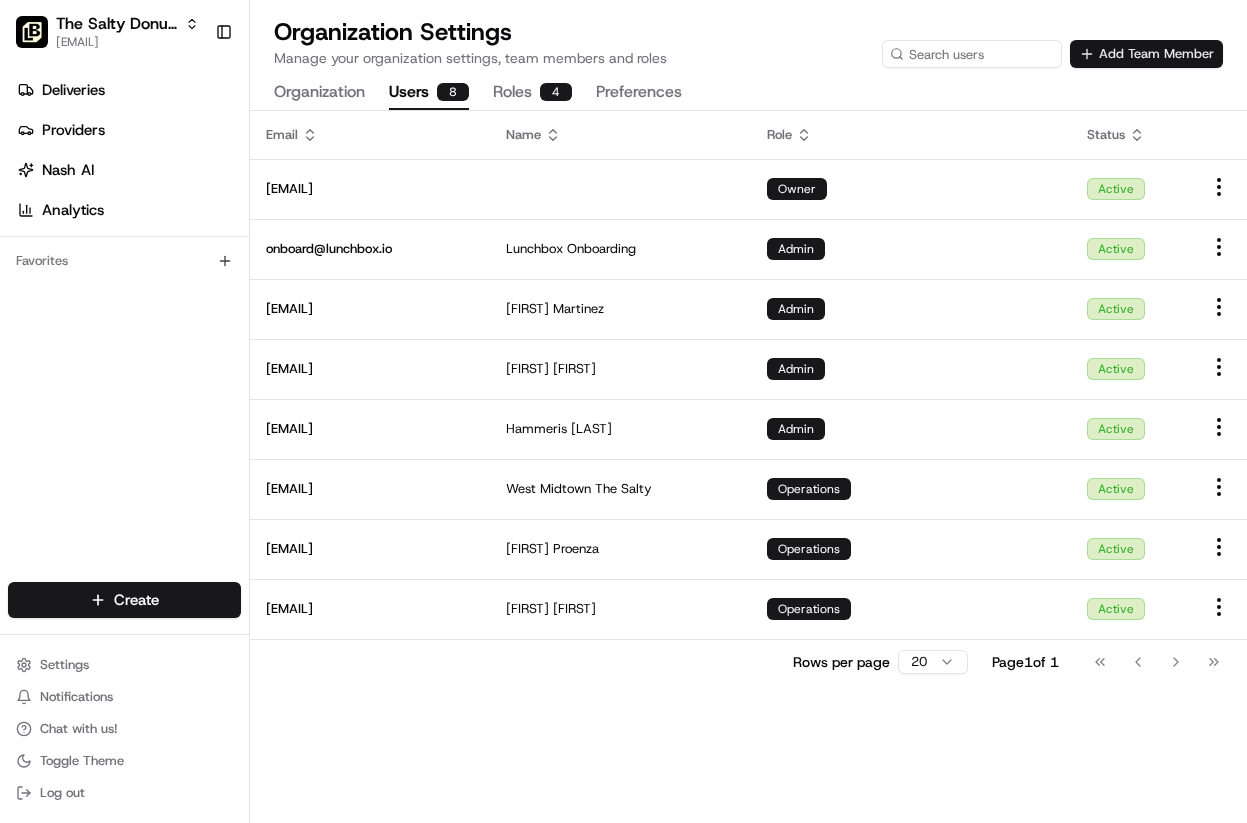 click on "Add Team Member" at bounding box center [1146, 54] 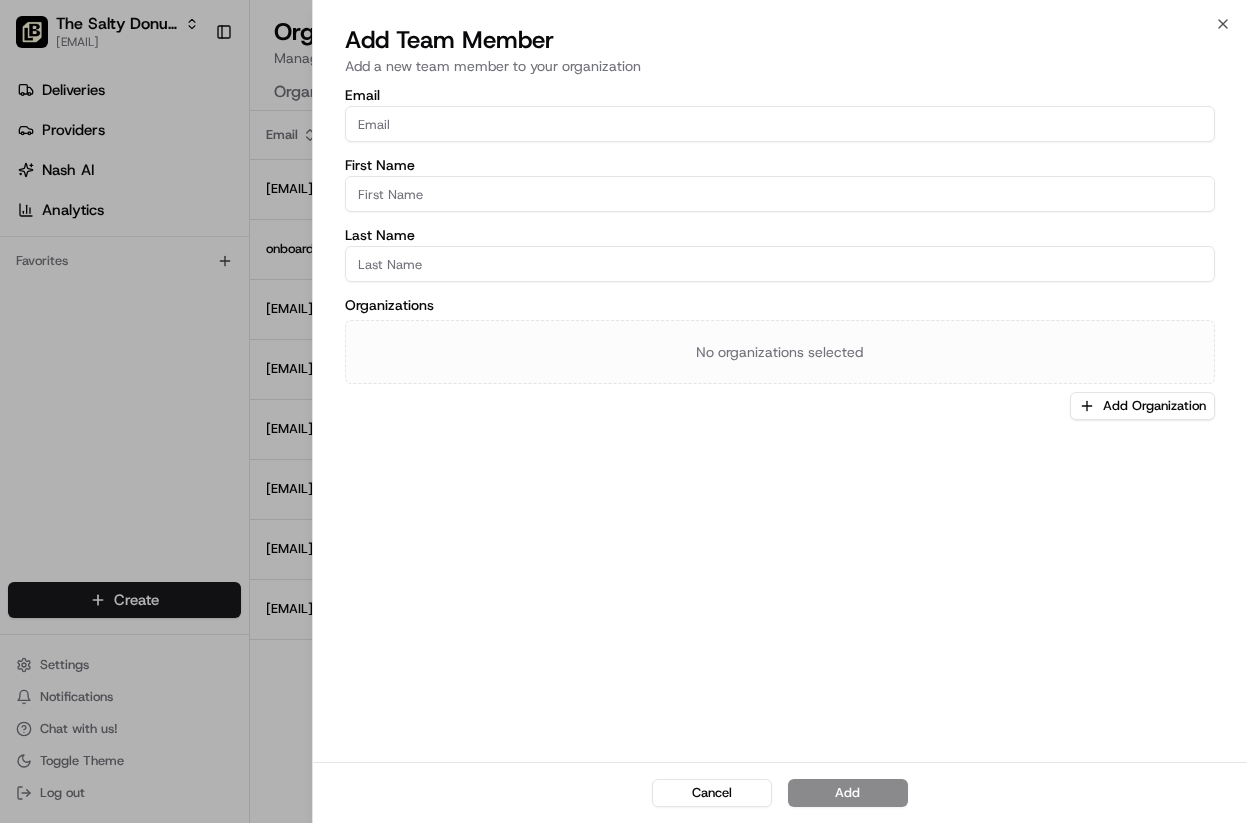 click on "Email" at bounding box center [780, 124] 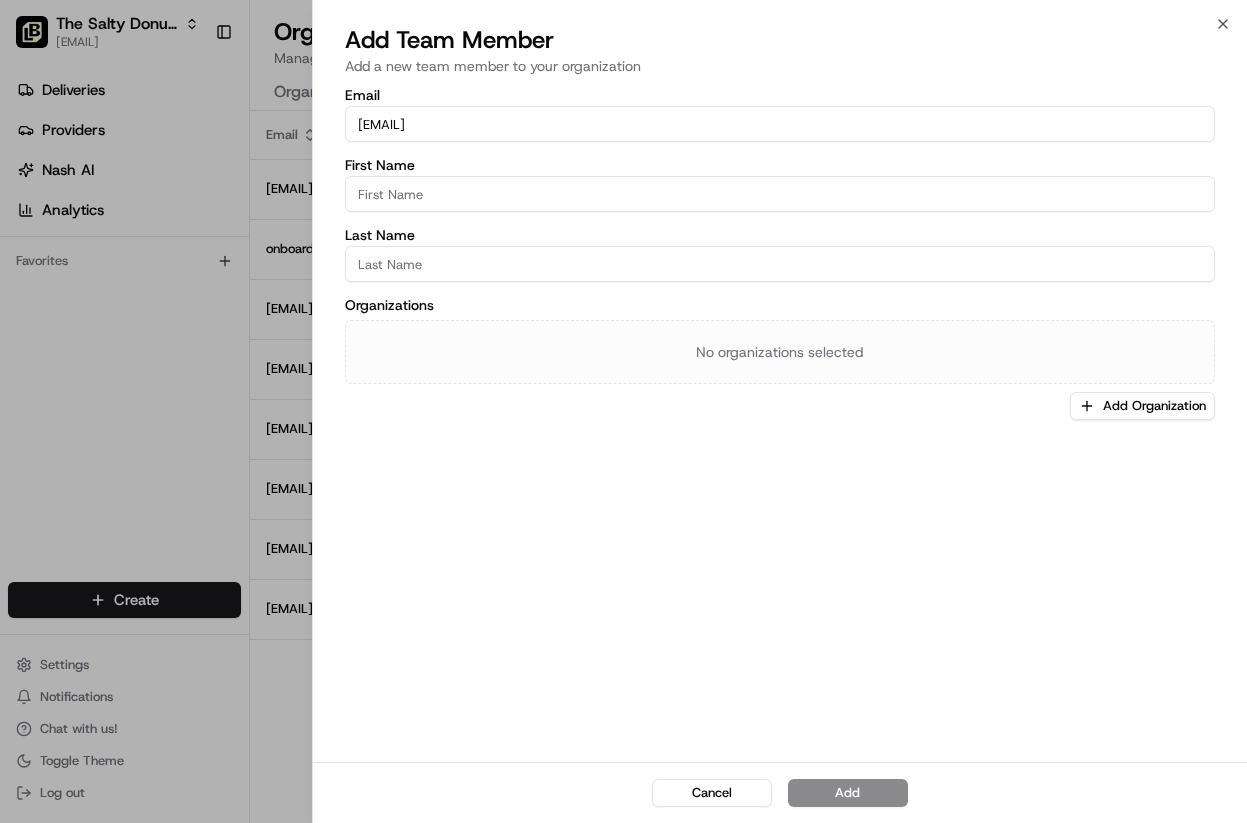 type on "[EMAIL]" 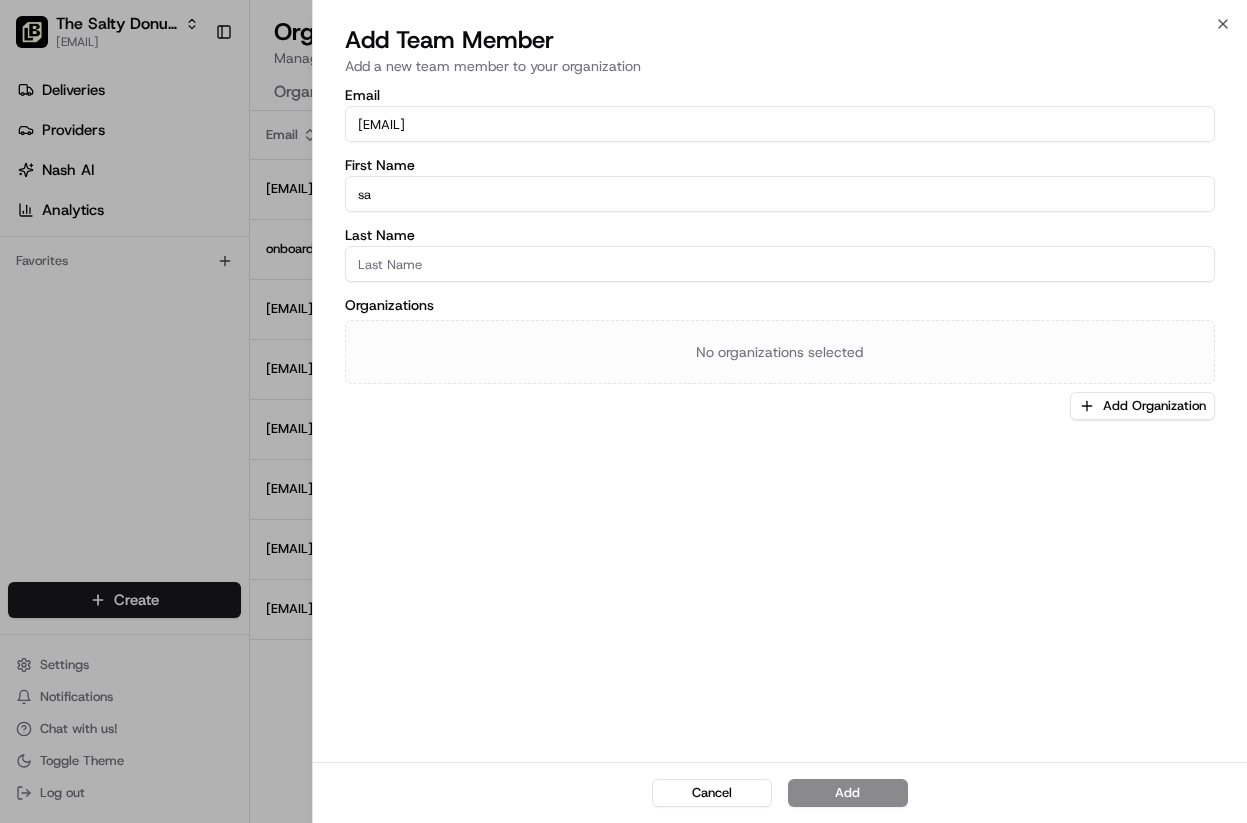 type on "[FIRST]" 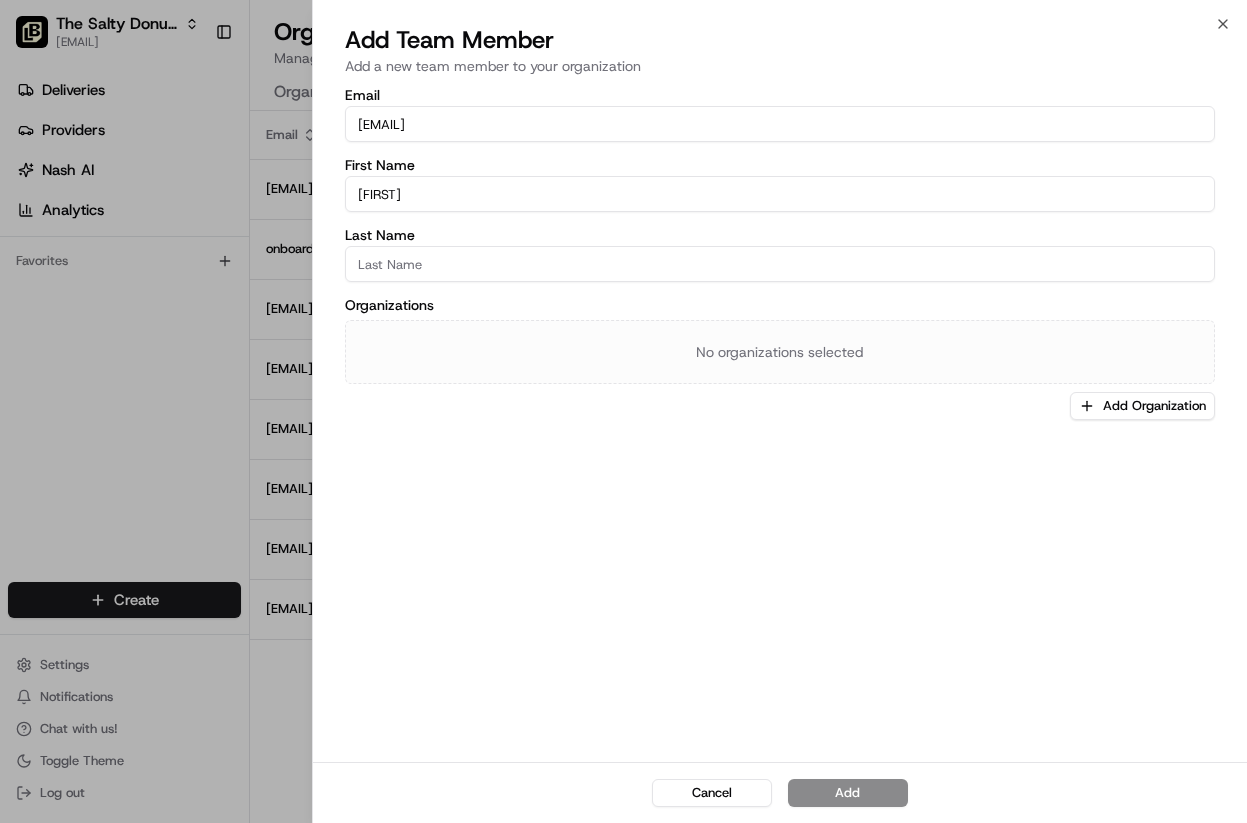 click on "Last Name" at bounding box center (780, 264) 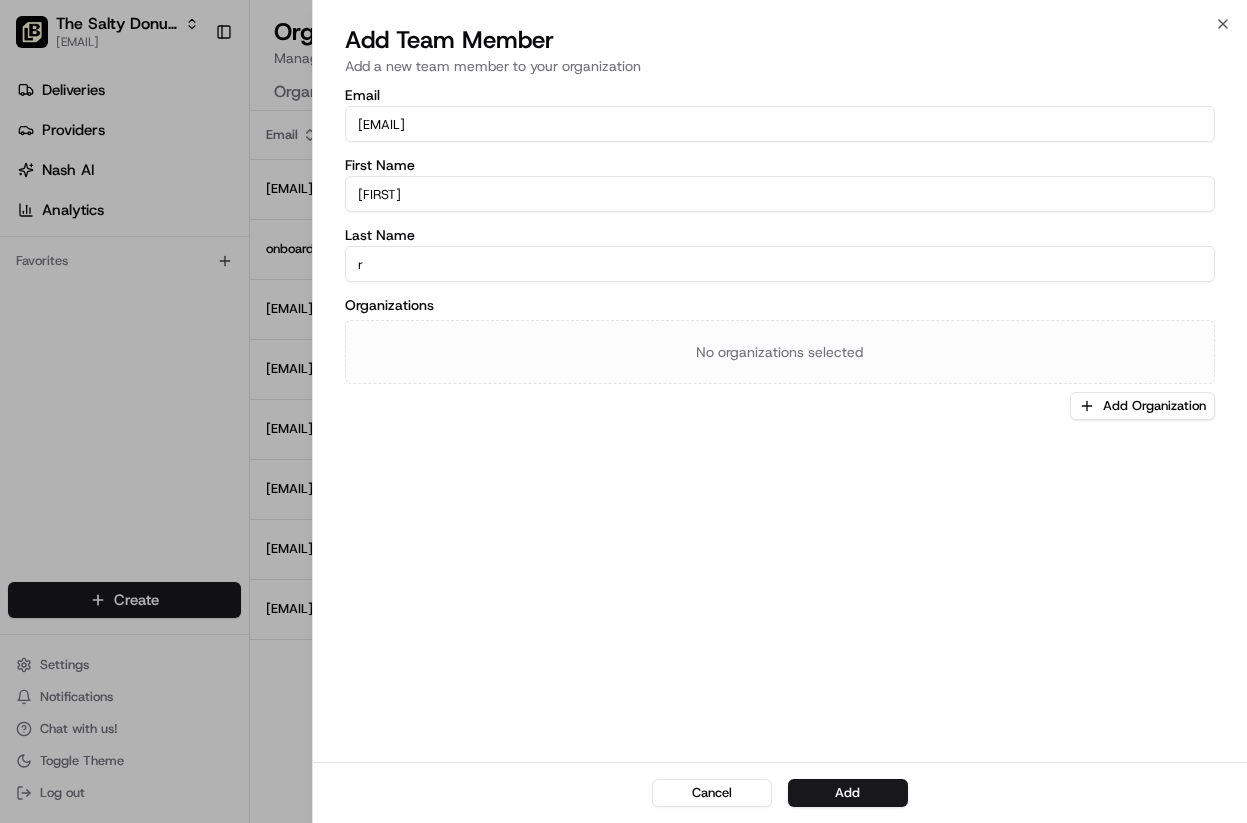 type on "Robleto" 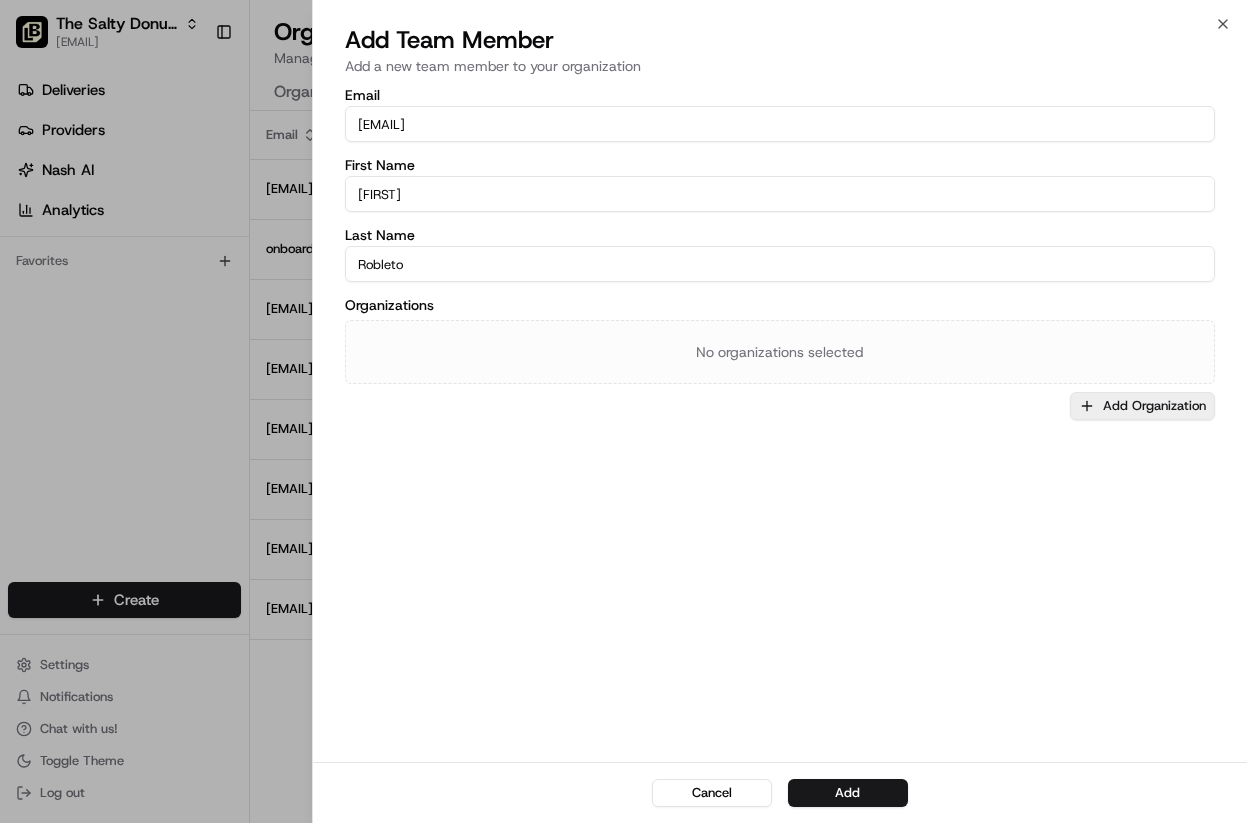click on "Add Organization" at bounding box center (1142, 406) 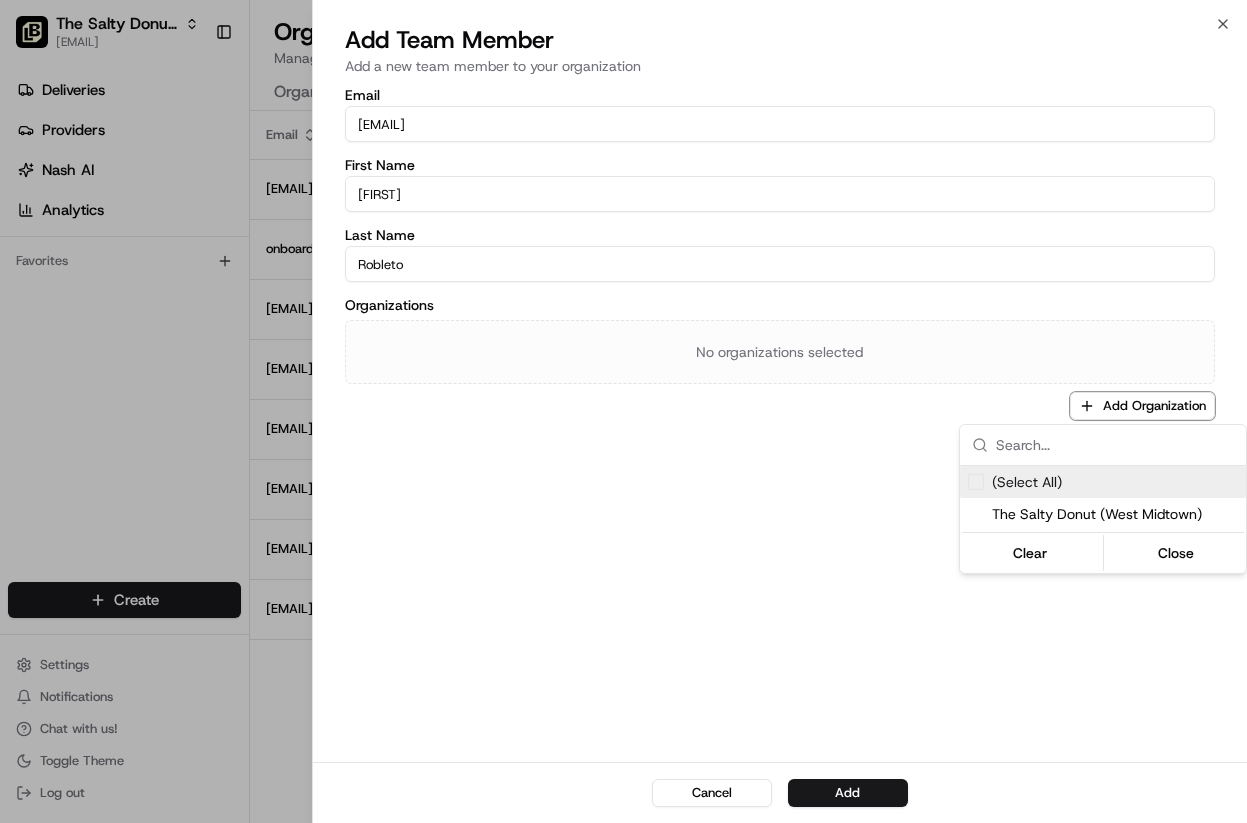 click on "(Select All)" at bounding box center (1027, 482) 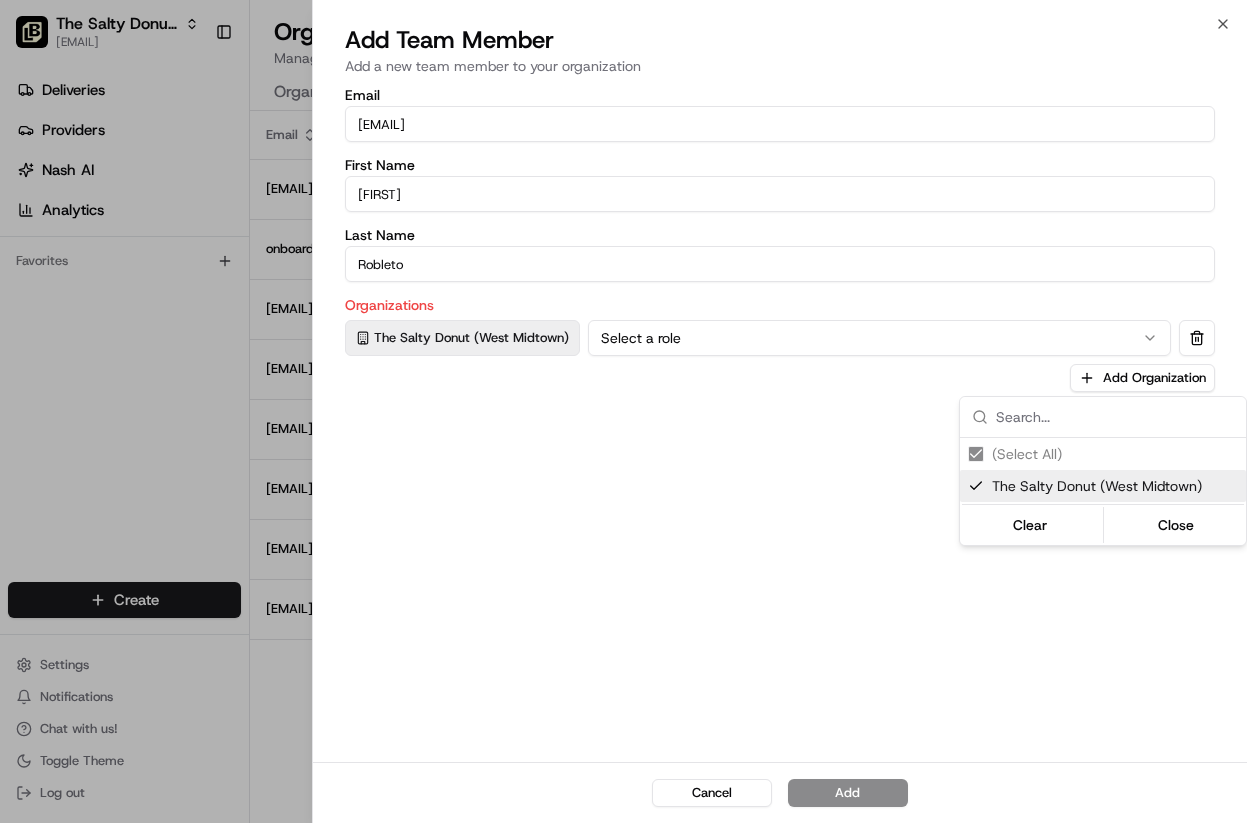 click at bounding box center (623, 411) 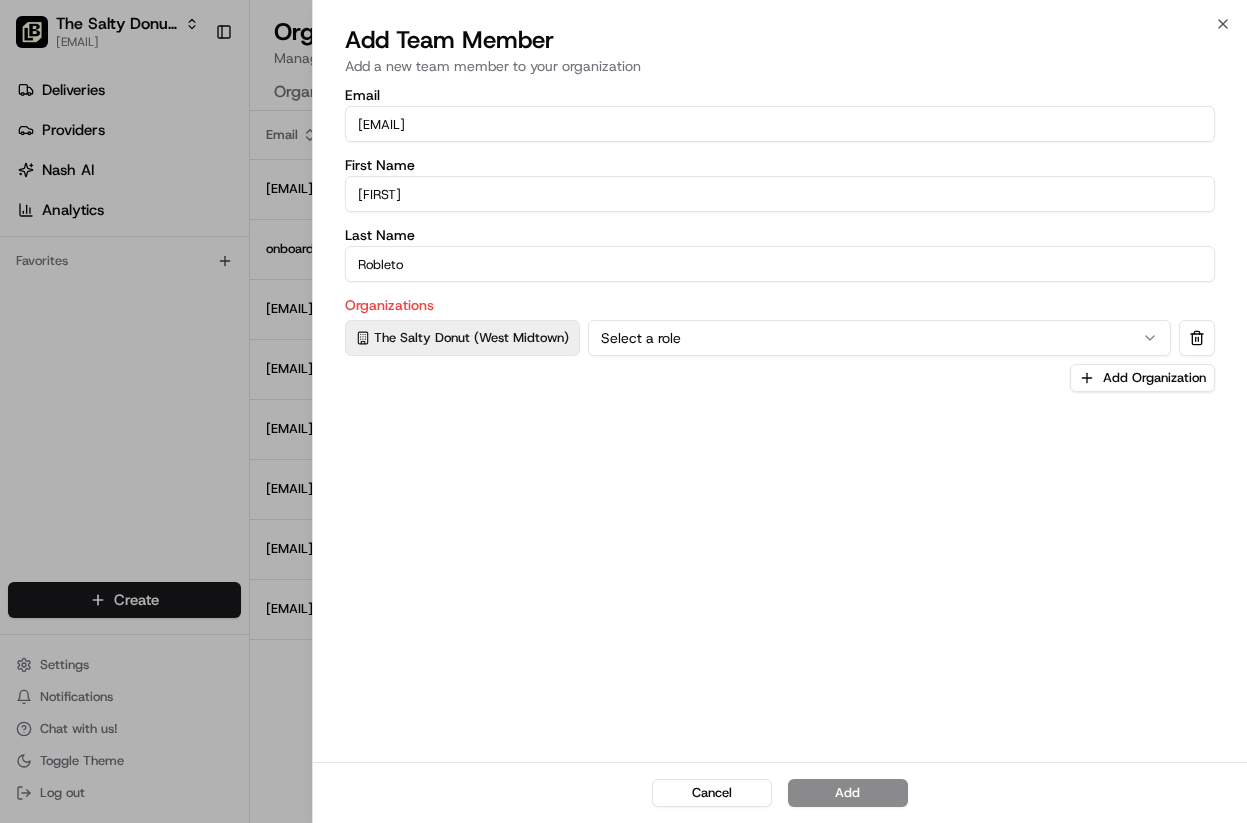 click on "Select a role" at bounding box center (879, 338) 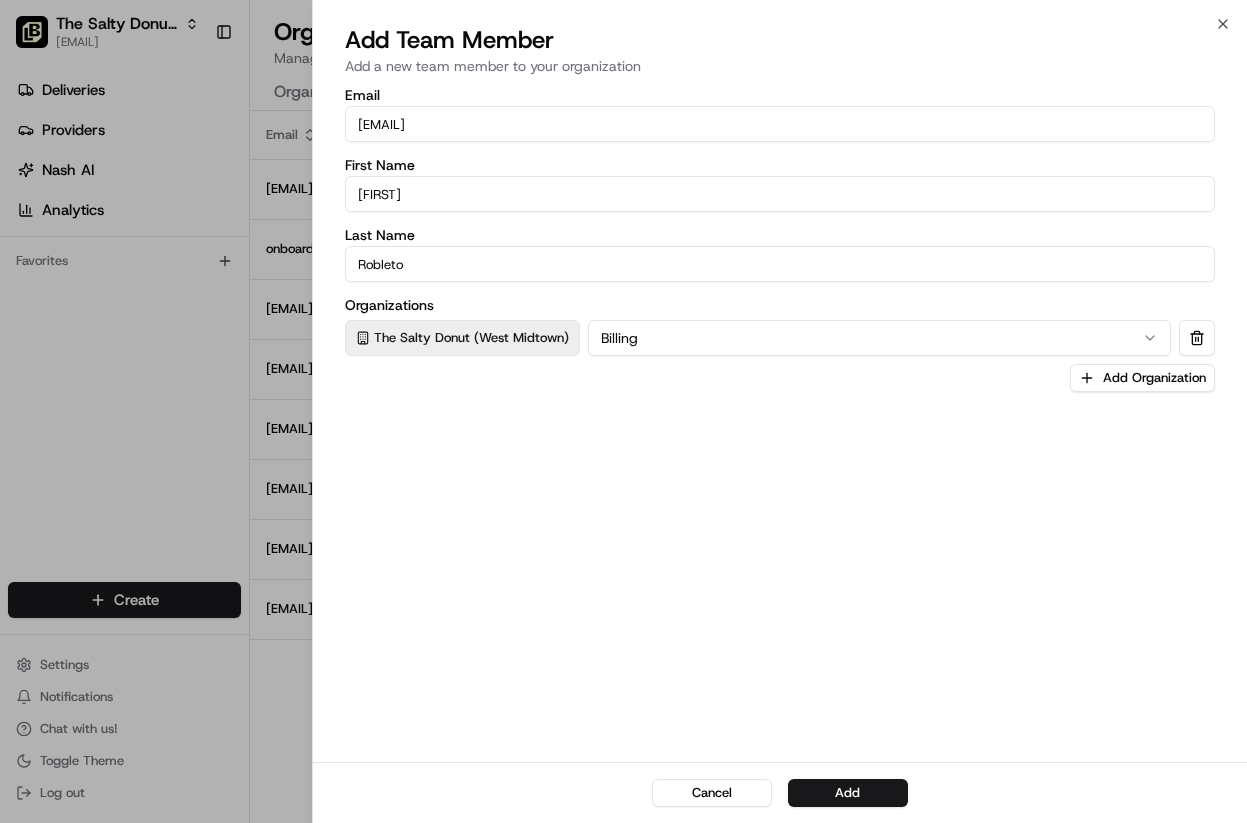 click on "Email [EMAIL] First Name [FIRST] Last Name [LAST] Organizations The Salty Donut (West Midtown) Billing Add Organization" at bounding box center (780, 423) 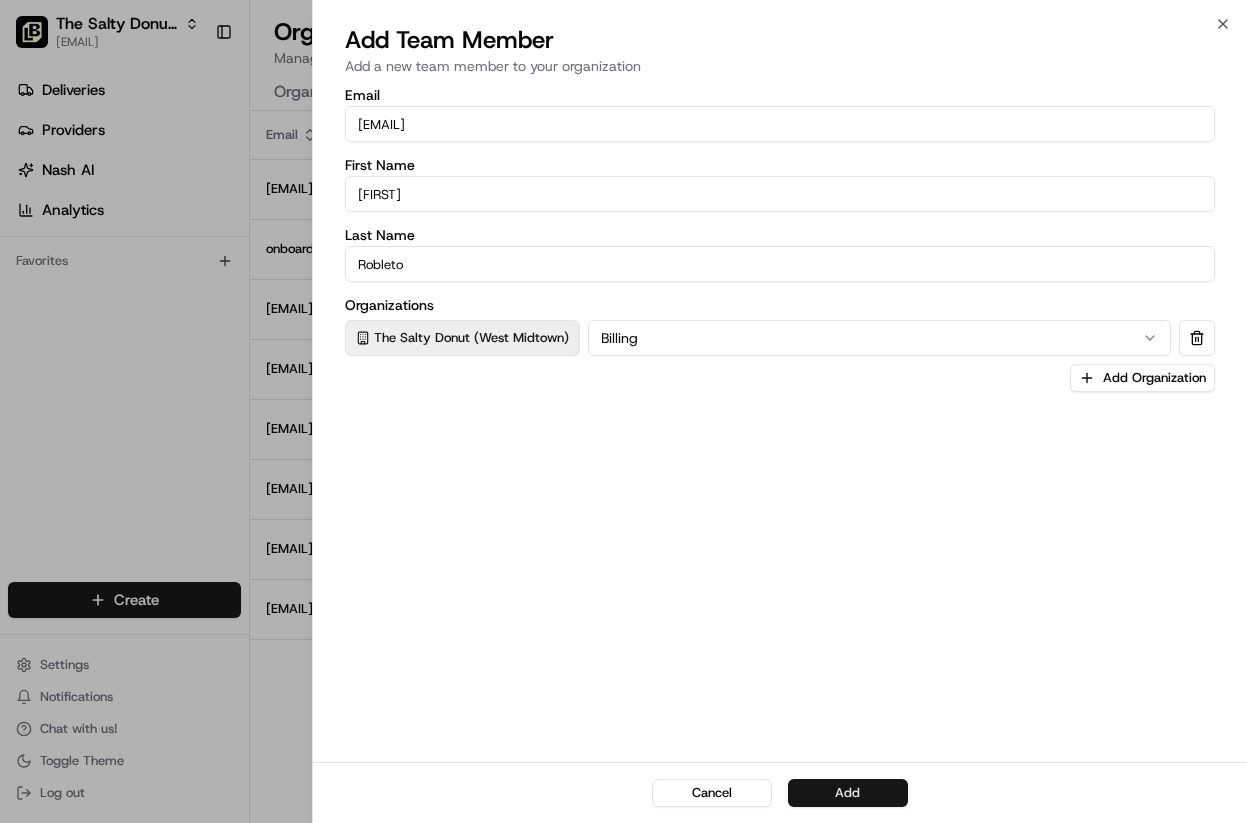 click on "Add" at bounding box center (848, 793) 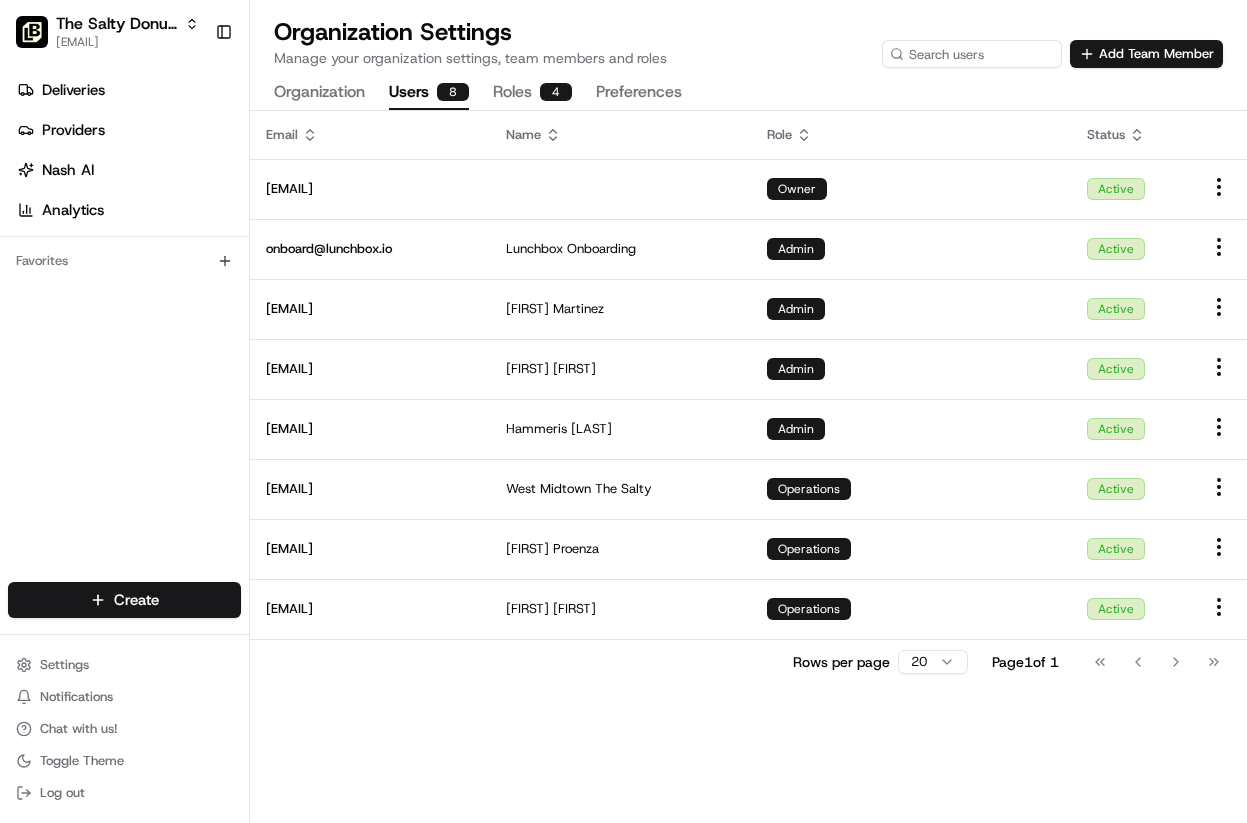 click on "Organization" at bounding box center [319, 93] 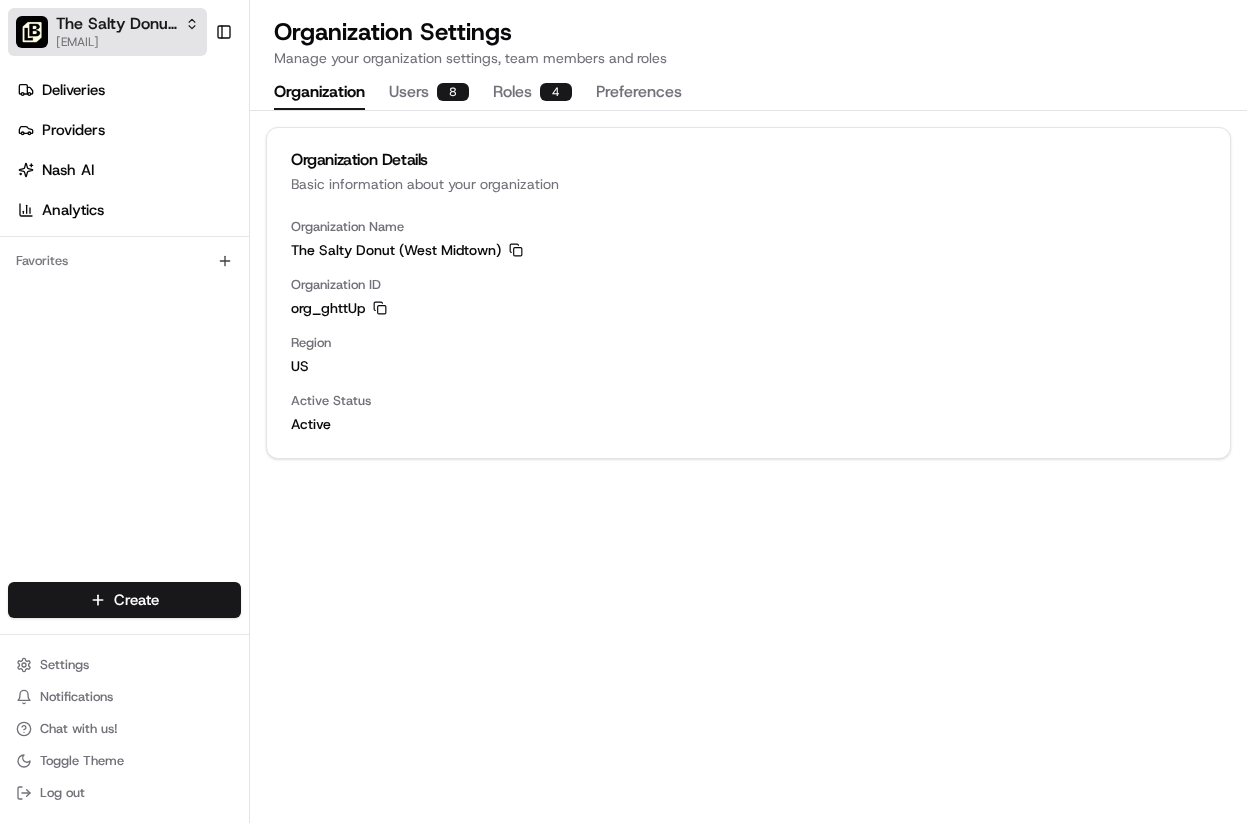 click on "The Salty Donut (West Midtown) [EMAIL]" at bounding box center [107, 32] 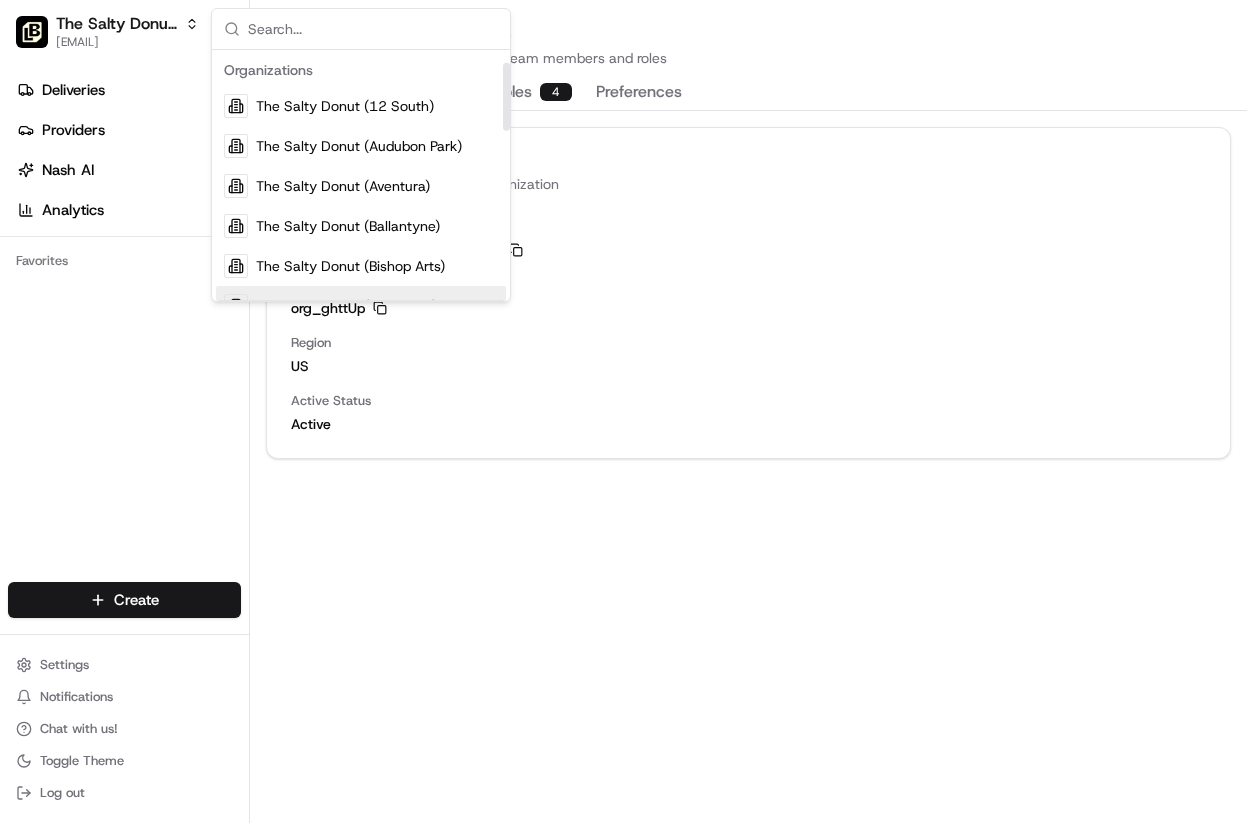 scroll, scrollTop: 670, scrollLeft: 0, axis: vertical 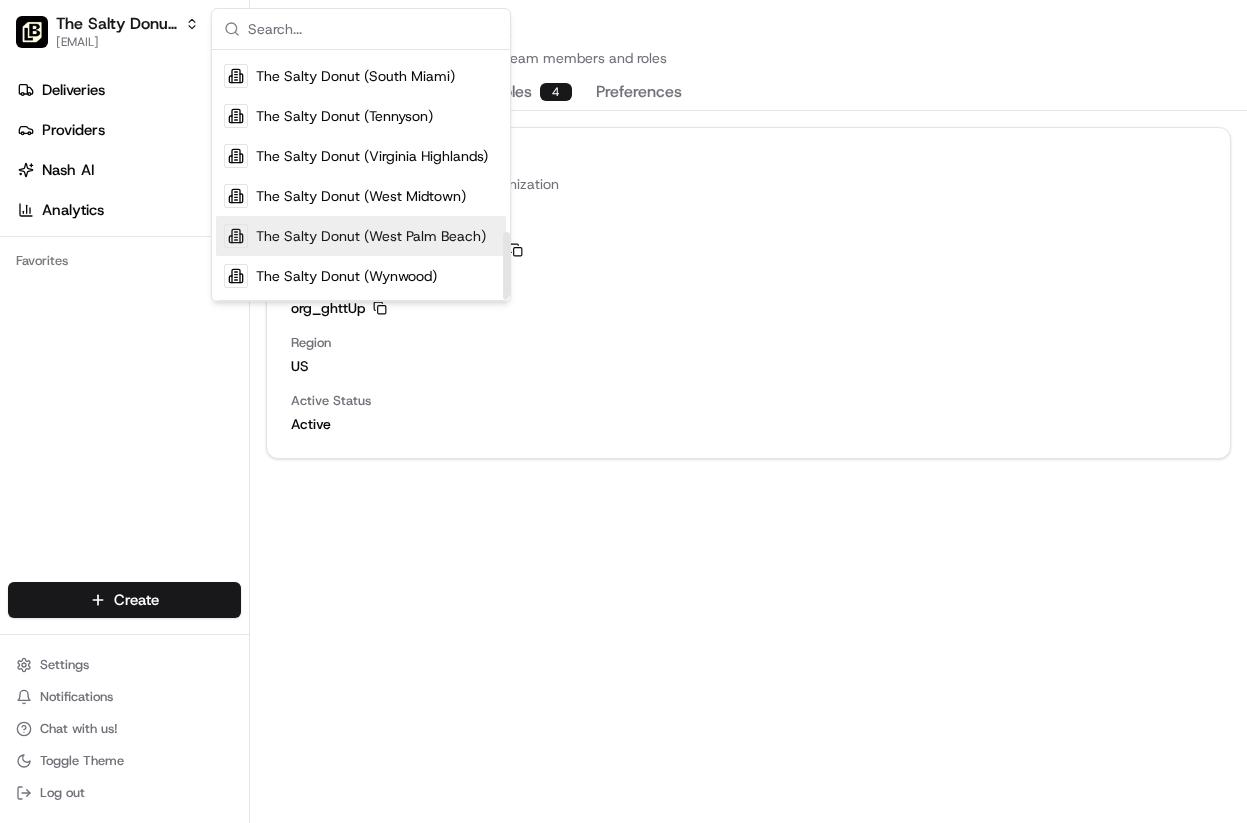 click on "The Salty Donut (West Palm Beach)" at bounding box center (371, 236) 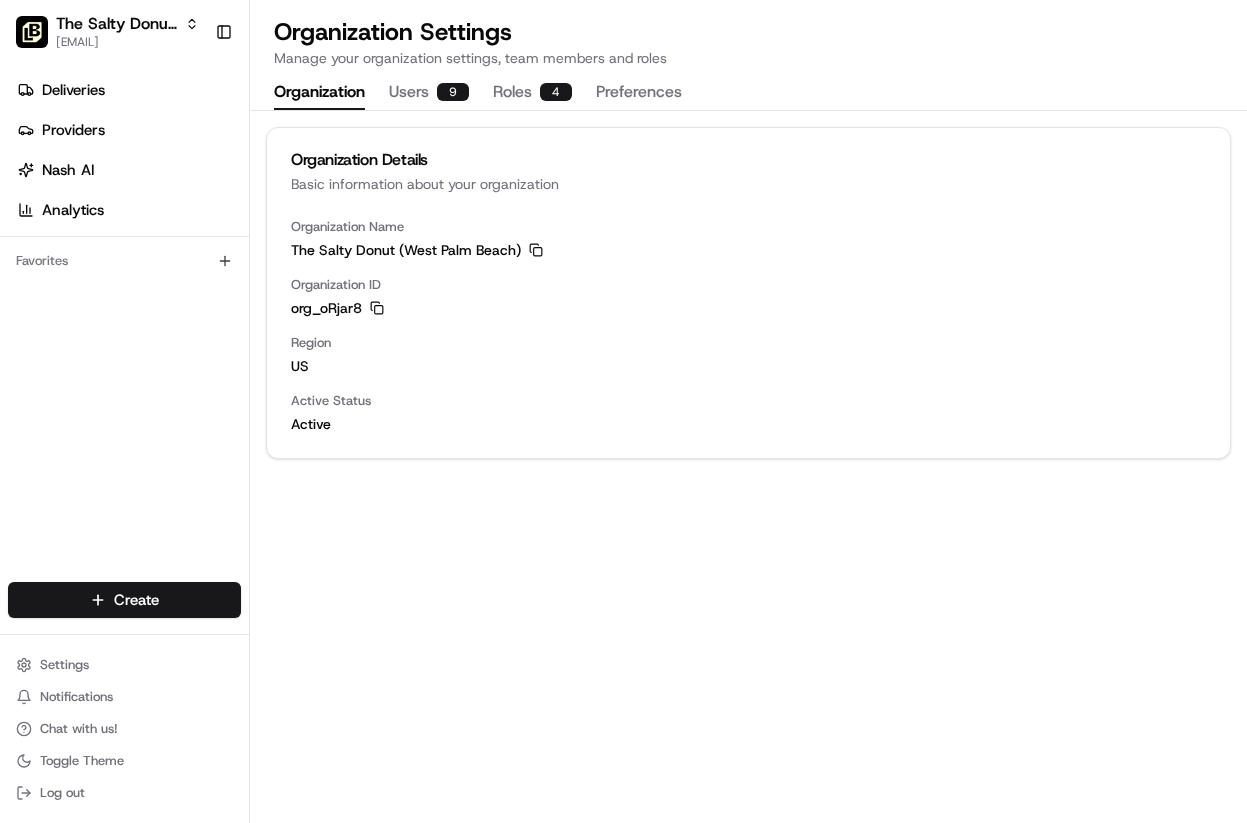 click on "9" at bounding box center [453, 92] 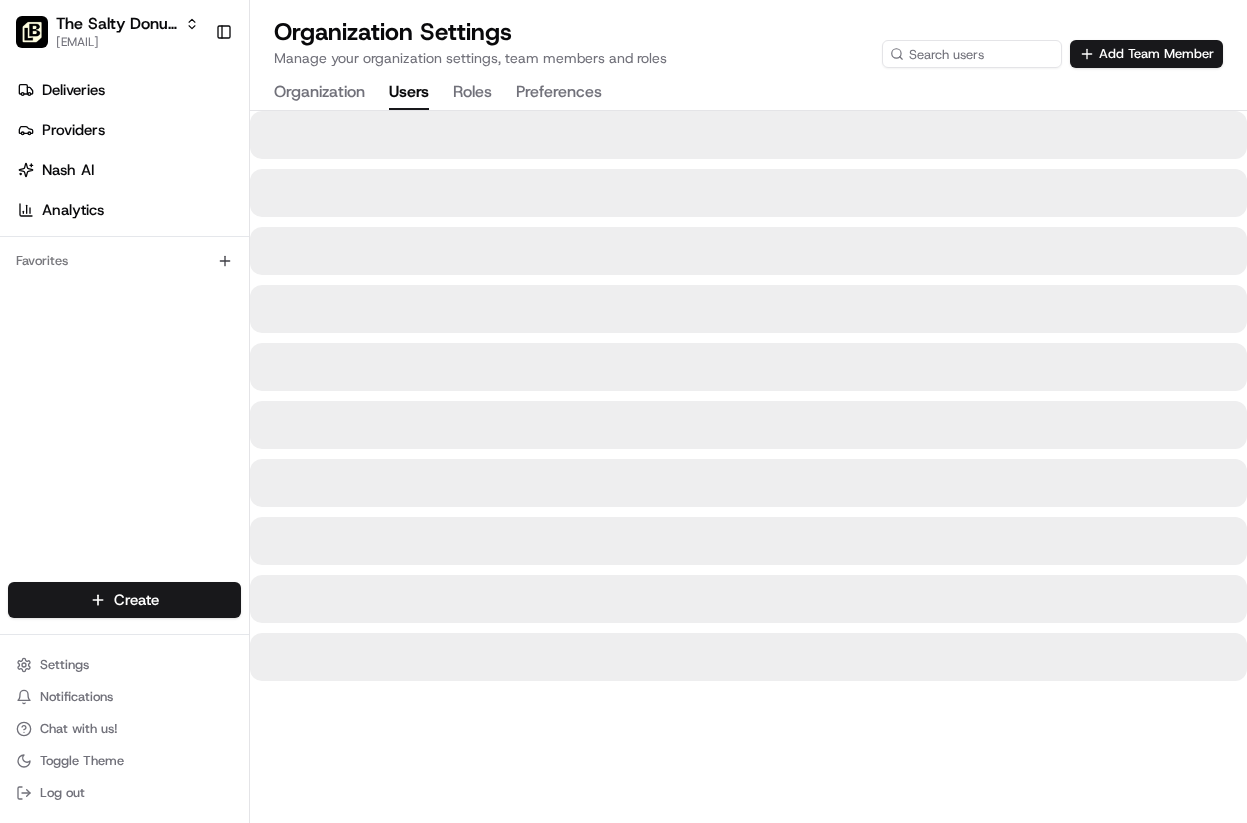 scroll, scrollTop: 0, scrollLeft: 0, axis: both 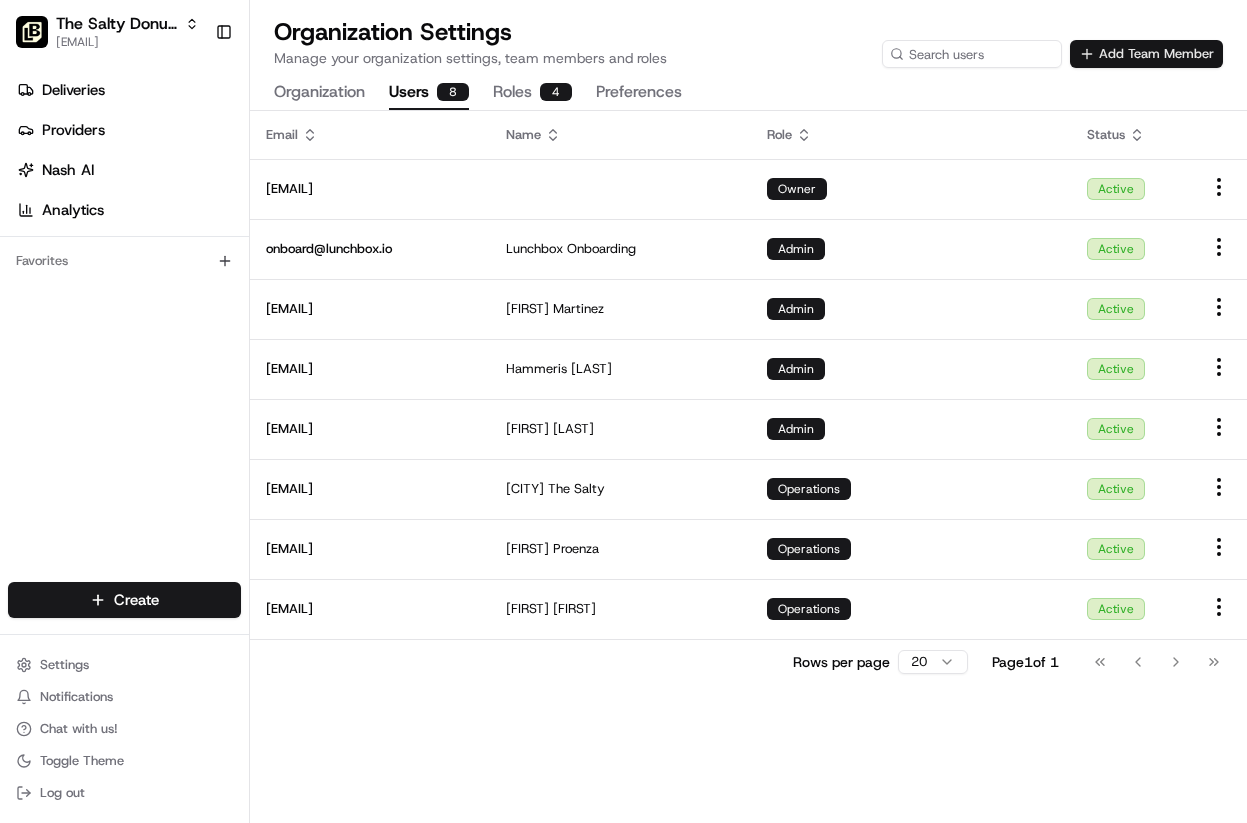 click on "Add Team Member" at bounding box center [1146, 54] 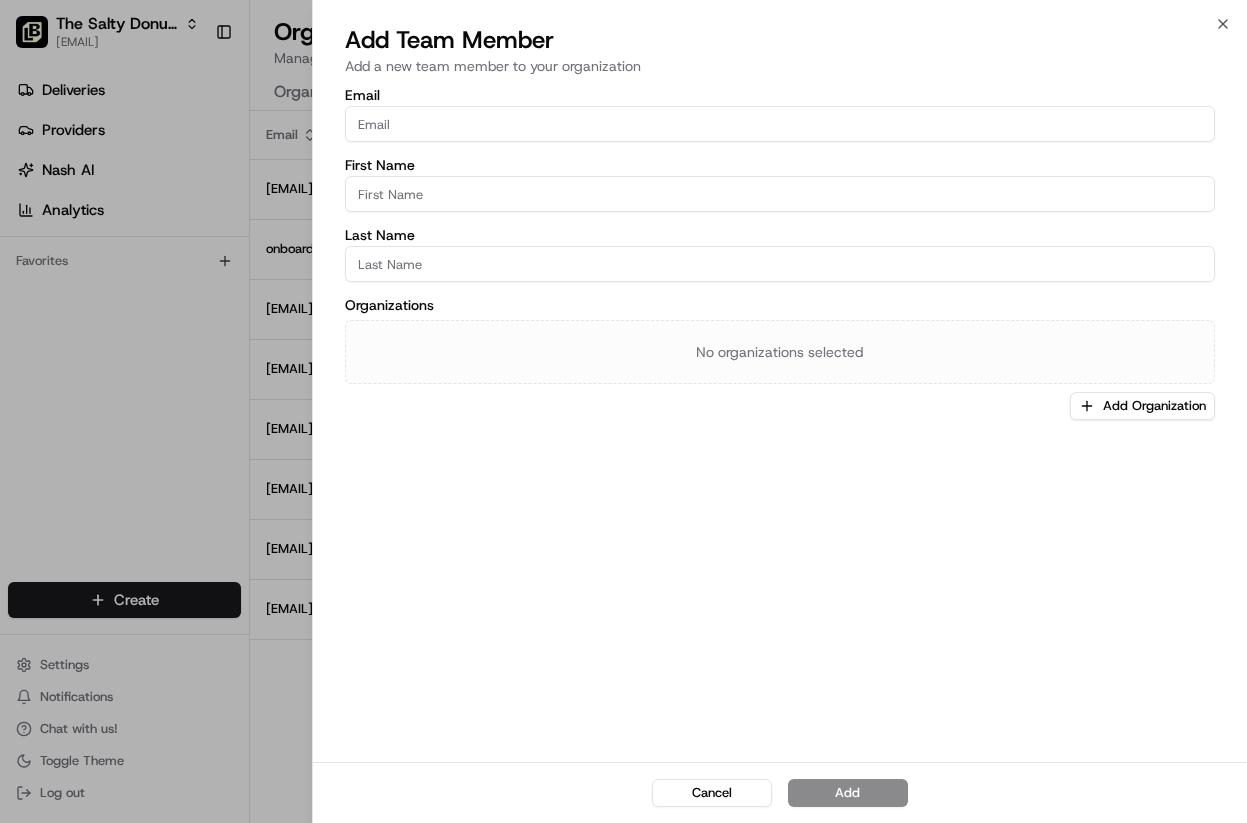 click on "Email" at bounding box center [780, 124] 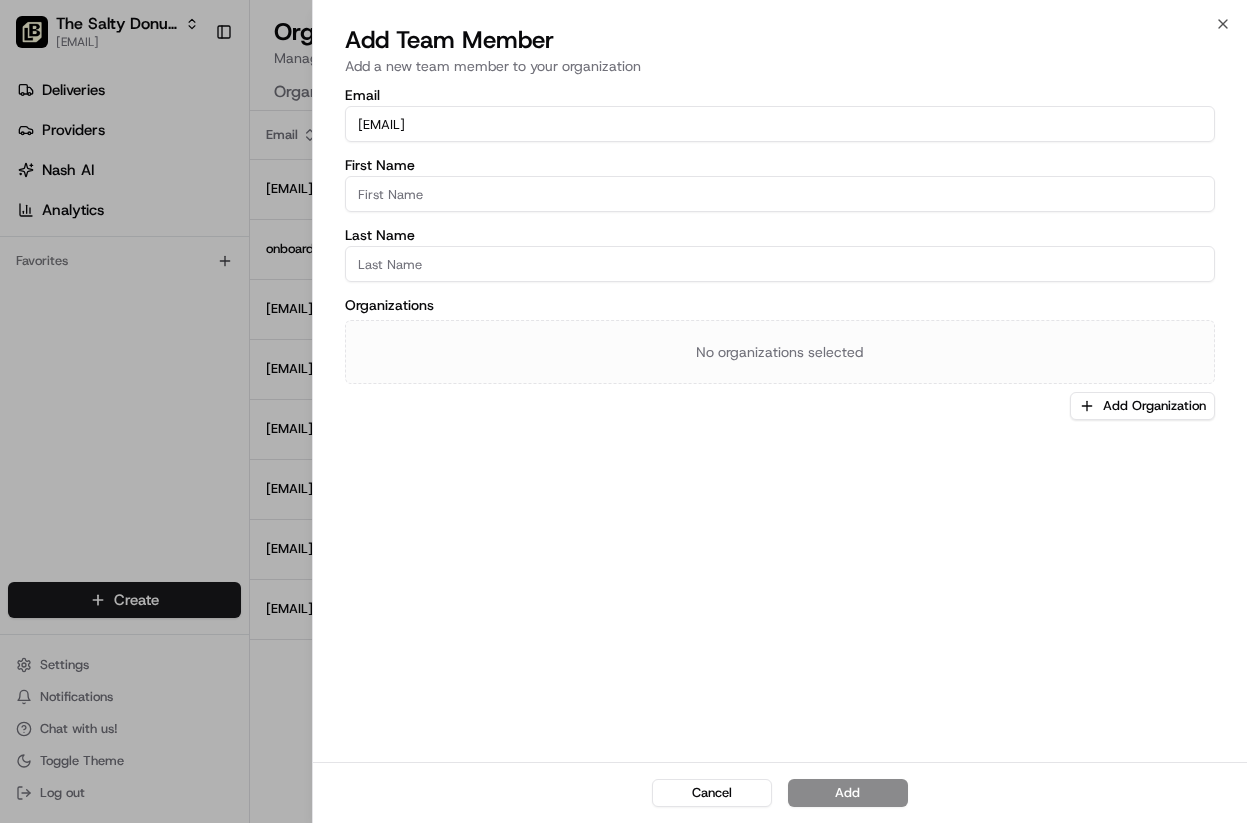 type on "[EMAIL]" 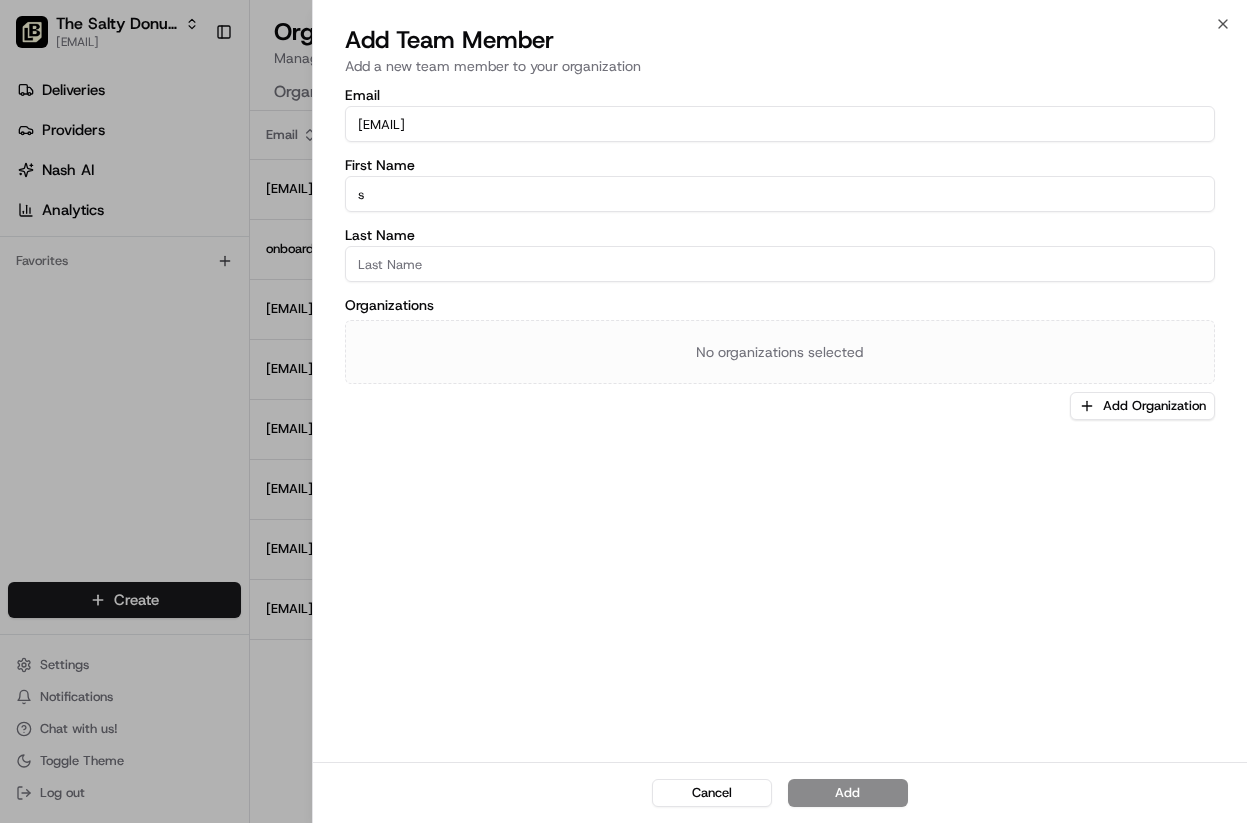 click on "s" at bounding box center (780, 194) 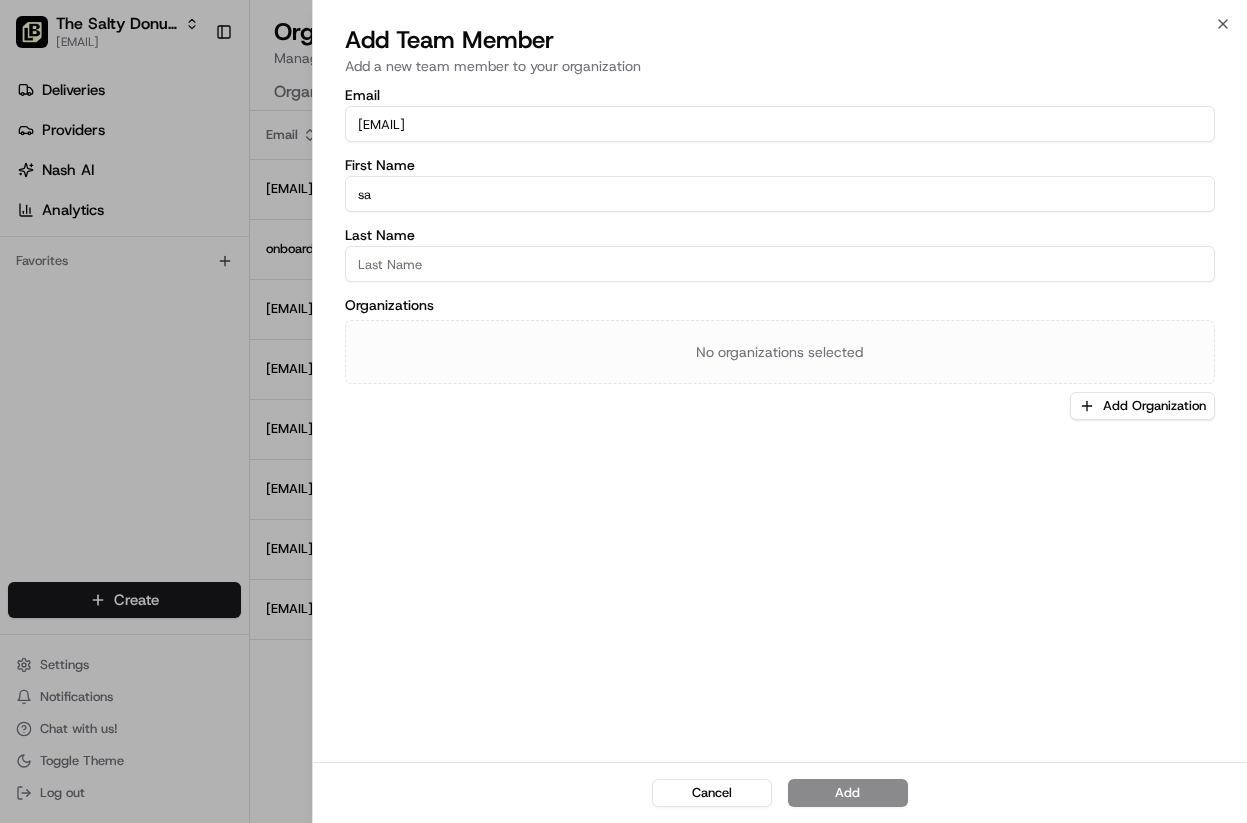 type on "[FIRST]" 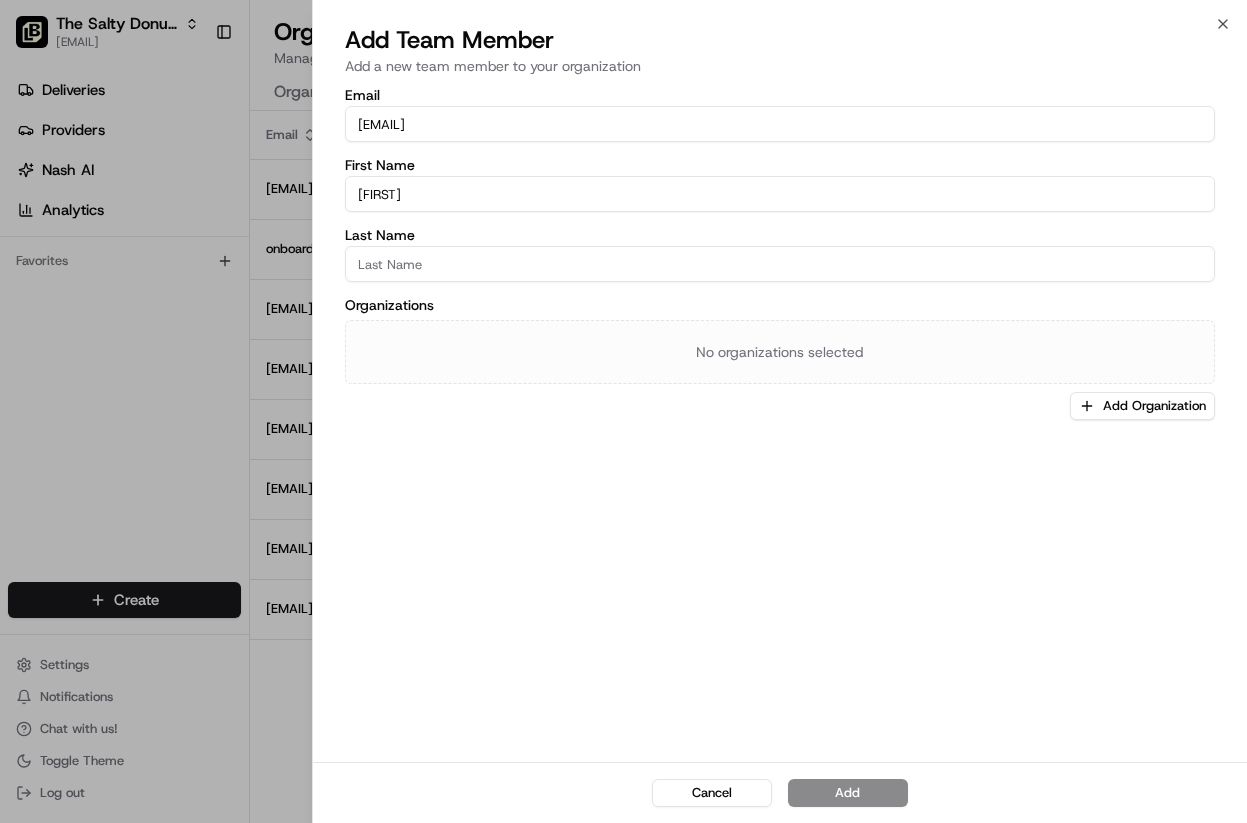 click on "Last Name" at bounding box center (780, 264) 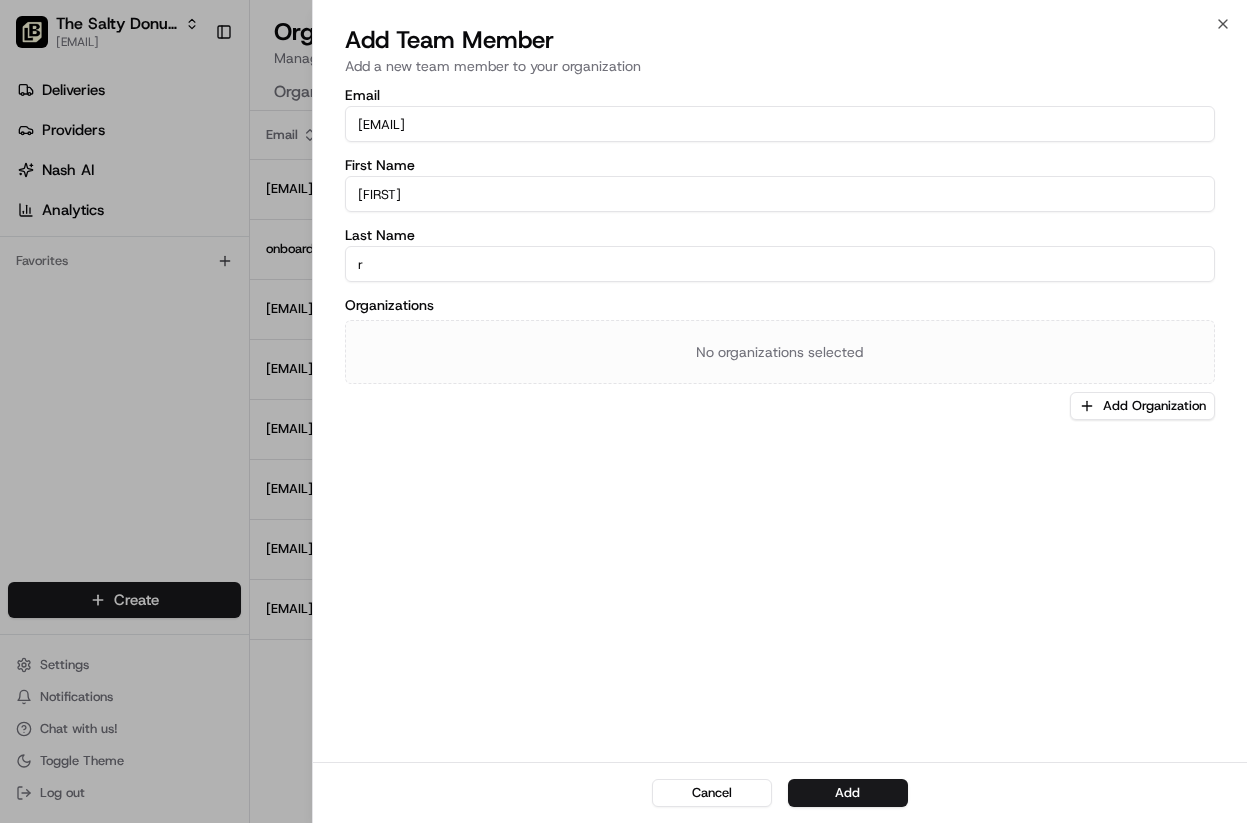 type on "Robleto" 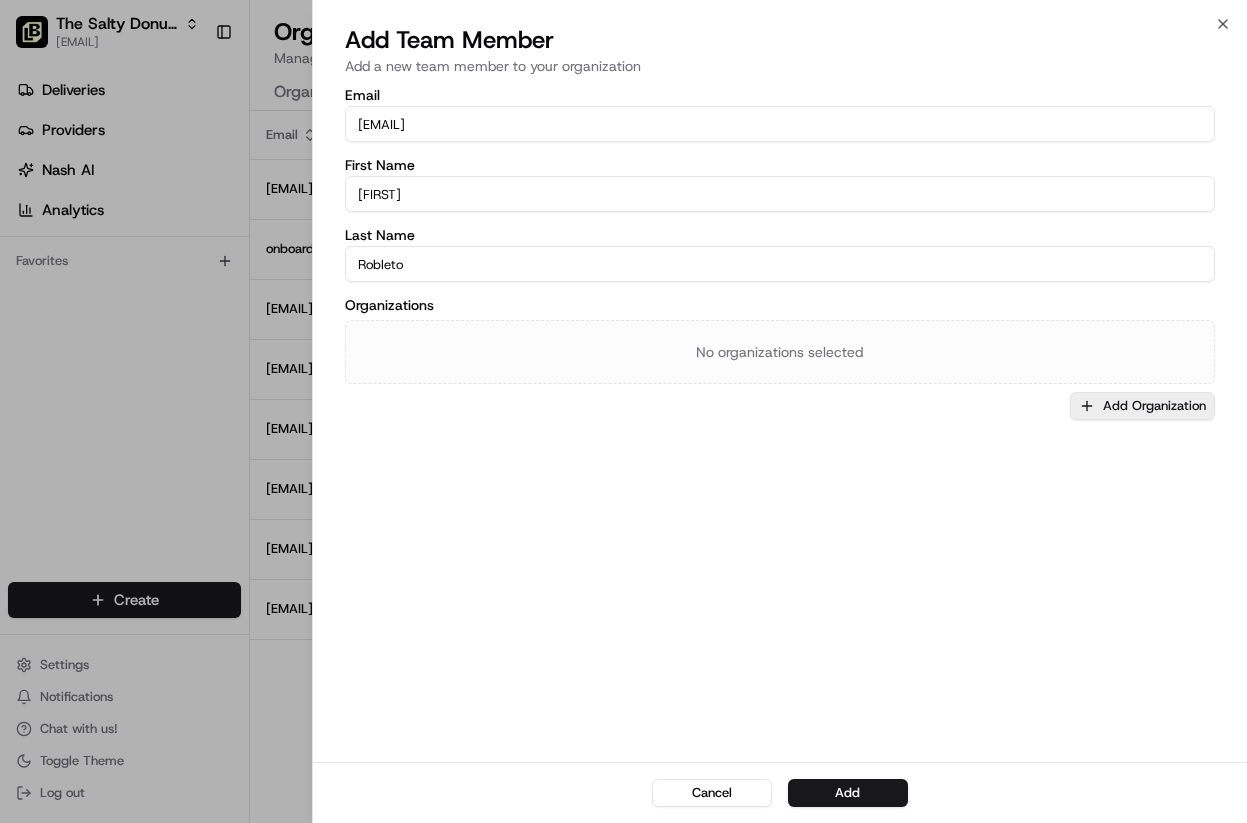 click on "Add Organization" at bounding box center [1142, 406] 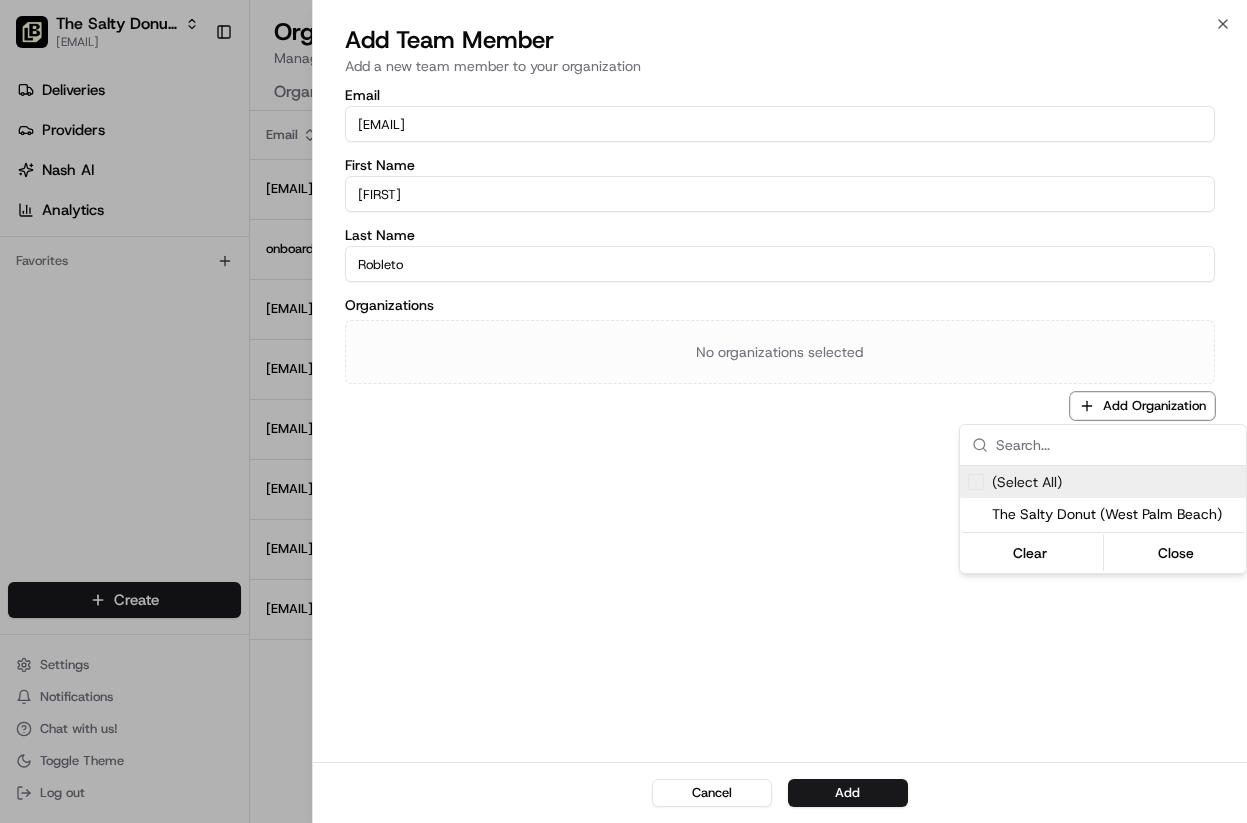 click on "(Select All)" at bounding box center [1027, 482] 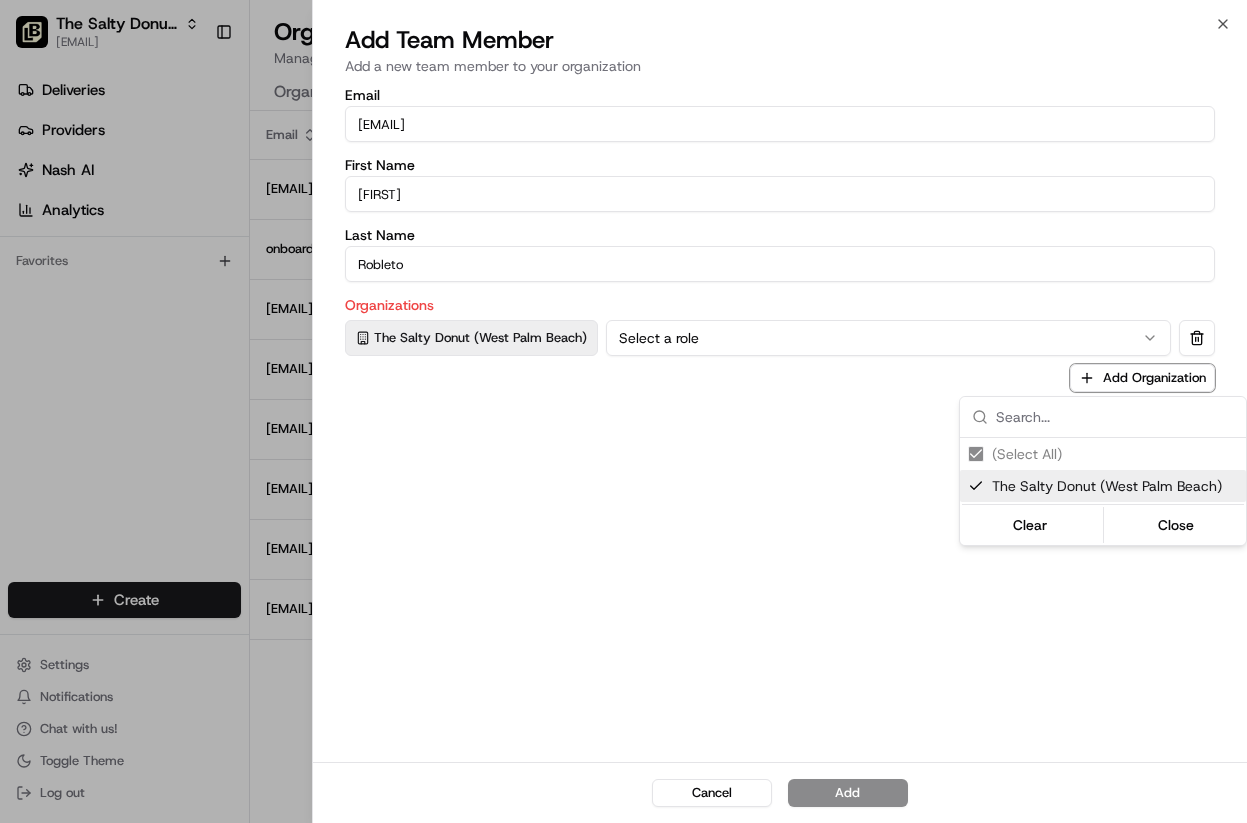 click at bounding box center (623, 411) 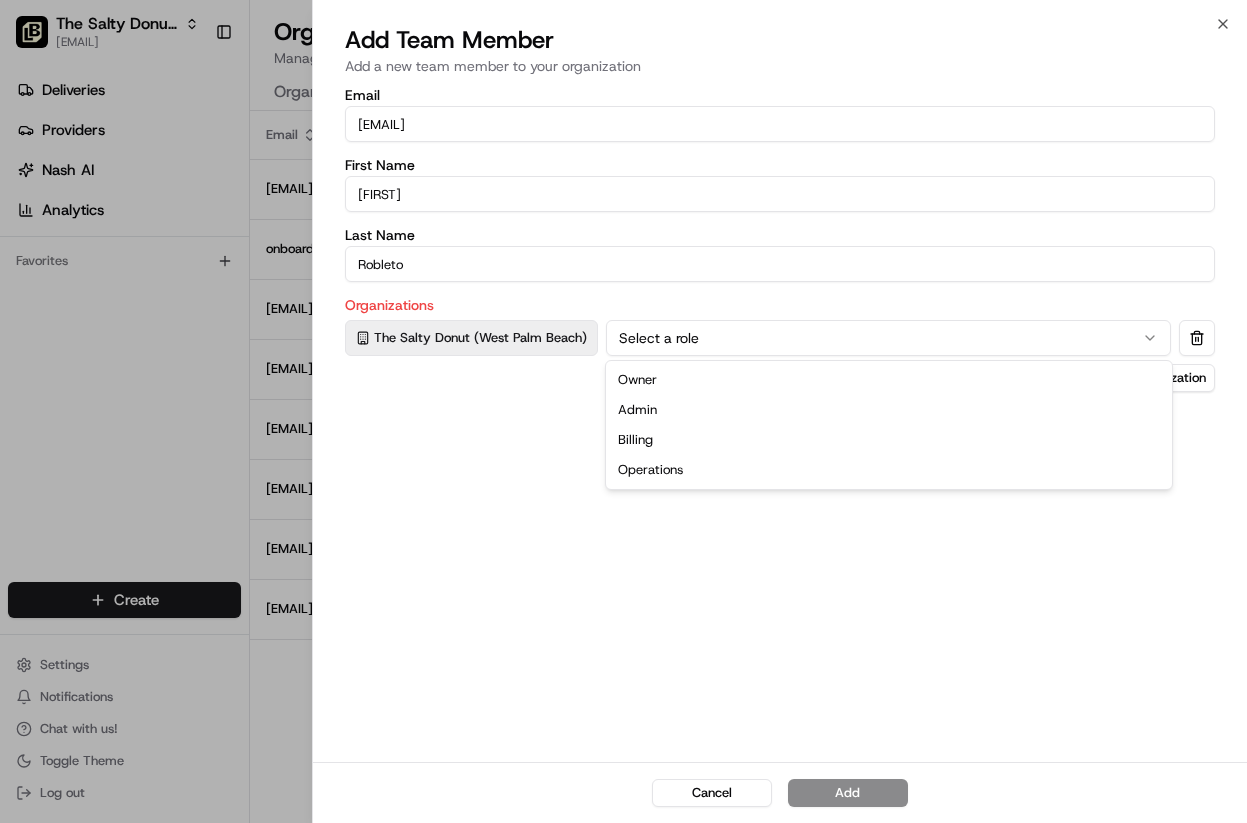 click on "Select a role" at bounding box center (888, 338) 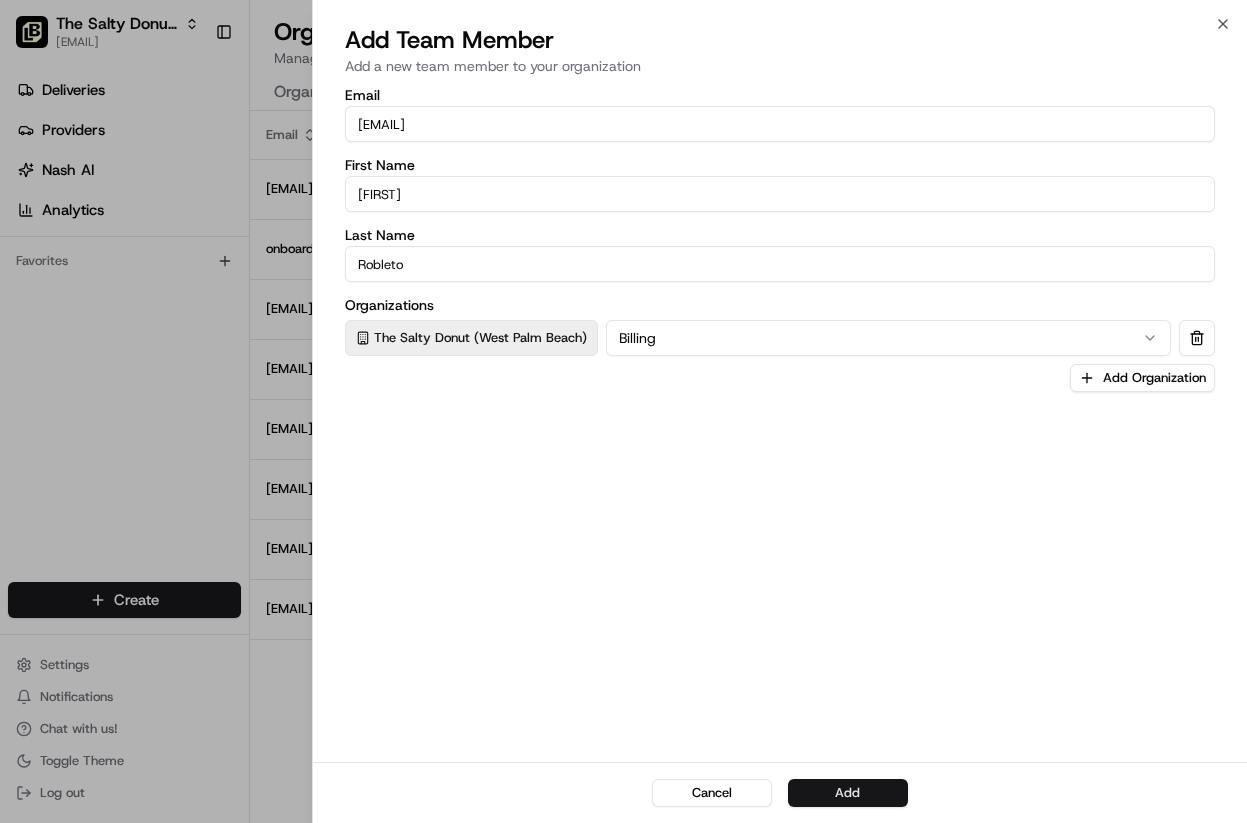 click on "Add" at bounding box center [848, 793] 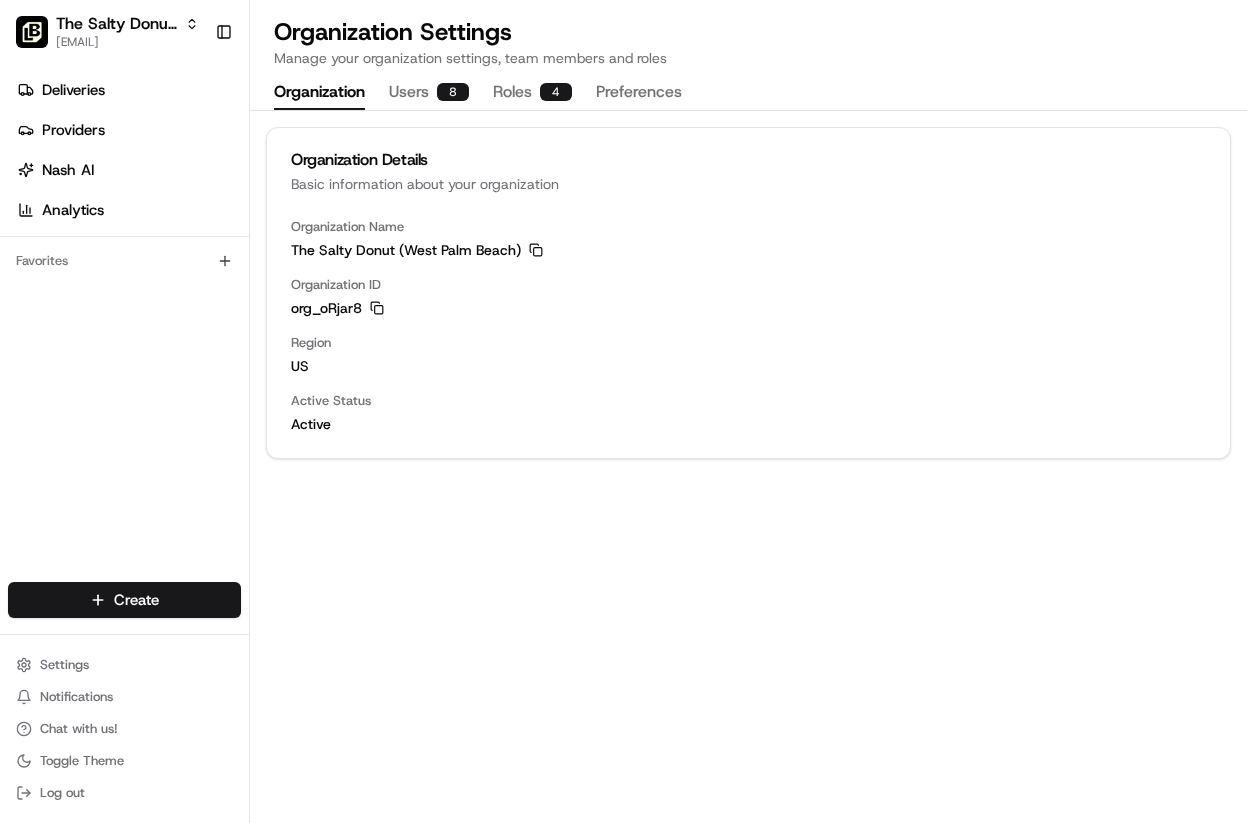 click on "Organization" at bounding box center [319, 93] 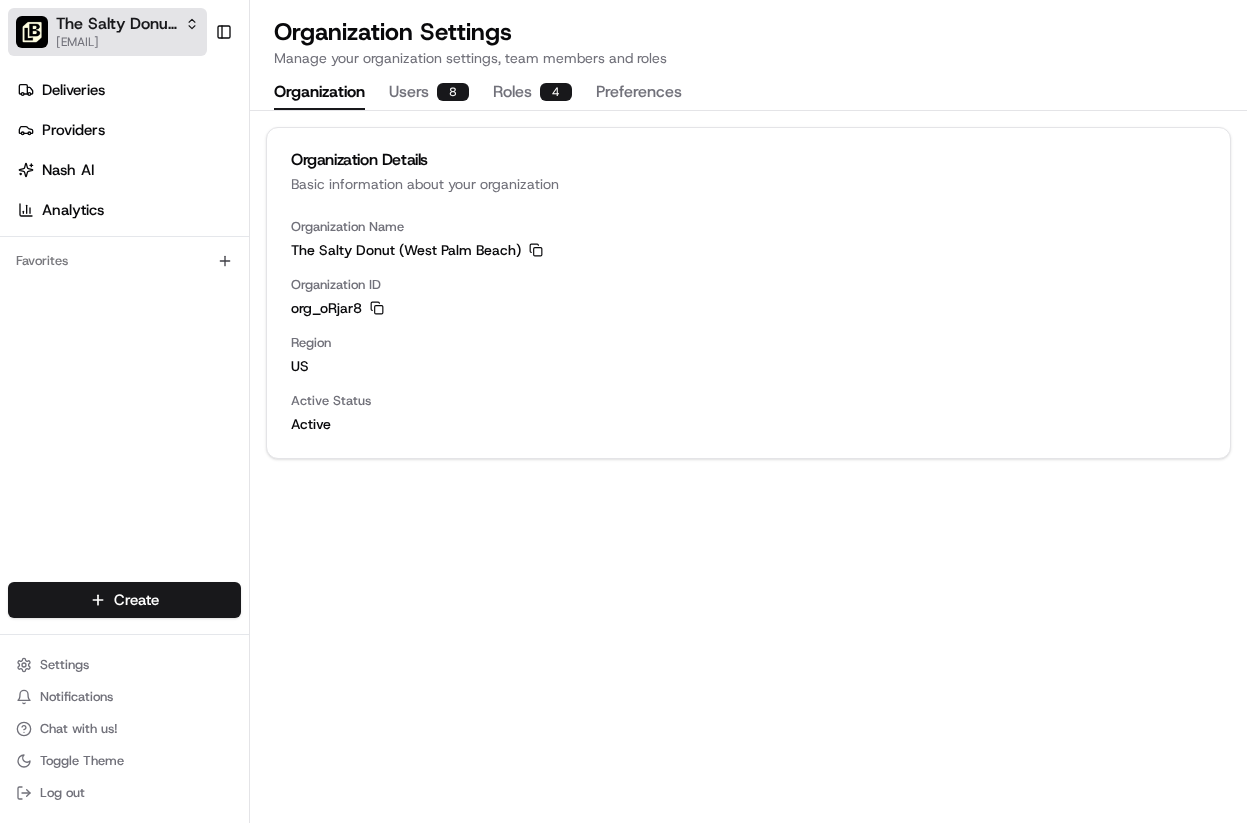 click on "[EMAIL]" at bounding box center [127, 42] 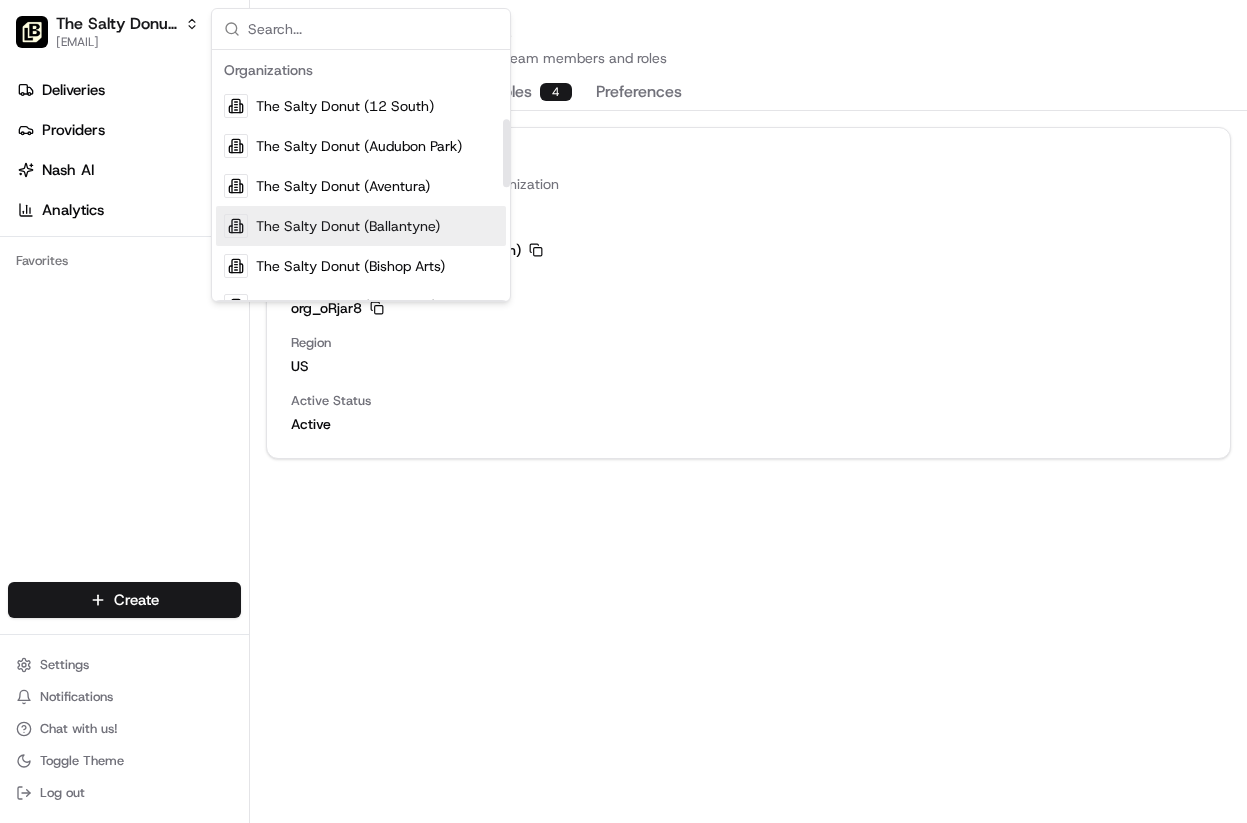 scroll, scrollTop: 670, scrollLeft: 0, axis: vertical 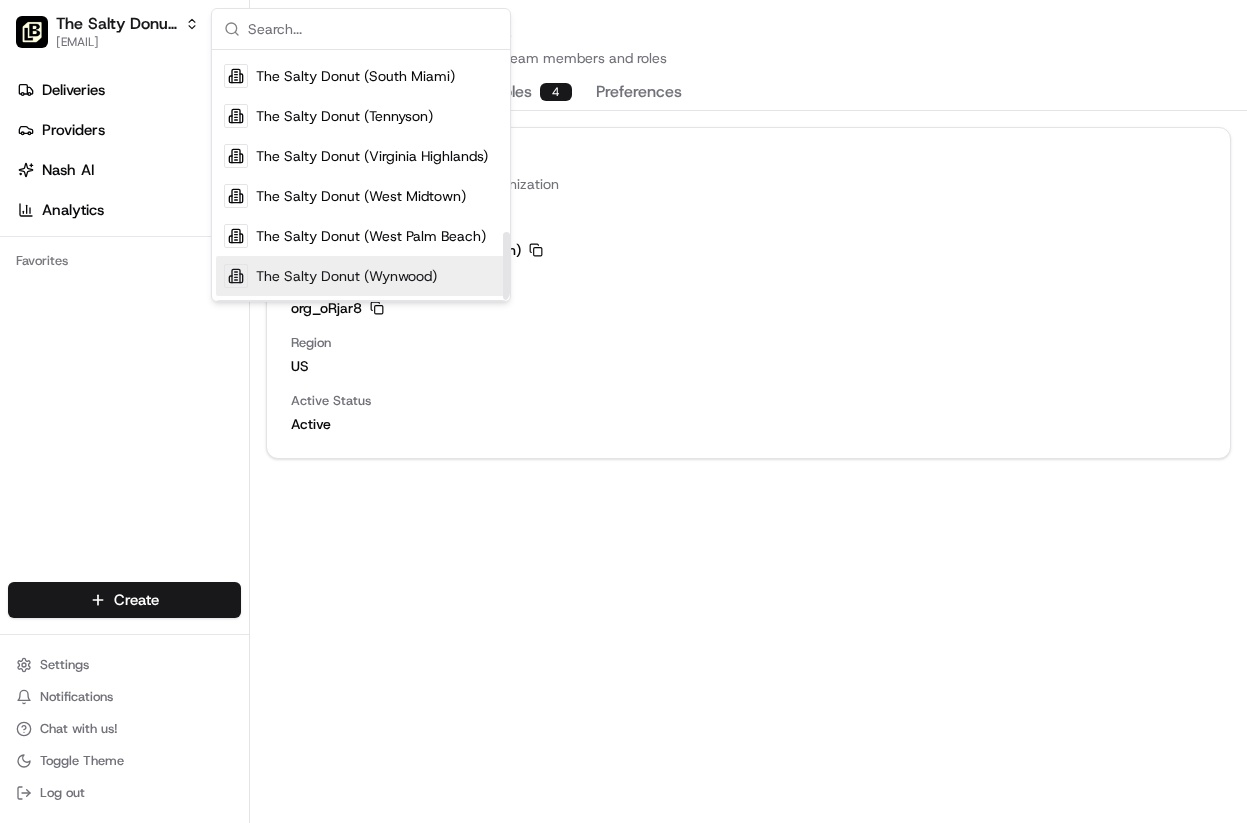 click on "The Salty Donut (Wynwood)" at bounding box center [346, 276] 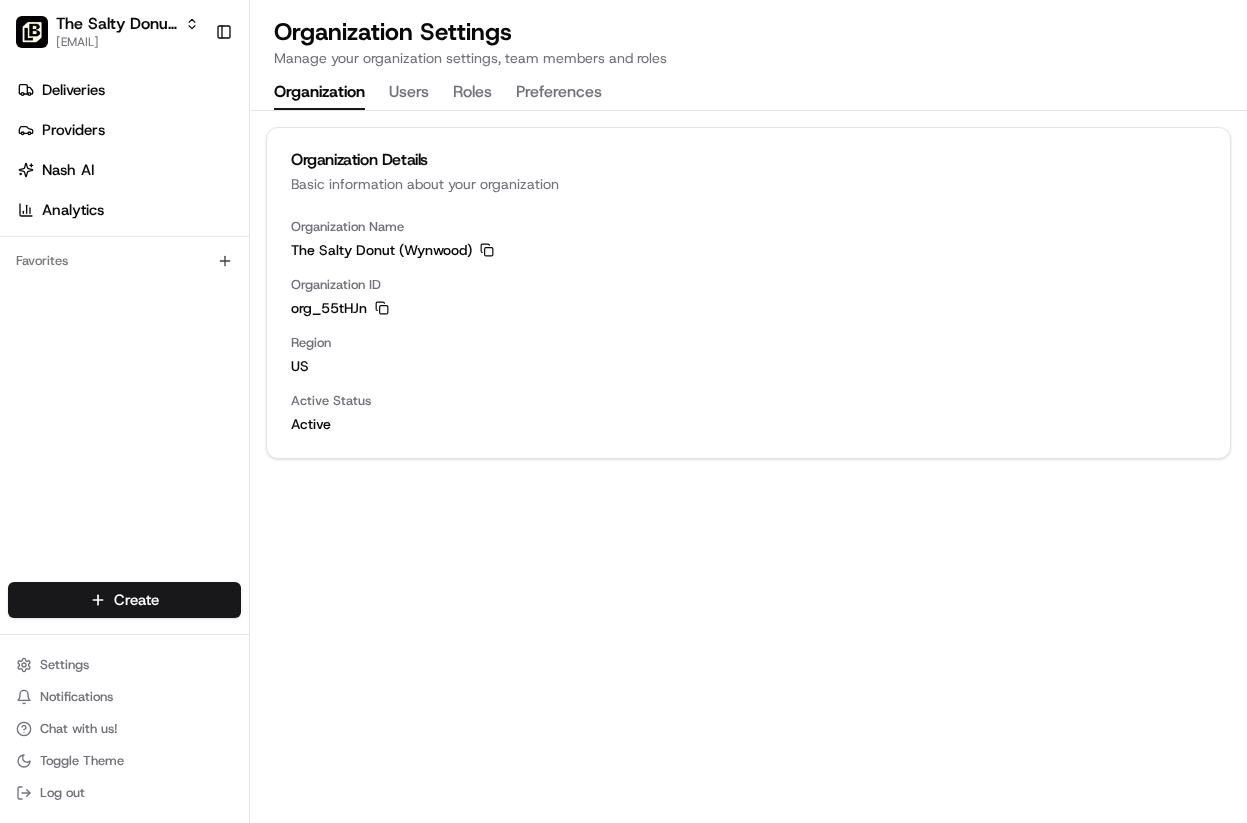click on "Organization Users Roles Preferences" at bounding box center (438, 93) 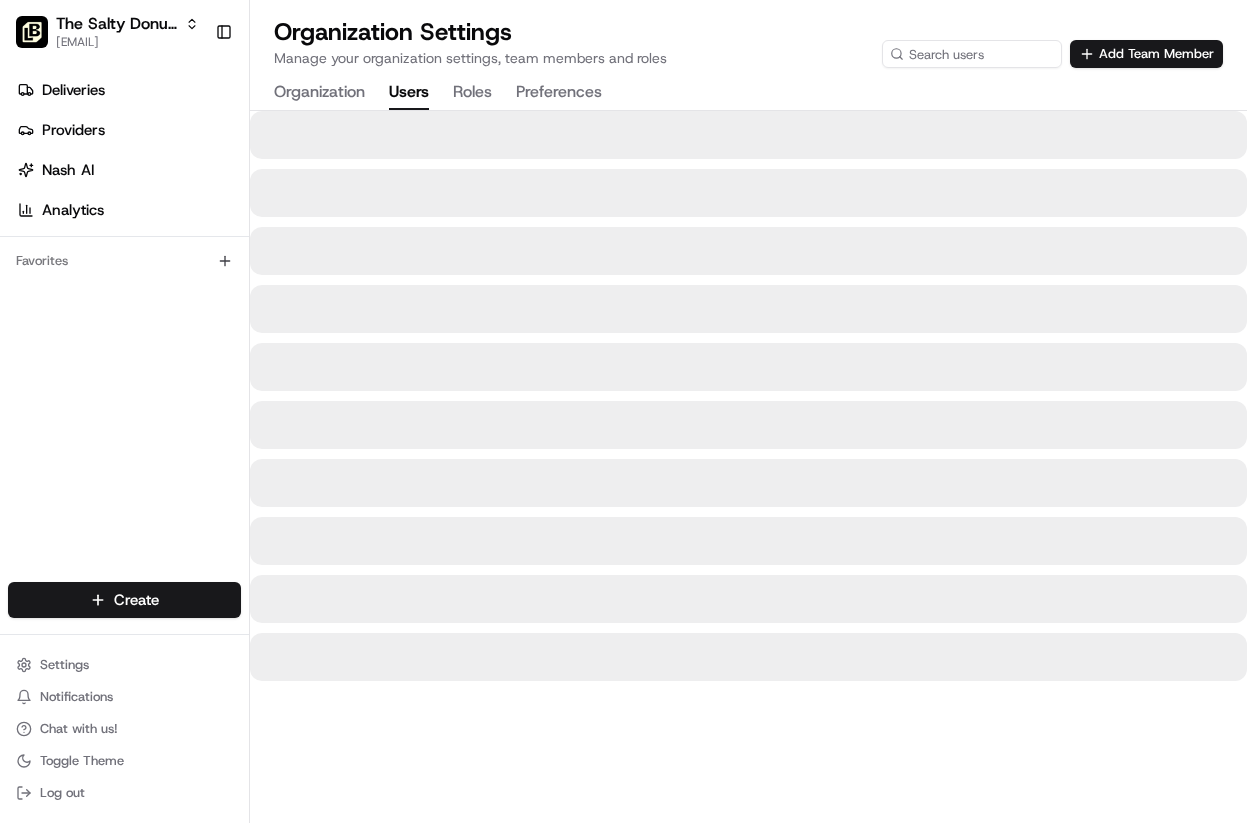 type 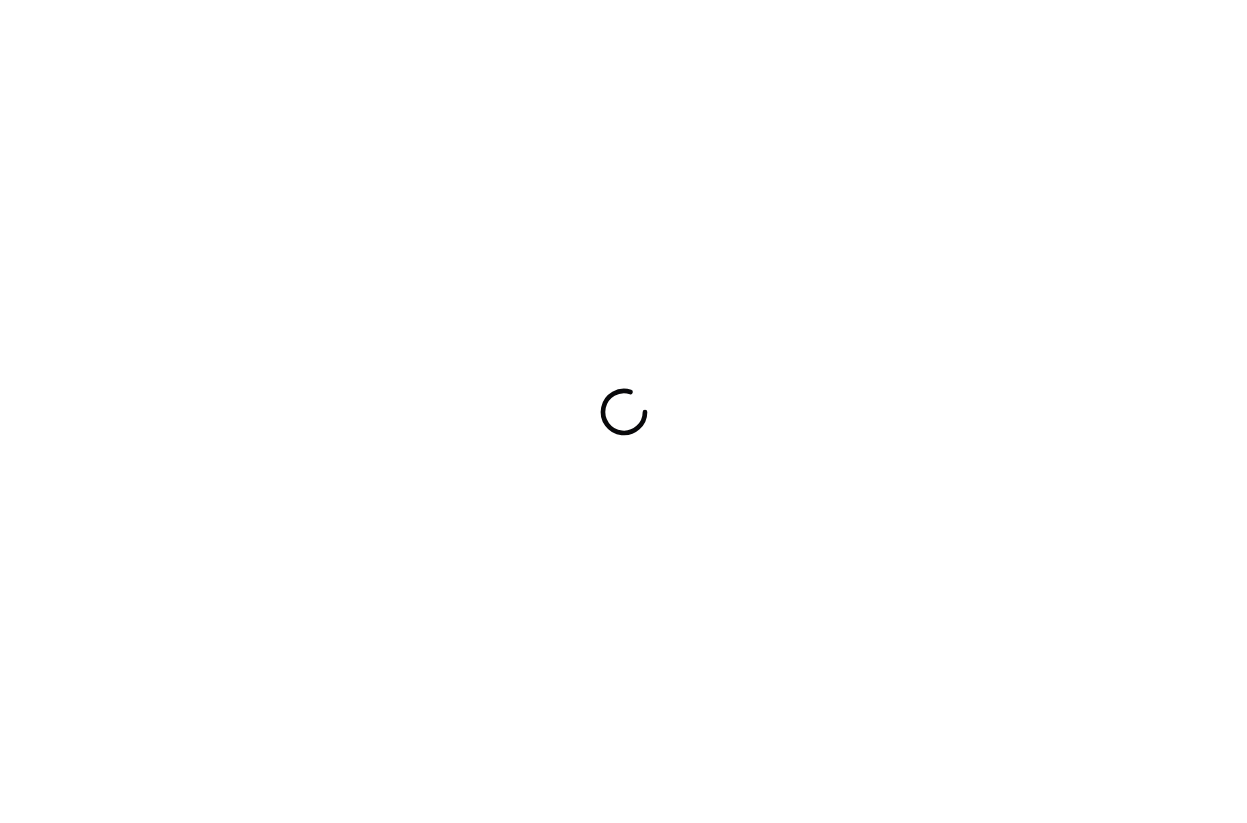 scroll, scrollTop: 0, scrollLeft: 0, axis: both 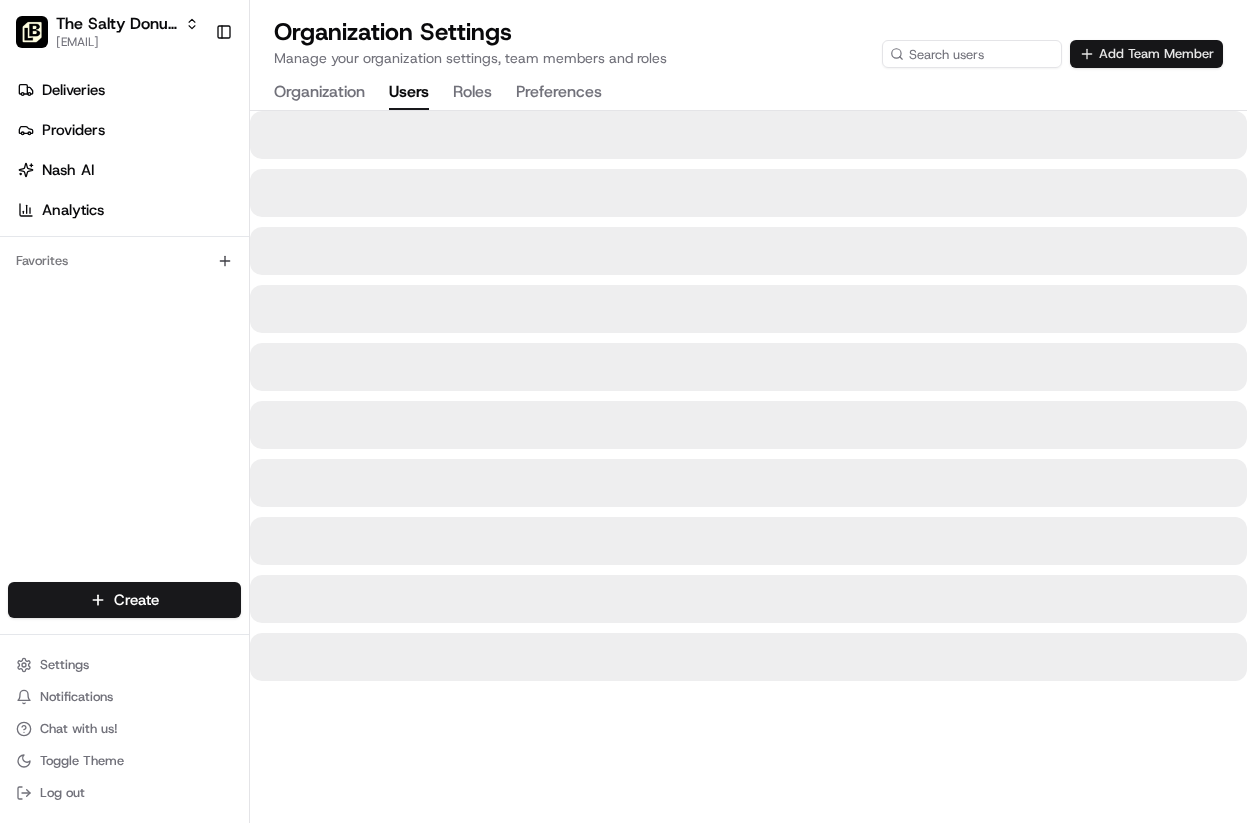 click on "Add Team Member" at bounding box center (1146, 54) 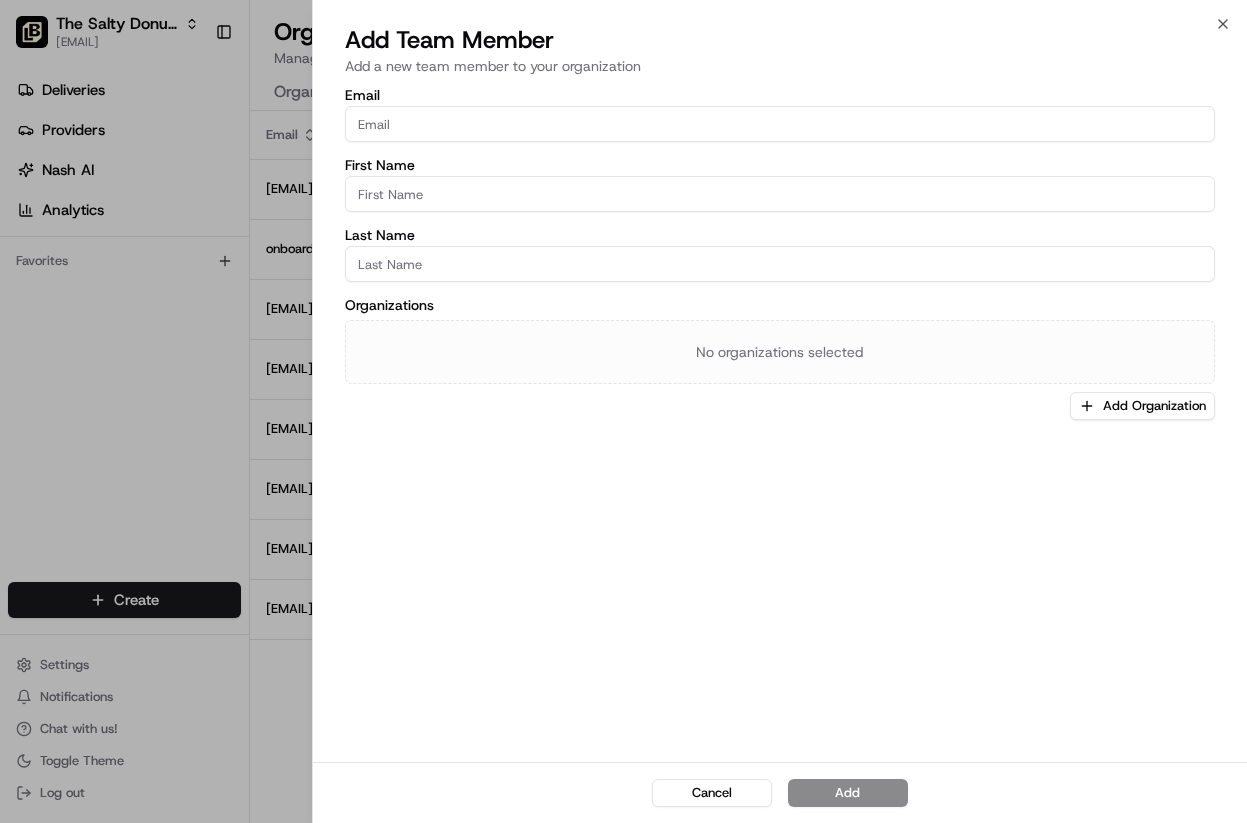click on "Email" at bounding box center [780, 124] 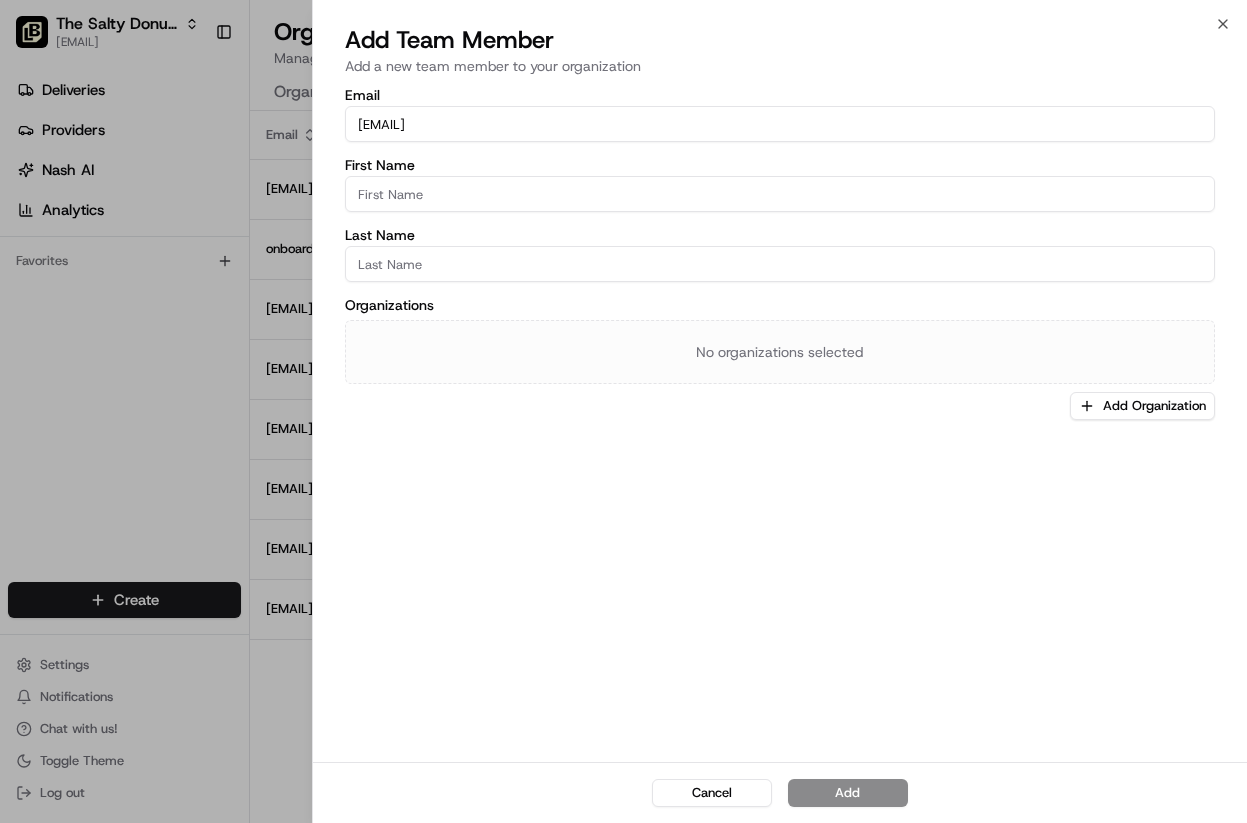 type on "[EMAIL]" 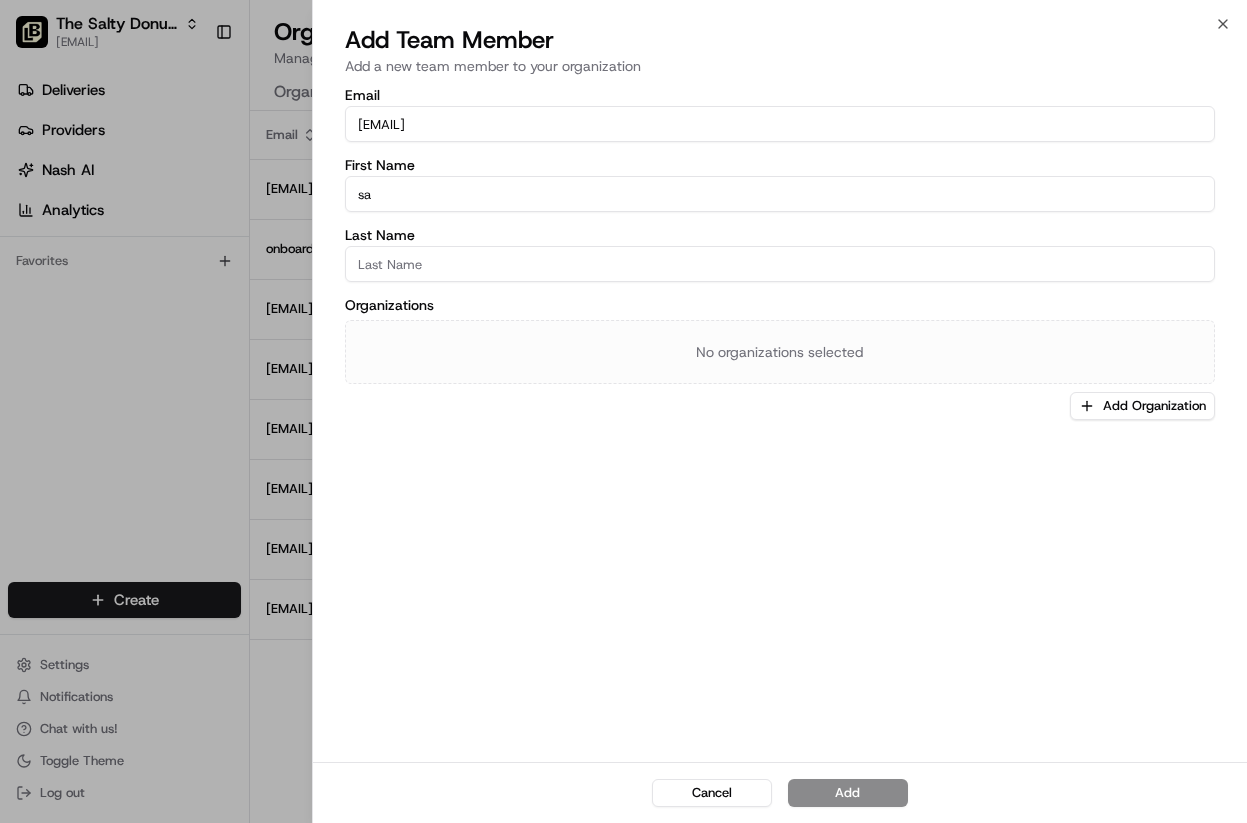 type on "[FIRST]" 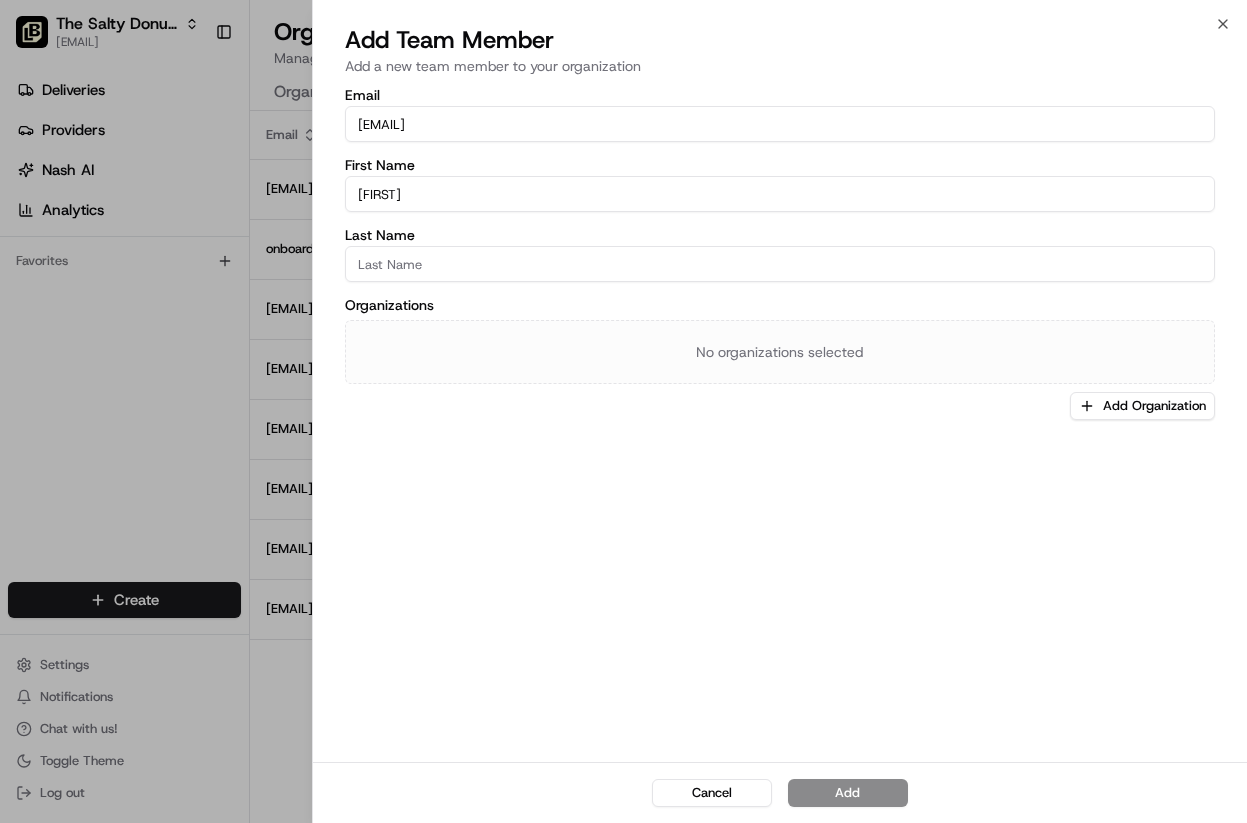 click on "Last Name" at bounding box center (780, 264) 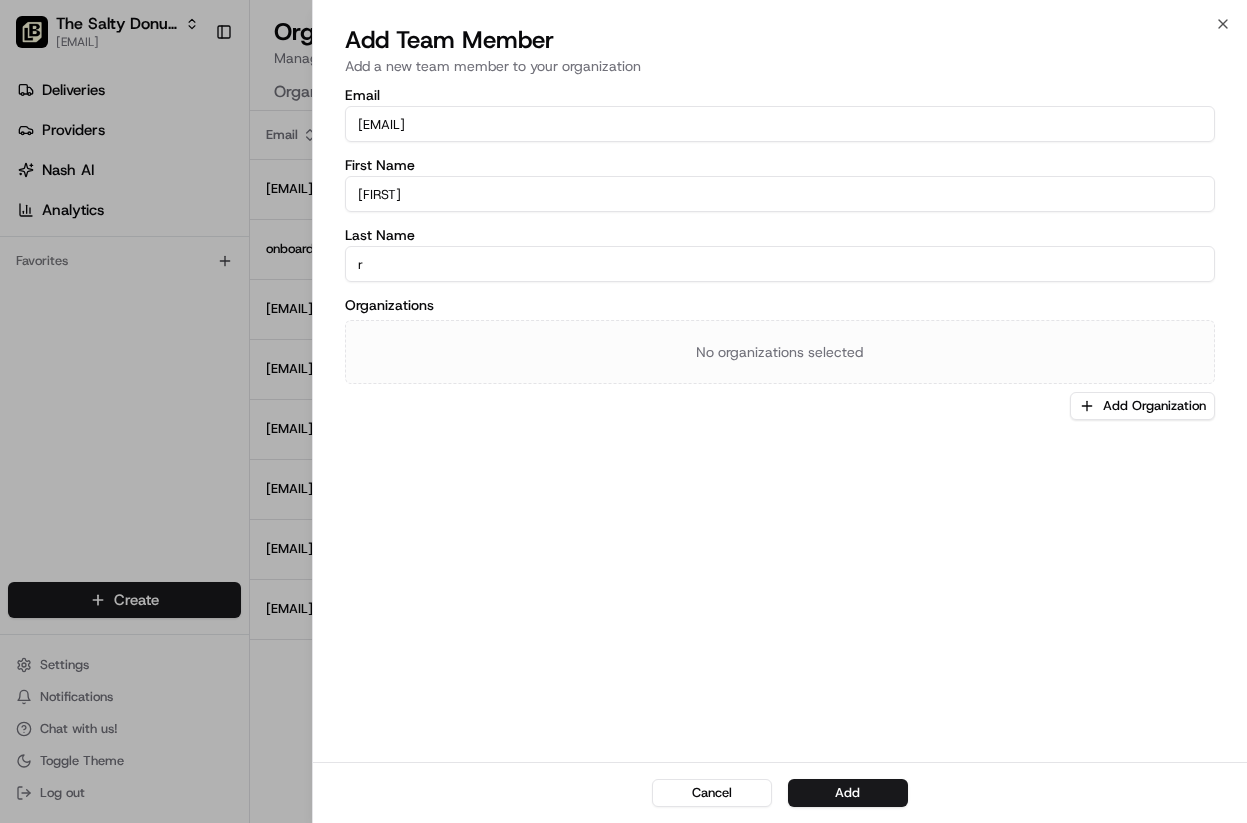 type on "Robleto" 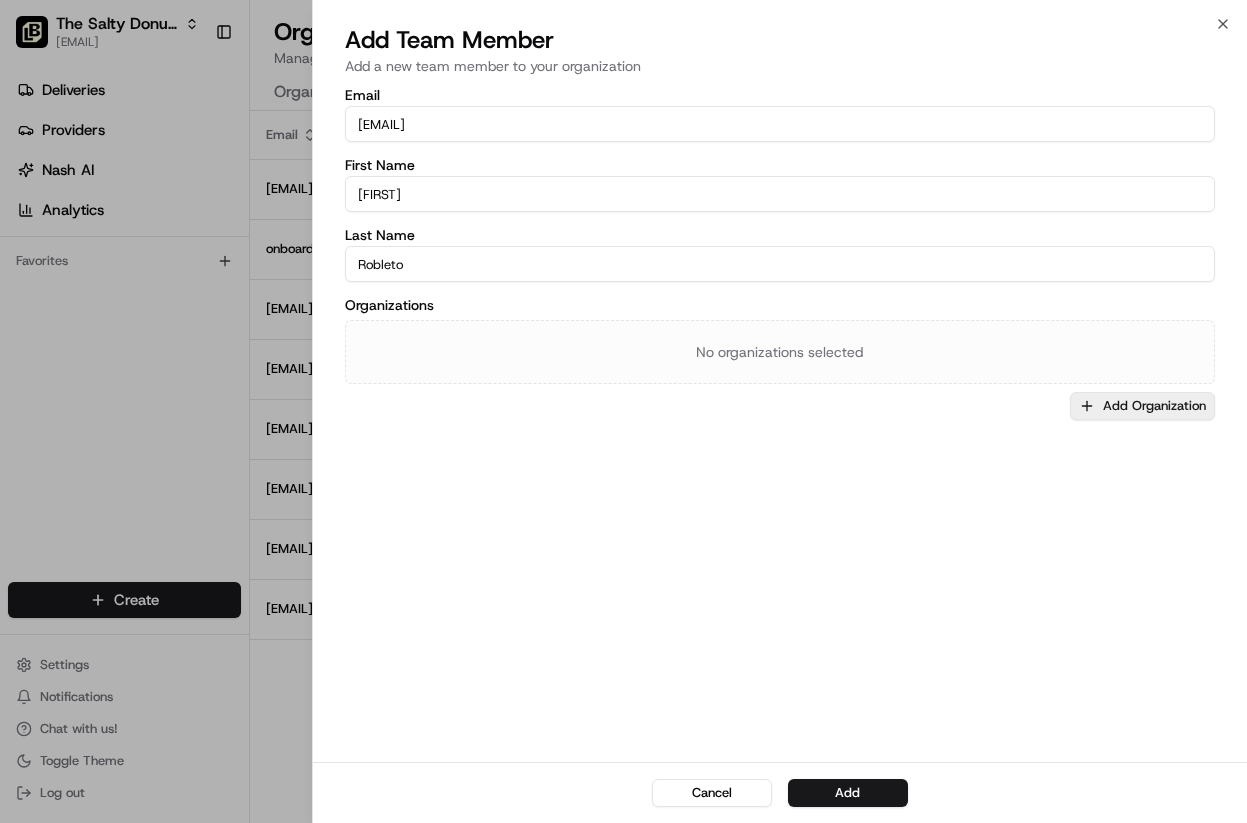 click on "Add Organization" at bounding box center [1142, 406] 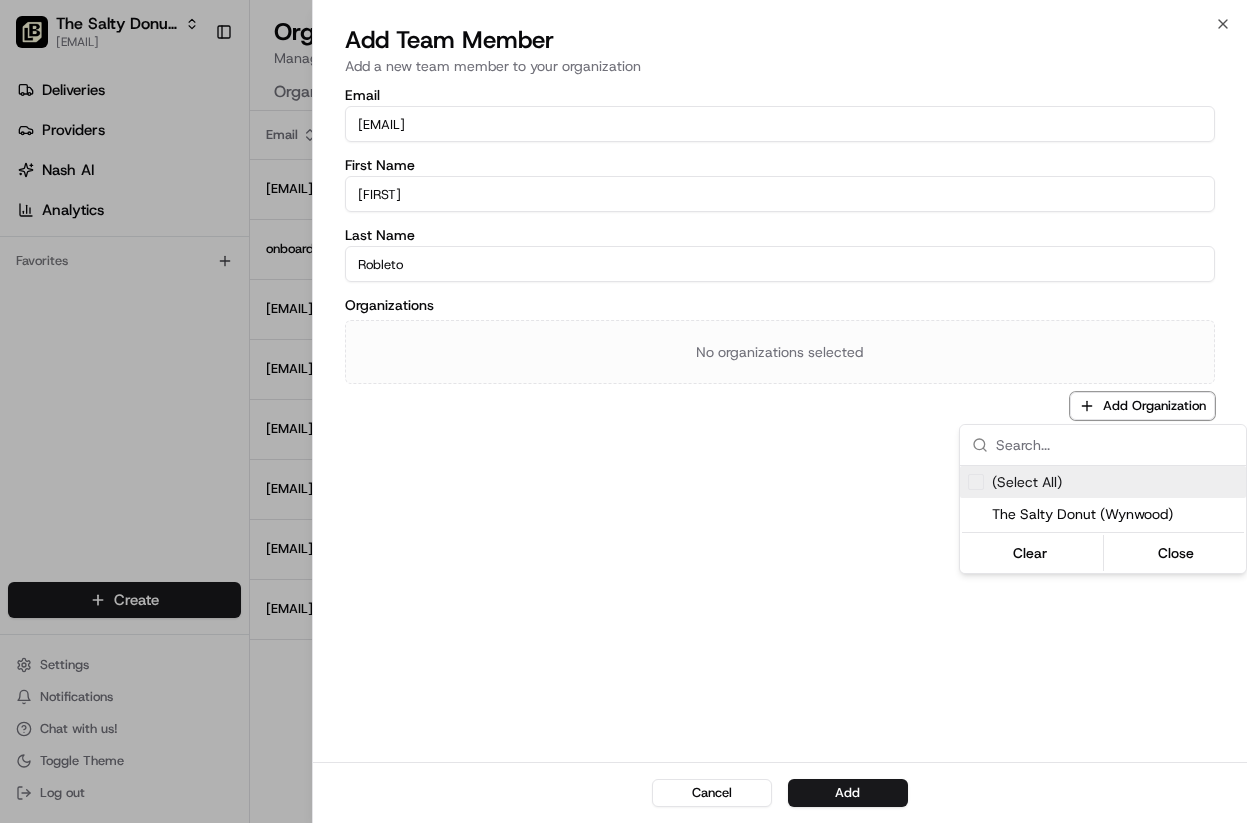 click on "(Select All)" at bounding box center [1027, 482] 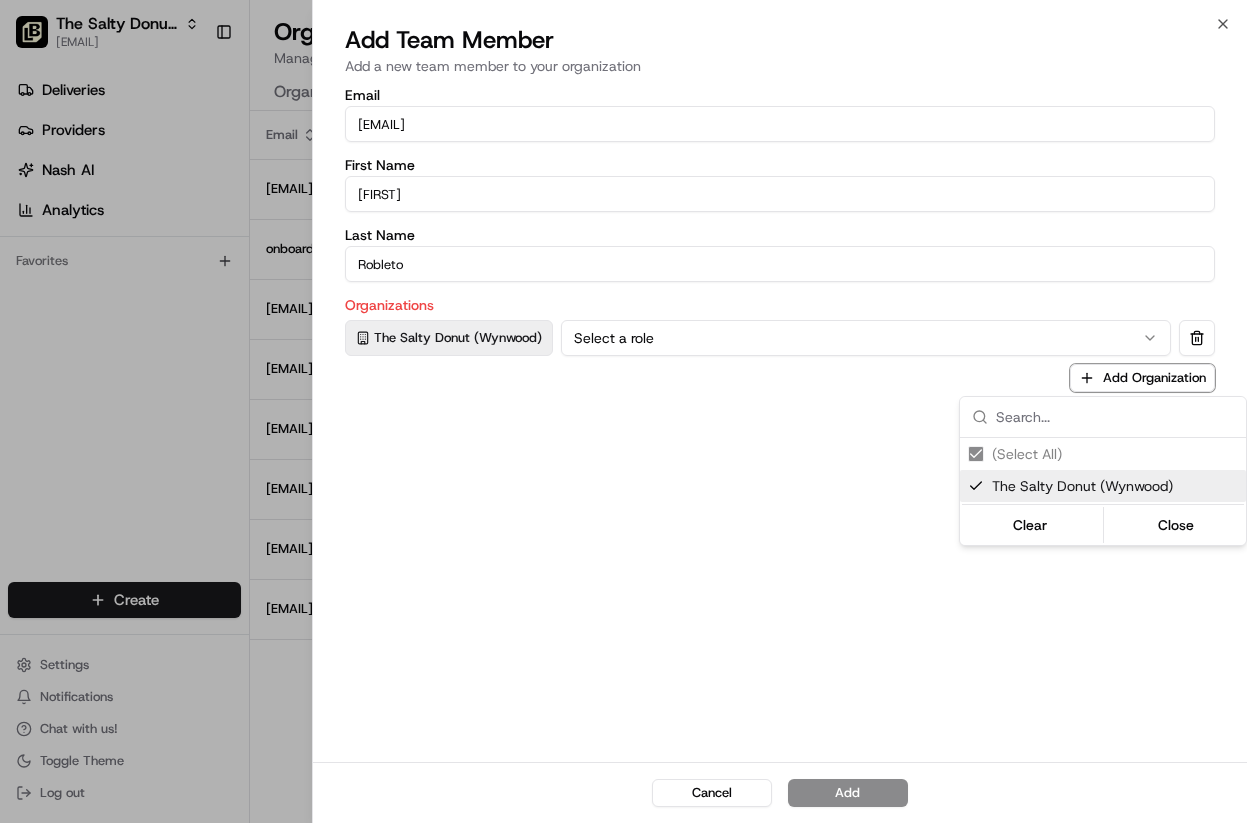 click at bounding box center (623, 411) 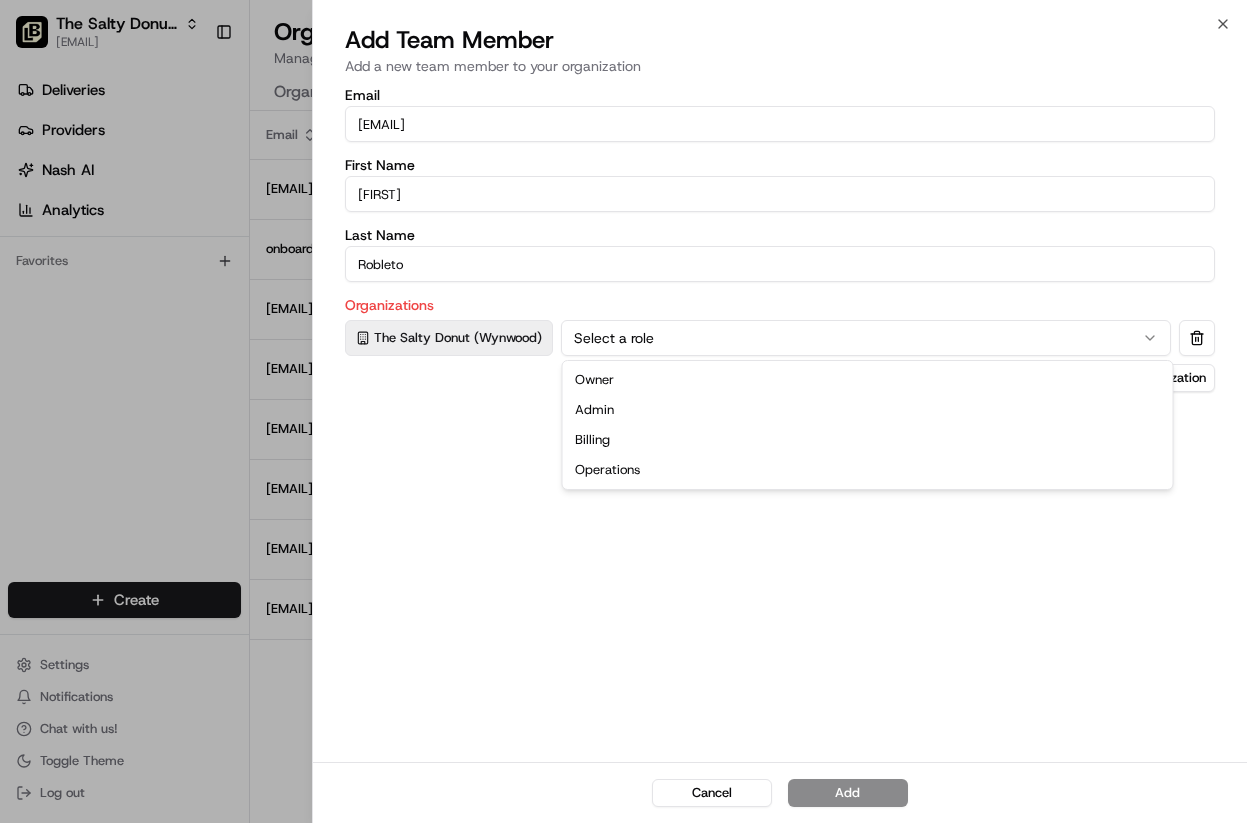 click on "Select a role" at bounding box center (866, 338) 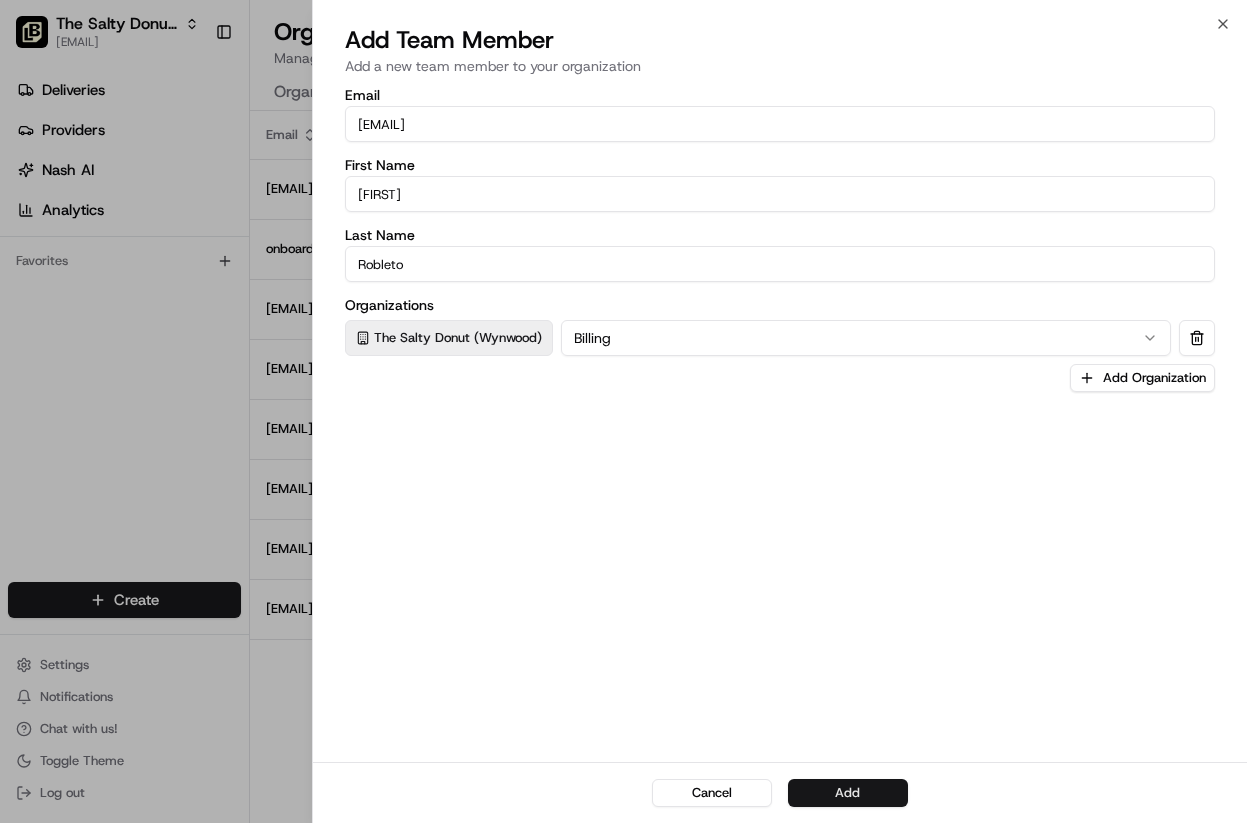 click on "Add" at bounding box center (848, 793) 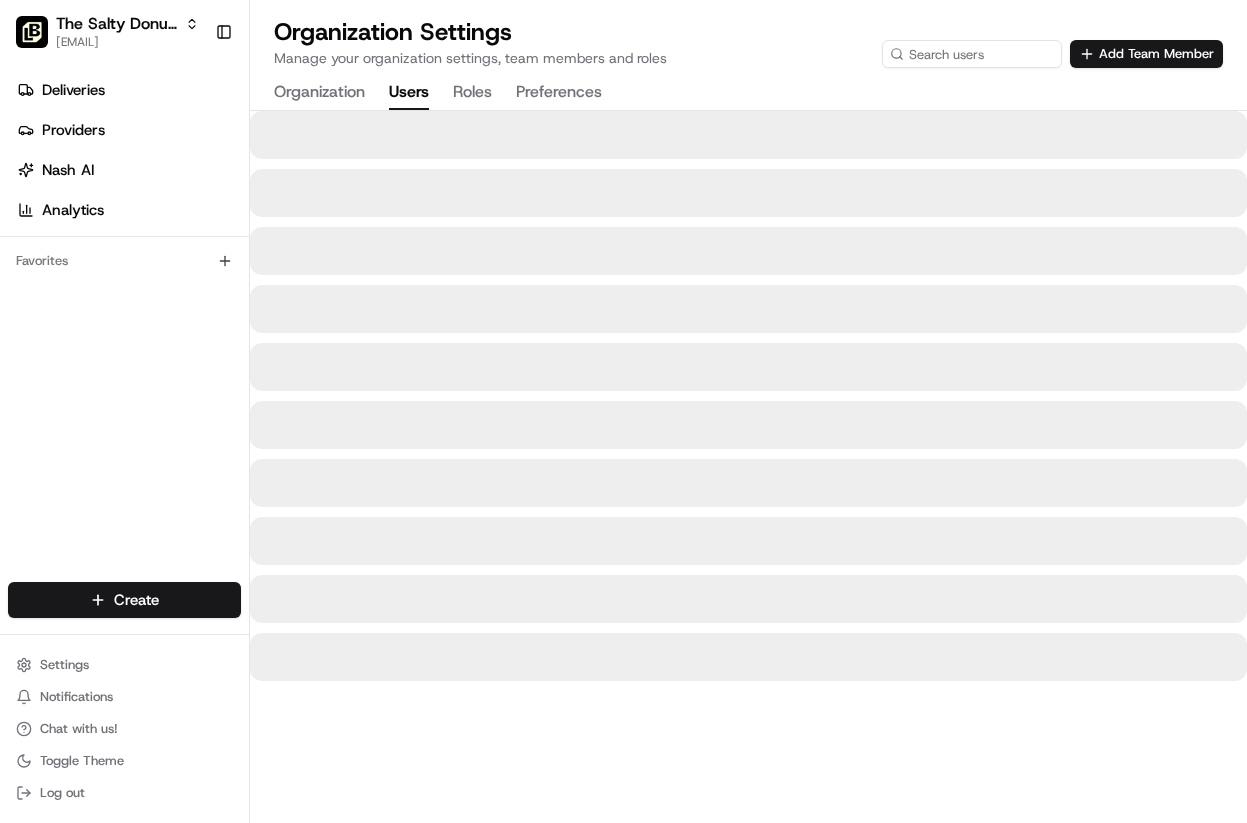 scroll, scrollTop: 0, scrollLeft: 0, axis: both 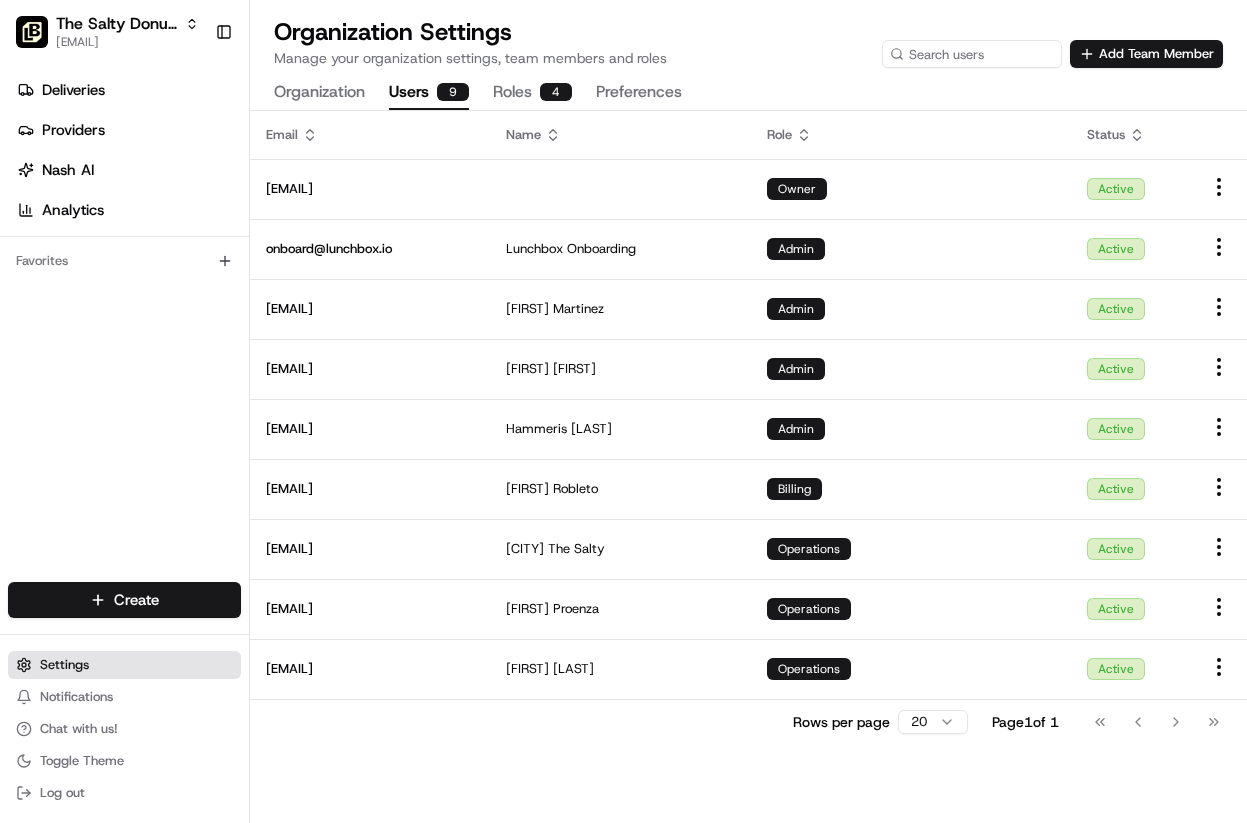 click on "Settings" at bounding box center [64, 665] 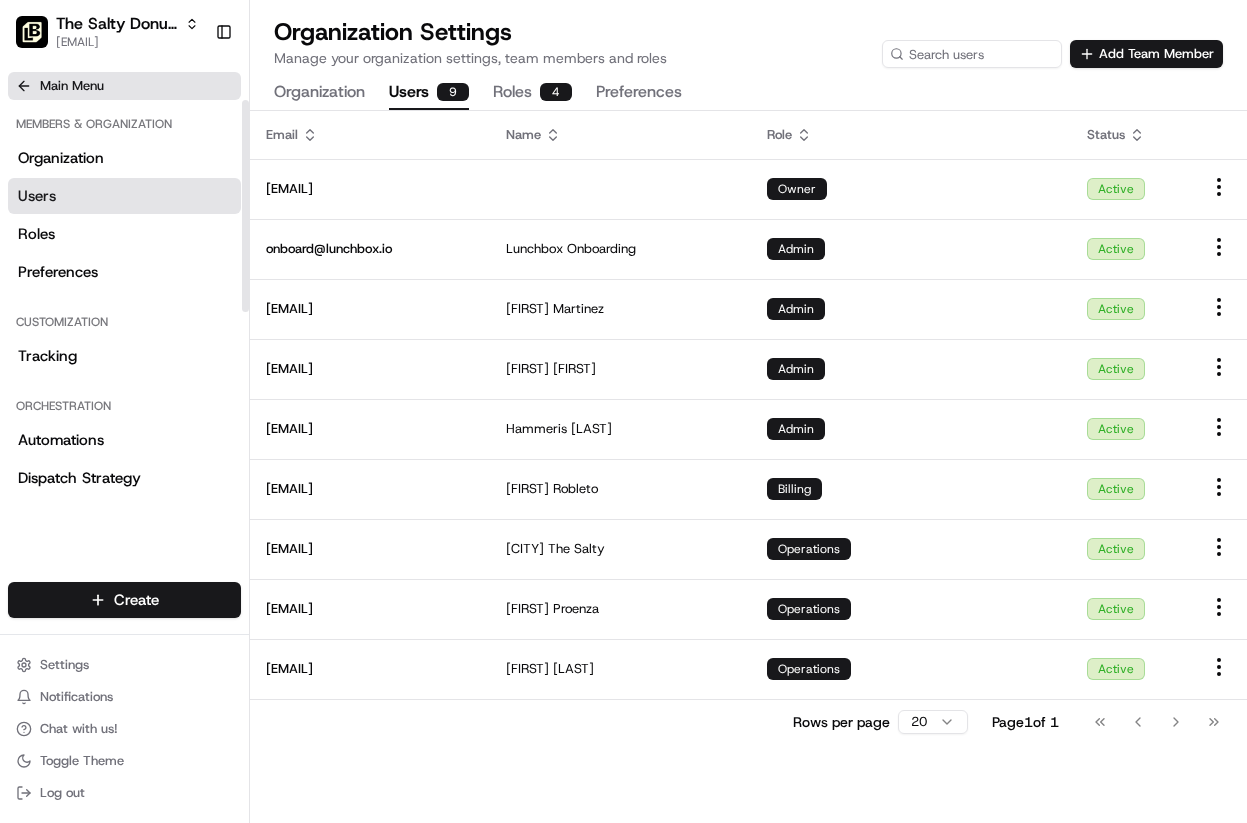 click on "Main Menu" at bounding box center (72, 86) 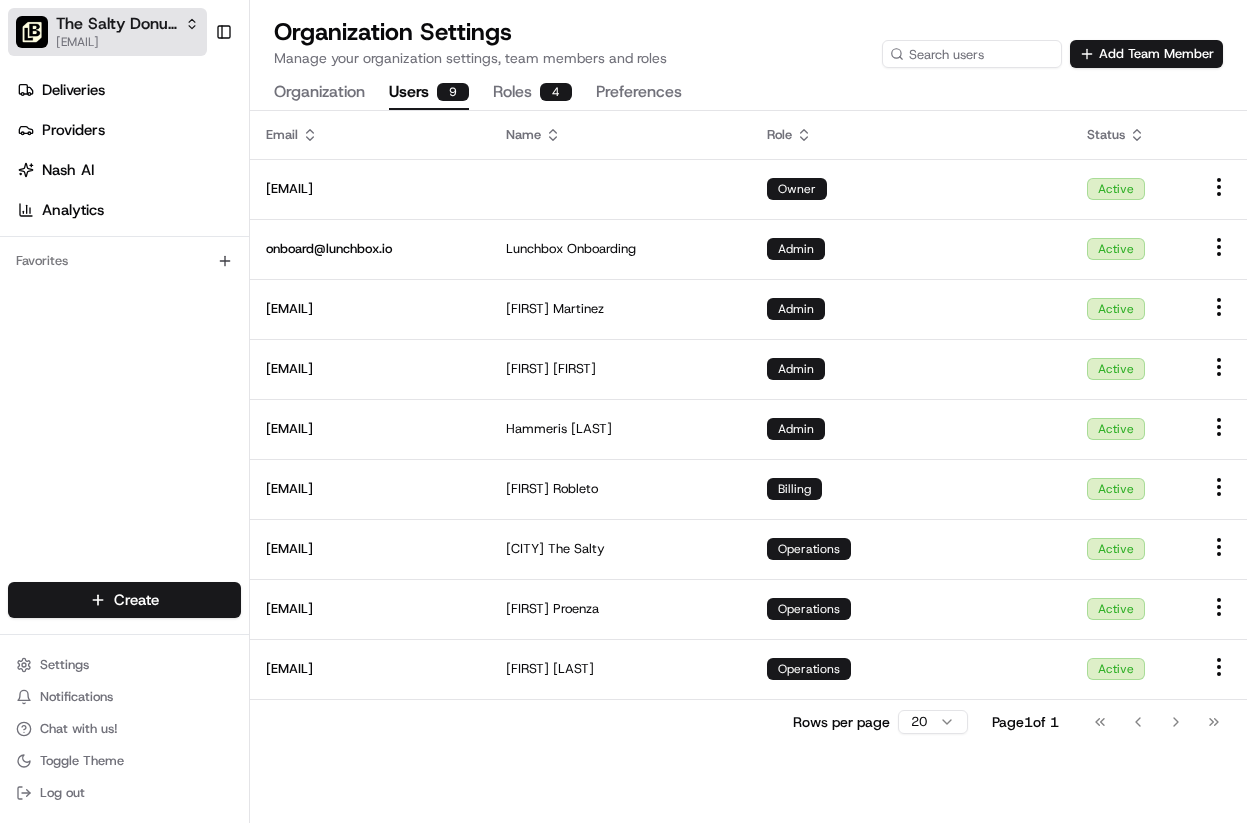 click on "The Salty Donut (Wynwood)" at bounding box center (127, 24) 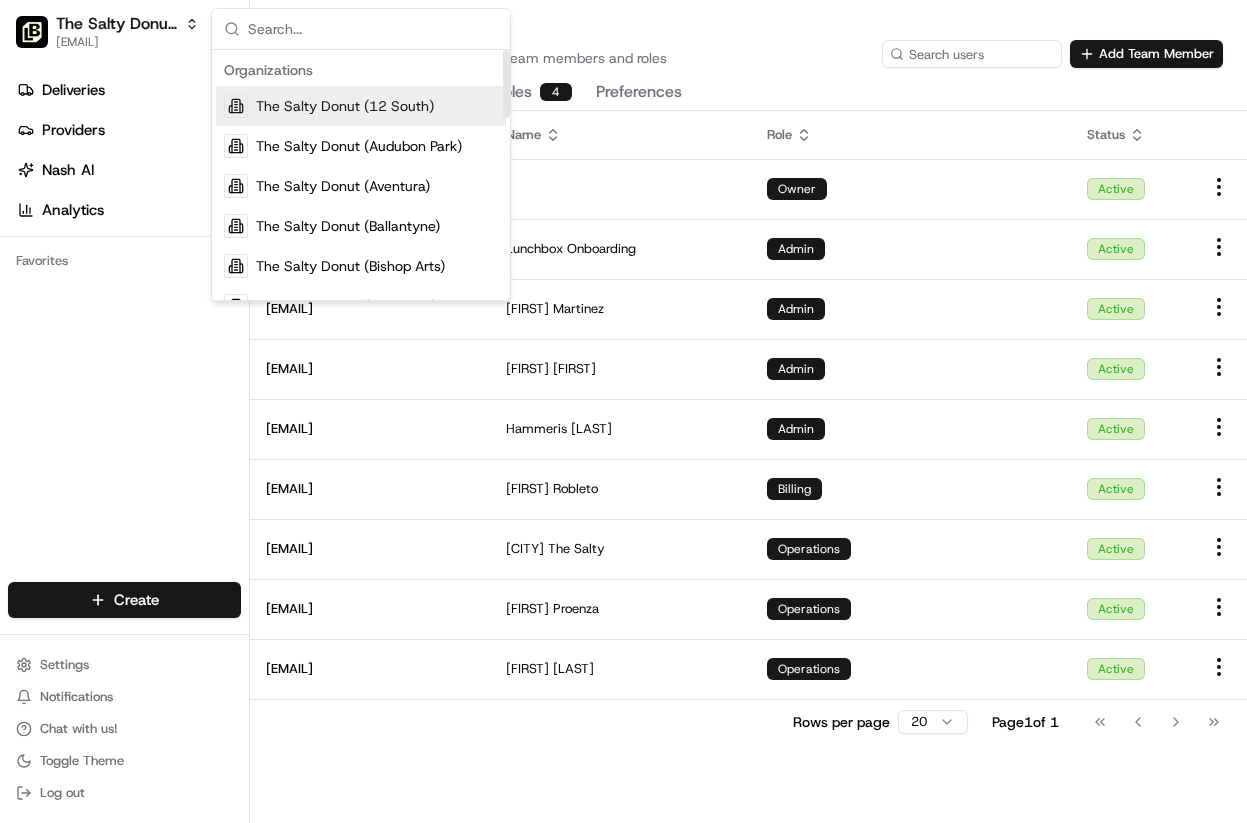 click on "The Salty Donut (12 South)" at bounding box center [345, 106] 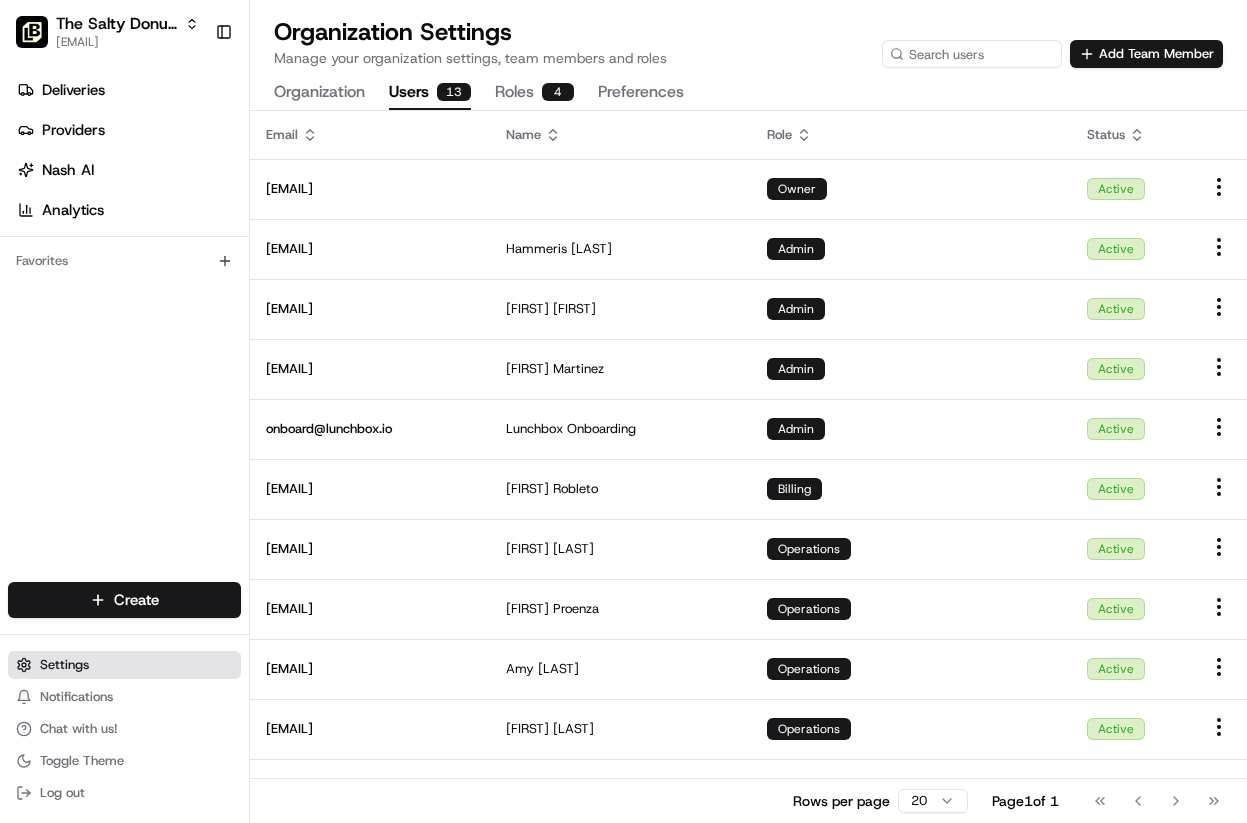 click on "Settings" at bounding box center [64, 665] 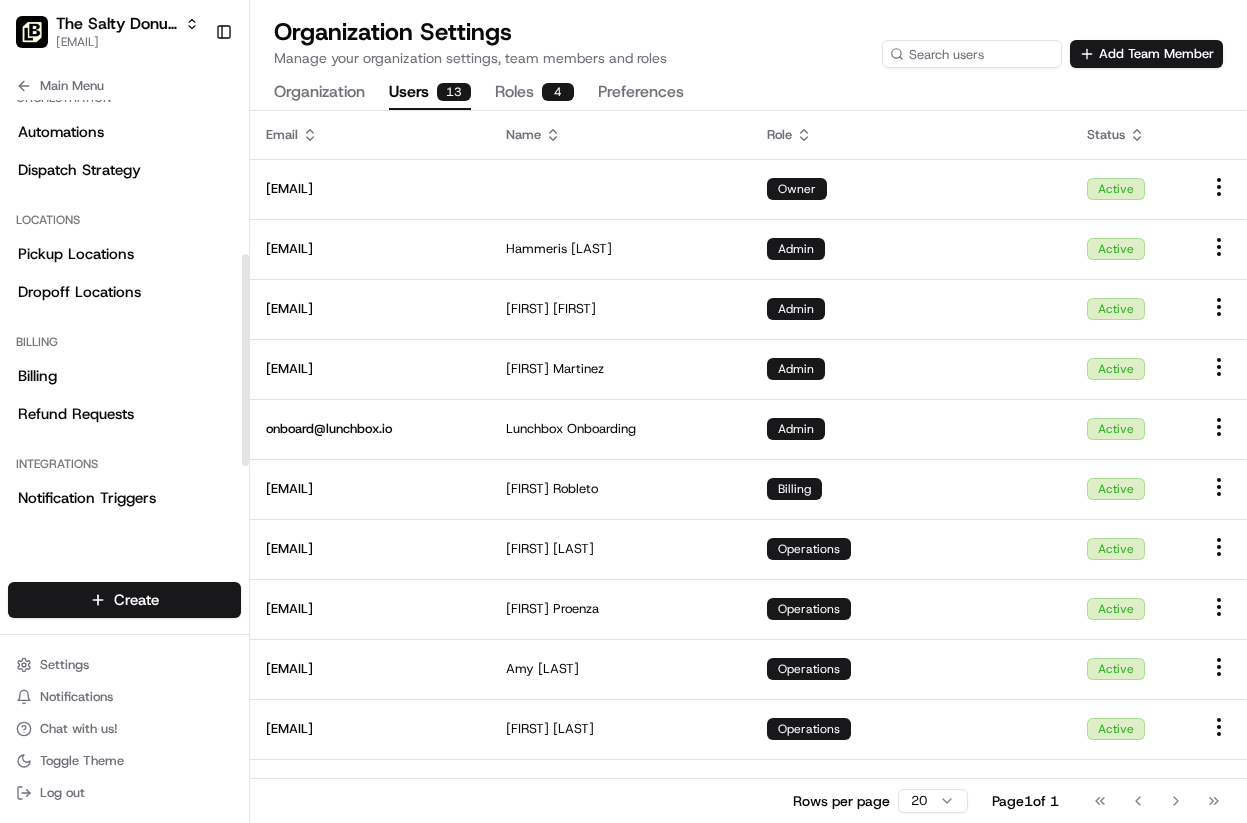 scroll, scrollTop: 328, scrollLeft: 0, axis: vertical 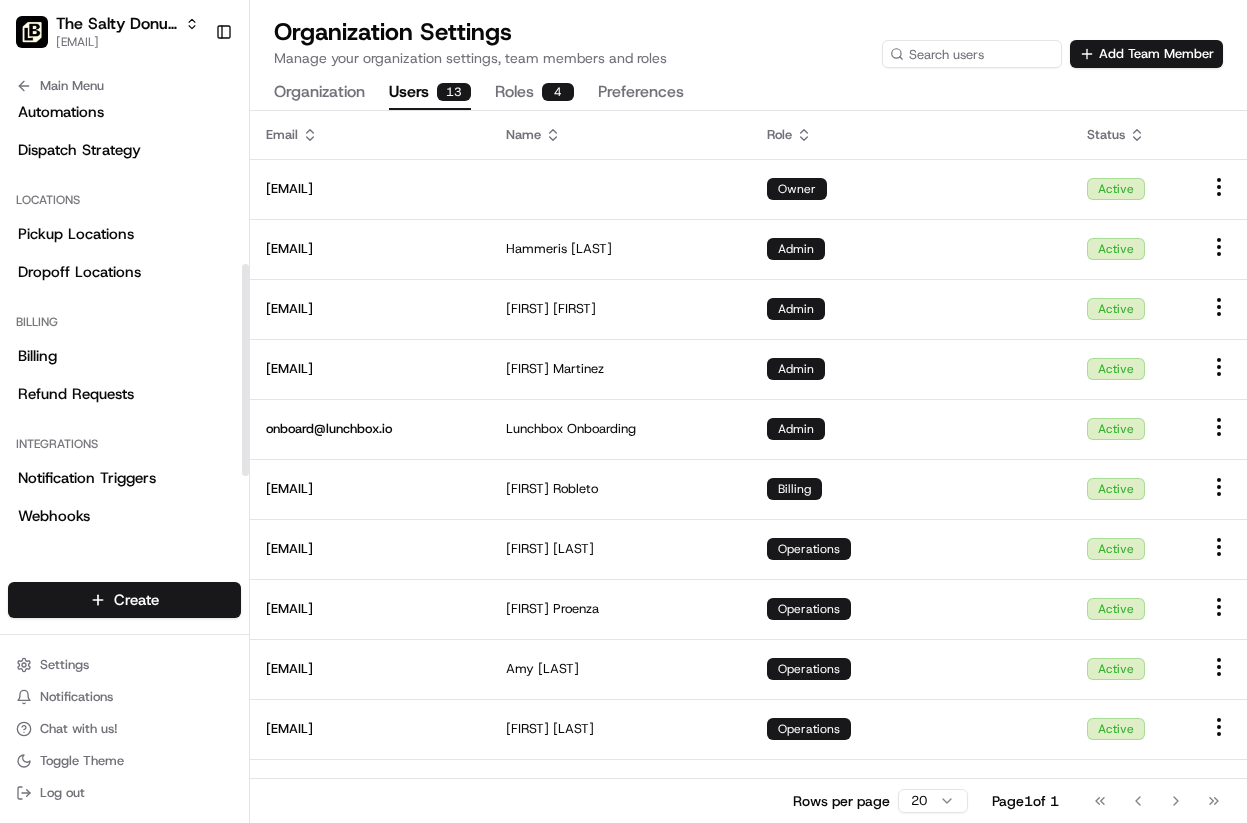 click on "Billing" at bounding box center (124, 322) 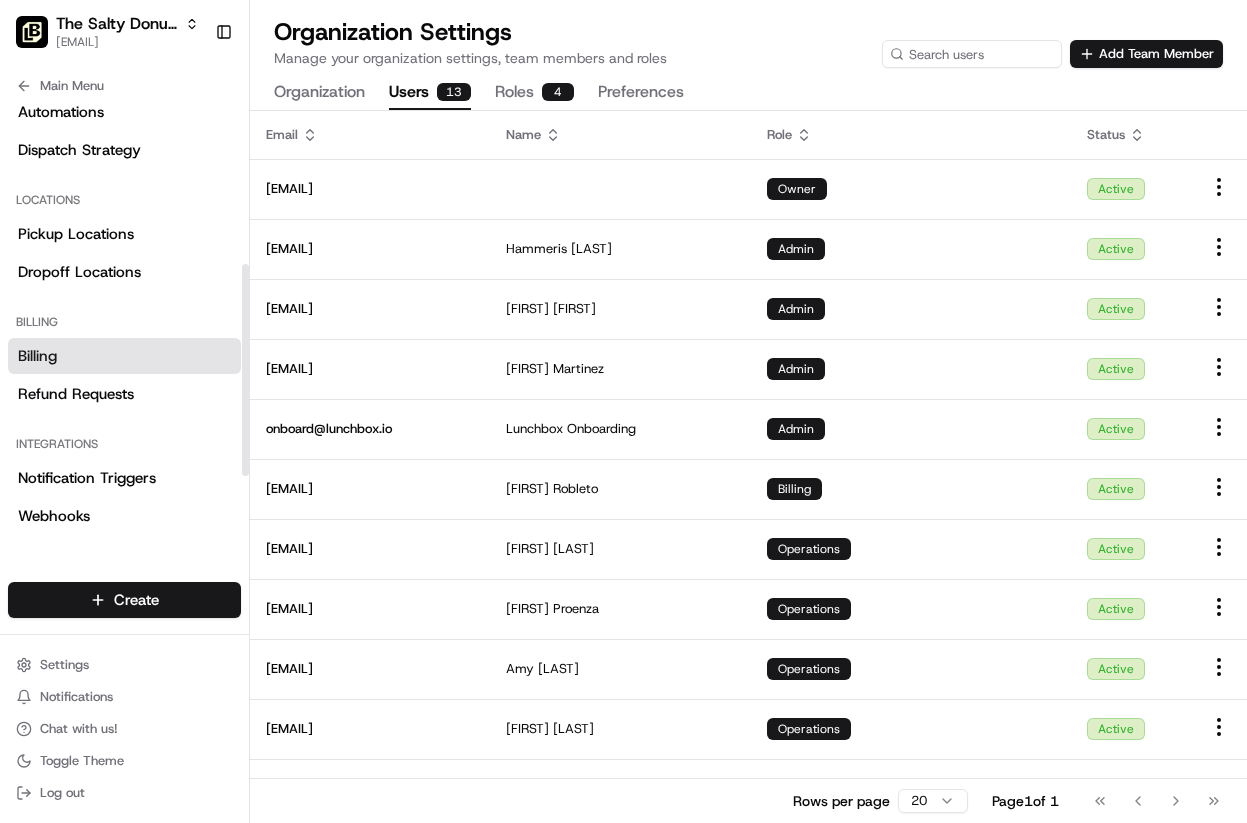 click on "Billing" at bounding box center [37, 356] 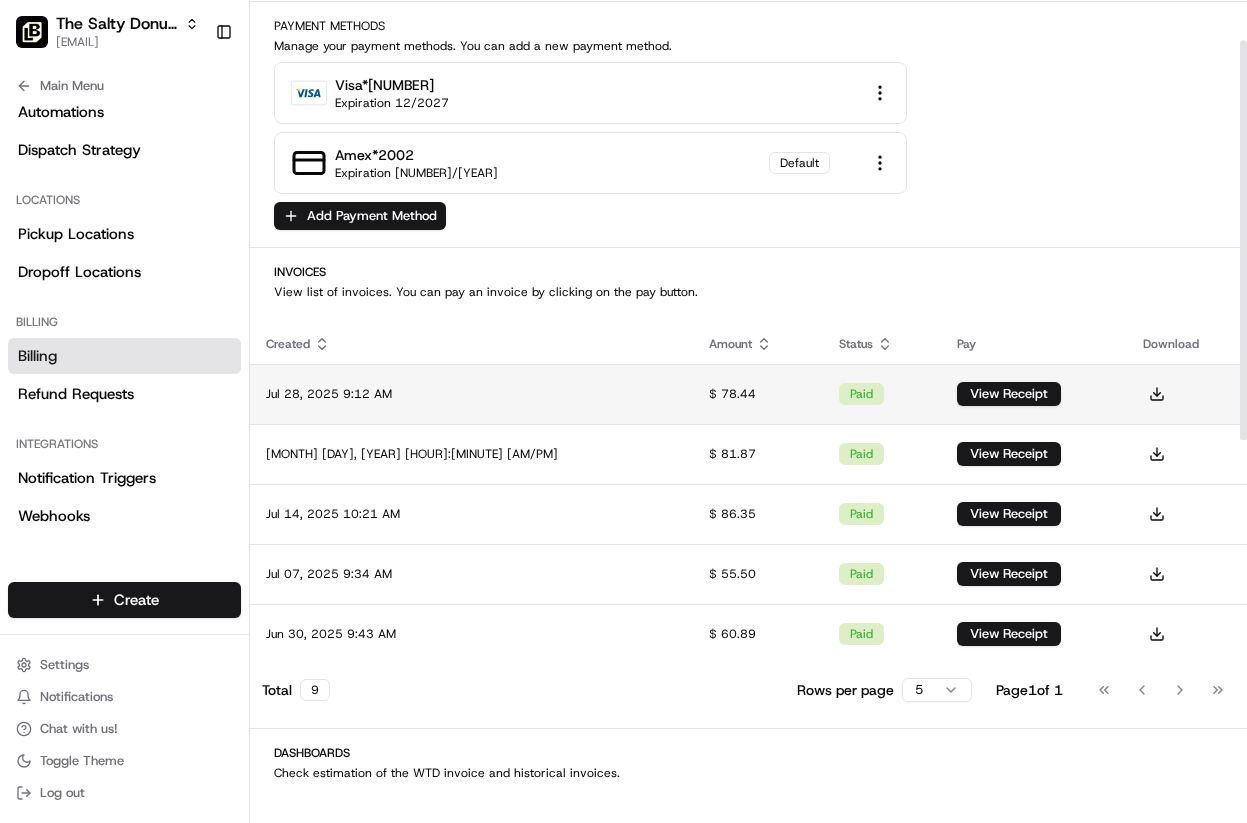 scroll, scrollTop: 154, scrollLeft: 0, axis: vertical 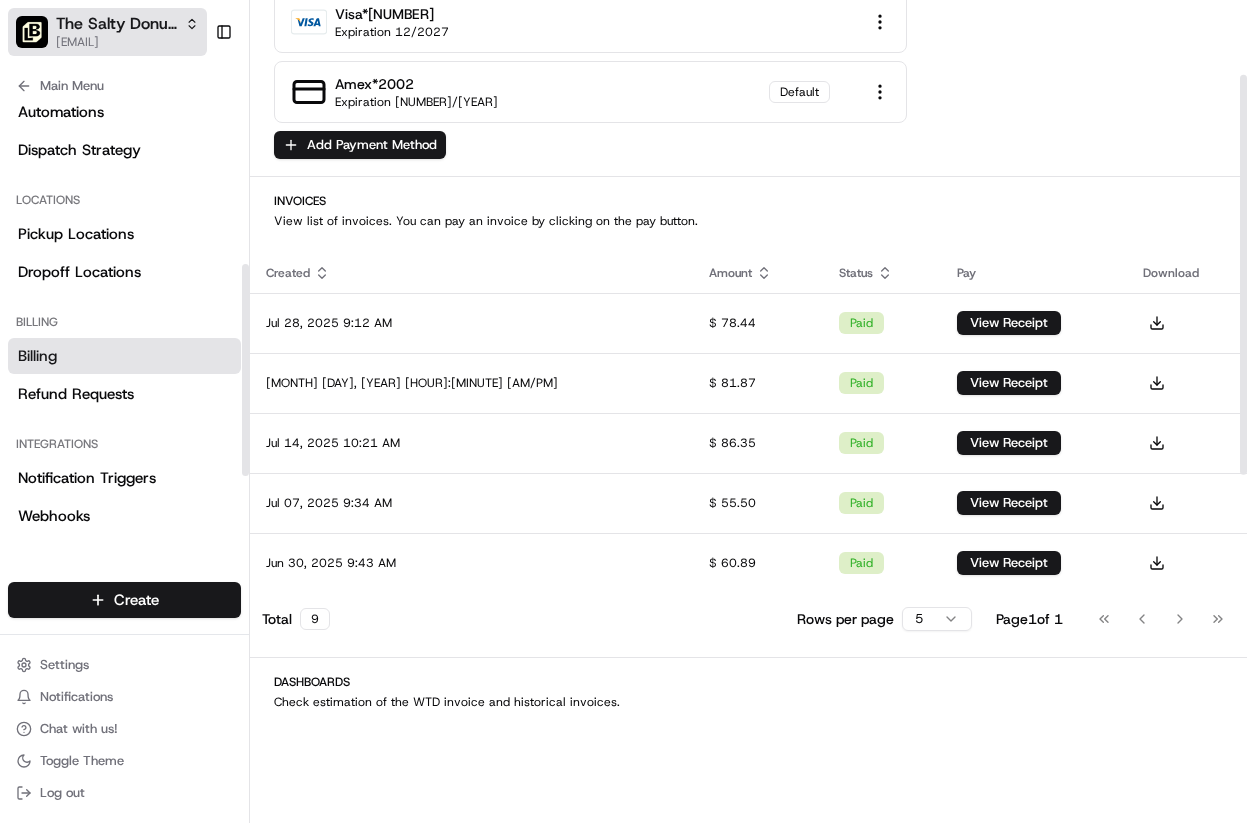 click on "The Salty Donut (12 South) [EMAIL]" at bounding box center (107, 32) 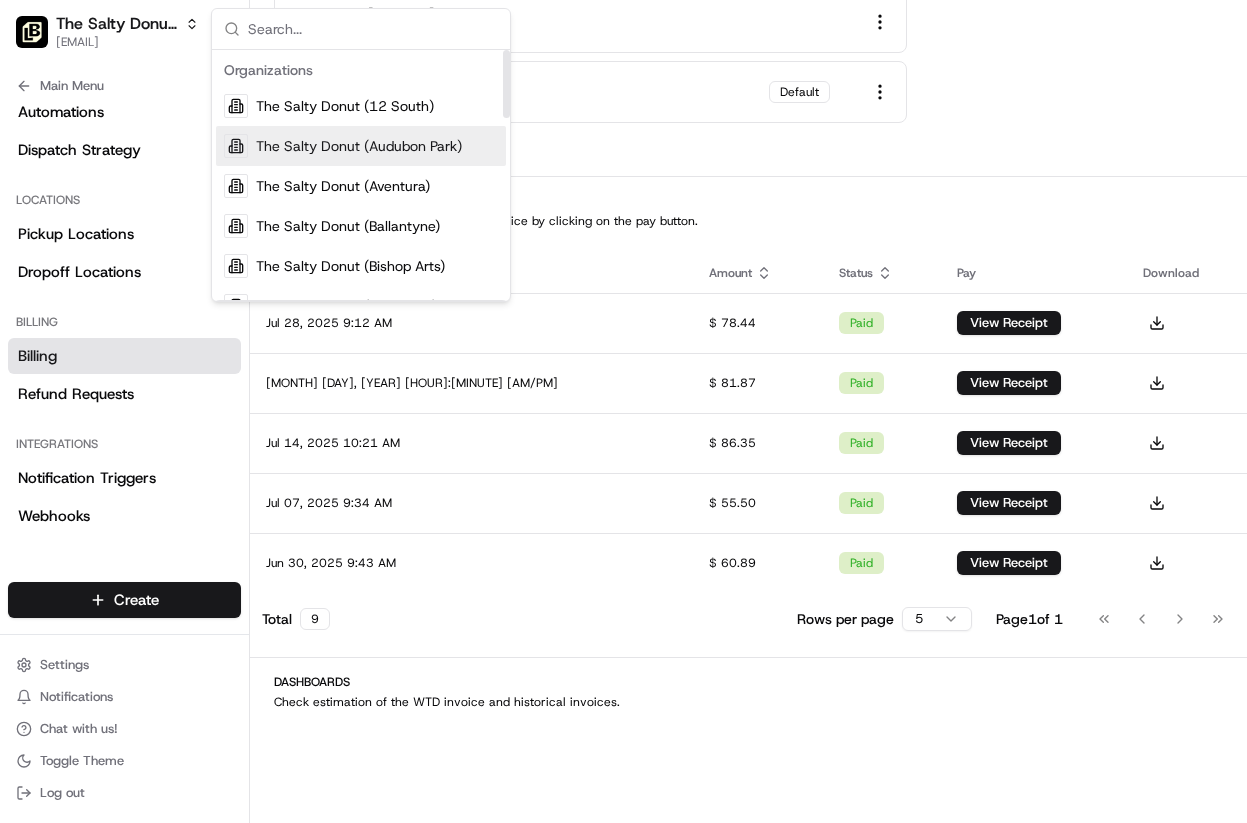 click on "The Salty Donut (Audubon Park)" at bounding box center [361, 146] 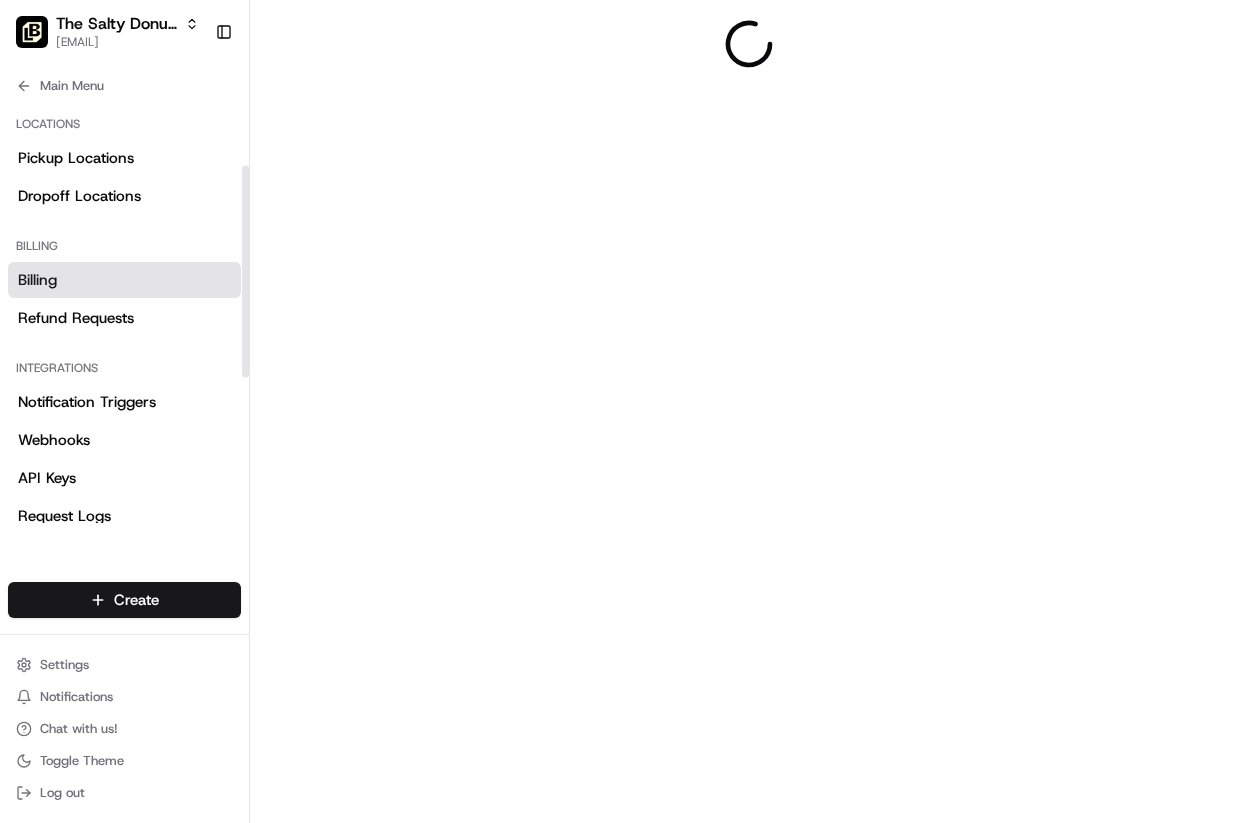 scroll, scrollTop: 423, scrollLeft: 0, axis: vertical 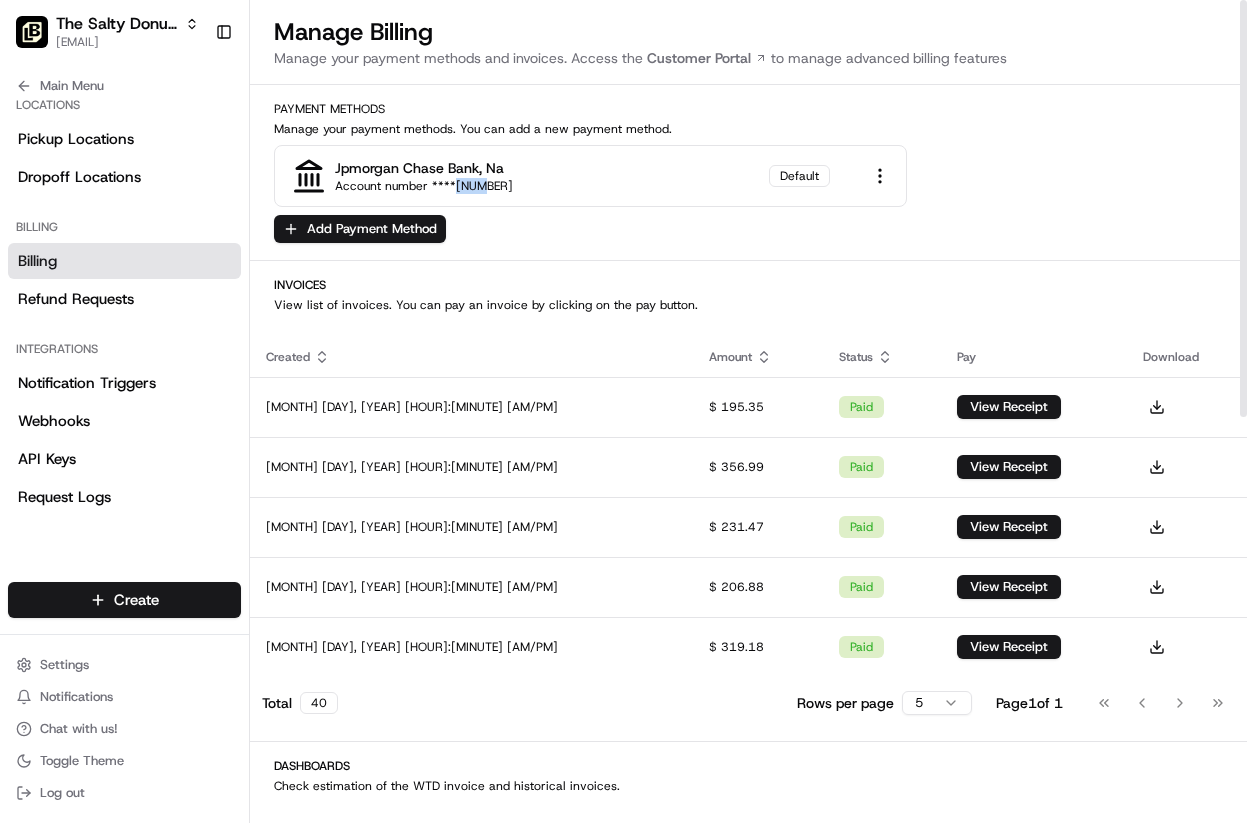 drag, startPoint x: 491, startPoint y: 188, endPoint x: 452, endPoint y: 188, distance: 39 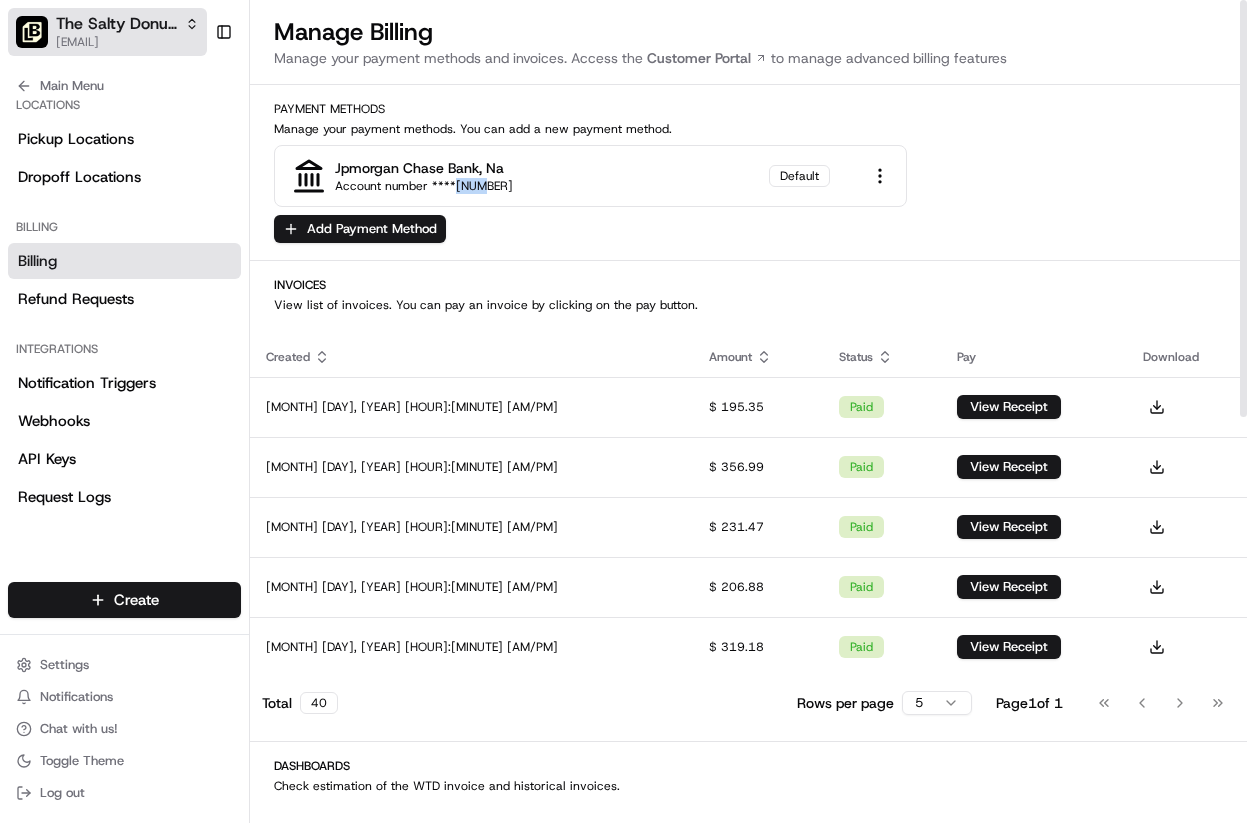 click on "The Salty Donut (Audubon Park)" at bounding box center [127, 24] 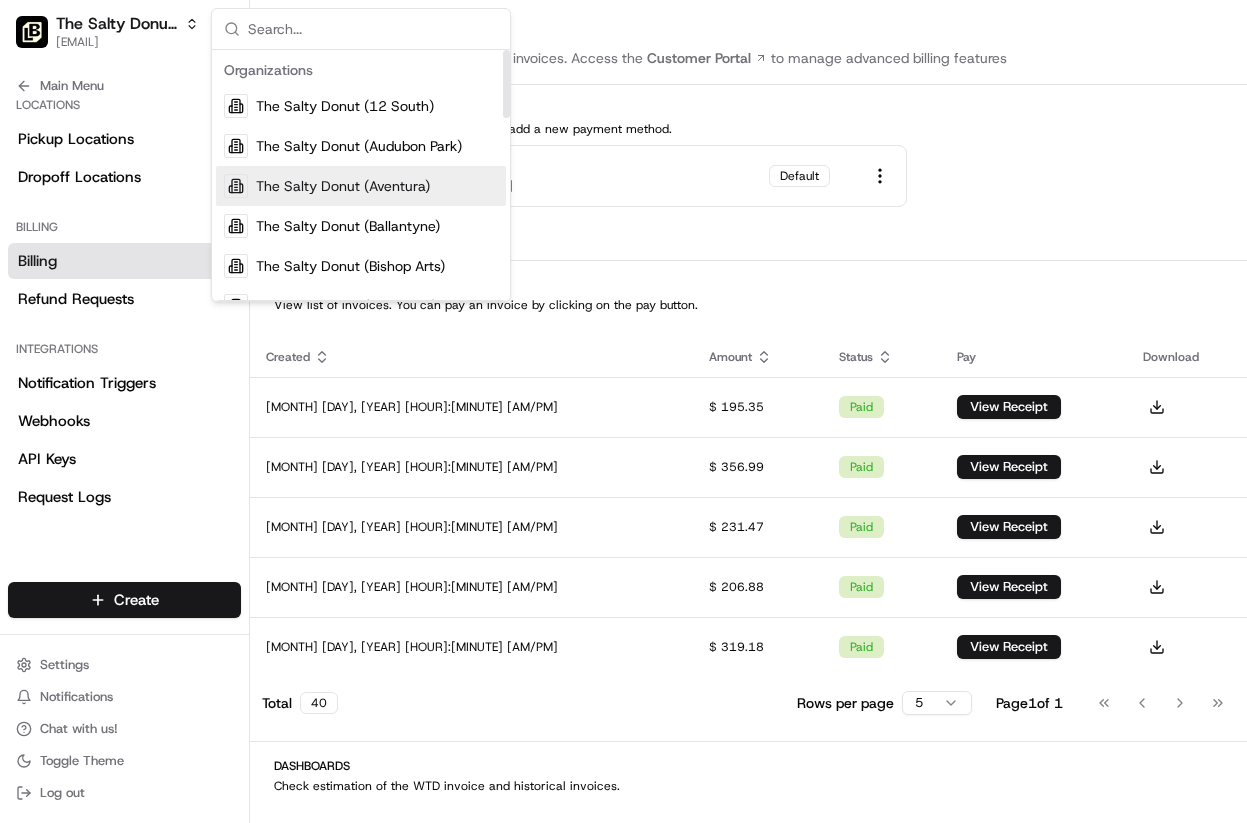 click on "The Salty Donut (Aventura)" at bounding box center (343, 186) 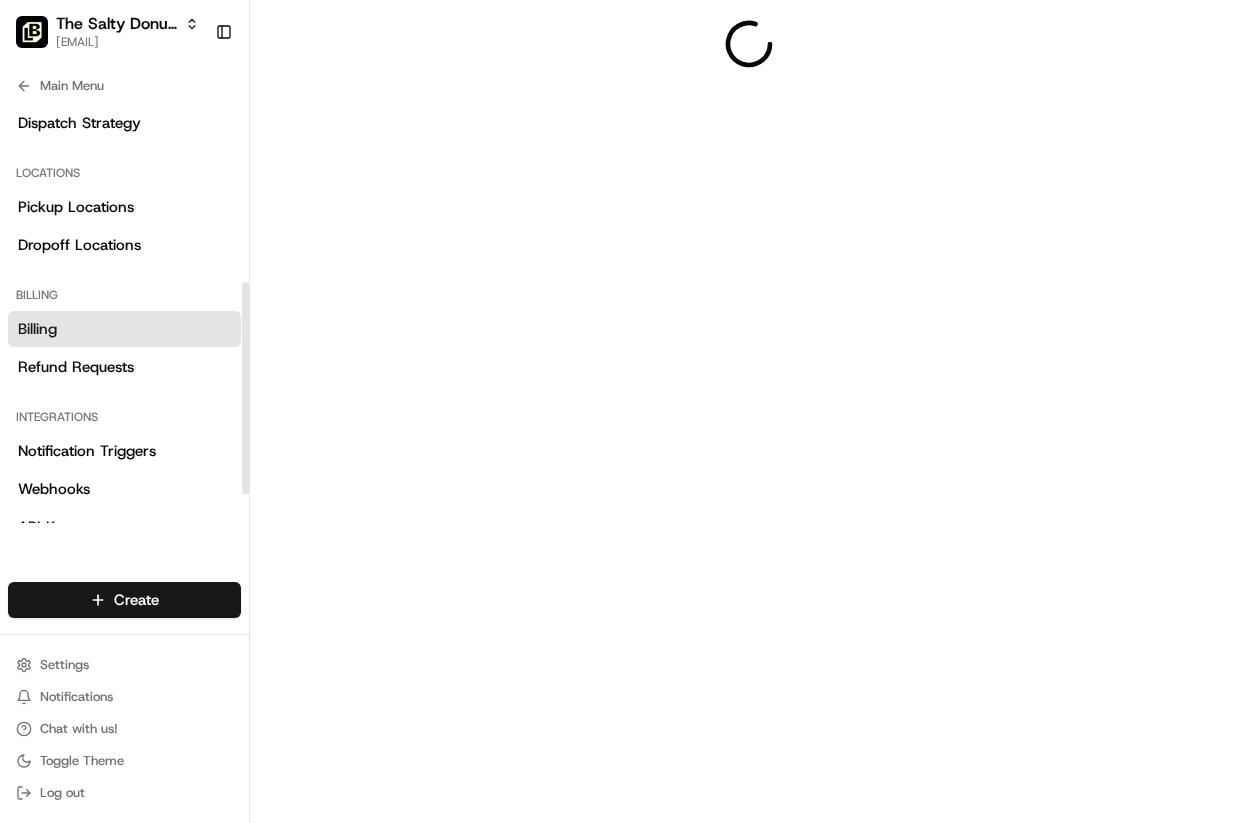 scroll, scrollTop: 423, scrollLeft: 0, axis: vertical 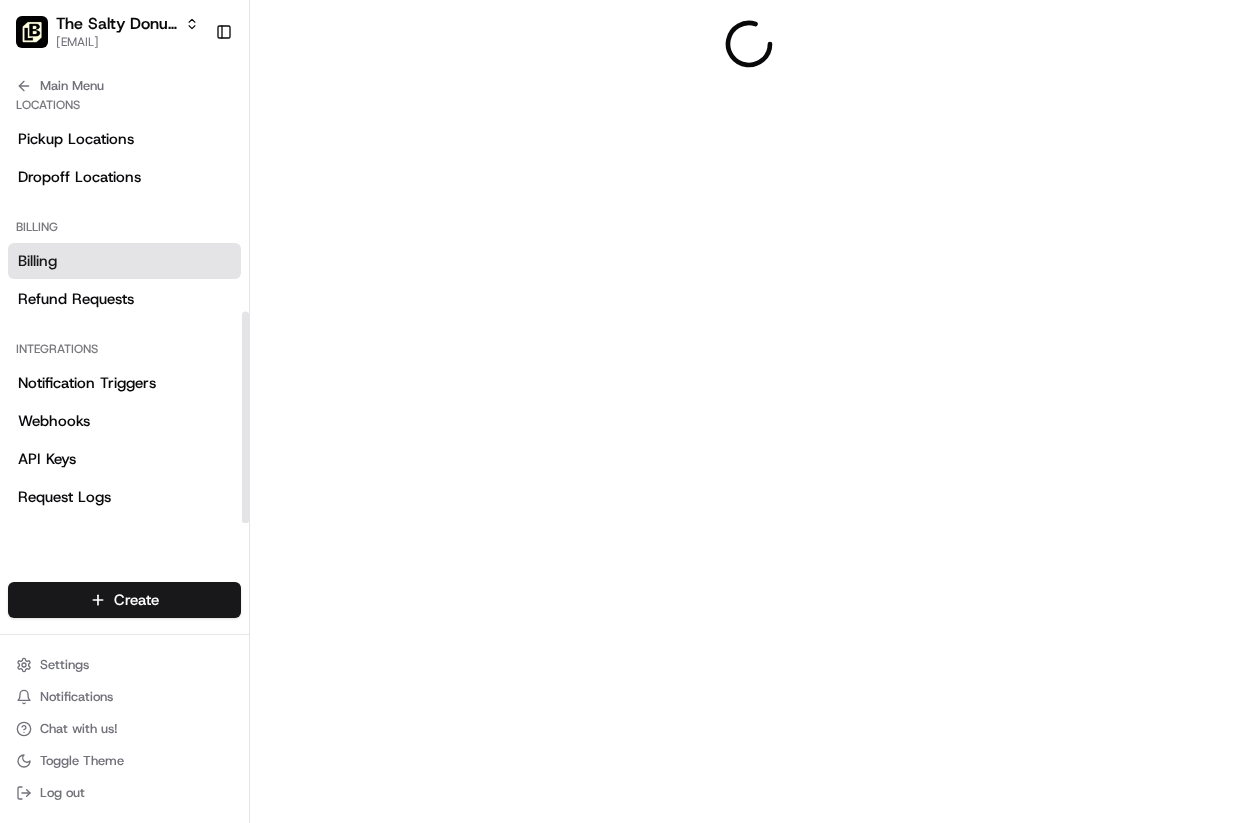 click on "Billing" at bounding box center [37, 261] 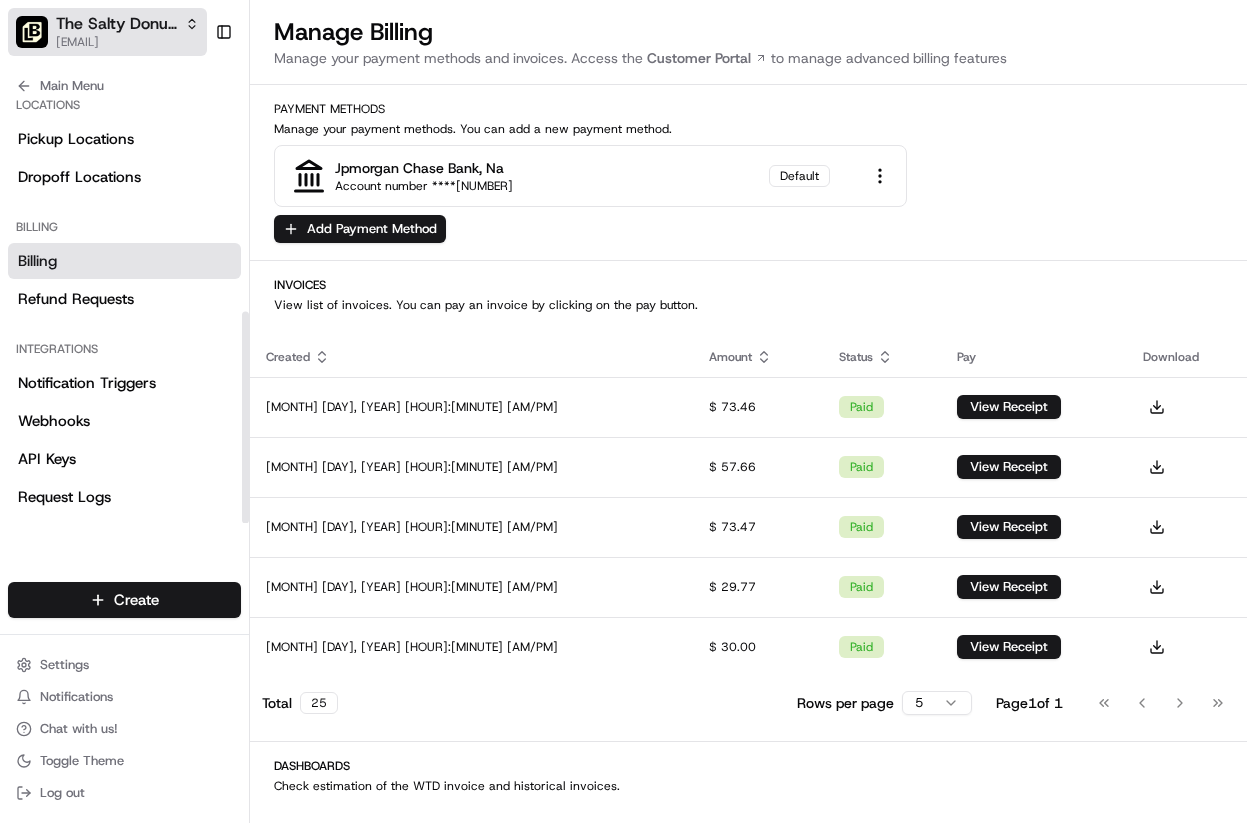 click on "The Salty Donut (Aventura)" at bounding box center (116, 24) 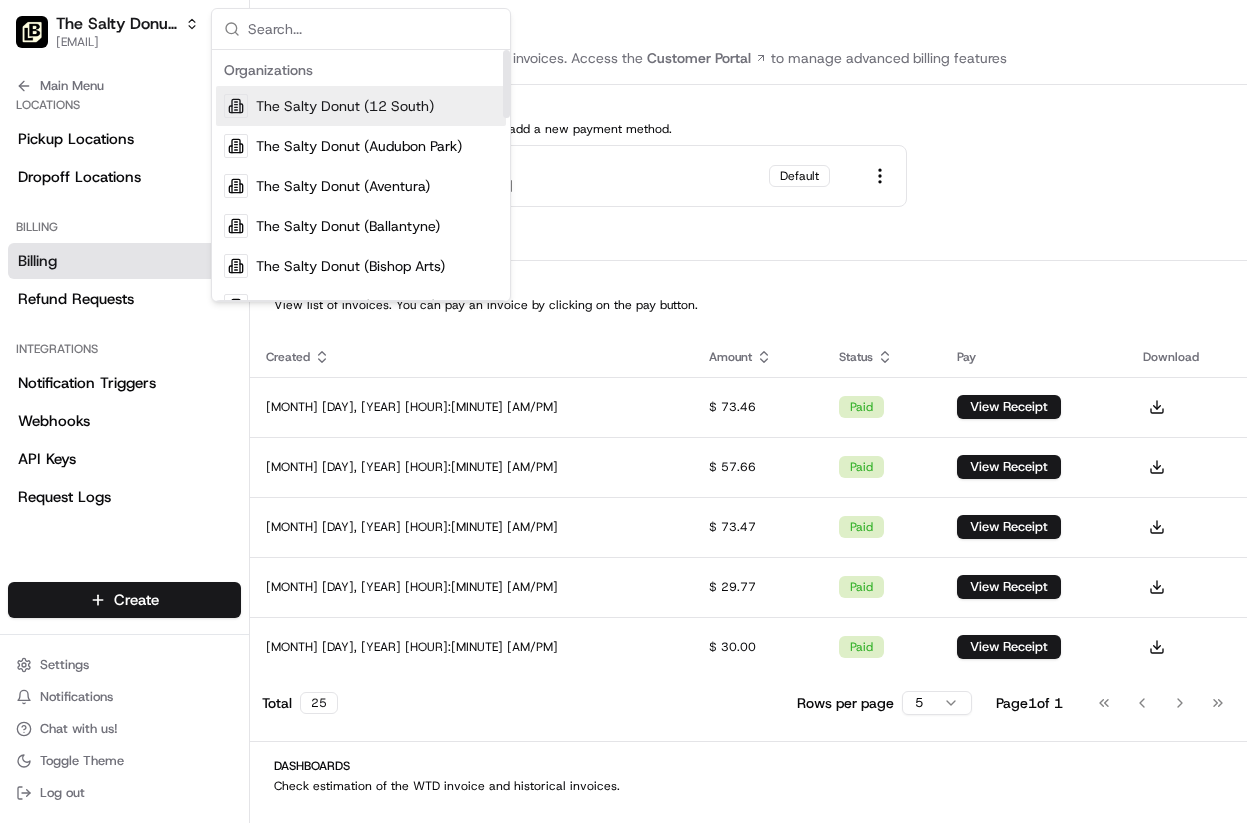 click on "The Salty Donut (12 South)" at bounding box center (345, 106) 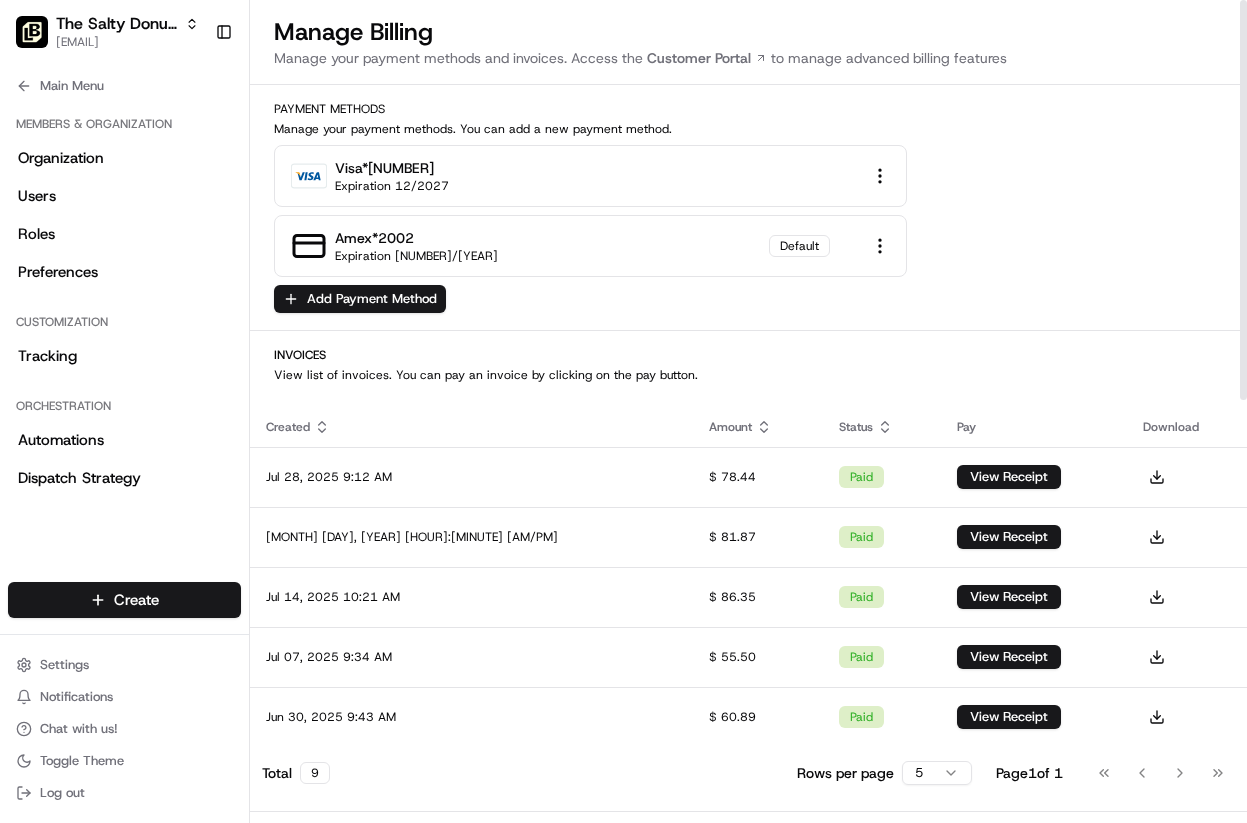 click on "The Salty Donut (12 South) [EMAIL] Toggle Sidebar Deliveries Providers Nash AI Analytics Favorites Main Menu Members & Organization Organization Users Roles Preferences Customization Tracking Orchestration Automations Dispatch Strategy Locations Pickup Locations Dropoff Locations Billing Billing Refund Requests Integrations Notification Triggers Webhooks API Keys Request Logs Create Settings Notifications Chat with us! Toggle Theme Log out Manage Billing Manage your payment methods and invoices. Access the Customer Portal to manage advanced billing features Payment Methods Manage your payment methods. You can add a new payment method. visa  *[NUMBER] Expiration [NUMBER]/[YEAR] amex  *[NUMBER] Expiration [NUMBER]/[YEAR] Default Add Payment Method Invoices View list of invoices. You can pay an invoice by clicking on the pay button. Created Amount Status Pay Download [MONTH] [DAY], [YEAR] [HOUR]:[MINUTE] [AM/PM] $ [NUMBER] paid View Receipt [MONTH] [DAY], [YEAR] [HOUR]:[MINUTE] [AM/PM] $ [NUMBER] paid View Receipt [MONTH] [DAY], [YEAR] [HOUR]:[MINUTE] [AM/PM] $ [NUMBER] paid View Receipt" at bounding box center [623, 411] 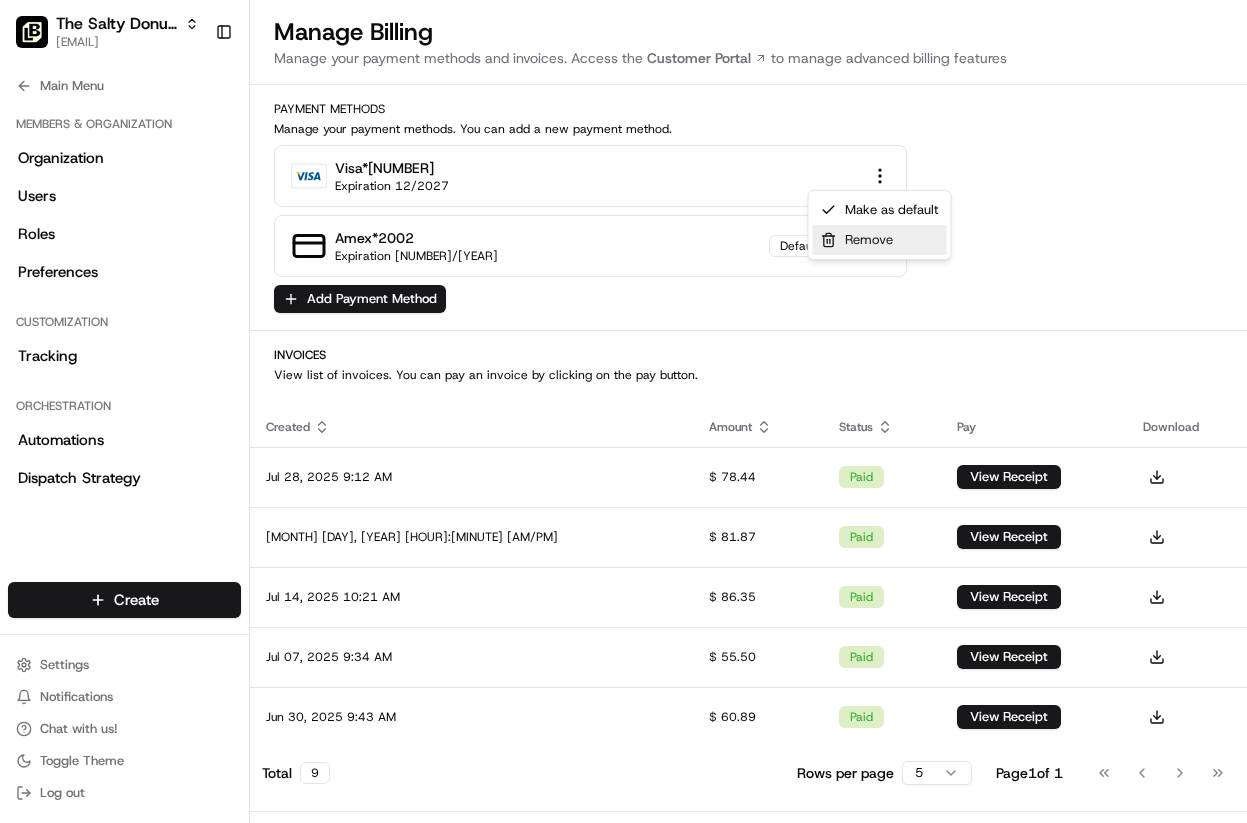 click on "Remove" at bounding box center [880, 240] 